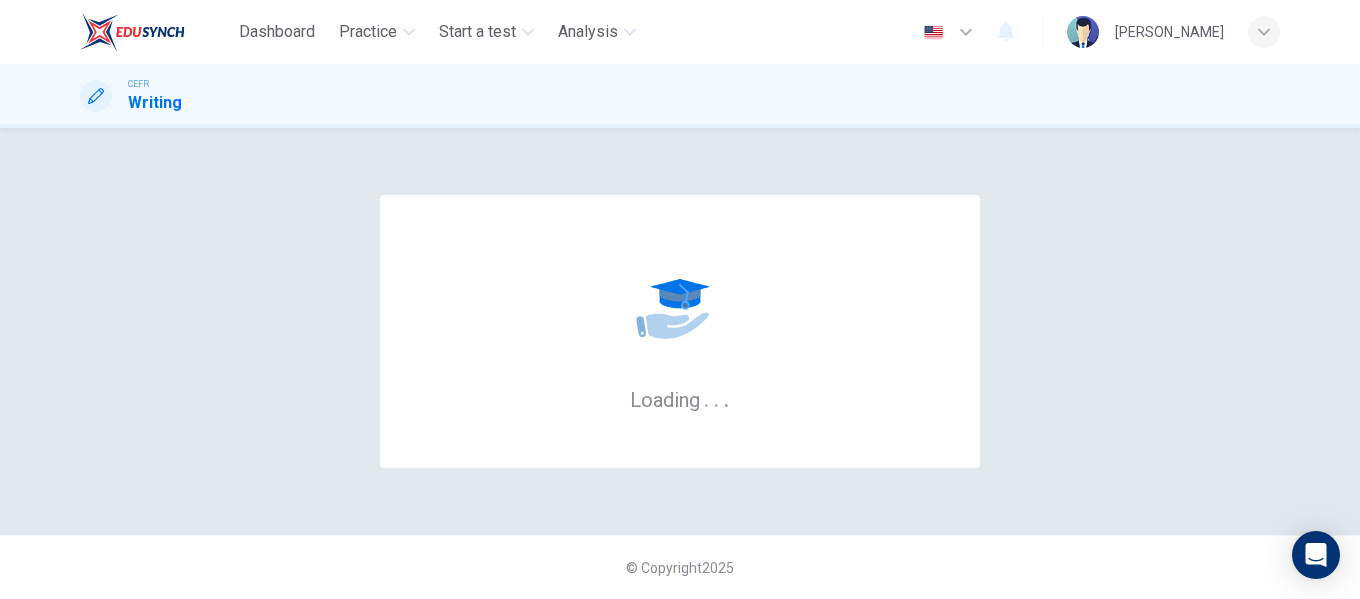 scroll, scrollTop: 0, scrollLeft: 0, axis: both 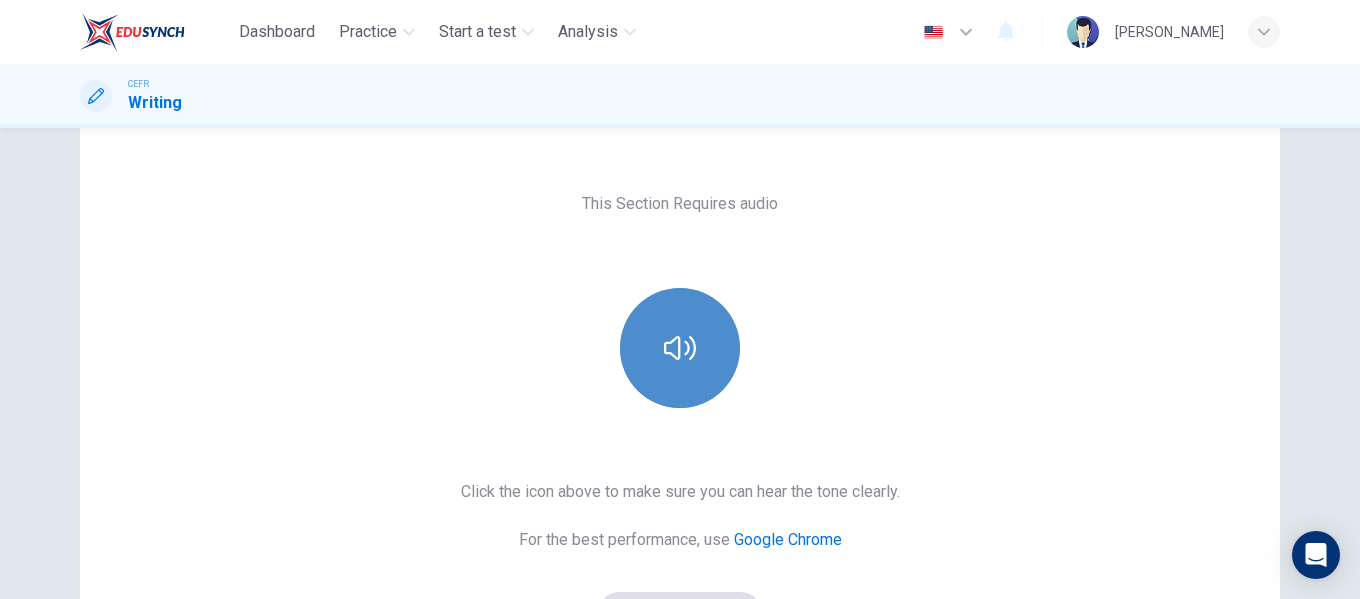 click at bounding box center (680, 348) 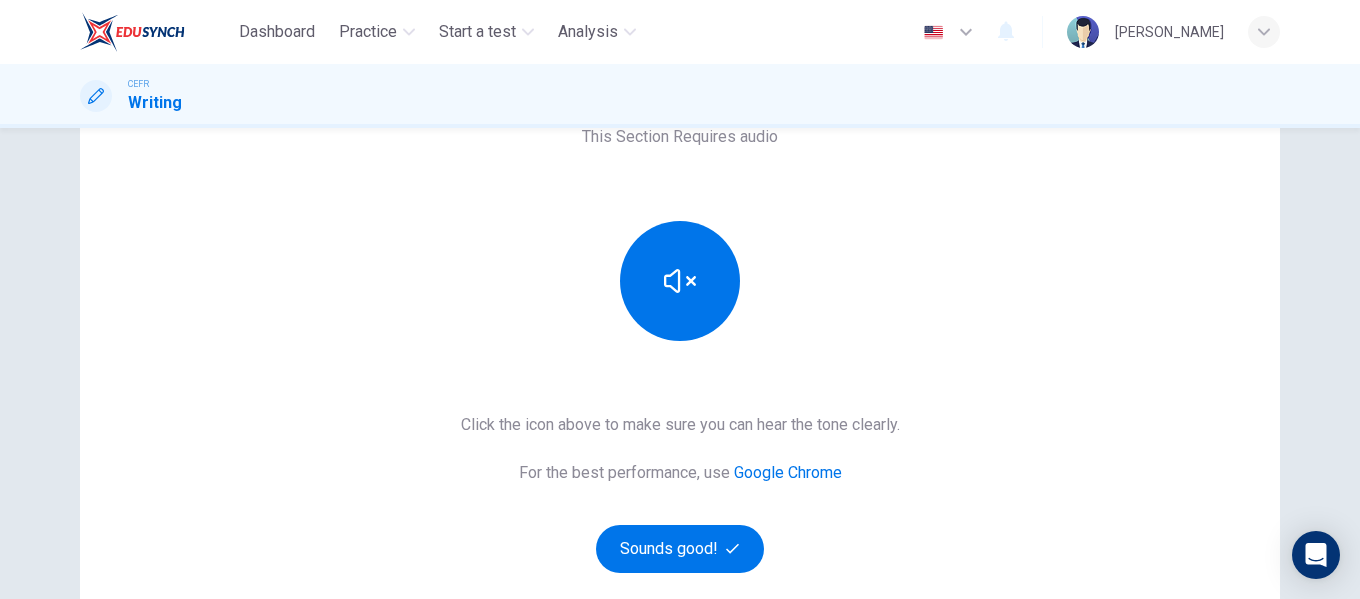 scroll, scrollTop: 300, scrollLeft: 0, axis: vertical 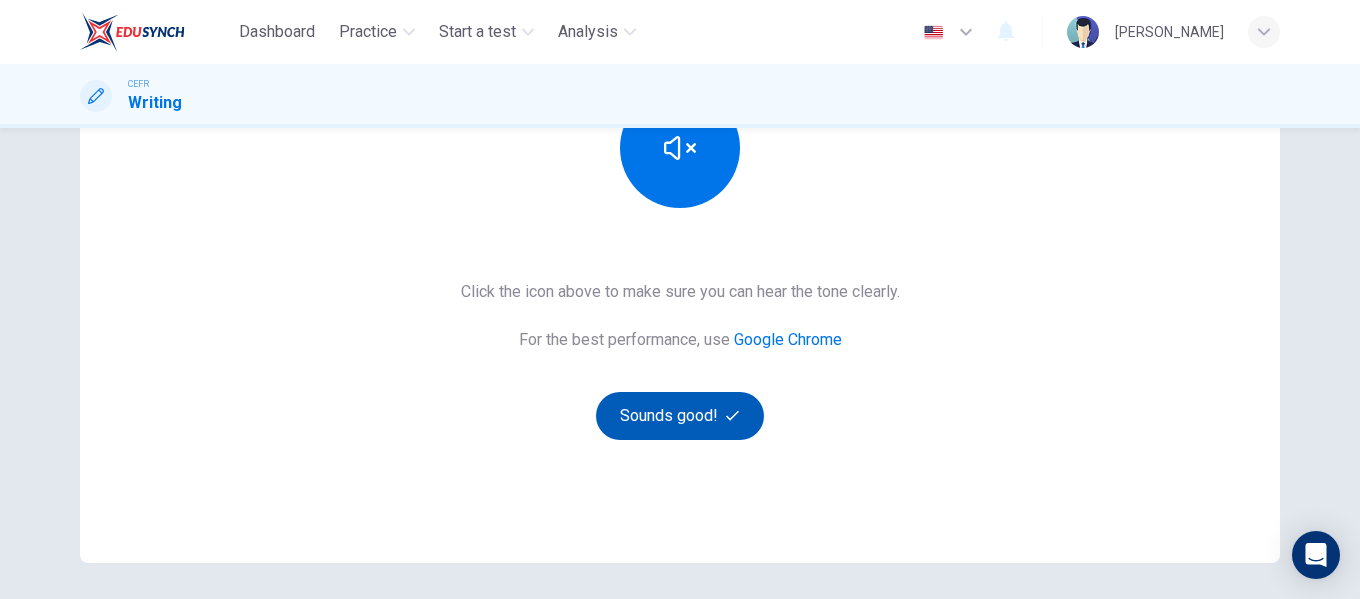 click on "Sounds good!" at bounding box center (680, 416) 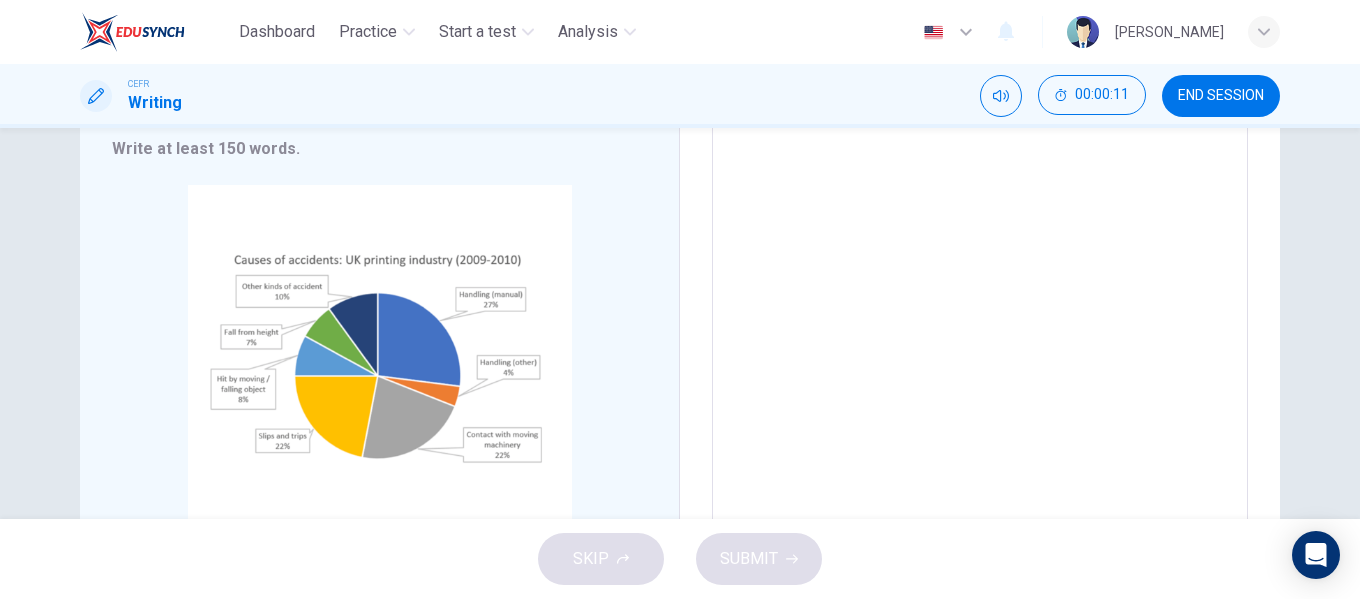 scroll, scrollTop: 300, scrollLeft: 0, axis: vertical 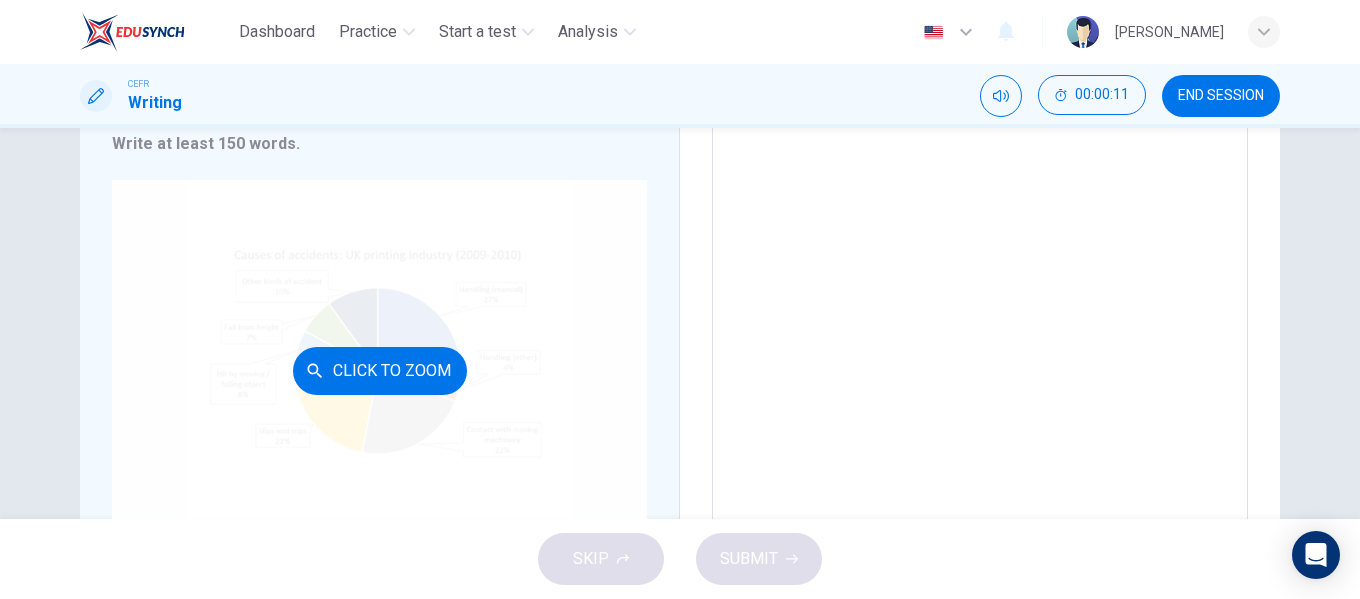 click on "Click to Zoom" at bounding box center [379, 370] 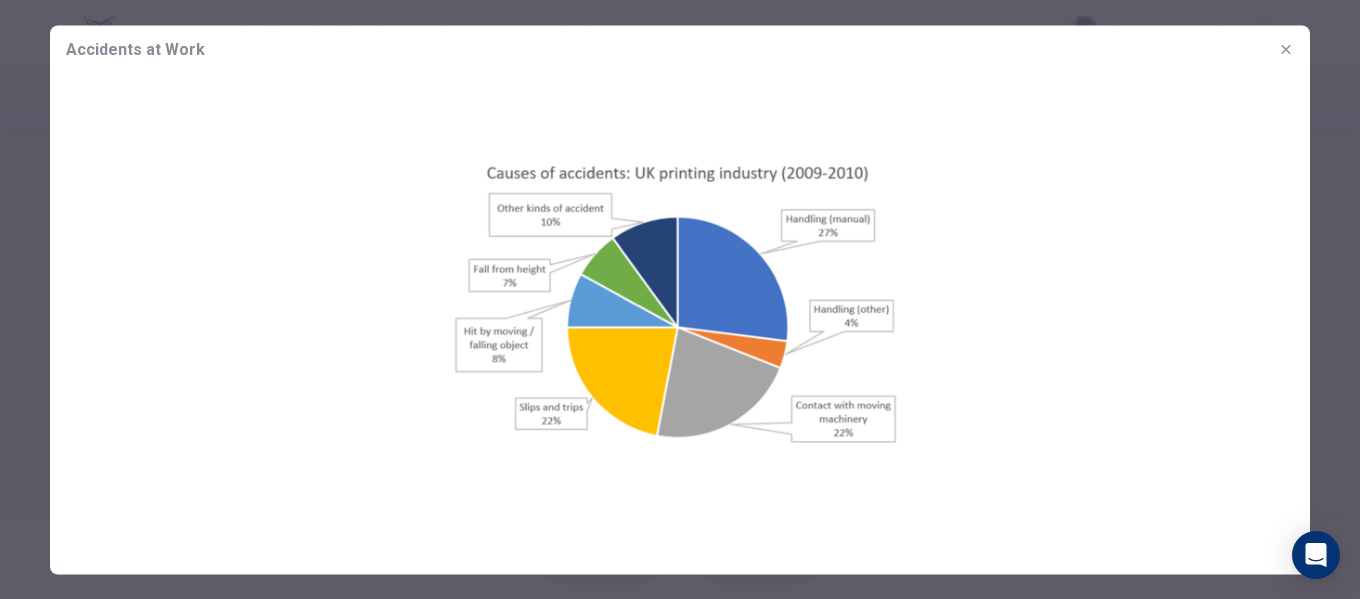 click 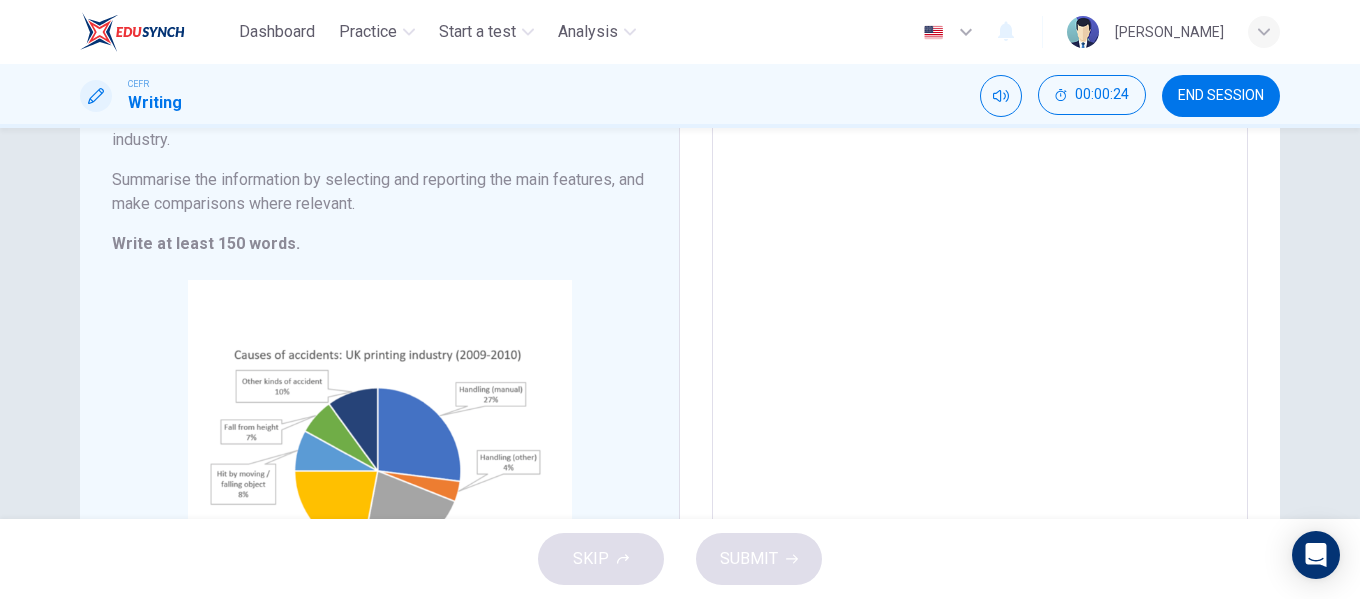 scroll, scrollTop: 100, scrollLeft: 0, axis: vertical 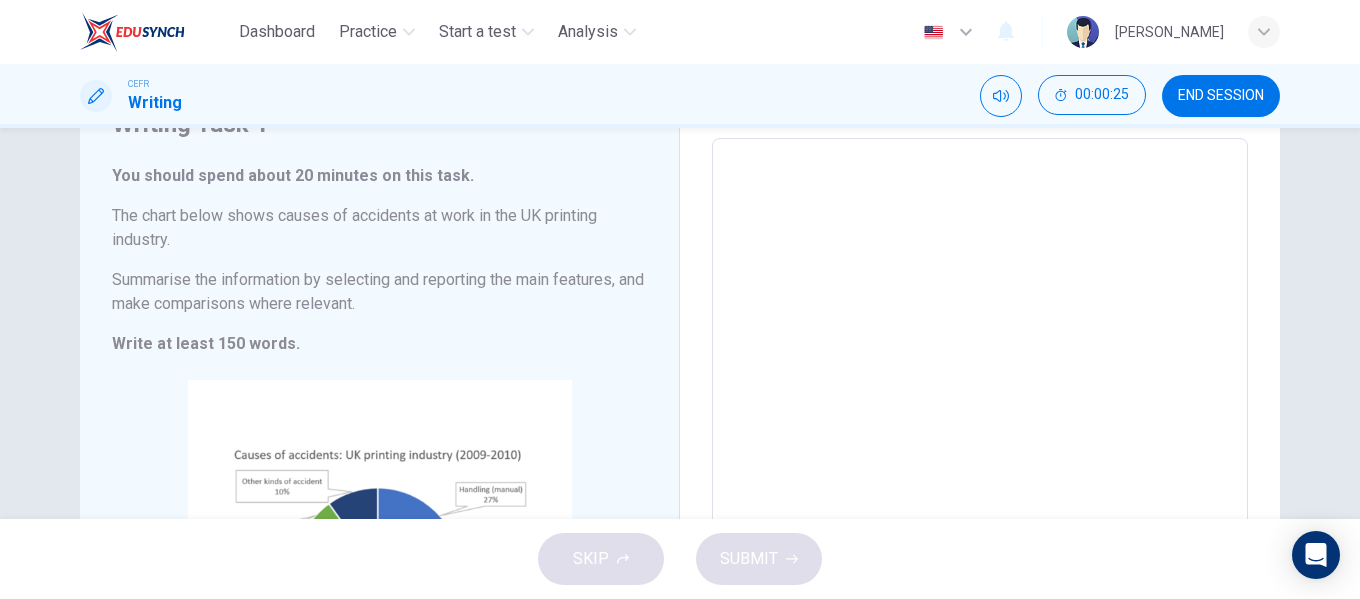 click at bounding box center (980, 434) 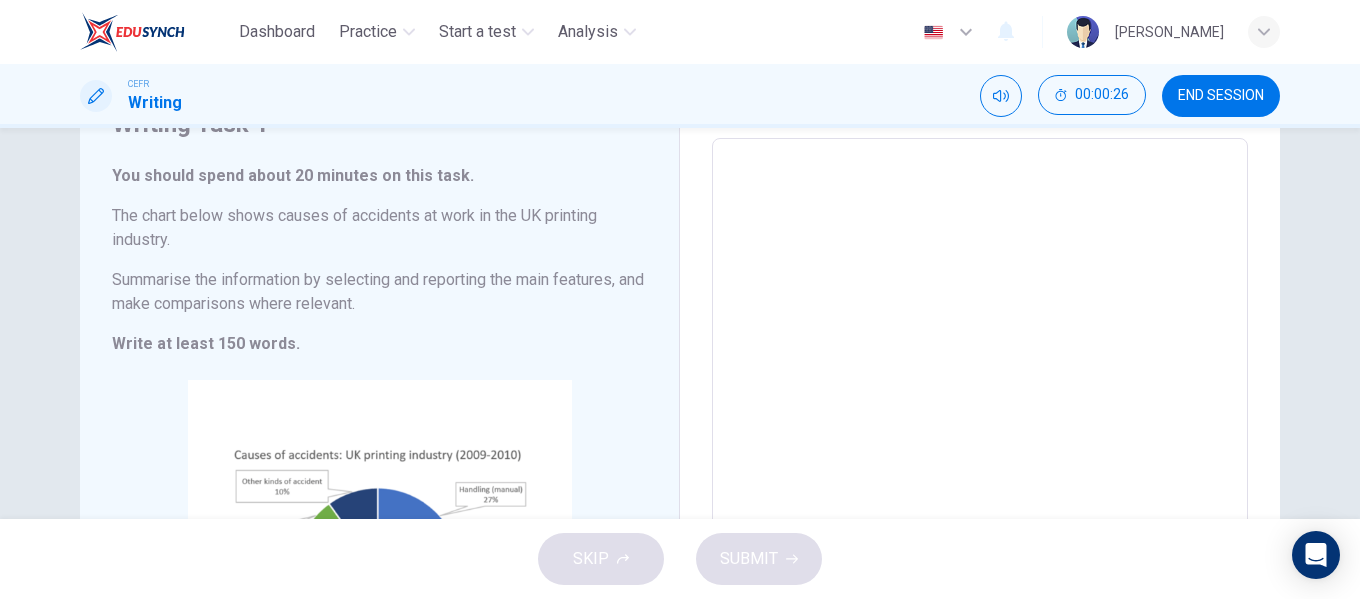 type on "U" 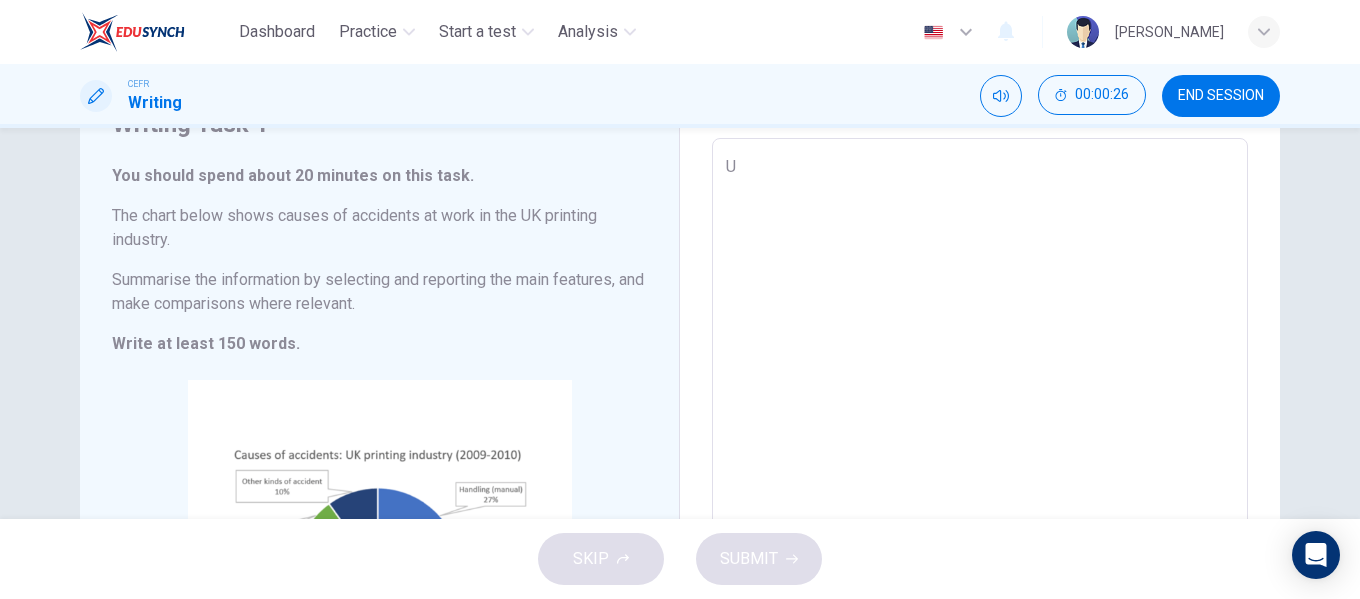 type on "x" 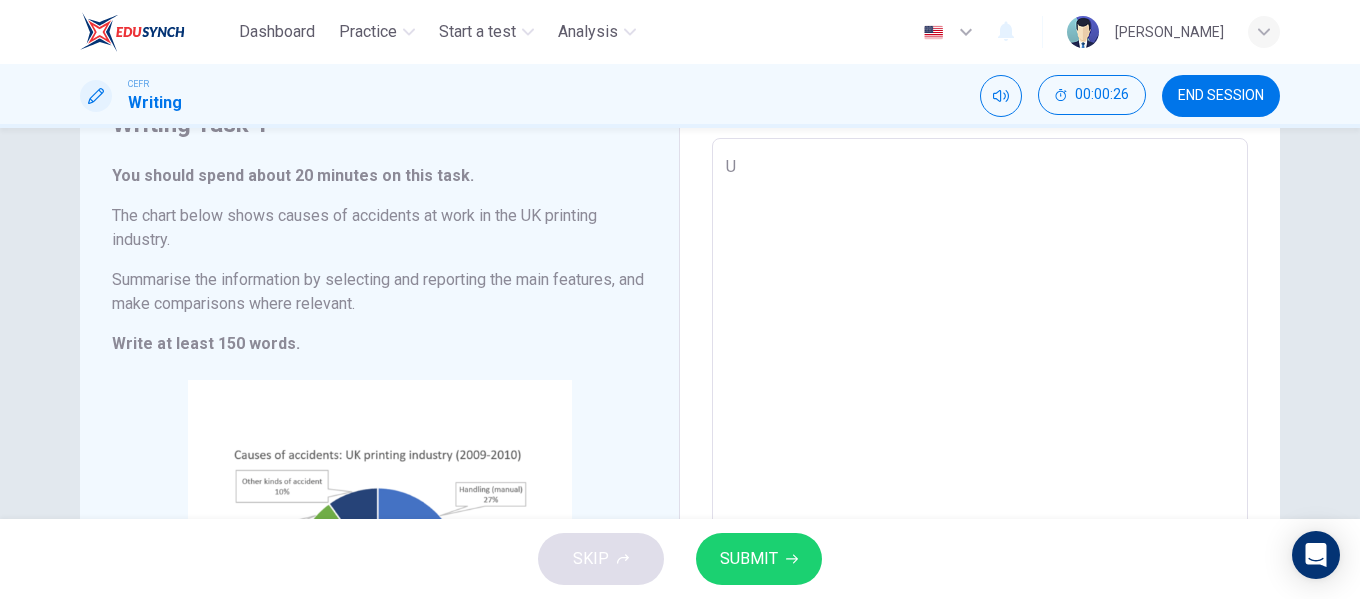 type on "Un" 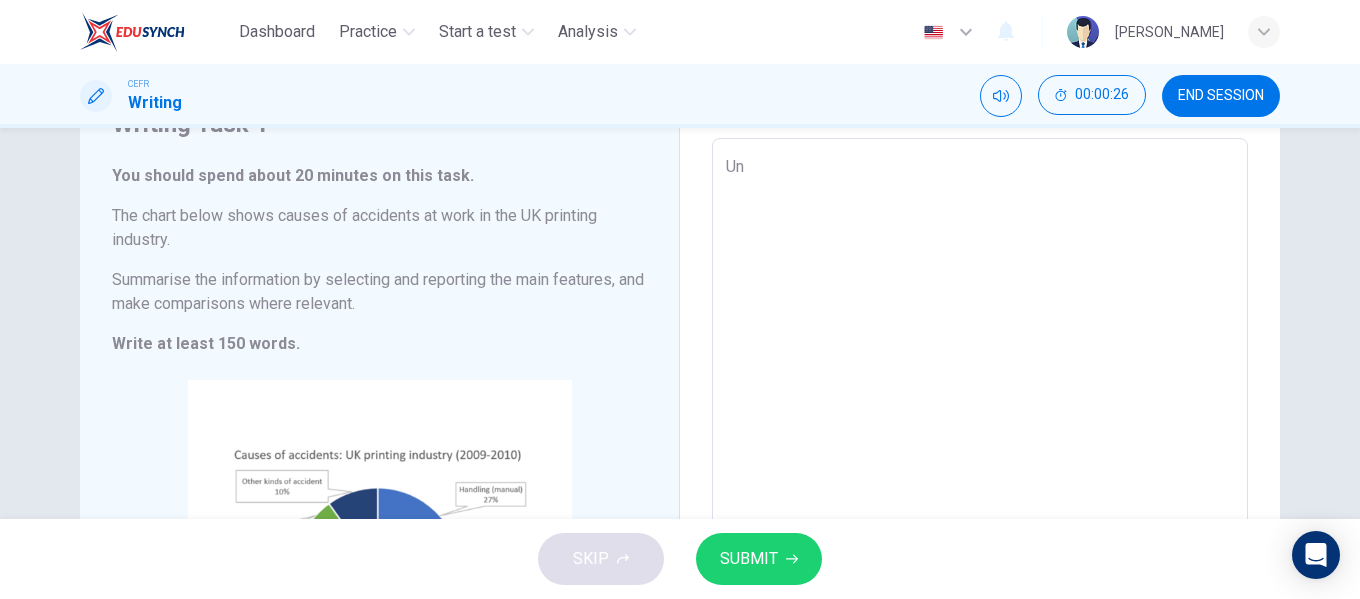 type on "x" 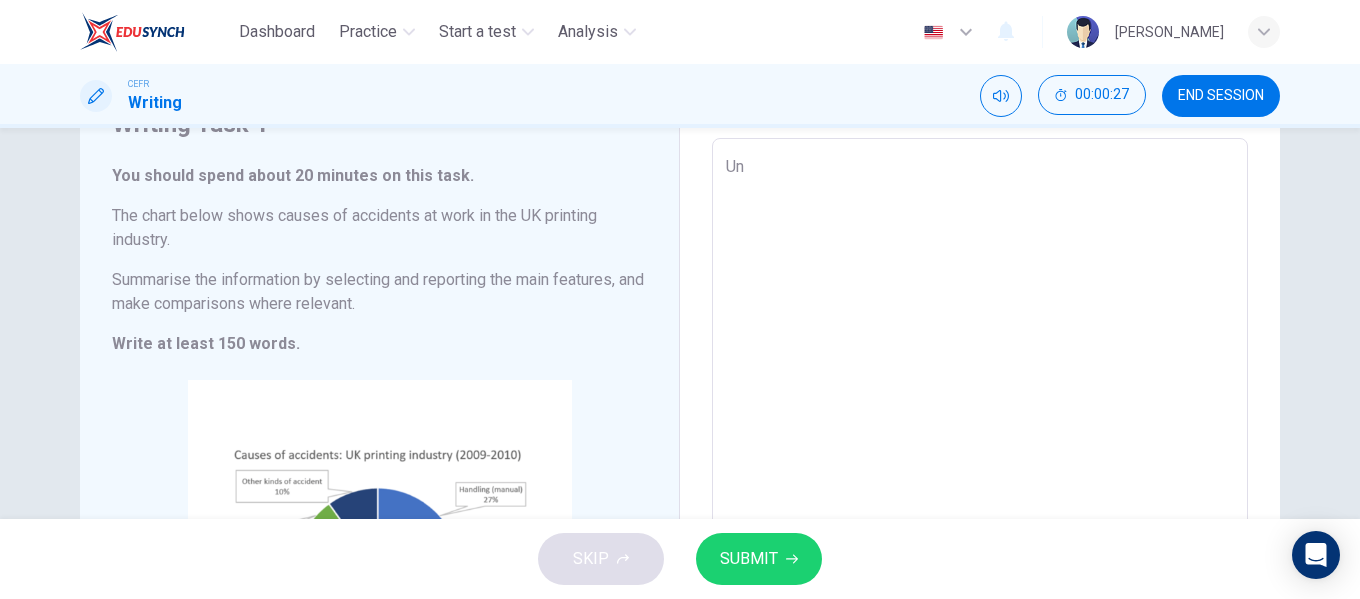 type on "Unf" 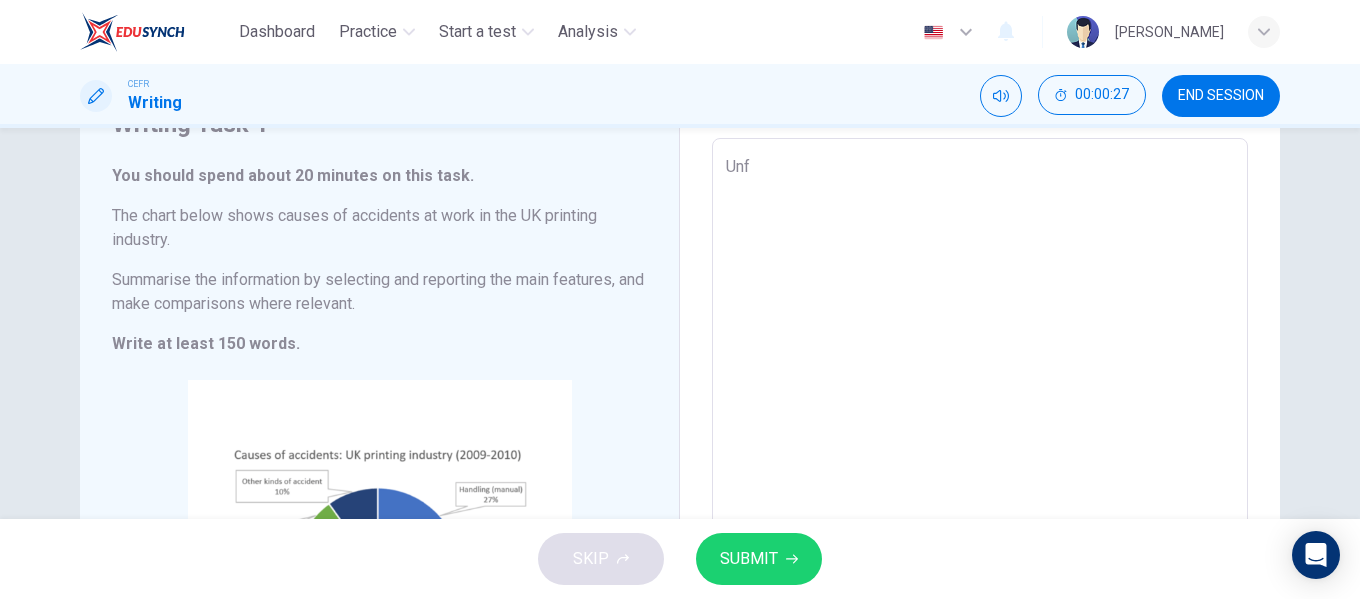 type on "x" 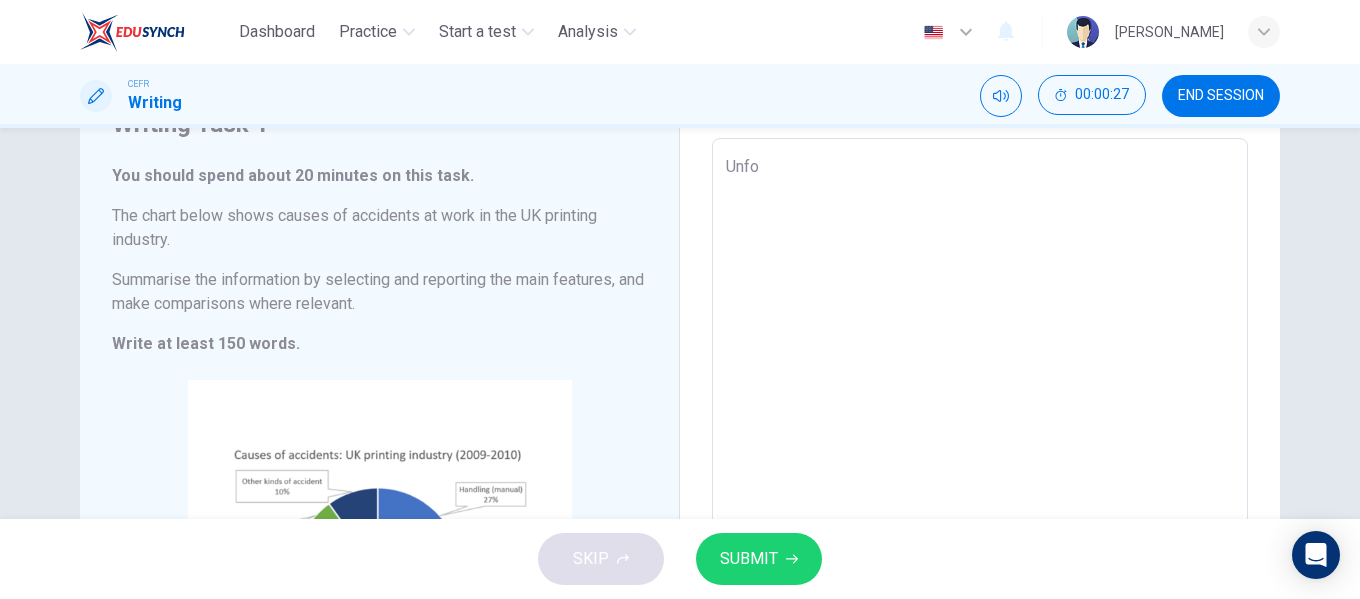 type on "x" 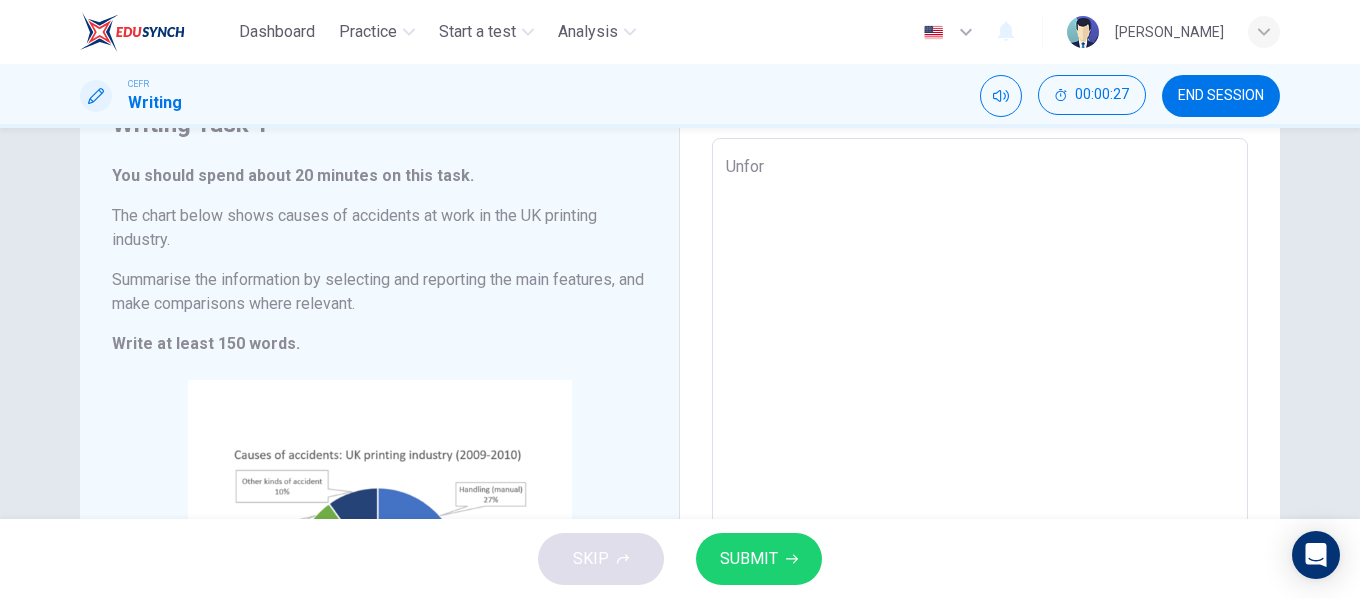 type on "x" 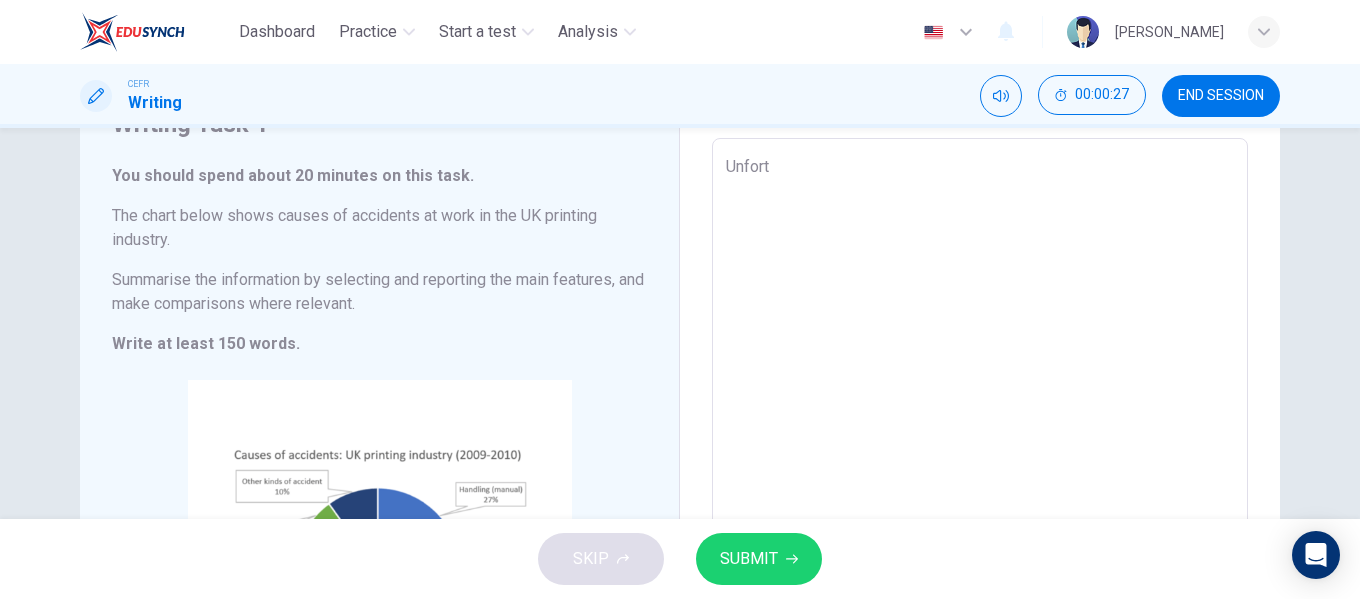 type on "Unfortu" 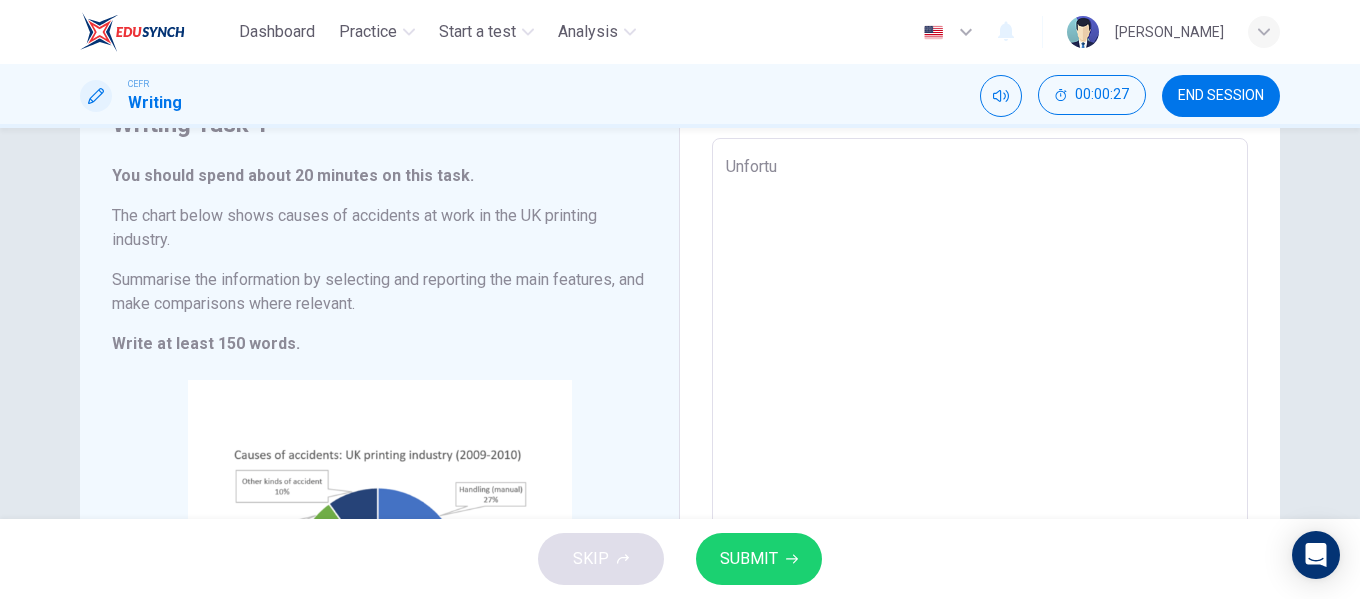 type on "x" 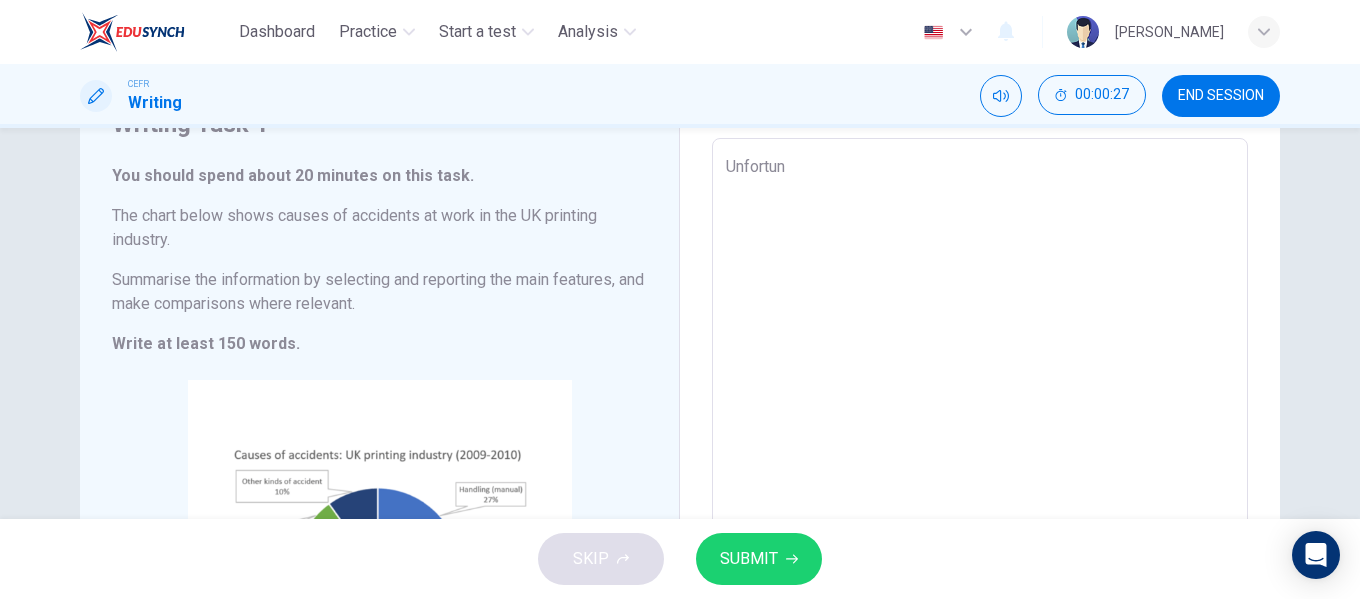 type on "Unfortuna" 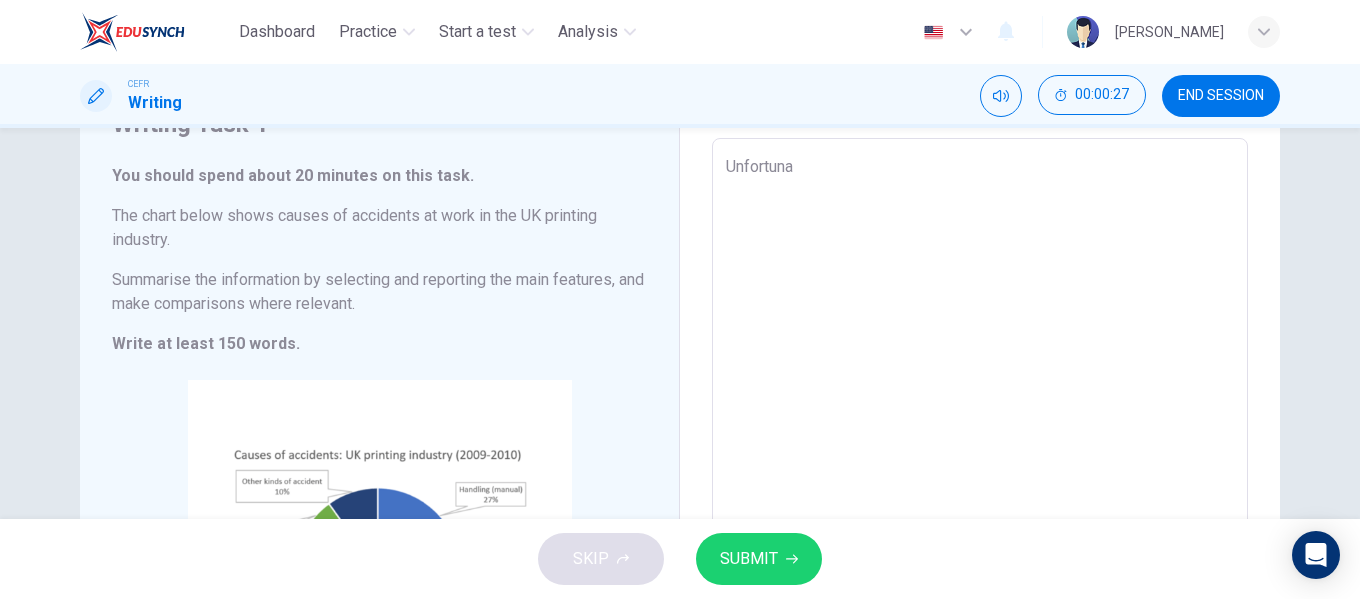 type on "x" 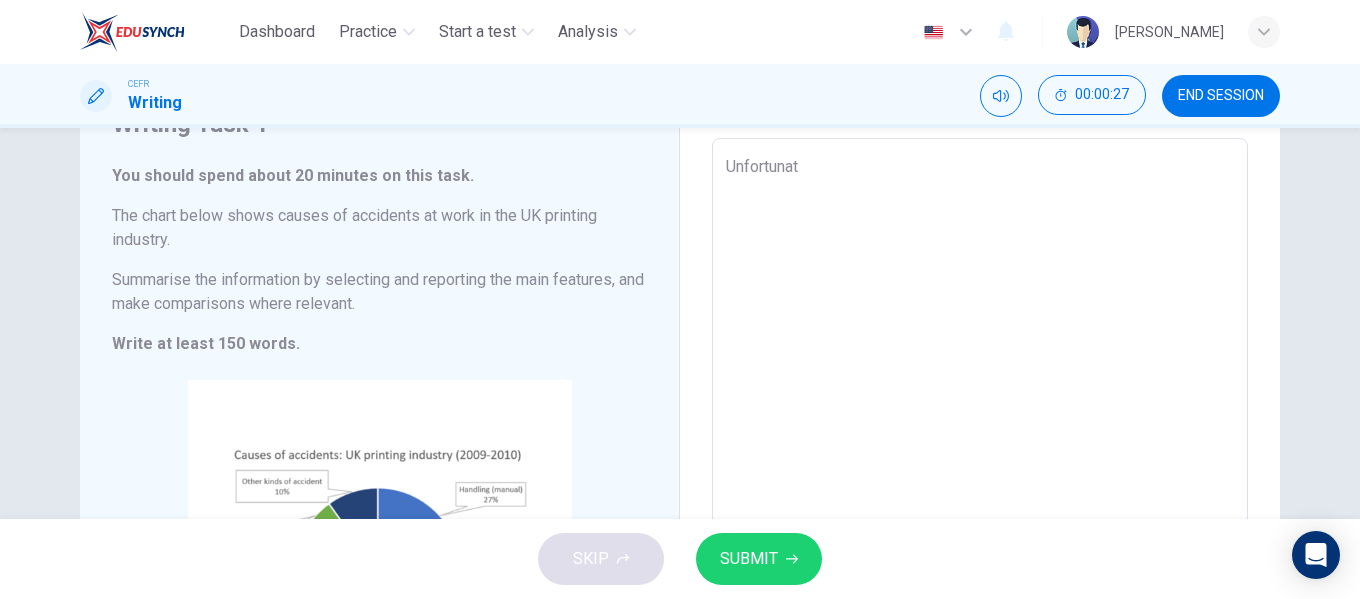 type on "x" 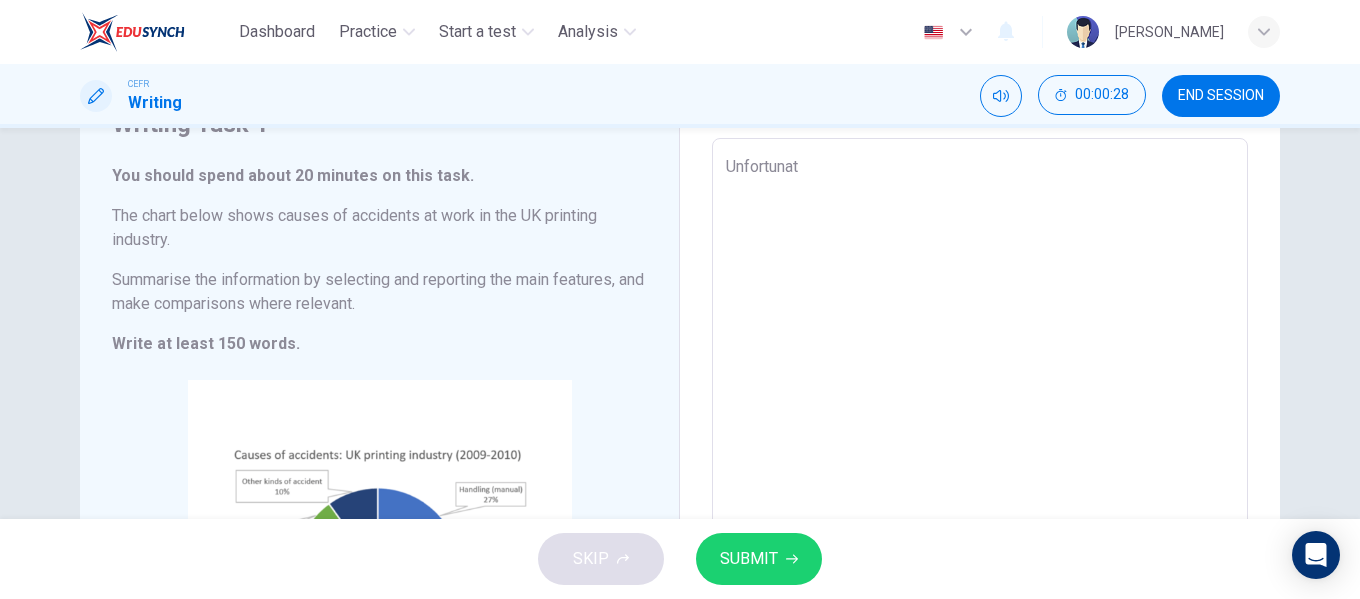 type on "Unfortunate" 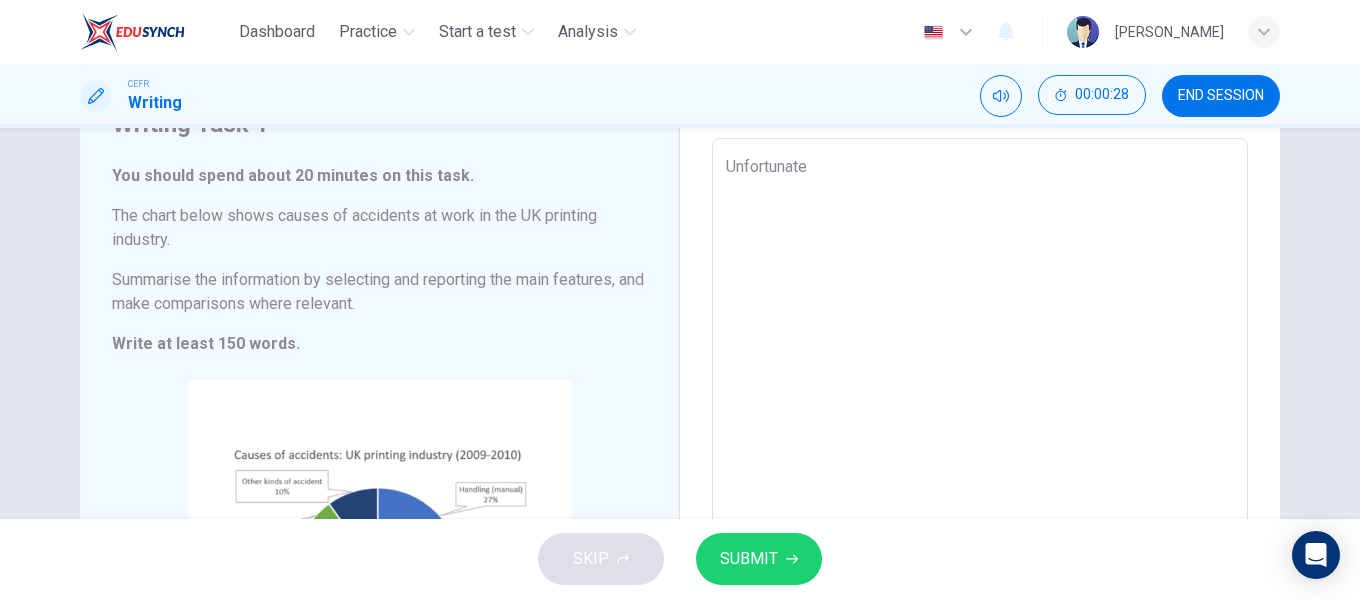 type on "x" 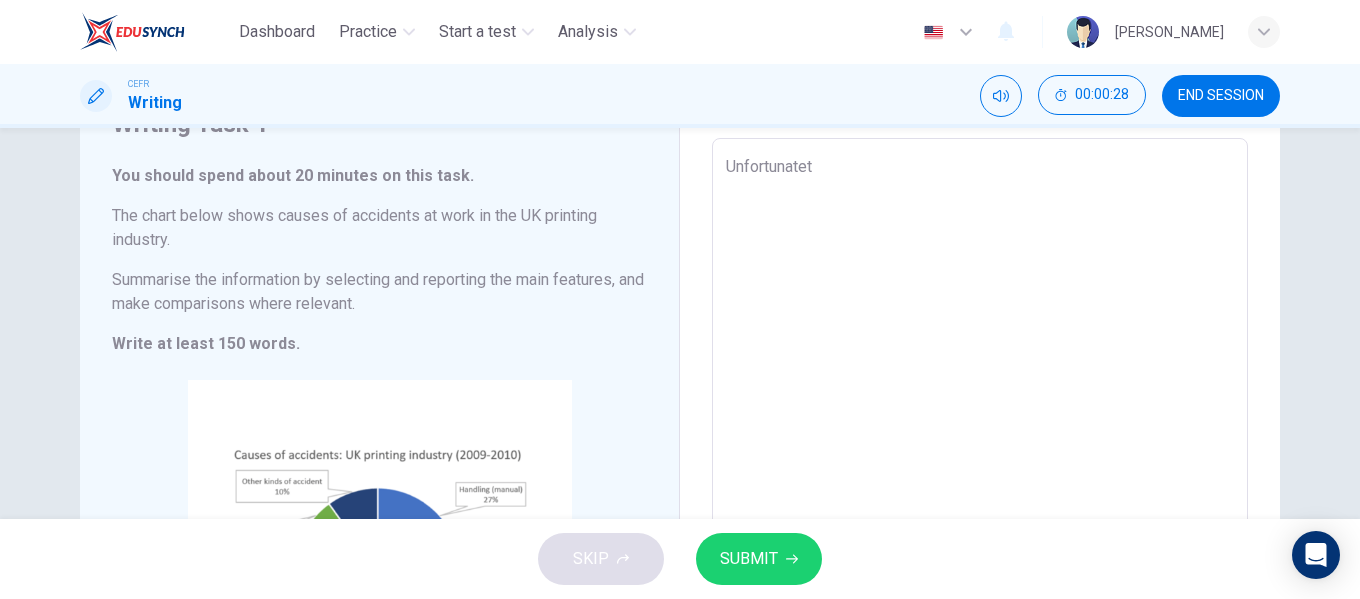 type on "x" 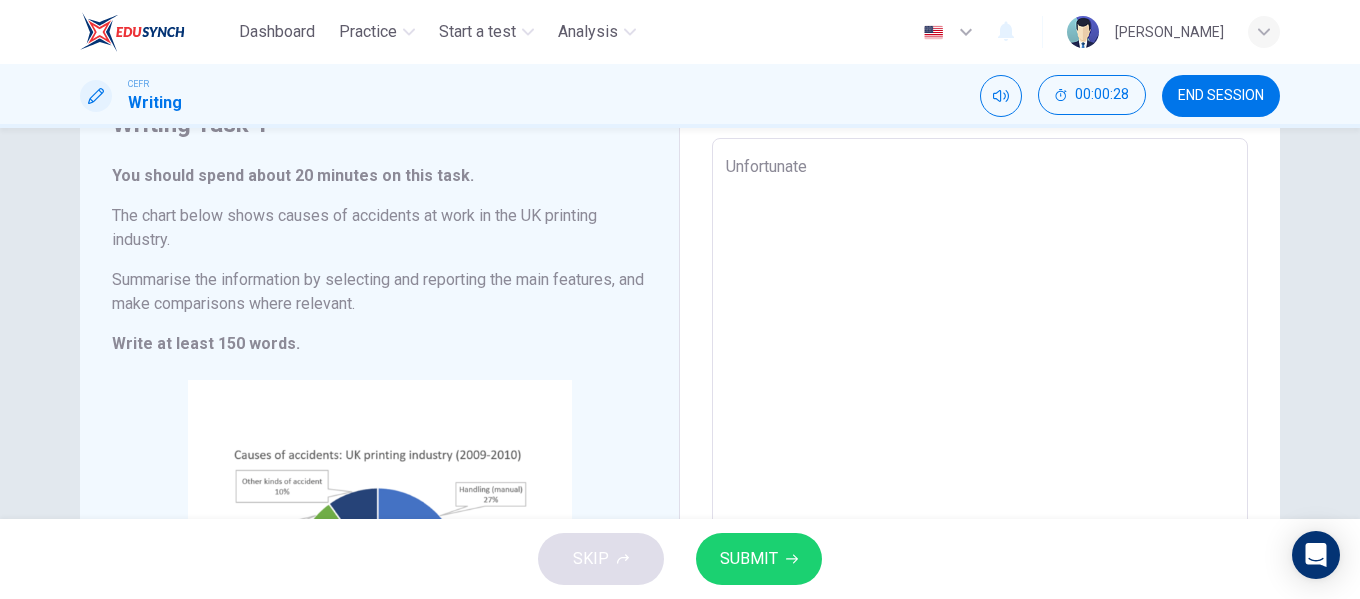 type on "x" 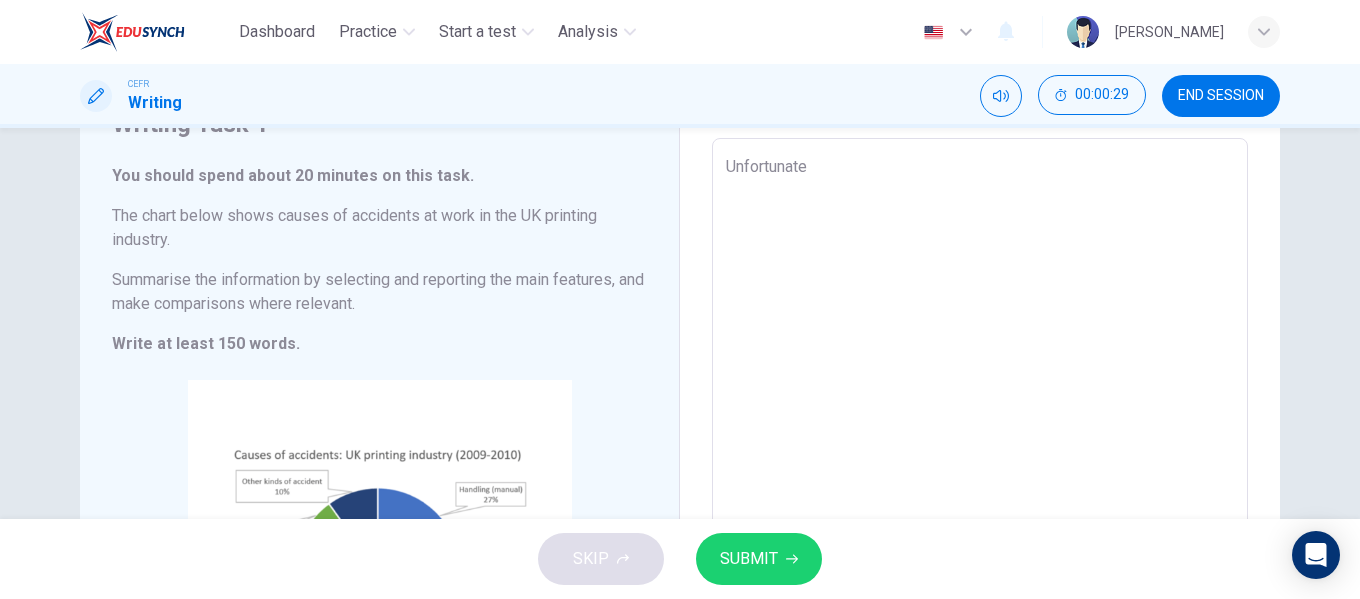 type on "Unfortunate t" 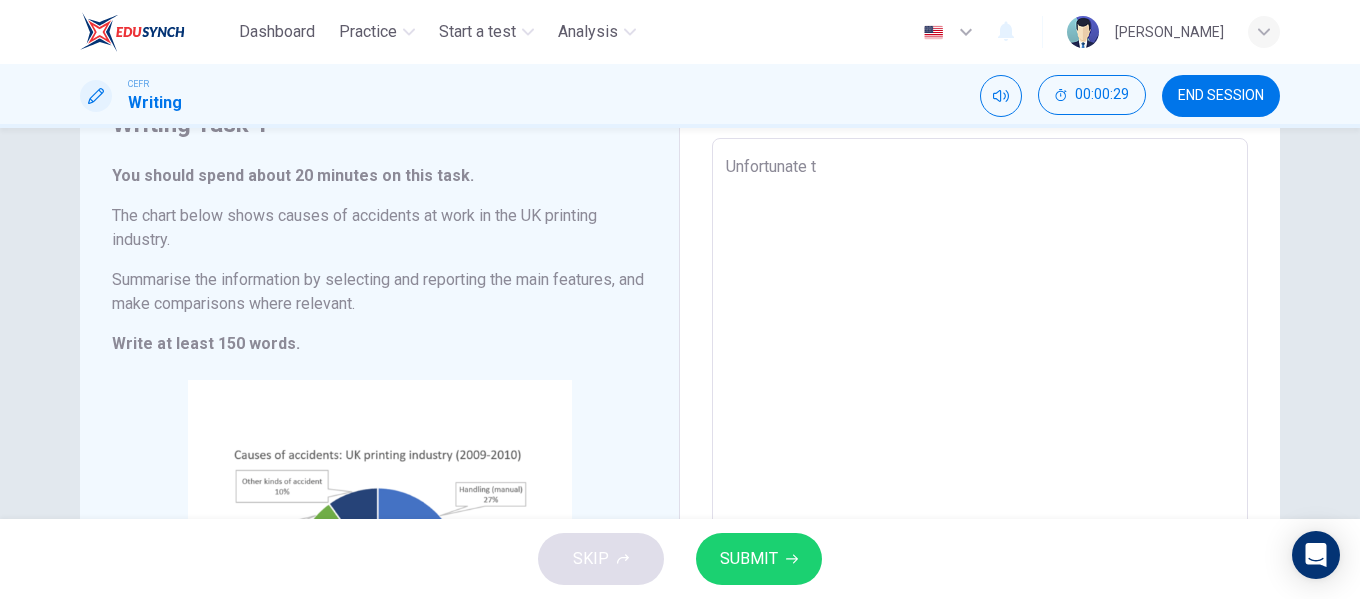 type on "x" 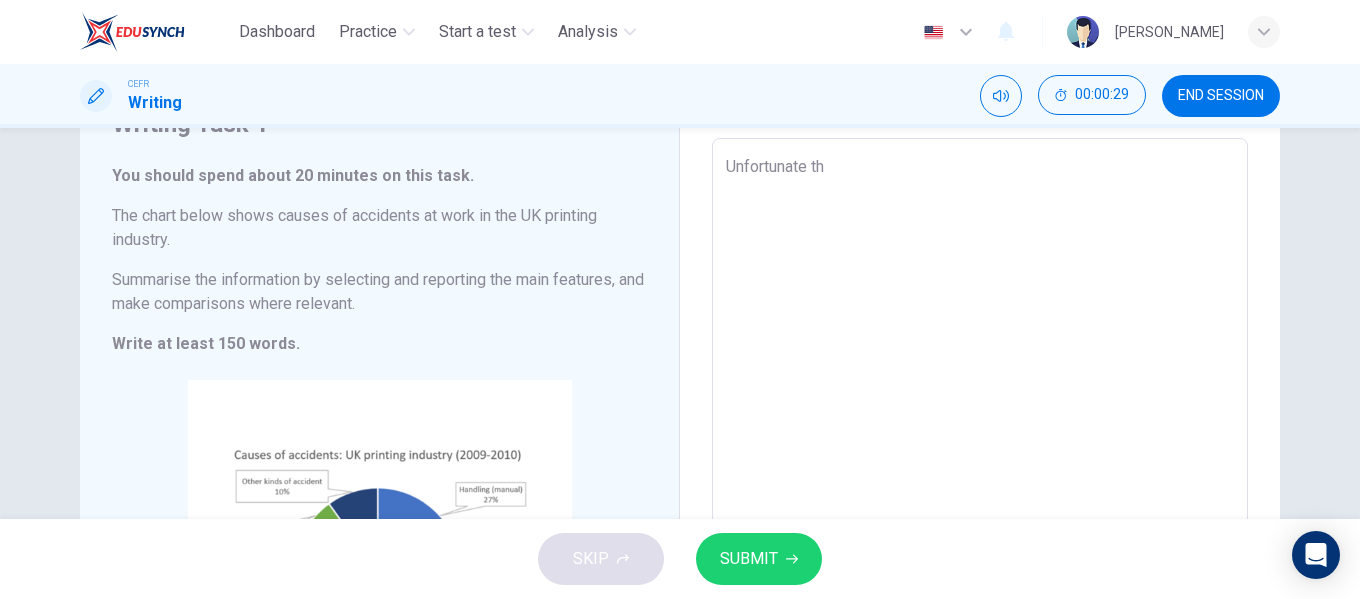 type on "x" 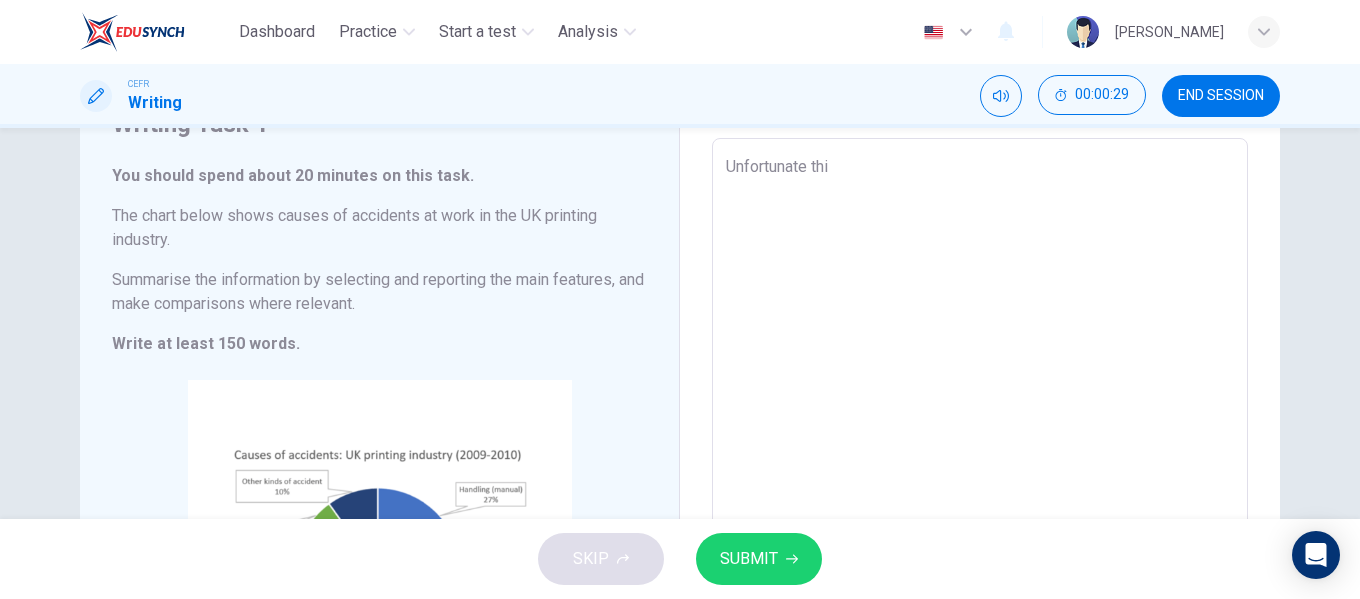 type on "x" 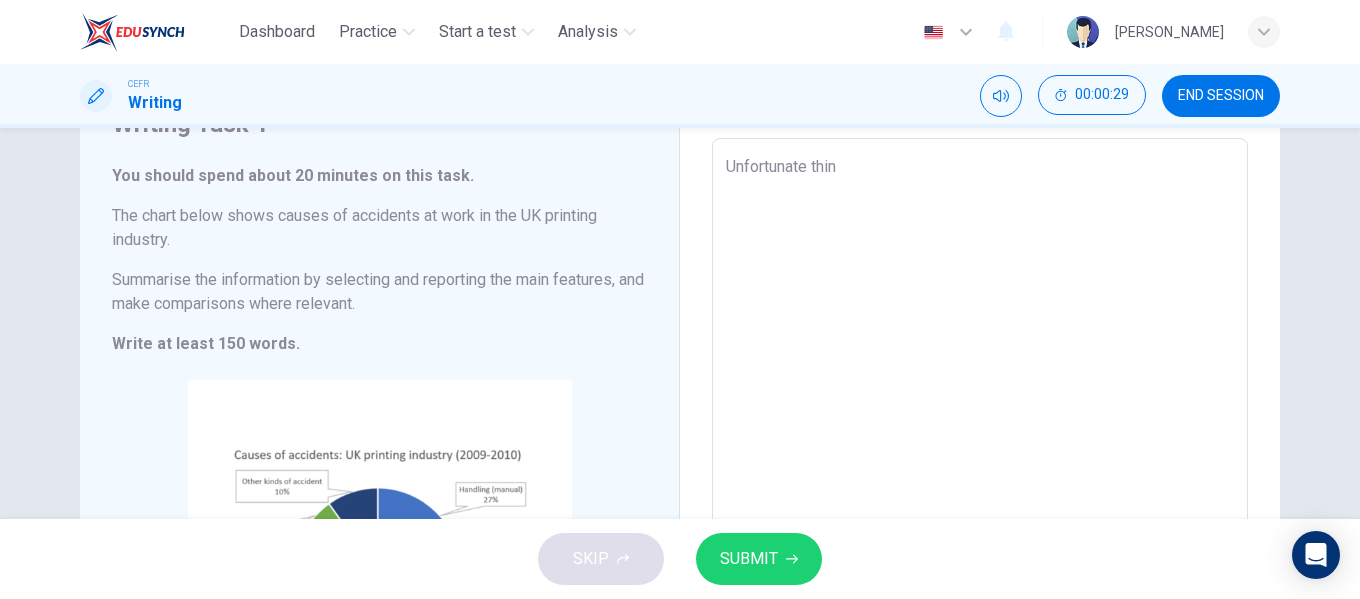 type on "x" 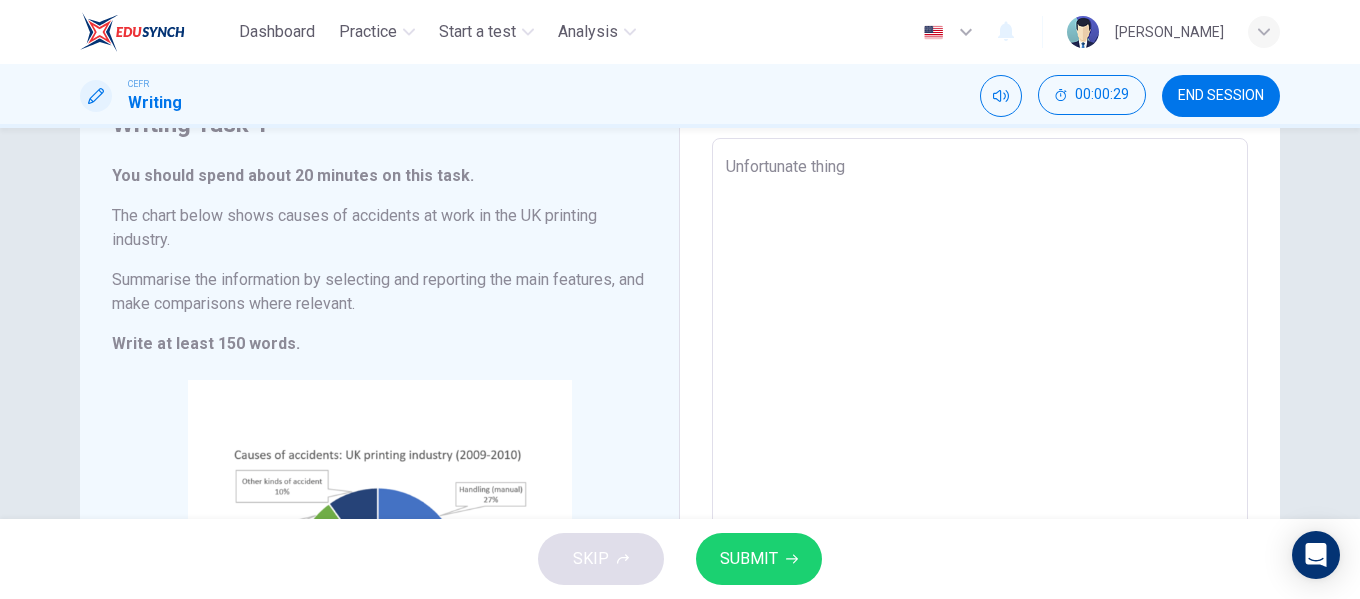 type on "x" 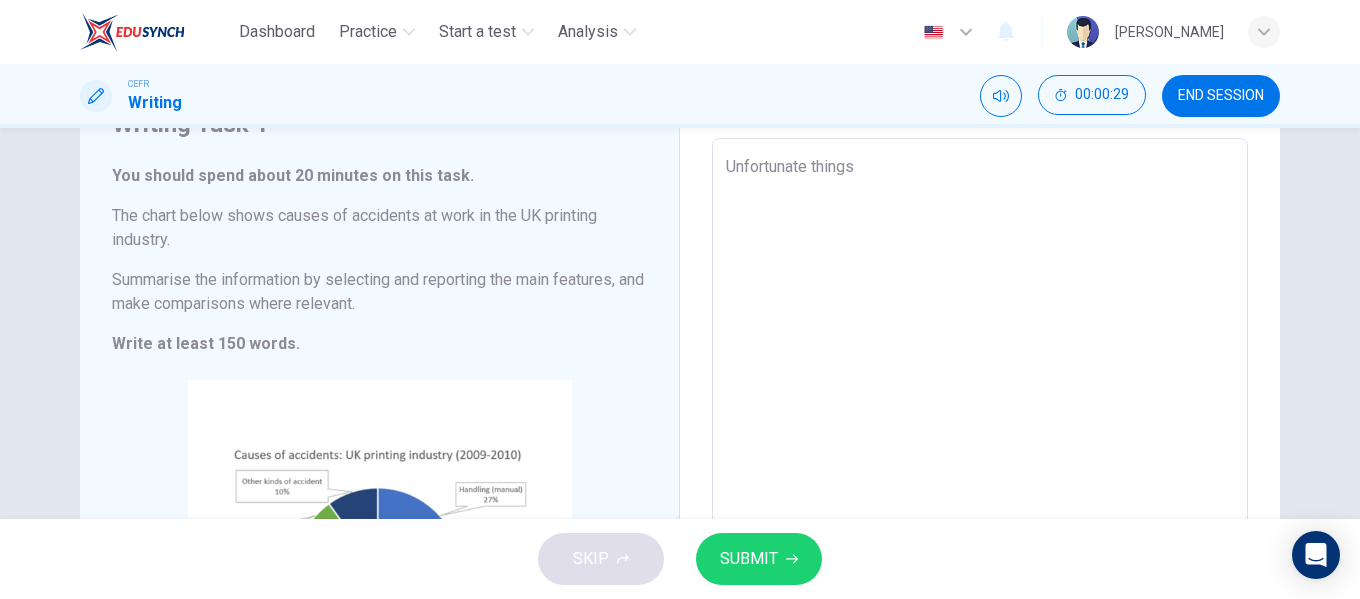 type on "Unfortunate things" 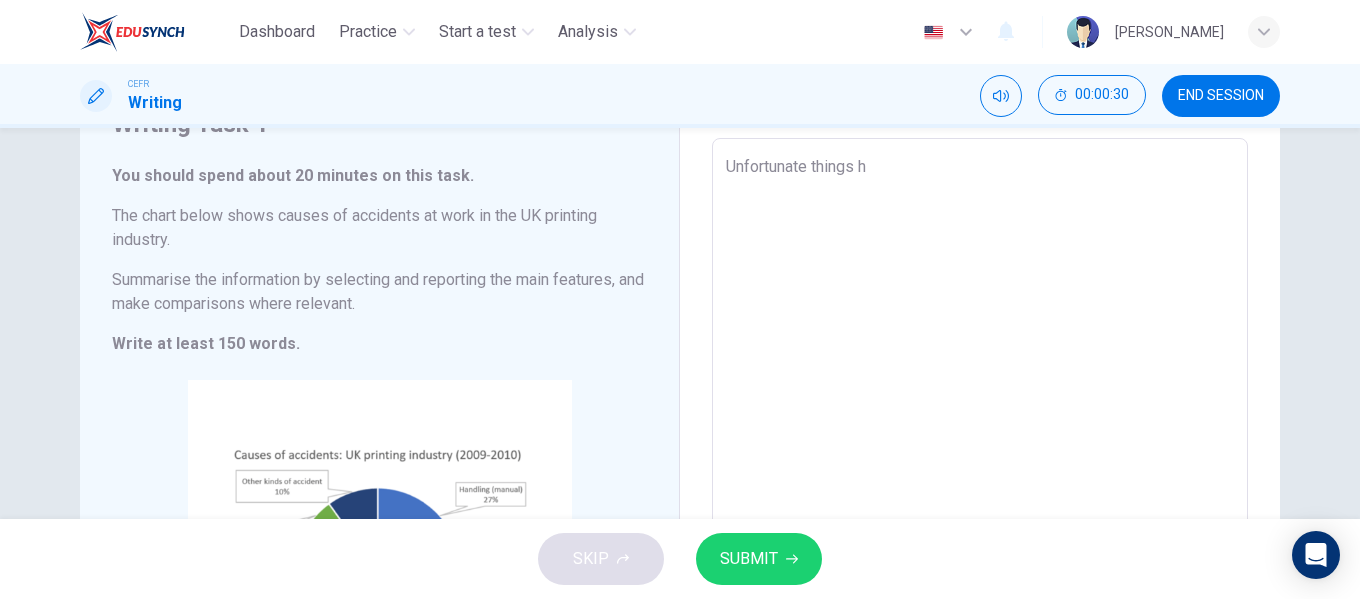 type on "x" 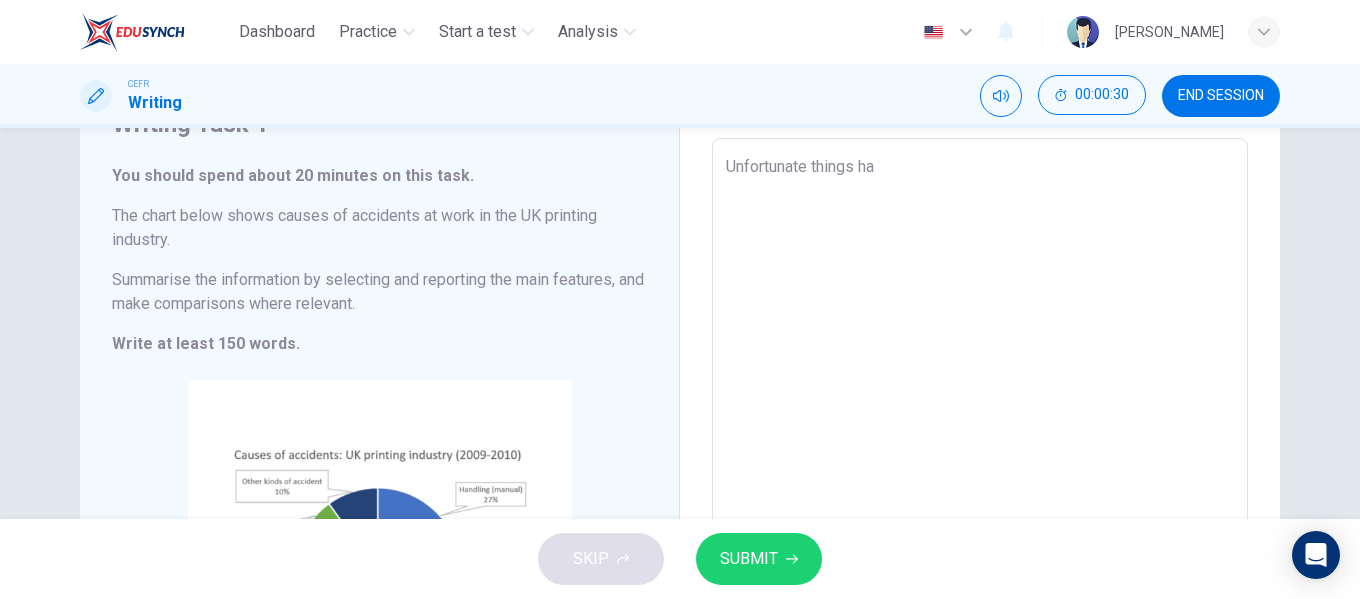 type on "x" 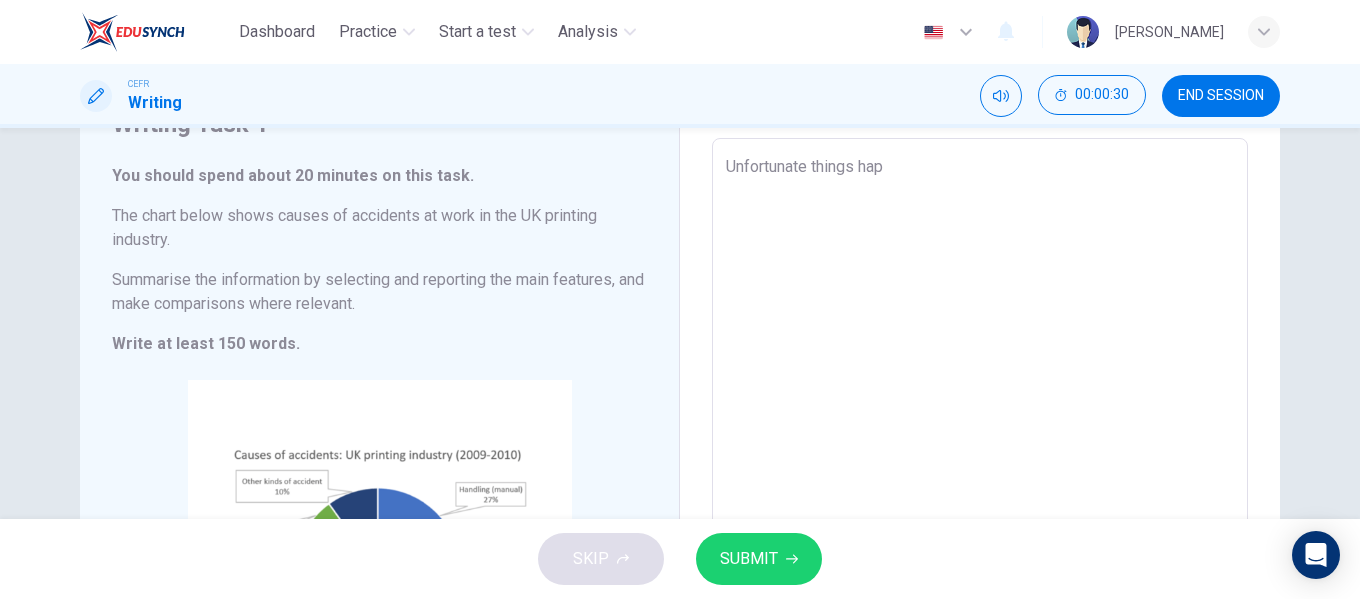 type on "x" 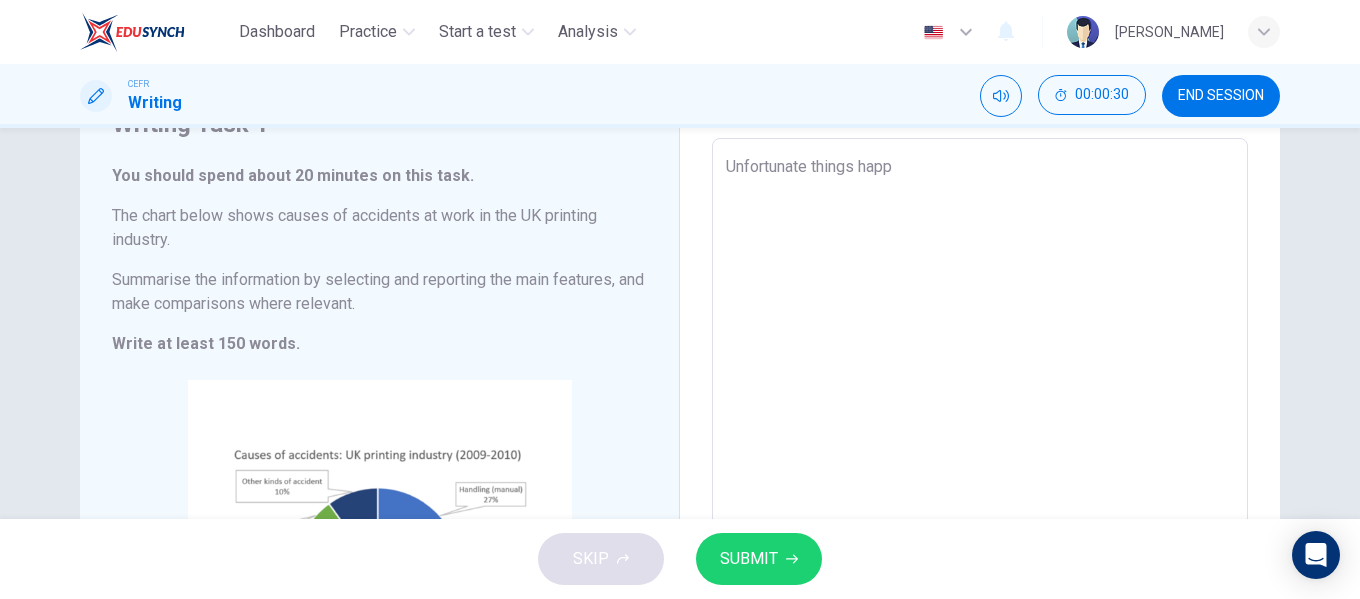 type on "x" 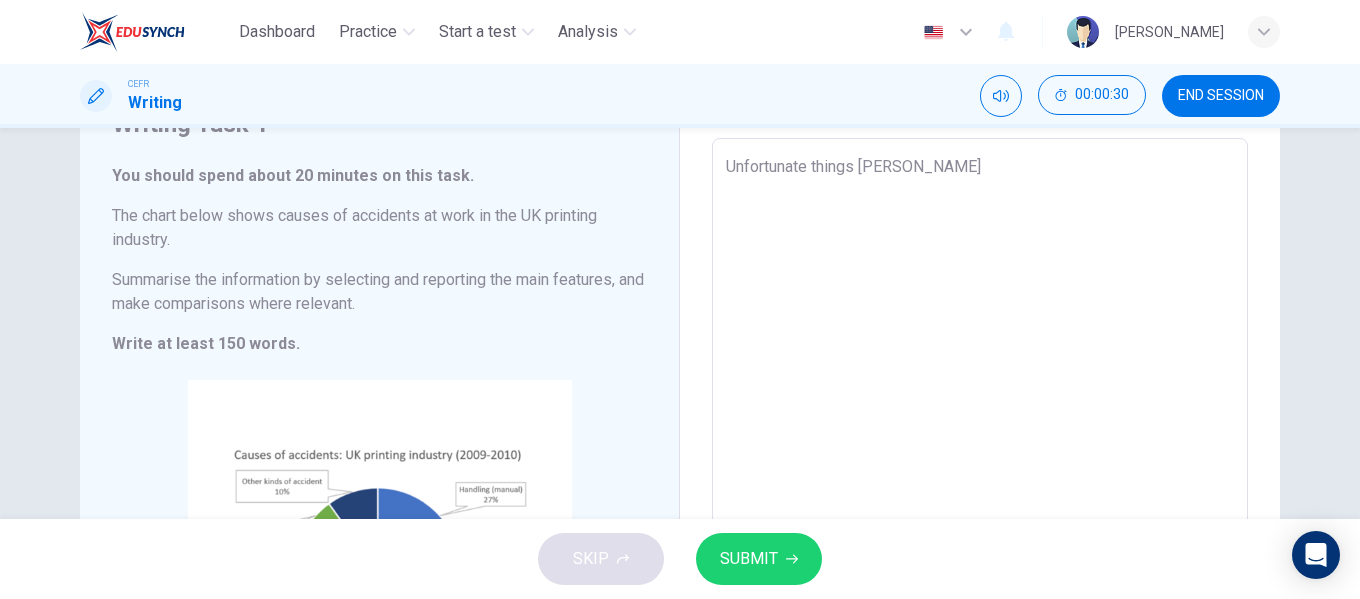 type on "x" 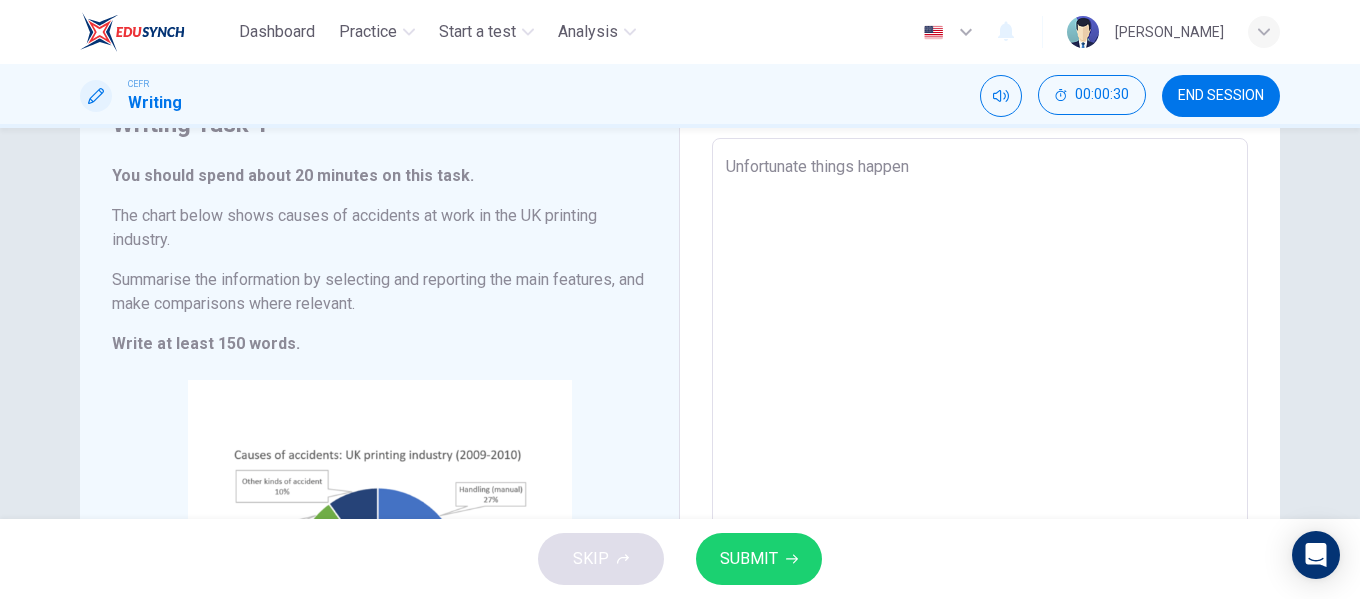 type on "x" 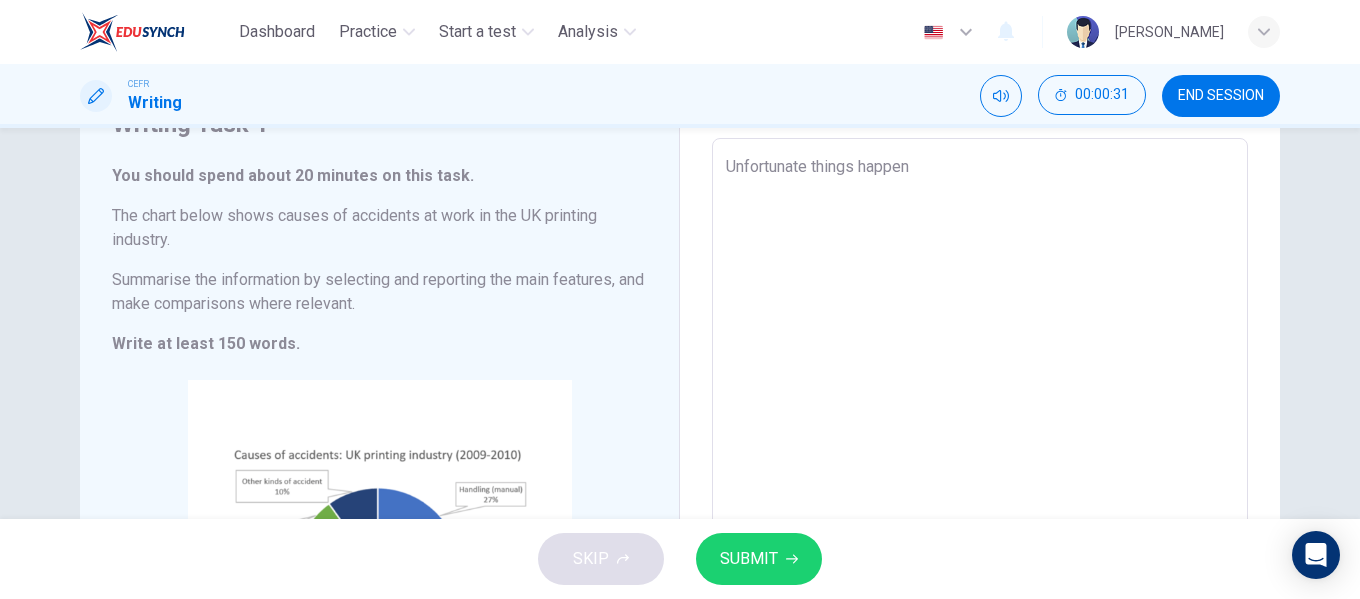 type on "Unfortunate things happen" 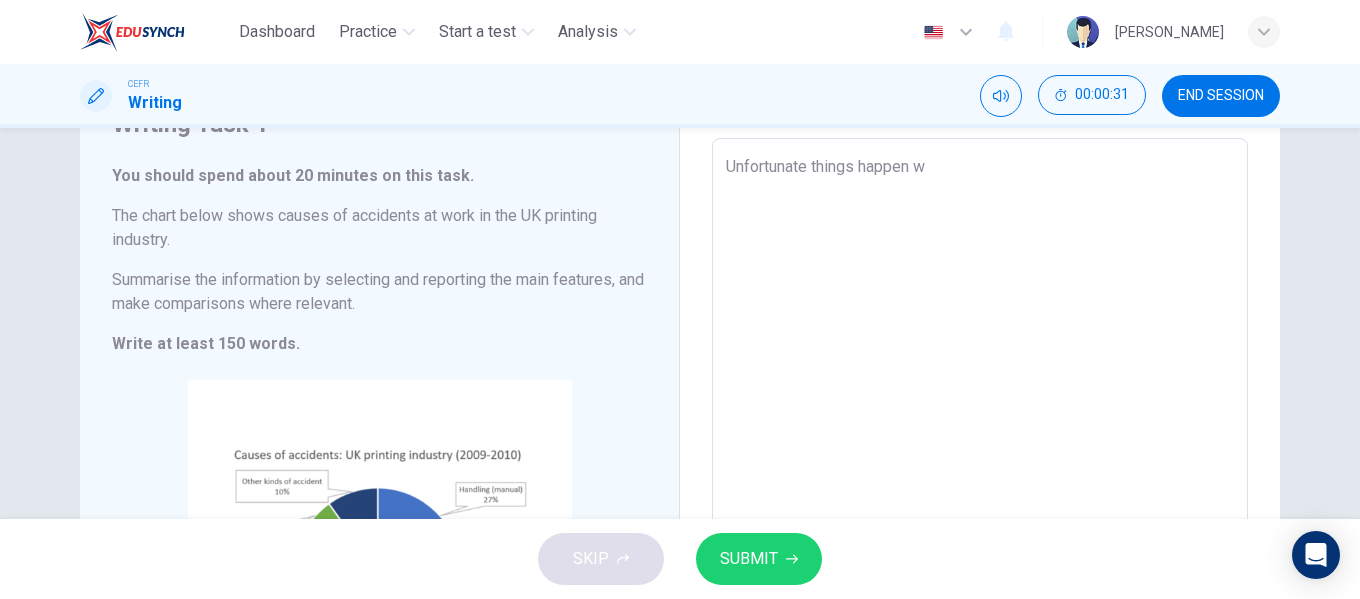 type on "x" 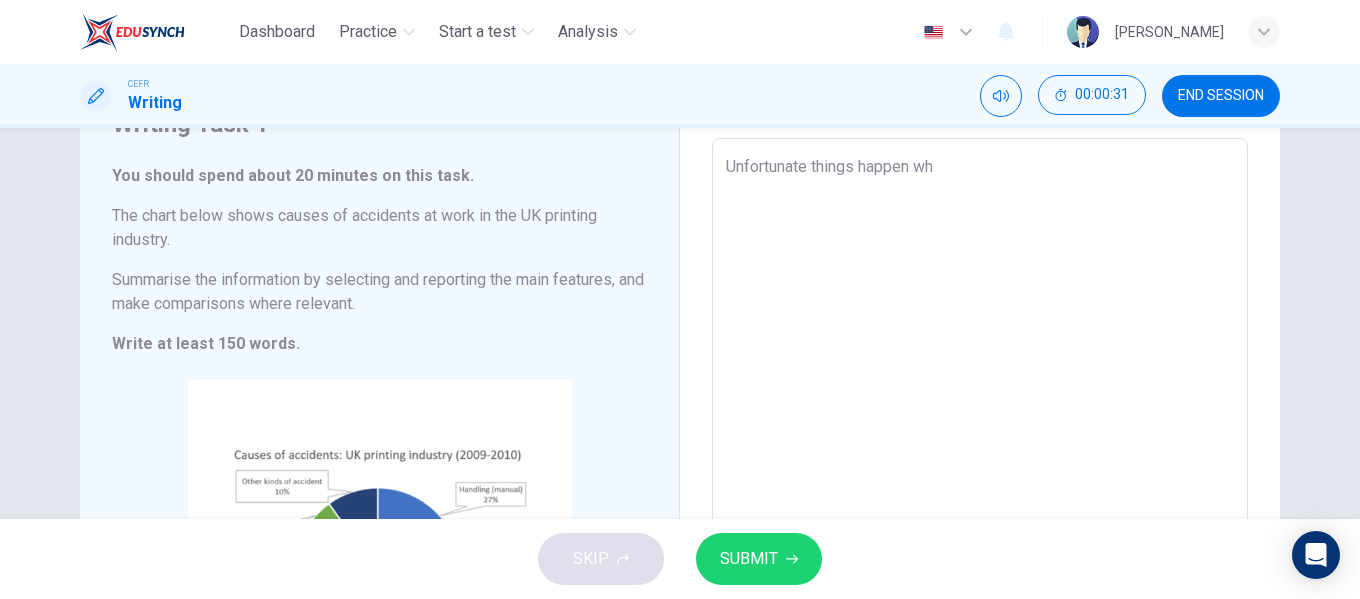 type on "x" 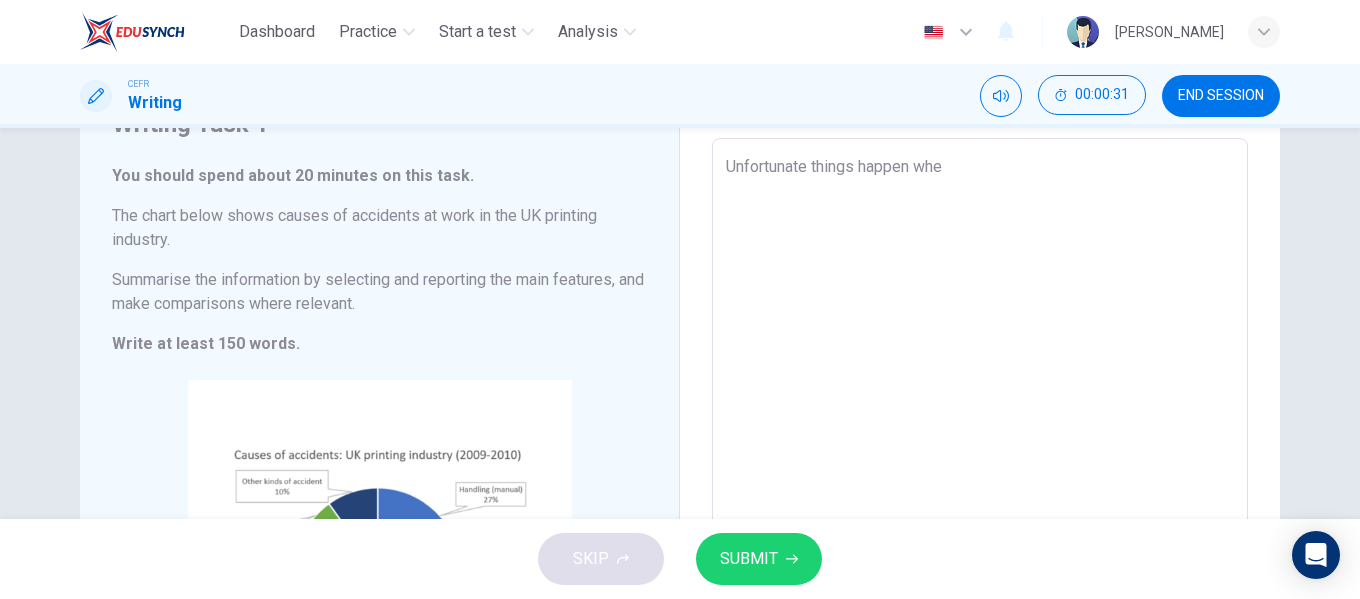 type on "x" 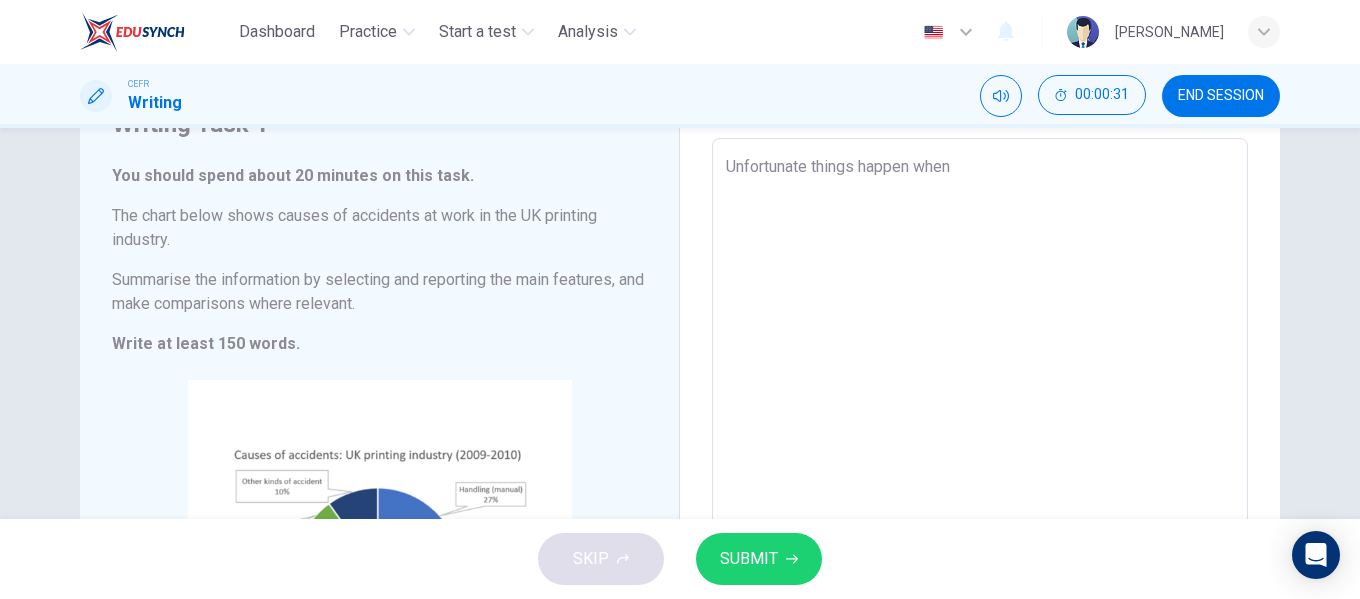 type on "x" 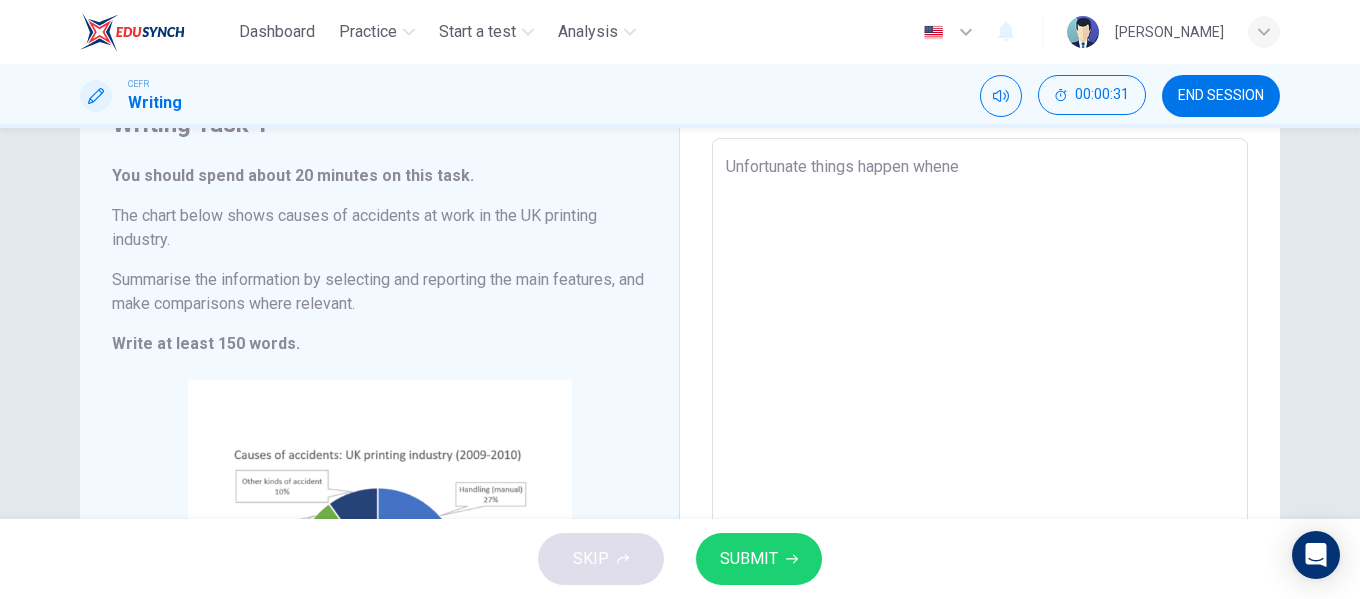 type on "Unfortunate things happen whenev" 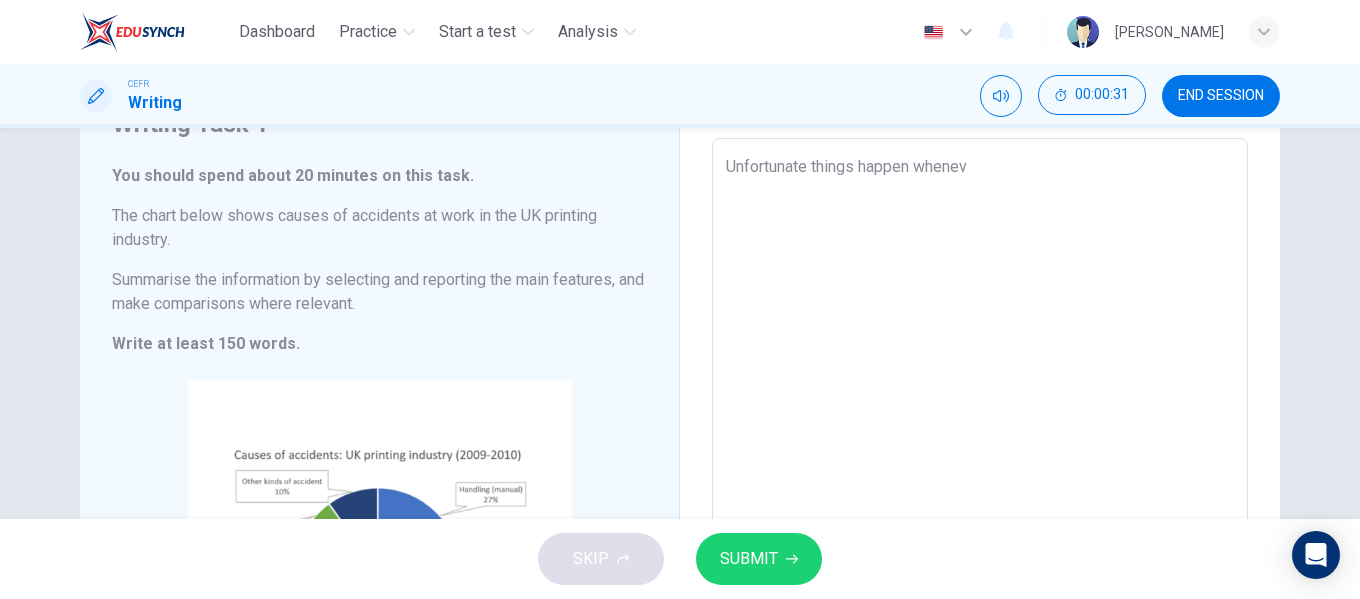type on "x" 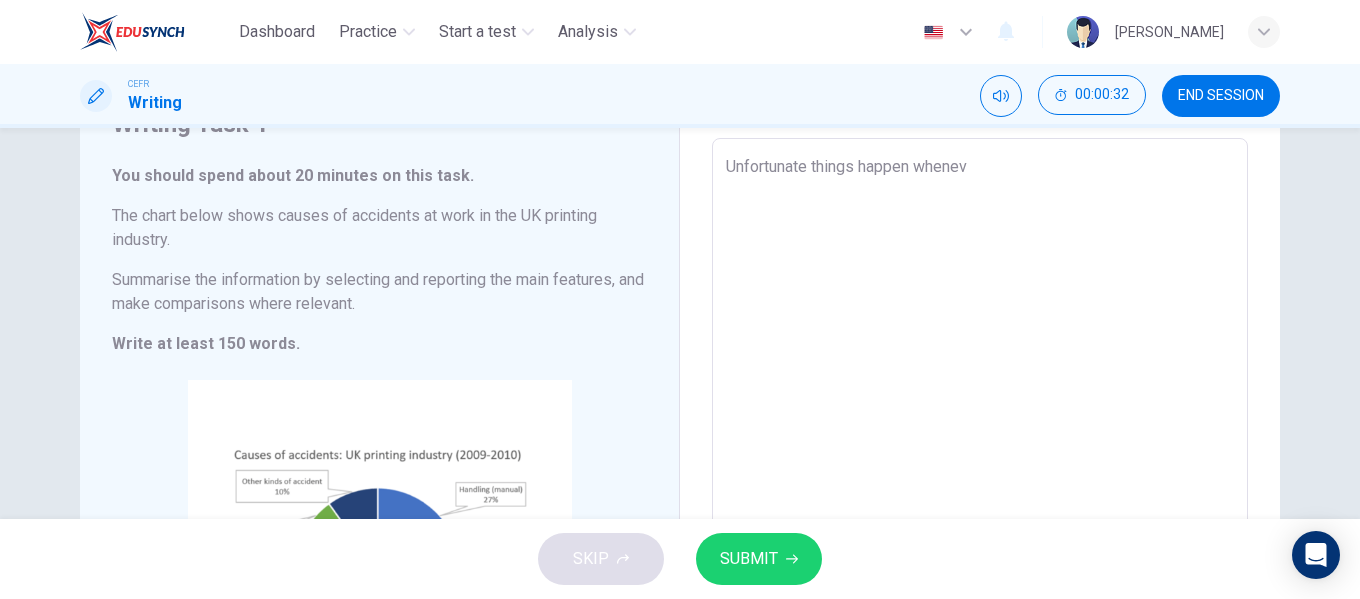 type on "Unfortunate things happen wheneve" 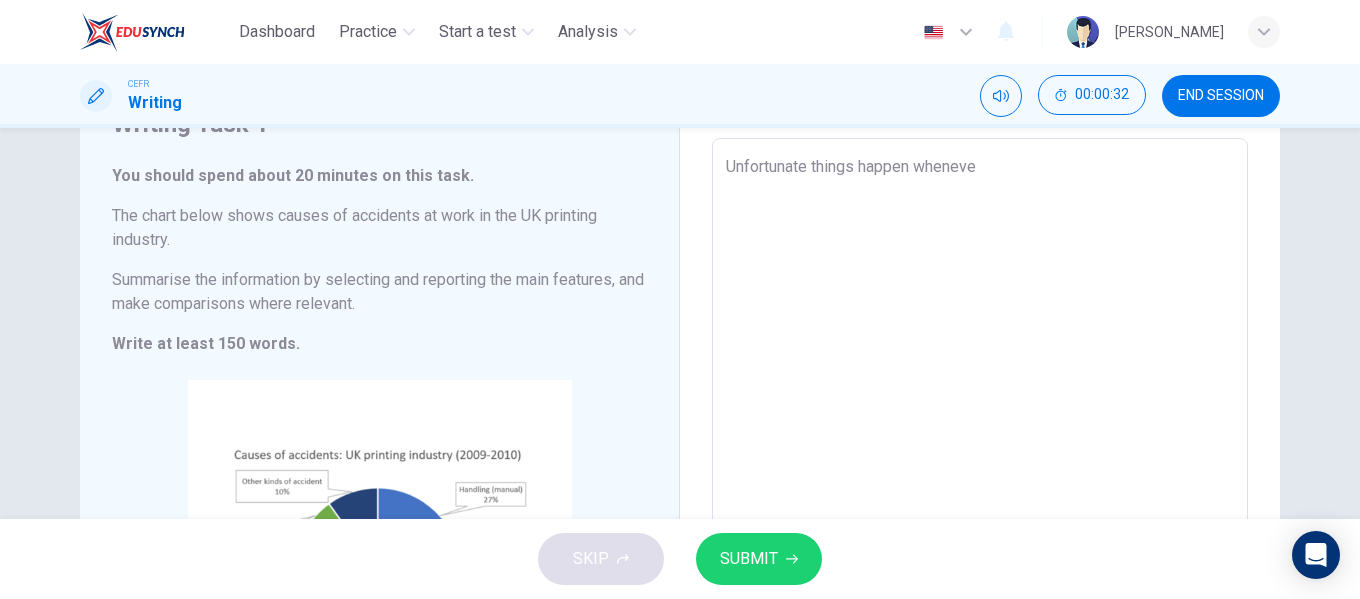 type on "x" 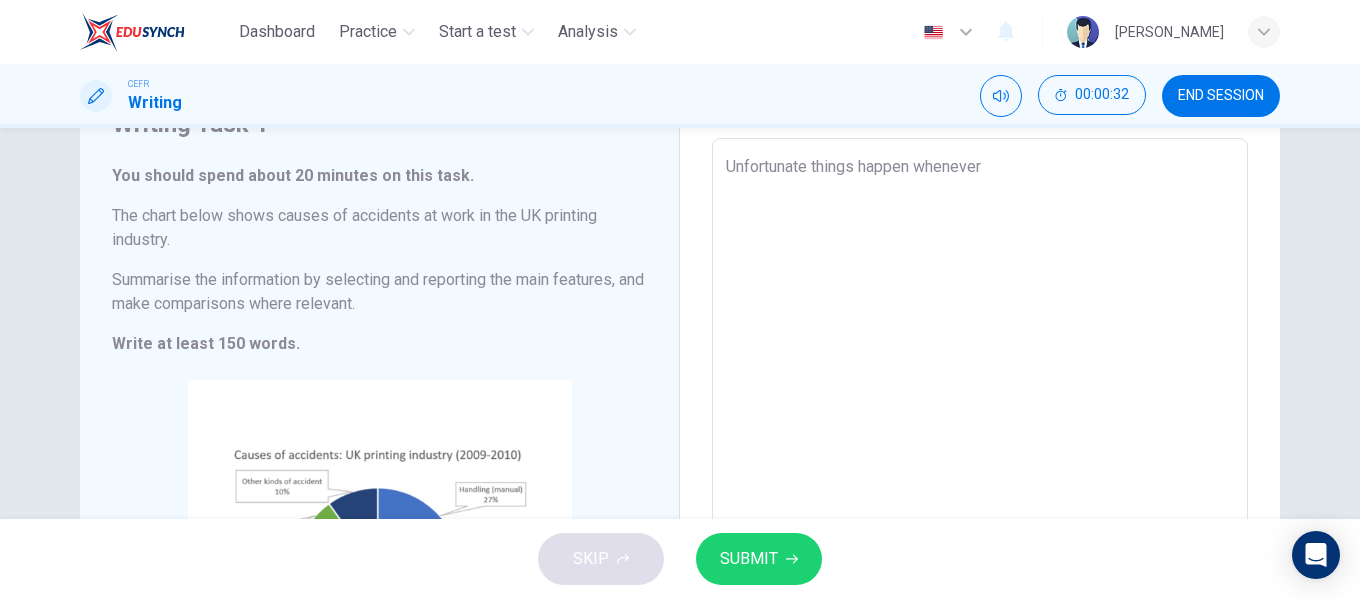 type on "Unfortunate things happen whenever" 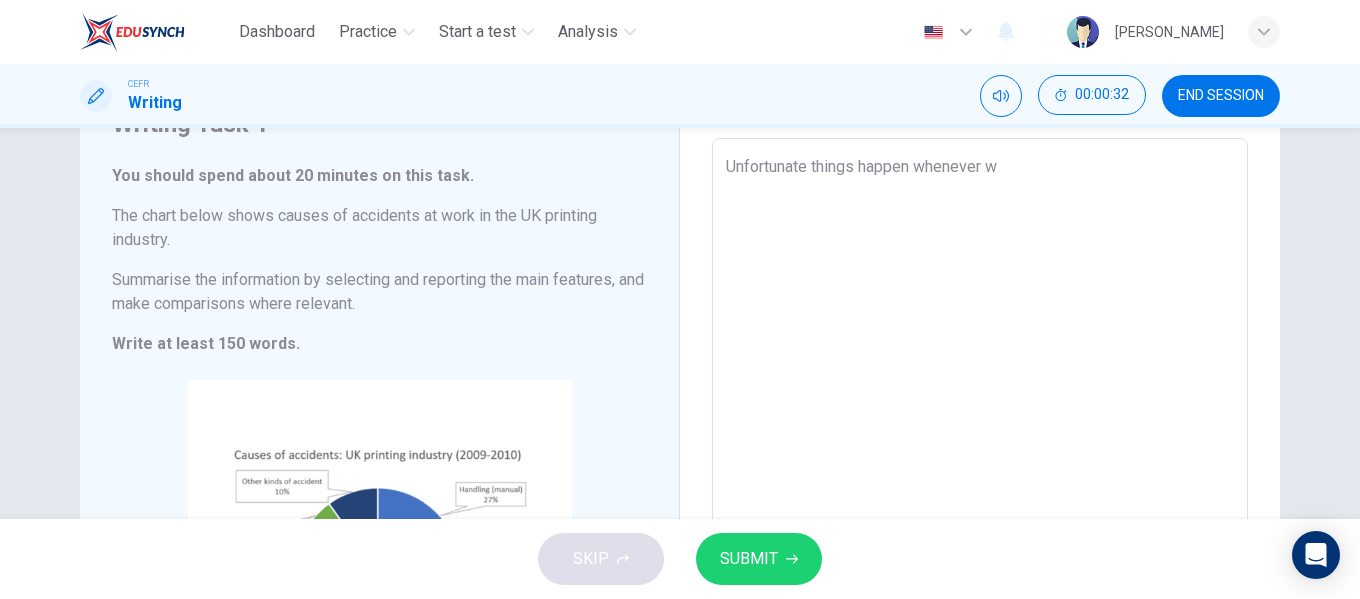 type on "x" 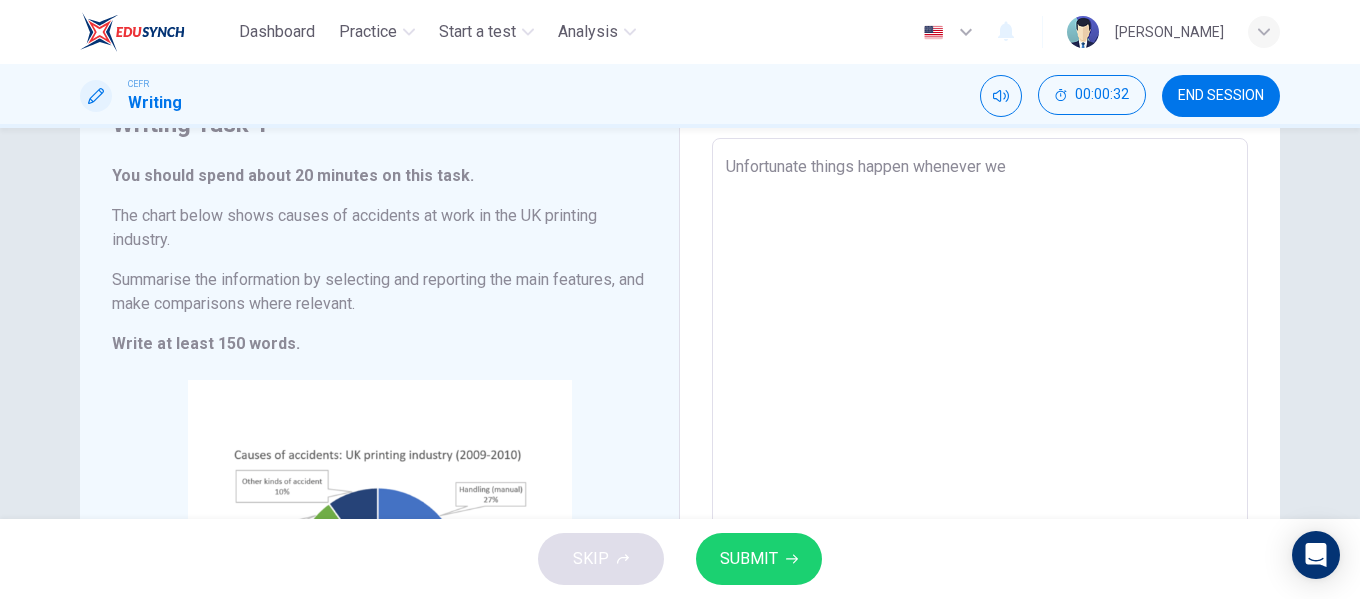 type on "x" 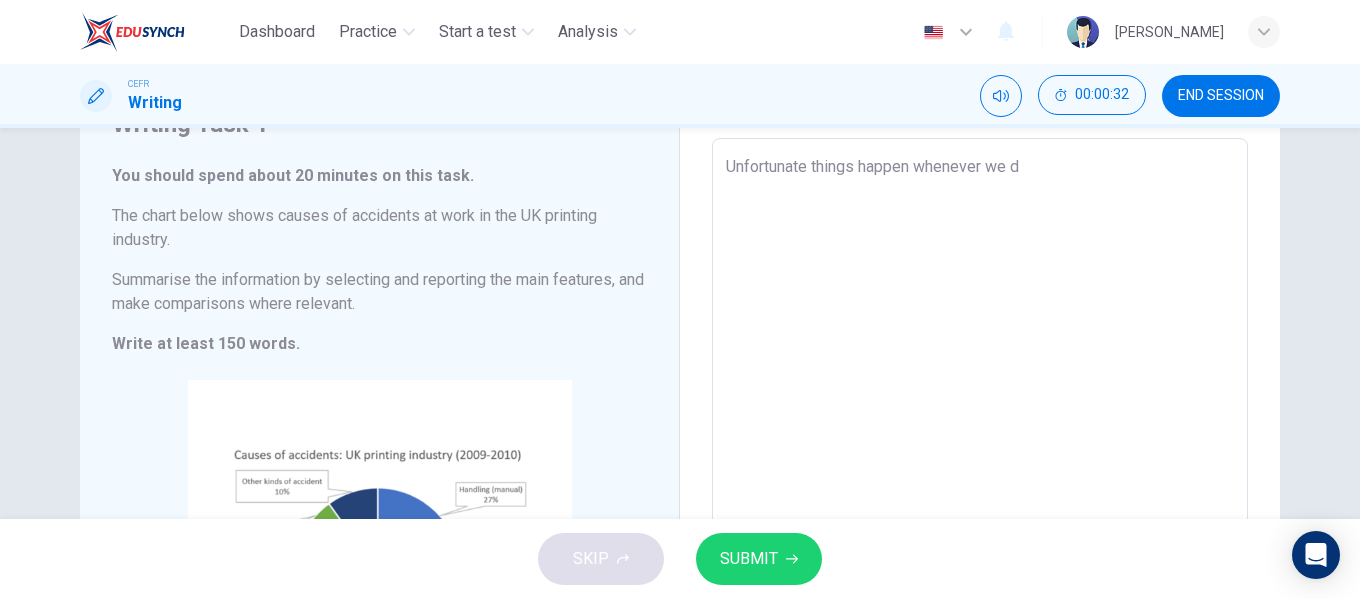 type on "x" 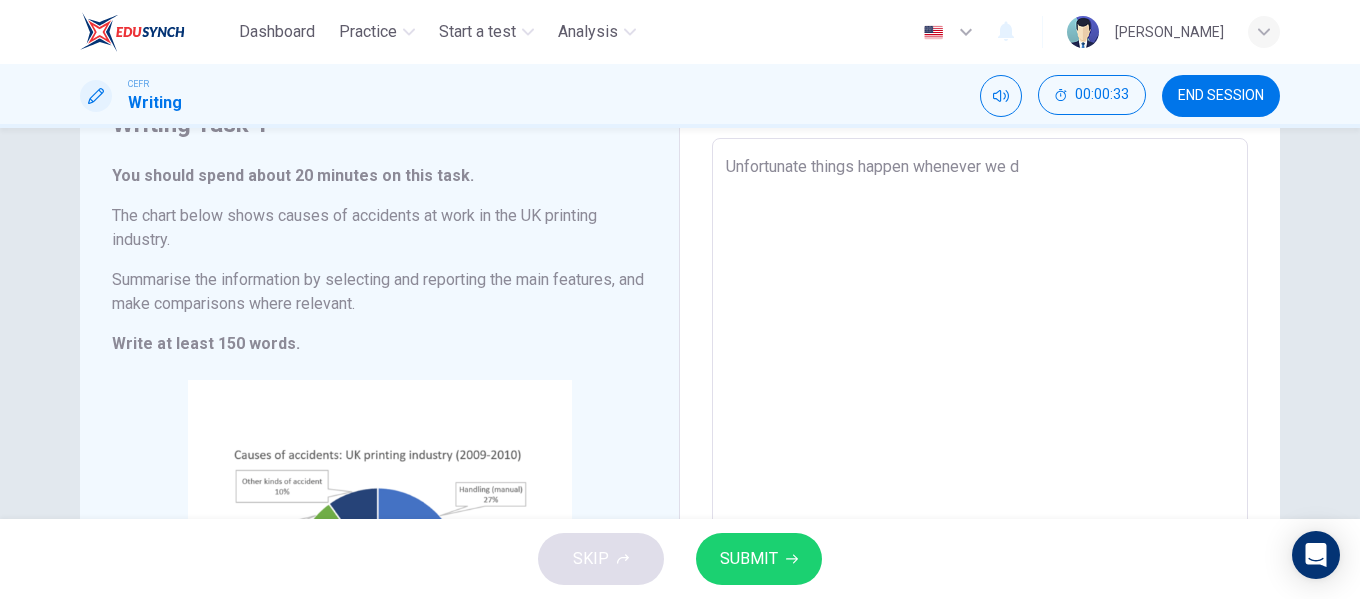 type on "Unfortunate things happen whenever we dr" 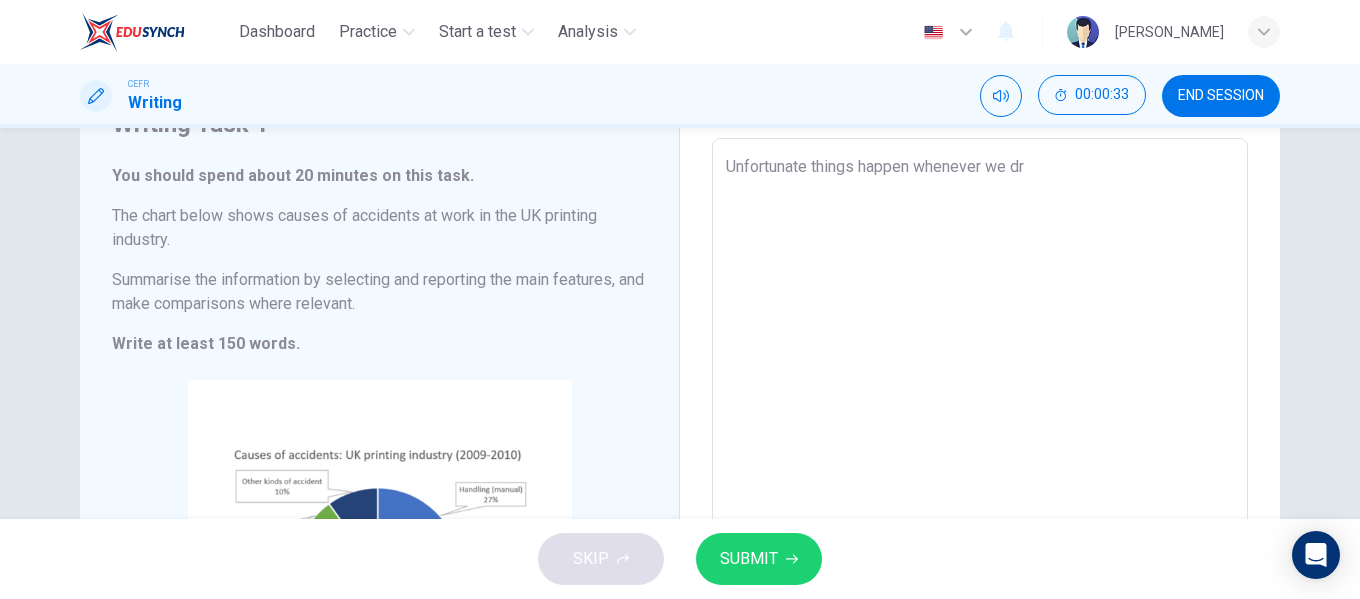 type on "x" 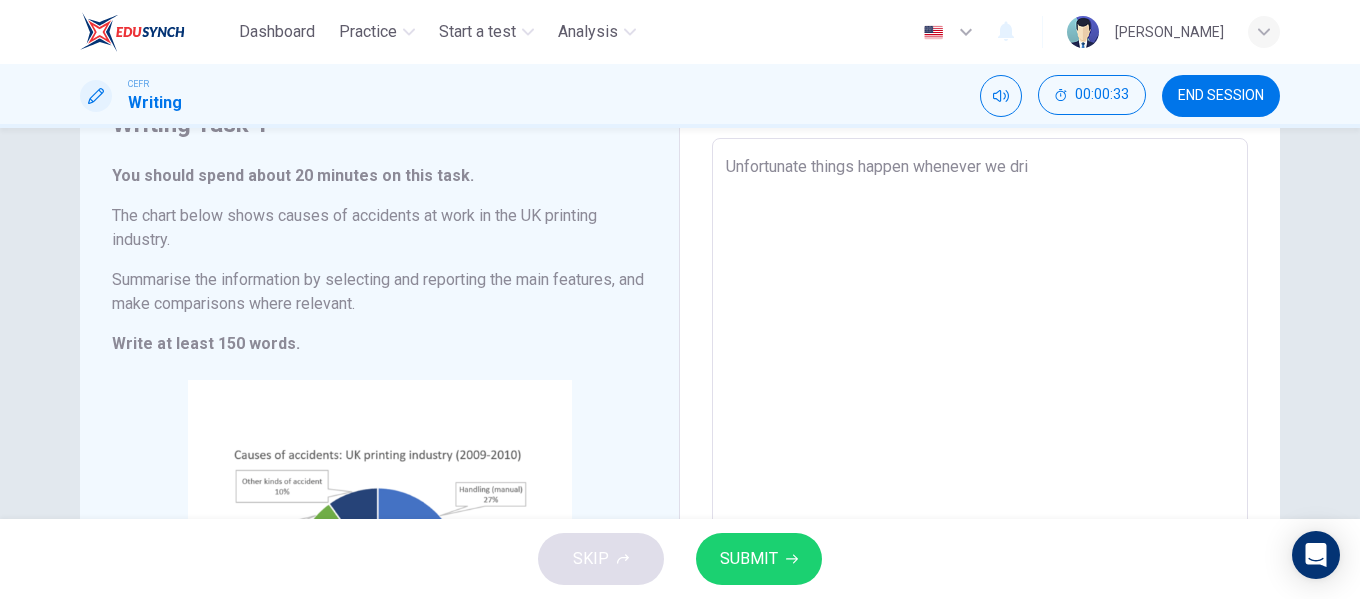 type on "x" 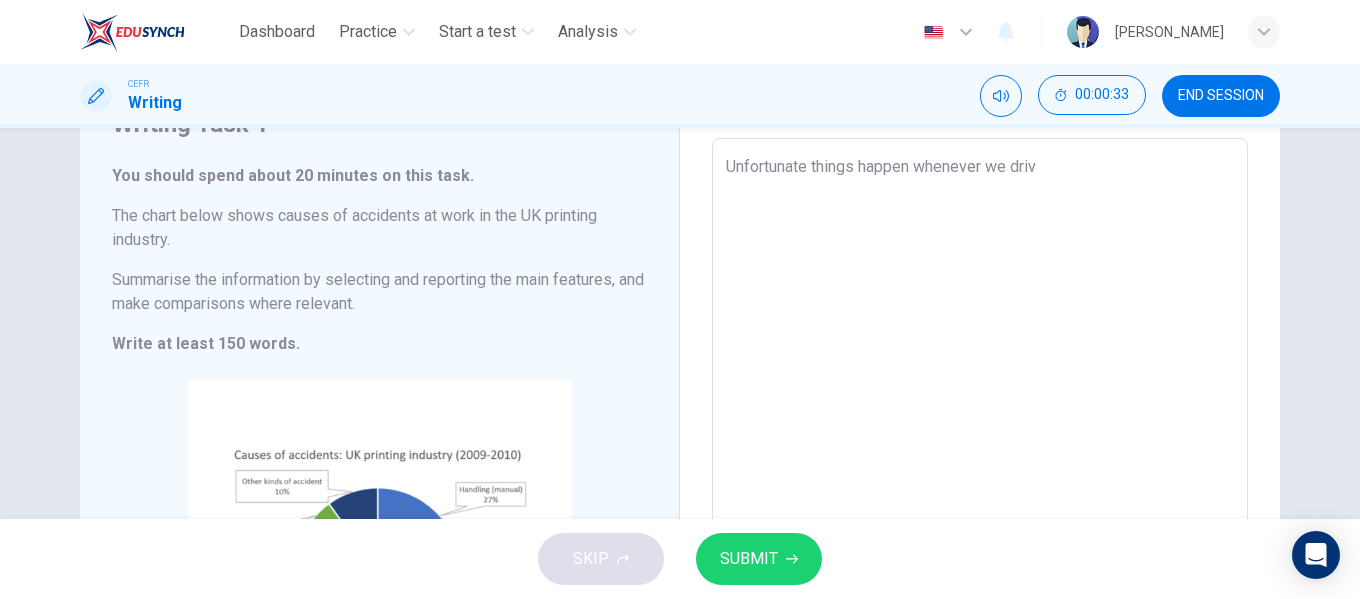 type on "x" 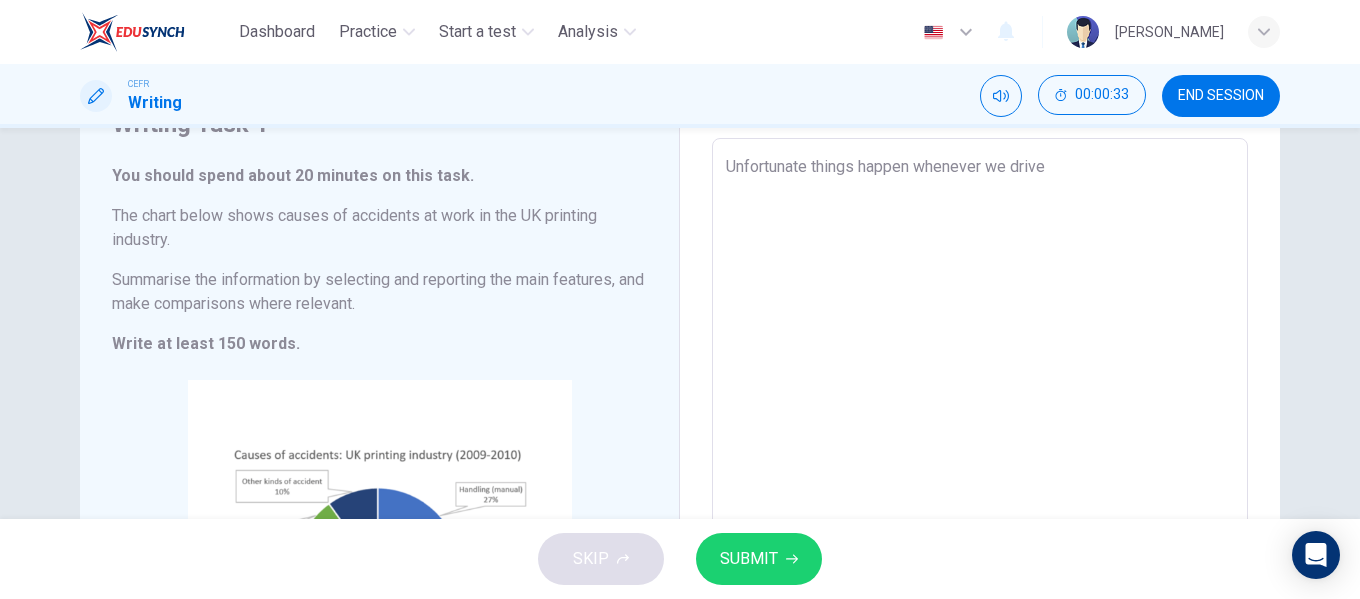 type on "x" 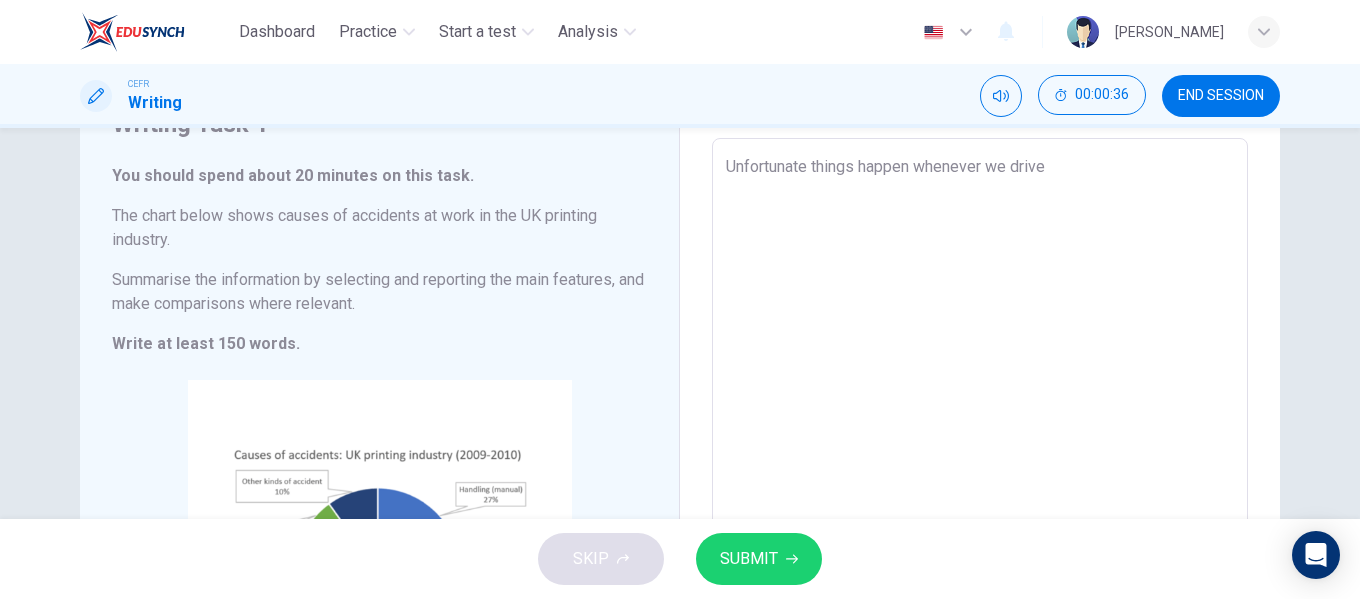 type on "Unfortunate things happen whenever we driv" 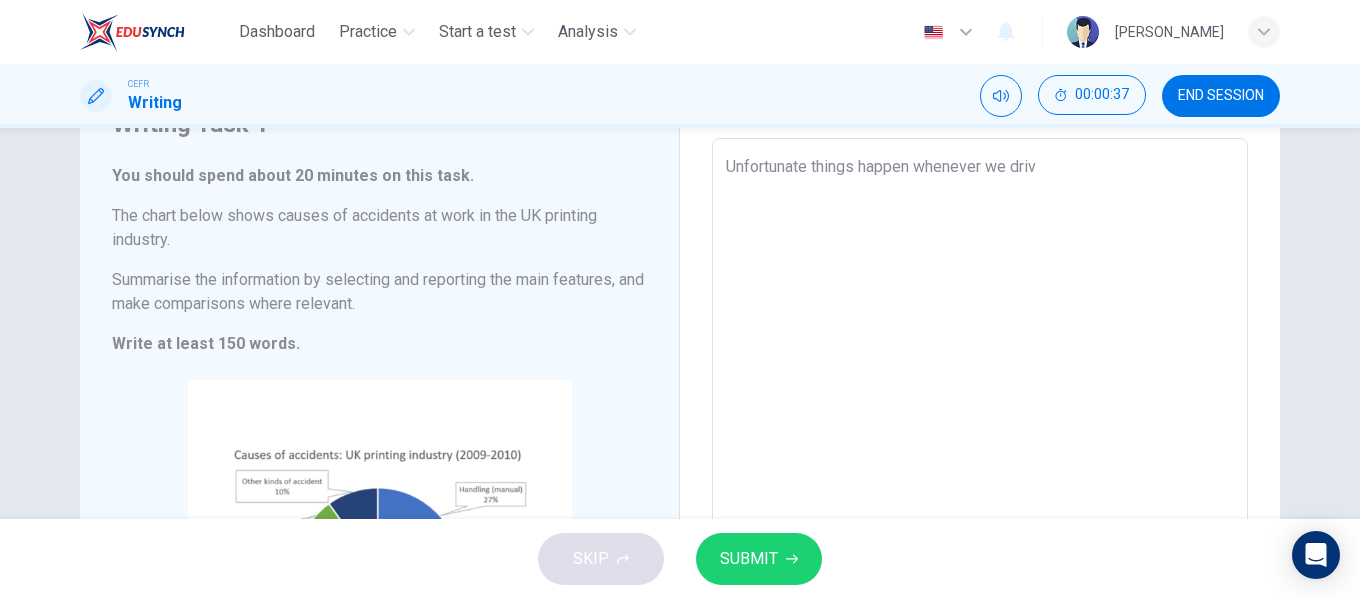 type on "Unfortunate things happen whenever we dri" 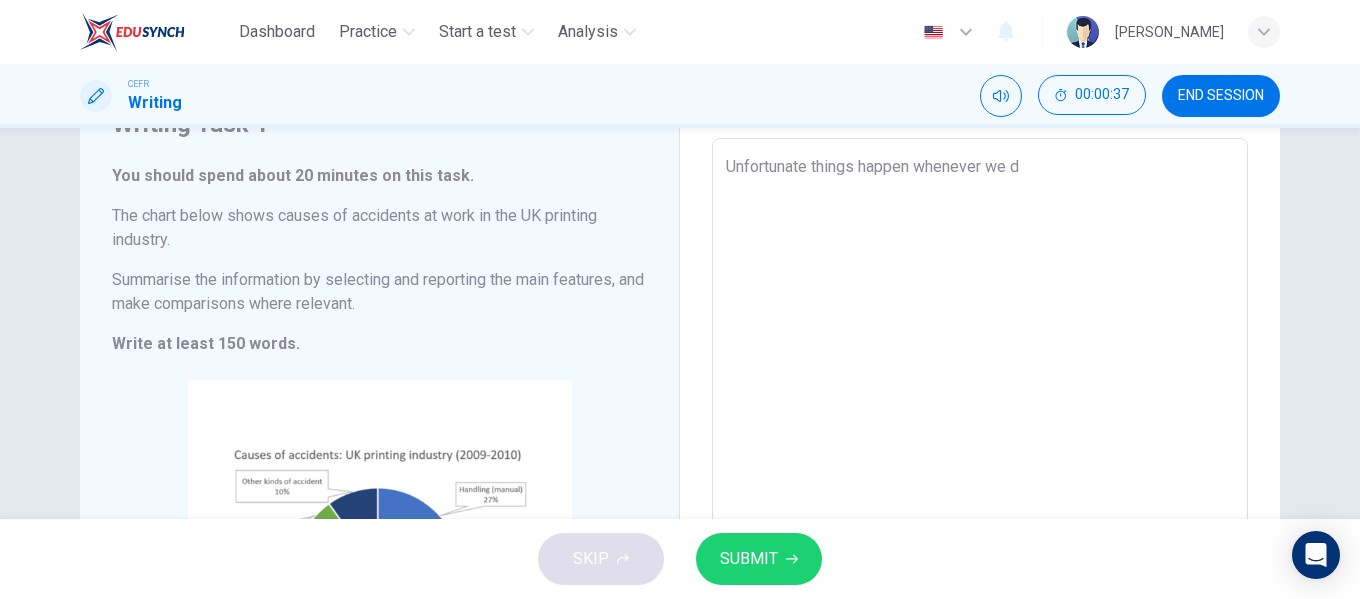 type on "Unfortunate things happen whenever we" 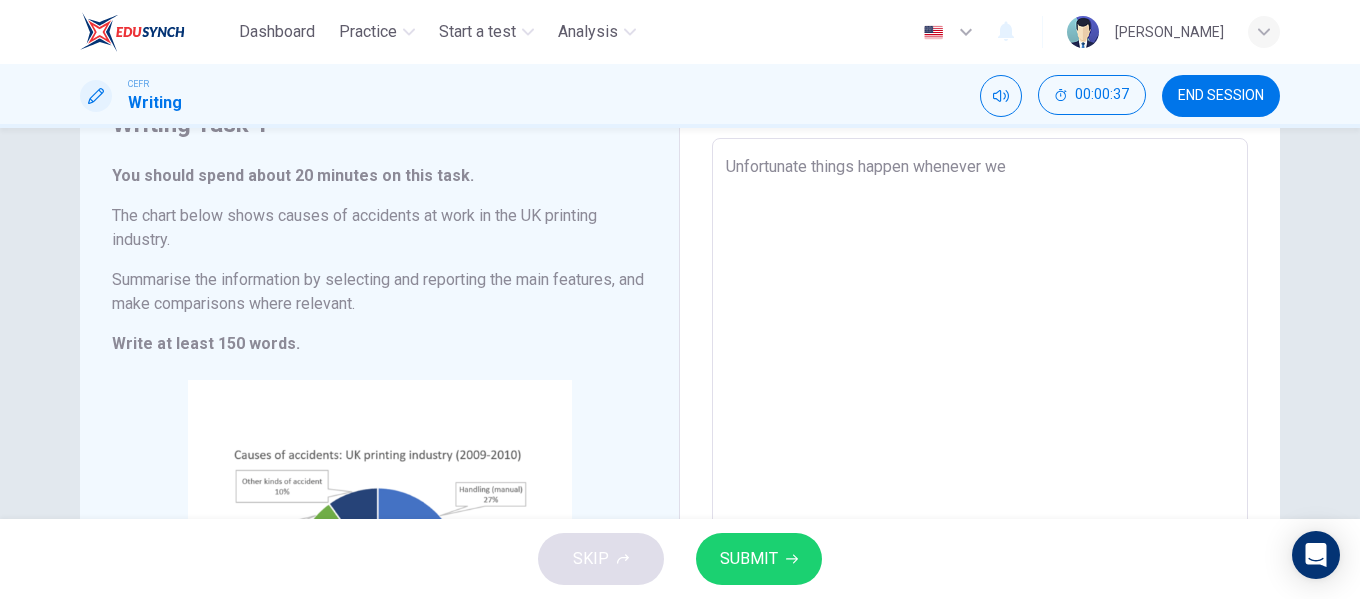 type on "x" 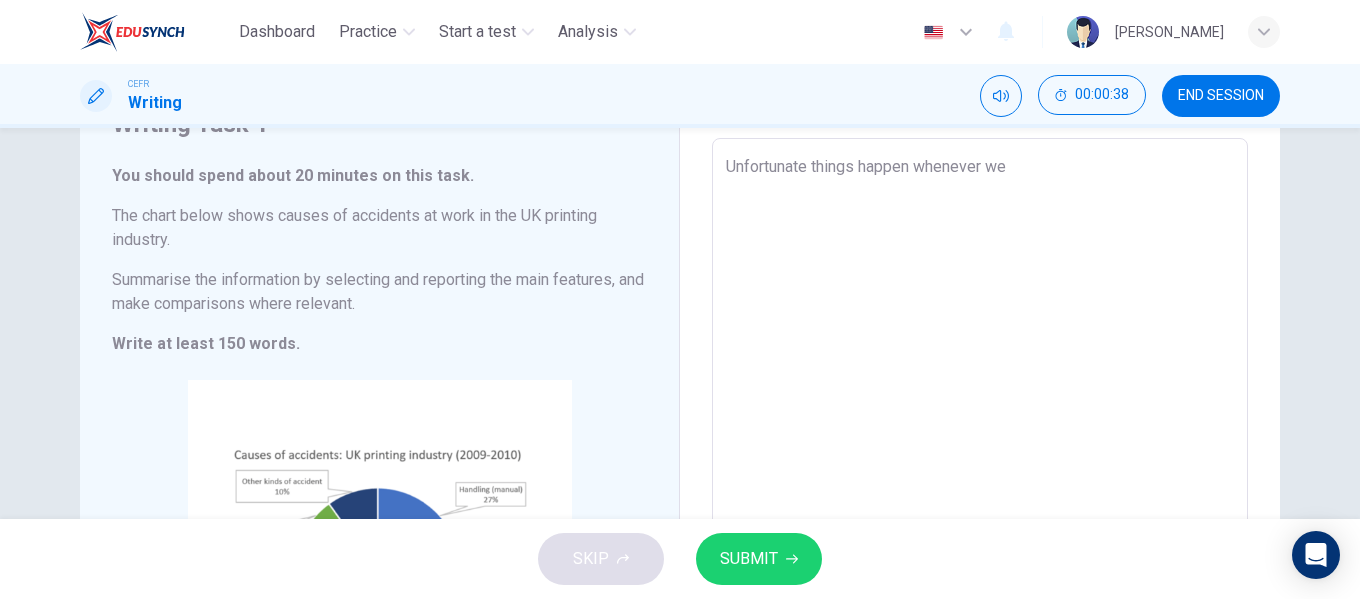 type on "Unfortunate things happen whenever we" 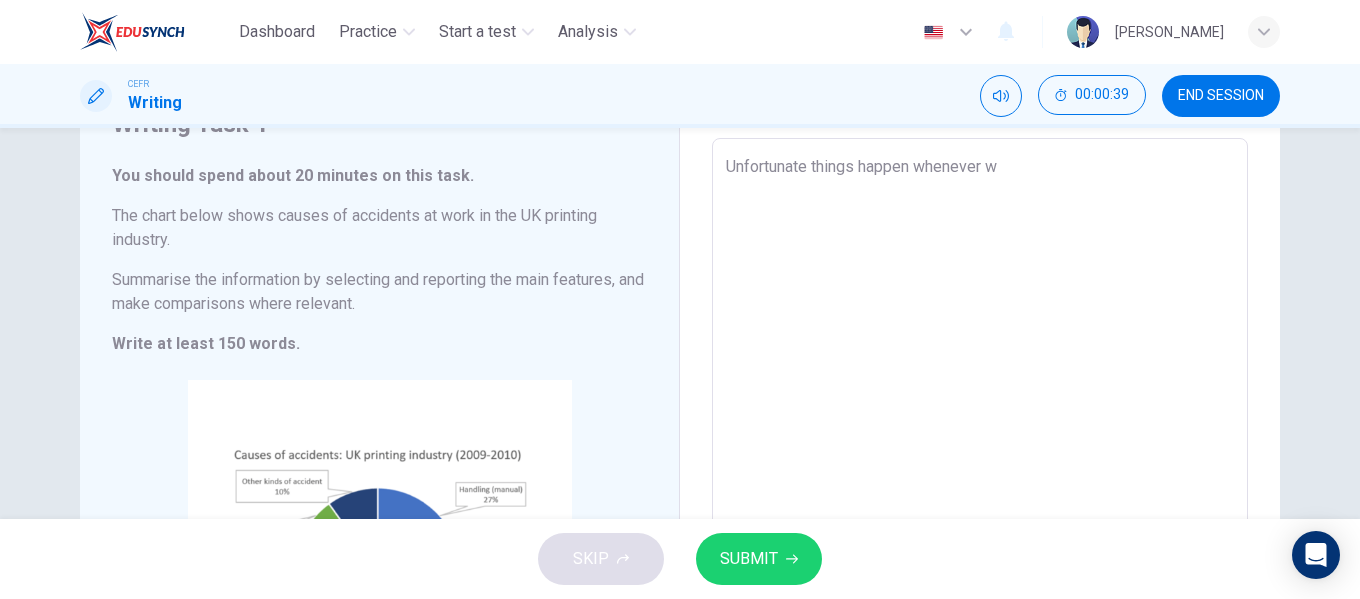 type on "Unfortunate things happen whenever" 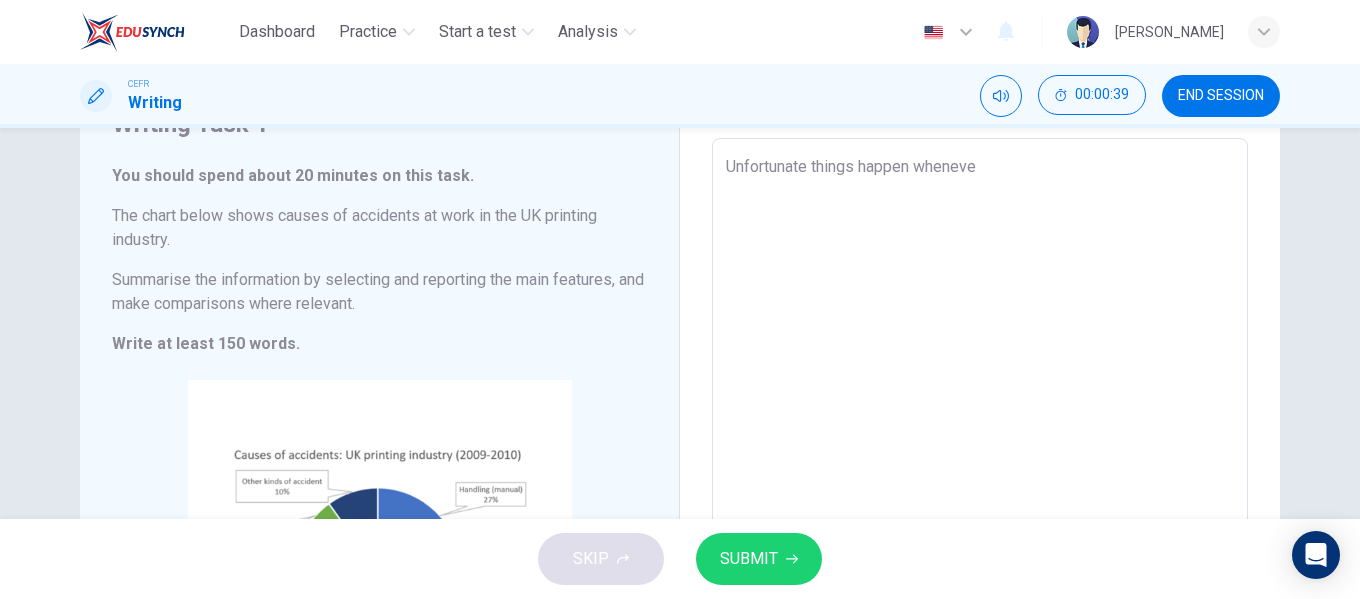 type on "Unfortunate things happen whenev" 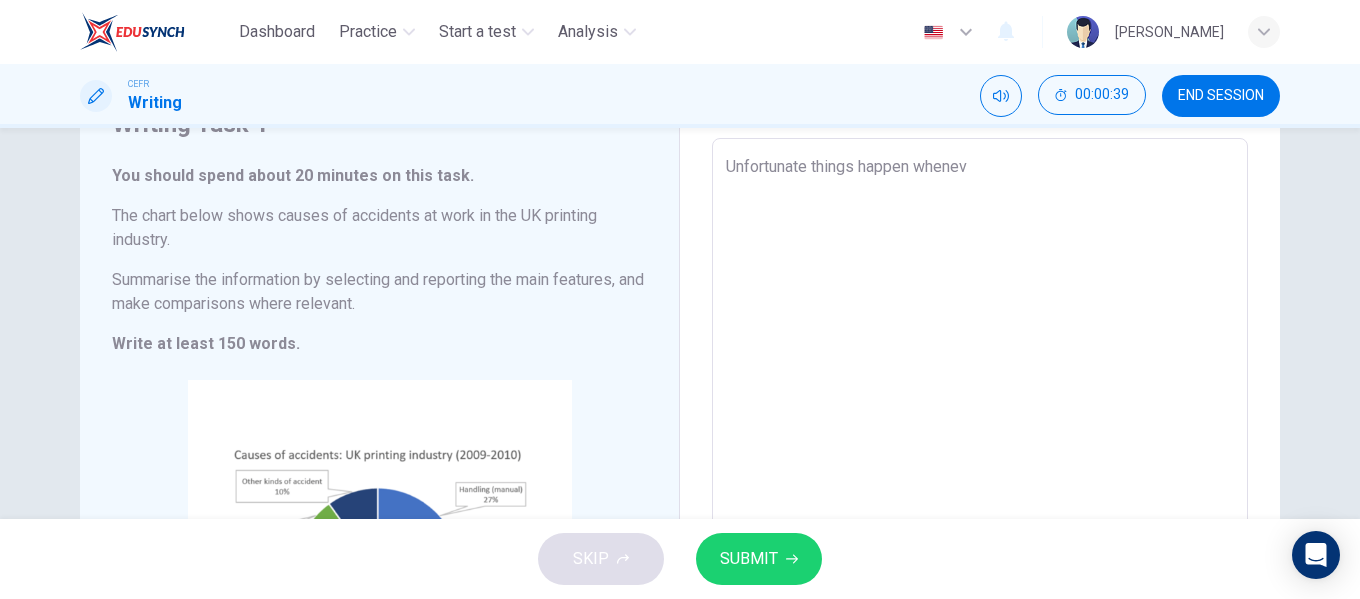 type on "x" 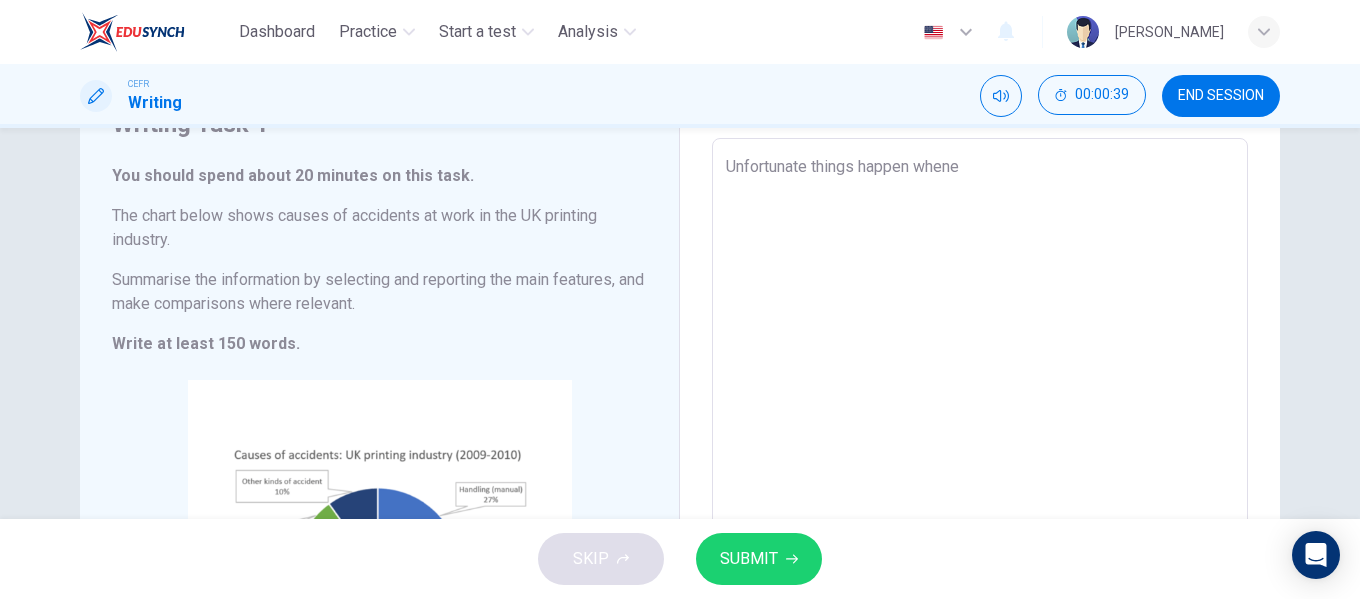 type on "x" 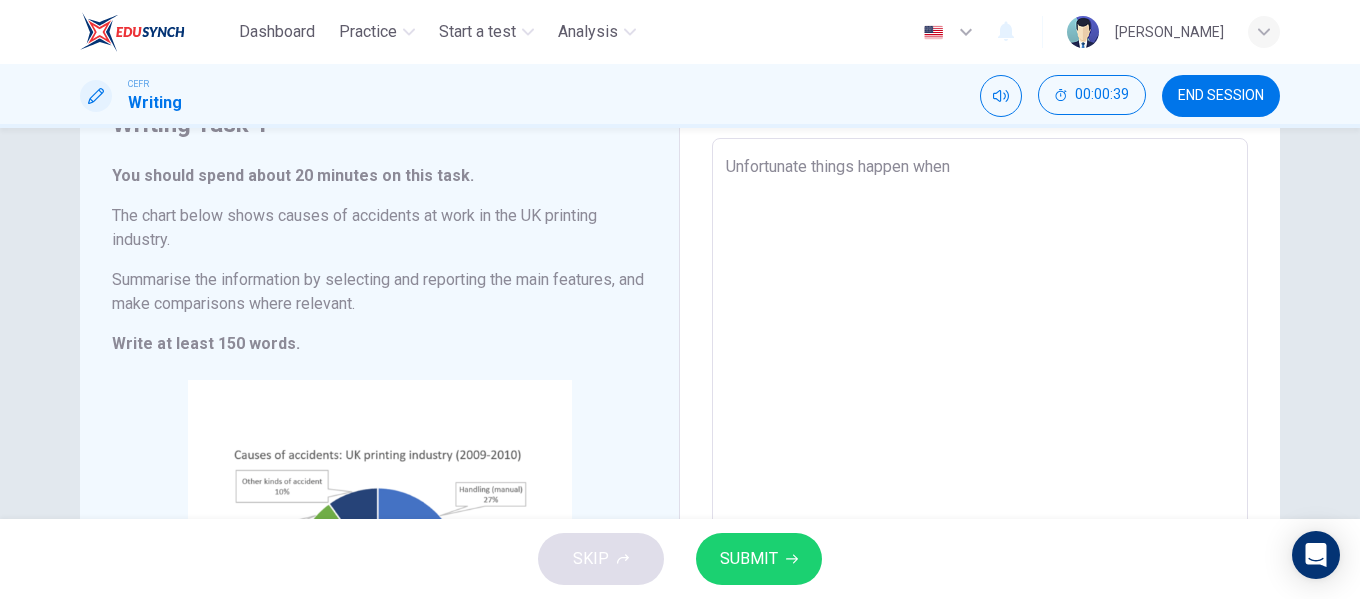 type on "x" 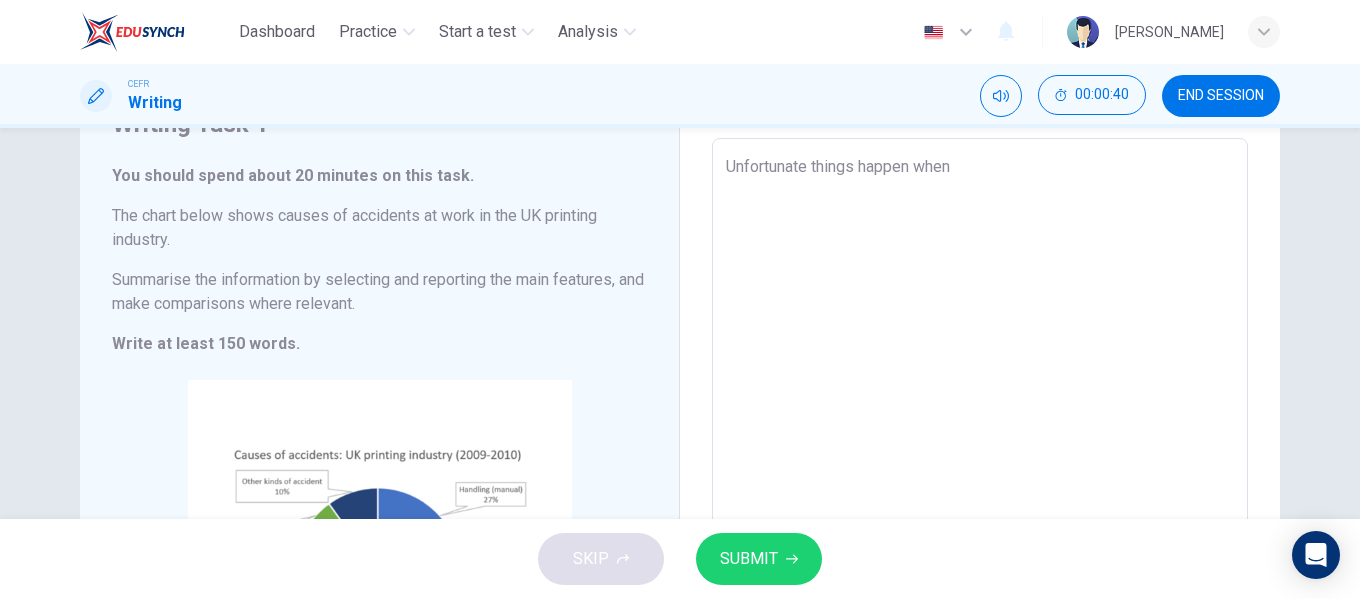 type on "Unfortunate things happen whene" 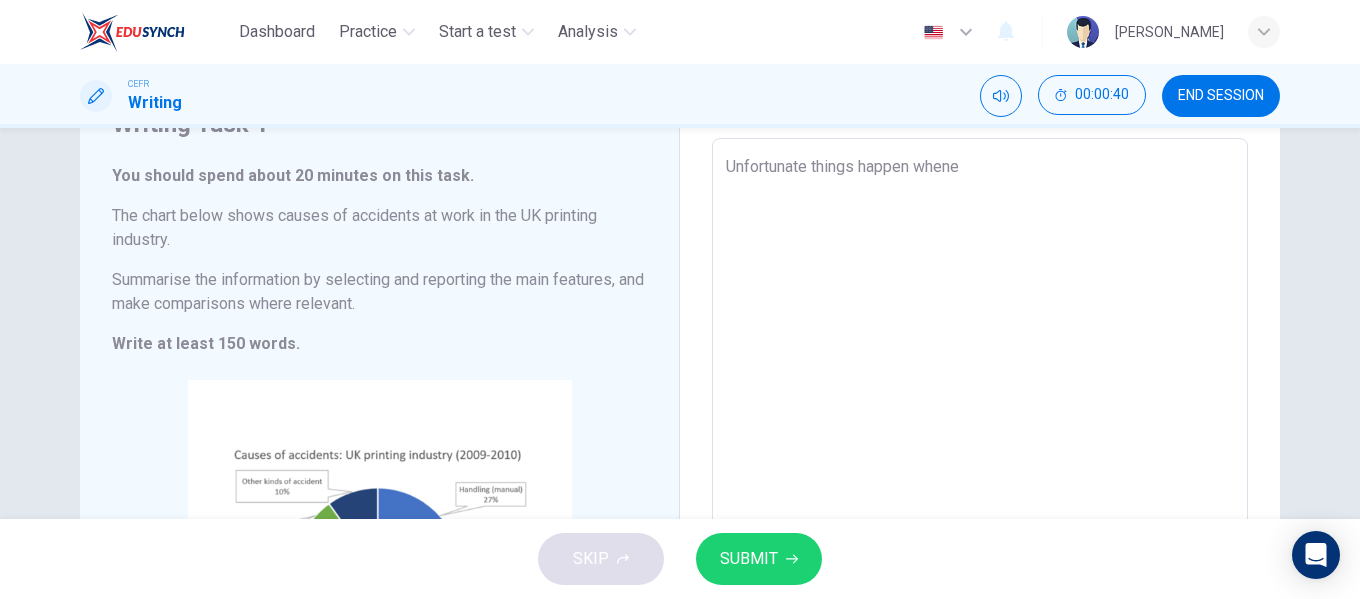 type on "x" 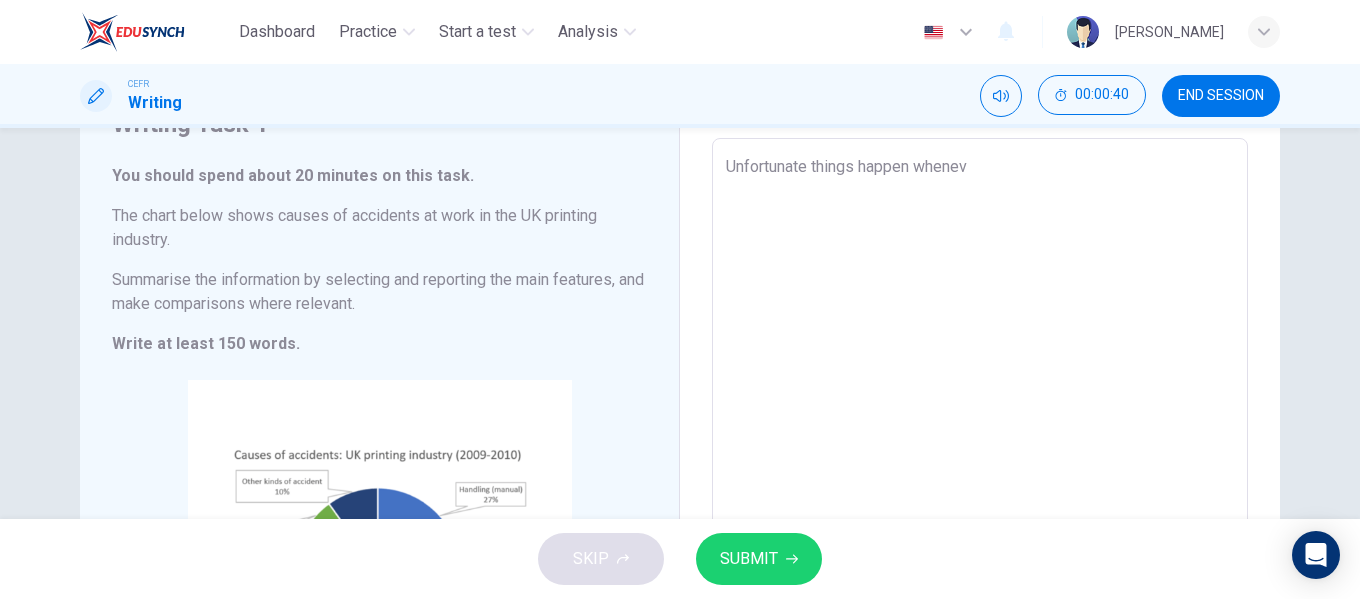 type on "Unfortunate things happen wheneve" 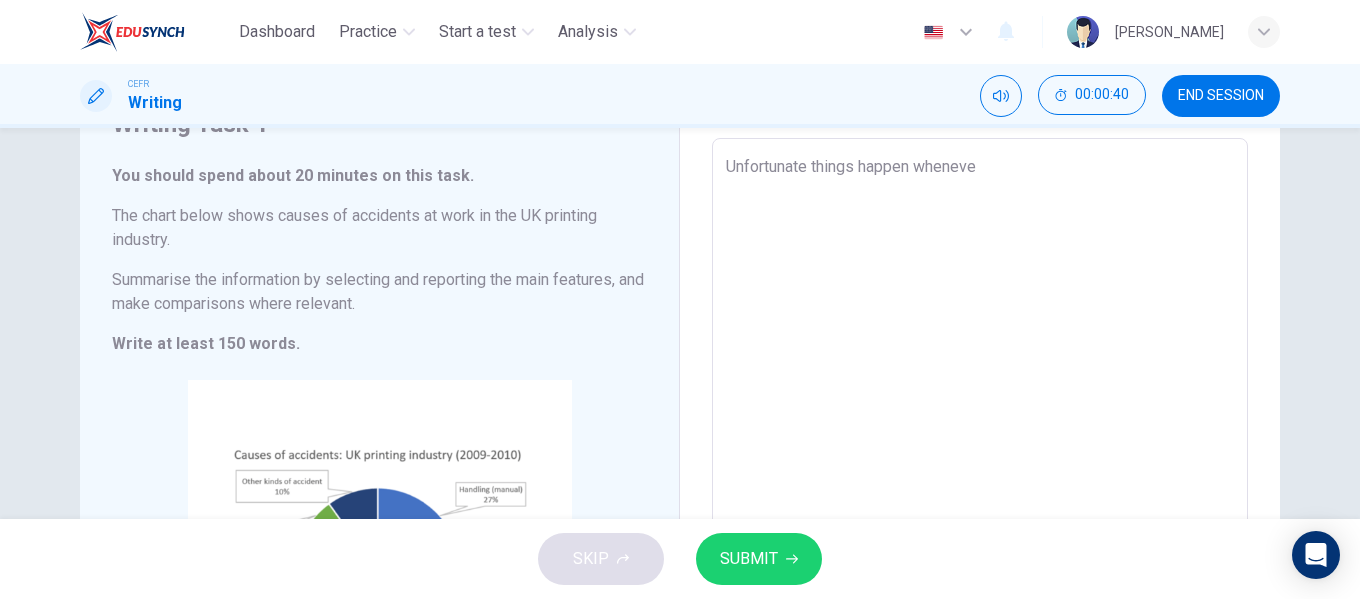 type on "x" 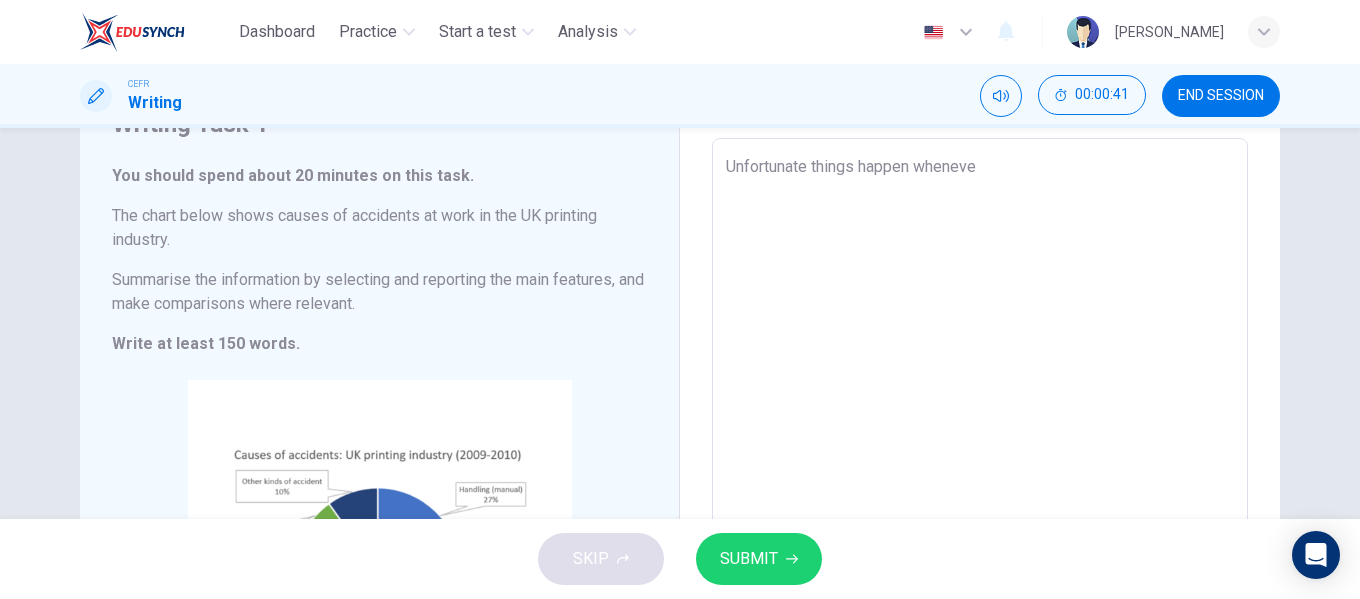 type on "Unfortunate things happen whenever" 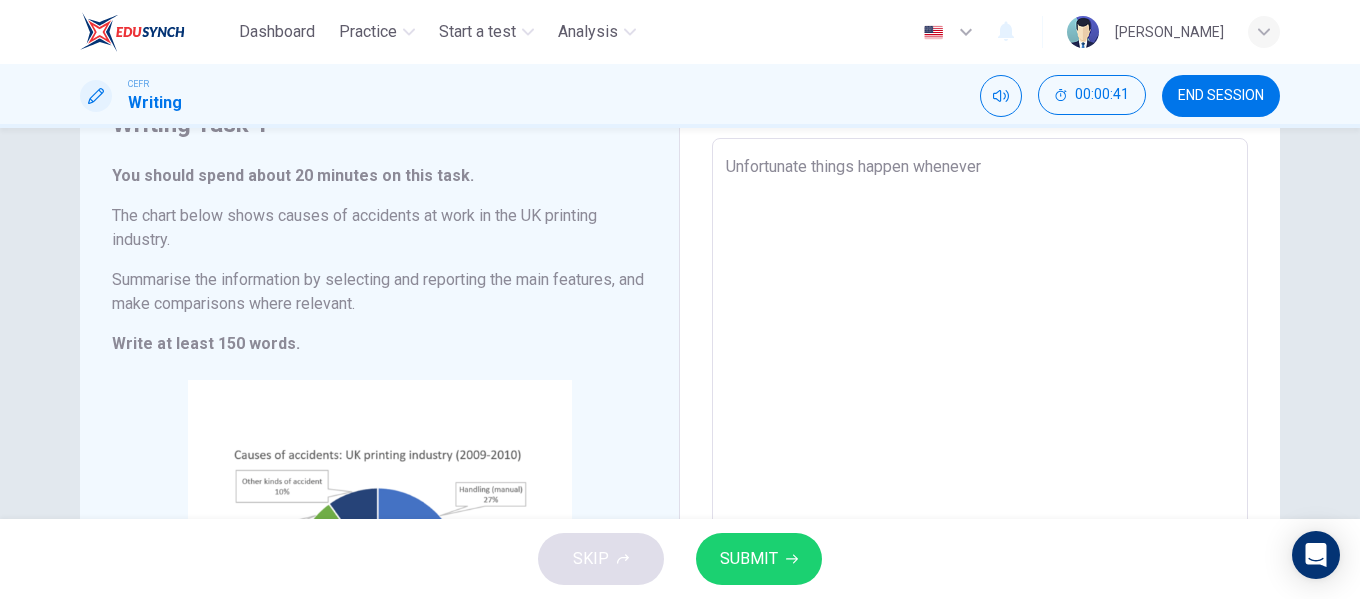 type on "x" 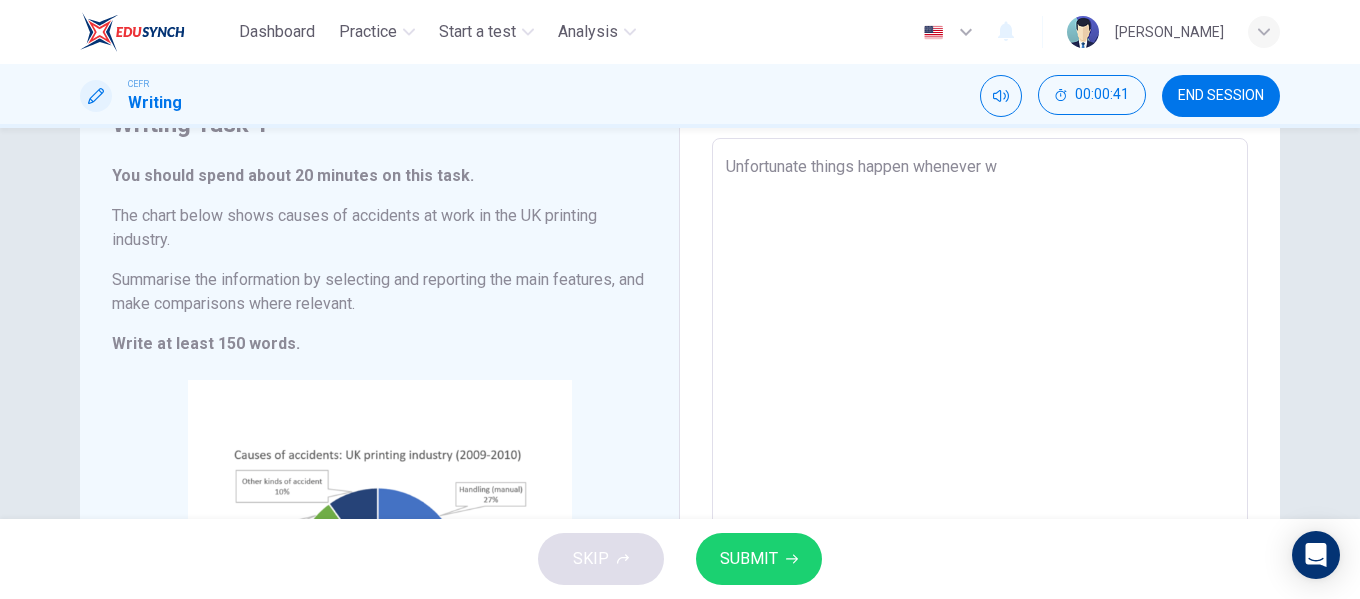 type on "x" 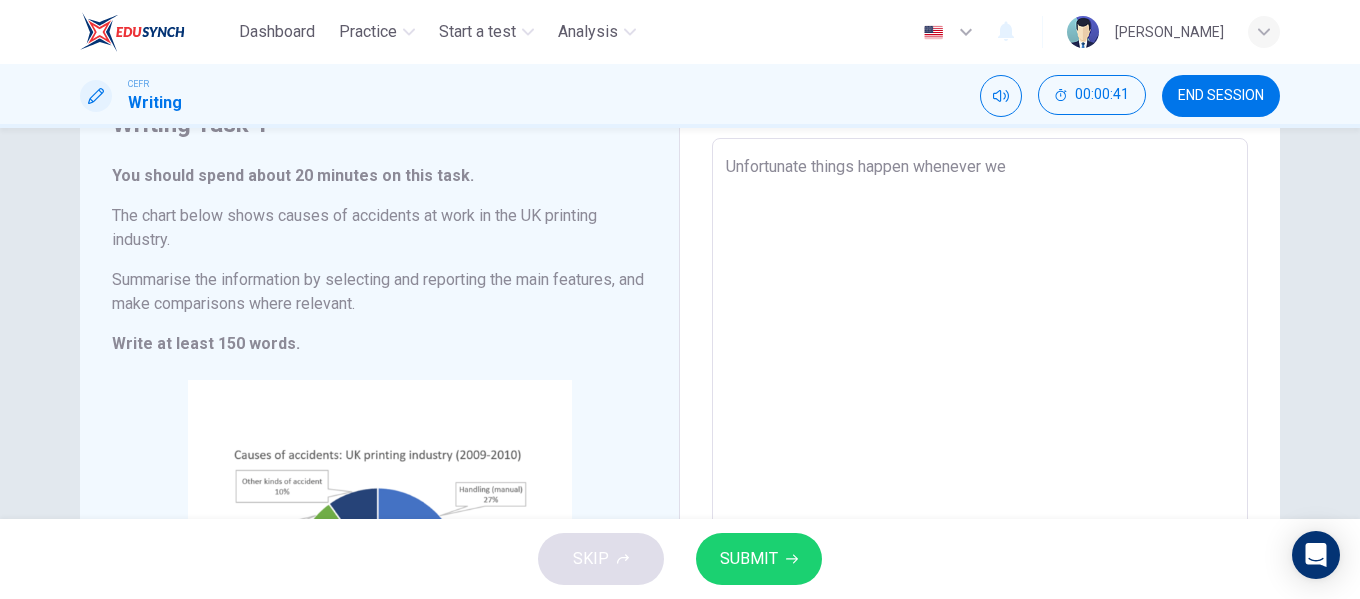 type on "x" 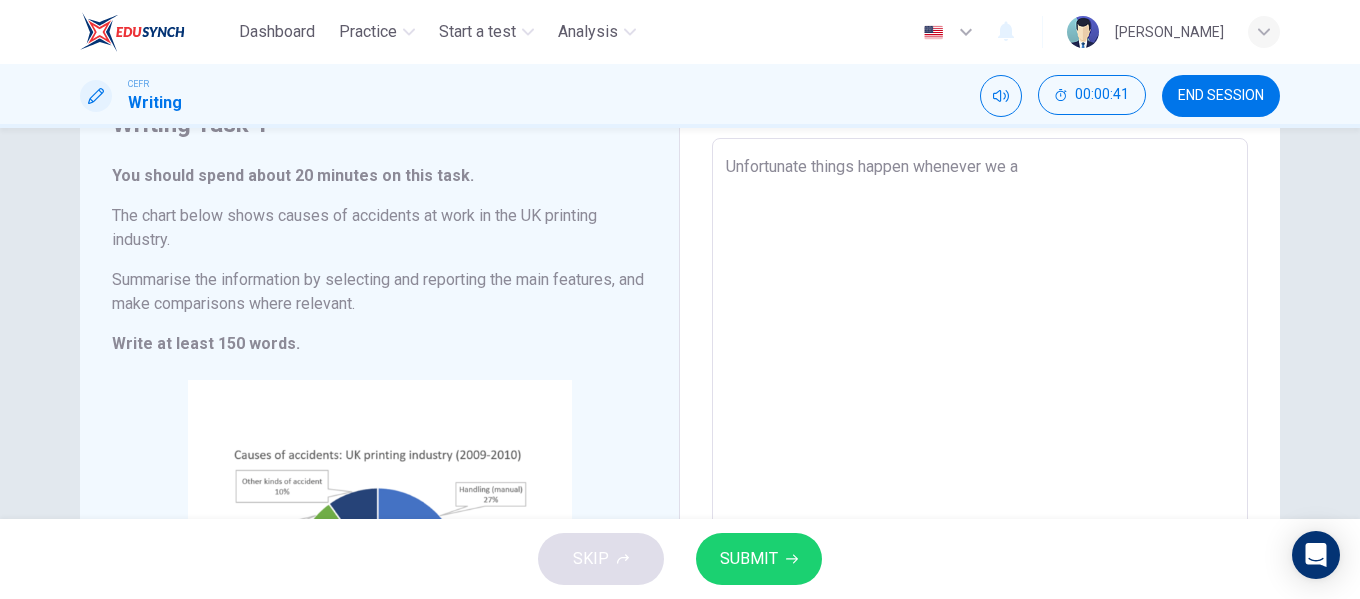 type on "x" 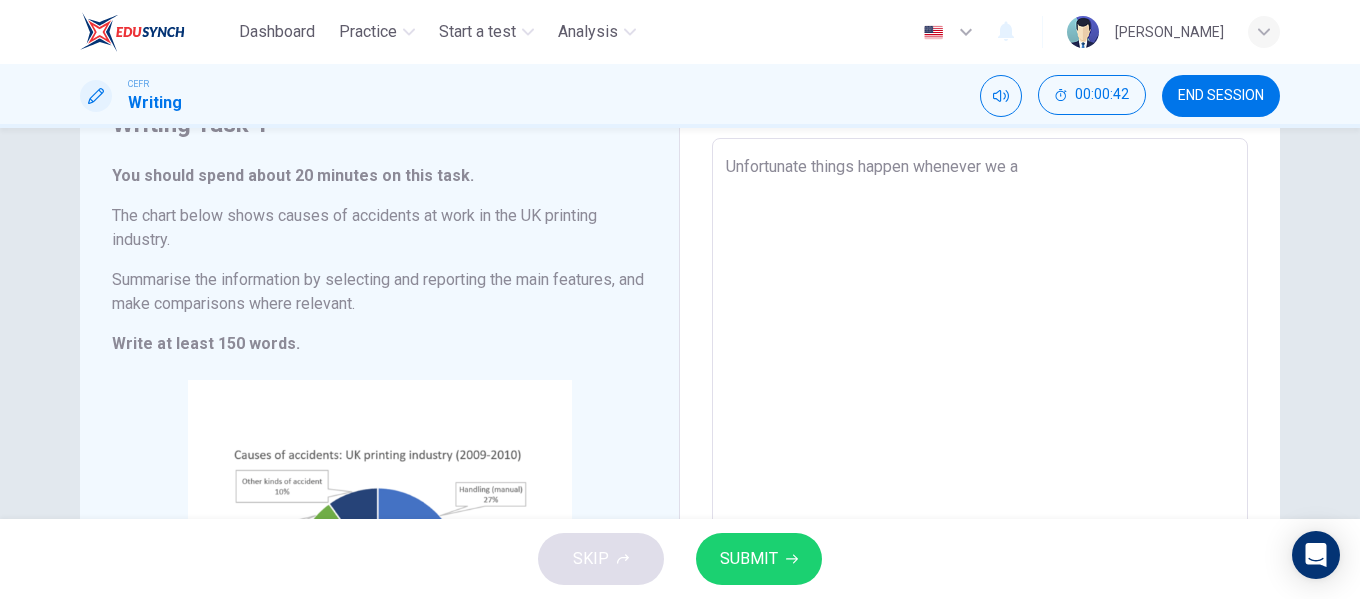 type on "Unfortunate things happen whenever we ar" 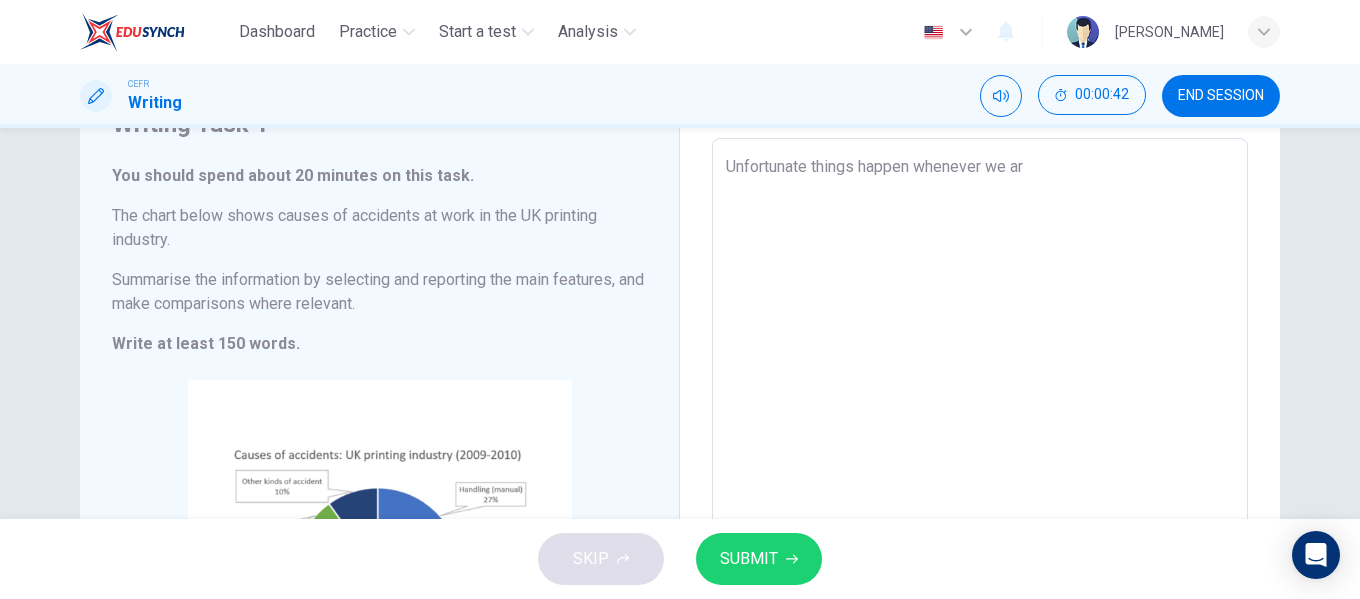 type on "x" 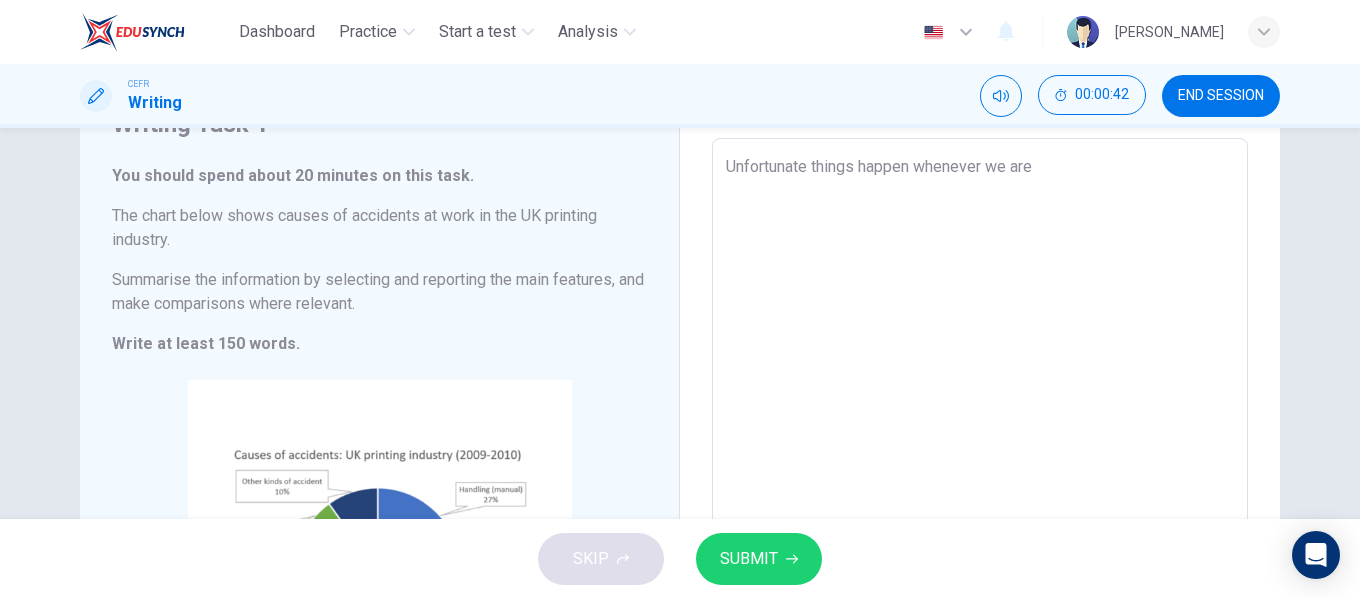 type on "x" 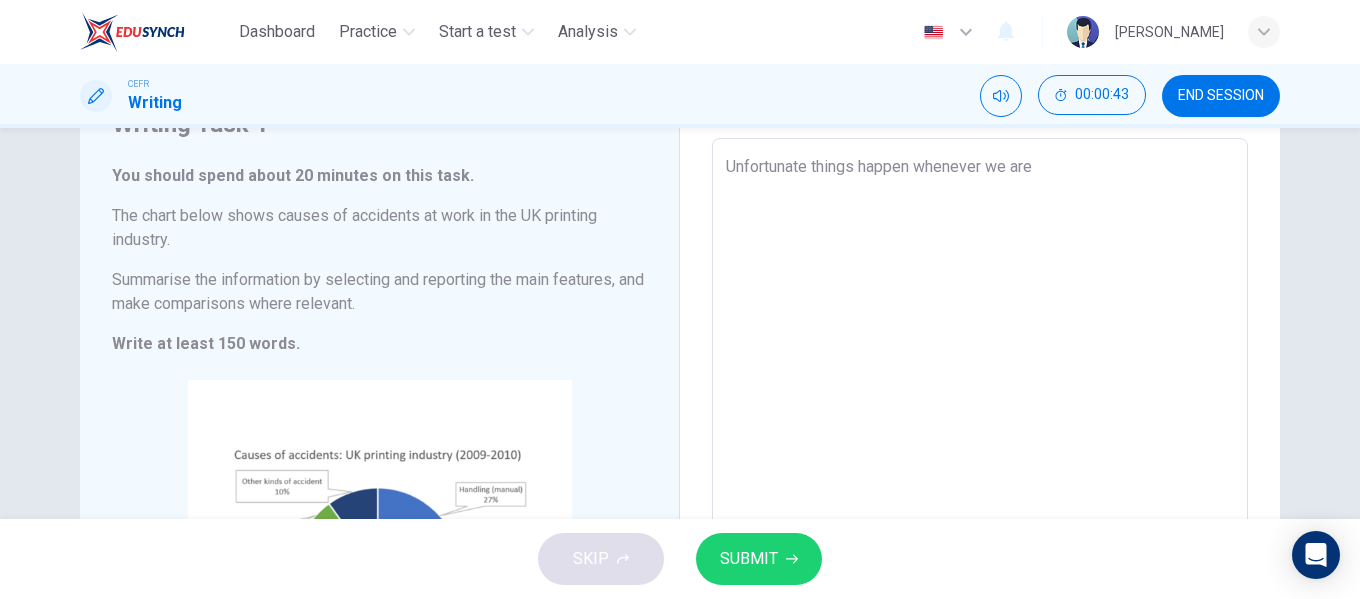type on "Unfortunate things happen whenever we are d" 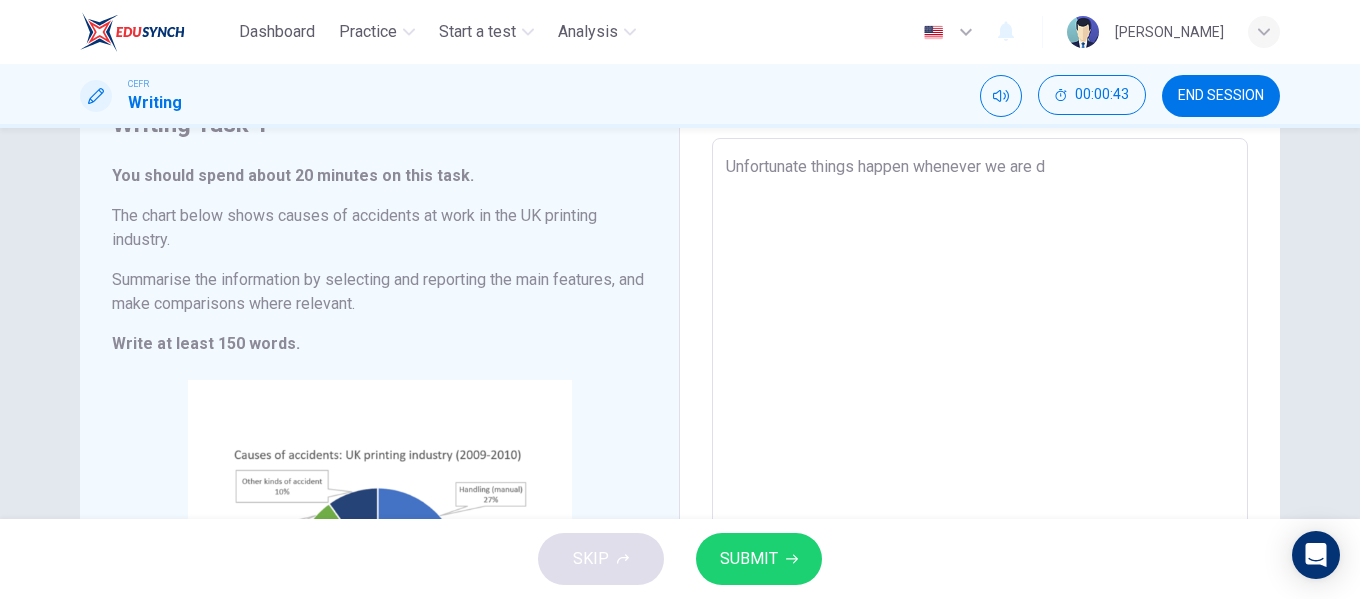 type on "x" 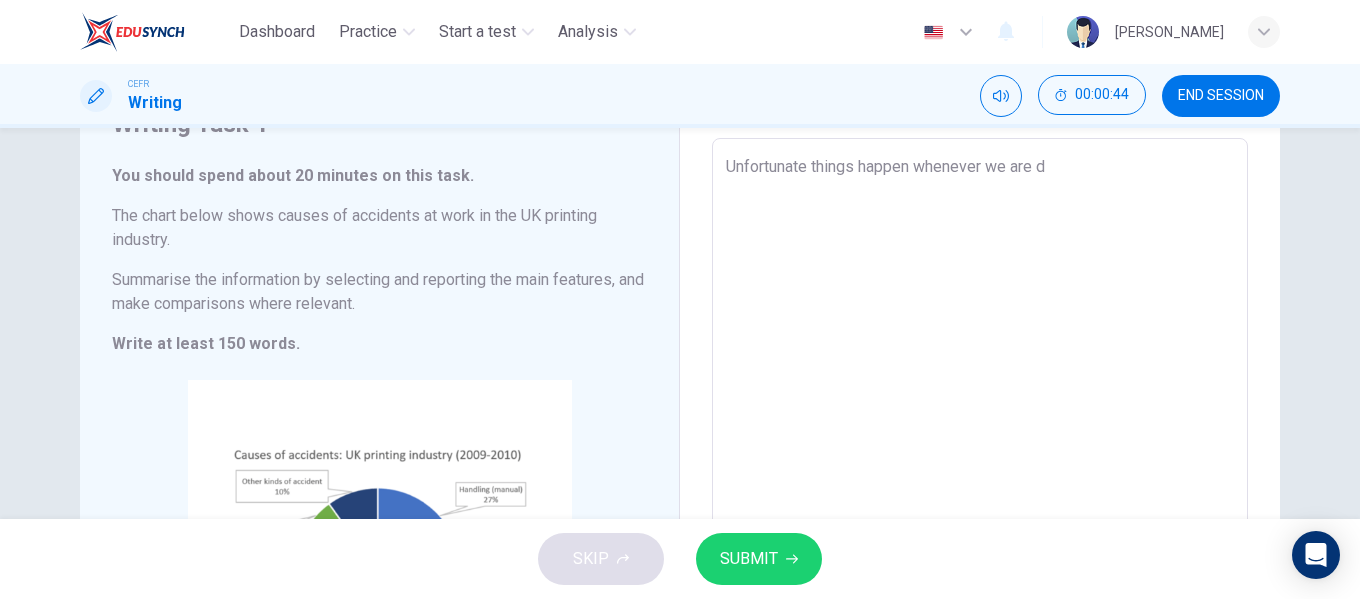 type on "Unfortunate things happen whenever we are de" 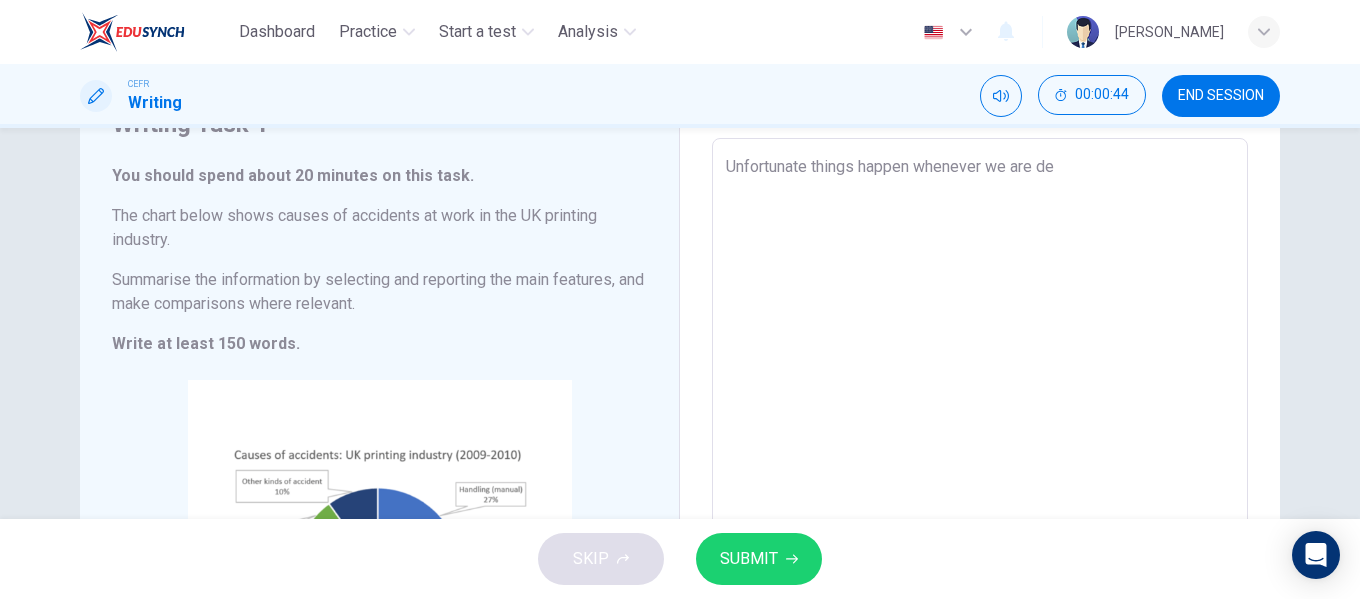 type on "x" 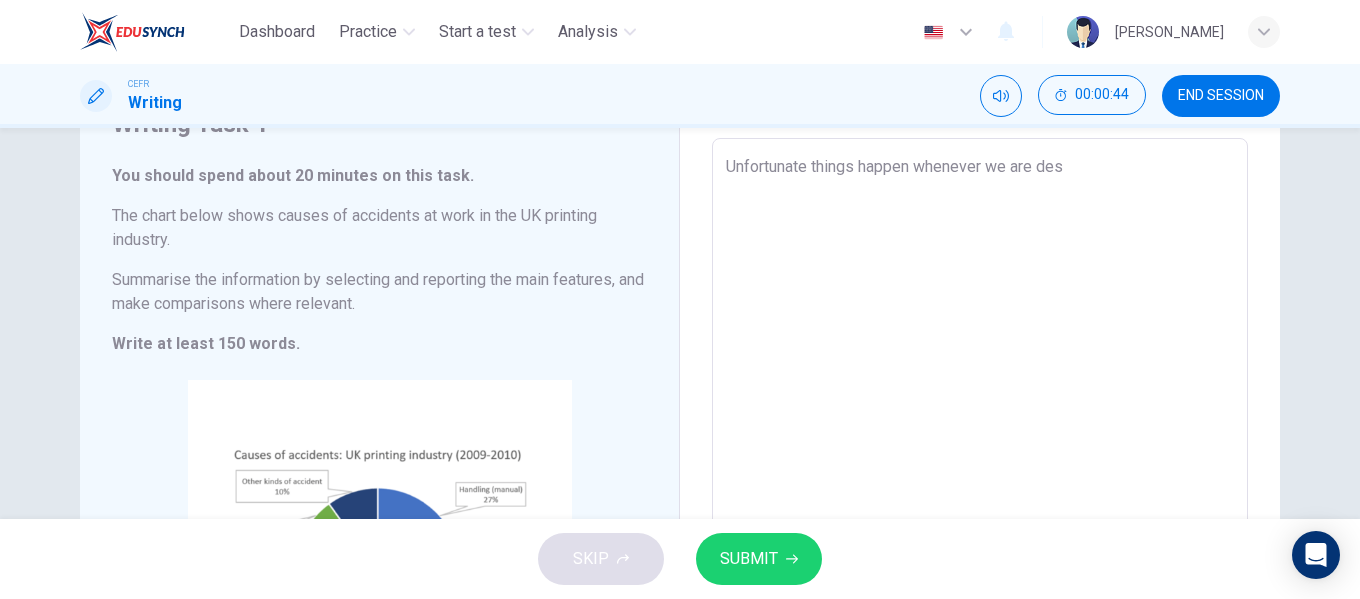 type on "x" 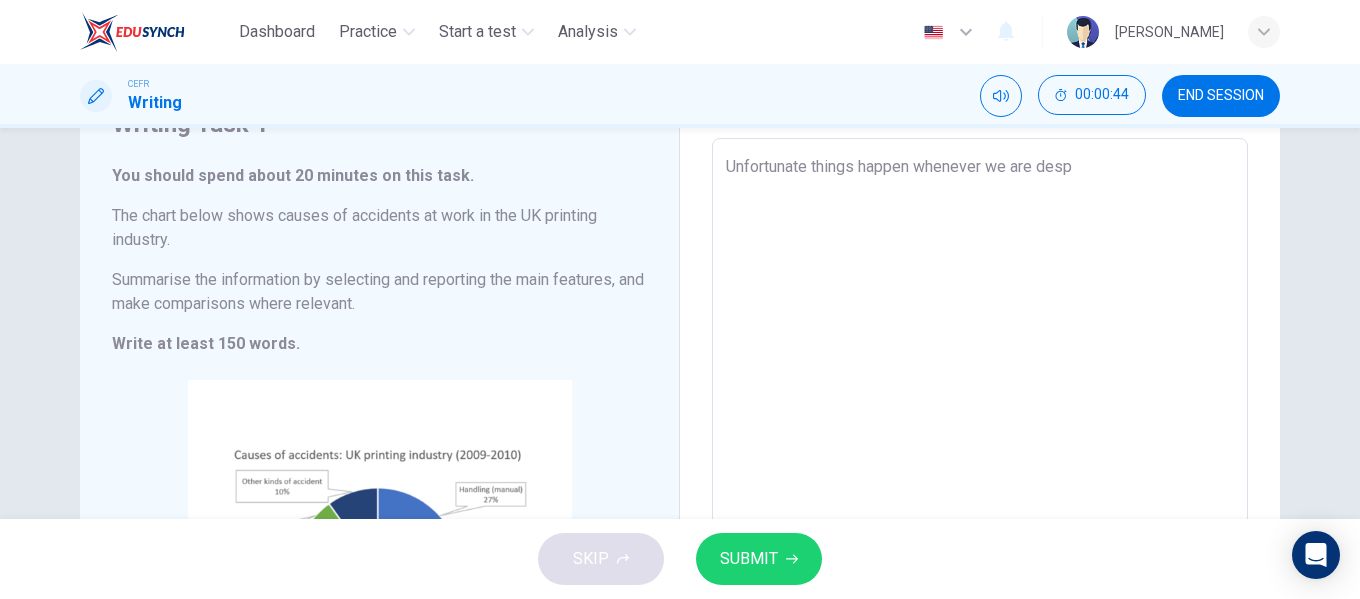 type on "x" 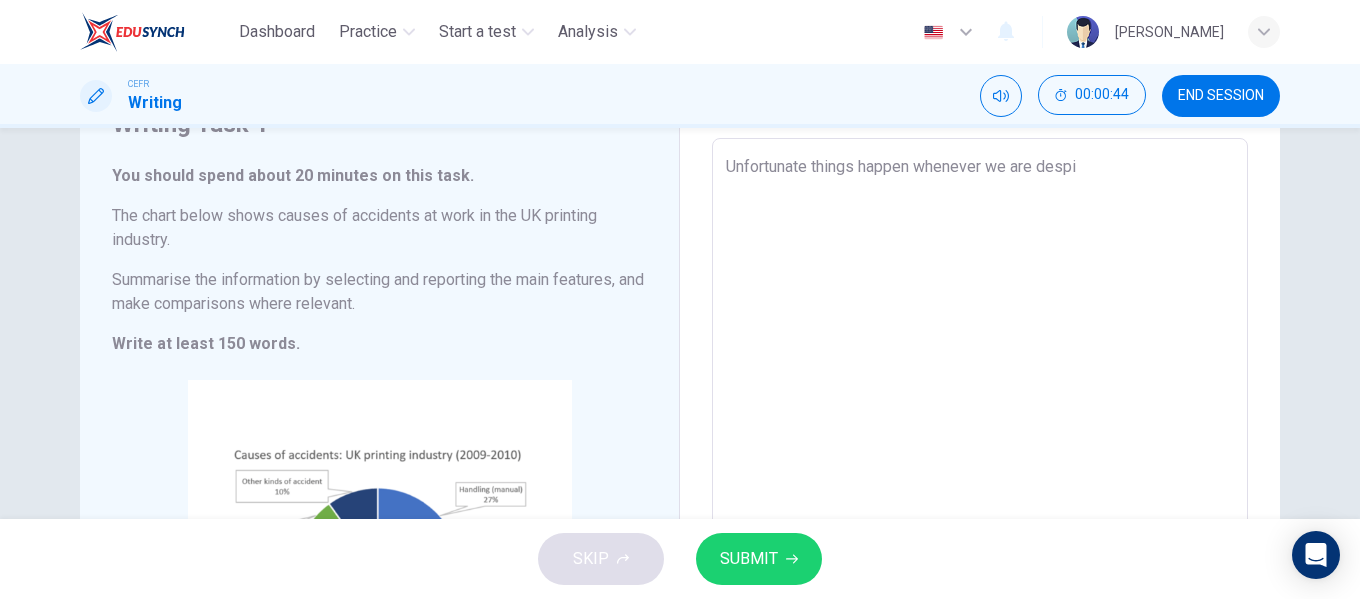 type on "x" 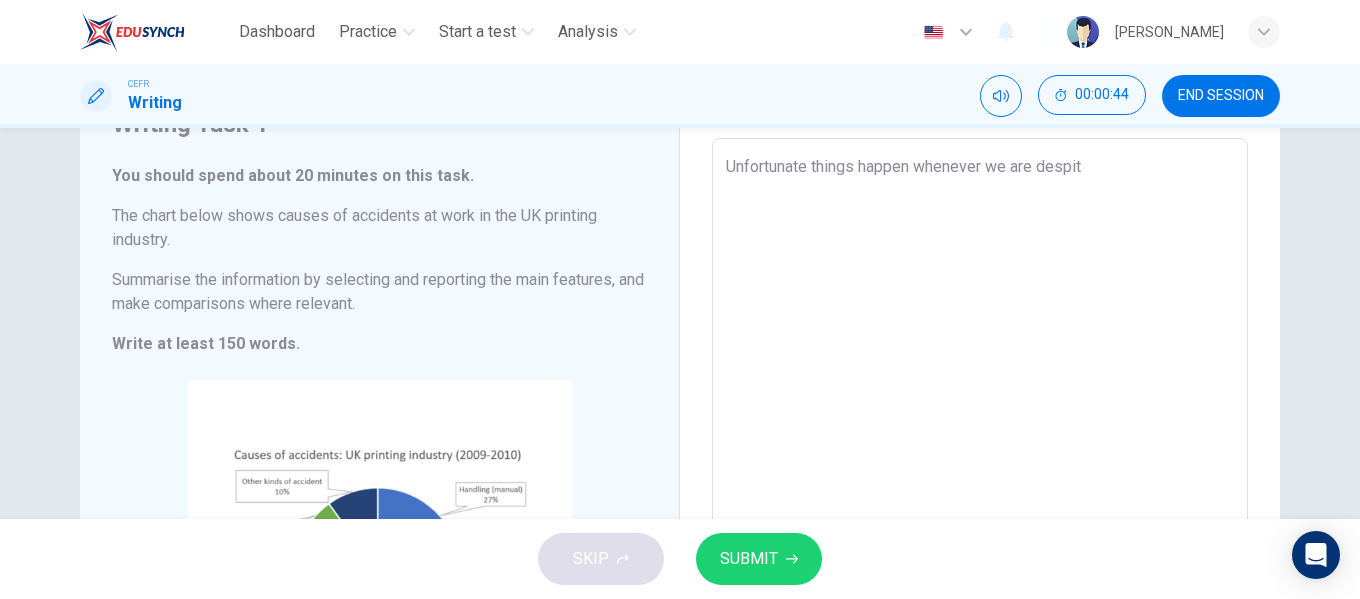 type on "x" 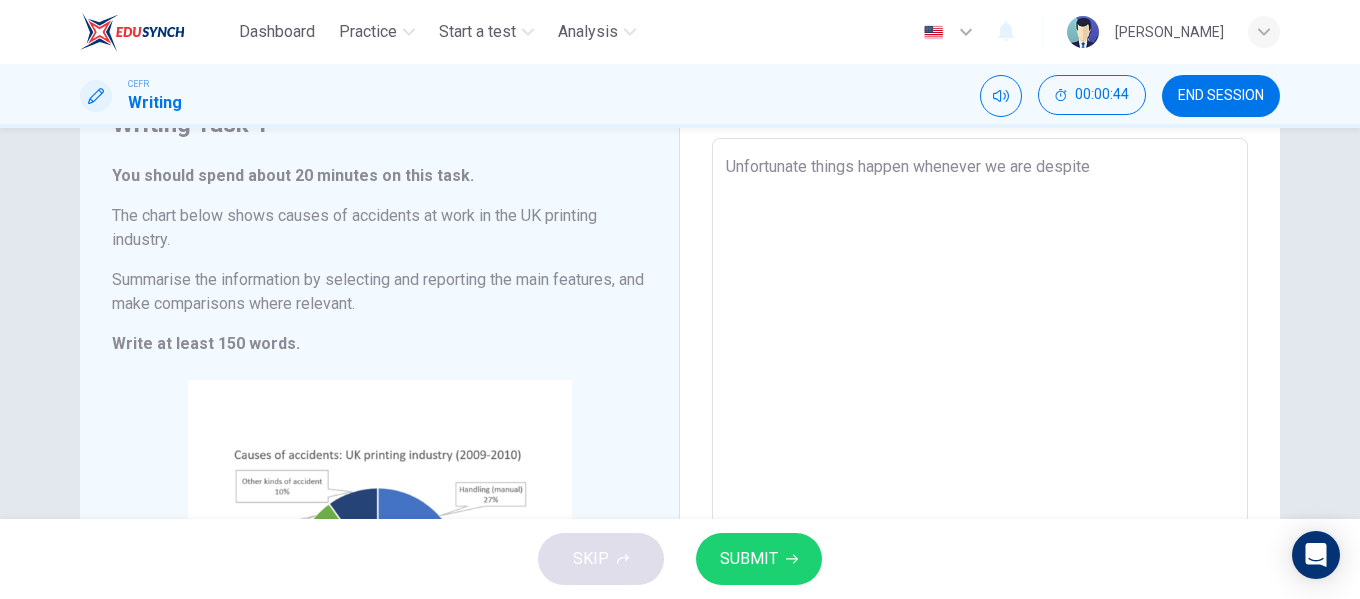 type on "Unfortunate things happen whenever we are despite" 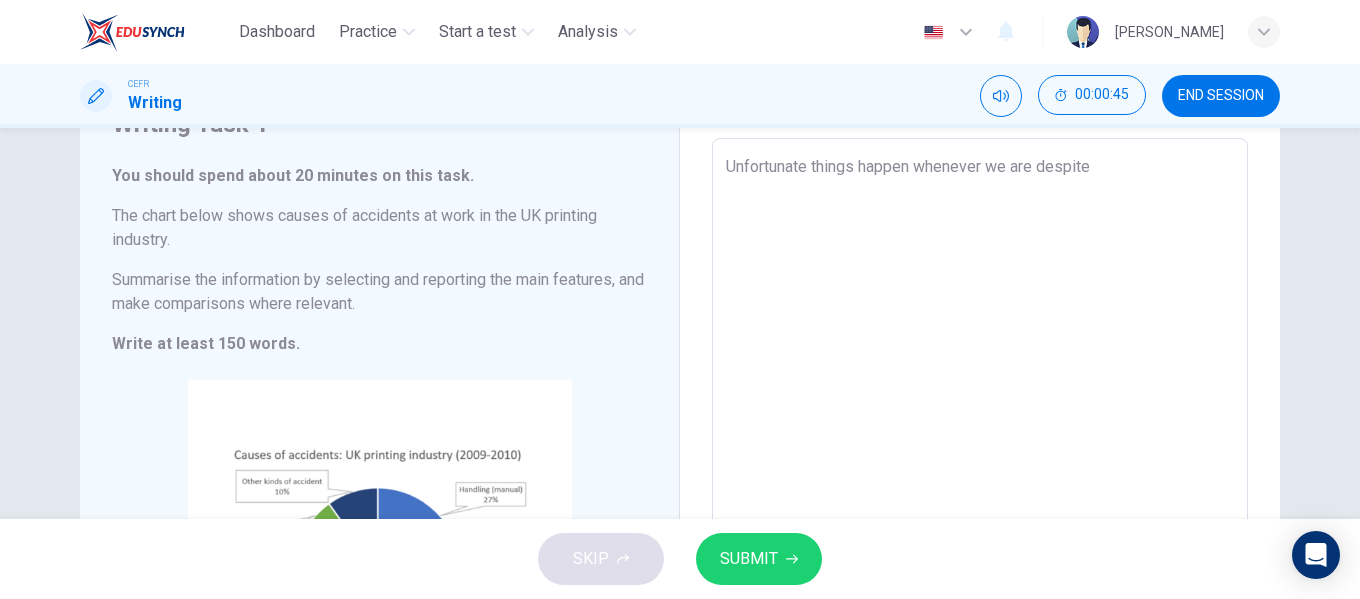 type on "Unfortunate things happen whenever we are despite p" 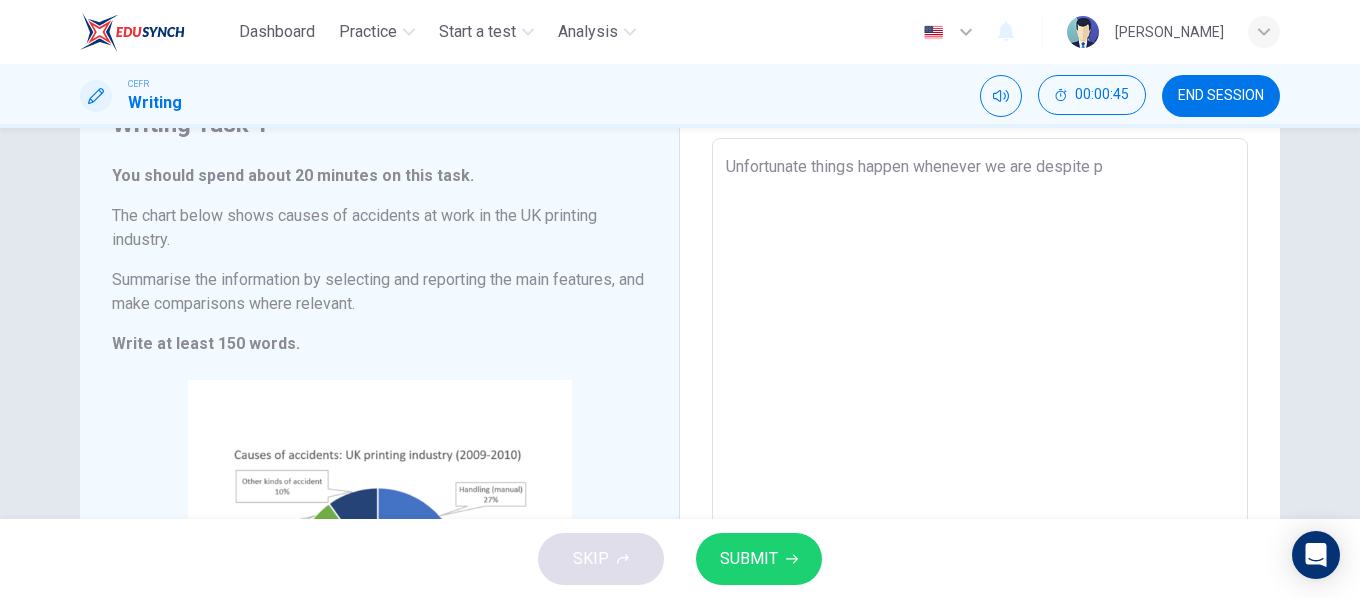 type on "x" 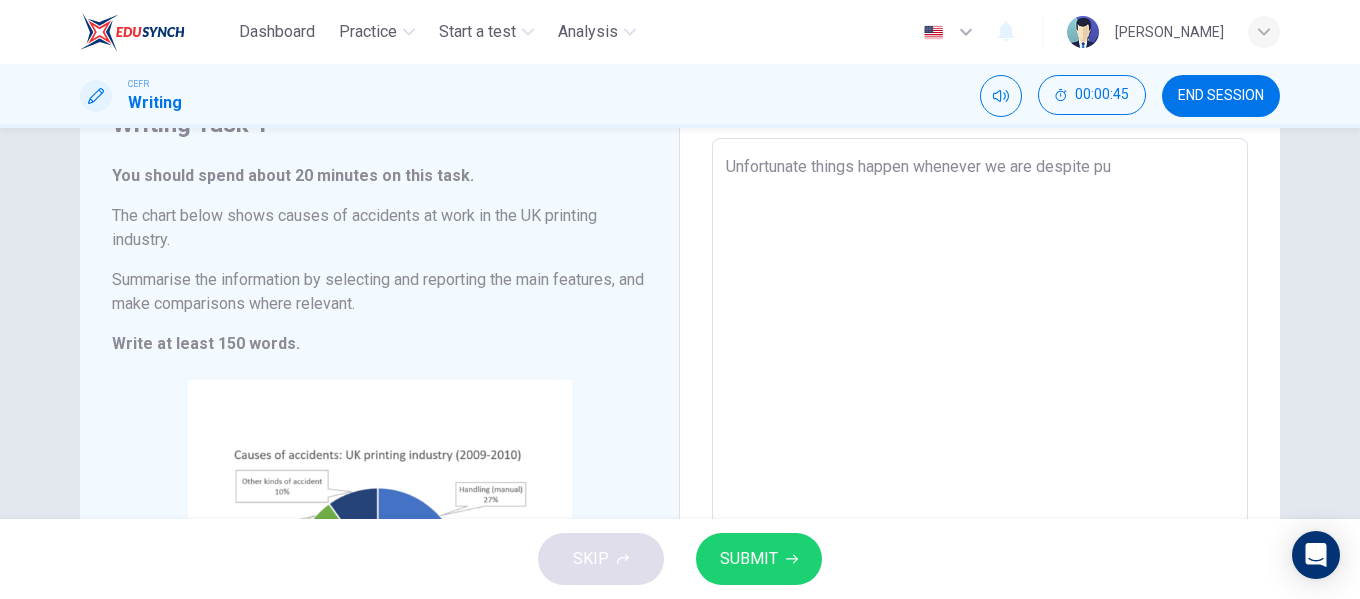 type on "x" 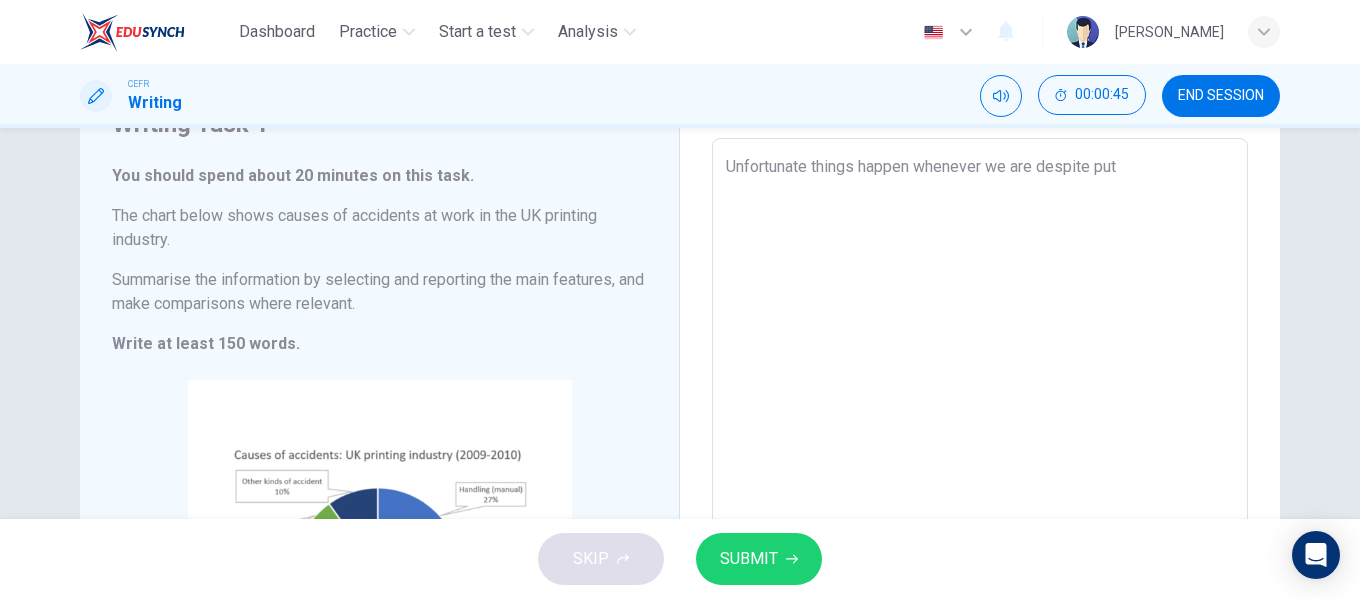 type on "x" 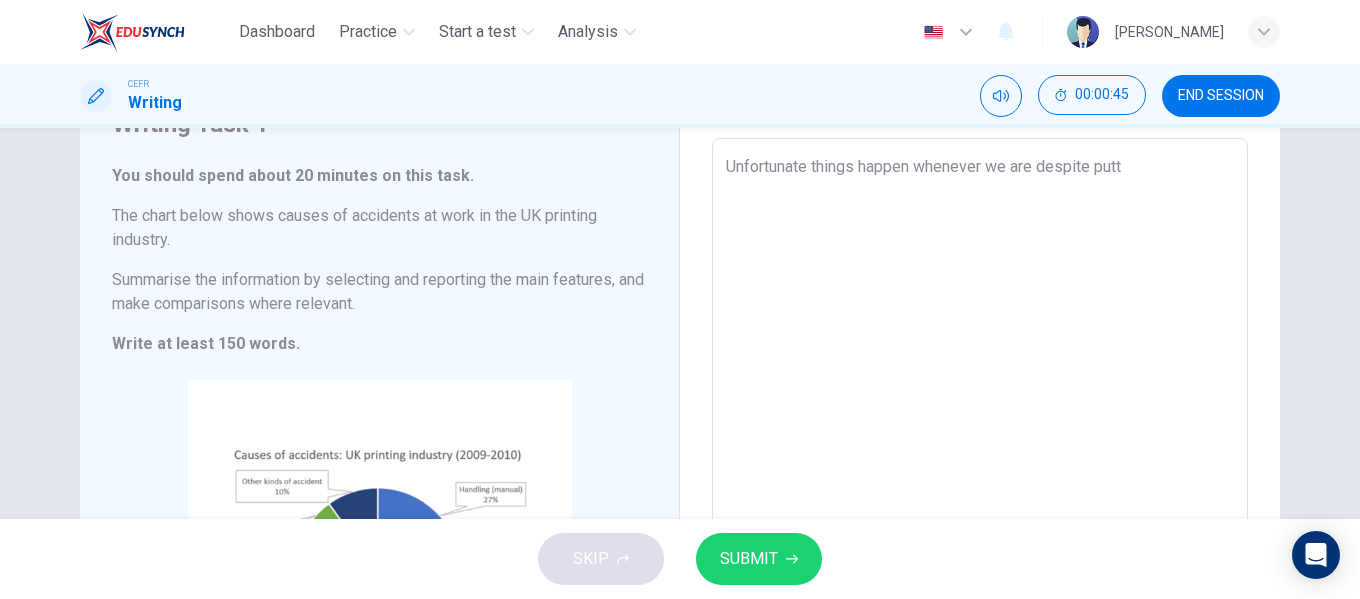 type on "x" 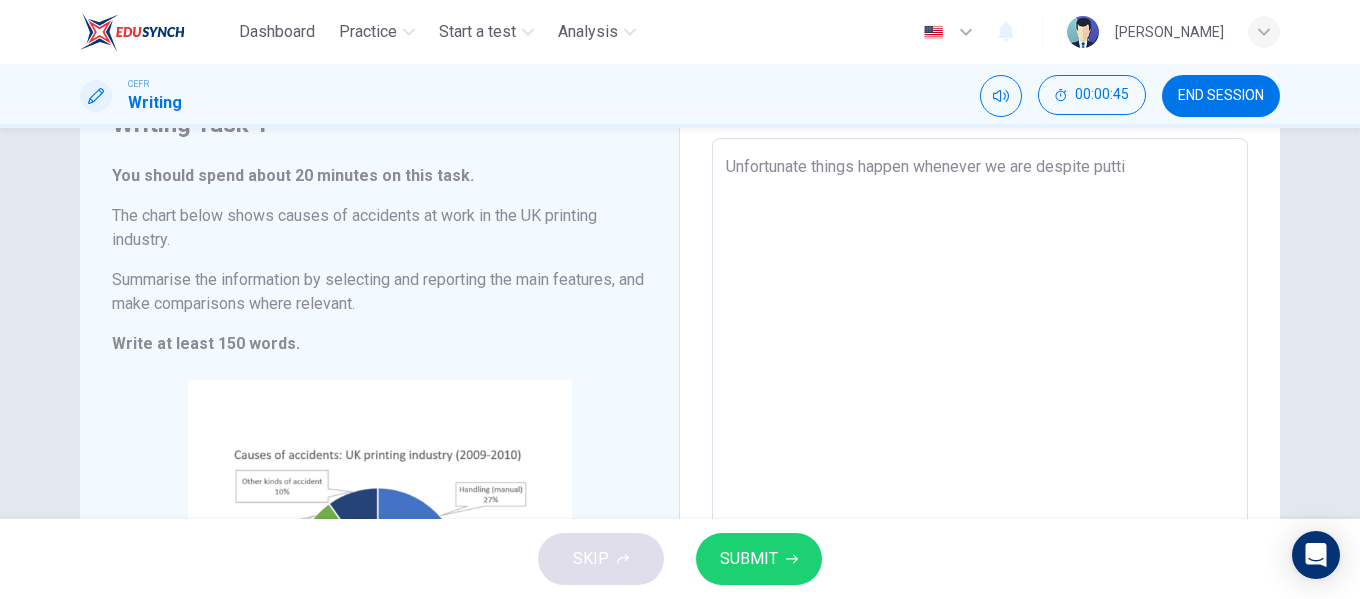 type on "x" 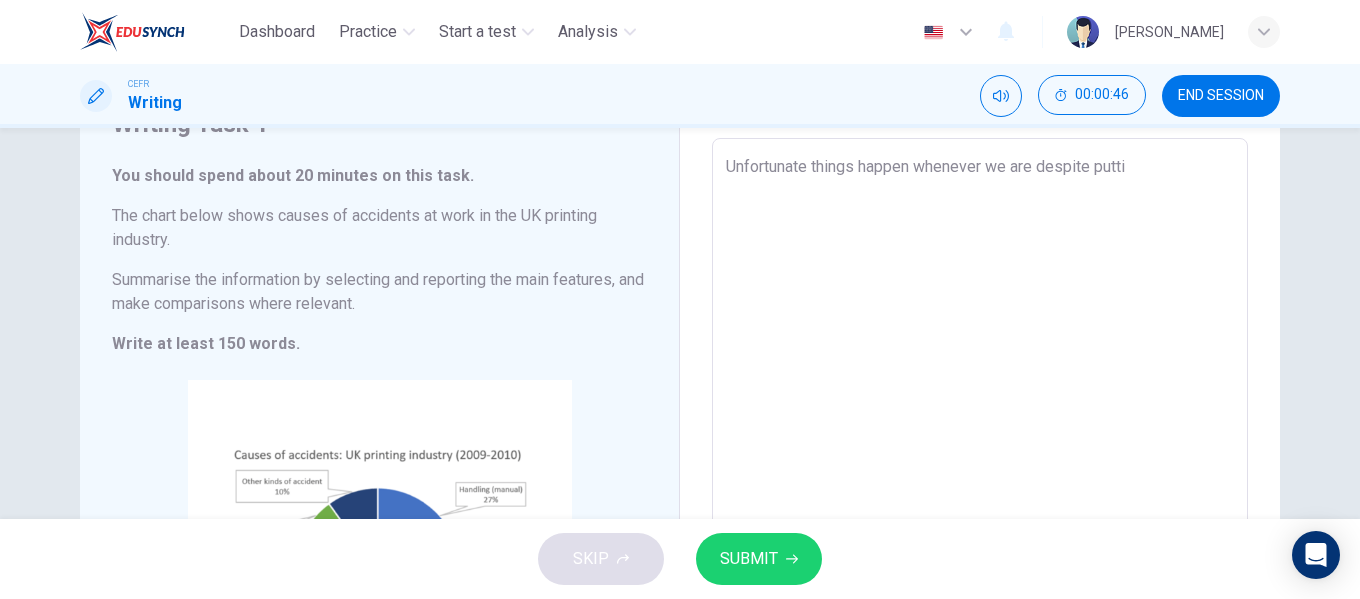 type on "Unfortunate things happen whenever we are despite puttin" 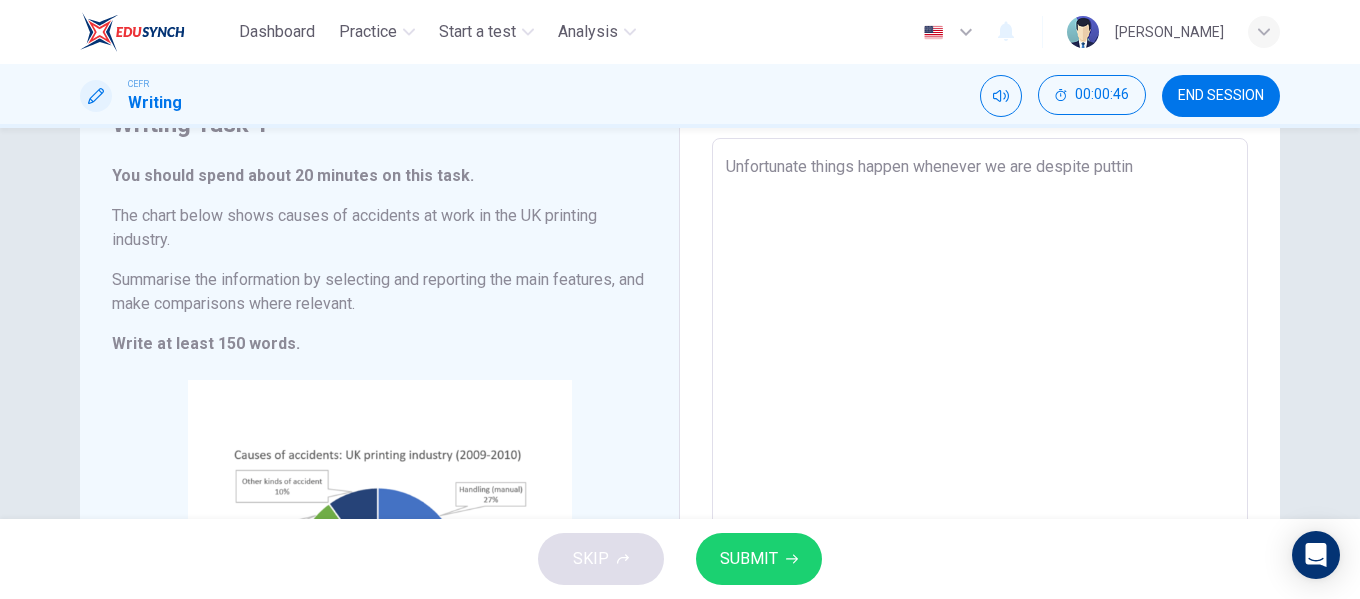 type on "x" 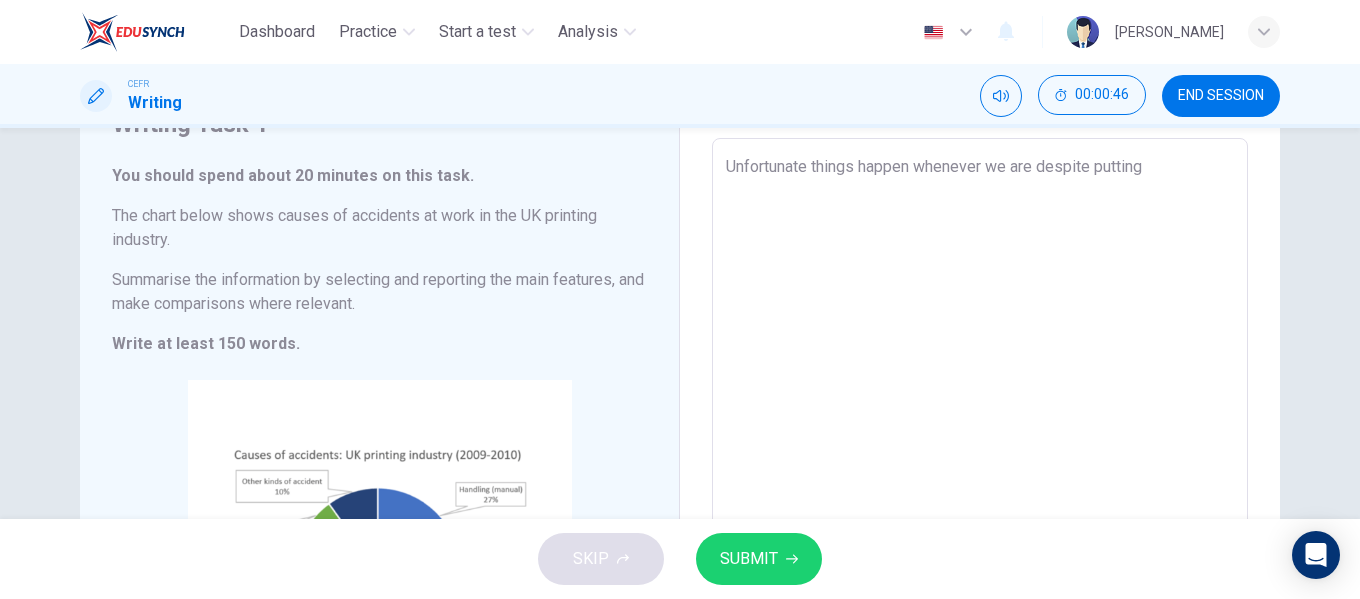type on "Unfortunate things happen whenever we are despite putting" 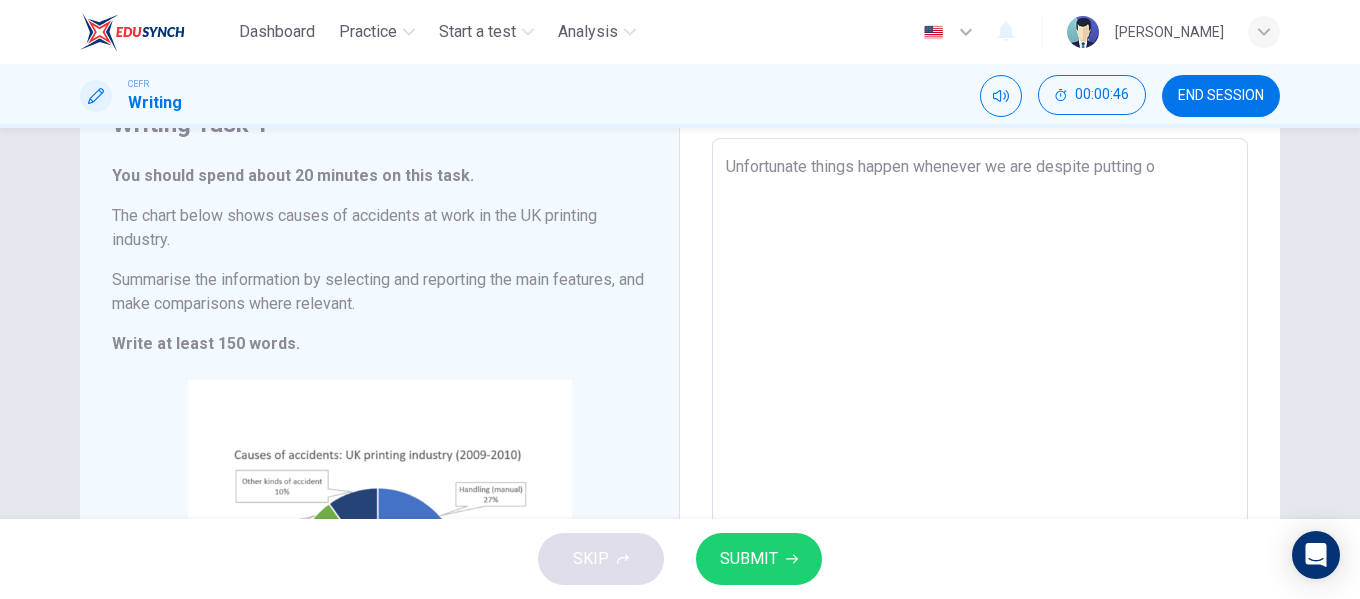 type on "x" 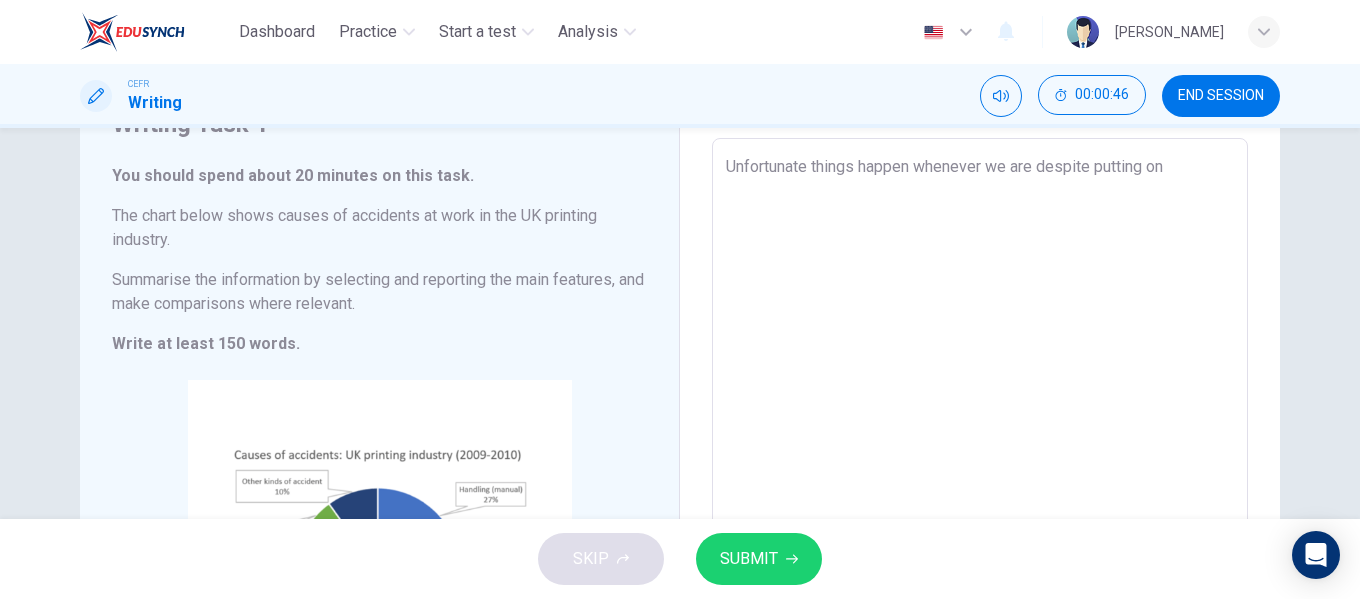 type on "x" 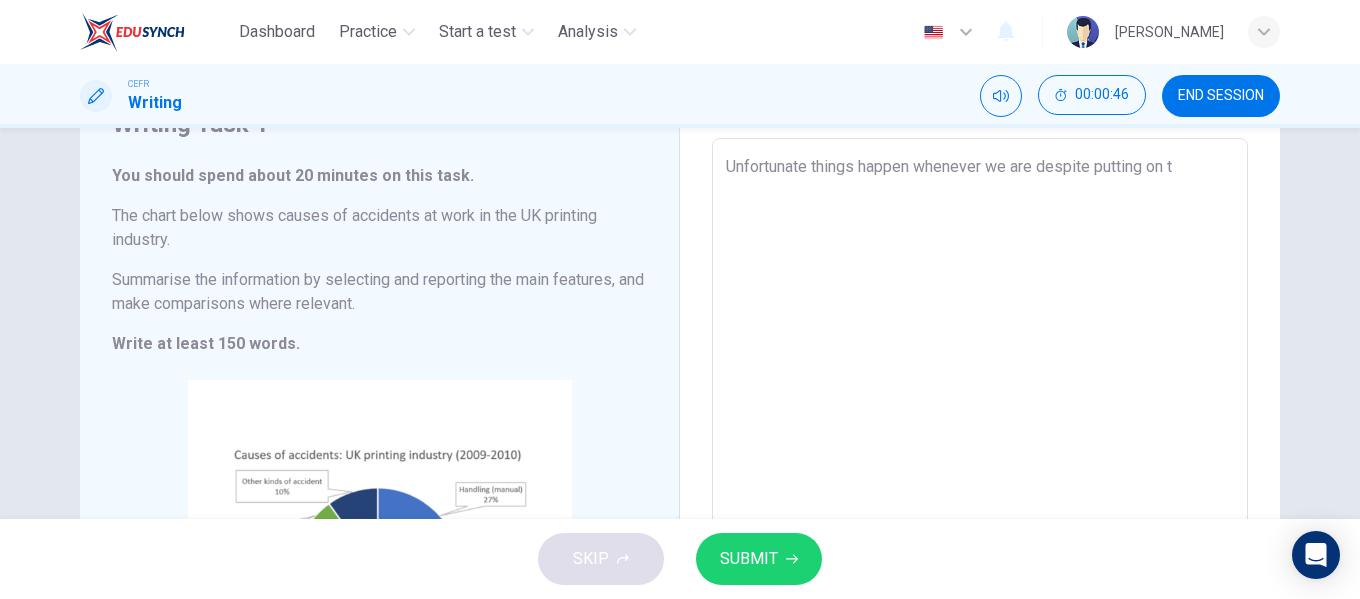 type on "x" 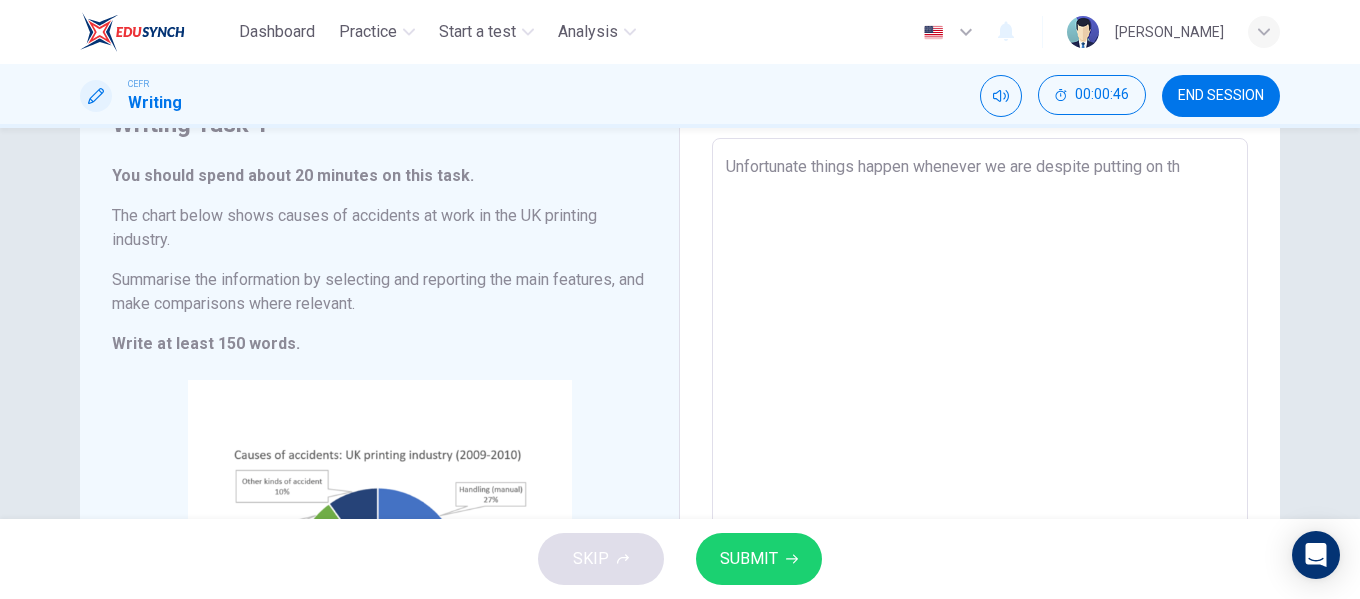 type on "x" 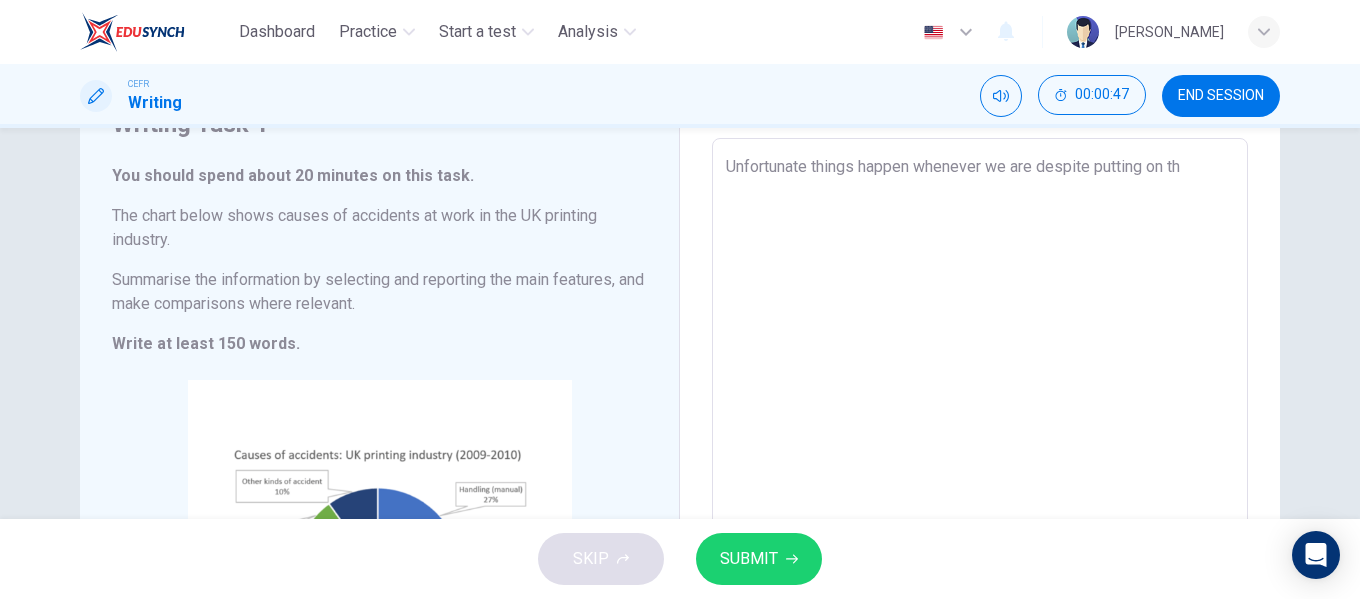 type on "Unfortunate things happen whenever we are despite putting on the" 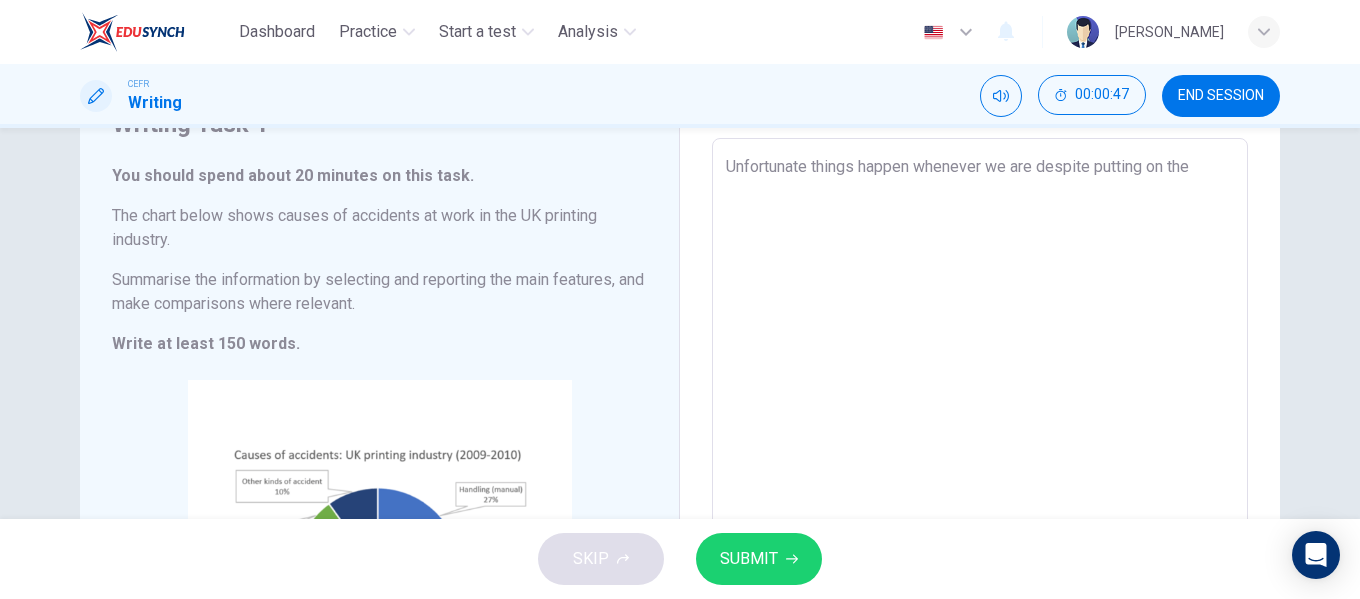 type on "x" 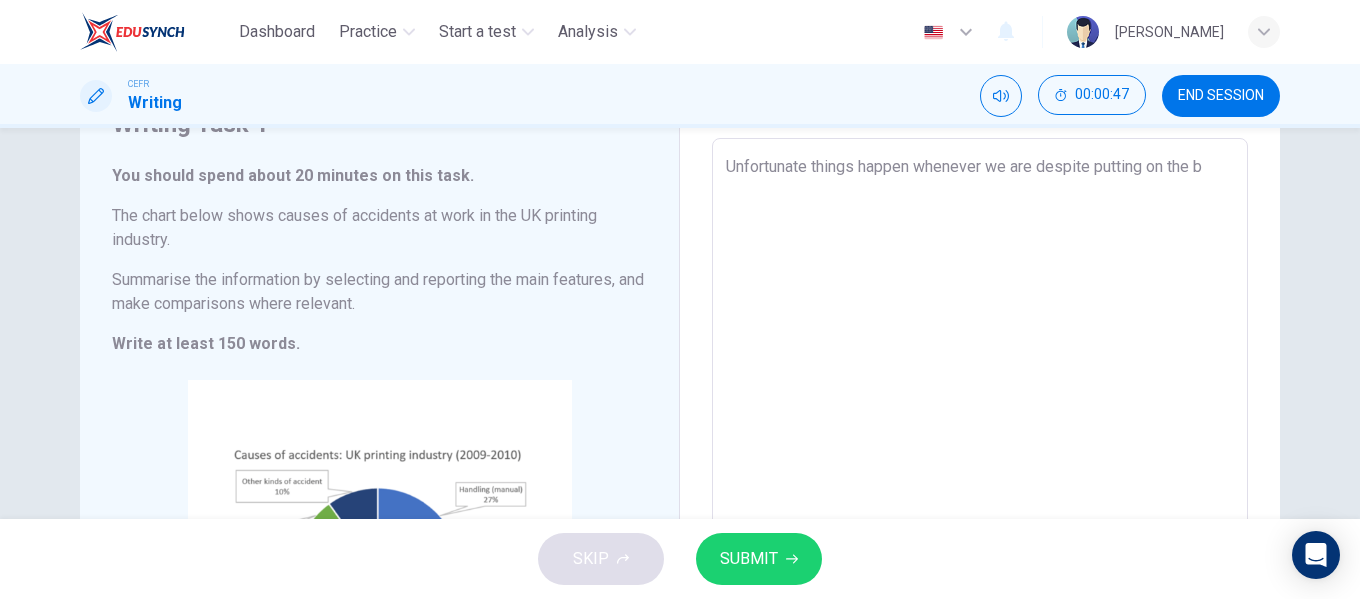 type on "Unfortunate things happen whenever we are despite putting on the be" 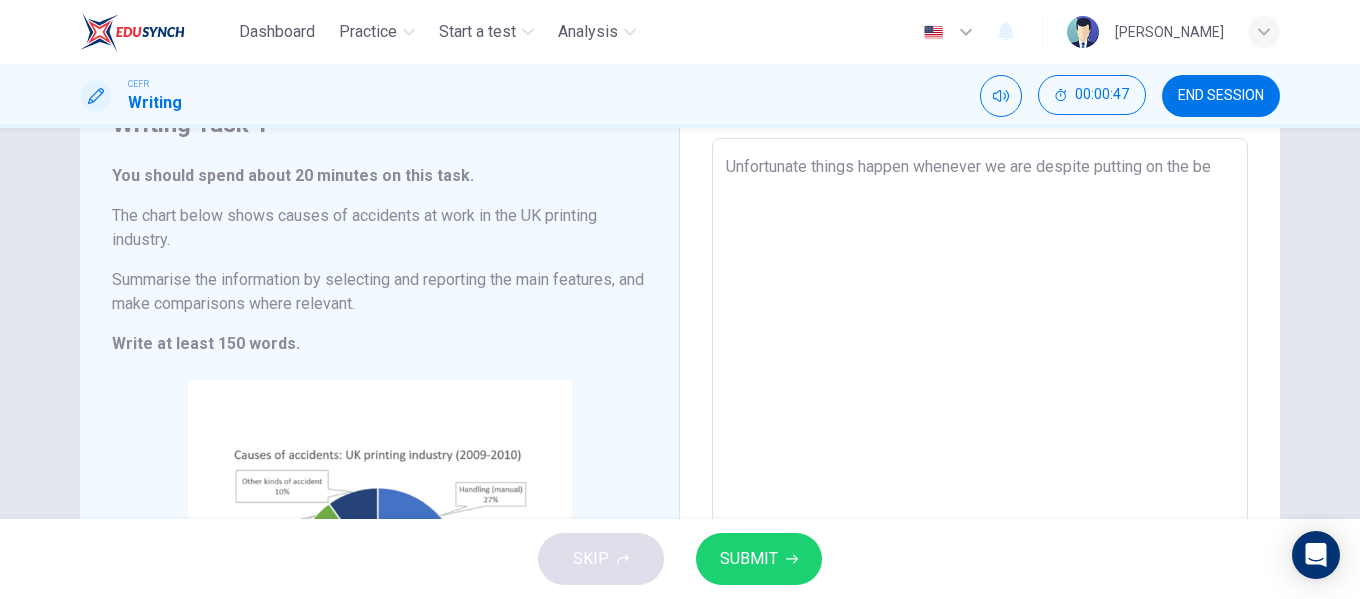type on "x" 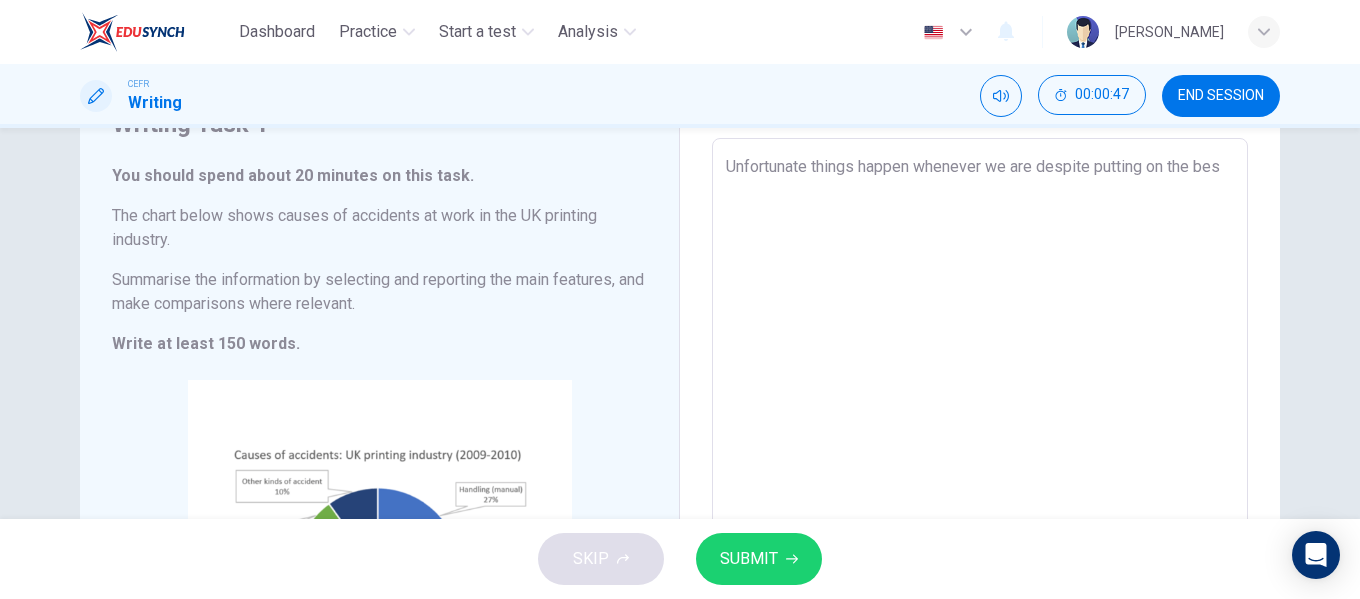 type on "x" 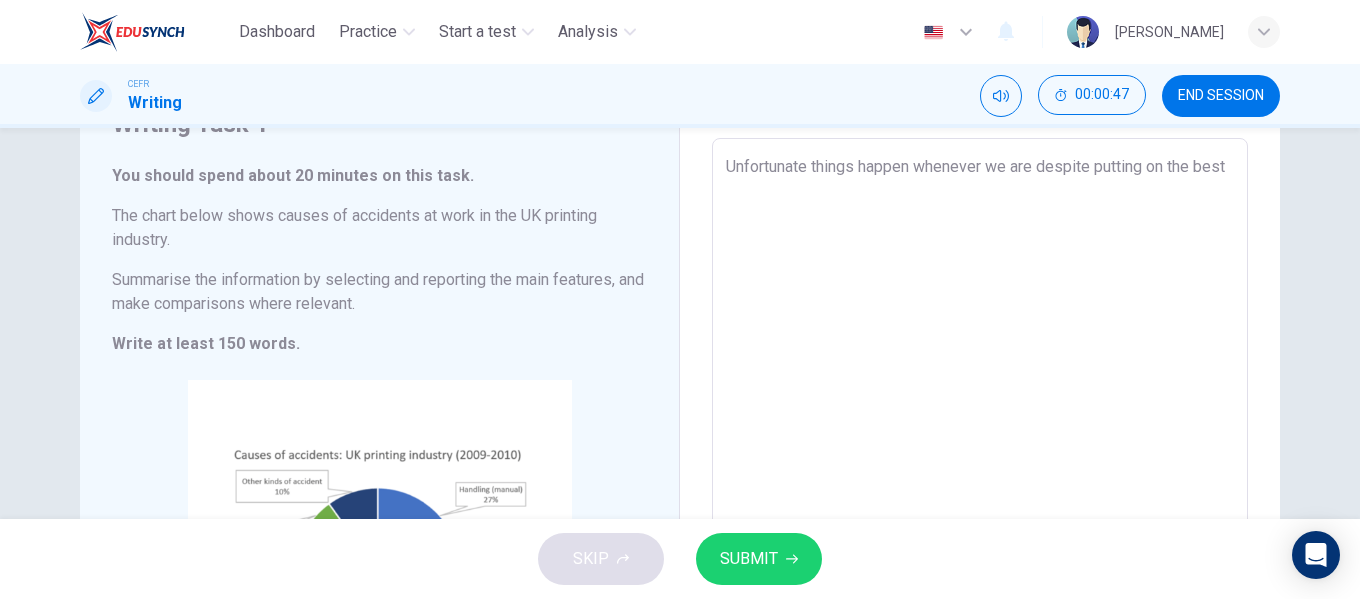 type on "Unfortunate things happen whenever we are despite putting on the best" 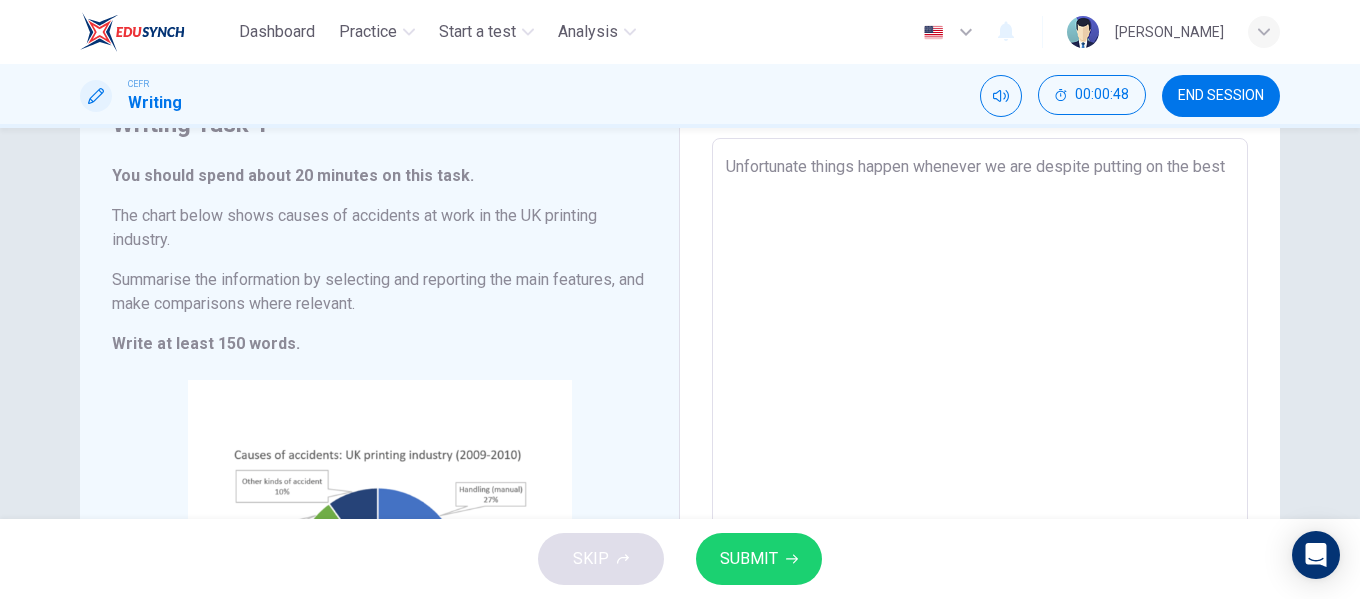 type on "Unfortunate things happen whenever we are despite putting on the best s" 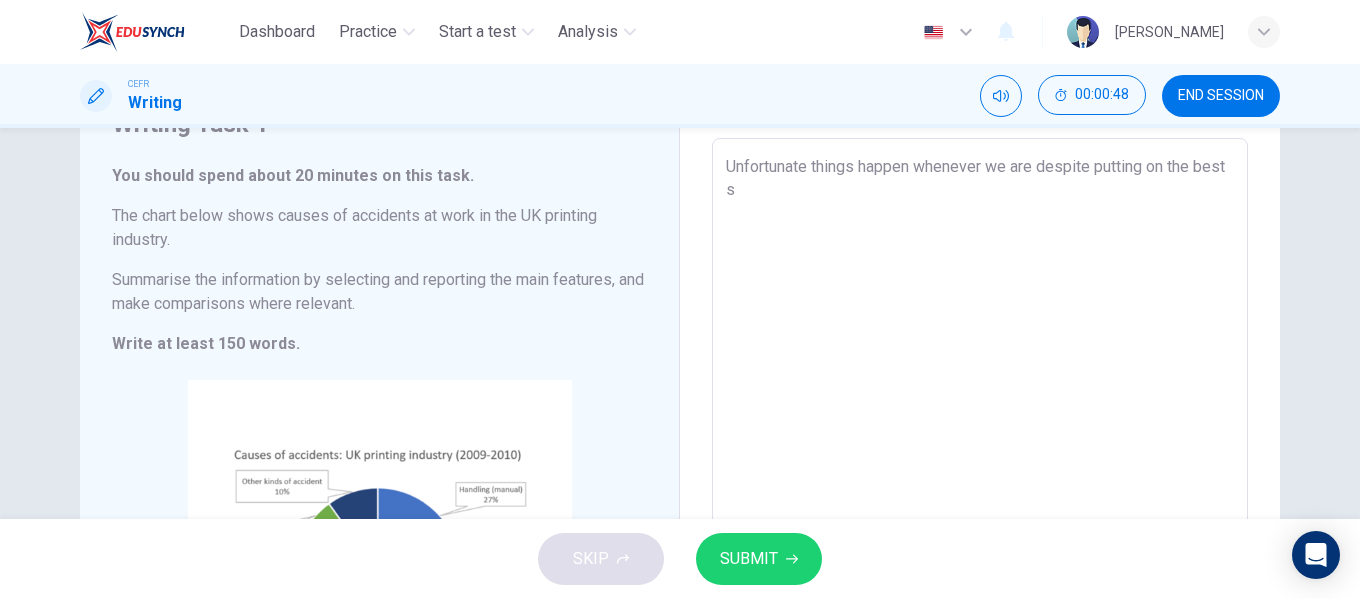 type on "x" 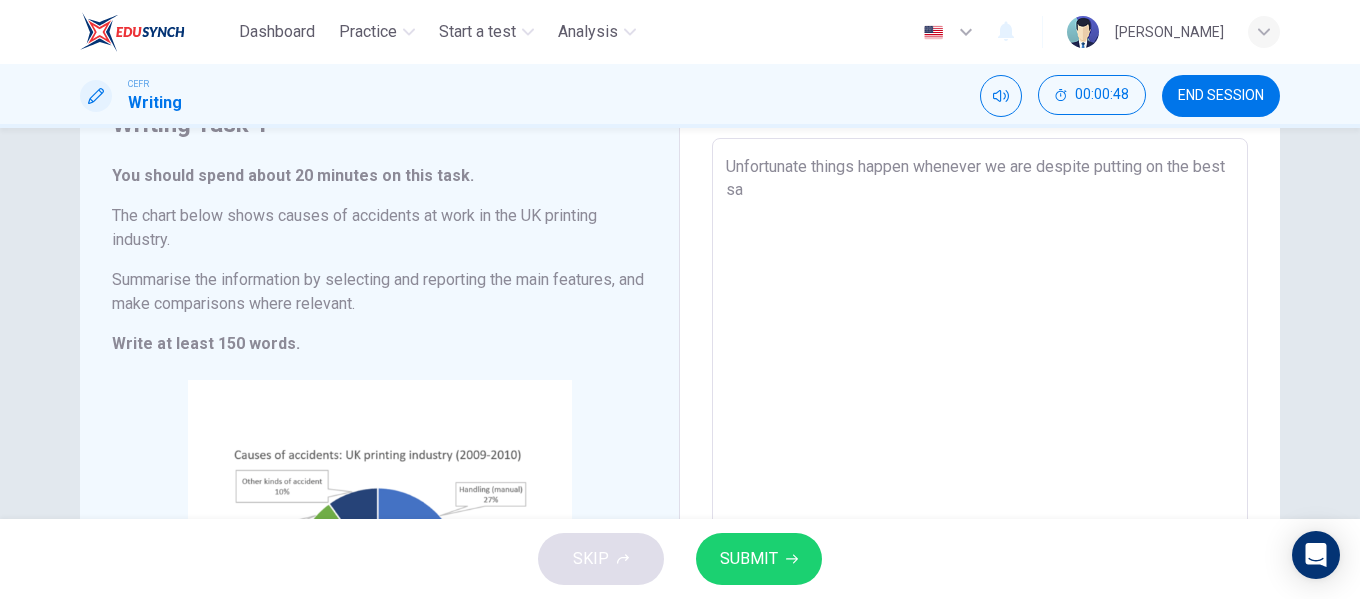type on "x" 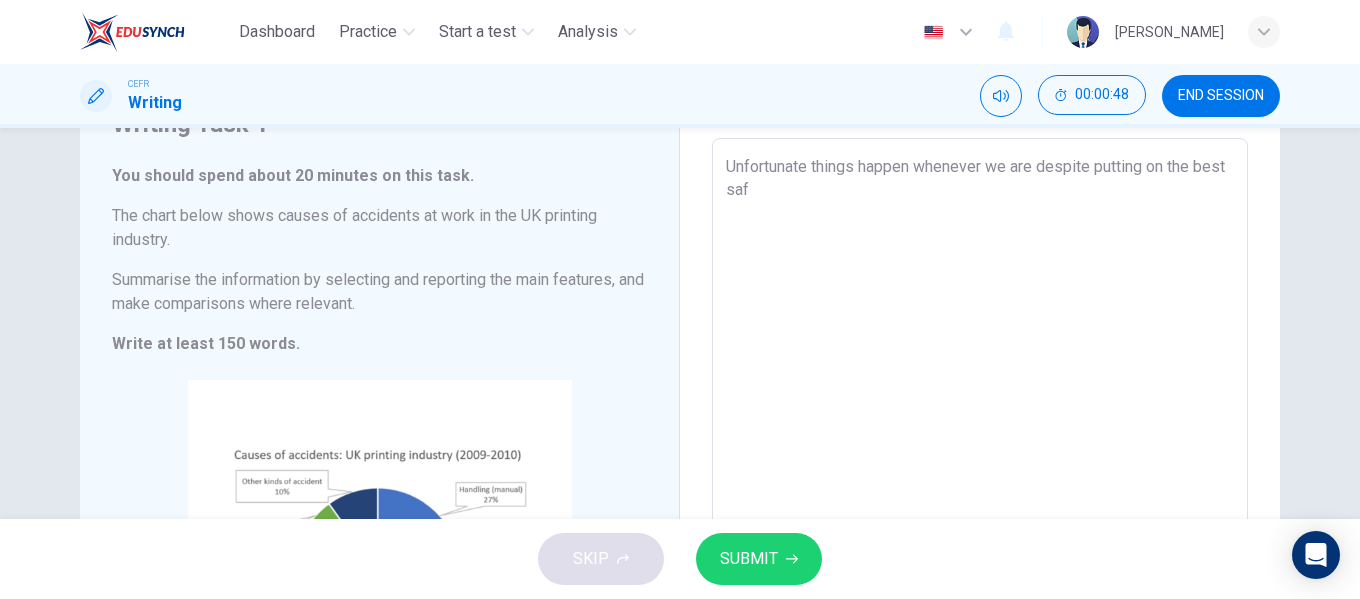 type on "x" 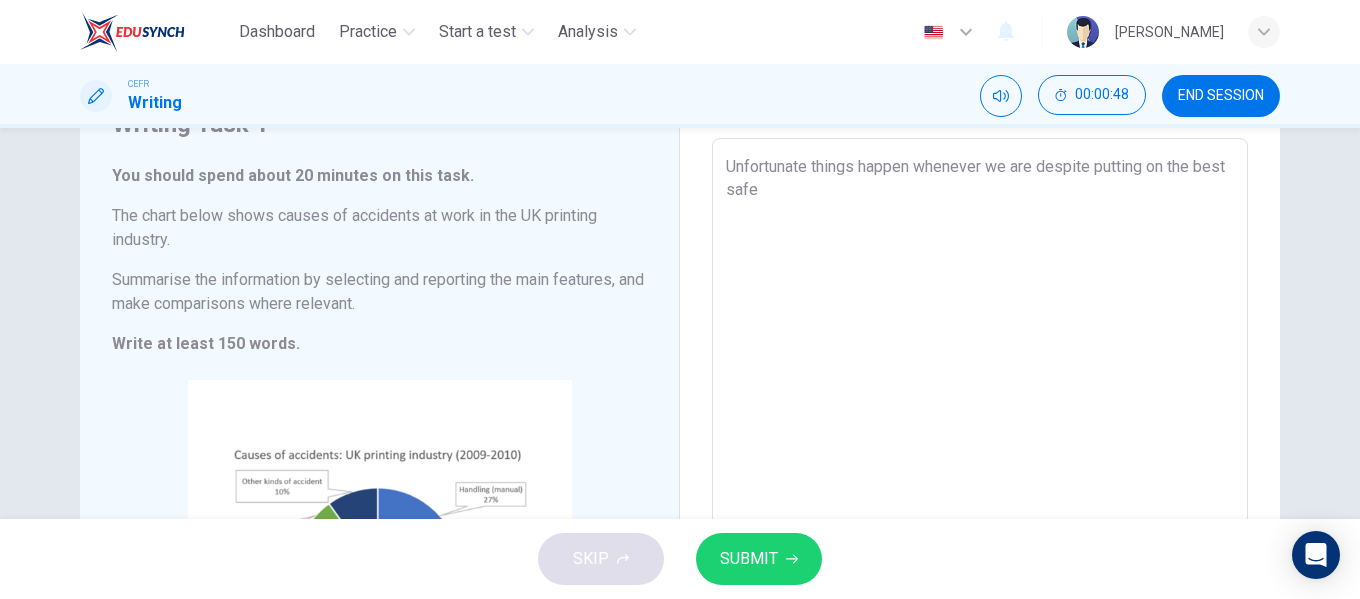 type on "x" 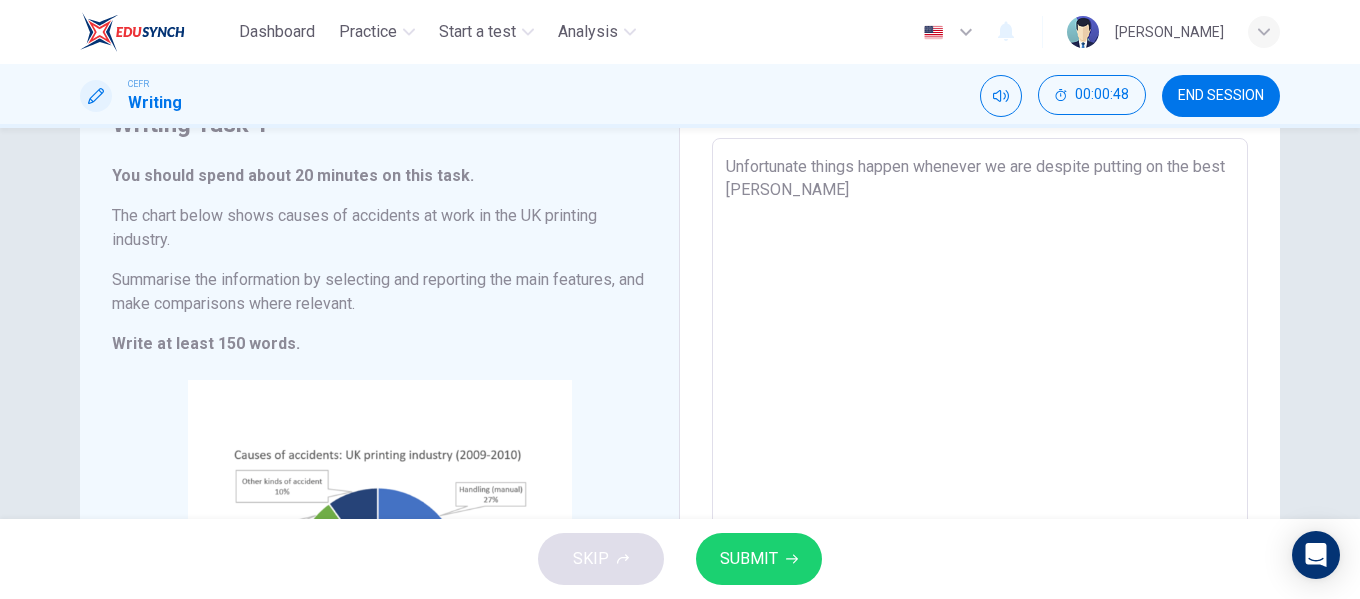 type on "x" 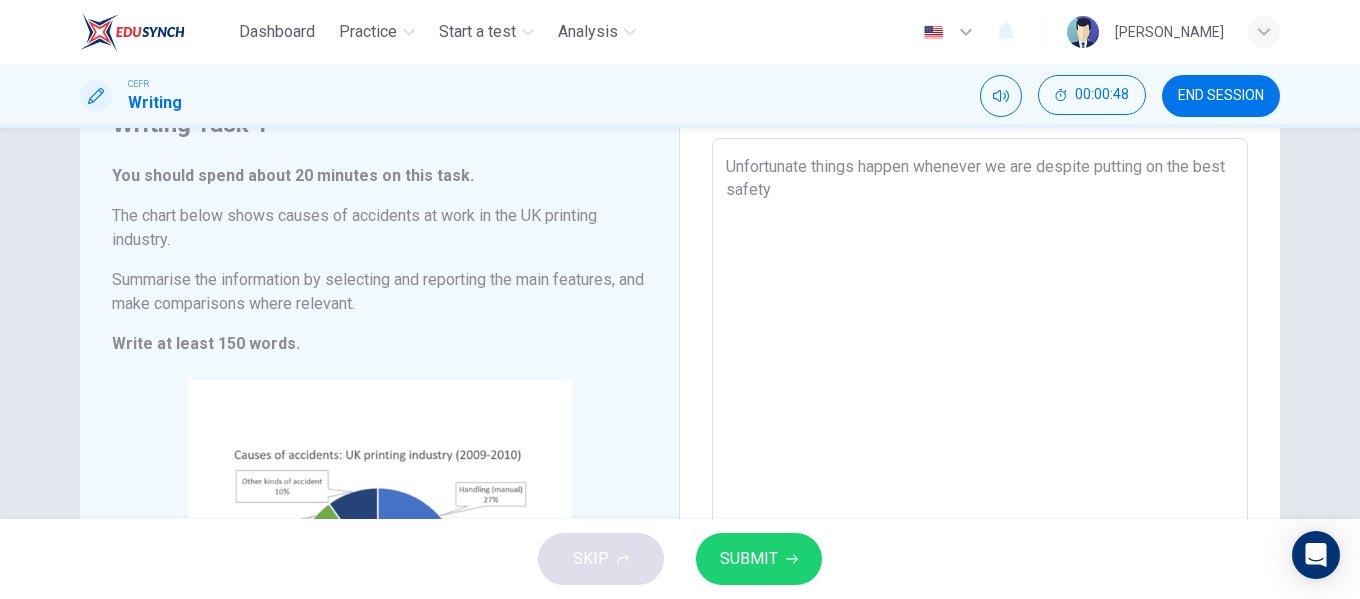 type on "x" 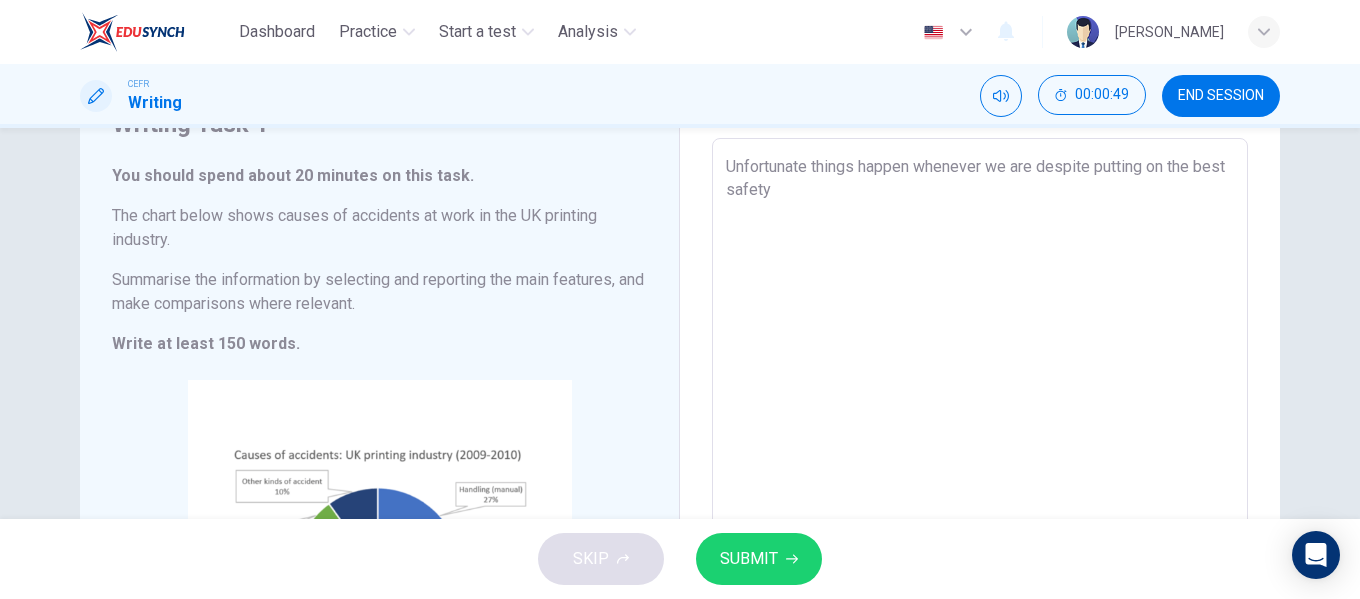 type on "x" 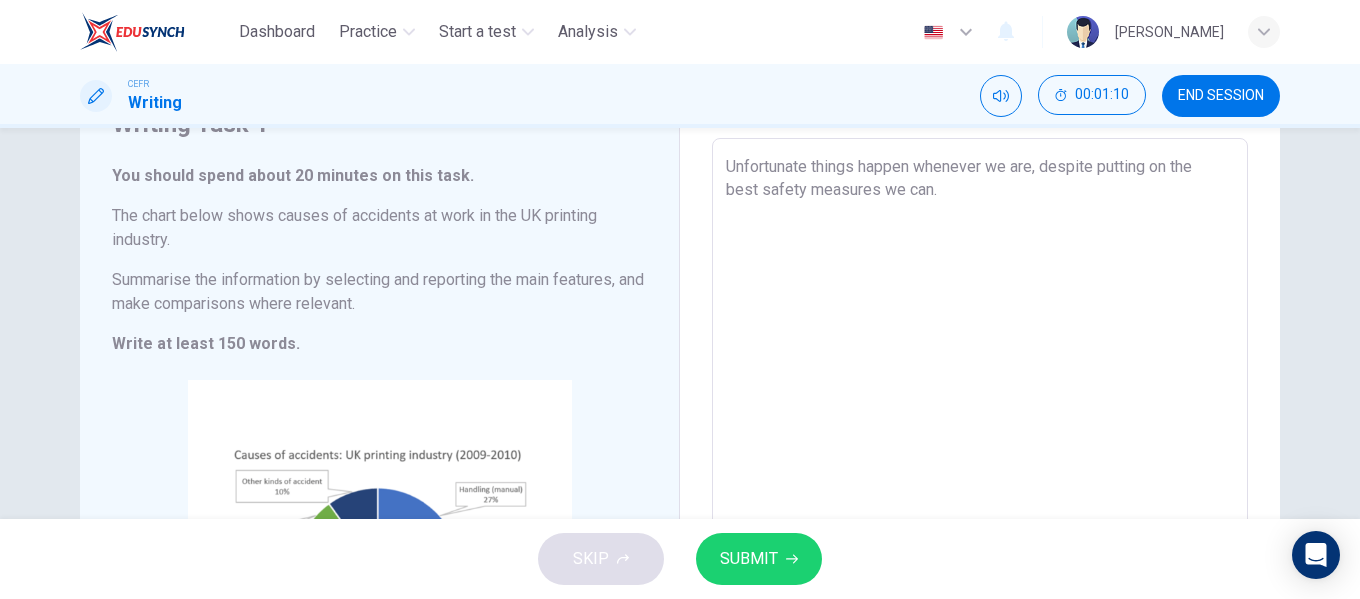 click on "Unfortunate things happen whenever we are, despite putting on the best safety measures we can." at bounding box center [980, 434] 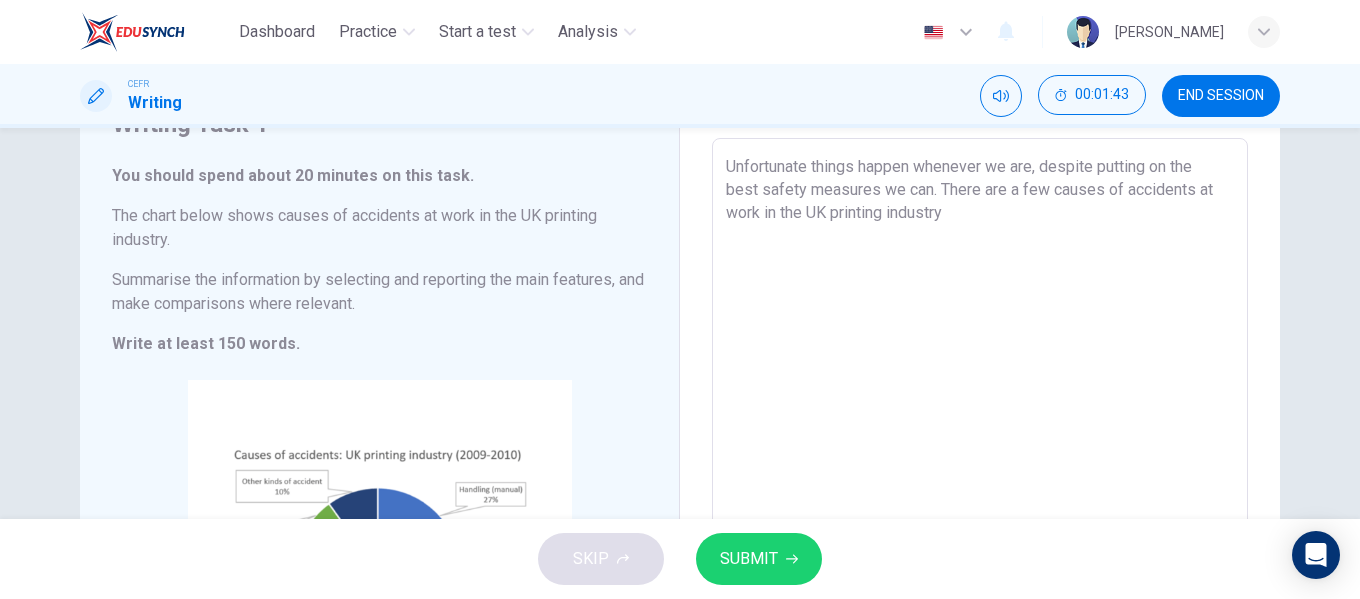 click on "Unfortunate things happen whenever we are, despite putting on the best safety measures we can. There are a few causes of accidents at work in the UK printing industry" at bounding box center (980, 434) 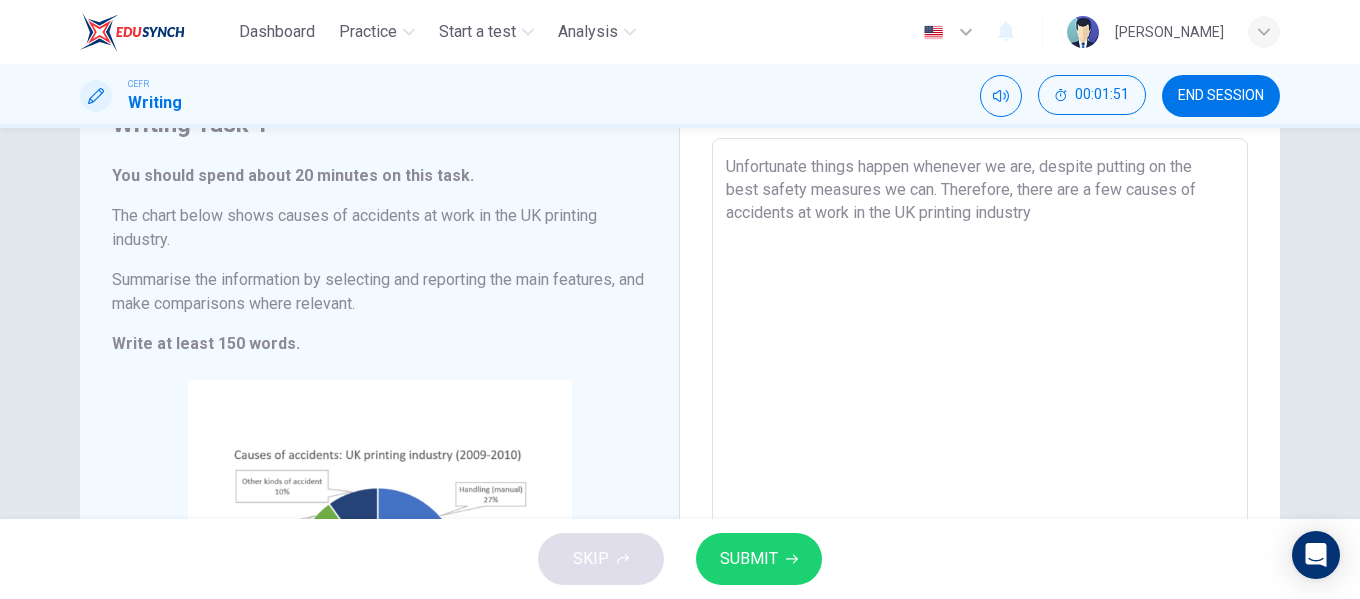 click on "Unfortunate things happen whenever we are, despite putting on the best safety measures we can. Therefore, there are a few causes of accidents at work in the UK printing industry" at bounding box center [980, 434] 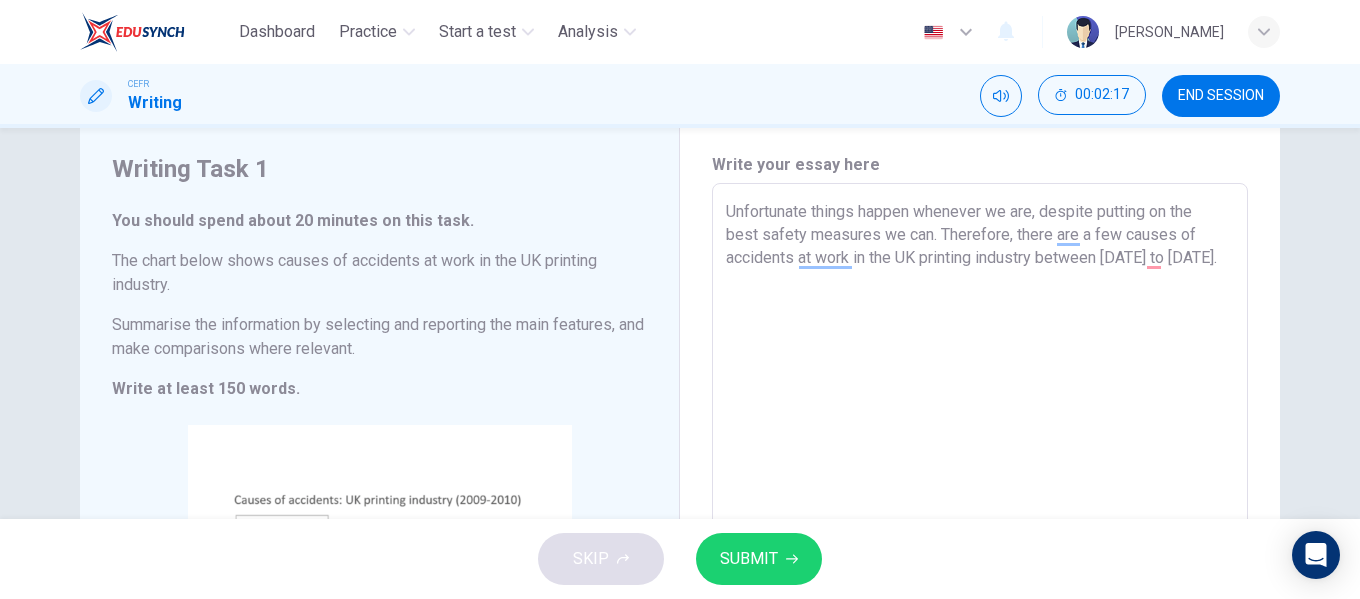 scroll, scrollTop: 54, scrollLeft: 0, axis: vertical 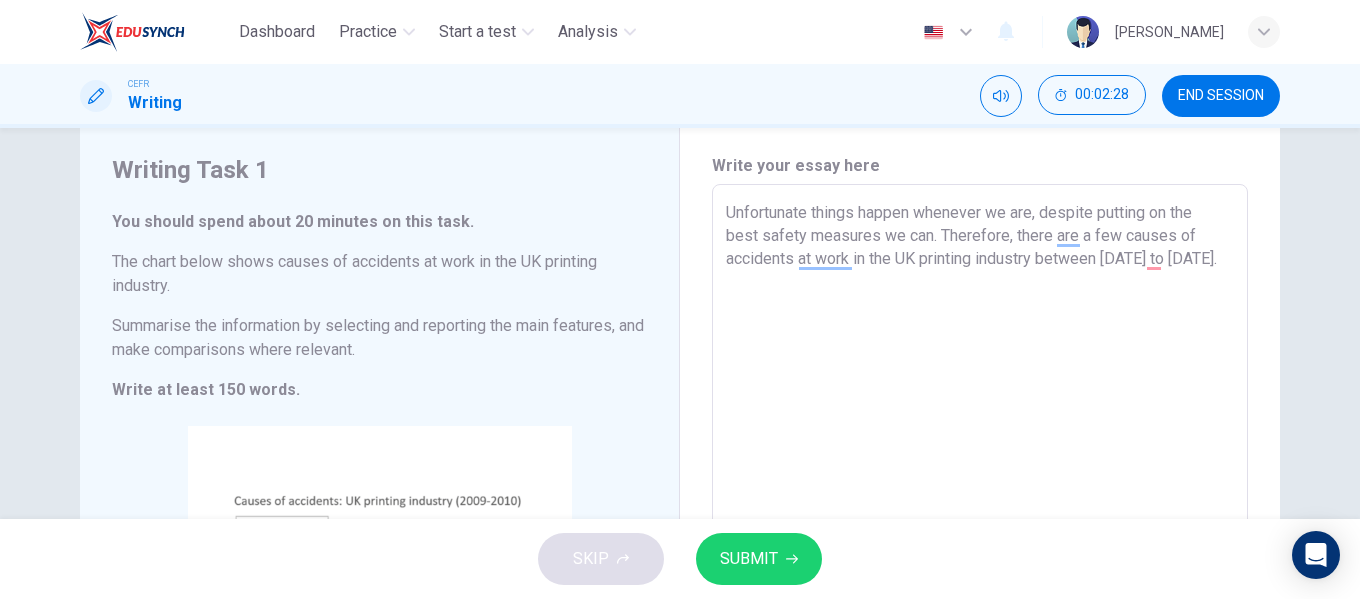 click on "Unfortunate things happen whenever we are, despite putting on the best safety measures we can. Therefore, there are a few causes of accidents at work in the UK printing industry between 2009 to 2010." at bounding box center [980, 480] 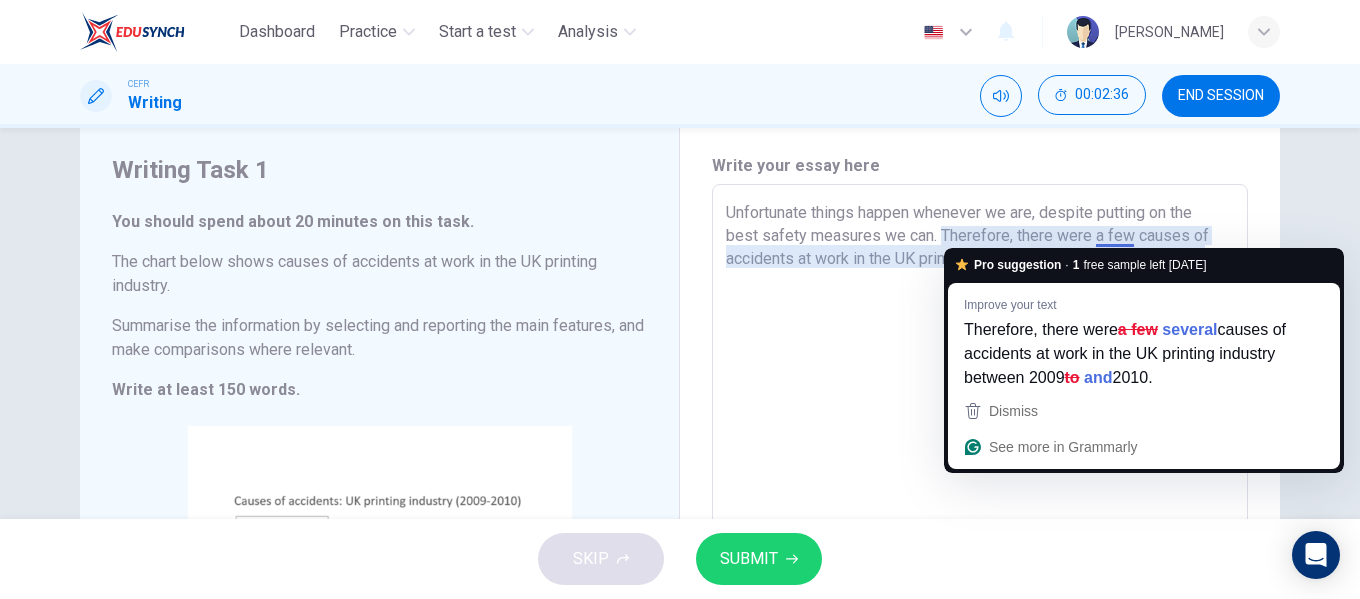 click on "Unfortunate things happen whenever we are, despite putting on the best safety measures we can. Therefore, there were a few causes of accidents at work in the UK printing industry between 2009 to 2010." at bounding box center (980, 480) 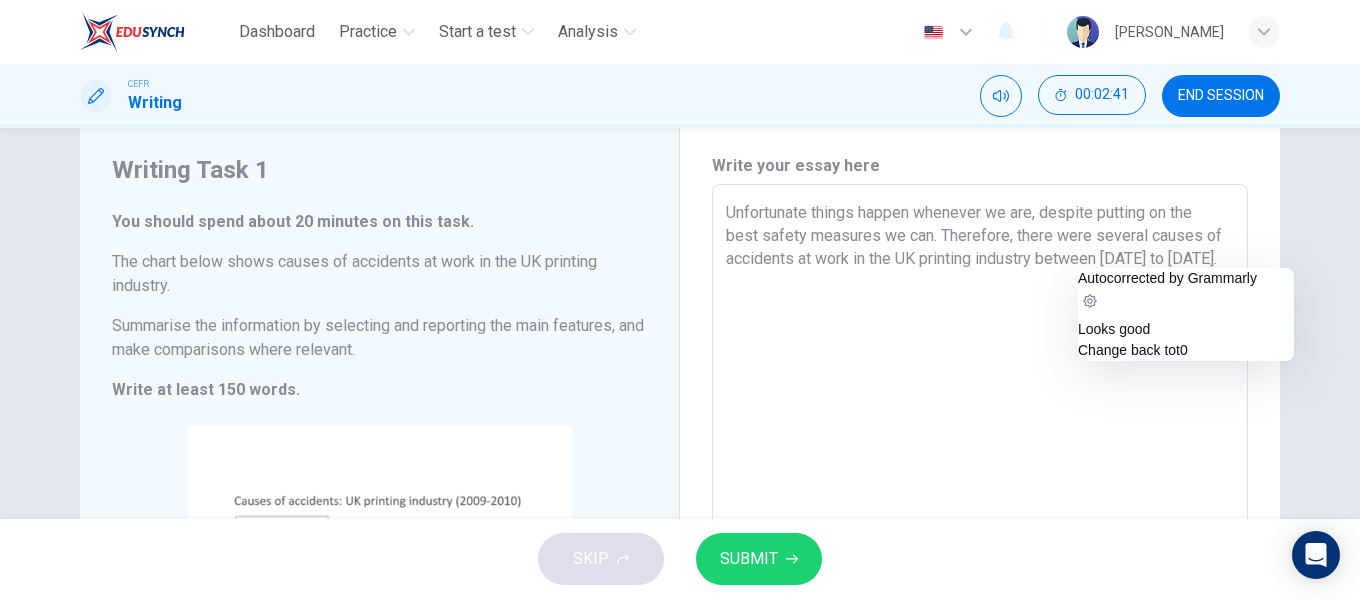 click on "Unfortunate things happen whenever we are, despite putting on the best safety measures we can. Therefore, there were several causes of accidents at work in the UK printing industry between 2009 to 2010." at bounding box center [980, 480] 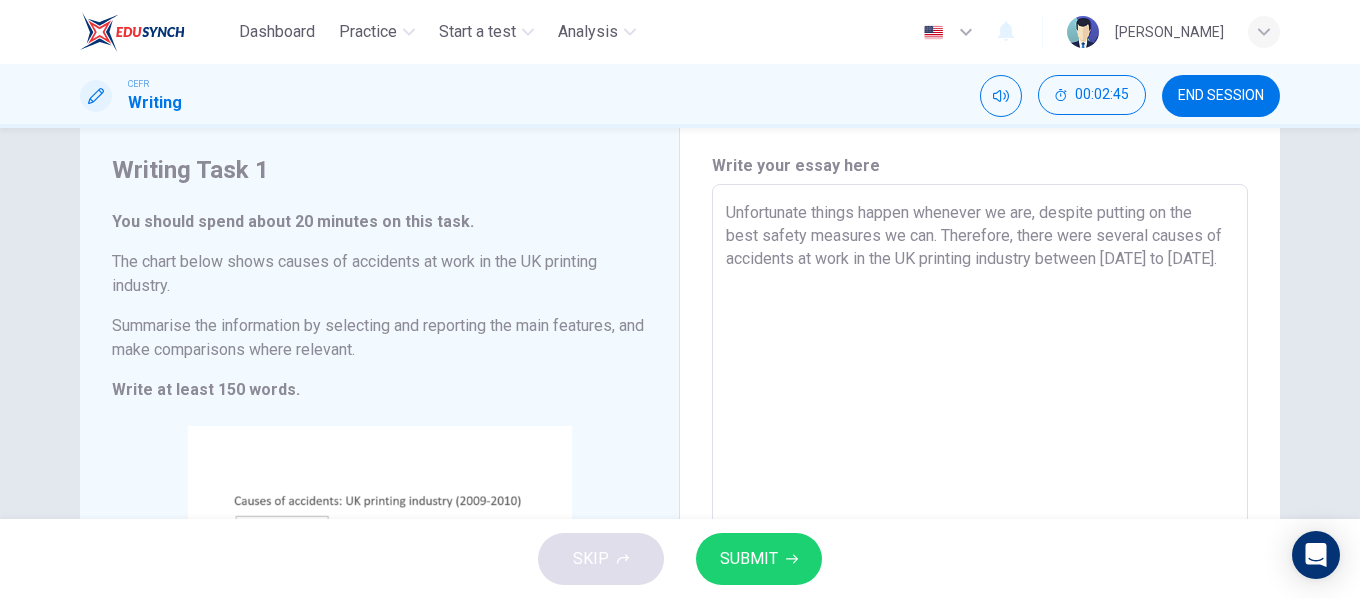 click on "Unfortunate things happen whenever we are, despite putting on the best safety measures we can. Therefore, there were several causes of accidents at work in the UK printing industry between 2009 to 2010." at bounding box center (980, 480) 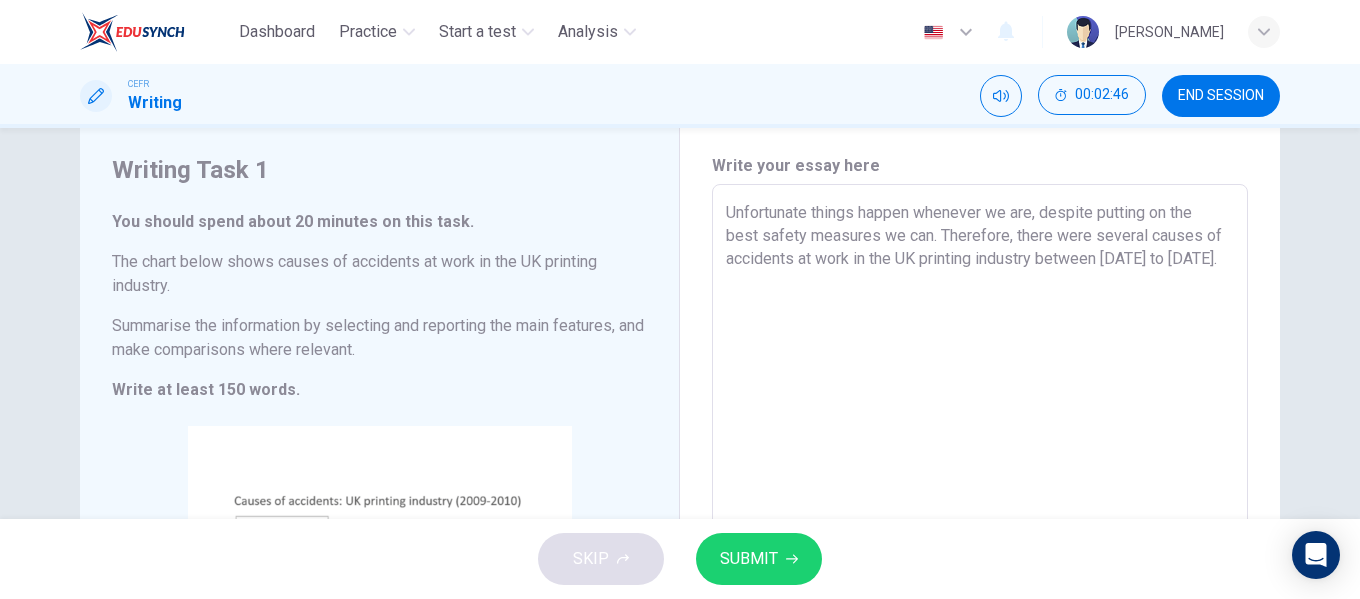 scroll, scrollTop: 316, scrollLeft: 0, axis: vertical 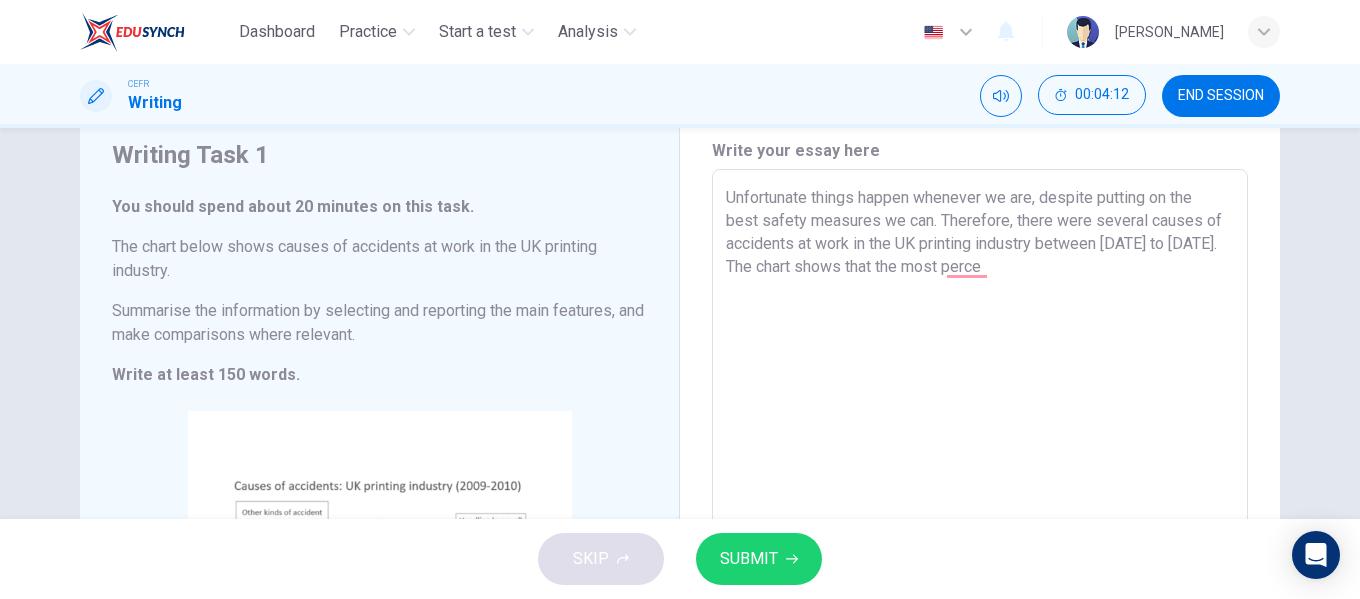 drag, startPoint x: 936, startPoint y: 220, endPoint x: 1007, endPoint y: 218, distance: 71.02816 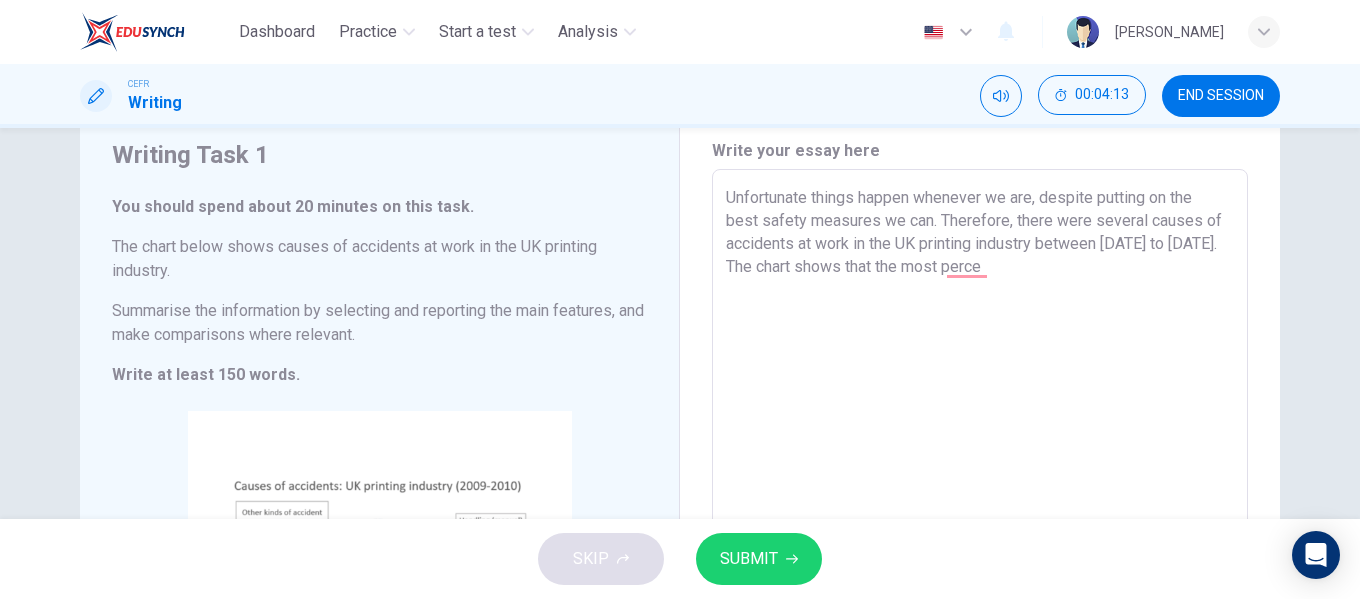 click on "Unfortunate things happen whenever we are, despite putting on the best safety measures we can. Therefore, there were several causes of accidents at work in the UK printing industry between 2009 to 2010. The chart shows that the most perce" at bounding box center [980, 465] 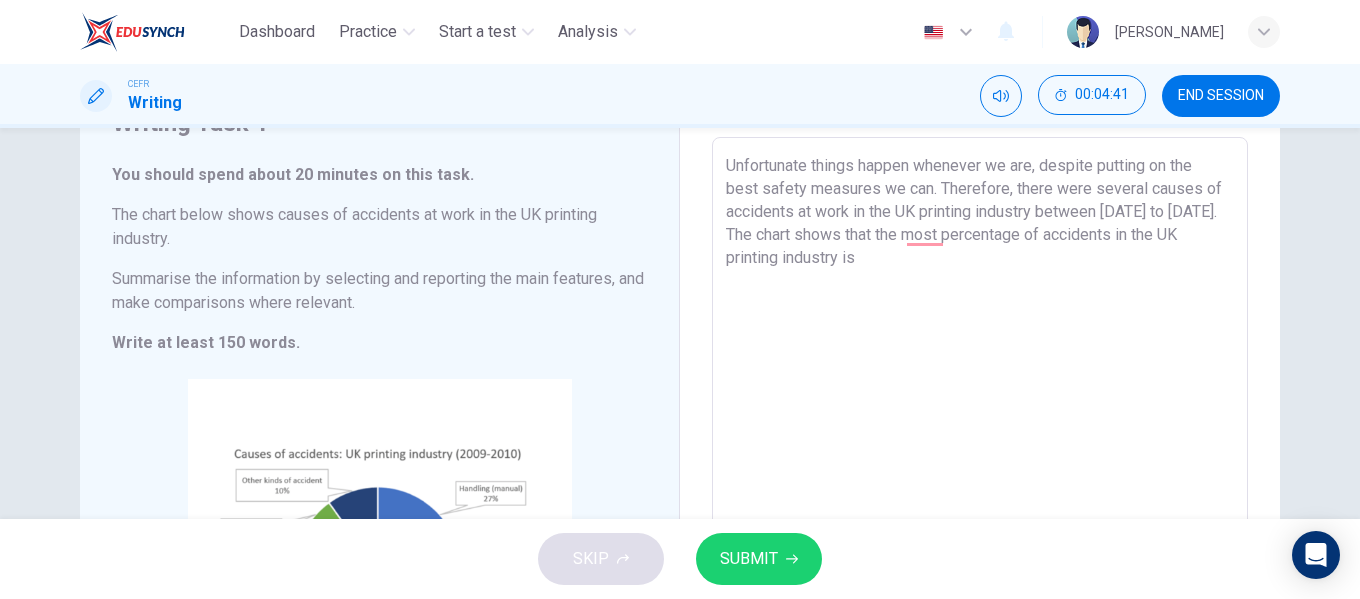 scroll, scrollTop: 67, scrollLeft: 0, axis: vertical 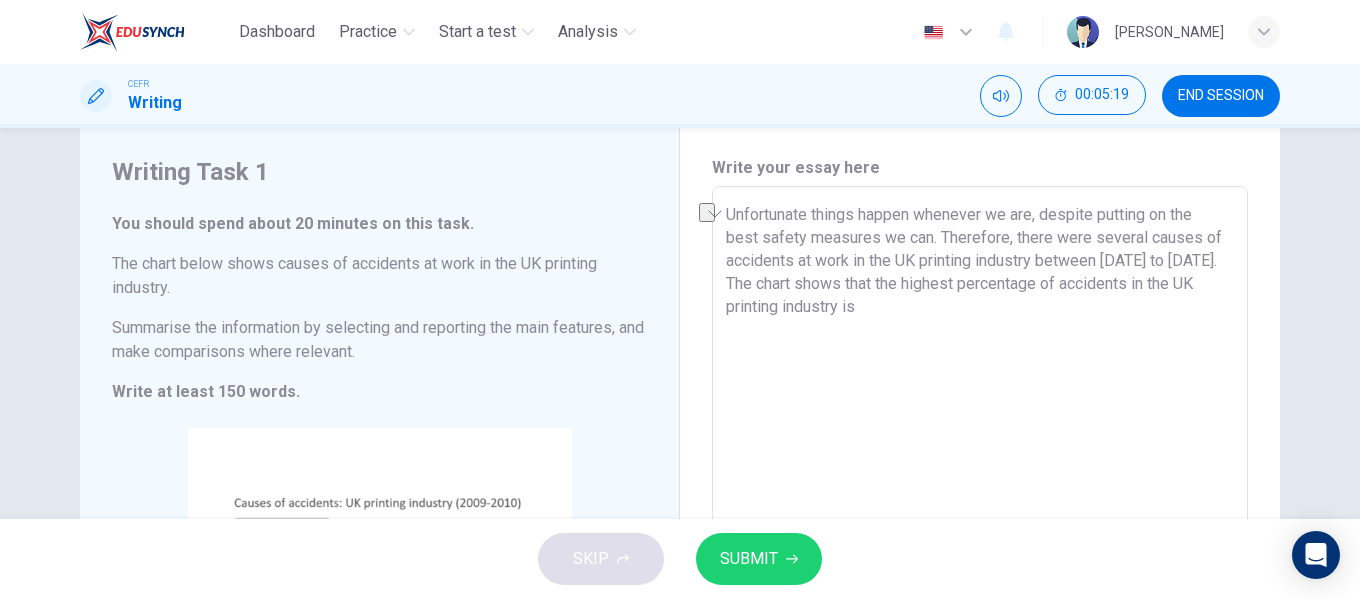 drag, startPoint x: 843, startPoint y: 310, endPoint x: 741, endPoint y: 322, distance: 102.70345 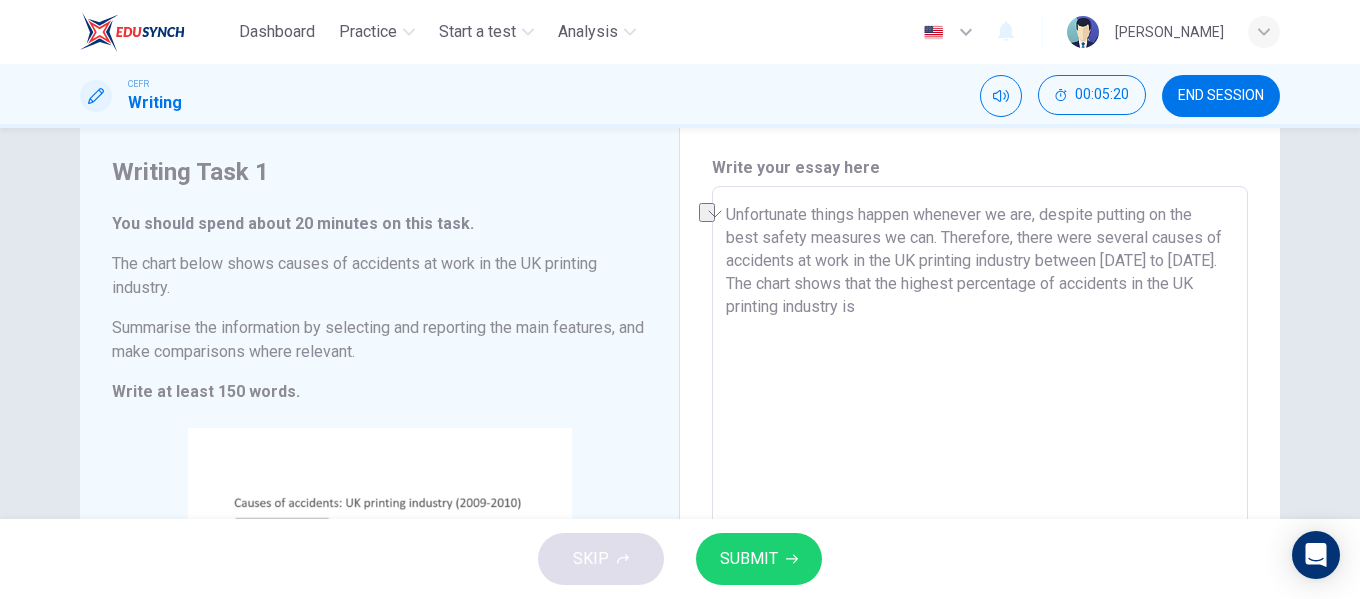 click on "Unfortunate things happen whenever we are, despite putting on the best safety measures we can. Therefore, there were several causes of accidents at work in the UK printing industry between 2009 to 2010. The chart shows that the highest percentage of accidents in the UK printing industry is" at bounding box center (980, 482) 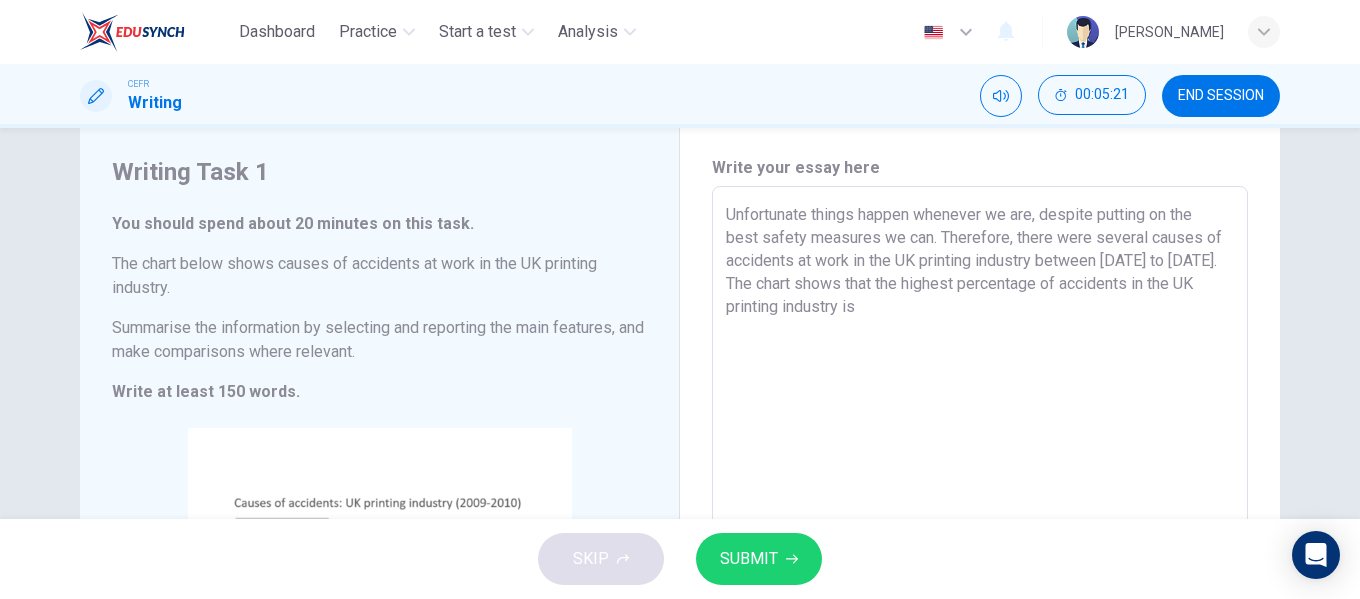click on "Unfortunate things happen whenever we are, despite putting on the best safety measures we can. Therefore, there were several causes of accidents at work in the UK printing industry between 2009 to 2010. The chart shows that the highest percentage of accidents in the UK printing industry is" at bounding box center [980, 482] 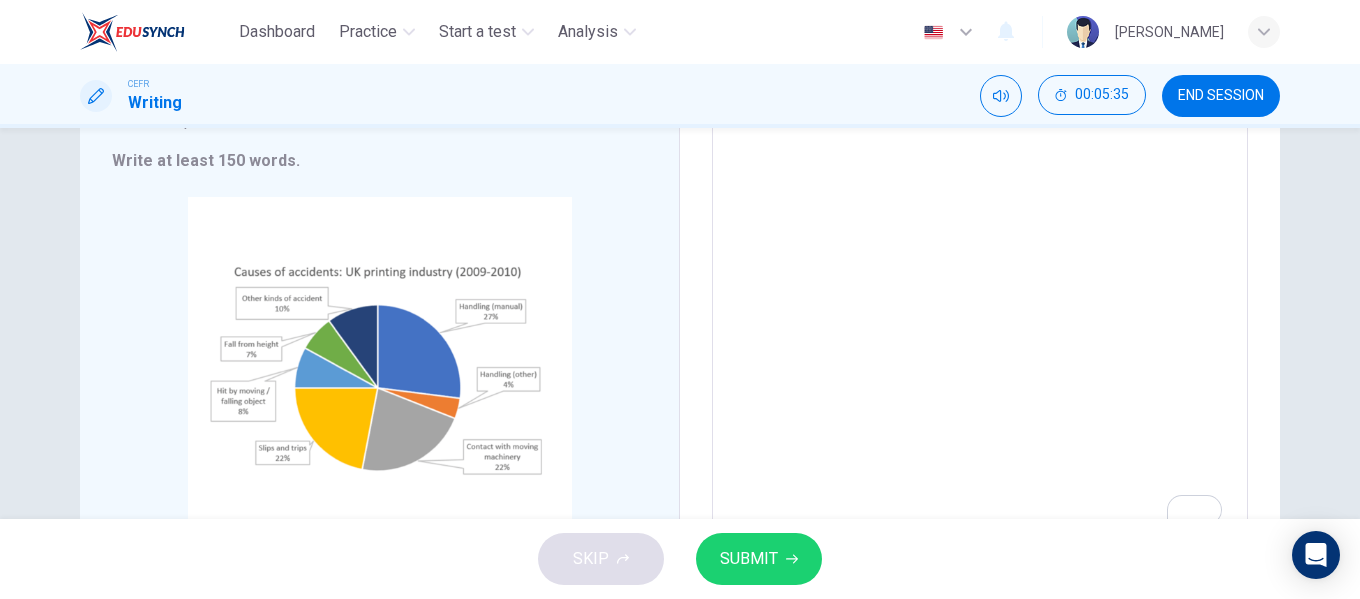 scroll, scrollTop: 76, scrollLeft: 0, axis: vertical 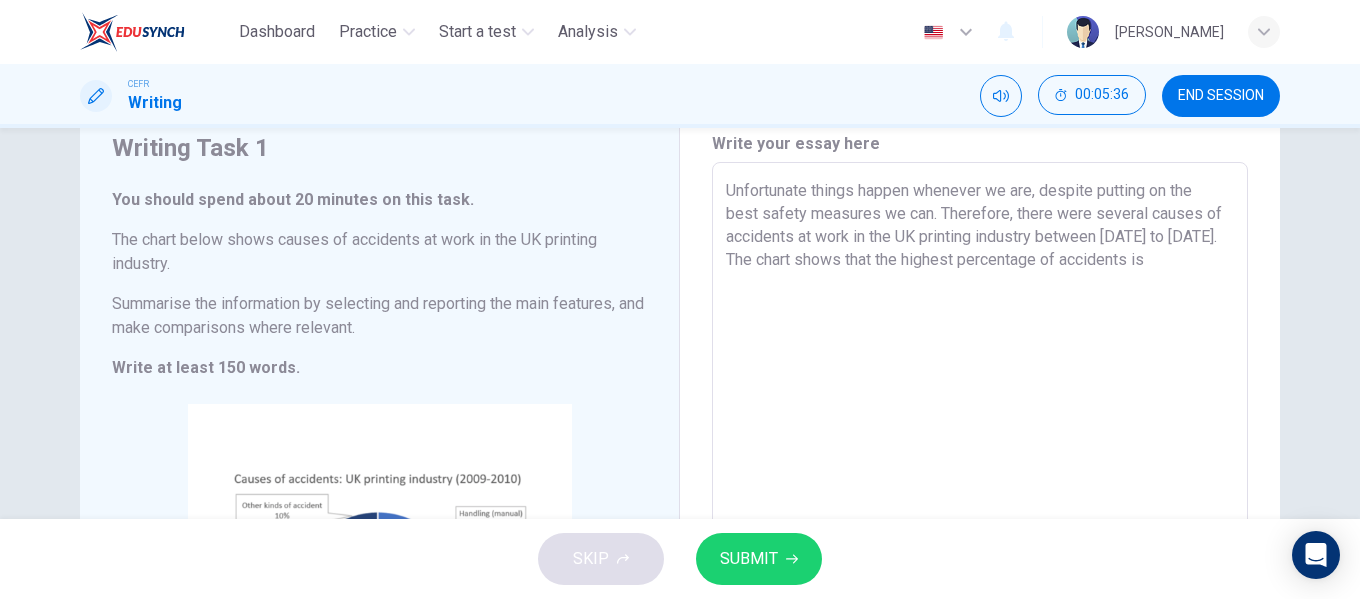 click on "Unfortunate things happen whenever we are, despite putting on the best safety measures we can. Therefore, there were several causes of accidents at work in the UK printing industry between 2009 to 2010. The chart shows that the highest percentage of accidents is" at bounding box center [980, 458] 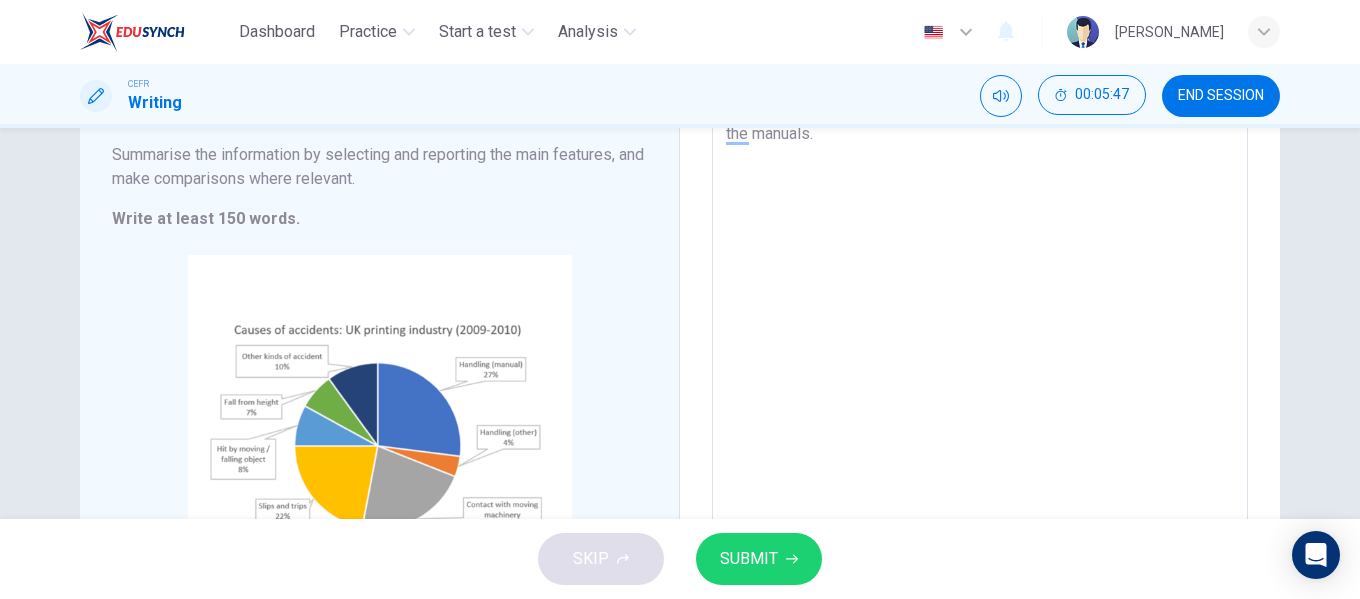 scroll, scrollTop: 135, scrollLeft: 0, axis: vertical 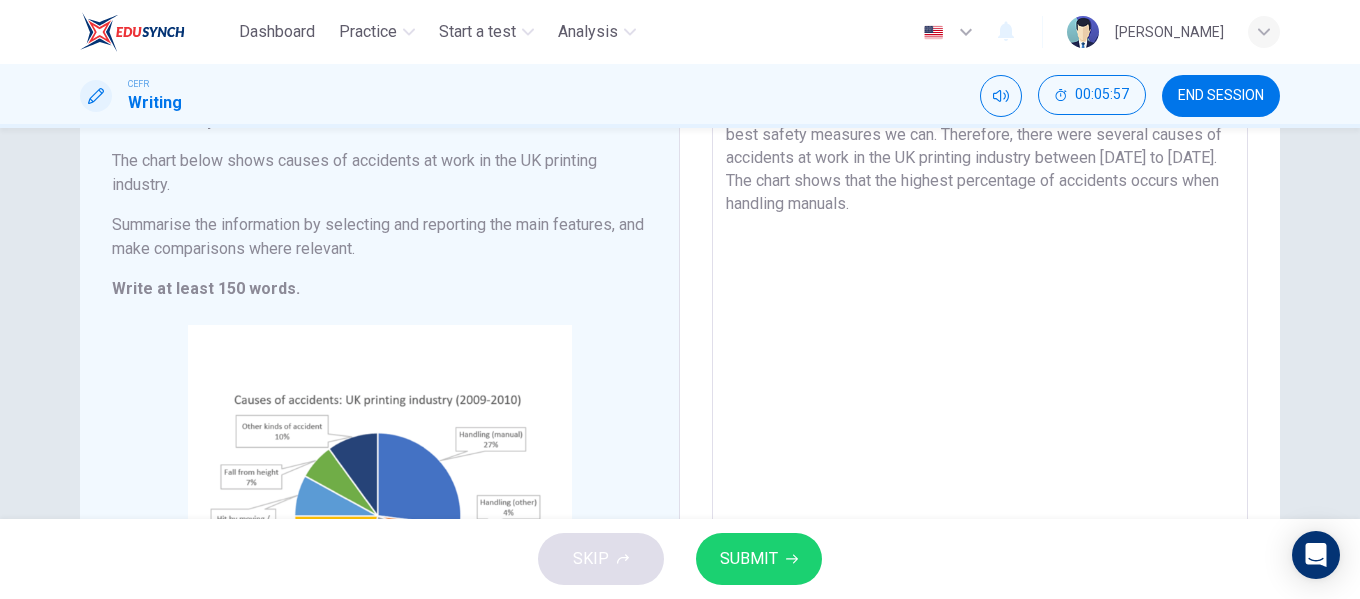 click on "Unfortunate things happen whenever we are, despite putting on the best safety measures we can. Therefore, there were several causes of accidents at work in the UK printing industry between 2009 to 2010. The chart shows that the highest percentage of accidents occurs when handling manuals." at bounding box center [980, 379] 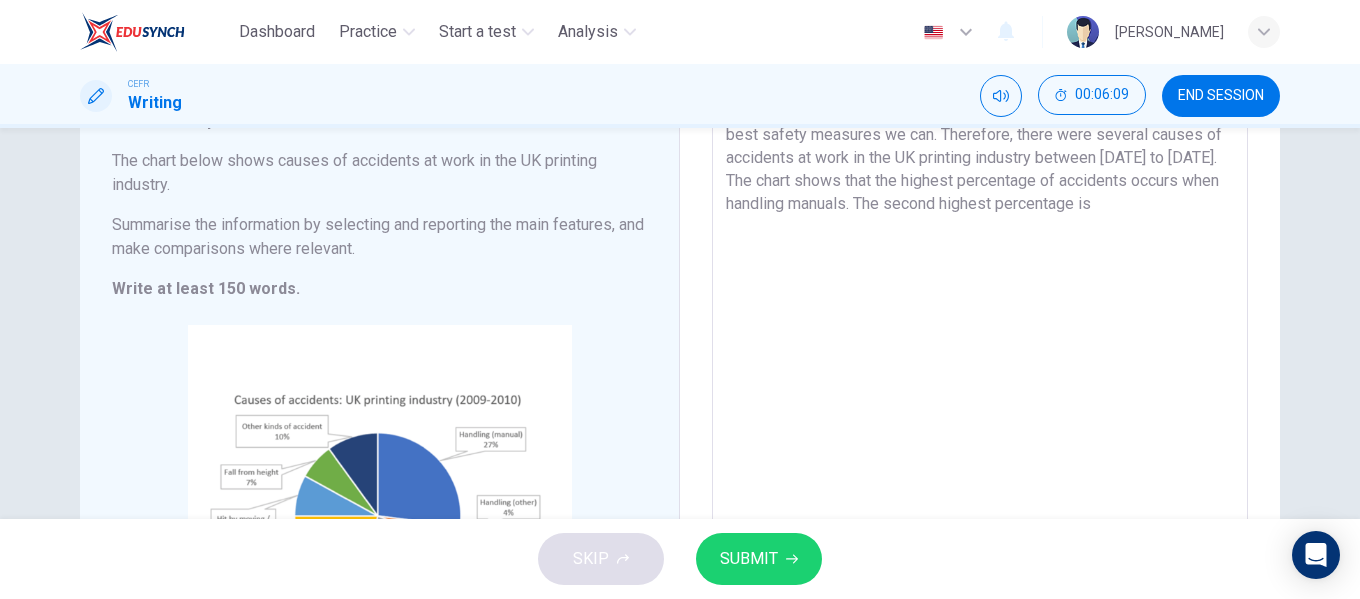 click on "Unfortunate things happen whenever we are, despite putting on the best safety measures we can. Therefore, there were several causes of accidents at work in the UK printing industry between 2009 to 2010. The chart shows that the highest percentage of accidents occurs when handling manuals. The second highest percentage is" at bounding box center [980, 379] 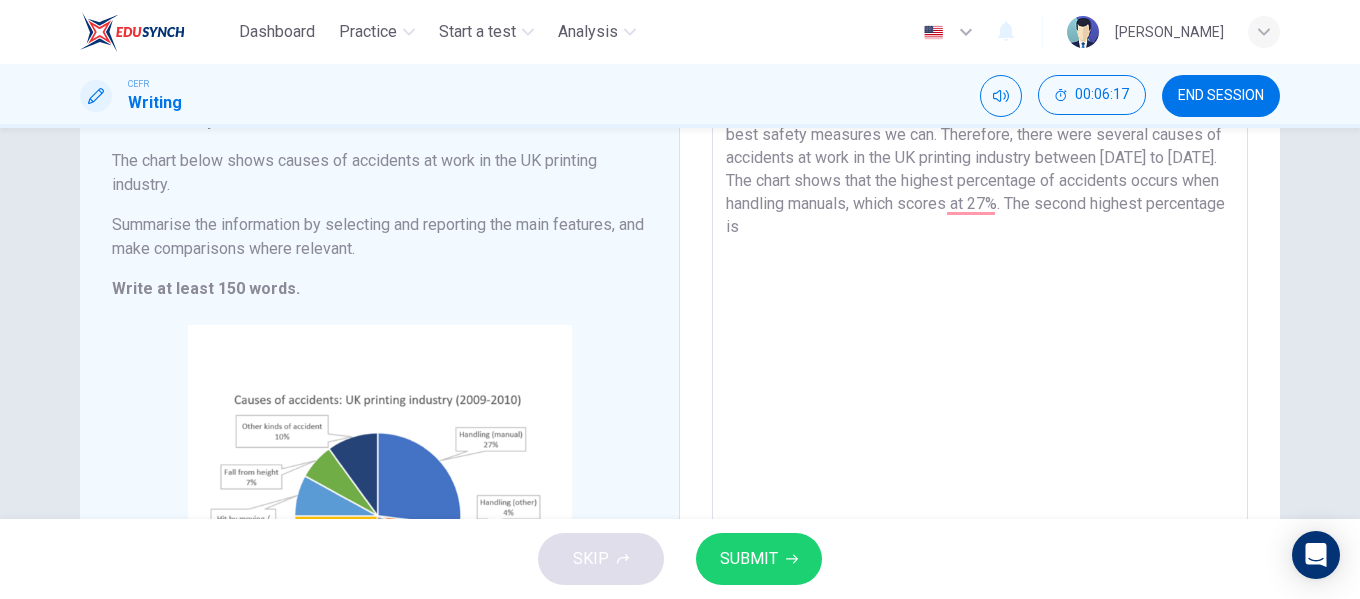 click on "Unfortunate things happen whenever we are, despite putting on the best safety measures we can. Therefore, there were several causes of accidents at work in the UK printing industry between 2009 to 2010. The chart shows that the highest percentage of accidents occurs when handling manuals, which scores at 27%. The second highest percentage is" at bounding box center [980, 379] 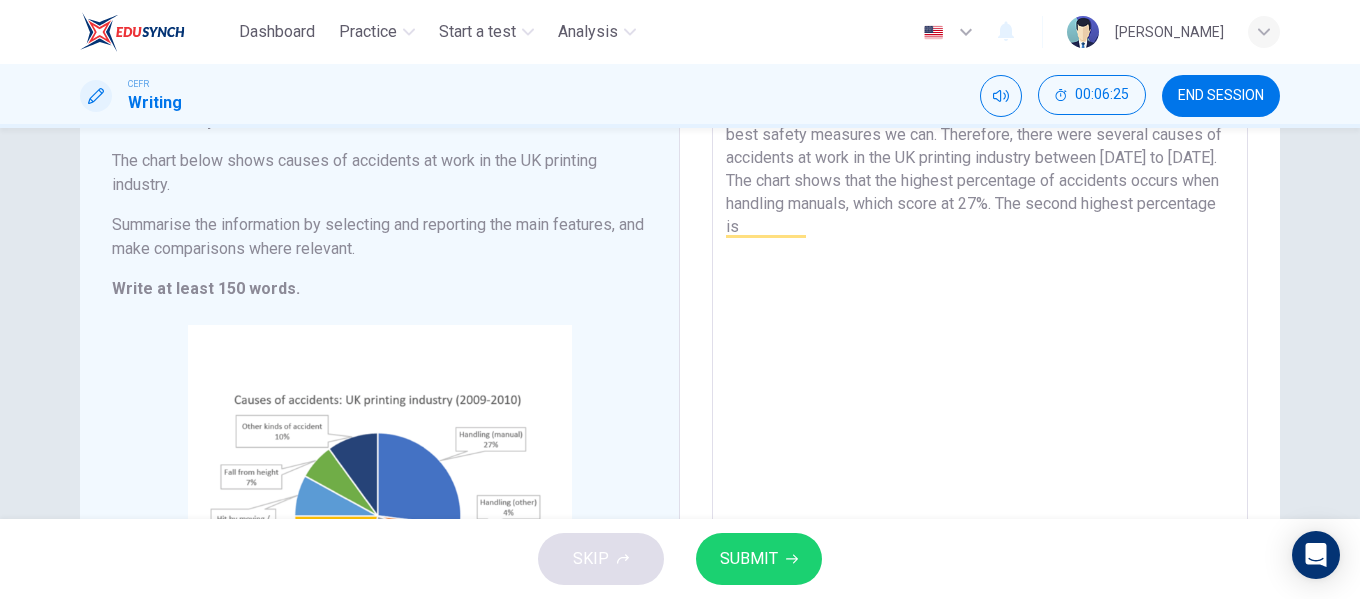 click on "Unfortunate things happen whenever we are, despite putting on the best safety measures we can. Therefore, there were several causes of accidents at work in the UK printing industry between 2009 to 2010. The chart shows that the highest percentage of accidents occurs when handling manuals, which score at 27%. The second highest percentage is" at bounding box center [980, 379] 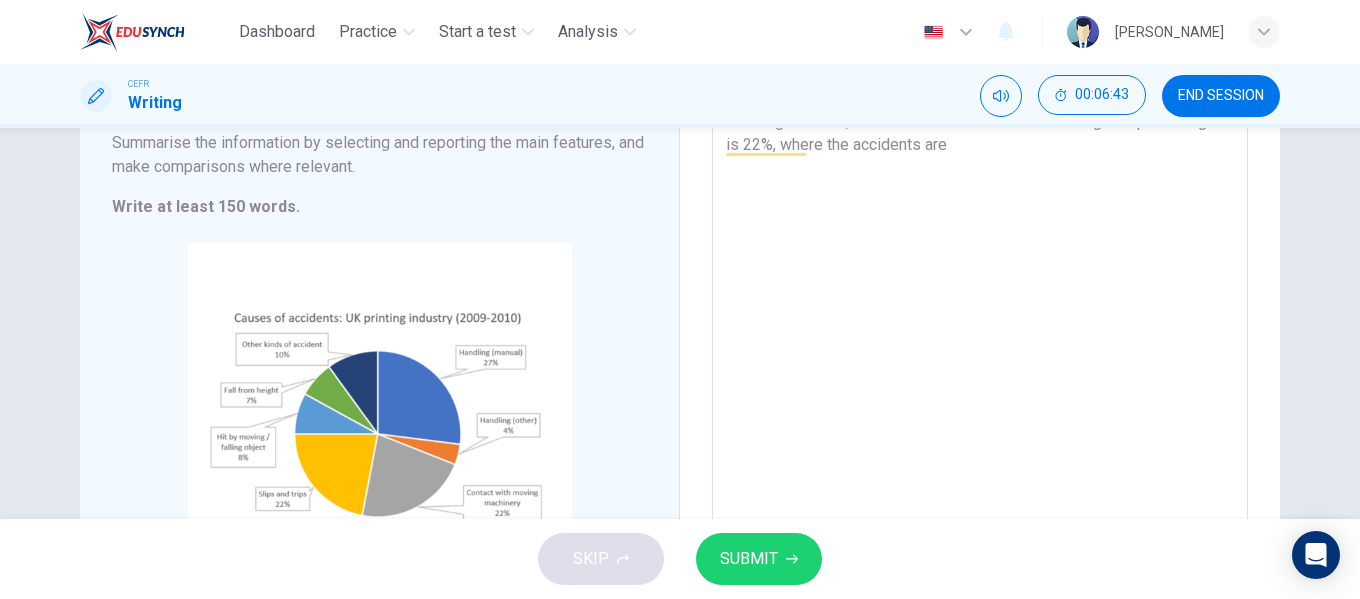 scroll, scrollTop: 239, scrollLeft: 0, axis: vertical 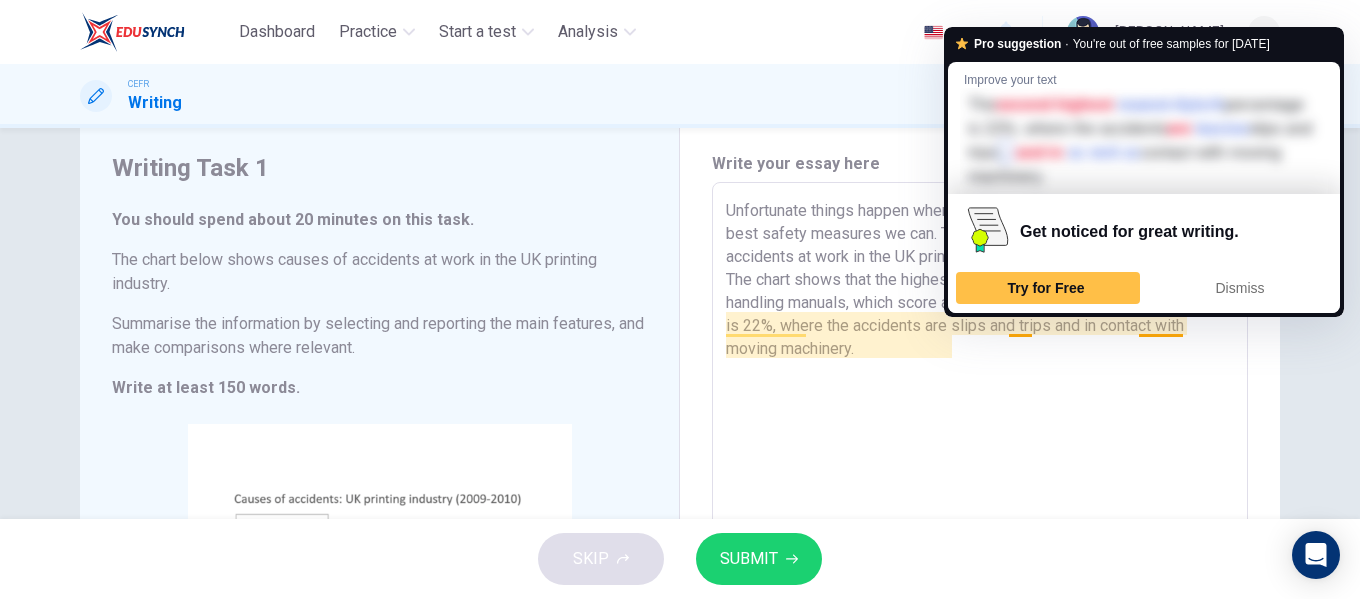 click on "Unfortunate things happen whenever we are, despite putting on the best safety measures we can. Therefore, there were several causes of accidents at work in the UK printing industry between 2009 to 2010. The chart shows that the highest percentage of accidents occurs when handling manuals, which score at 27%. The second highest percentage is 22%, where the accidents are slips and trips and in contact with moving machinery." at bounding box center (980, 478) 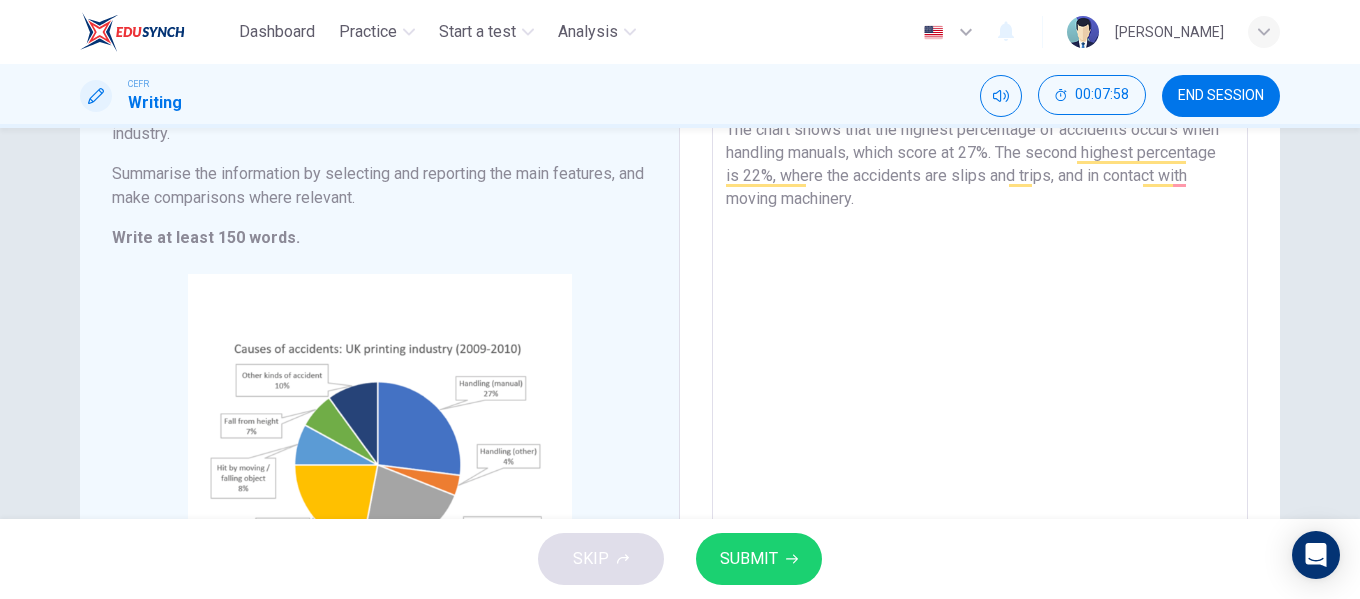 scroll, scrollTop: 233, scrollLeft: 0, axis: vertical 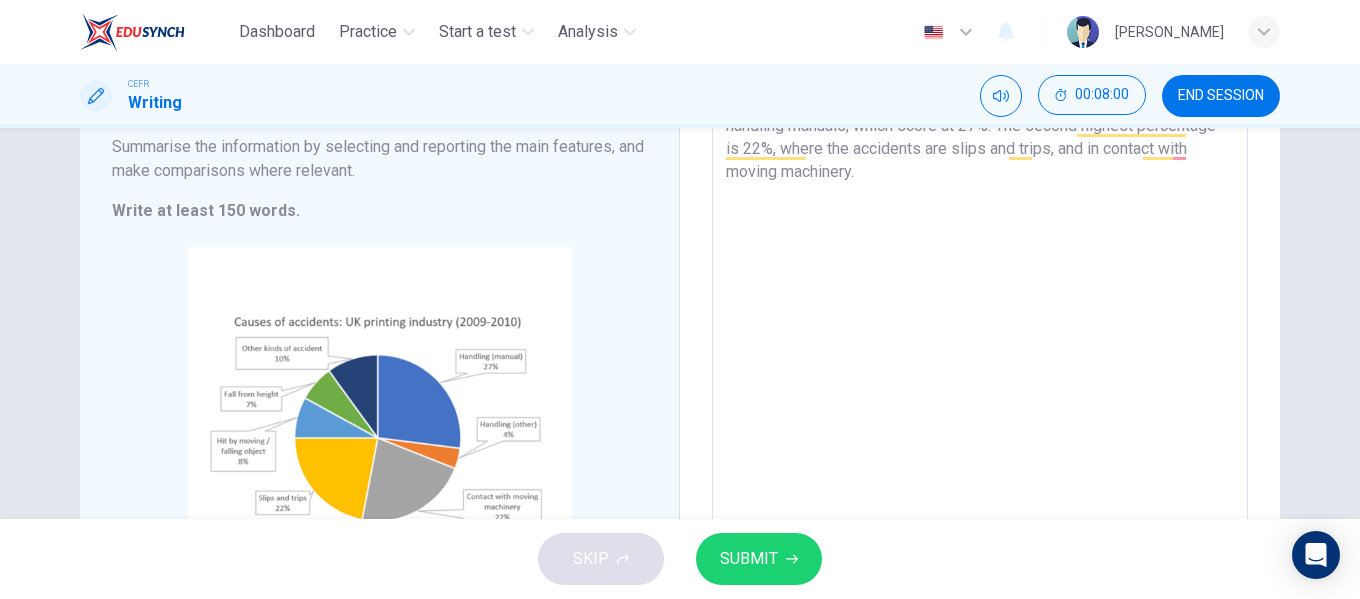 click on "Unfortunate things happen whenever we are, despite putting on the best safety measures we can. Therefore, there were several causes of accidents at work in the UK printing industry between 2009 to 2010. The chart shows that the highest percentage of accidents occurs when handling manuals, which score at 27%. The second highest percentage is 22%, where the accidents are slips and trips, and in contact with moving machinery." at bounding box center (980, 301) 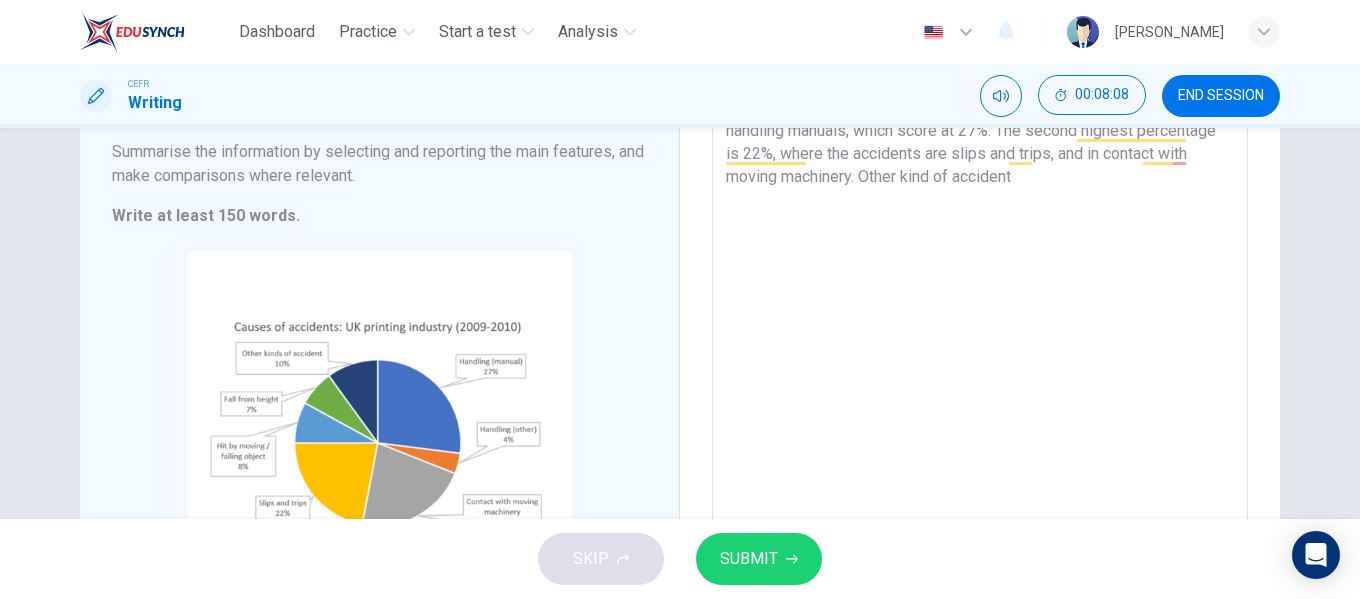 scroll, scrollTop: 225, scrollLeft: 0, axis: vertical 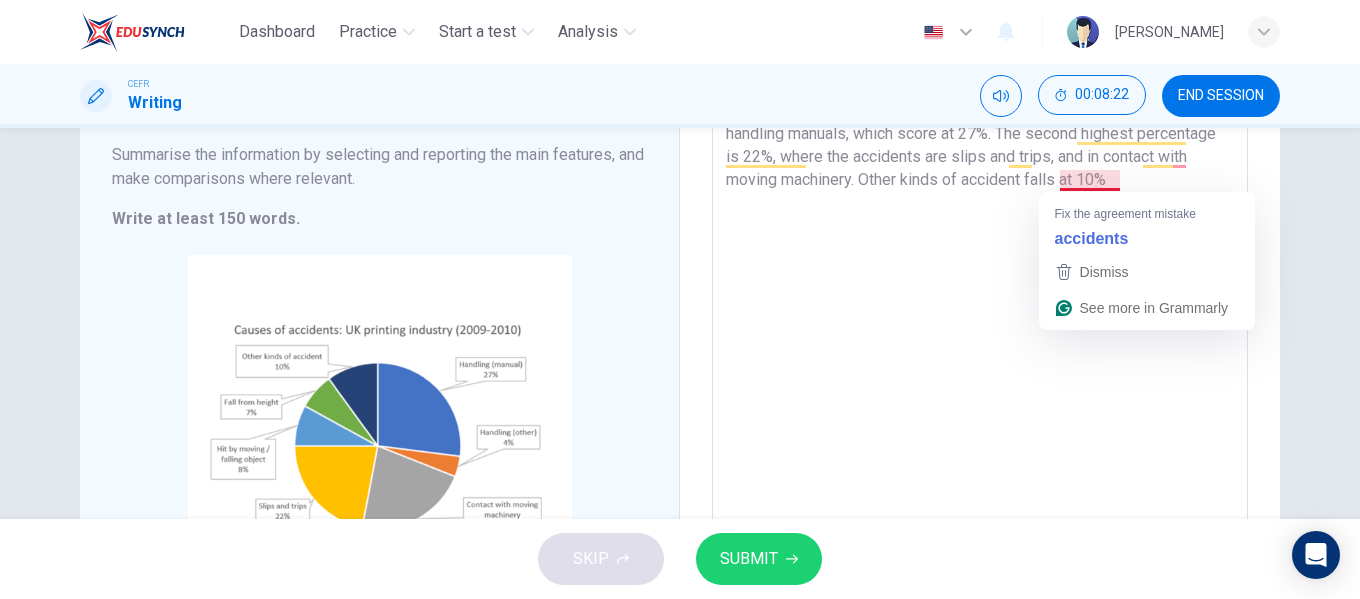 click on "Unfortunate things happen whenever we are, despite putting on the best safety measures we can. Therefore, there were several causes of accidents at work in the UK printing industry between 2009 to 2010. The chart shows that the highest percentage of accidents occurs when handling manuals, which score at 27%. The second highest percentage is 22%, where the accidents are slips and trips, and in contact with moving machinery. Other kinds of accident falls at 10%" at bounding box center (980, 309) 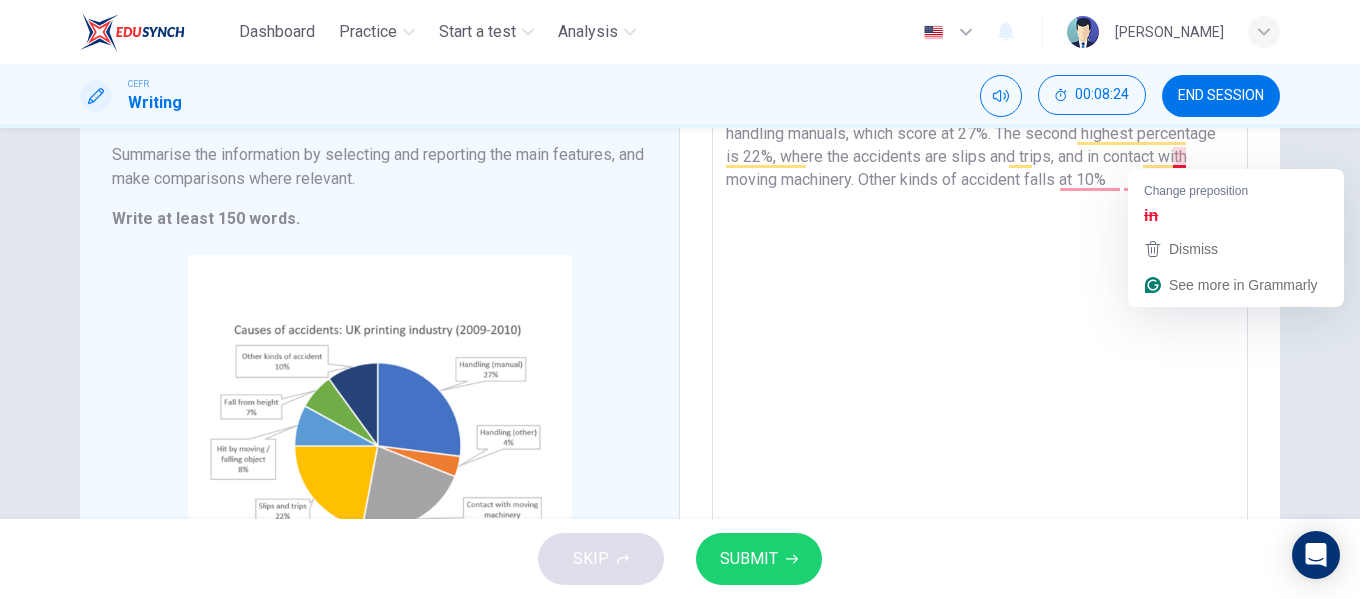 click on "Unfortunate things happen whenever we are, despite putting on the best safety measures we can. Therefore, there were several causes of accidents at work in the UK printing industry between 2009 to 2010. The chart shows that the highest percentage of accidents occurs when handling manuals, which score at 27%. The second highest percentage is 22%, where the accidents are slips and trips, and in contact with moving machinery. Other kinds of accident falls at 10%" at bounding box center (980, 309) 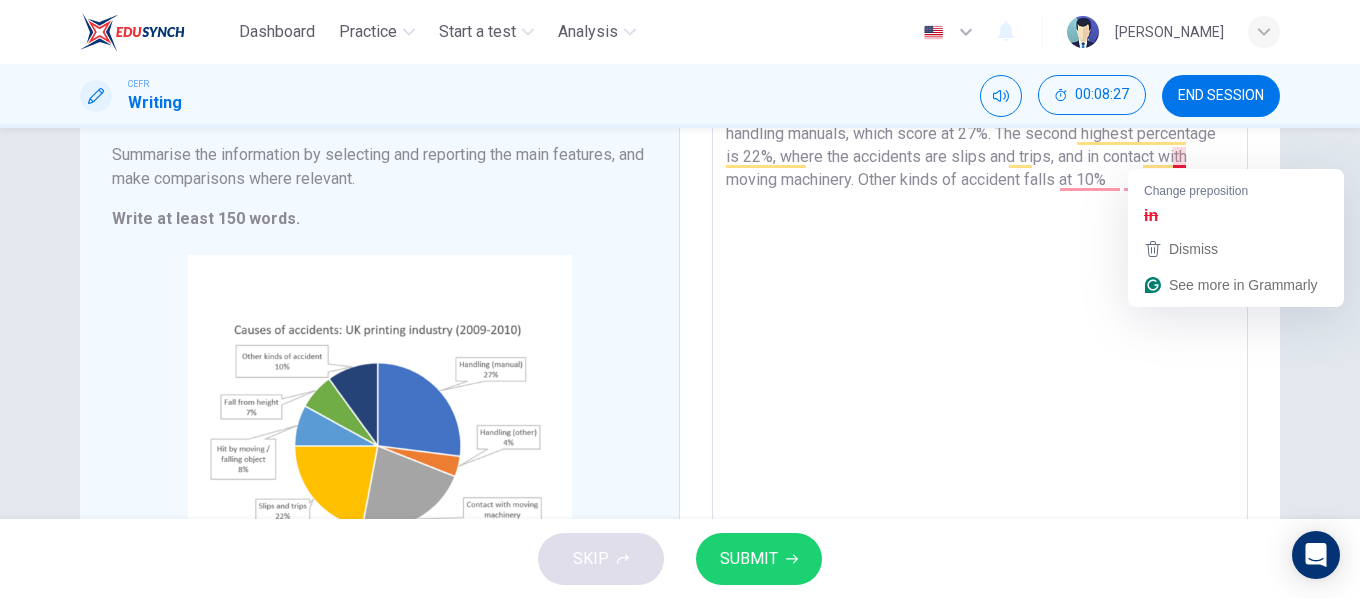 click on "Unfortunate things happen whenever we are, despite putting on the best safety measures we can. Therefore, there were several causes of accidents at work in the UK printing industry between 2009 to 2010. The chart shows that the highest percentage of accidents occurs when handling manuals, which score at 27%. The second highest percentage is 22%, where the accidents are slips and trips, and in contact with moving machinery. Other kinds of accident falls at 10%" at bounding box center (980, 309) 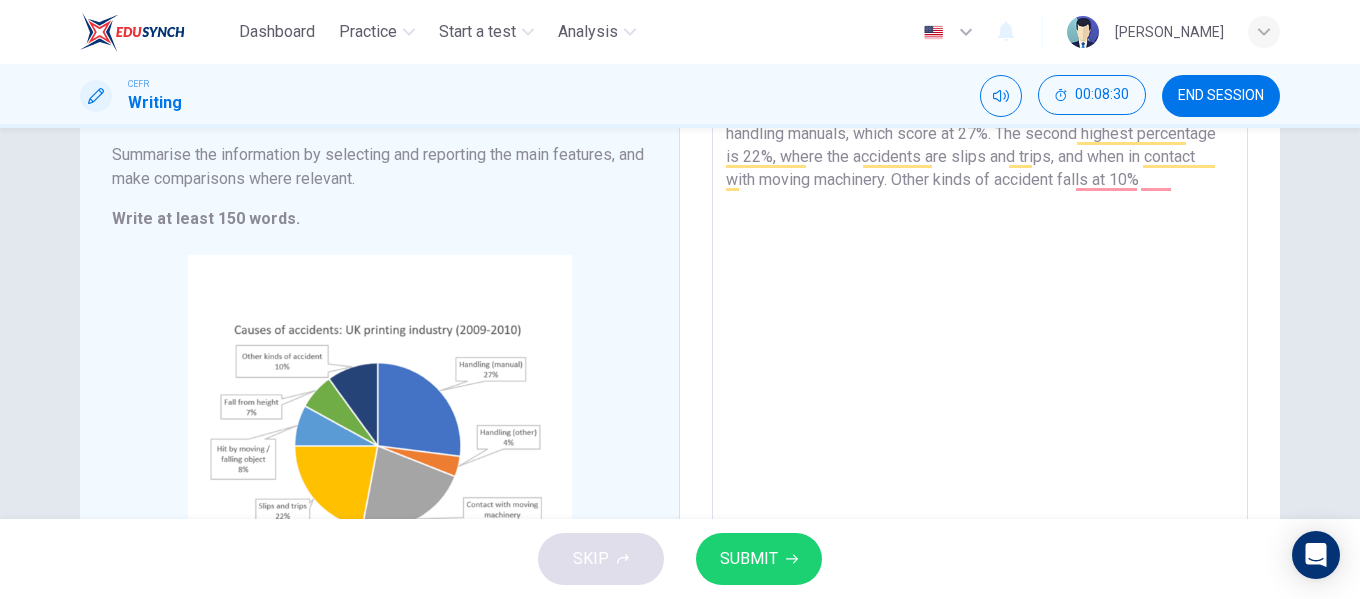 click on "Unfortunate things happen whenever we are, despite putting on the best safety measures we can. Therefore, there were several causes of accidents at work in the UK printing industry between 2009 to 2010. The chart shows that the highest percentage of accidents occurs when handling manuals, which score at 27%. The second highest percentage is 22%, where the accidents are slips and trips, and when in contact with moving machinery. Other kinds of accident falls at 10%" at bounding box center (980, 309) 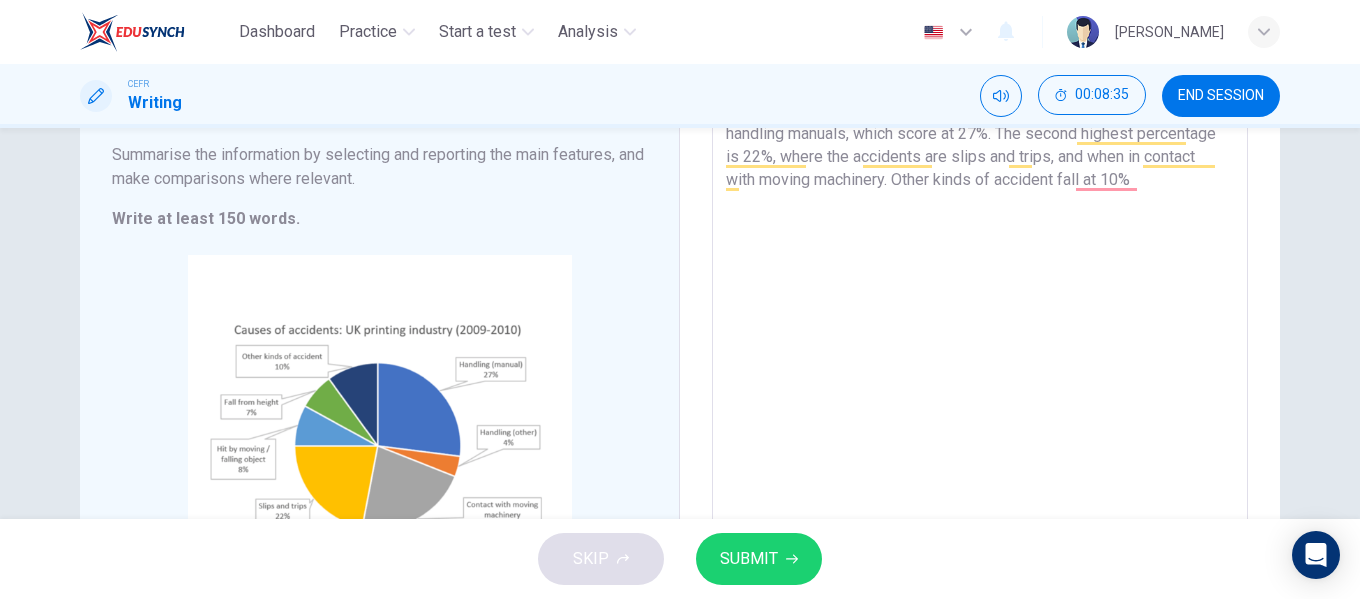 click on "Unfortunate things happen whenever we are, despite putting on the best safety measures we can. Therefore, there were several causes of accidents at work in the UK printing industry between 2009 to 2010. The chart shows that the highest percentage of accidents occurs when handling manuals, which score at 27%. The second highest percentage is 22%, where the accidents are slips and trips, and when in contact with moving machinery. Other kinds of accident fall at 10%" at bounding box center (980, 309) 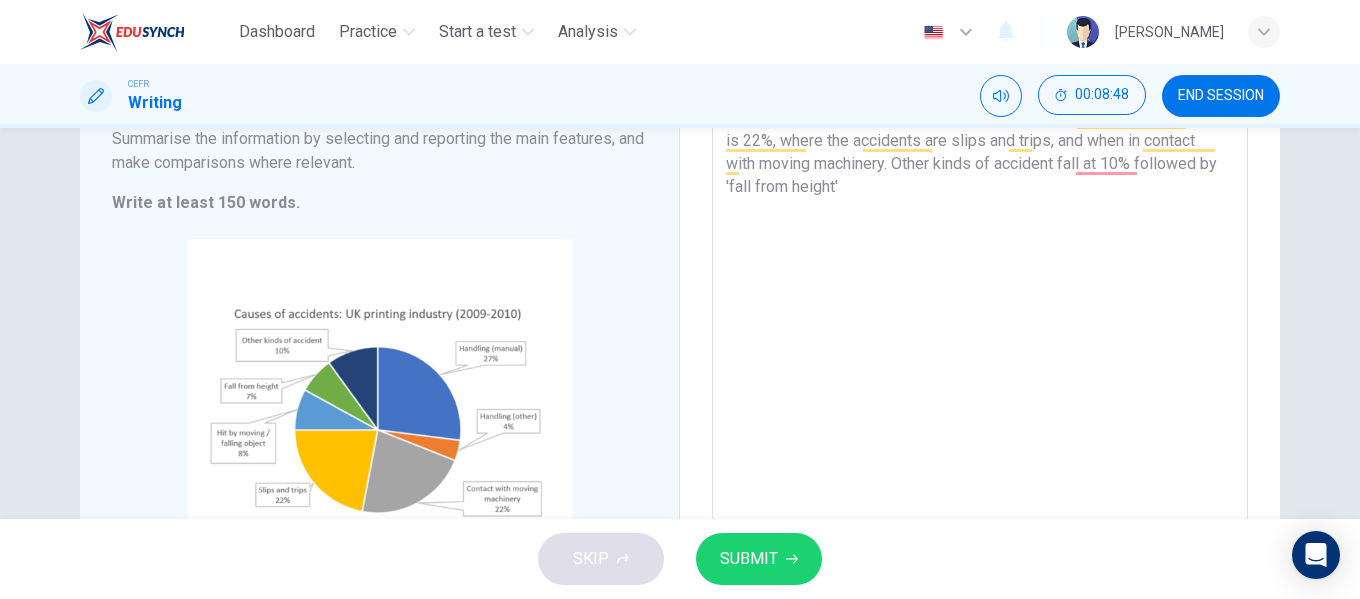 scroll, scrollTop: 242, scrollLeft: 0, axis: vertical 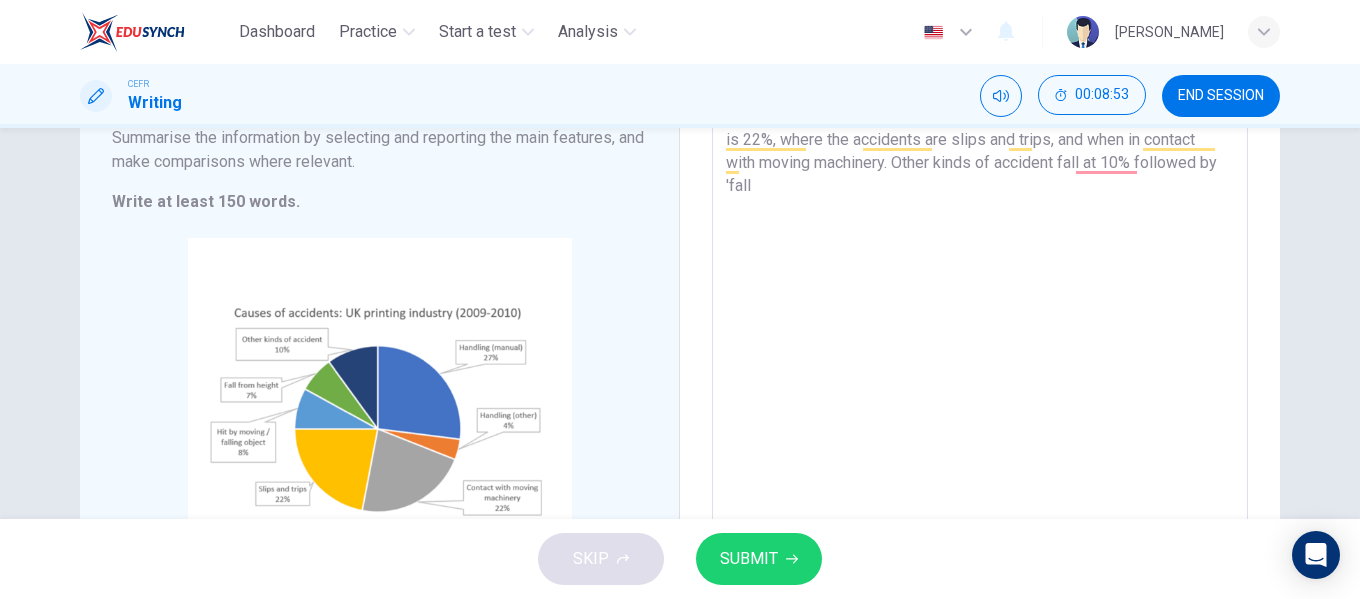 click on "Unfortunate things happen whenever we are, despite putting on the best safety measures we can. Therefore, there were several causes of accidents at work in the UK printing industry between 2009 to 2010. The chart shows that the highest percentage of accidents occurs when handling manuals, which score at 27%. The second highest percentage is 22%, where the accidents are slips and trips, and when in contact with moving machinery. Other kinds of accident fall at 10% followed by 'fall" at bounding box center (980, 292) 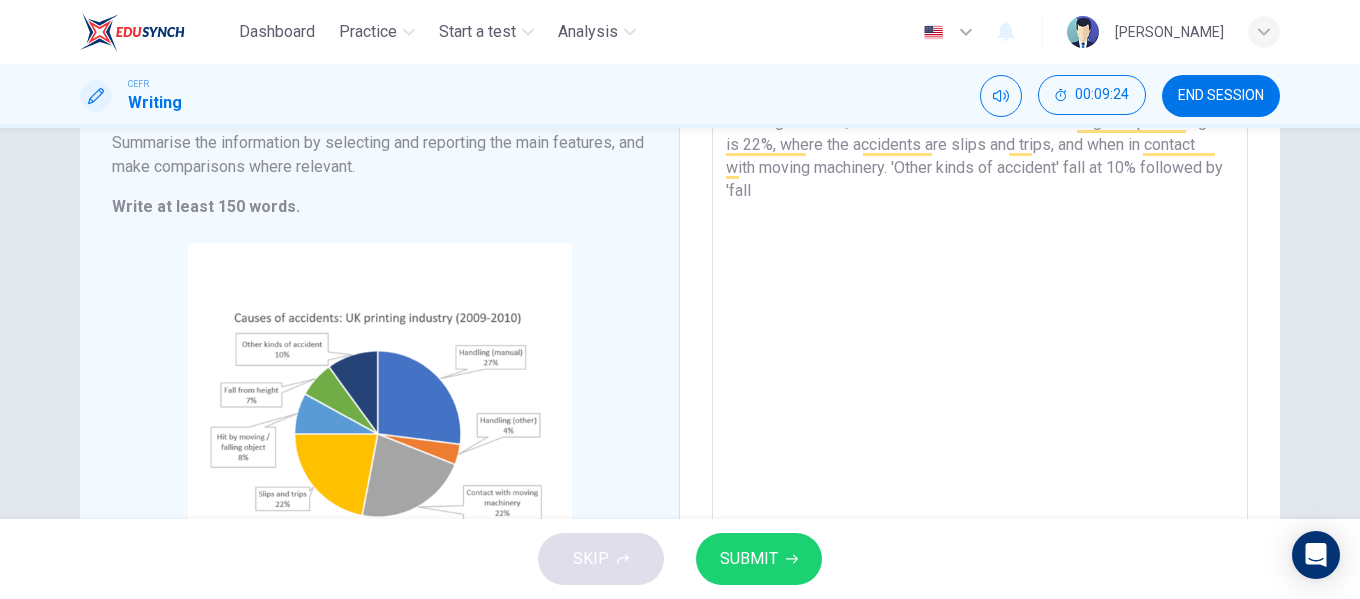 scroll, scrollTop: 244, scrollLeft: 0, axis: vertical 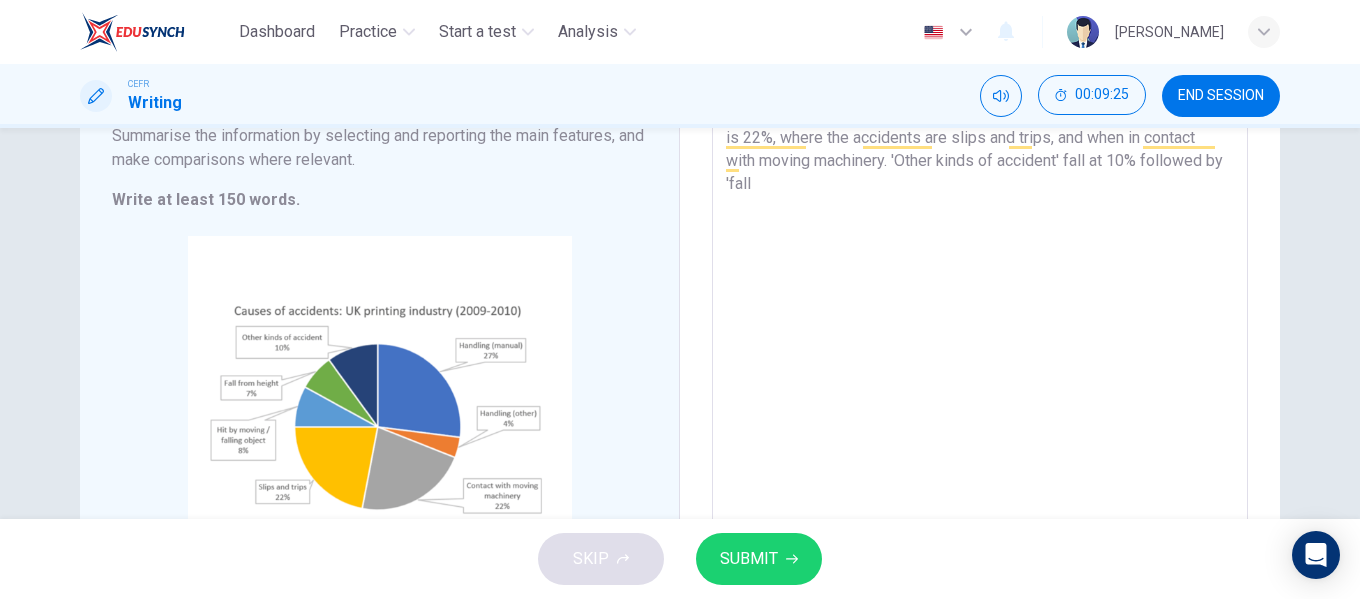 click on "Unfortunate things happen whenever we are, despite putting on the best safety measures we can. Therefore, there were several causes of accidents at work in the UK printing industry between 2009 to 2010. The chart shows that the highest percentage of accidents occurs when handling manuals, which score at 27%. The second highest percentage is 22%, where the accidents are slips and trips, and when in contact with moving machinery. 'Other kinds of accident' fall at 10% followed by 'fall" at bounding box center (980, 290) 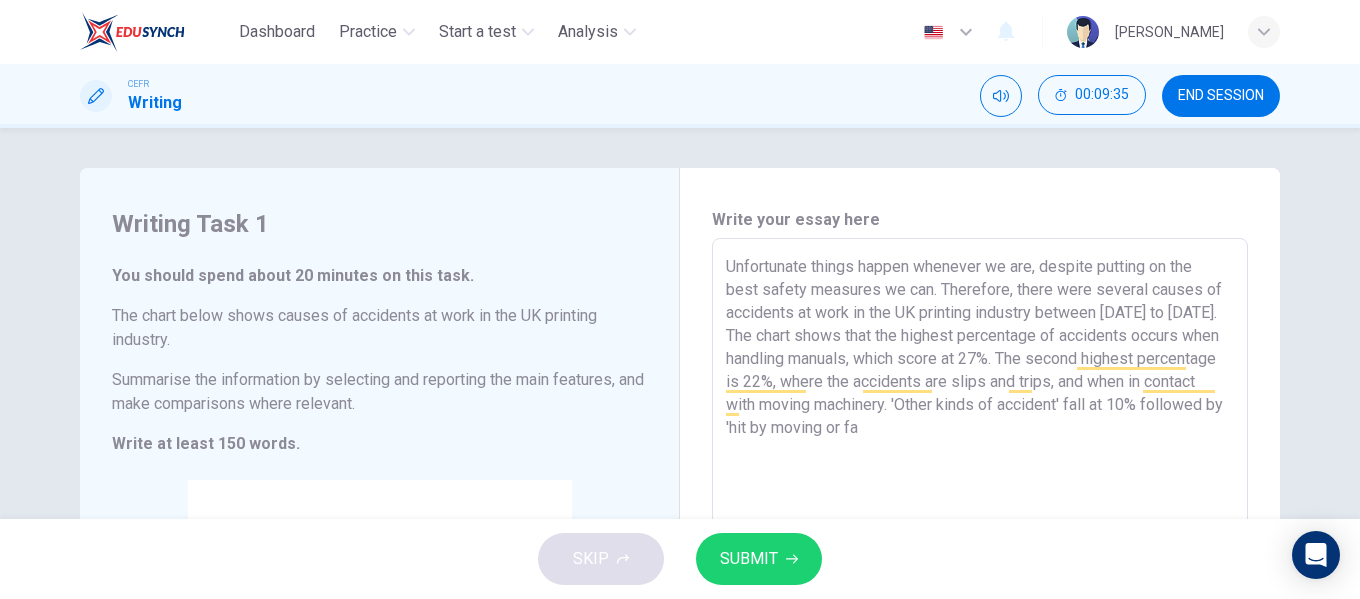 scroll, scrollTop: 0, scrollLeft: 0, axis: both 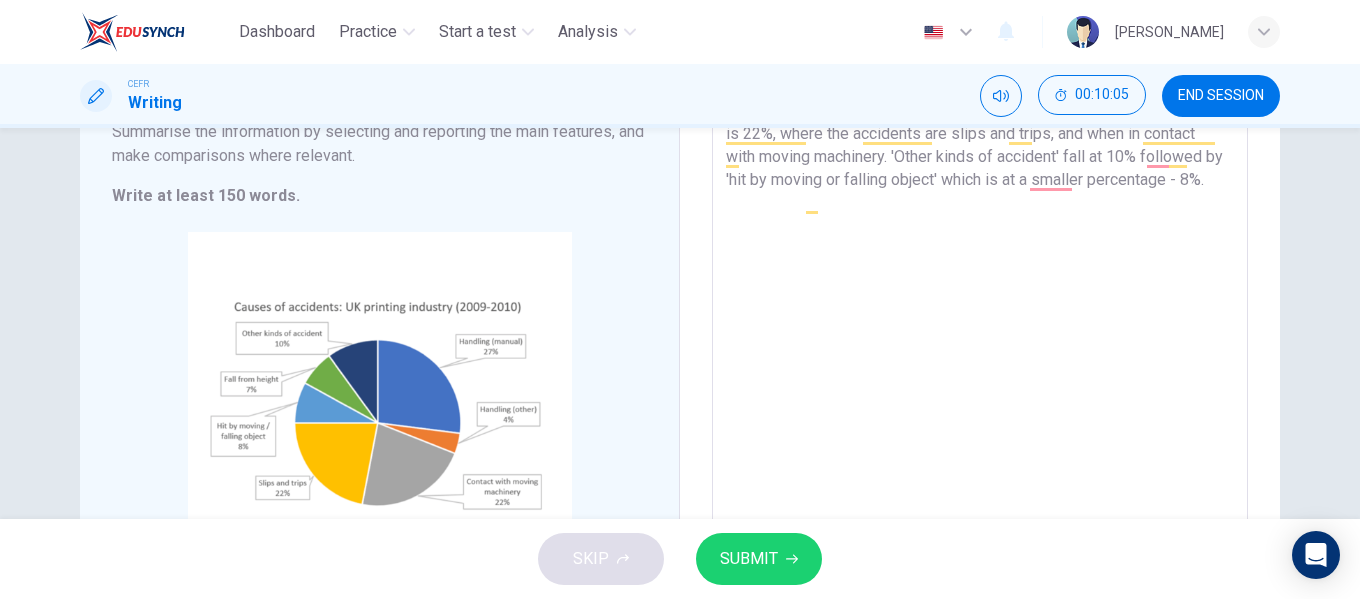 click on "Unfortunate things happen whenever we are, despite putting on the best safety measures we can. Therefore, there were several causes of accidents at work in the UK printing industry between 2009 to 2010. The chart shows that the highest percentage of accidents occurs when handling manuals, which score at 27%. The second highest percentage is 22%, where the accidents are slips and trips, and when in contact with moving machinery. 'Other kinds of accident' fall at 10% followed by 'hit by moving or falling object' which is at a smaller percentage - 8%." at bounding box center [980, 286] 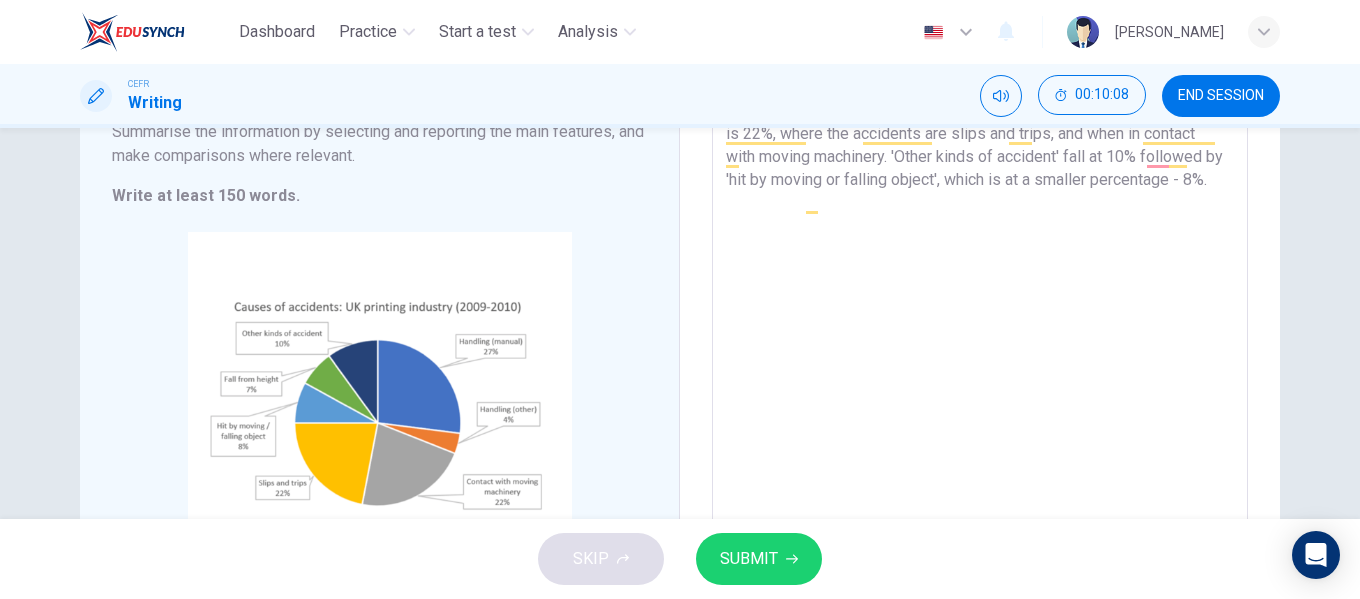 click on "Unfortunate things happen whenever we are, despite putting on the best safety measures we can. Therefore, there were several causes of accidents at work in the UK printing industry between 2009 to 2010. The chart shows that the highest percentage of accidents occurs when handling manuals, which score at 27%. The second highest percentage is 22%, where the accidents are slips and trips, and when in contact with moving machinery. 'Other kinds of accident' fall at 10% followed by 'hit by moving or falling object', which is at a smaller percentage - 8%." at bounding box center [980, 286] 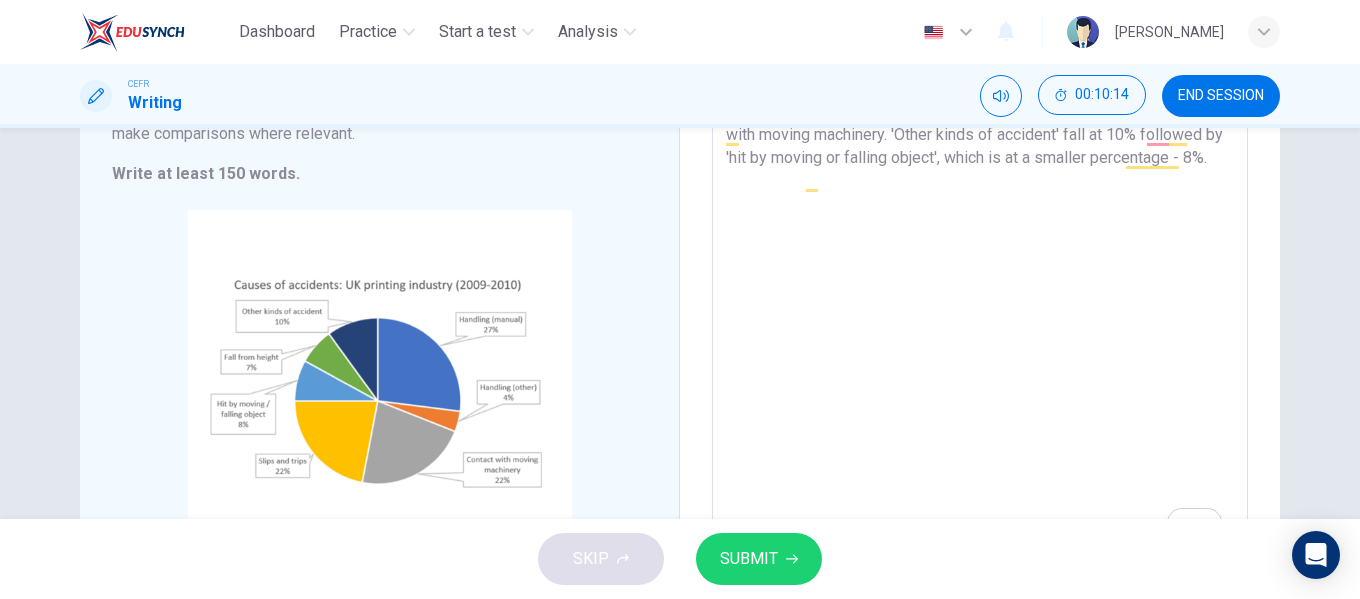 scroll, scrollTop: 271, scrollLeft: 0, axis: vertical 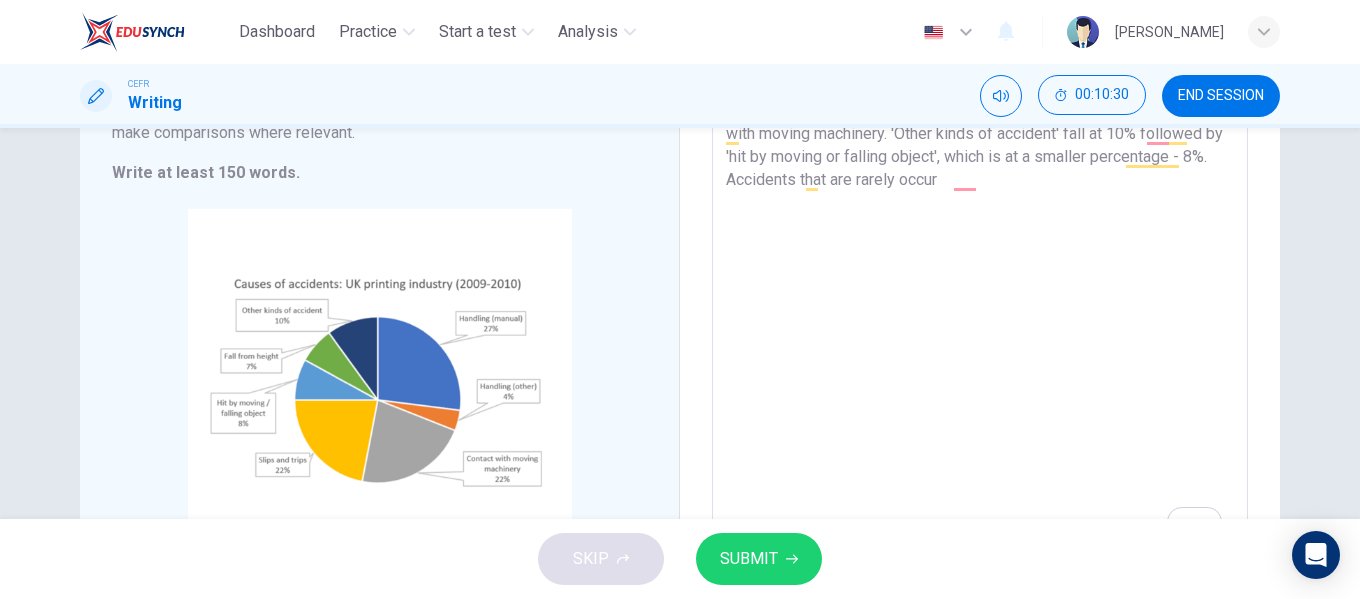 click on "Unfortunate things happen whenever we are, despite putting on the best safety measures we can. Therefore, there were several causes of accidents at work in the UK printing industry between 2009 to 2010. The chart shows that the highest percentage of accidents occurs when handling manuals, which score at 27%. The second highest percentage is 22%, where the accidents are slips and trips, and when in contact with moving machinery. 'Other kinds of accident' fall at 10% followed by 'hit by moving or falling object', which is at a smaller percentage - 8%. Accidents that are rarely occur" at bounding box center (980, 263) 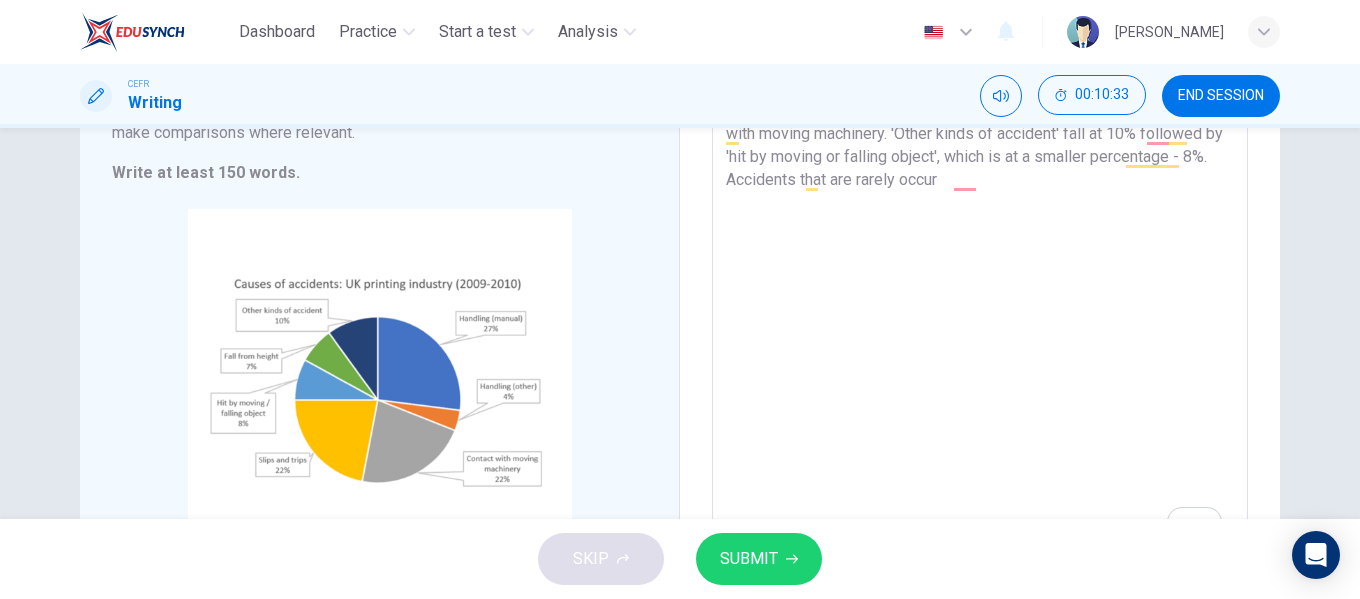 click on "Unfortunate things happen whenever we are, despite putting on the best safety measures we can. Therefore, there were several causes of accidents at work in the UK printing industry between 2009 to 2010. The chart shows that the highest percentage of accidents occurs when handling manuals, which score at 27%. The second highest percentage is 22%, where the accidents are slips and trips, and when in contact with moving machinery. 'Other kinds of accident' fall at 10% followed by 'hit by moving or falling object', which is at a smaller percentage - 8%. Accidents that are rarely occur" at bounding box center [980, 263] 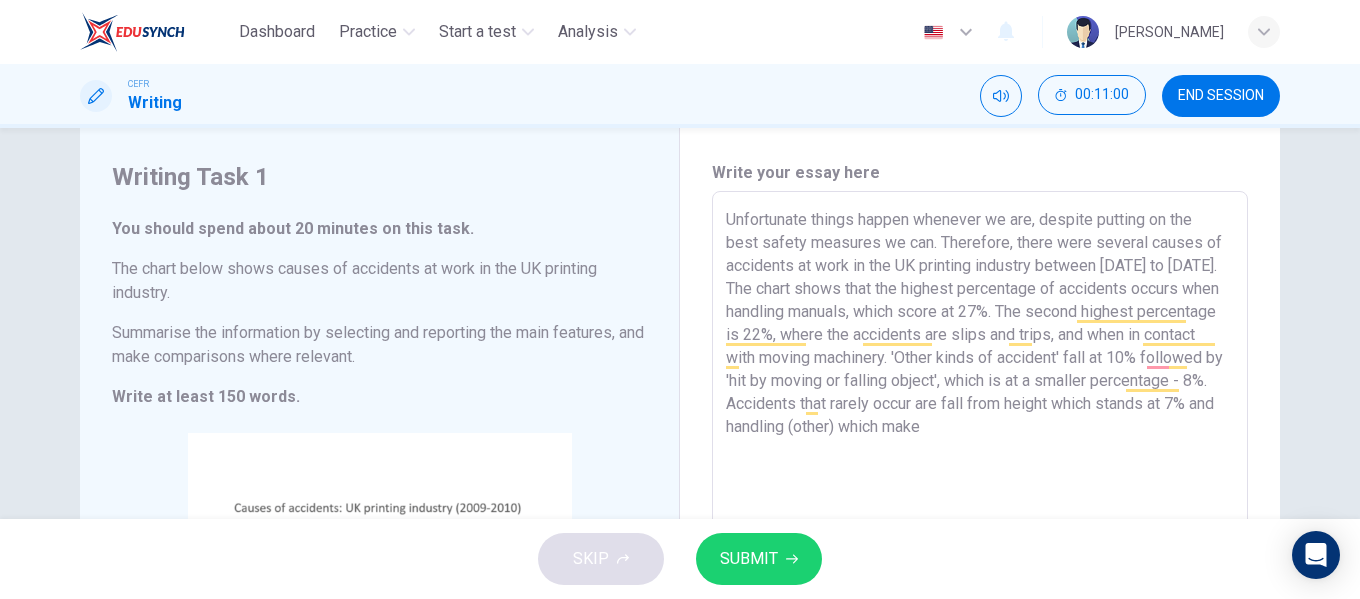 scroll, scrollTop: 39, scrollLeft: 0, axis: vertical 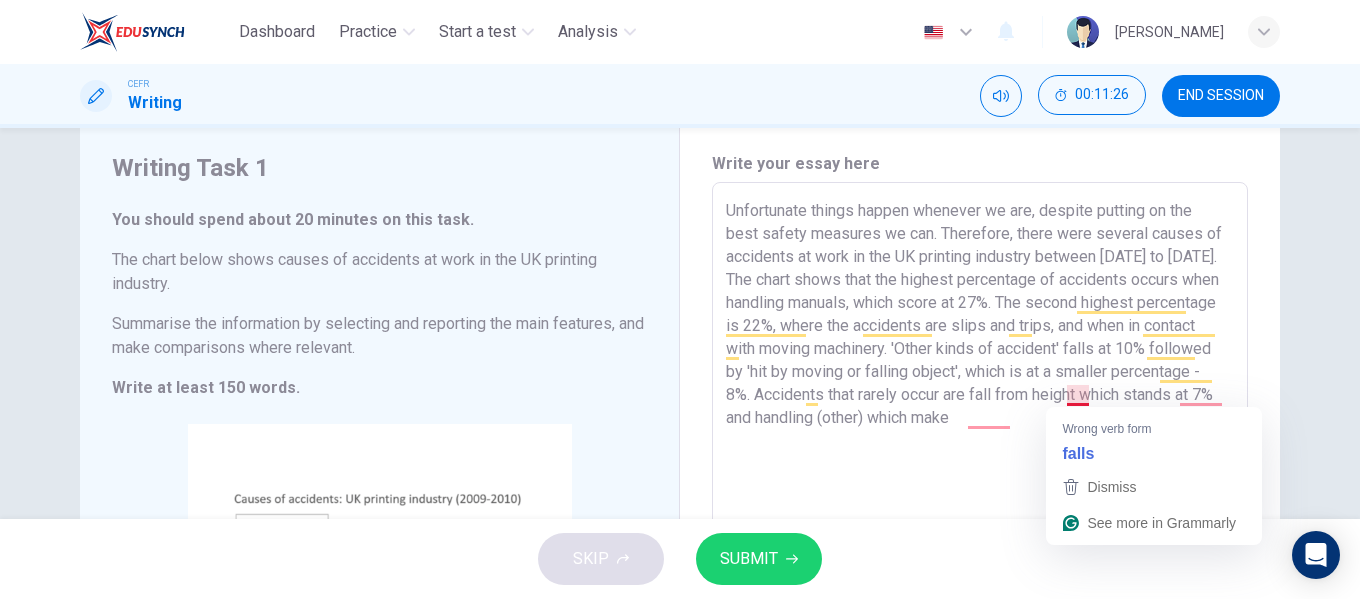 click on "Unfortunate things happen whenever we are, despite putting on the best safety measures we can. Therefore, there were several causes of accidents at work in the UK printing industry between 2009 to 2010. The chart shows that the highest percentage of accidents occurs when handling manuals, which score at 27%. The second highest percentage is 22%, where the accidents are slips and trips, and when in contact with moving machinery. 'Other kinds of accident' falls at 10% followed by 'hit by moving or falling object', which is at a smaller percentage - 8%. Accidents that rarely occur are fall from height which stands at 7% and handling (other) which make" at bounding box center [980, 478] 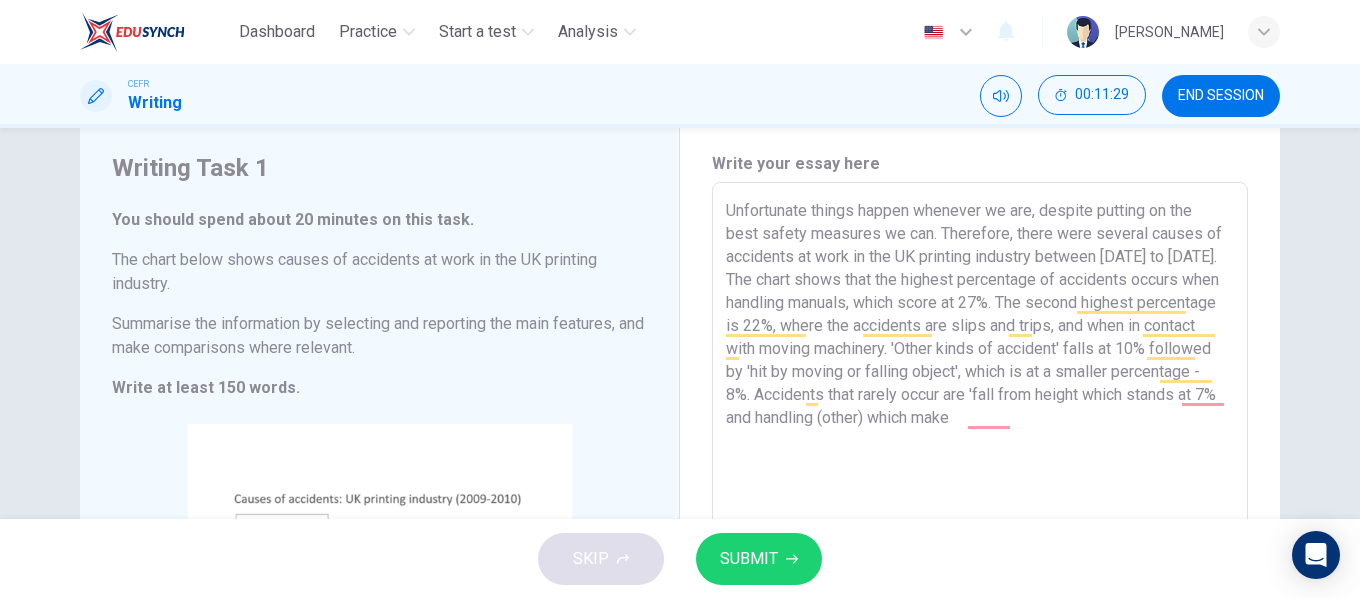 click on "Unfortunate things happen whenever we are, despite putting on the best safety measures we can. Therefore, there were several causes of accidents at work in the UK printing industry between 2009 to 2010. The chart shows that the highest percentage of accidents occurs when handling manuals, which score at 27%. The second highest percentage is 22%, where the accidents are slips and trips, and when in contact with moving machinery. 'Other kinds of accident' falls at 10% followed by 'hit by moving or falling object', which is at a smaller percentage - 8%. Accidents that rarely occur are 'fall from height which stands at 7% and handling (other) which make" at bounding box center (980, 478) 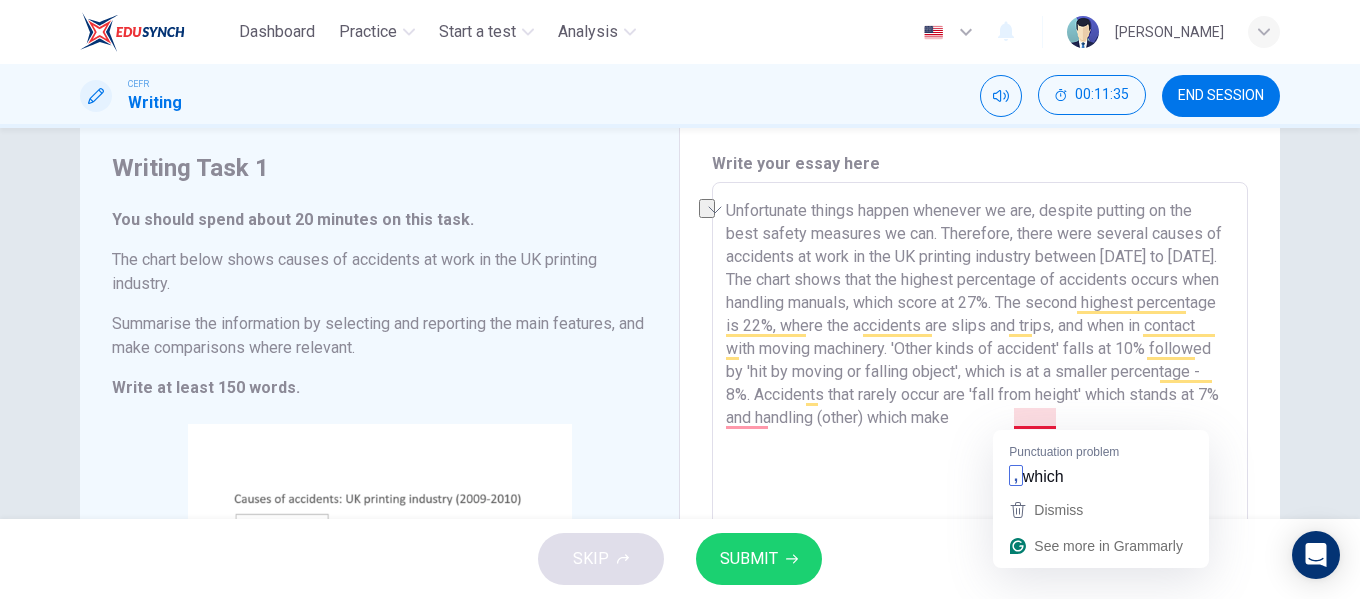 drag, startPoint x: 1116, startPoint y: 408, endPoint x: 1007, endPoint y: 424, distance: 110.16805 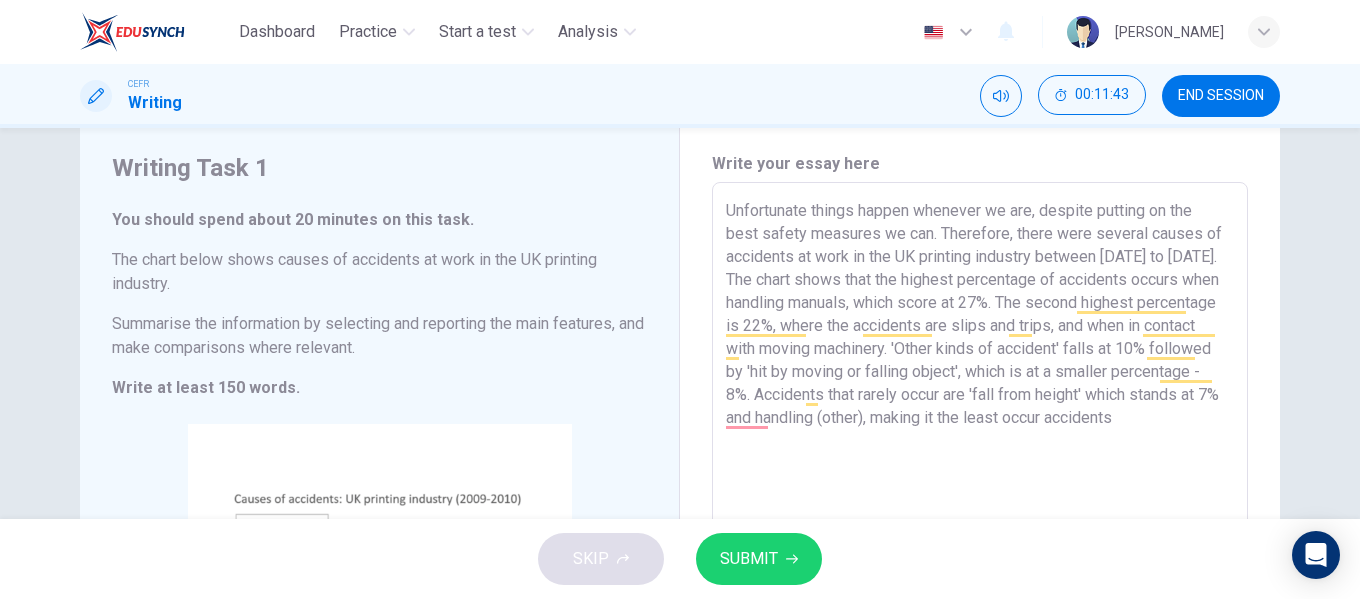 scroll, scrollTop: 149, scrollLeft: 0, axis: vertical 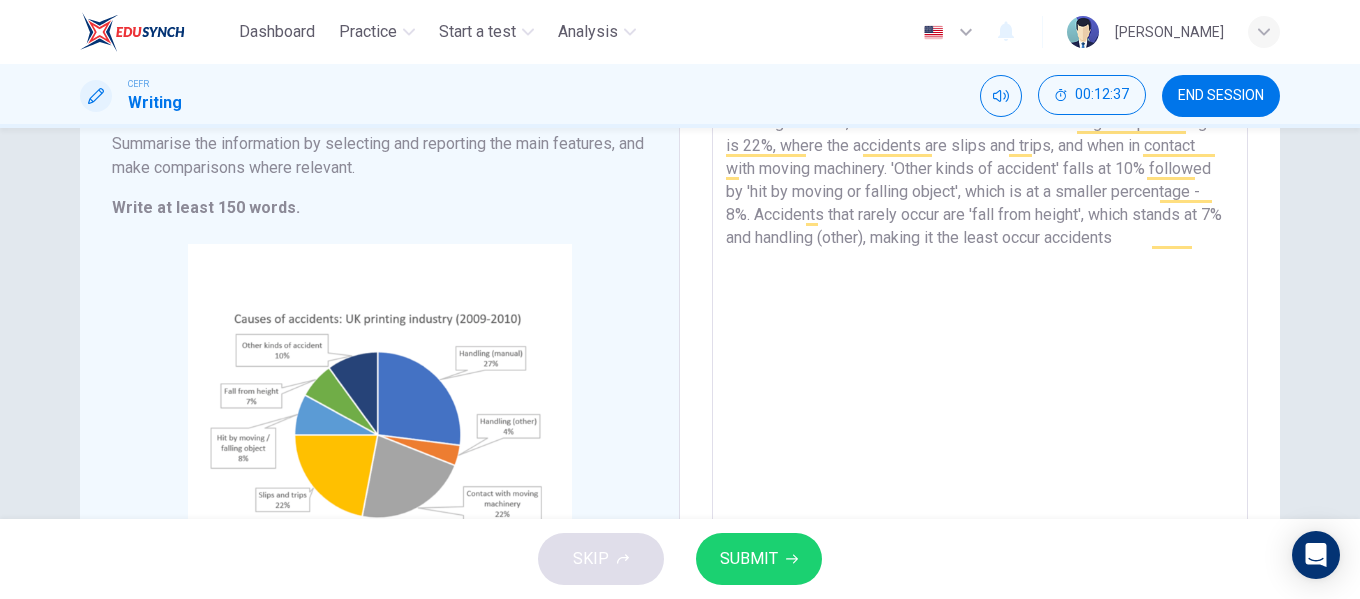 click on "Unfortunate things happen whenever we are, despite putting on the best safety measures we can. Therefore, there were several causes of accidents at work in the UK printing industry between 2009 to 2010. The chart shows that the highest percentage of accidents occurs when handling manuals, which score at 27%. The second highest percentage is 22%, where the accidents are slips and trips, and when in contact with moving machinery. 'Other kinds of accident' falls at 10% followed by 'hit by moving or falling object', which is at a smaller percentage - 8%. Accidents that rarely occur are 'fall from height', which stands at 7% and handling (other), making it the least occur accidents" at bounding box center (980, 298) 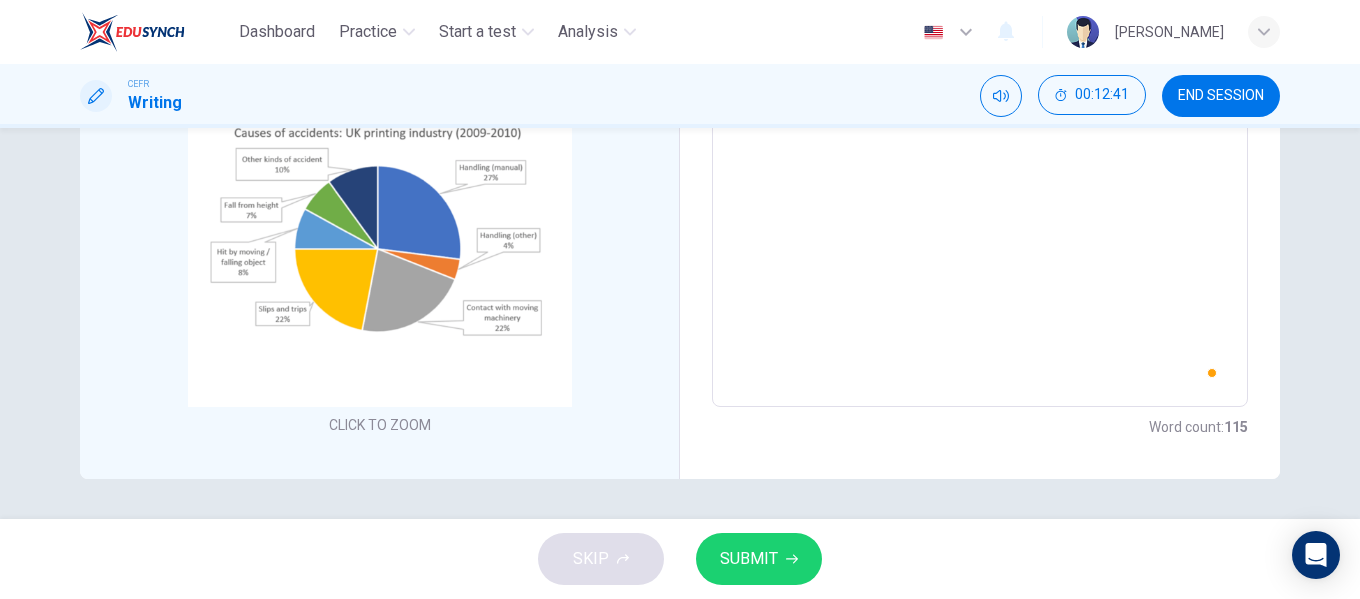 scroll, scrollTop: 0, scrollLeft: 0, axis: both 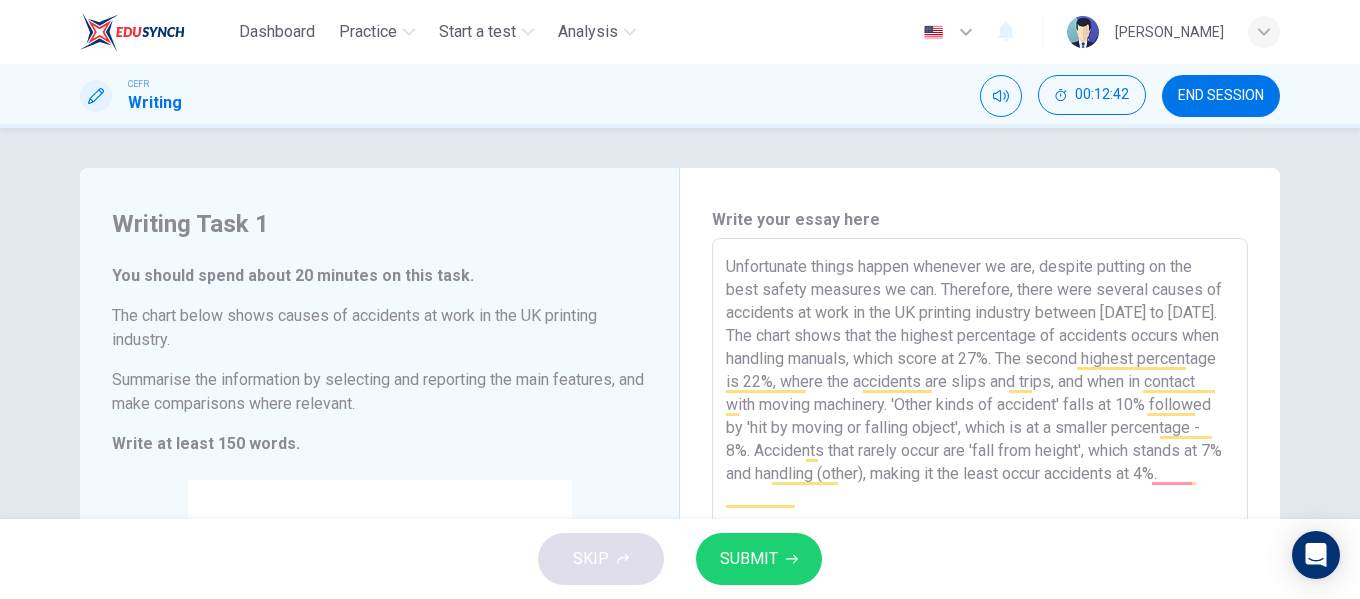 click on "Unfortunate things happen whenever we are, despite putting on the best safety measures we can. Therefore, there were several causes of accidents at work in the UK printing industry between 2009 to 2010. The chart shows that the highest percentage of accidents occurs when handling manuals, which score at 27%. The second highest percentage is 22%, where the accidents are slips and trips, and when in contact with moving machinery. 'Other kinds of accident' falls at 10% followed by 'hit by moving or falling object', which is at a smaller percentage - 8%. Accidents that rarely occur are 'fall from height', which stands at 7% and handling (other), making it the least occur accidents at 4%." at bounding box center (980, 534) 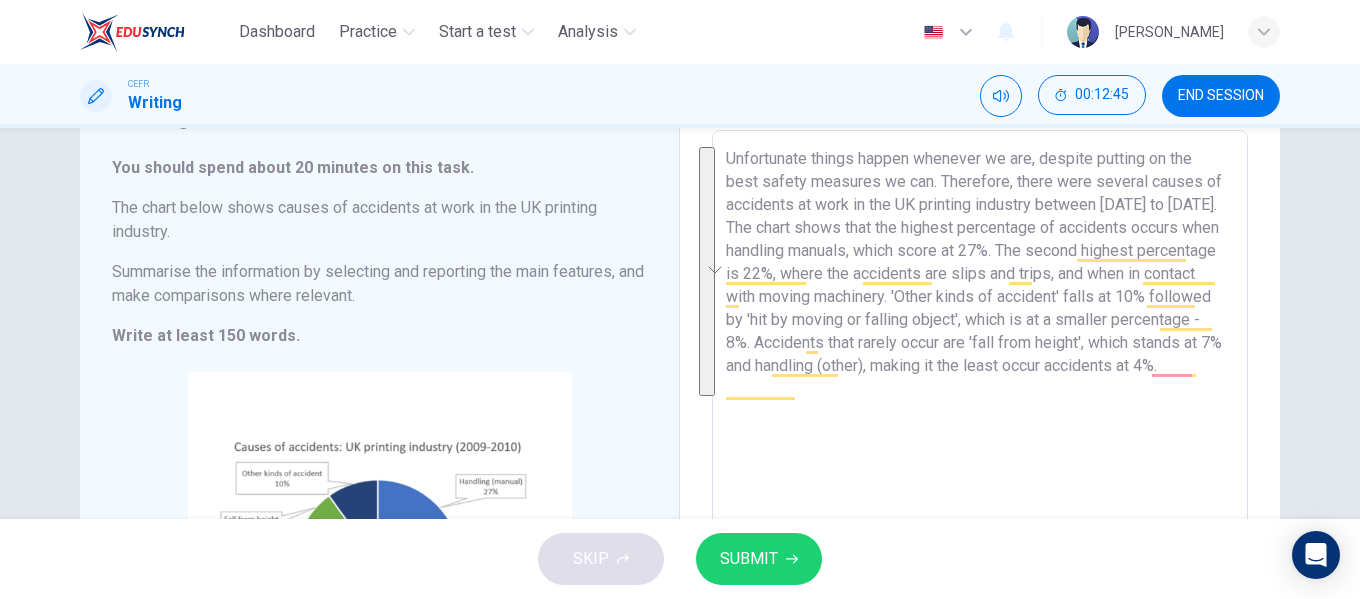 scroll, scrollTop: 109, scrollLeft: 0, axis: vertical 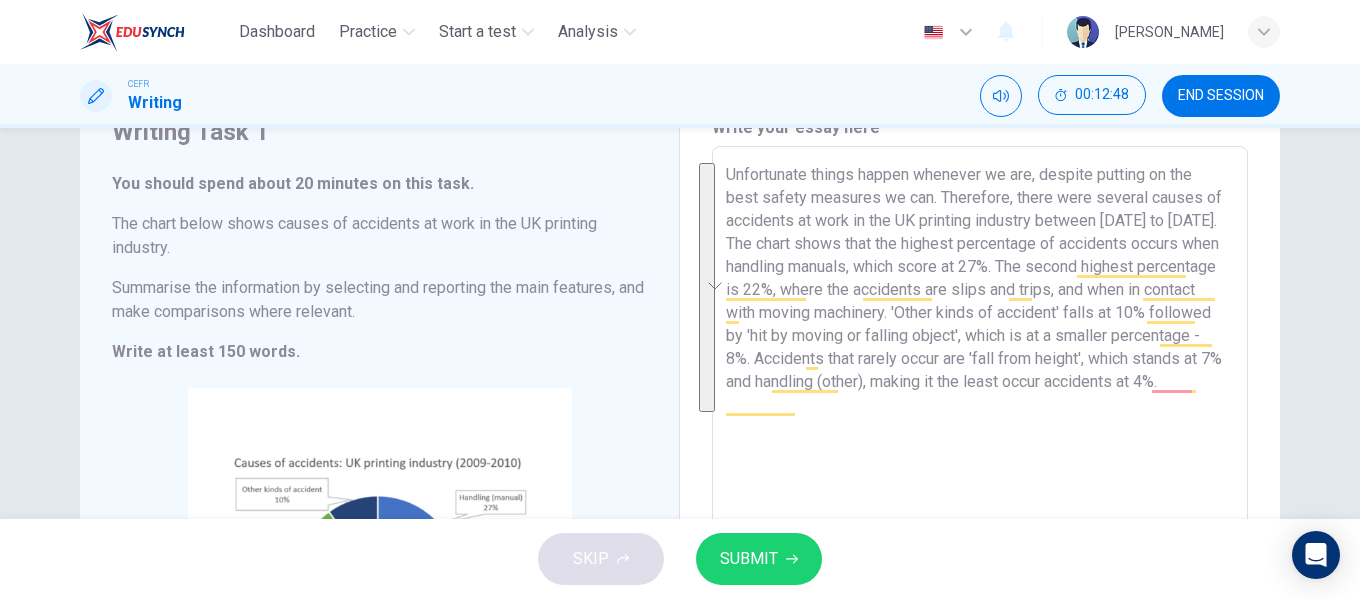 type on "Unfortunate things happen whenever we are, despite putting on the best safety measures we can. Therefore, there were several causes of accidents at work in the UK printing industry between 2009 to 2010. The chart shows that the highest percentage of accidents occurs when handling manuals, which score at 27%. The second highest percentage is 22%, where the accidents are slips and trips, and when in contact with moving machinery. 'Other kinds of accident' falls at 10% followed by 'hit by moving or falling object', which is at a smaller percentage - 8%. Accidents that rarely occur are 'fall from height', which stands at 7% and handling (other), making it the least occur accidents at 4%." 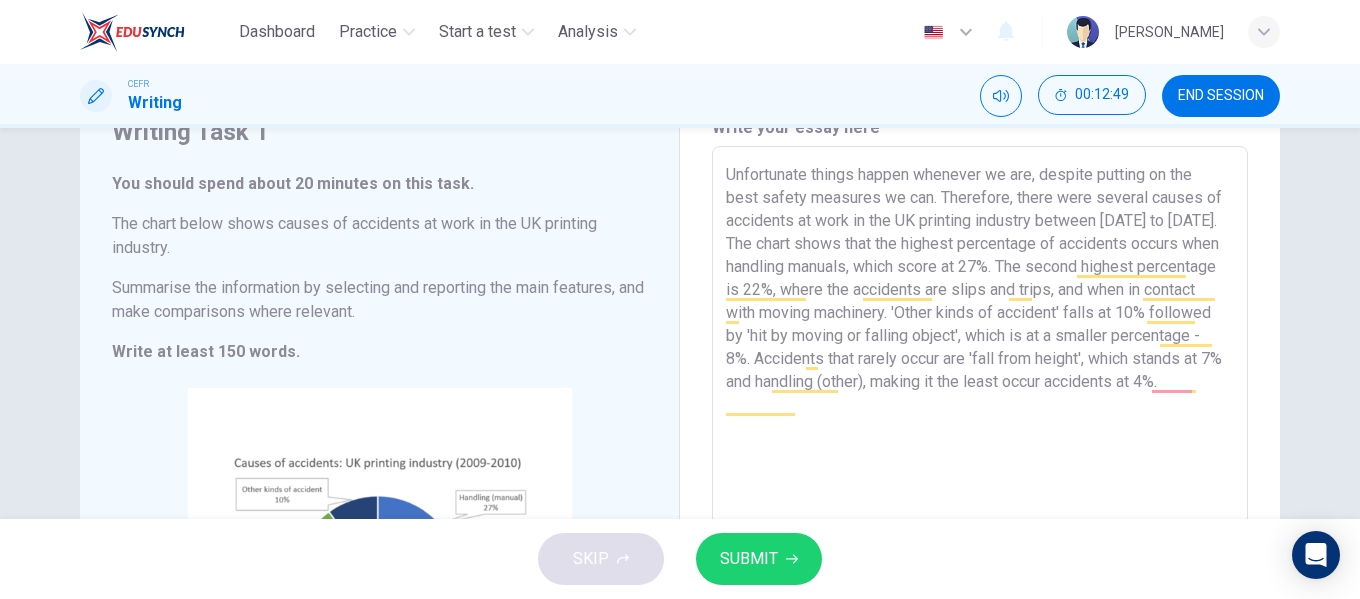 click on "Unfortunate things happen whenever we are, despite putting on the best safety measures we can. Therefore, there were several causes of accidents at work in the UK printing industry between 2009 to 2010. The chart shows that the highest percentage of accidents occurs when handling manuals, which score at 27%. The second highest percentage is 22%, where the accidents are slips and trips, and when in contact with moving machinery. 'Other kinds of accident' falls at 10% followed by 'hit by moving or falling object', which is at a smaller percentage - 8%. Accidents that rarely occur are 'fall from height', which stands at 7% and handling (other), making it the least occur accidents at 4%." at bounding box center (980, 442) 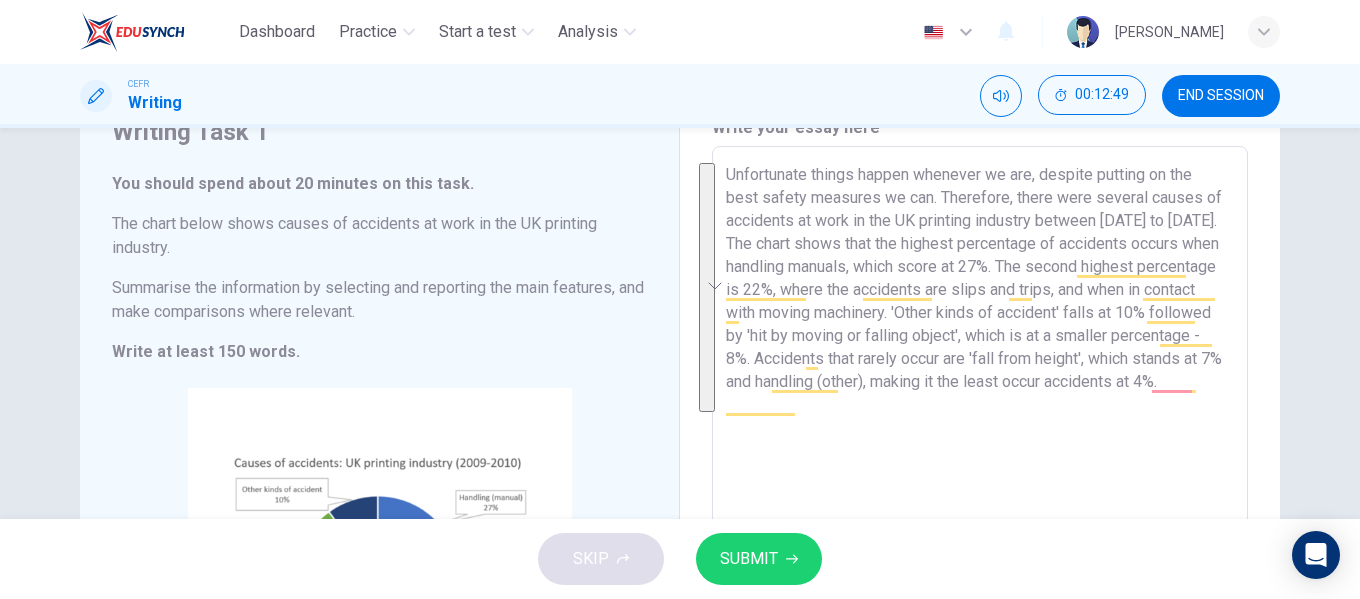 click on "Unfortunate things happen whenever we are, despite putting on the best safety measures we can. Therefore, there were several causes of accidents at work in the UK printing industry between 2009 to 2010. The chart shows that the highest percentage of accidents occurs when handling manuals, which score at 27%. The second highest percentage is 22%, where the accidents are slips and trips, and when in contact with moving machinery. 'Other kinds of accident' falls at 10% followed by 'hit by moving or falling object', which is at a smaller percentage - 8%. Accidents that rarely occur are 'fall from height', which stands at 7% and handling (other), making it the least occur accidents at 4%." at bounding box center [980, 442] 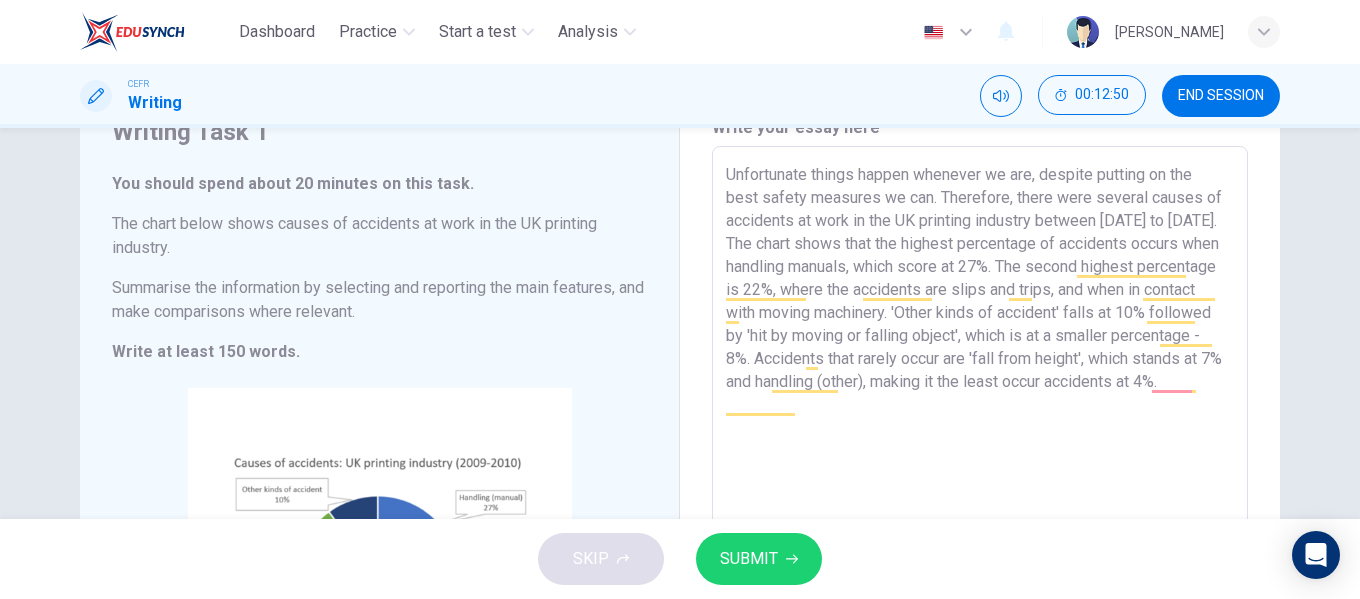 click on "Unfortunate things happen whenever we are, despite putting on the best safety measures we can. Therefore, there were several causes of accidents at work in the UK printing industry between 2009 to 2010. The chart shows that the highest percentage of accidents occurs when handling manuals, which score at 27%. The second highest percentage is 22%, where the accidents are slips and trips, and when in contact with moving machinery. 'Other kinds of accident' falls at 10% followed by 'hit by moving or falling object', which is at a smaller percentage - 8%. Accidents that rarely occur are 'fall from height', which stands at 7% and handling (other), making it the least occur accidents at 4%." at bounding box center [980, 442] 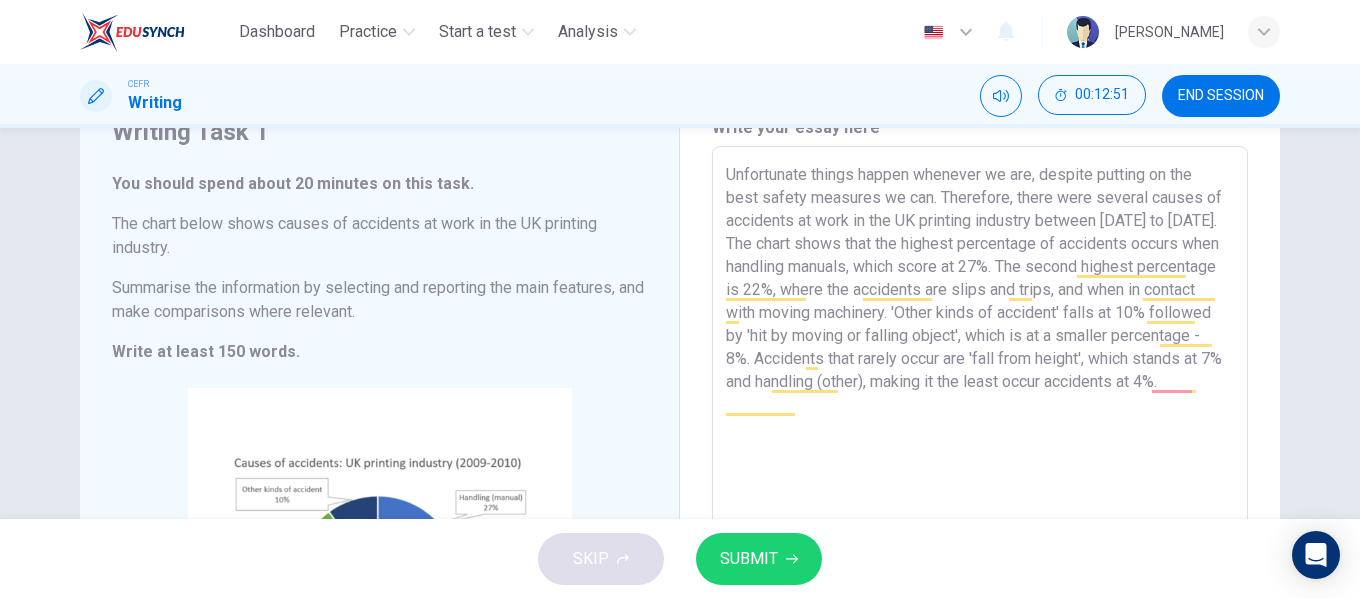drag, startPoint x: 715, startPoint y: 178, endPoint x: 904, endPoint y: 353, distance: 257.57718 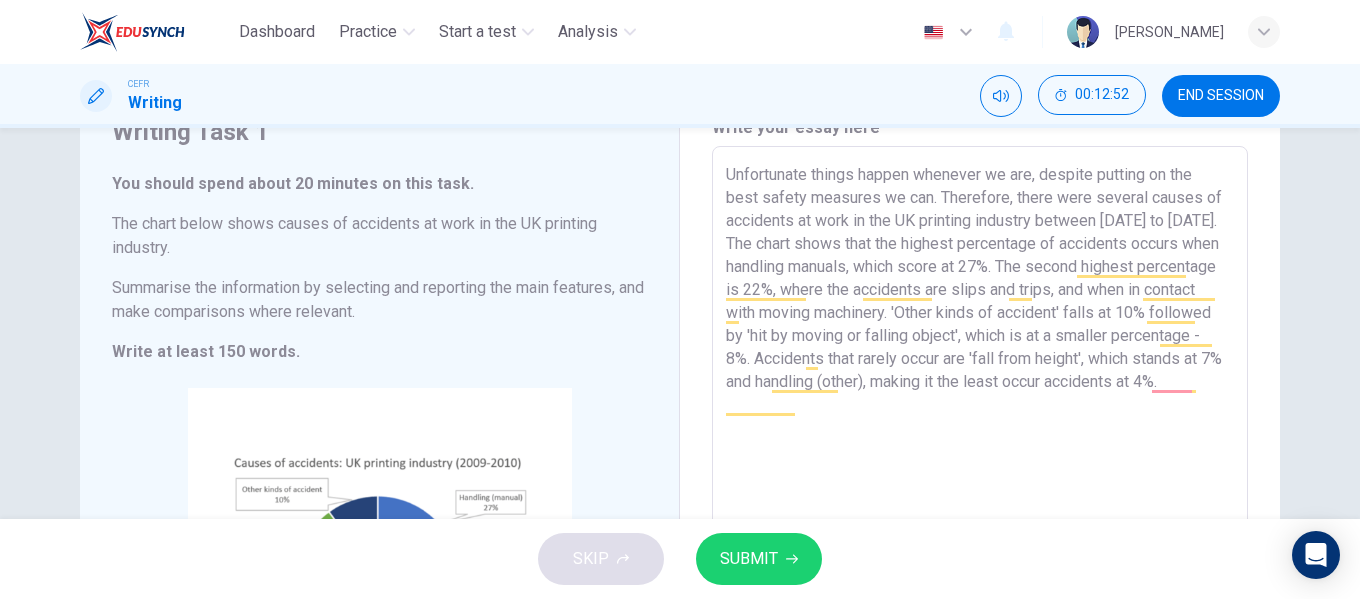 click on "Unfortunate things happen whenever we are, despite putting on the best safety measures we can. Therefore, there were several causes of accidents at work in the UK printing industry between 2009 to 2010. The chart shows that the highest percentage of accidents occurs when handling manuals, which score at 27%. The second highest percentage is 22%, where the accidents are slips and trips, and when in contact with moving machinery. 'Other kinds of accident' falls at 10% followed by 'hit by moving or falling object', which is at a smaller percentage - 8%. Accidents that rarely occur are 'fall from height', which stands at 7% and handling (other), making it the least occur accidents at 4%." at bounding box center [980, 442] 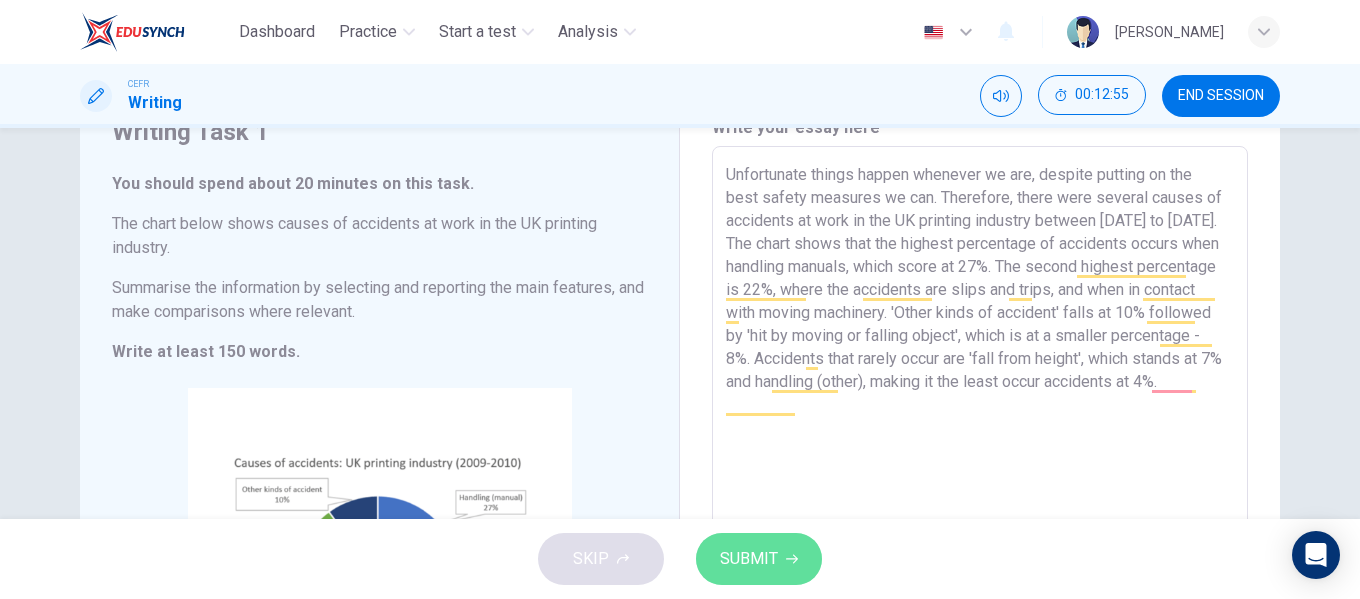 click on "SUBMIT" at bounding box center [749, 559] 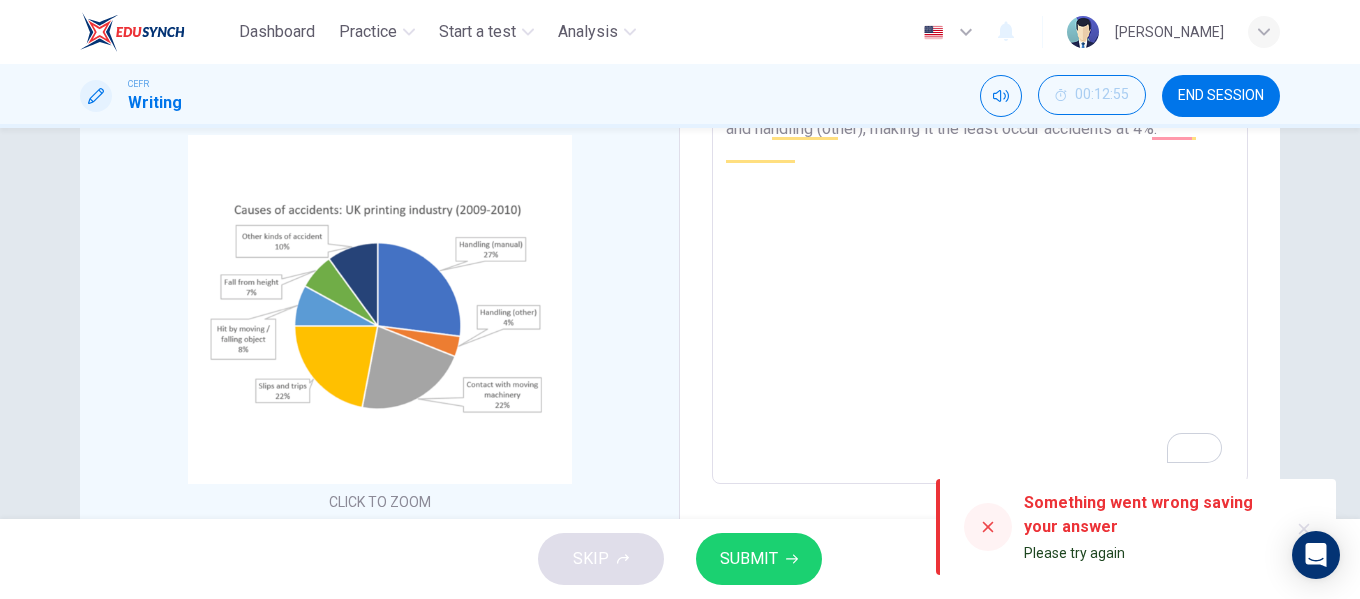 scroll, scrollTop: 346, scrollLeft: 0, axis: vertical 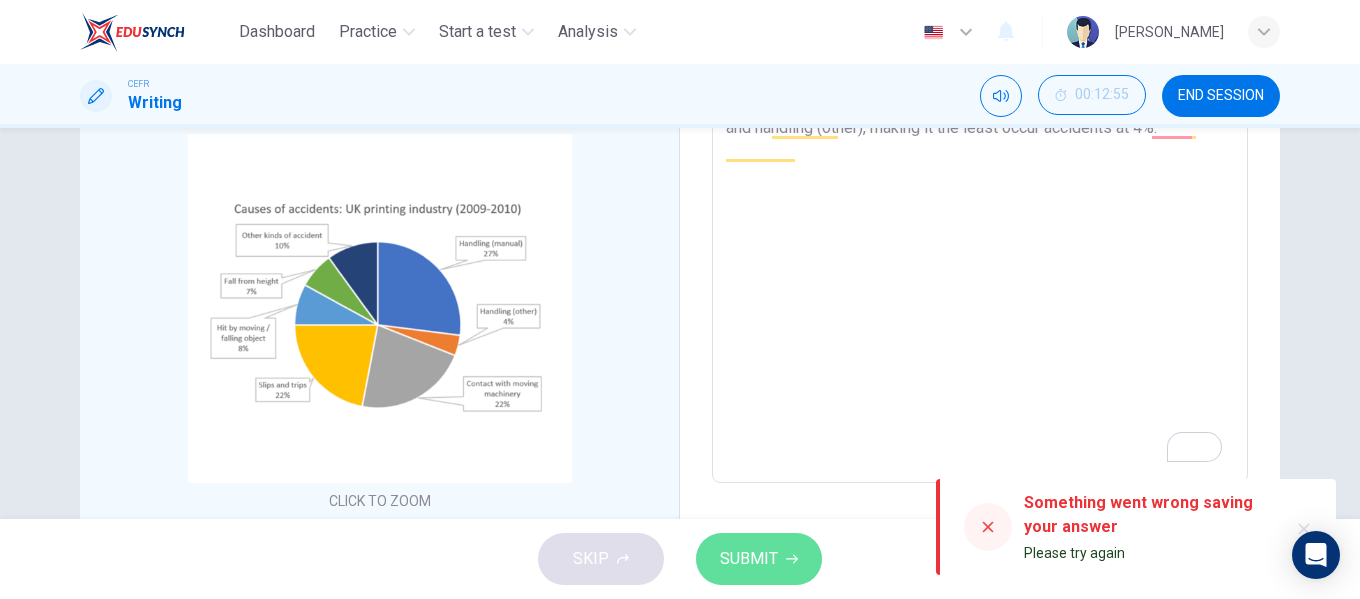 click on "SUBMIT" at bounding box center [759, 559] 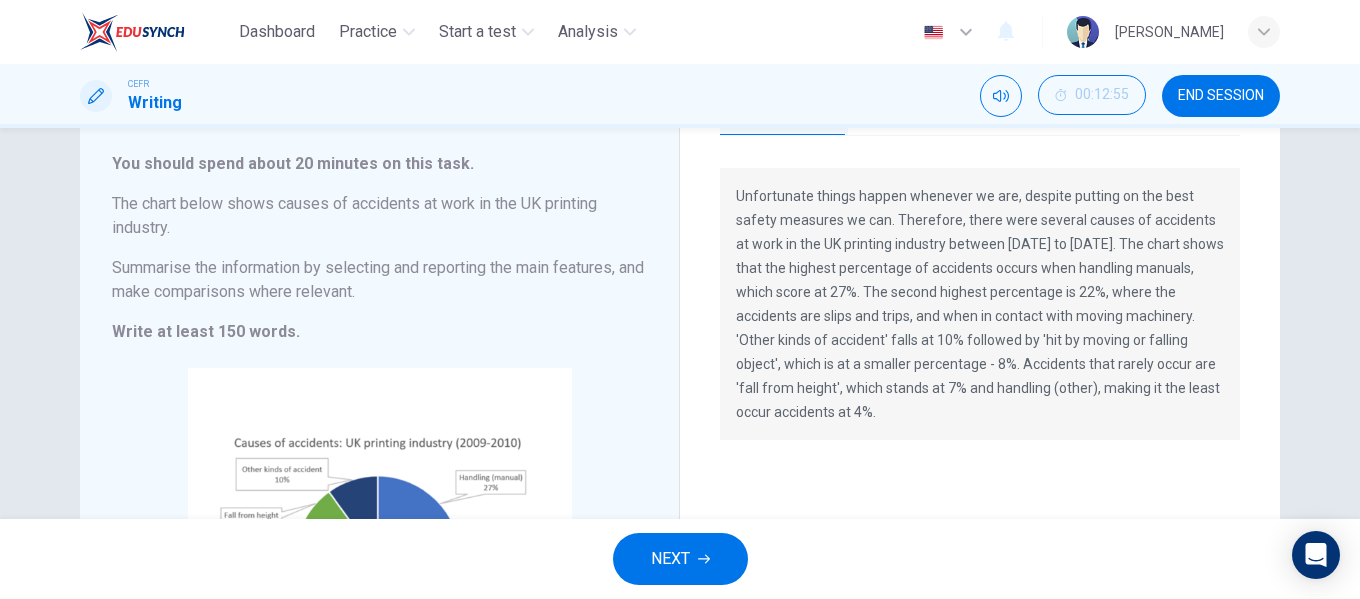 scroll, scrollTop: 108, scrollLeft: 0, axis: vertical 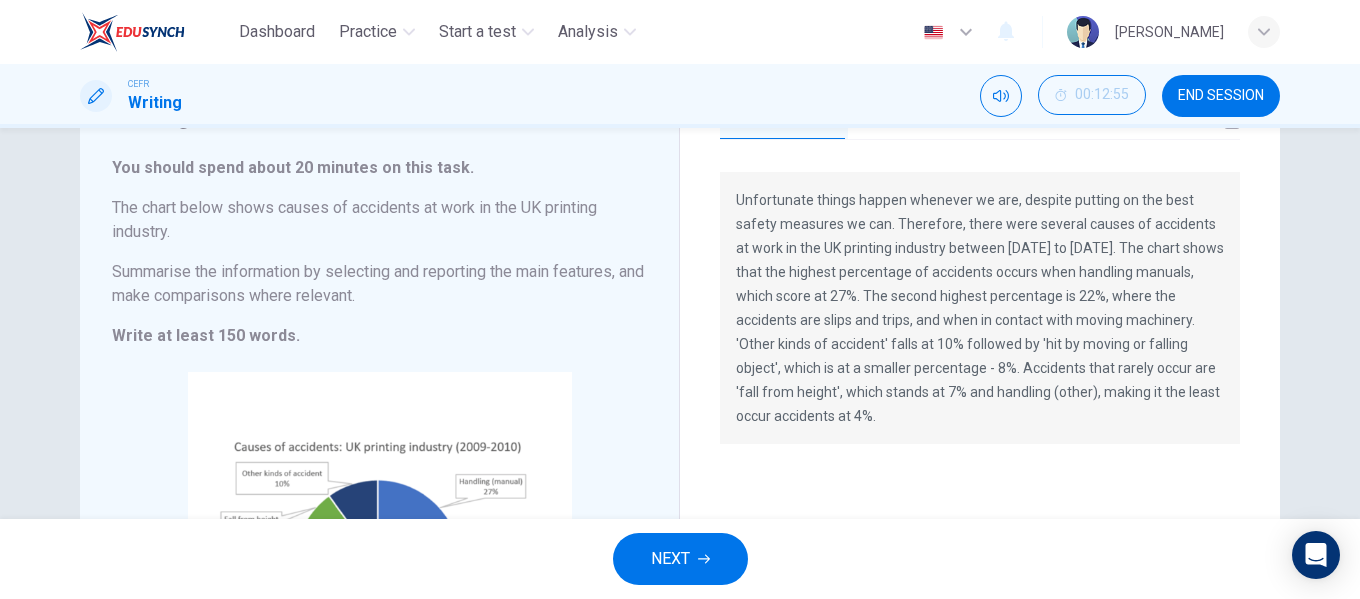 click on "Unfortunate things happen whenever we are, despite putting on the best safety measures we can. Therefore, there were several causes of accidents at work in the UK printing industry between 2009 to 2010. The chart shows that the highest percentage of accidents occurs when handling manuals, which score at 27%. The second highest percentage is 22%, where the accidents are slips and trips, and when in contact with moving machinery. 'Other kinds of accident' falls at 10% followed by 'hit by moving or falling object', which is at a smaller percentage - 8%. Accidents that rarely occur are 'fall from height', which stands at 7% and handling (other), making it the least occur accidents at 4%." at bounding box center [980, 308] 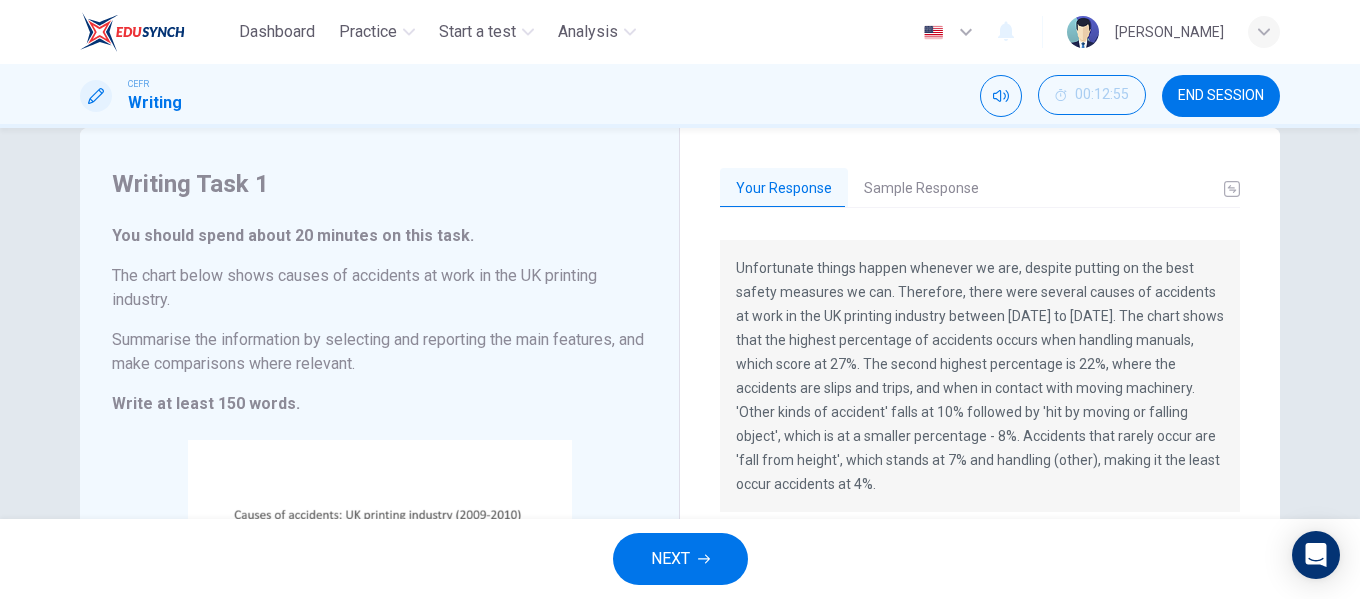 scroll, scrollTop: 39, scrollLeft: 0, axis: vertical 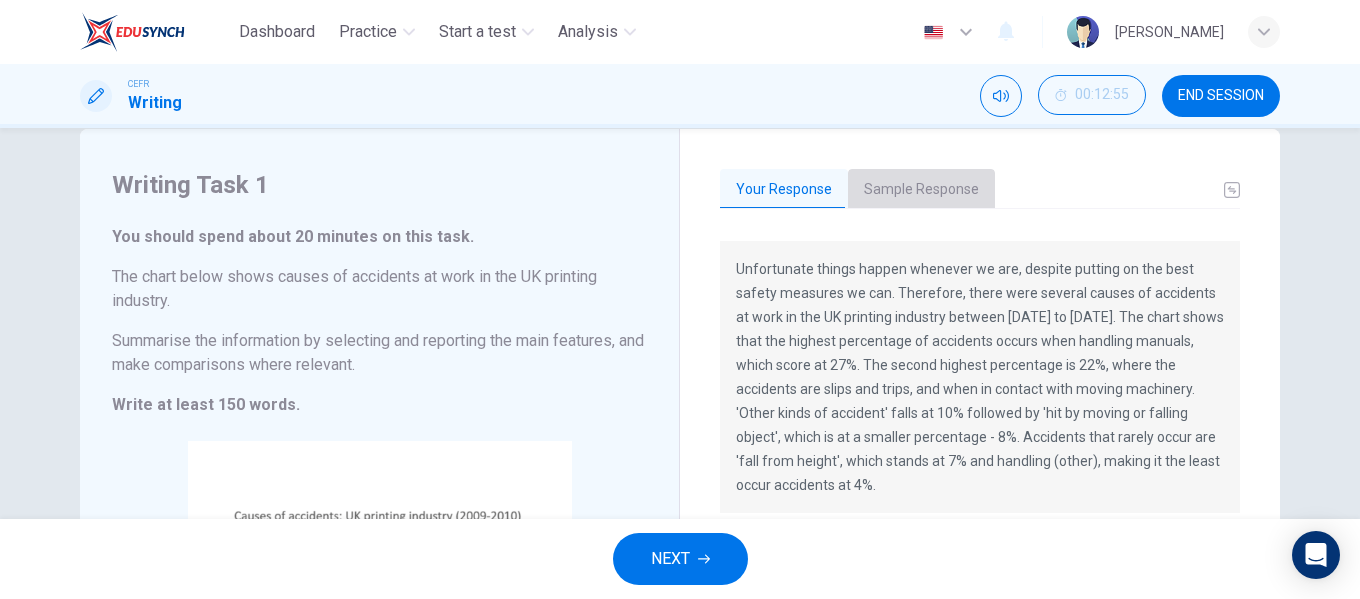 click on "Sample Response" at bounding box center (921, 190) 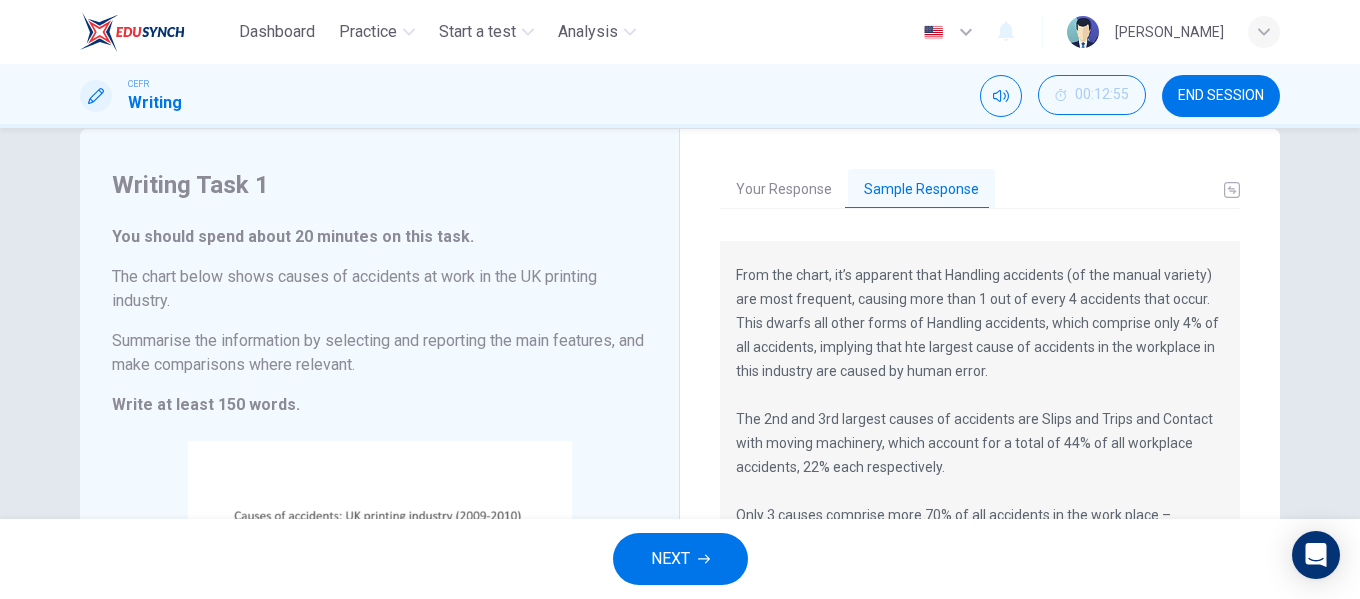 scroll, scrollTop: 120, scrollLeft: 0, axis: vertical 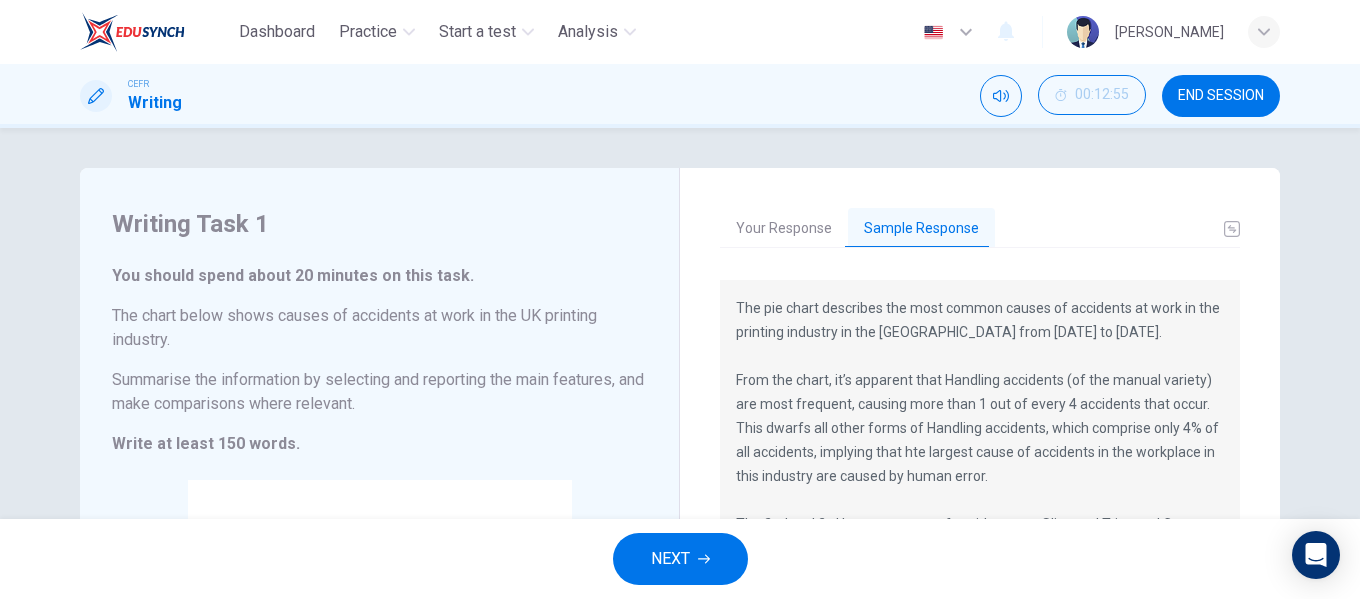 click on "Your Response" at bounding box center (784, 229) 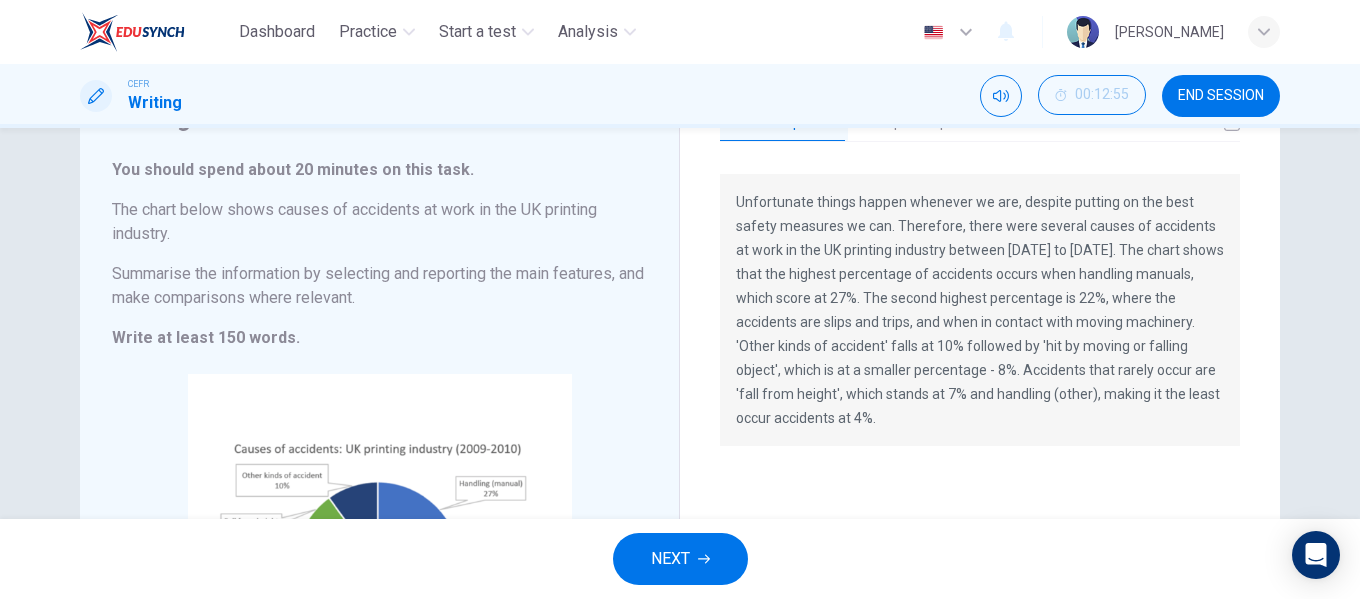 scroll, scrollTop: 108, scrollLeft: 0, axis: vertical 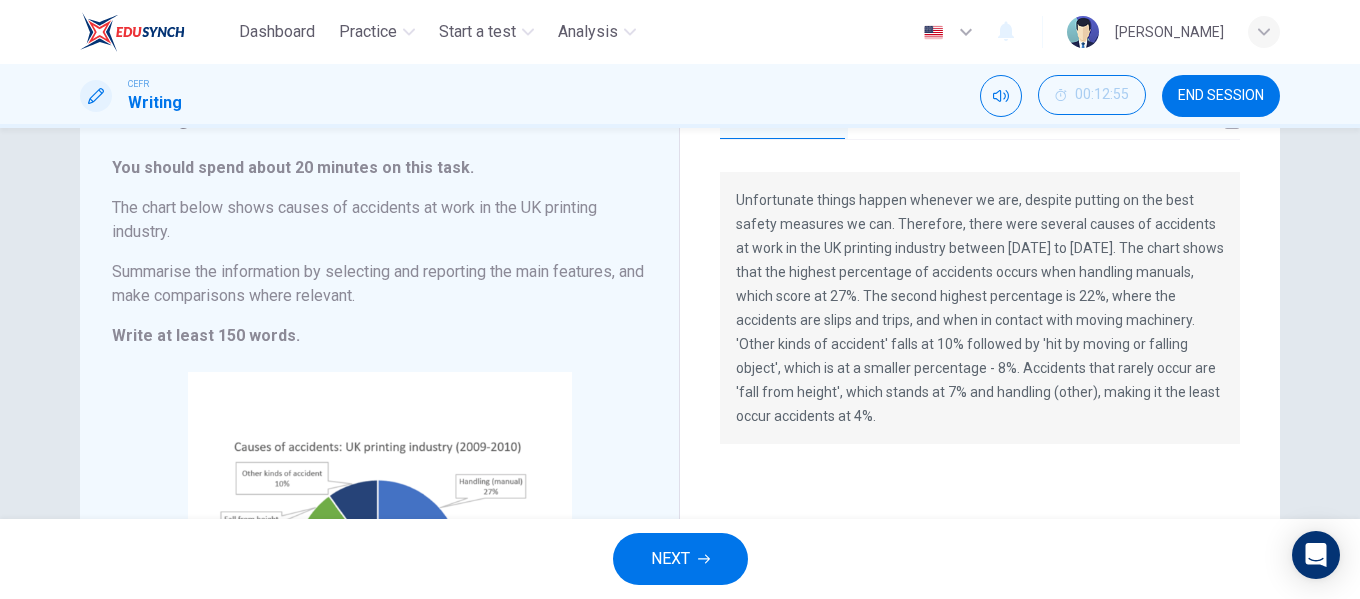 drag, startPoint x: 733, startPoint y: 202, endPoint x: 777, endPoint y: 415, distance: 217.49713 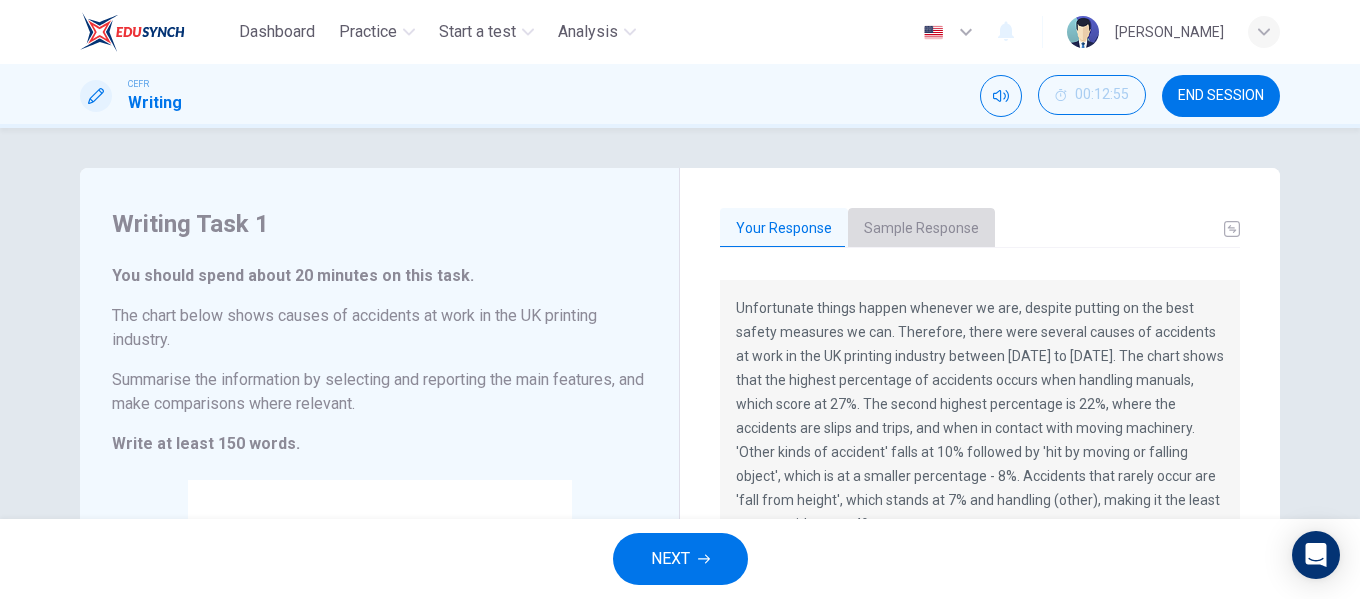 click on "Sample Response" at bounding box center (921, 229) 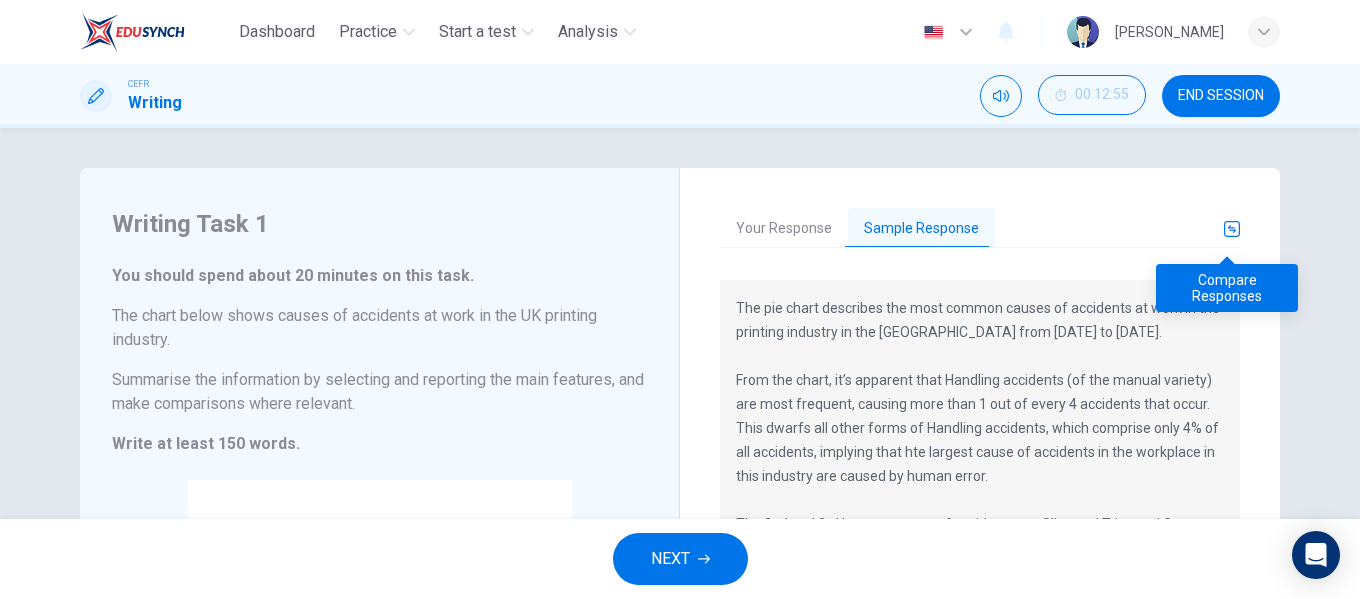 click 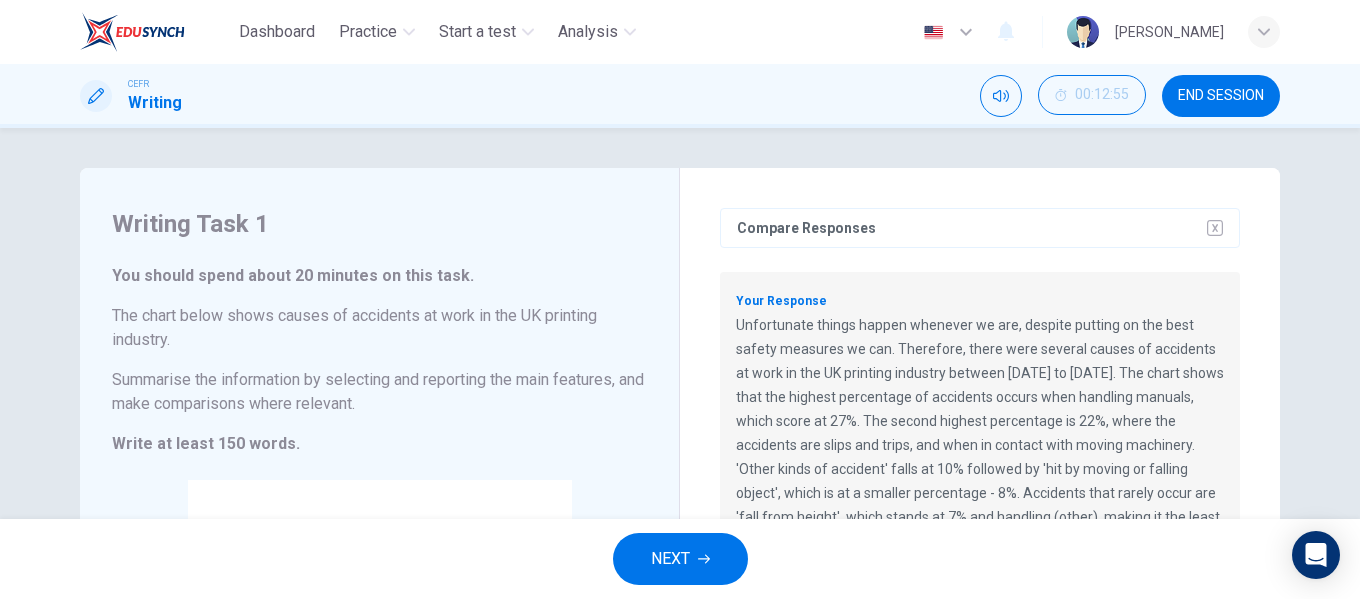 scroll, scrollTop: 34, scrollLeft: 0, axis: vertical 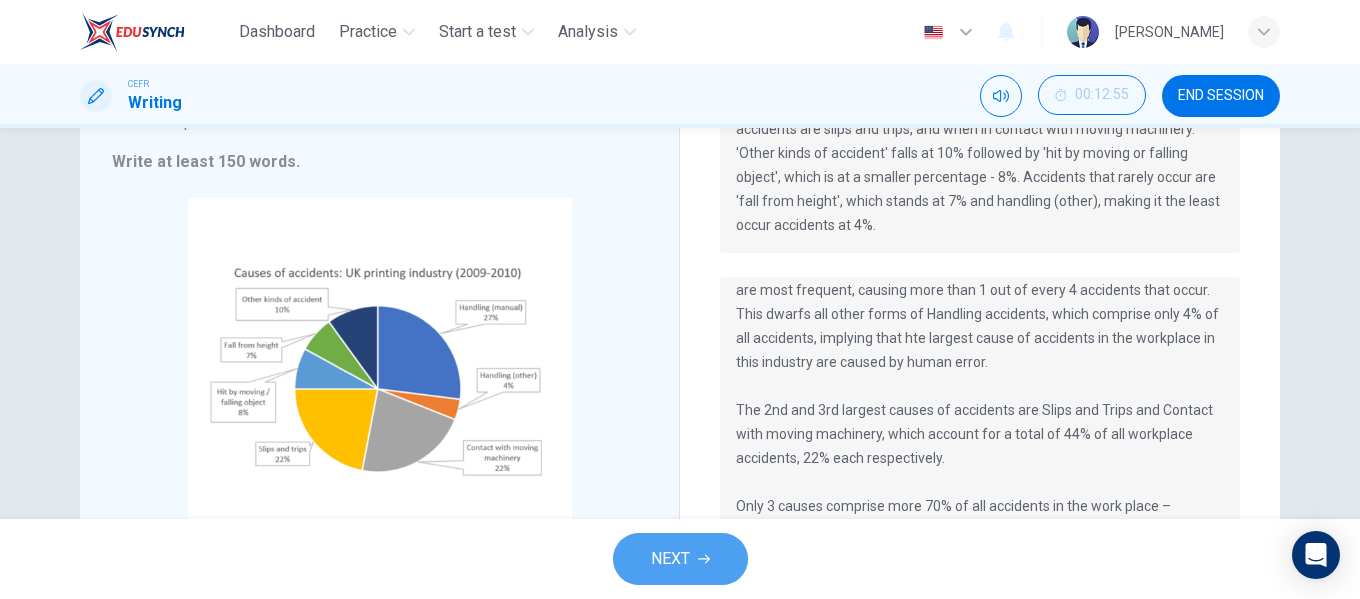 click on "NEXT" at bounding box center [670, 559] 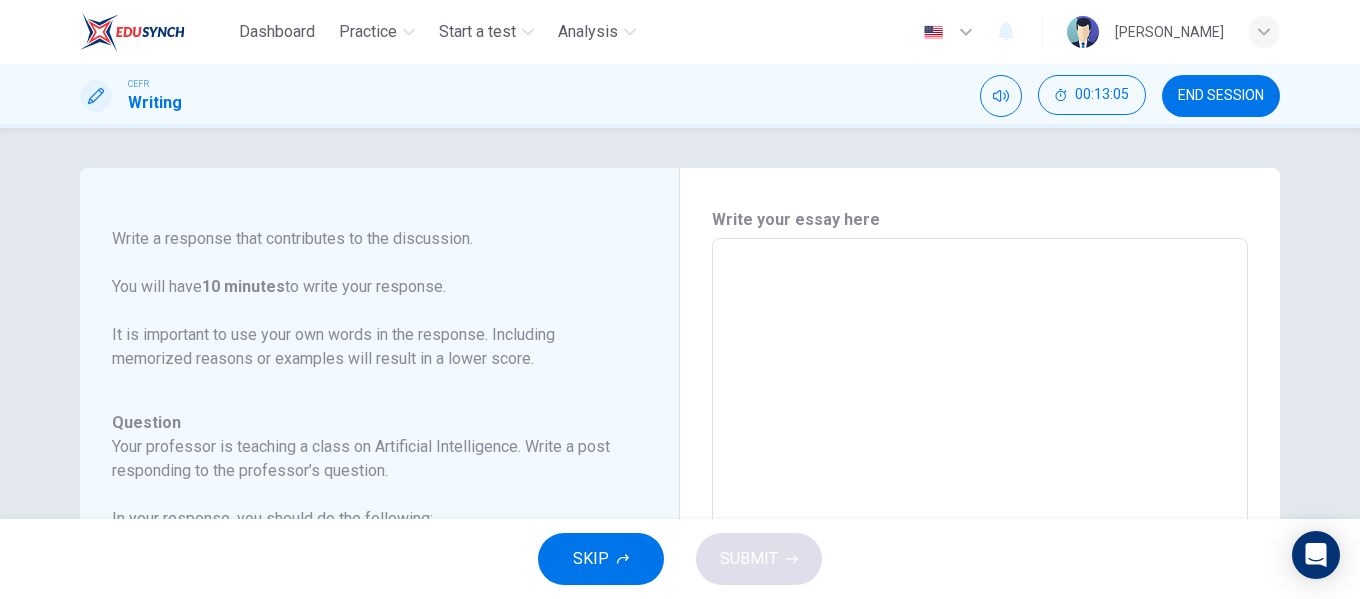 scroll, scrollTop: 222, scrollLeft: 0, axis: vertical 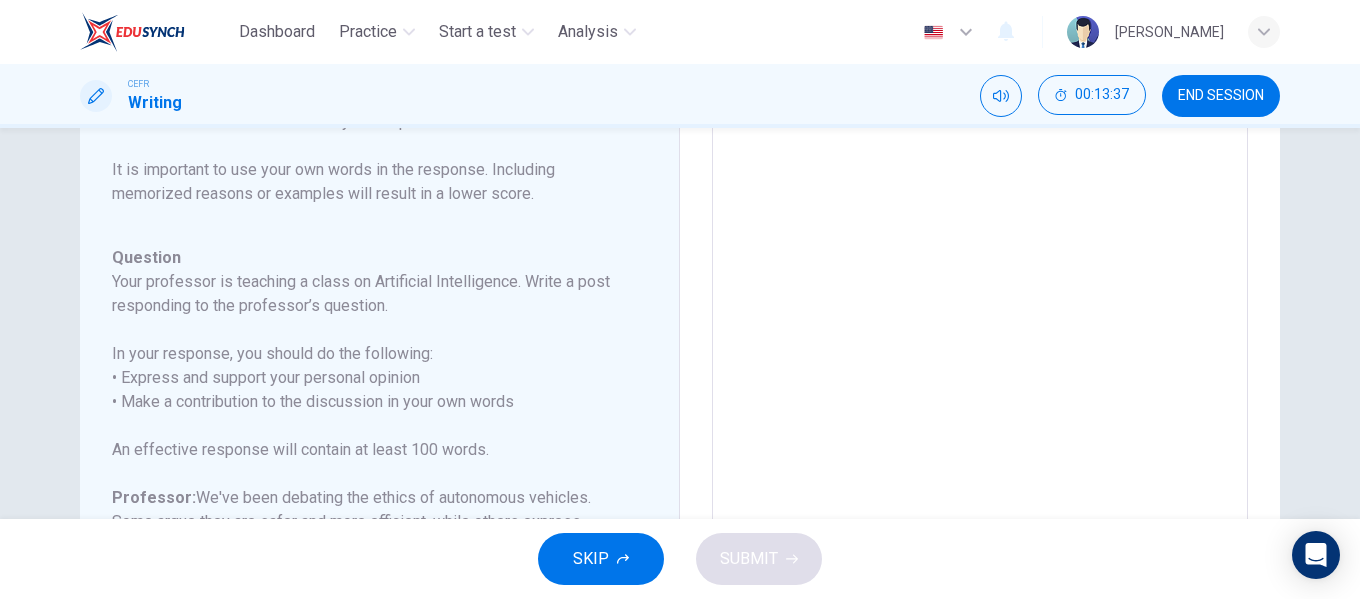 drag, startPoint x: 1345, startPoint y: 421, endPoint x: 1339, endPoint y: 387, distance: 34.525352 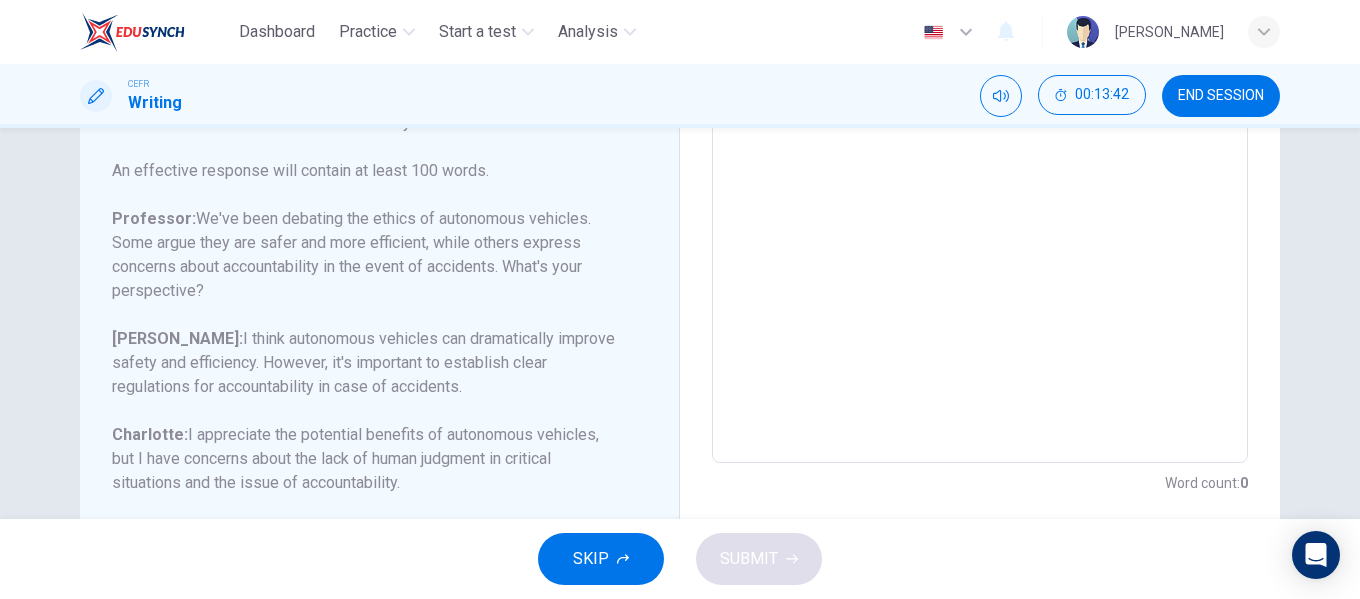 scroll, scrollTop: 499, scrollLeft: 0, axis: vertical 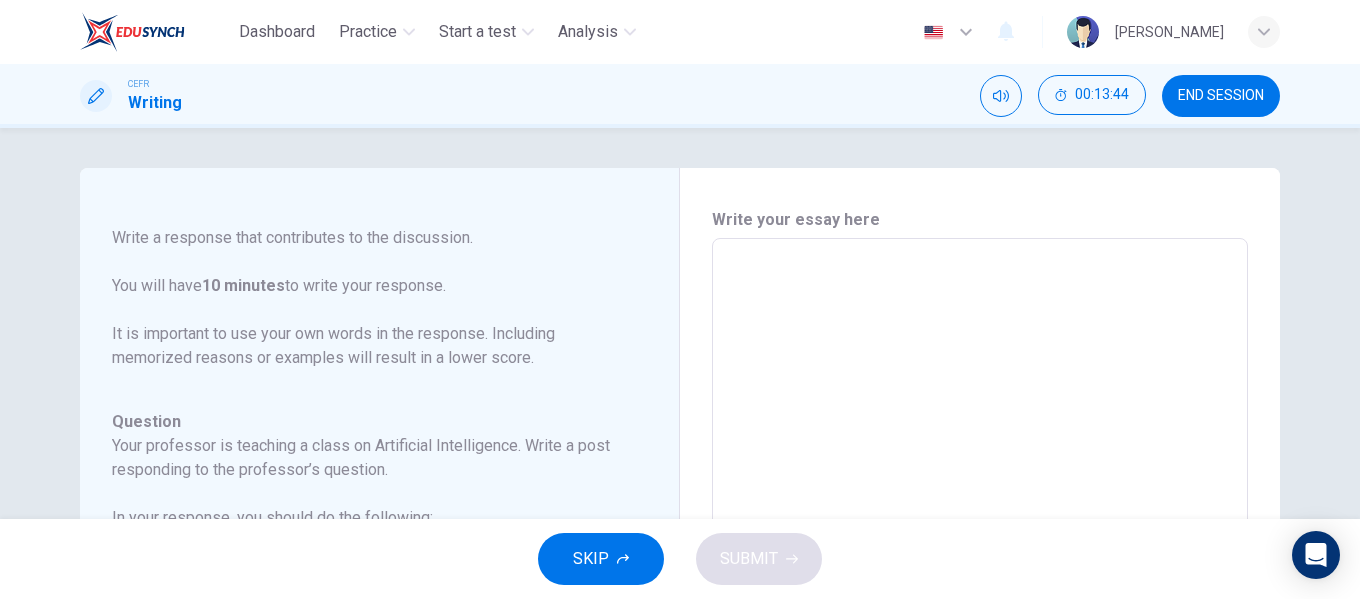 click on "x ​" at bounding box center [980, 572] 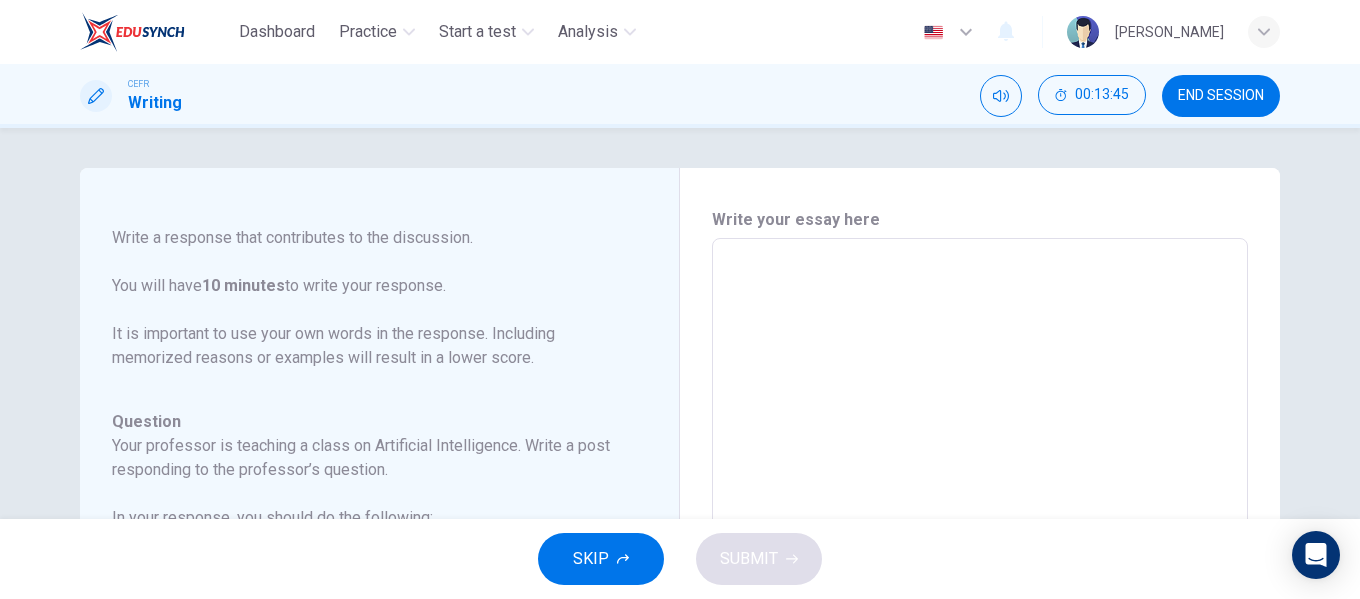type on "I" 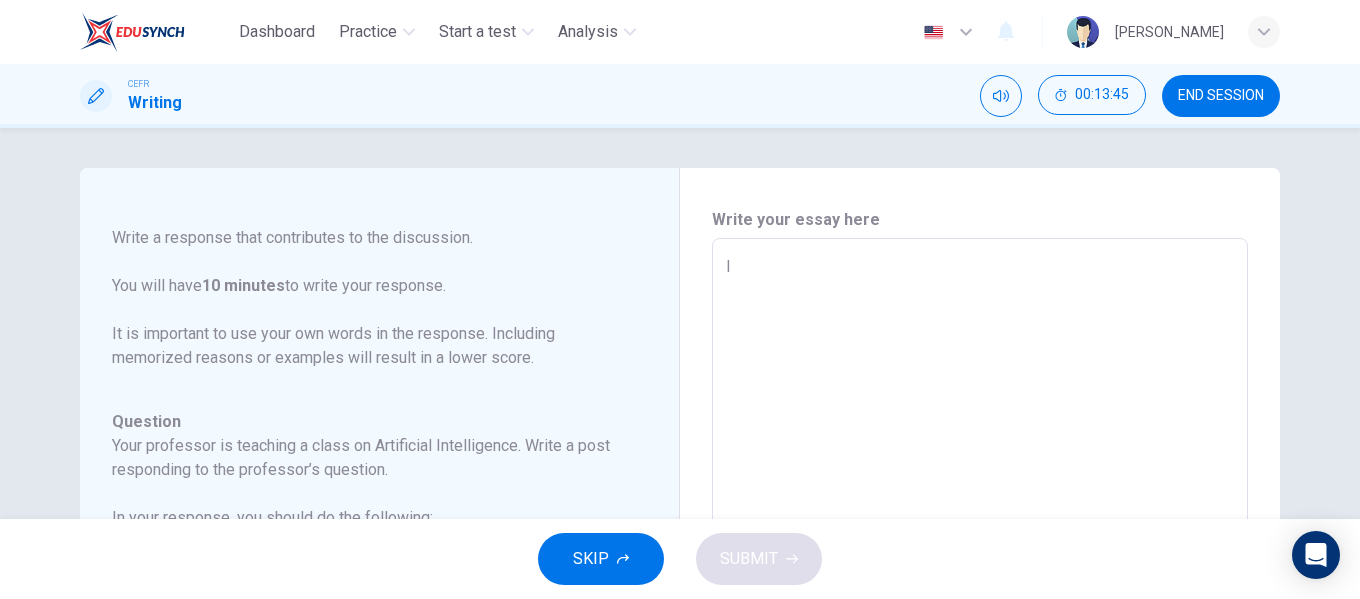 type on "x" 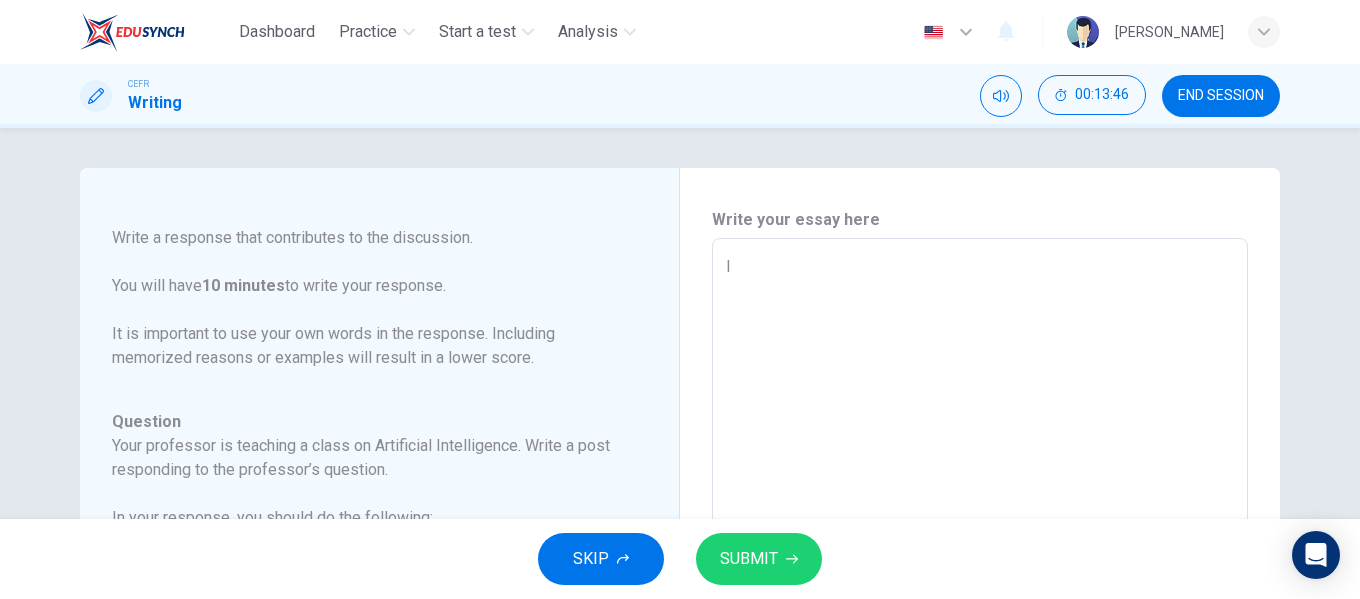 type on "I" 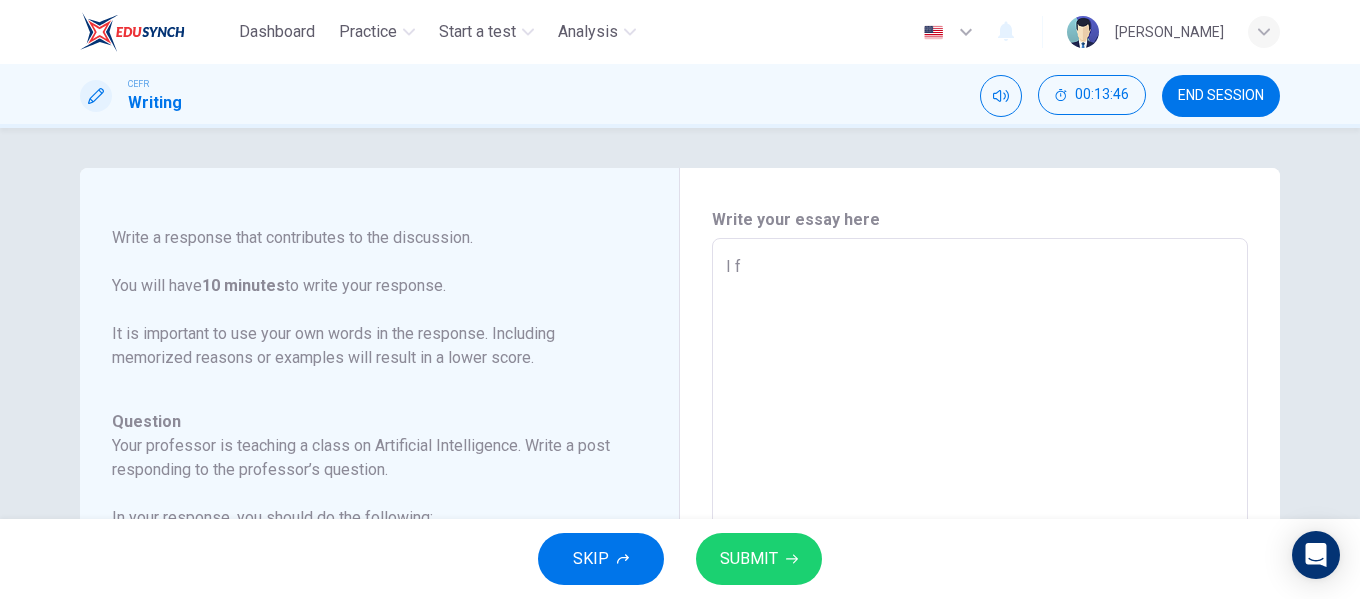 type on "x" 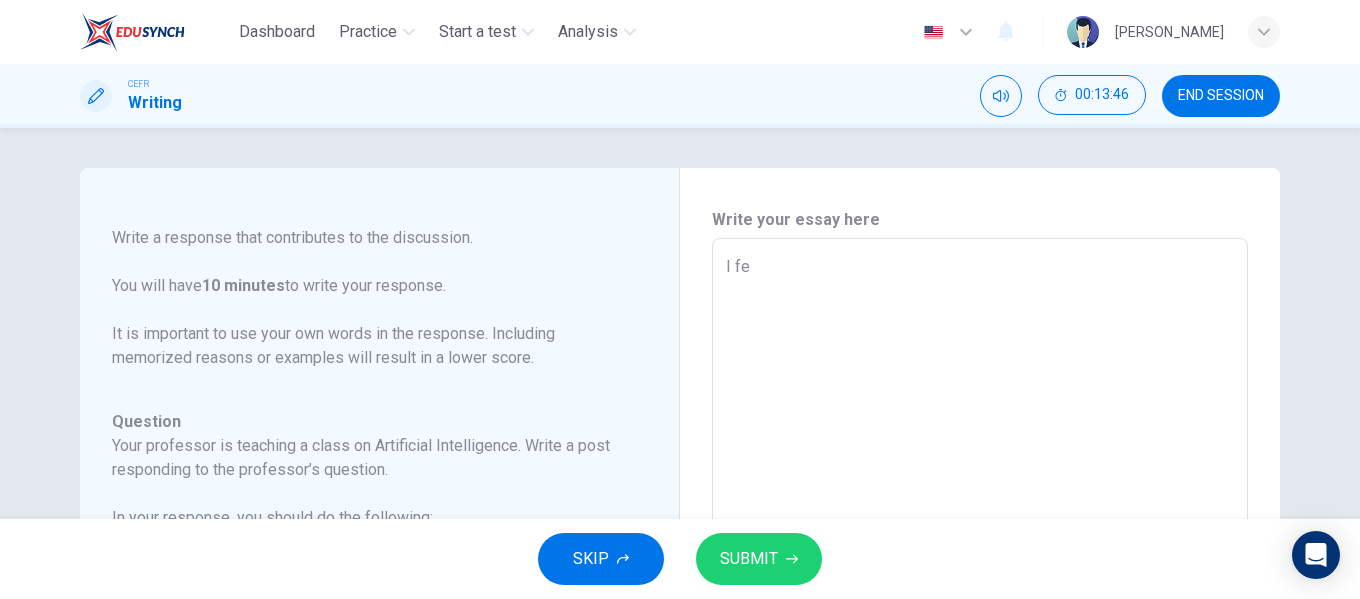 type on "x" 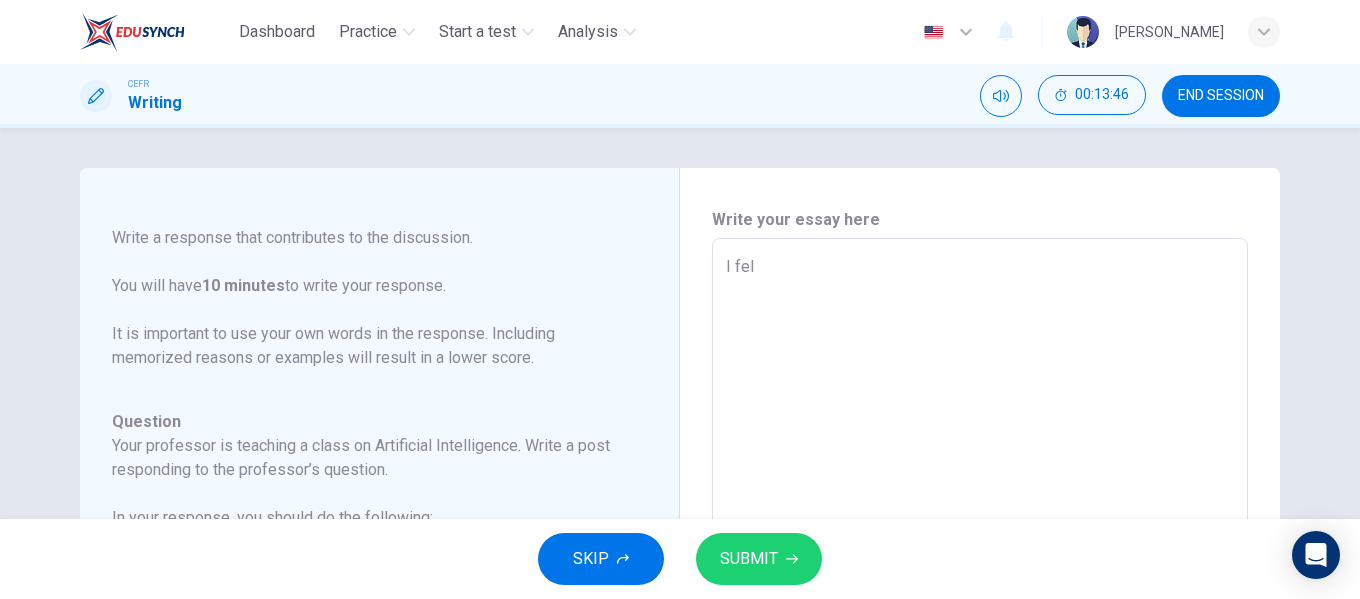 type on "x" 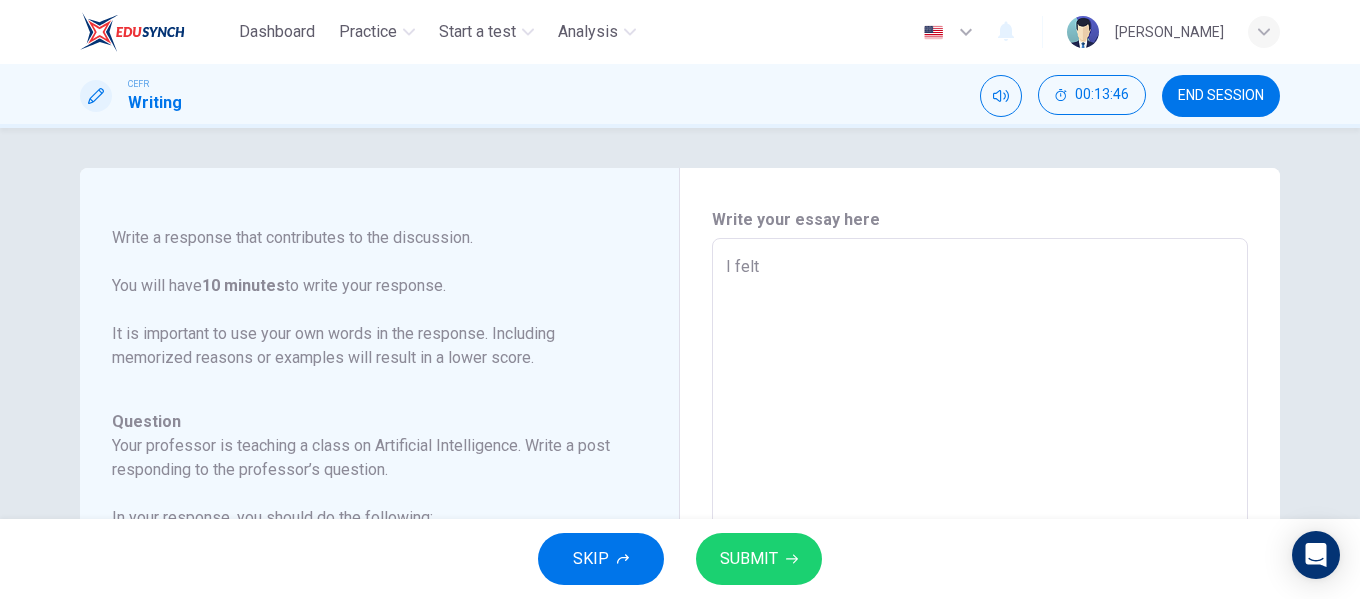type on "x" 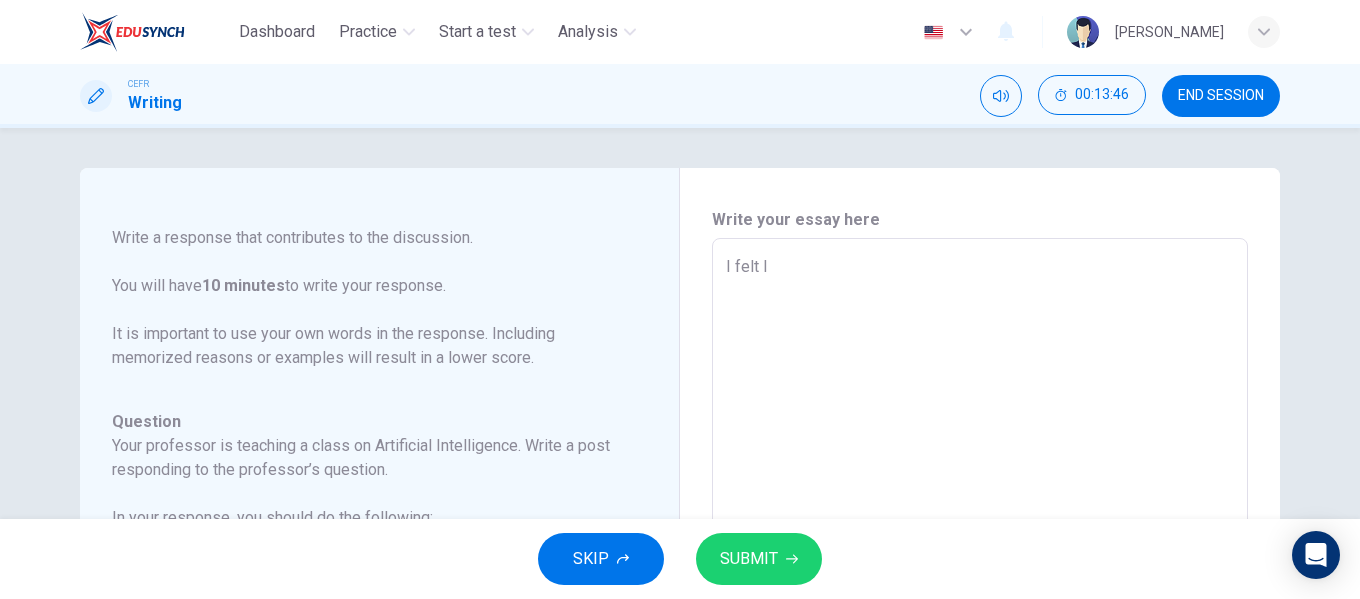 type on "x" 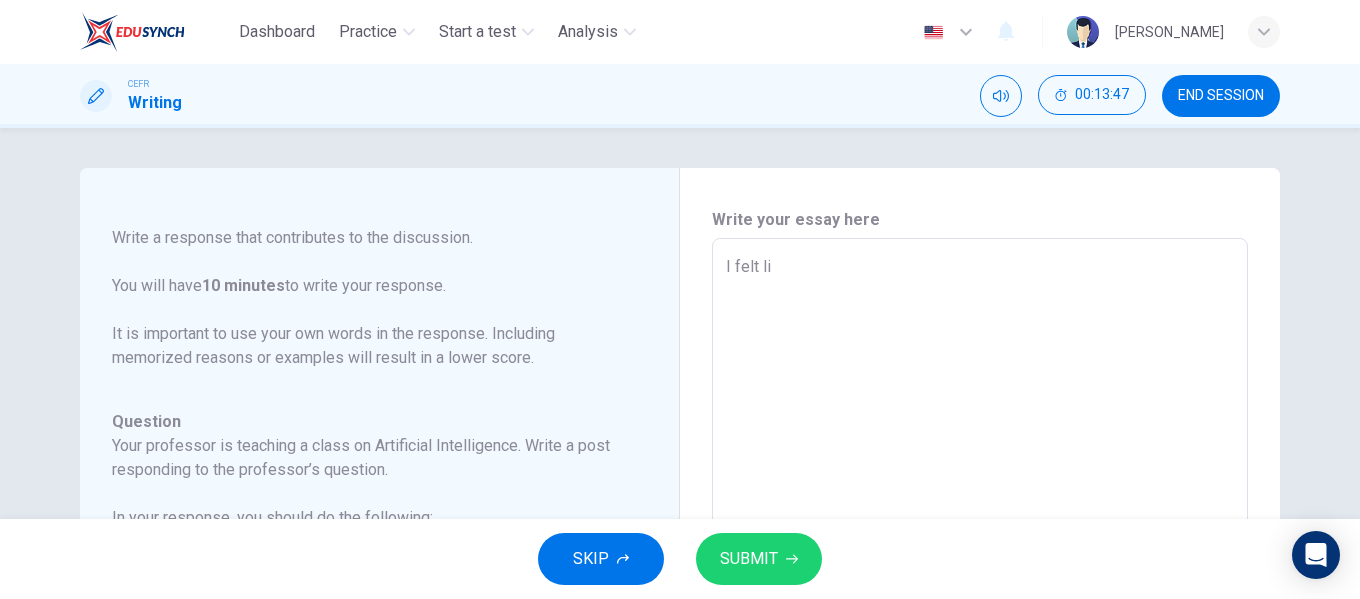 type on "x" 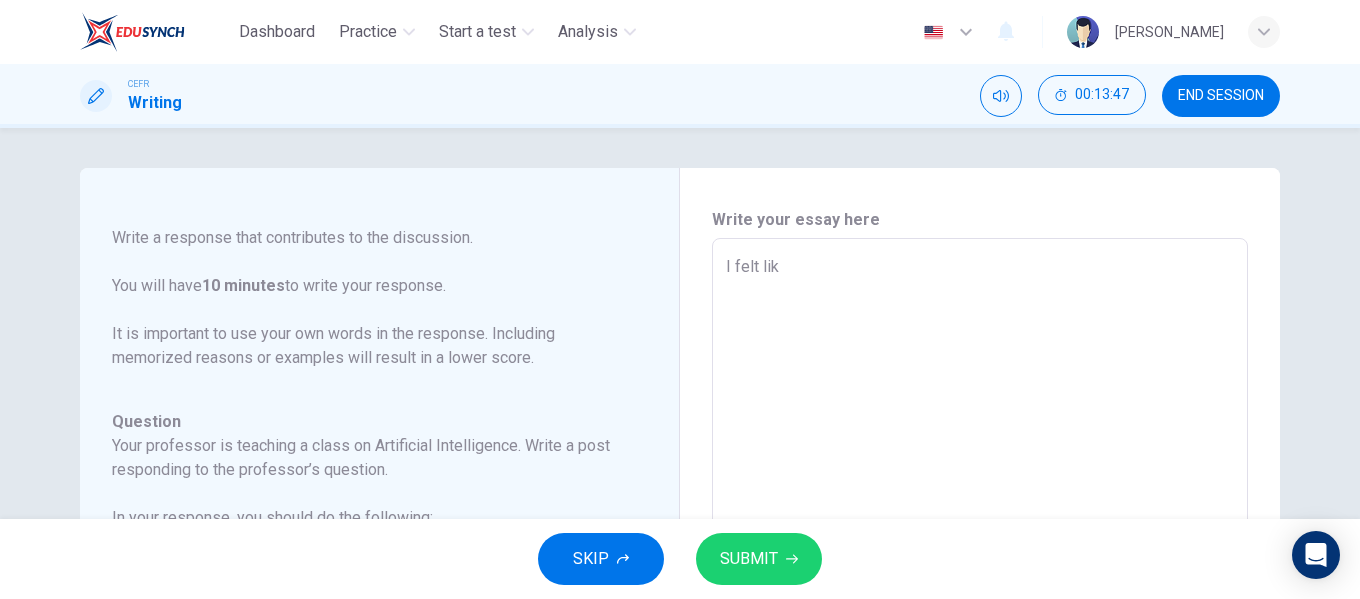 type on "x" 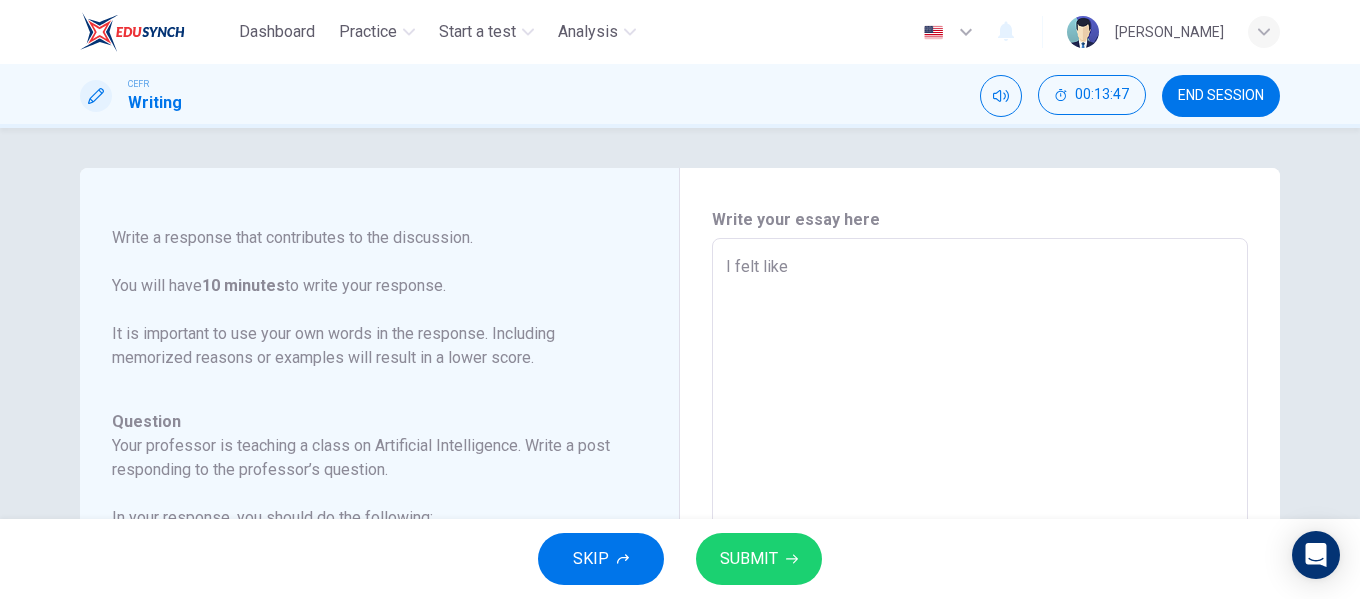type on "I felt like" 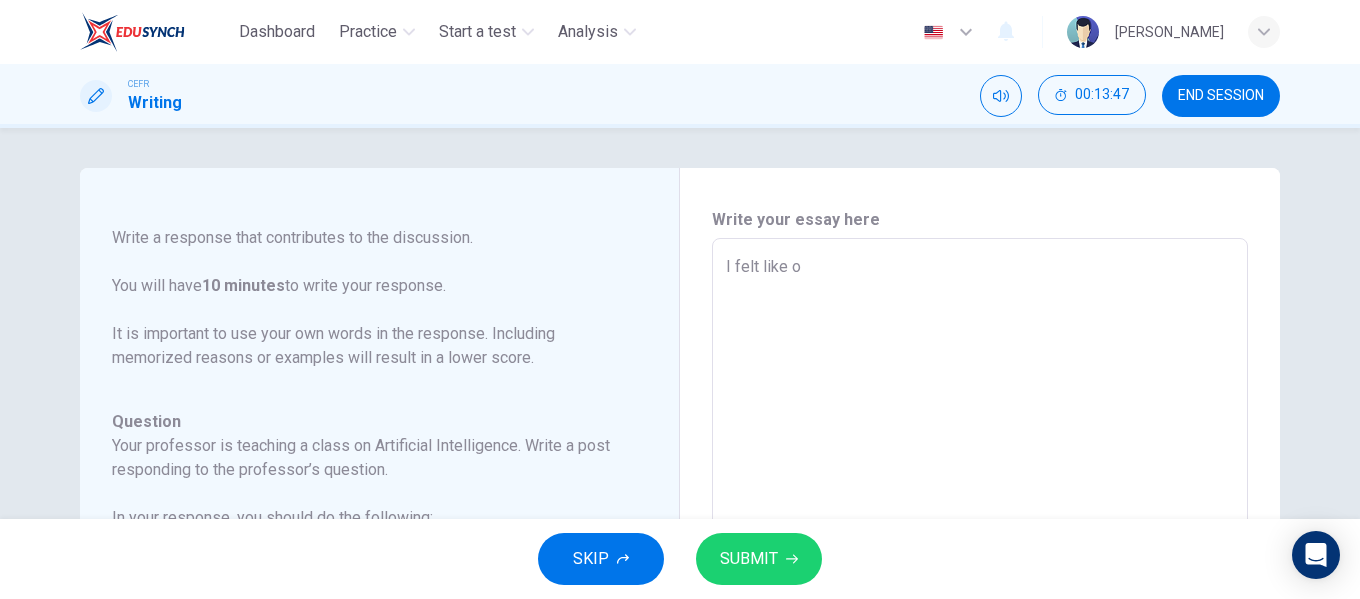 type on "I felt like ou" 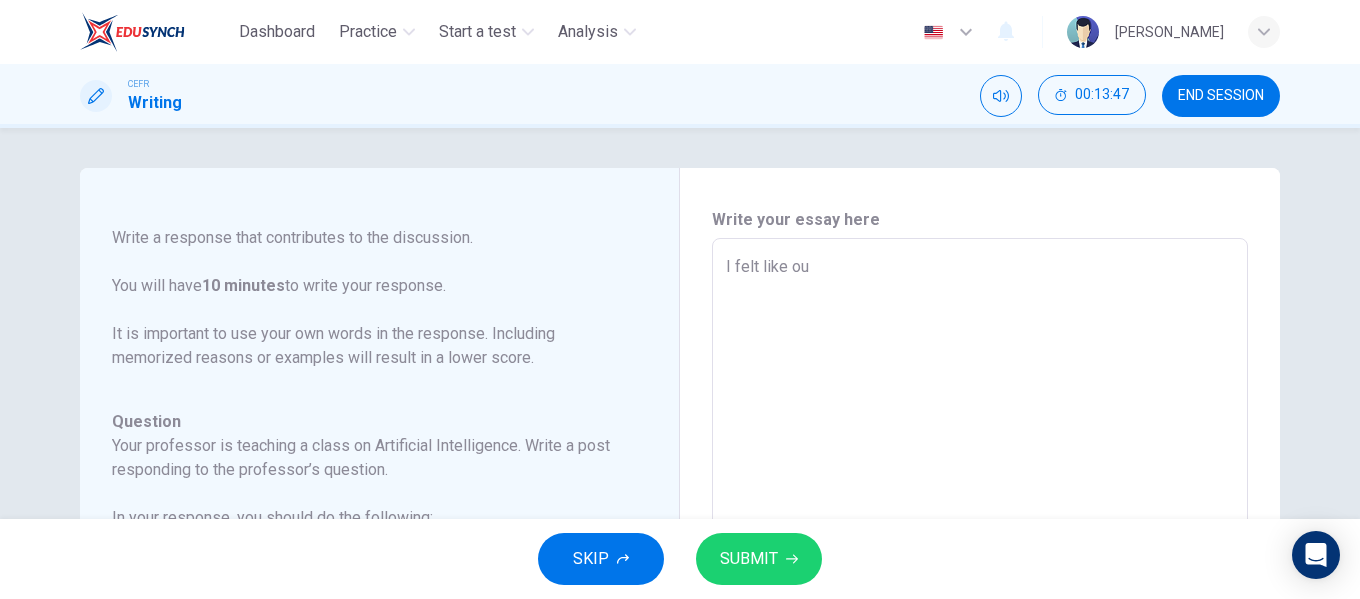 type on "x" 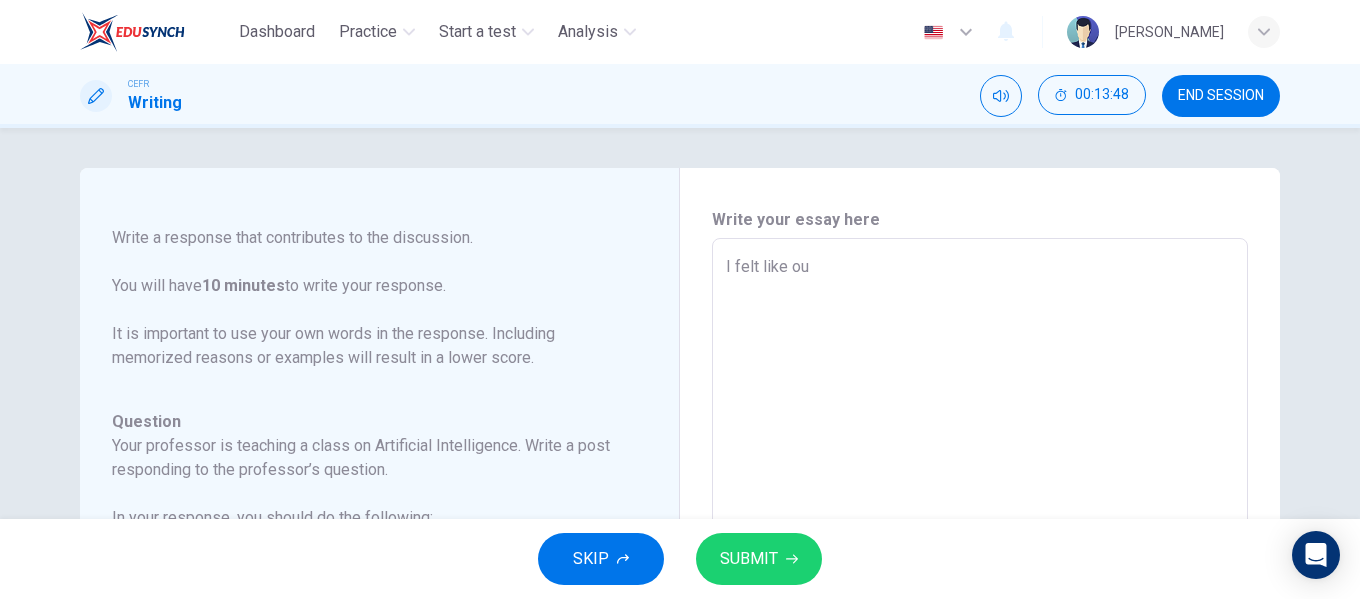 type on "I felt like our" 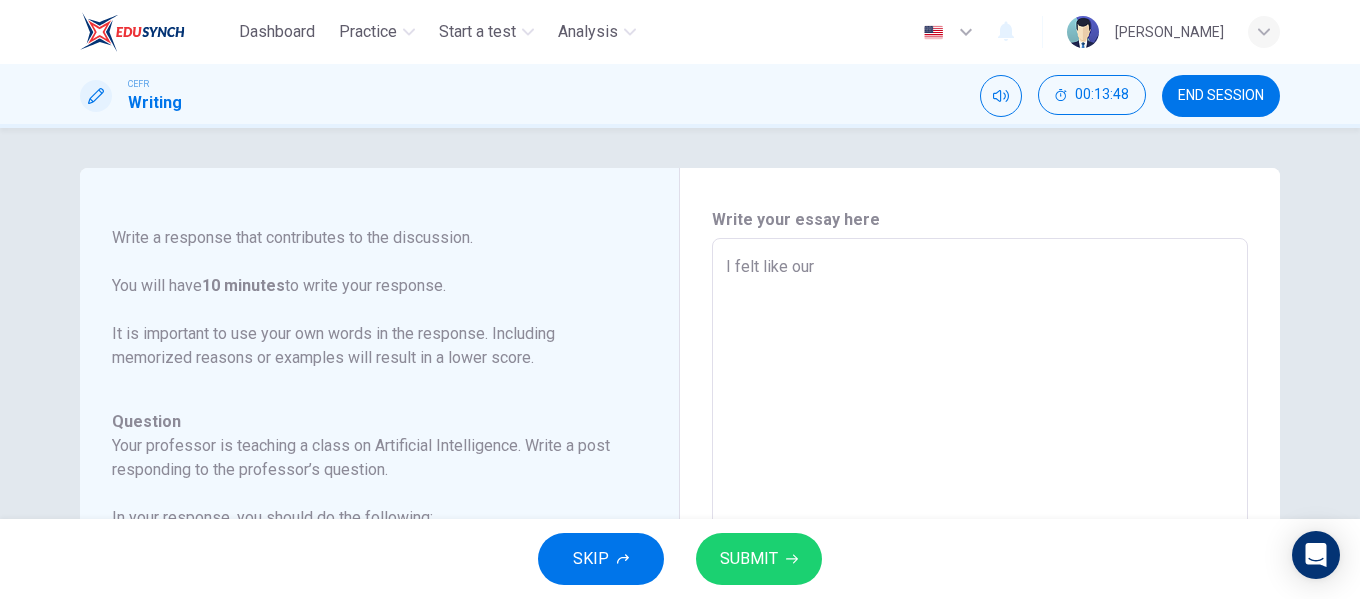 type on "x" 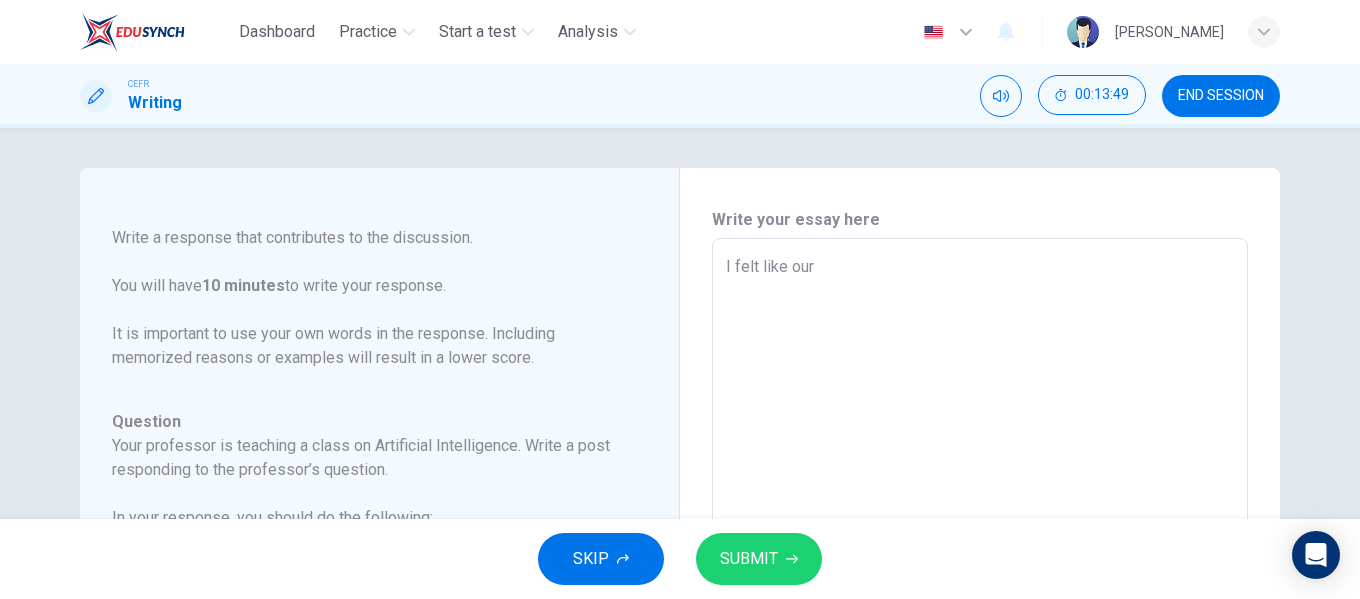 type on "I felt like our c" 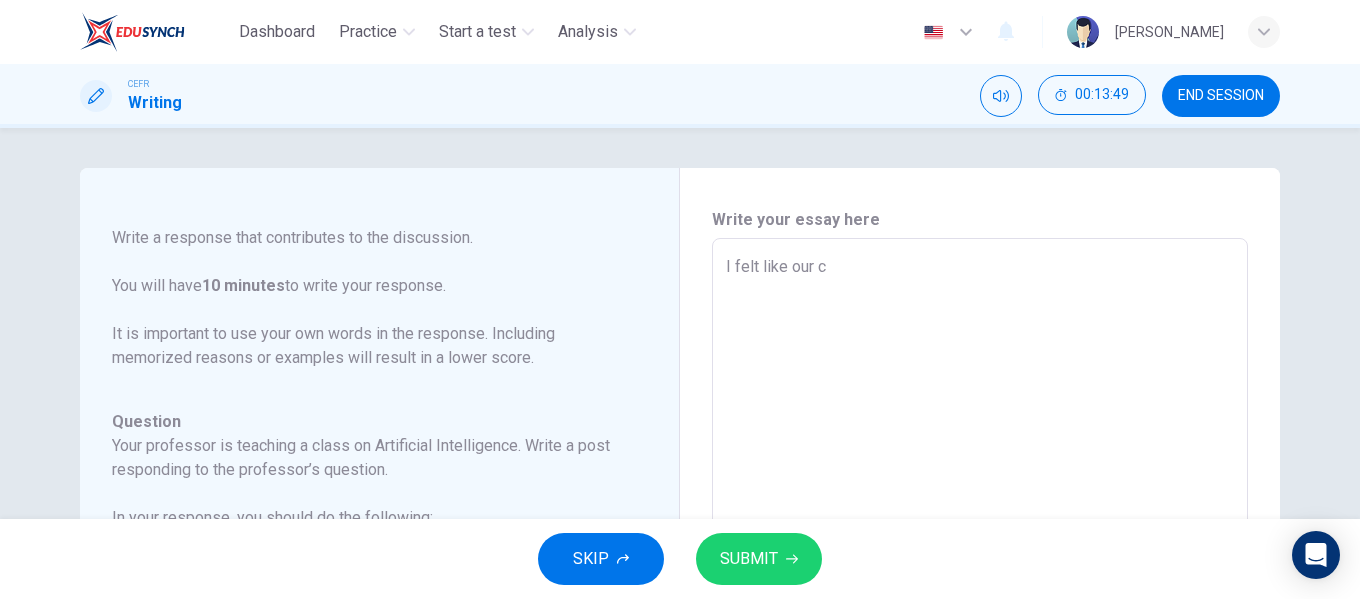 type on "I felt like our cu" 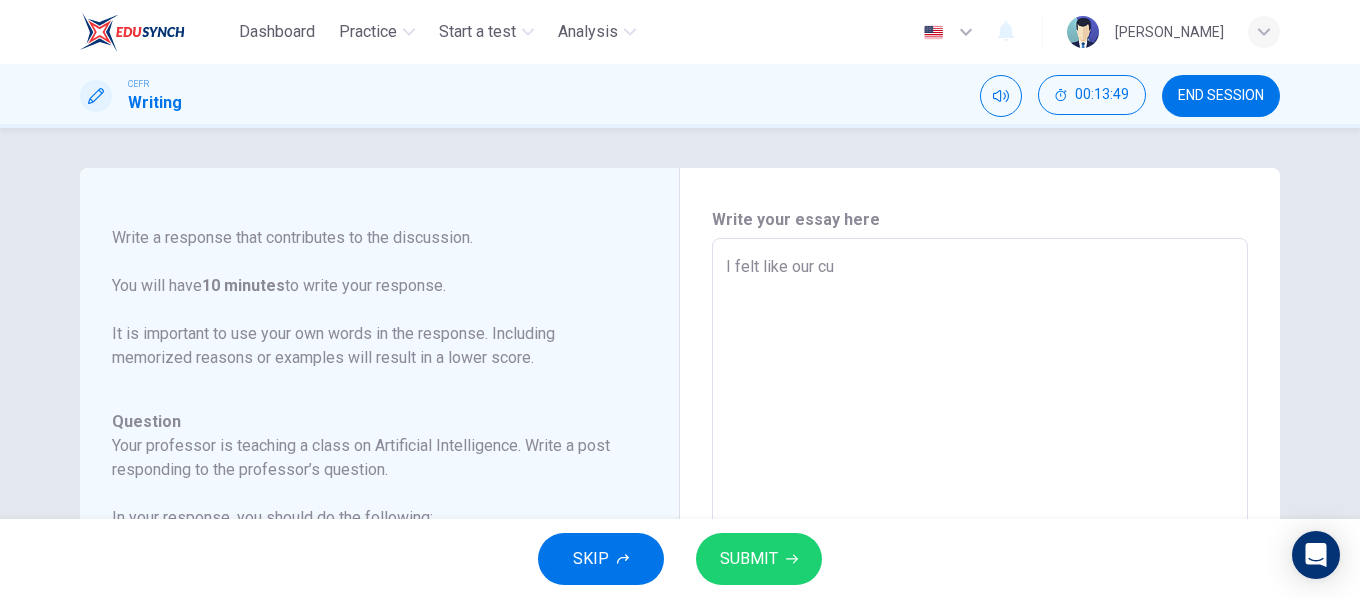 type on "x" 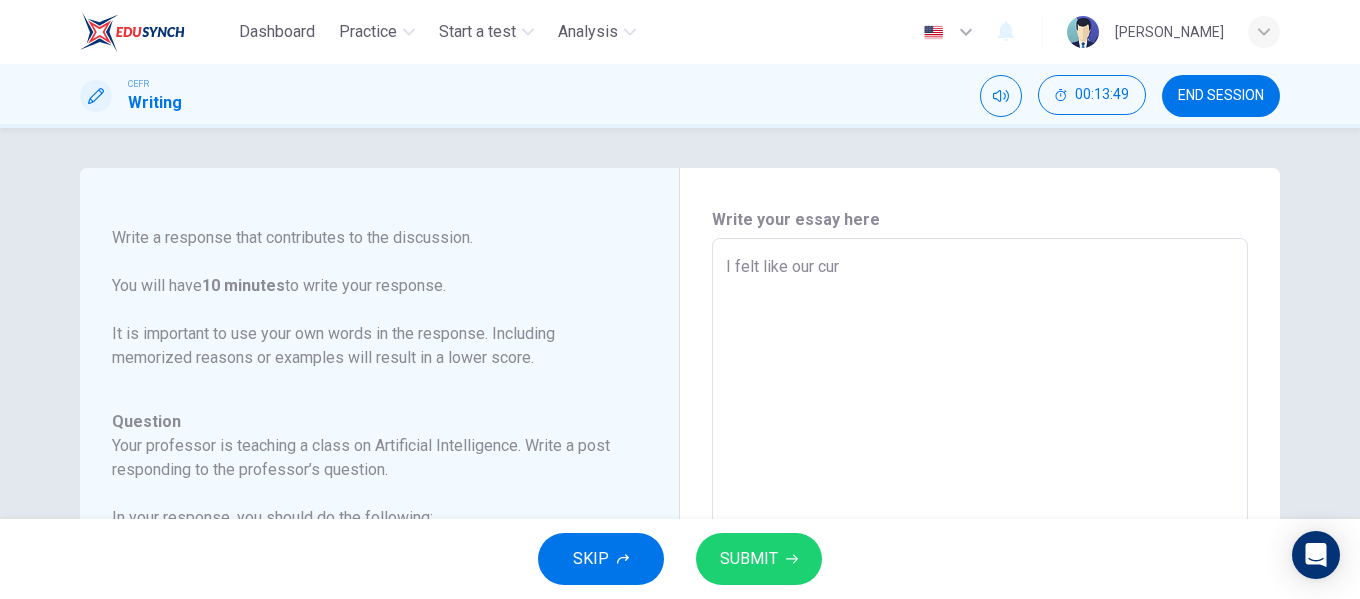 type on "x" 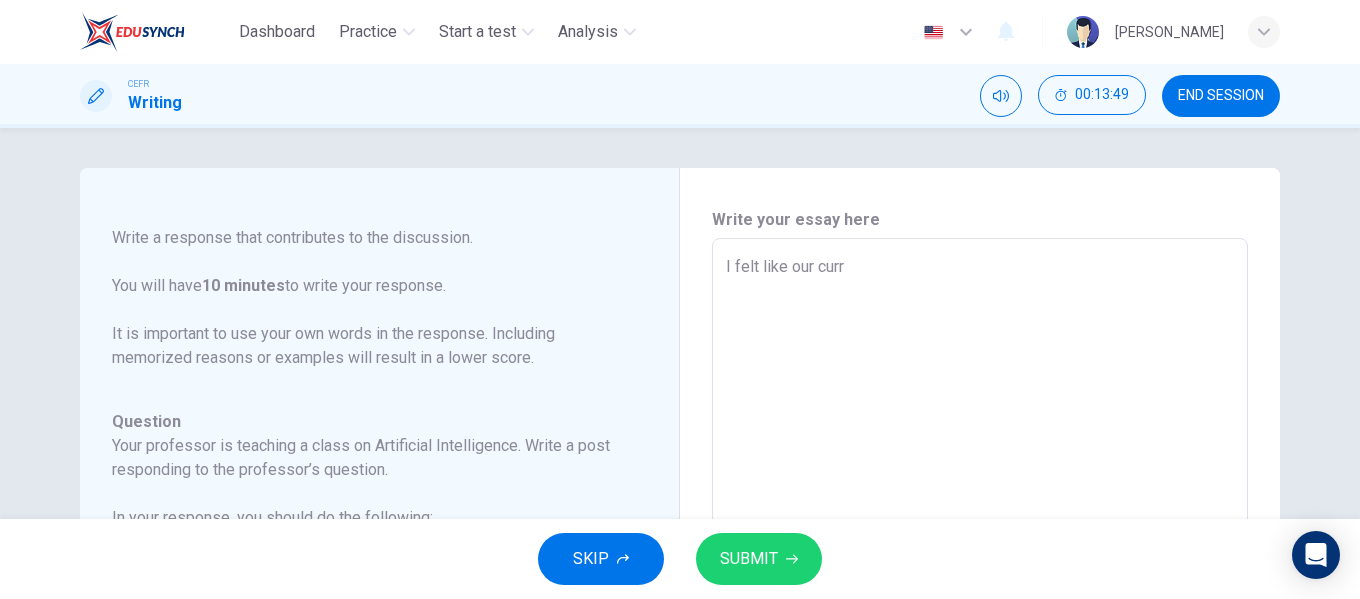 type on "I felt like our cur" 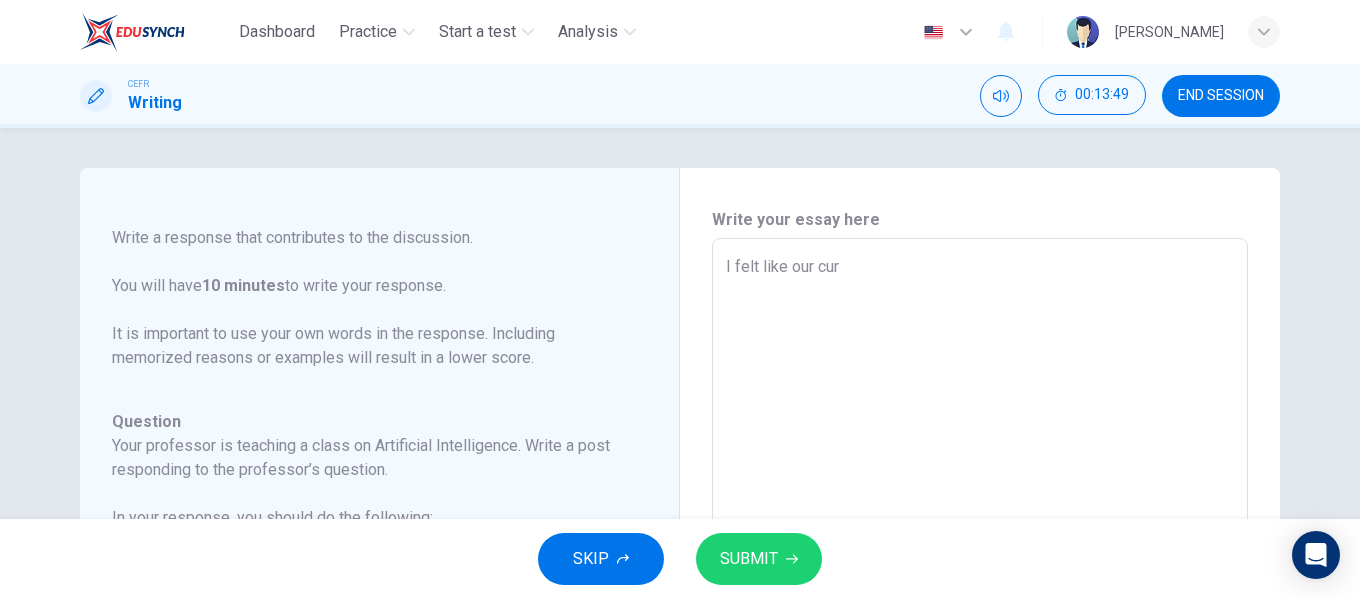 type on "x" 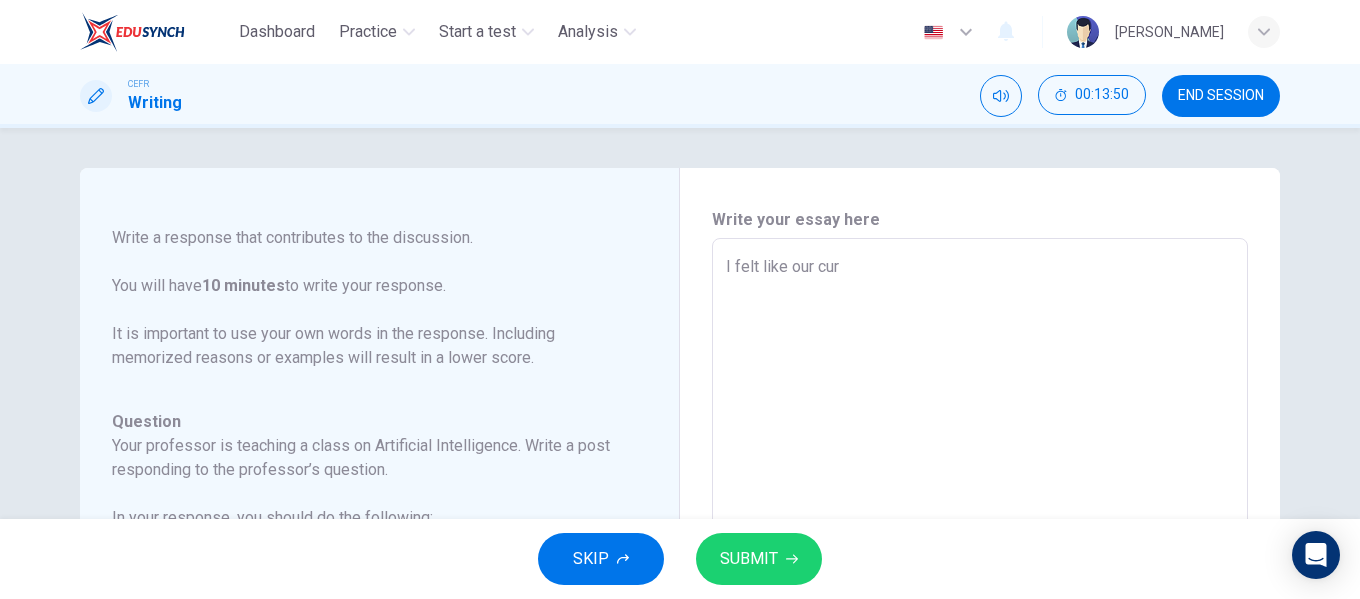 type on "I felt like our cu" 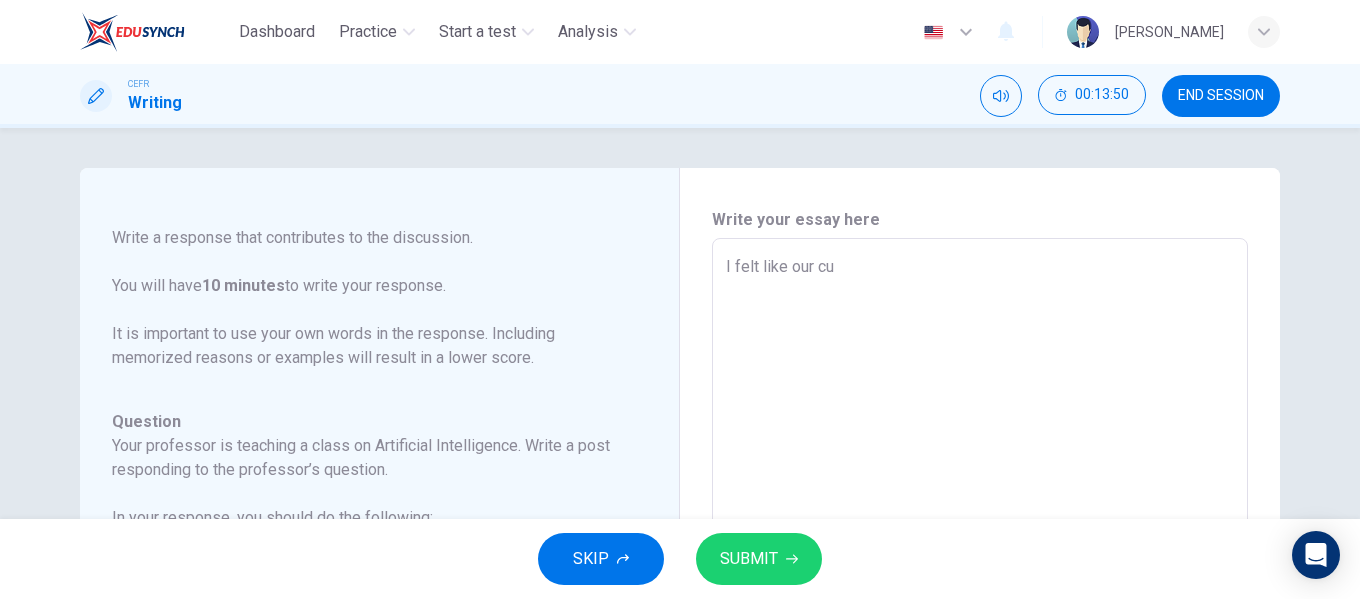 type on "x" 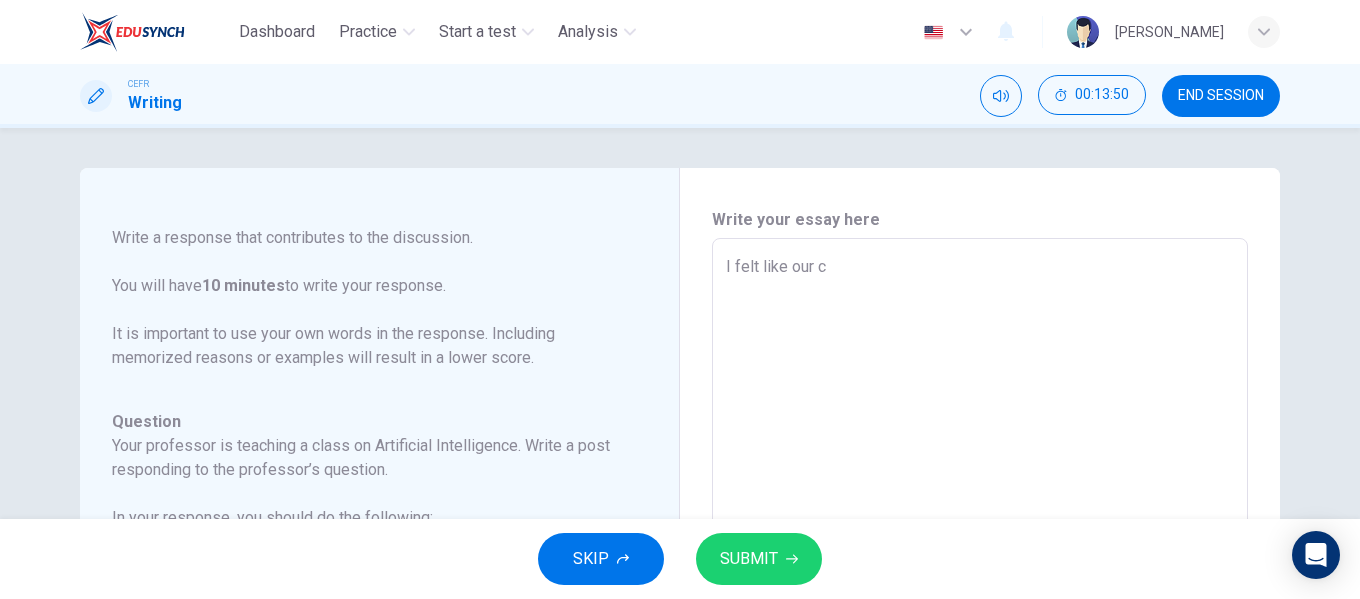 type on "x" 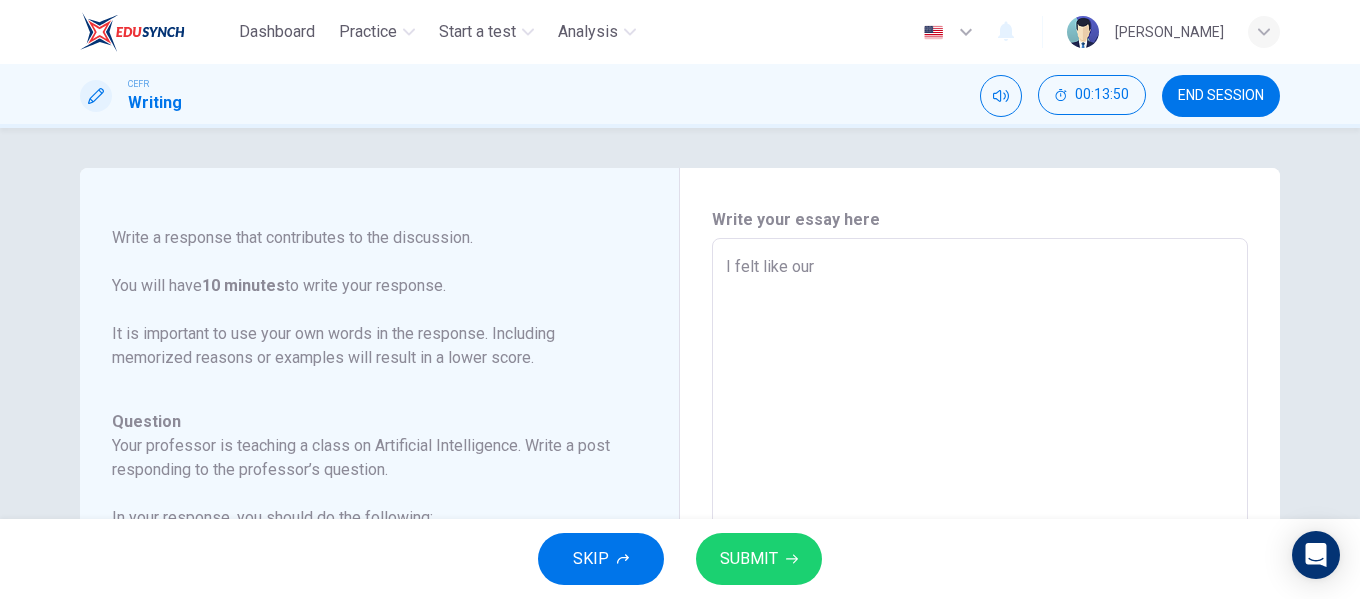 type on "x" 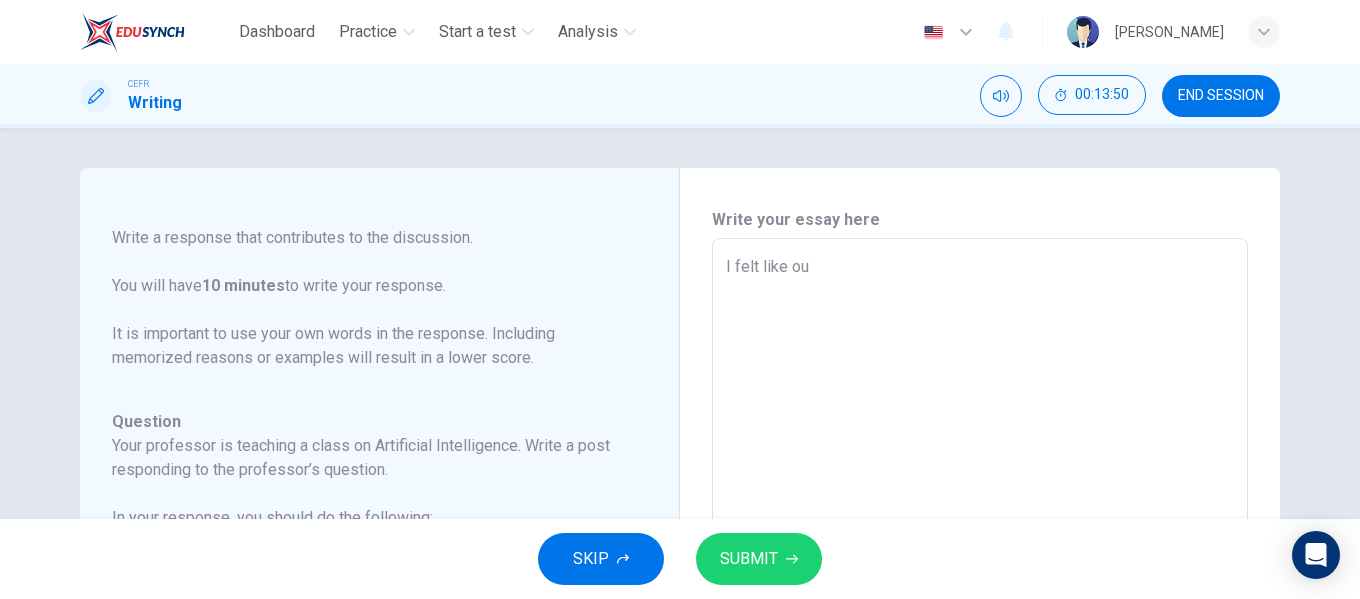 type on "x" 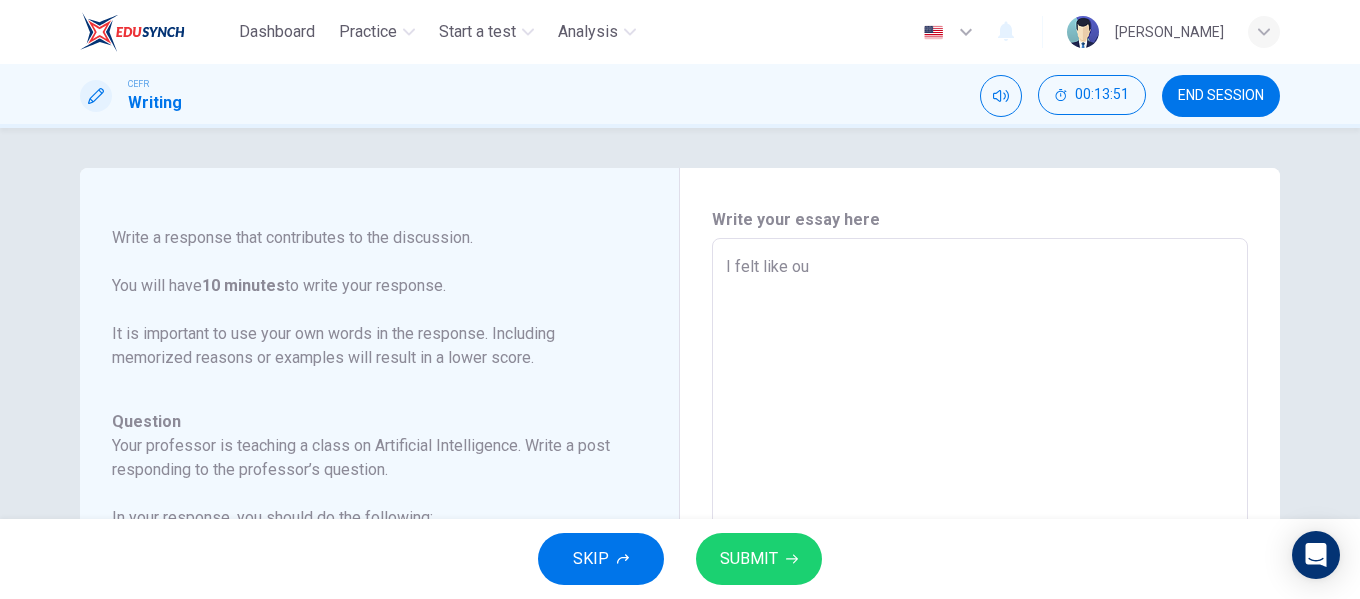 type on "I felt like o" 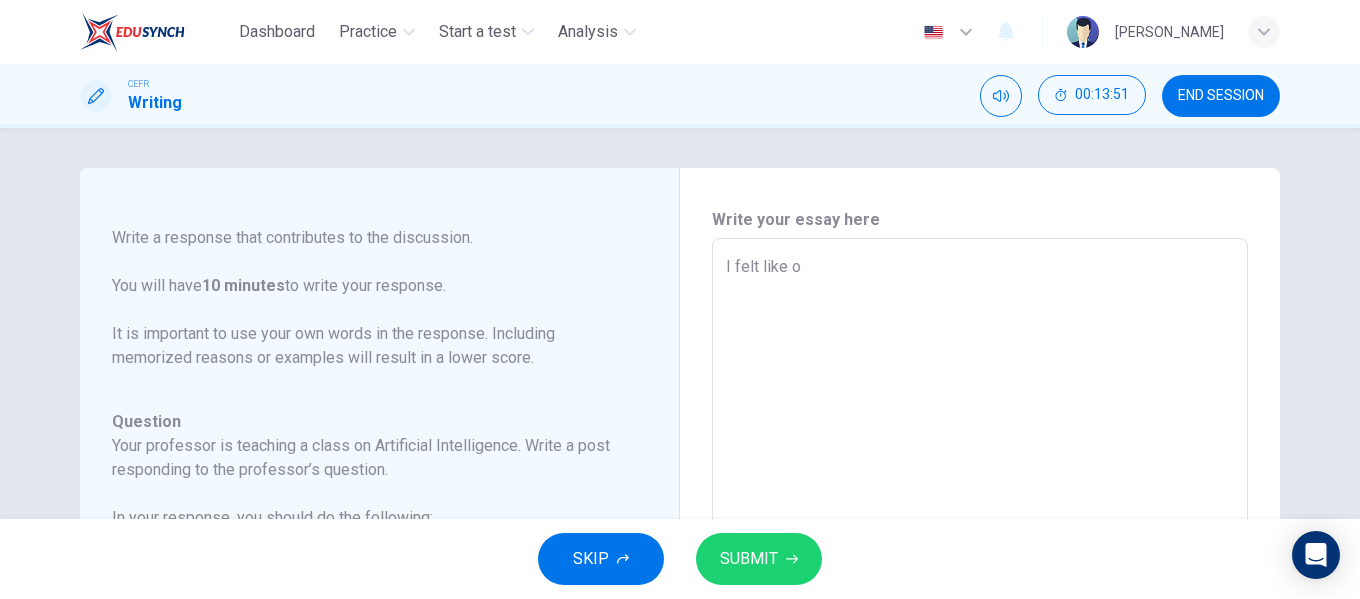 type on "x" 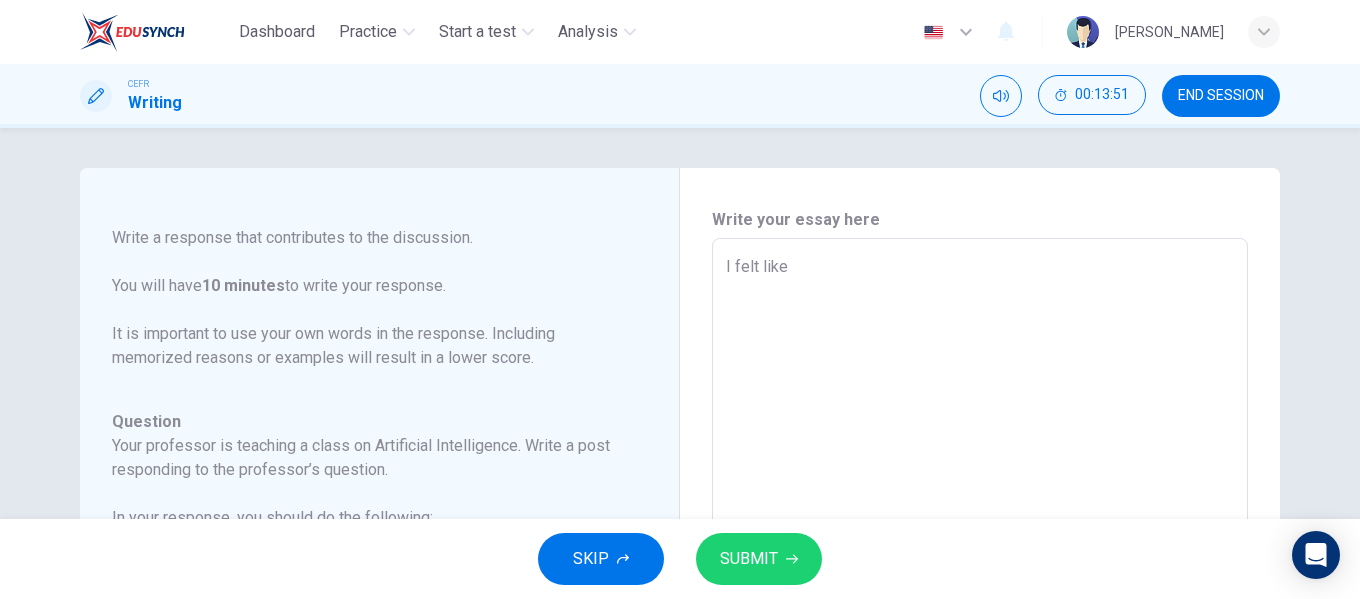 type on "x" 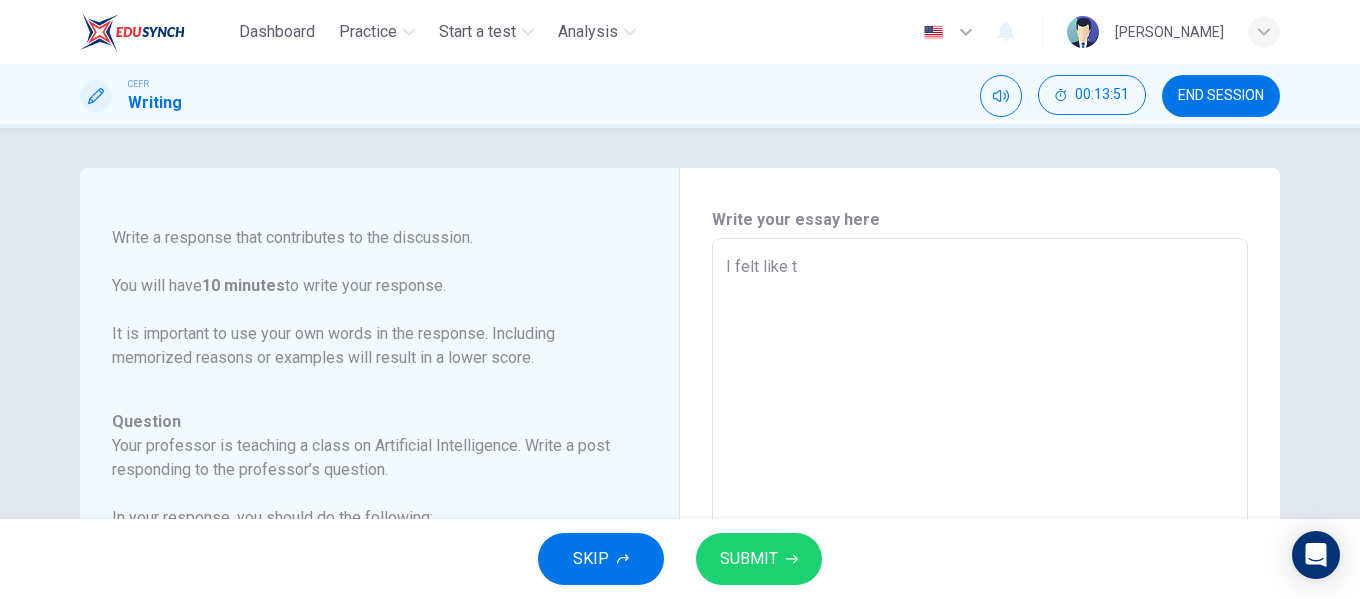 type on "x" 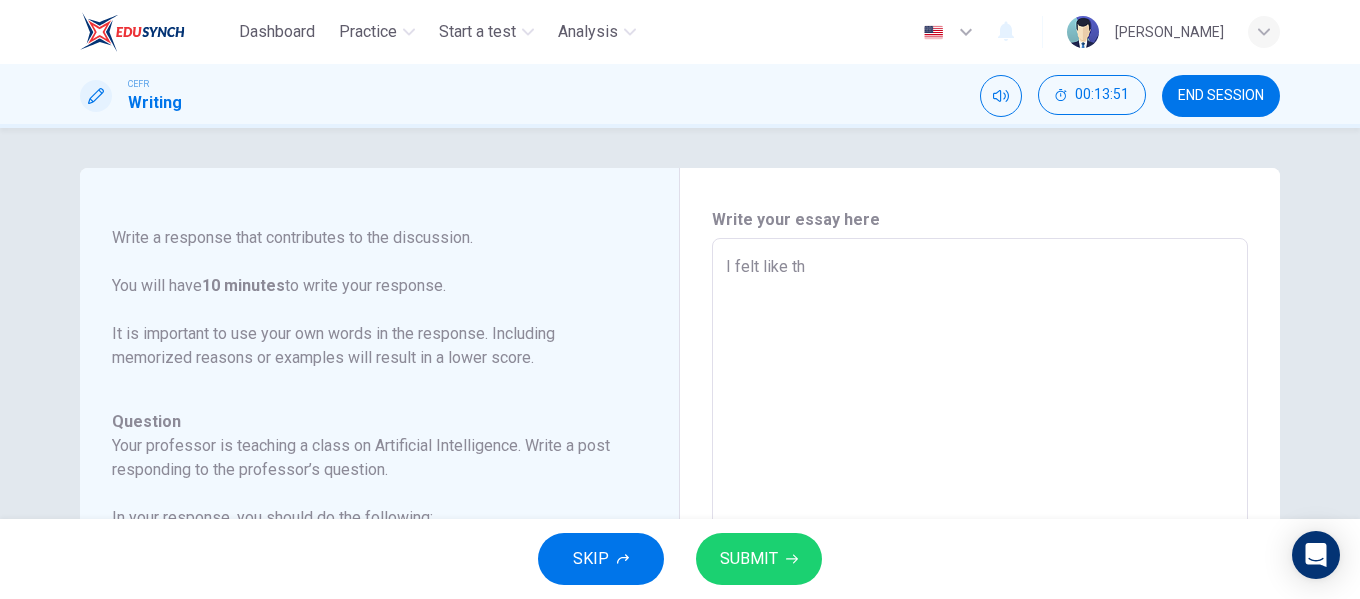 type on "x" 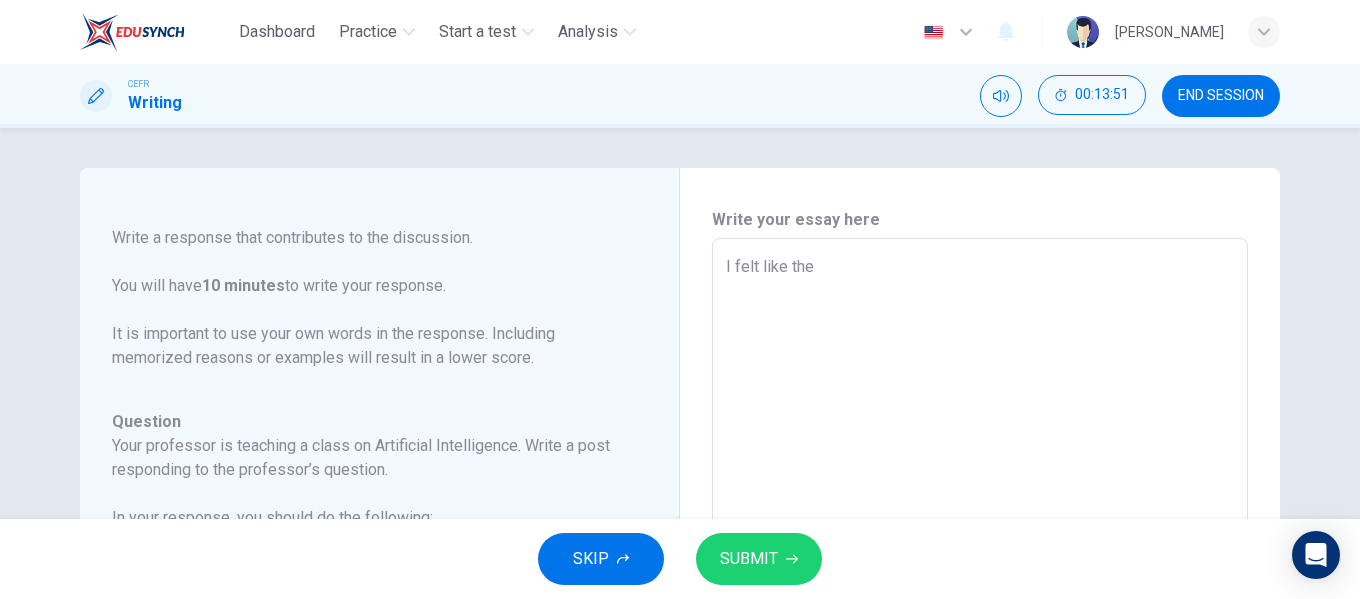 type on "x" 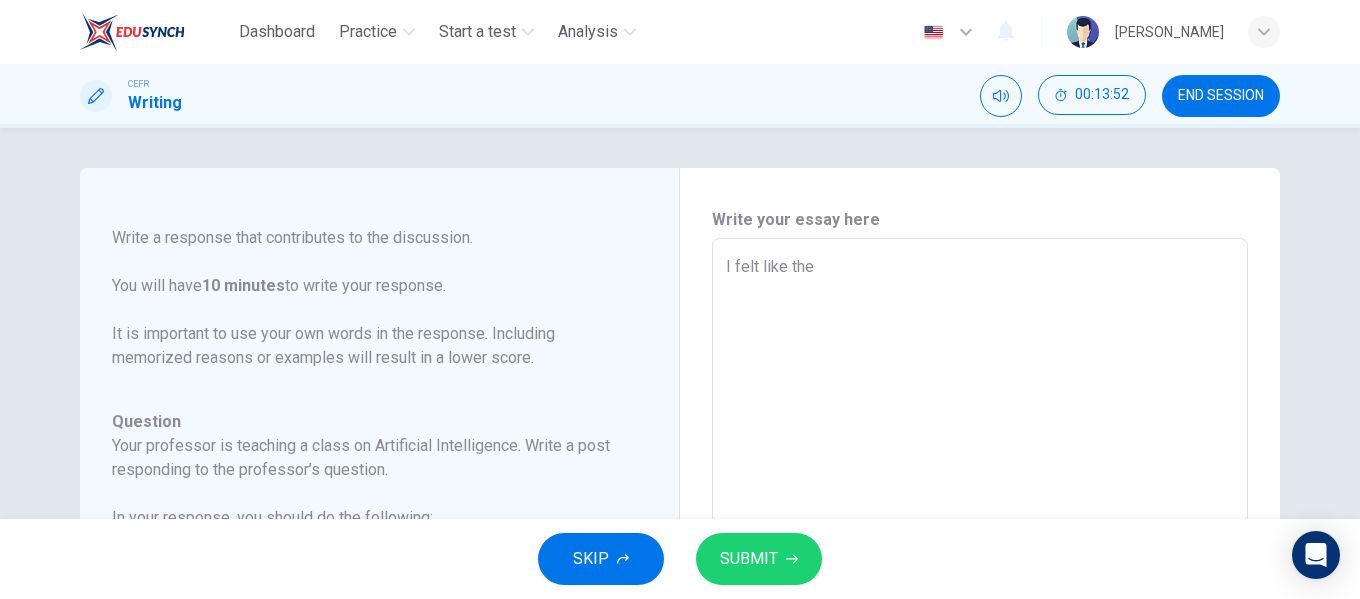 type on "I felt like the" 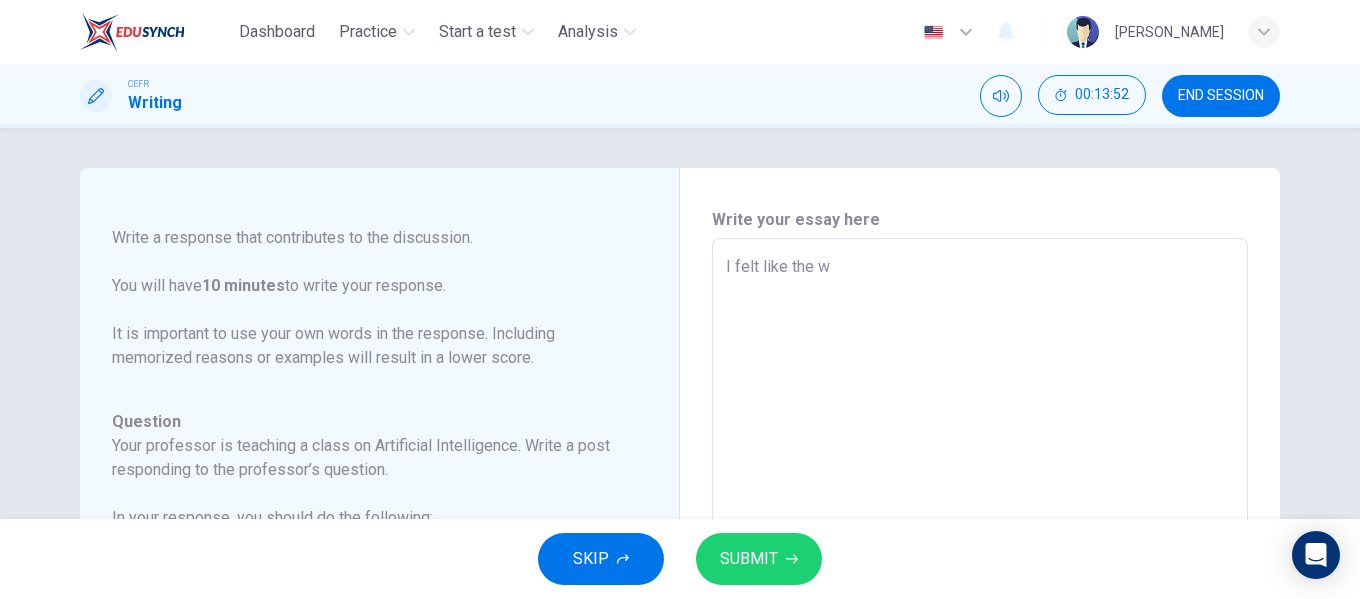 type on "x" 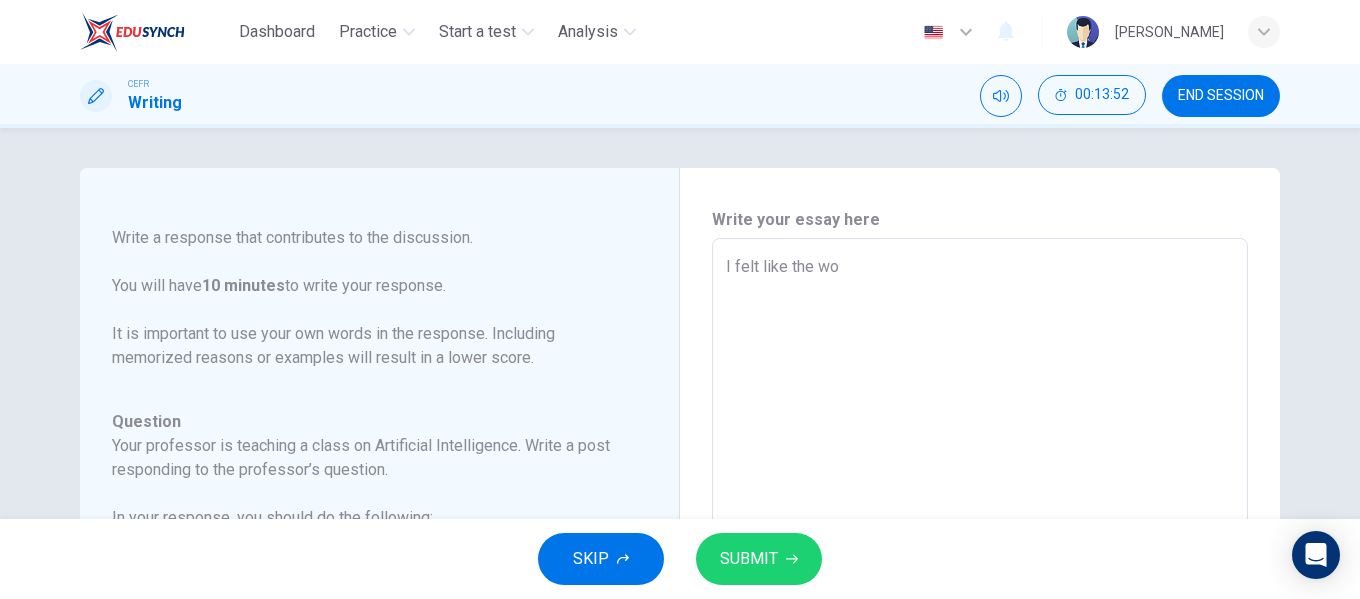 type on "x" 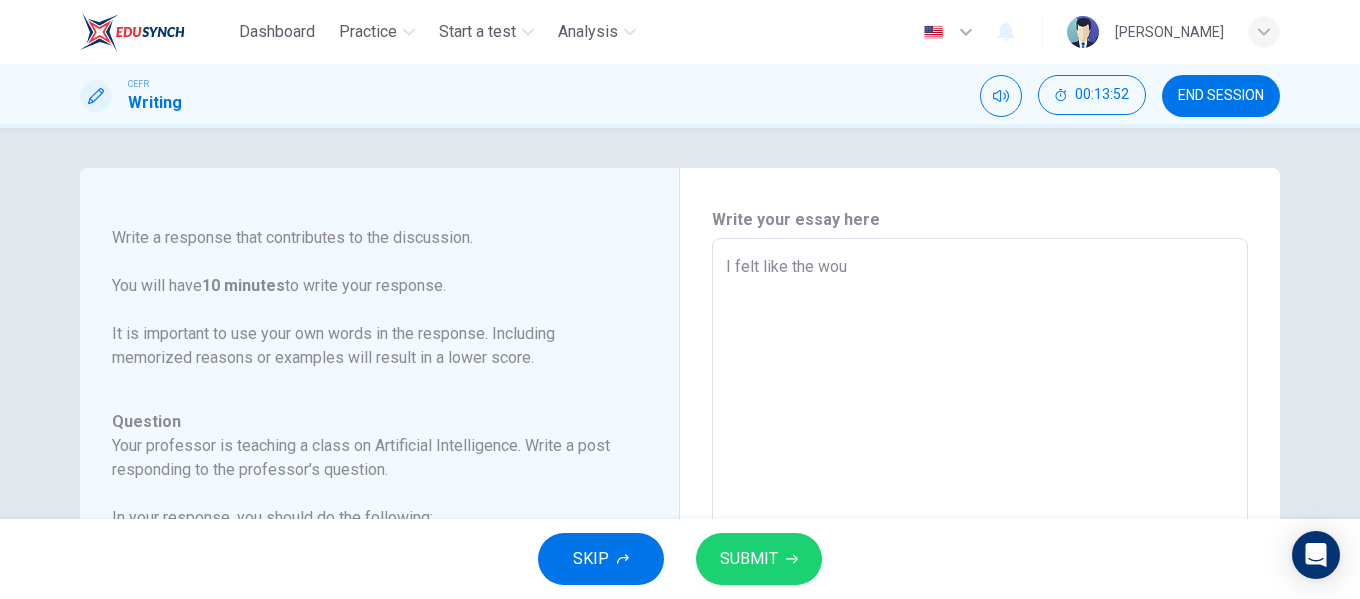 type on "x" 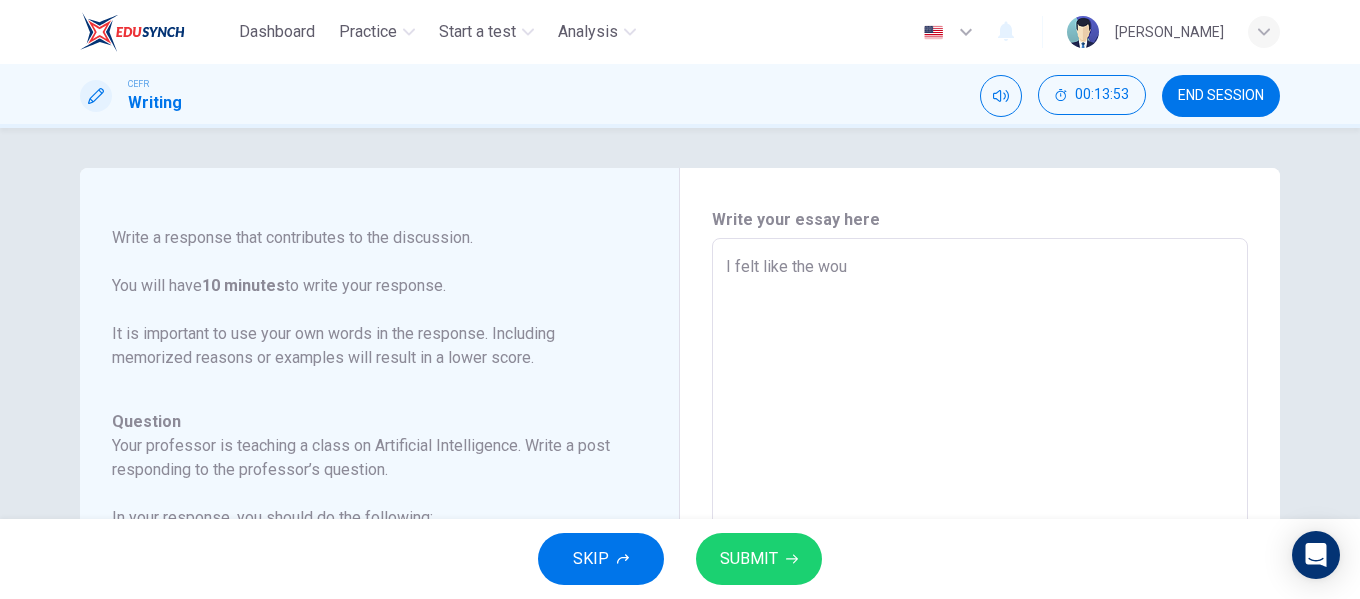 type on "I felt like the wo" 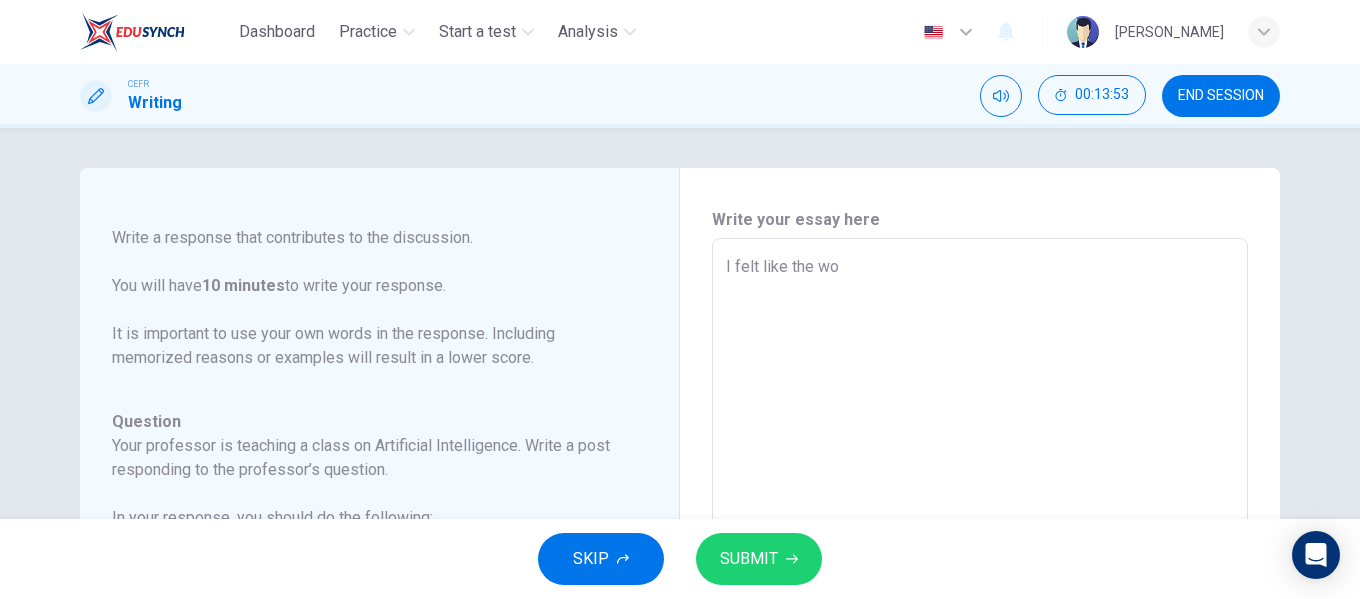 type on "x" 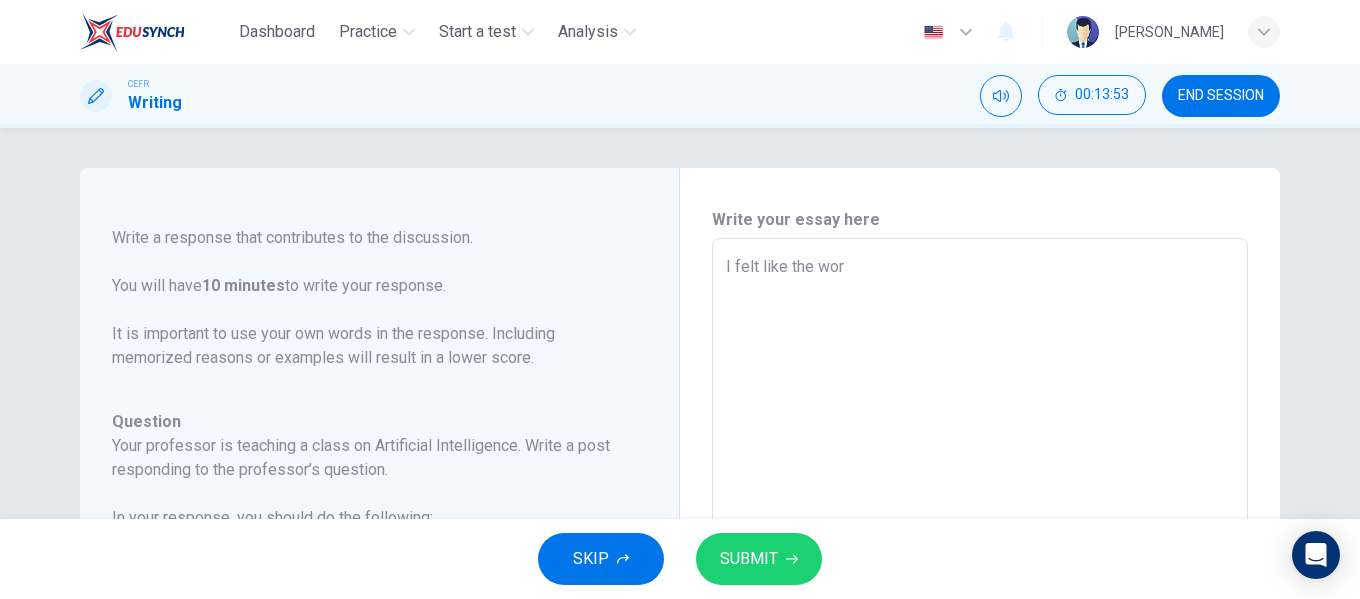 type on "x" 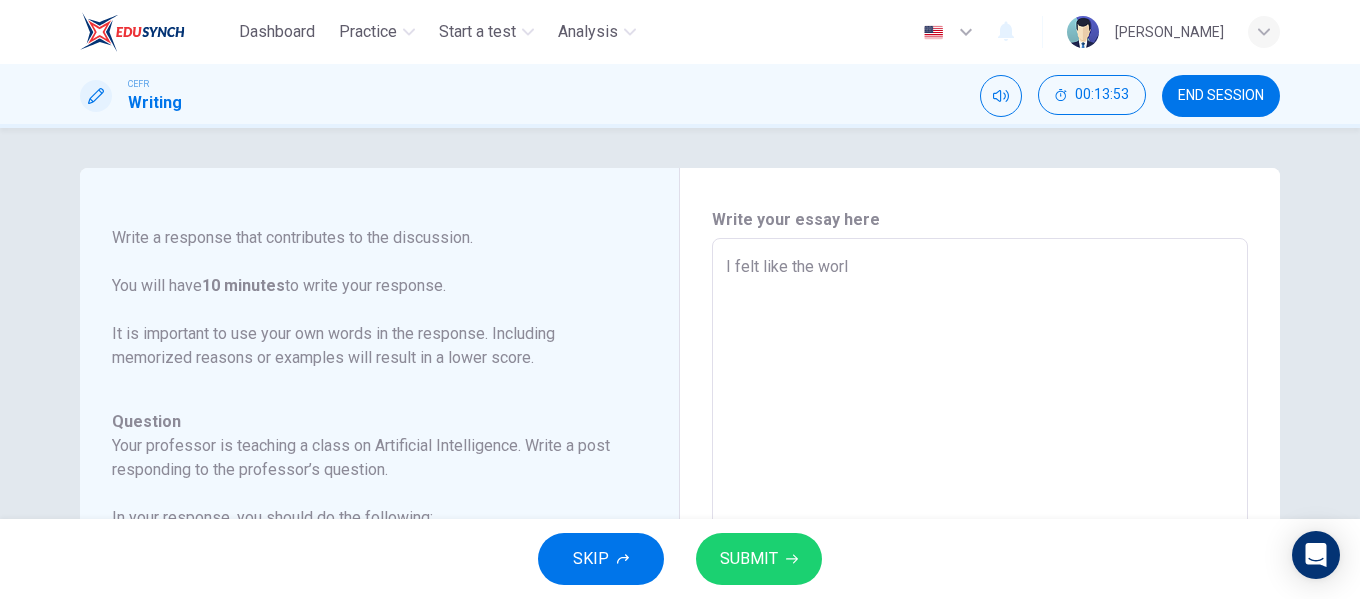 type on "x" 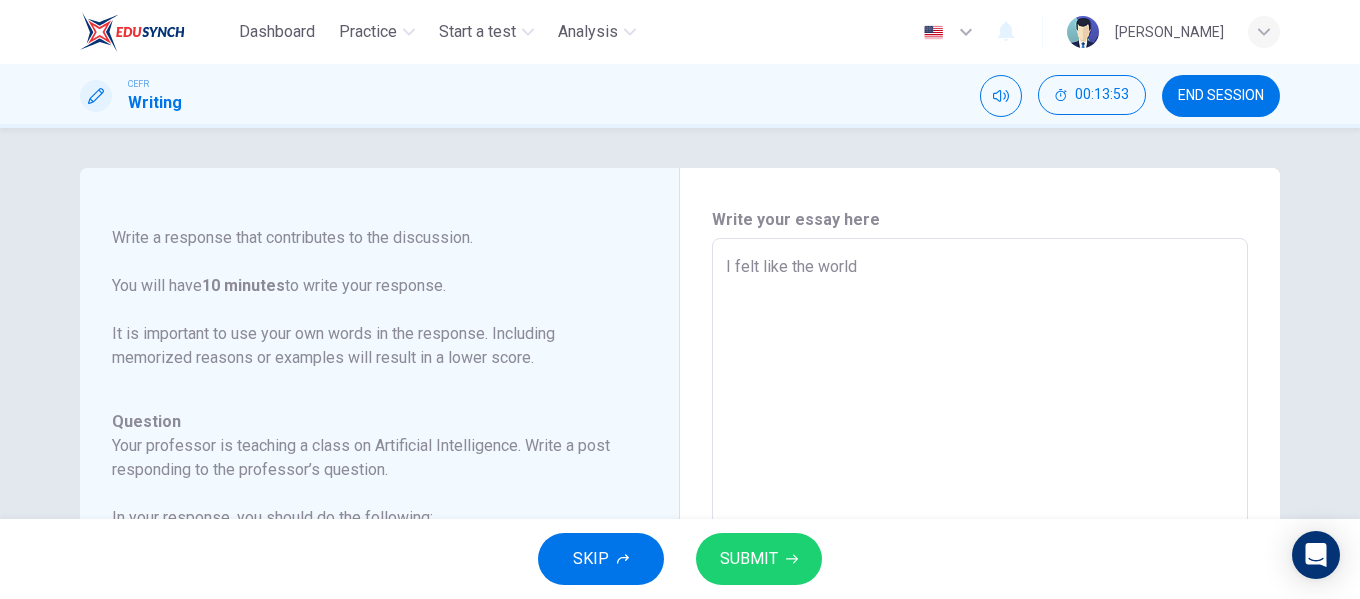 type on "x" 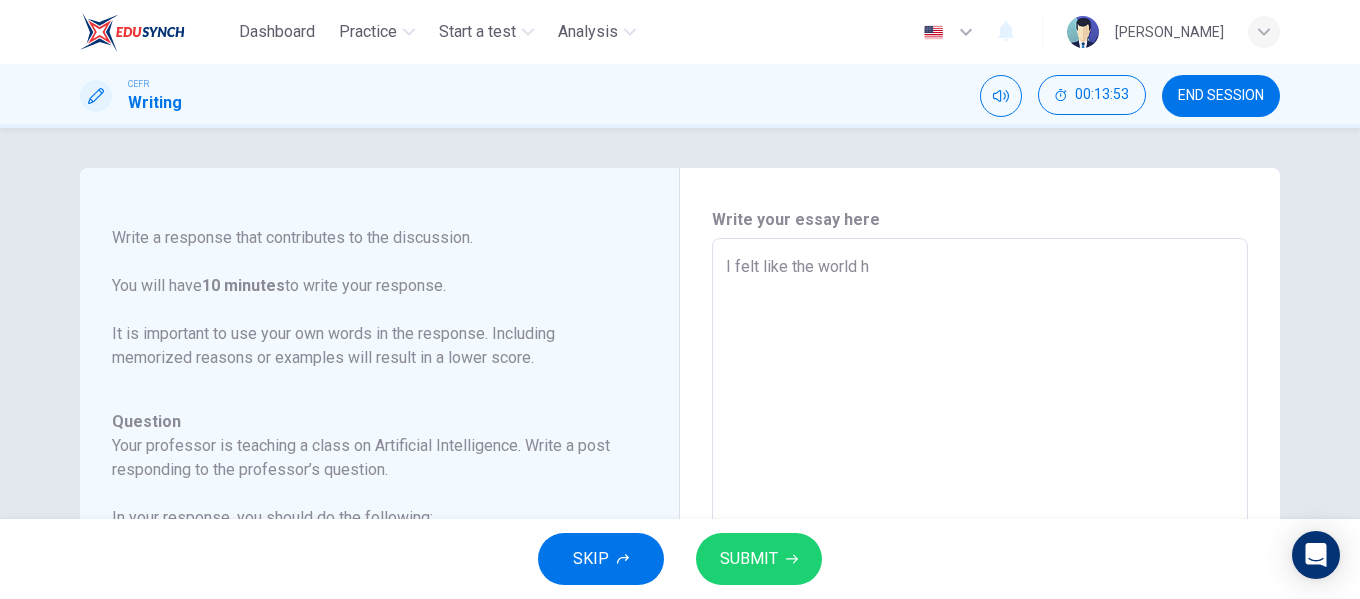 type on "I felt like the world ha" 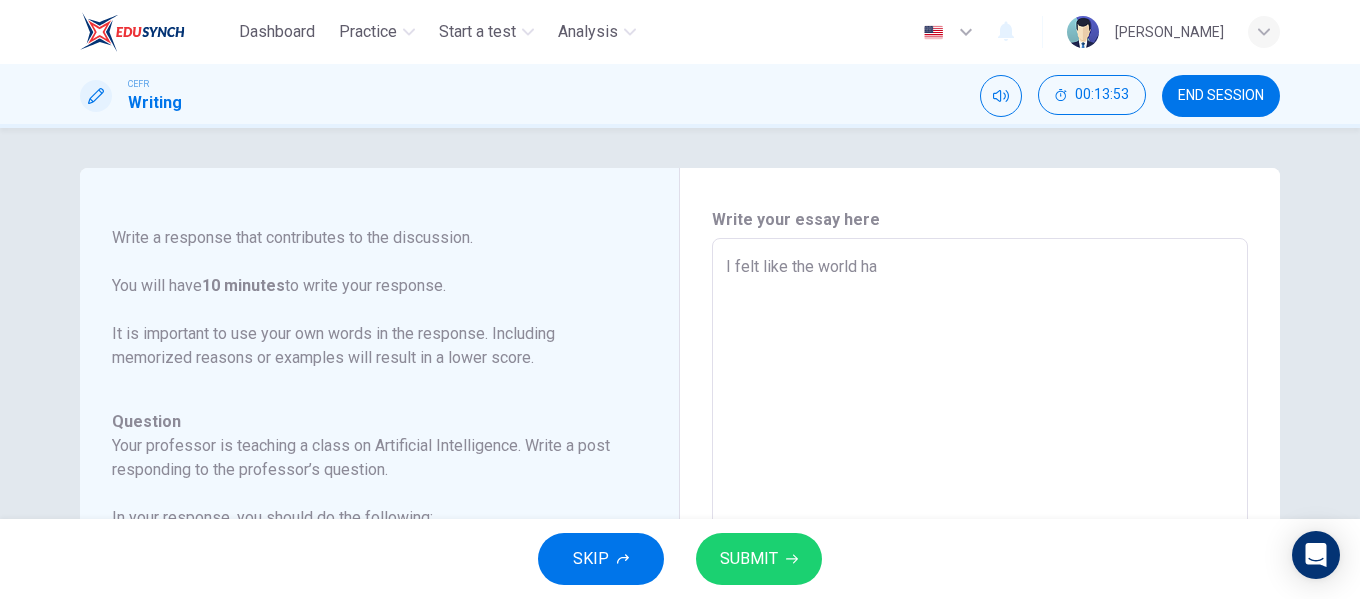 type on "x" 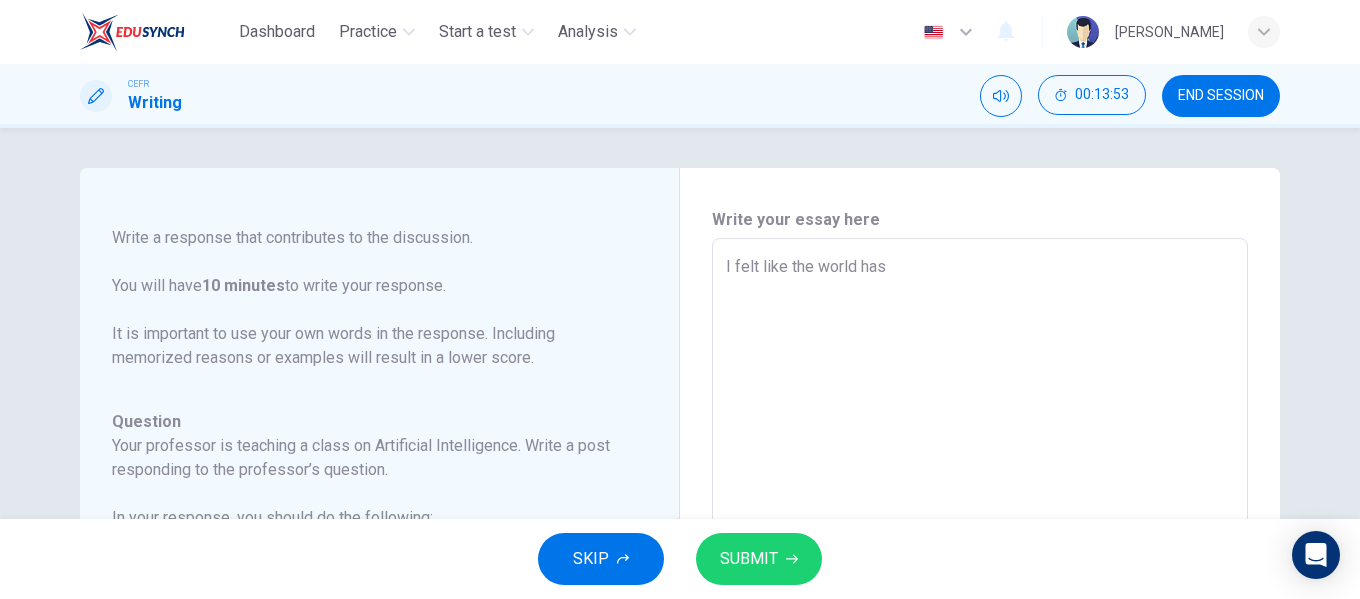 type on "I felt like the world has" 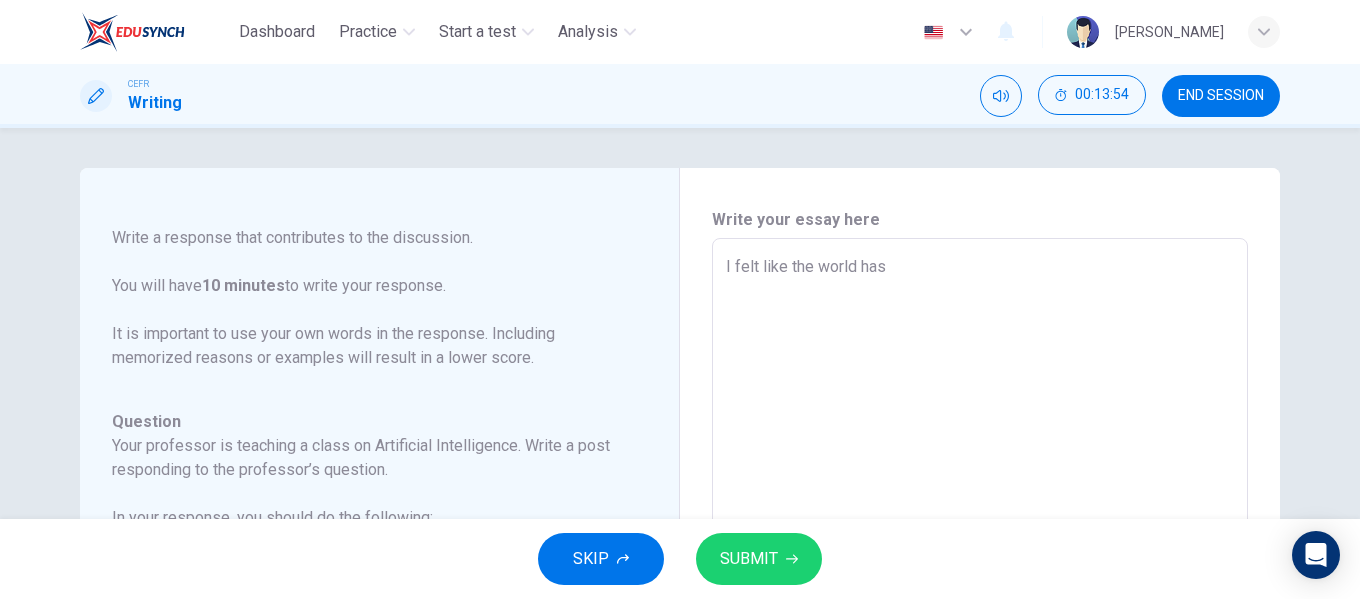 type on "x" 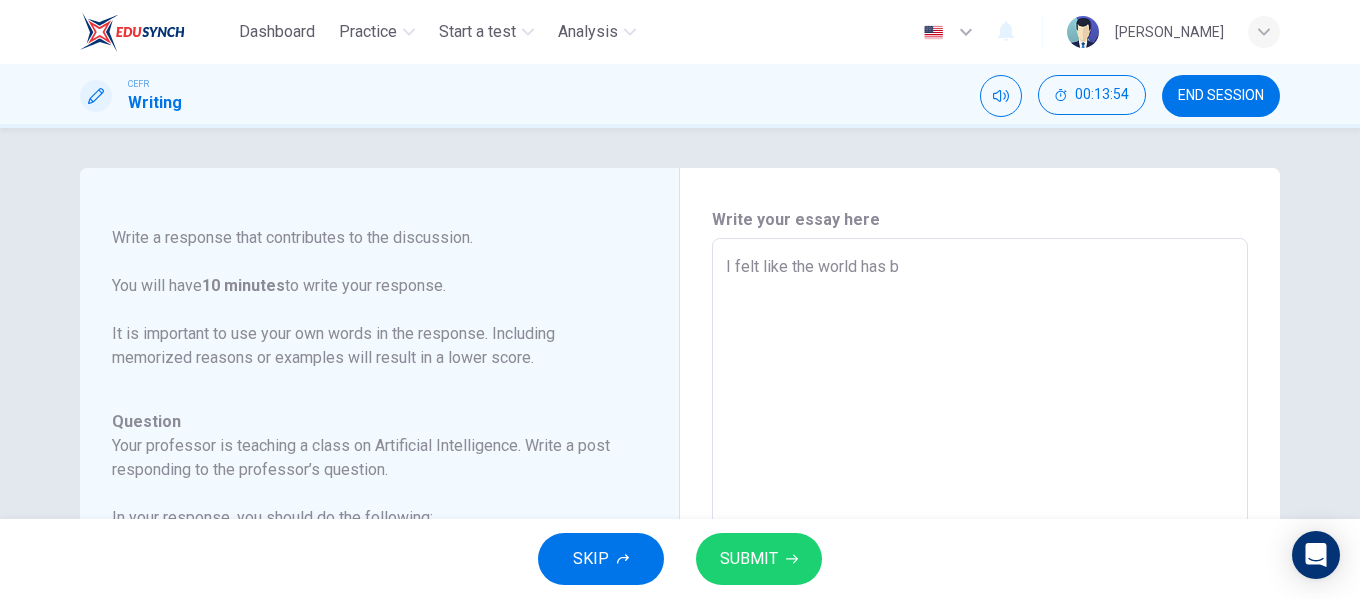 type on "I felt like the world has be" 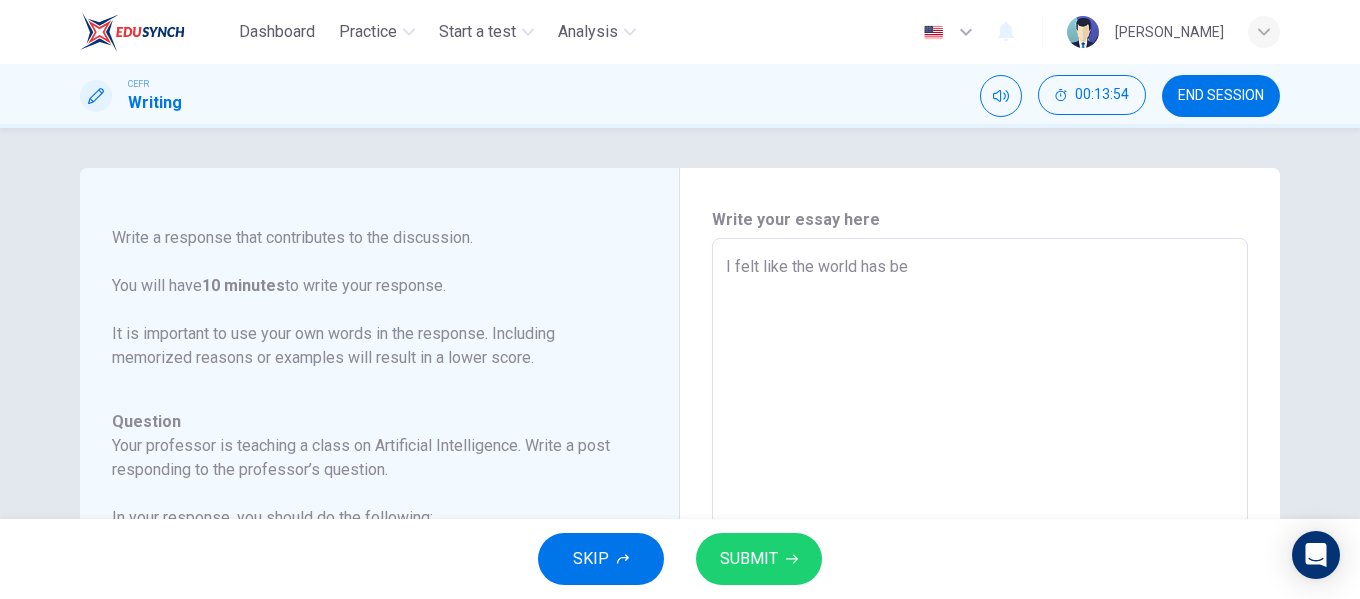 type on "x" 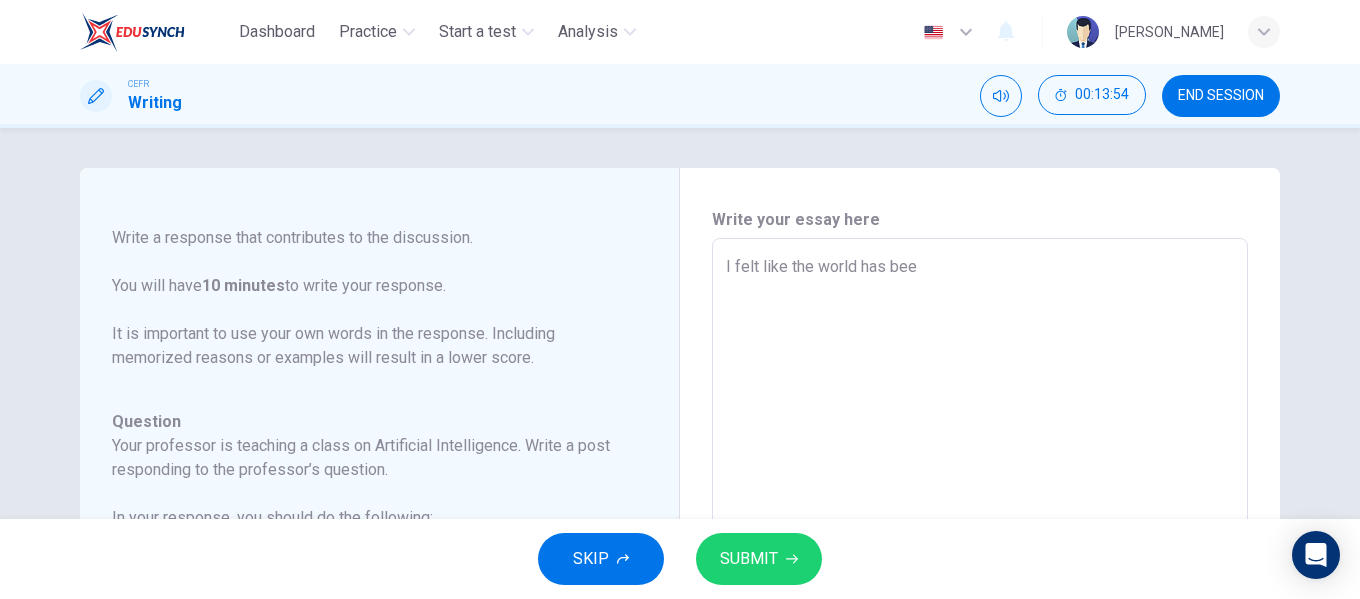 type on "x" 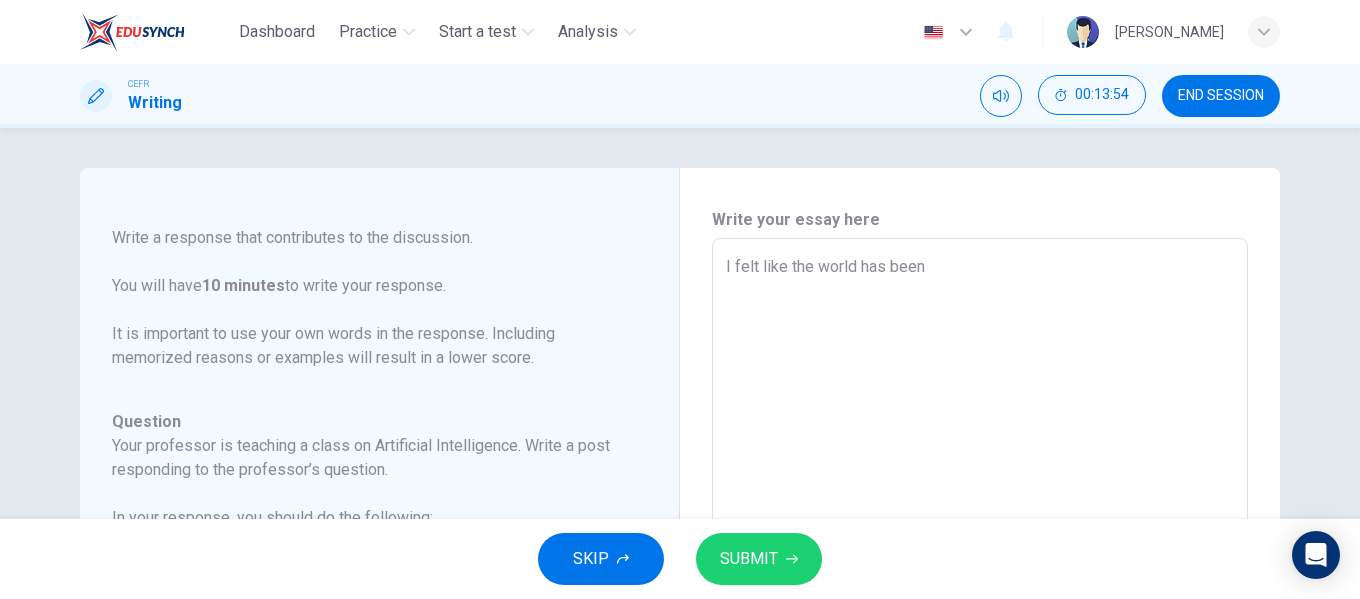 type on "x" 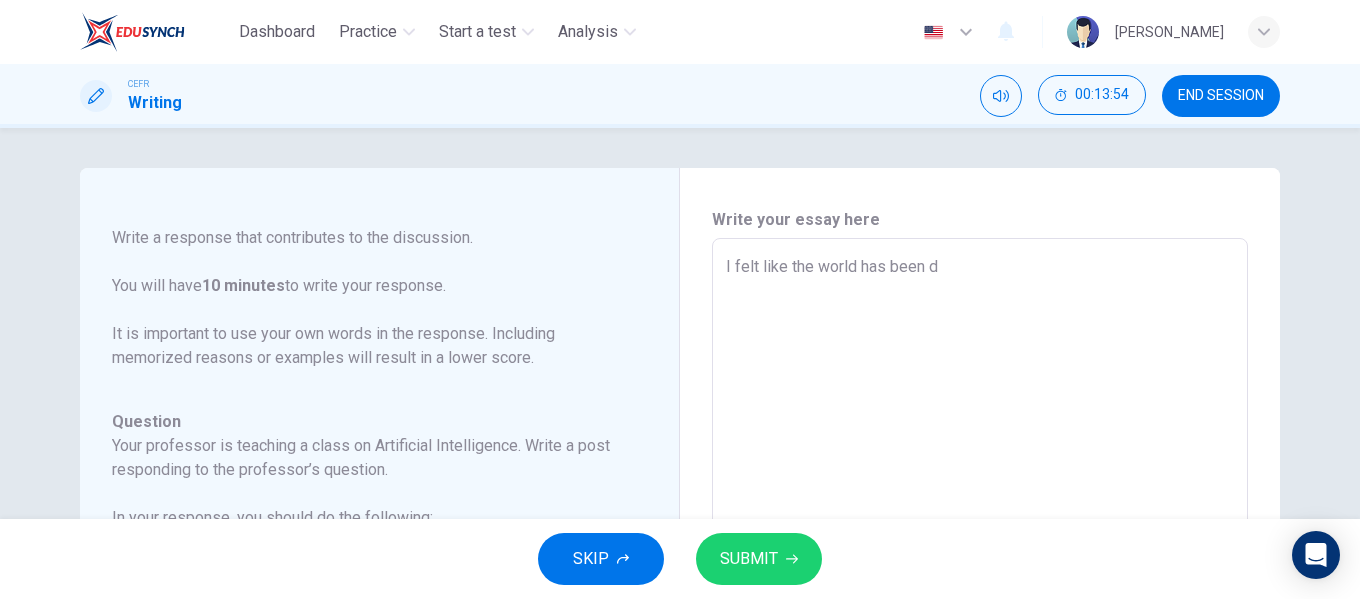 type on "I felt like the world has been do" 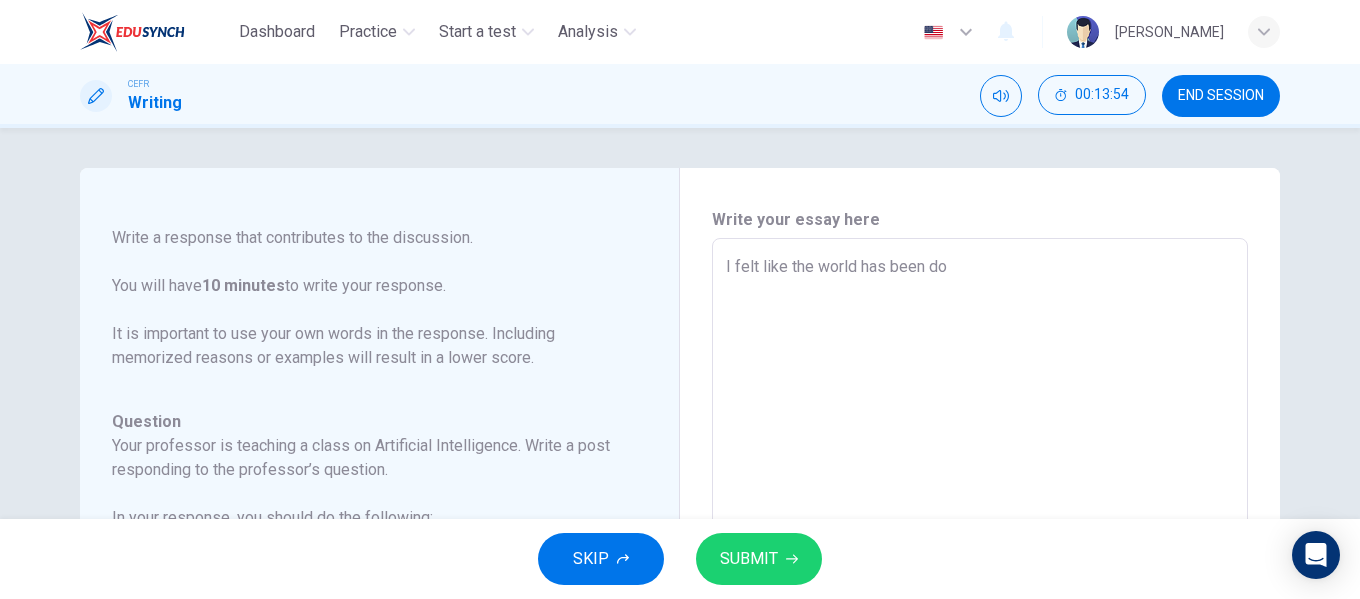 type on "x" 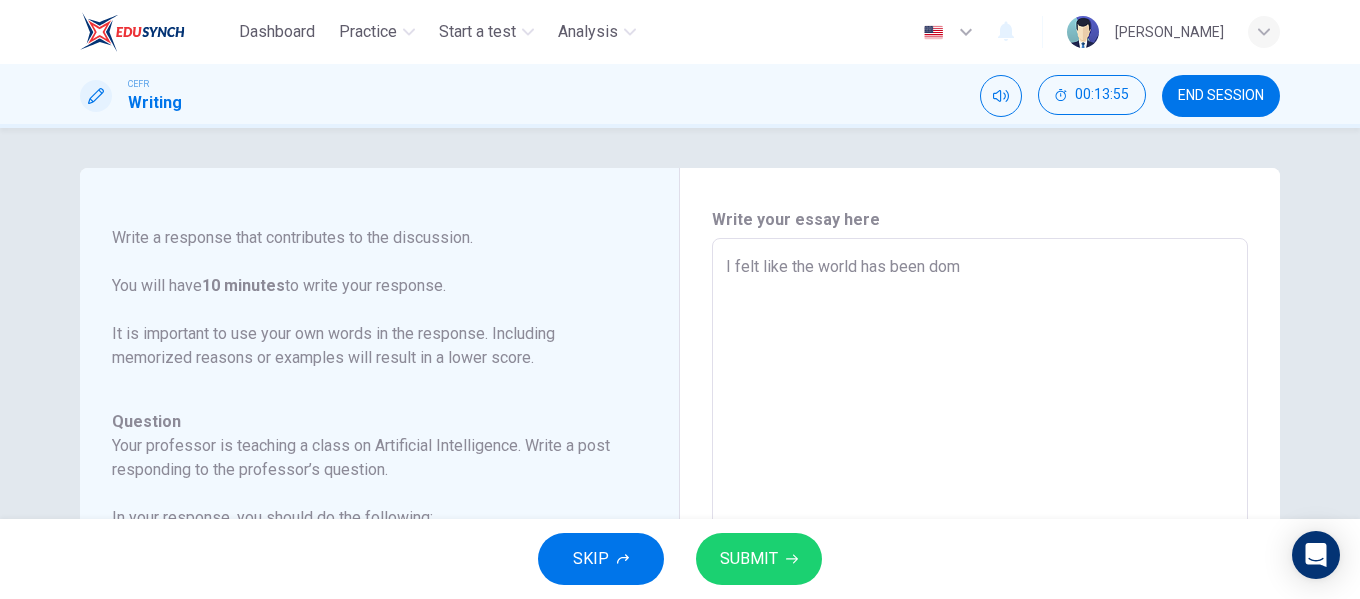 type on "x" 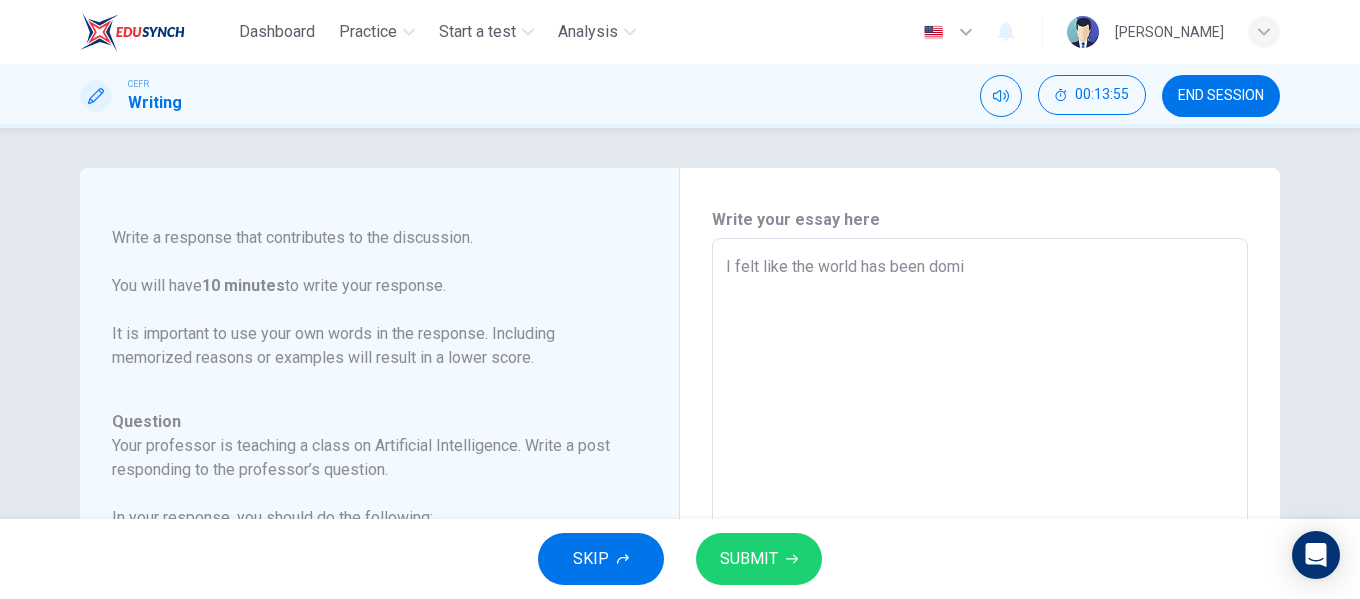 type on "x" 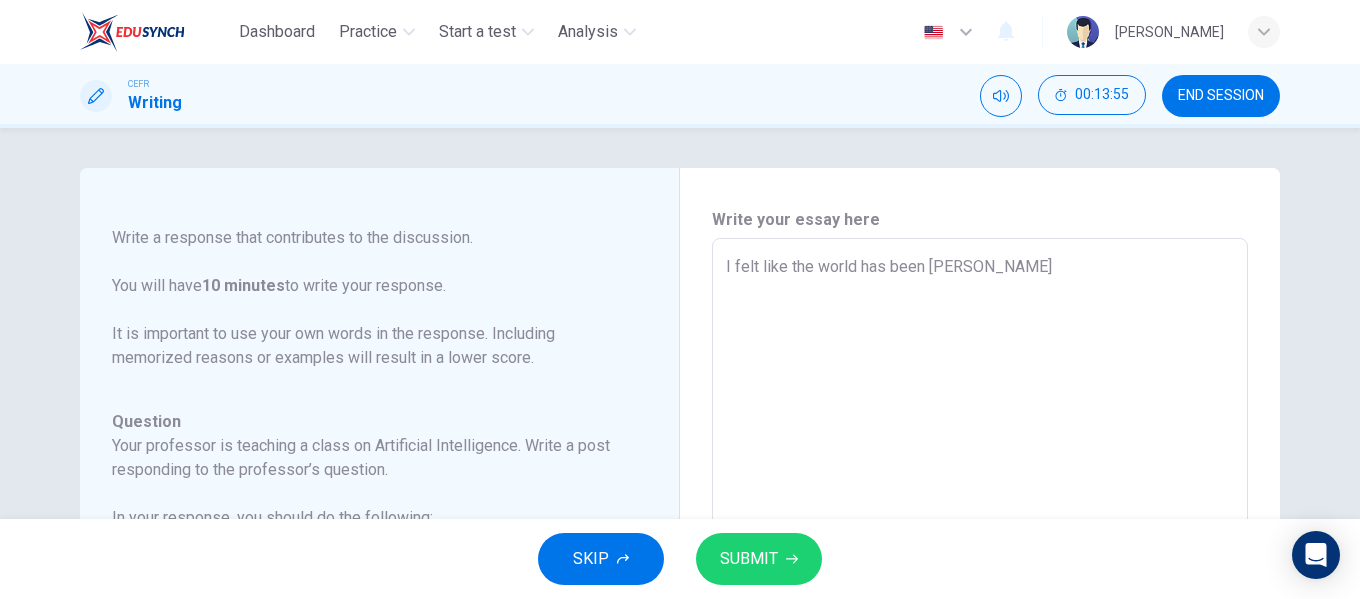 type on "x" 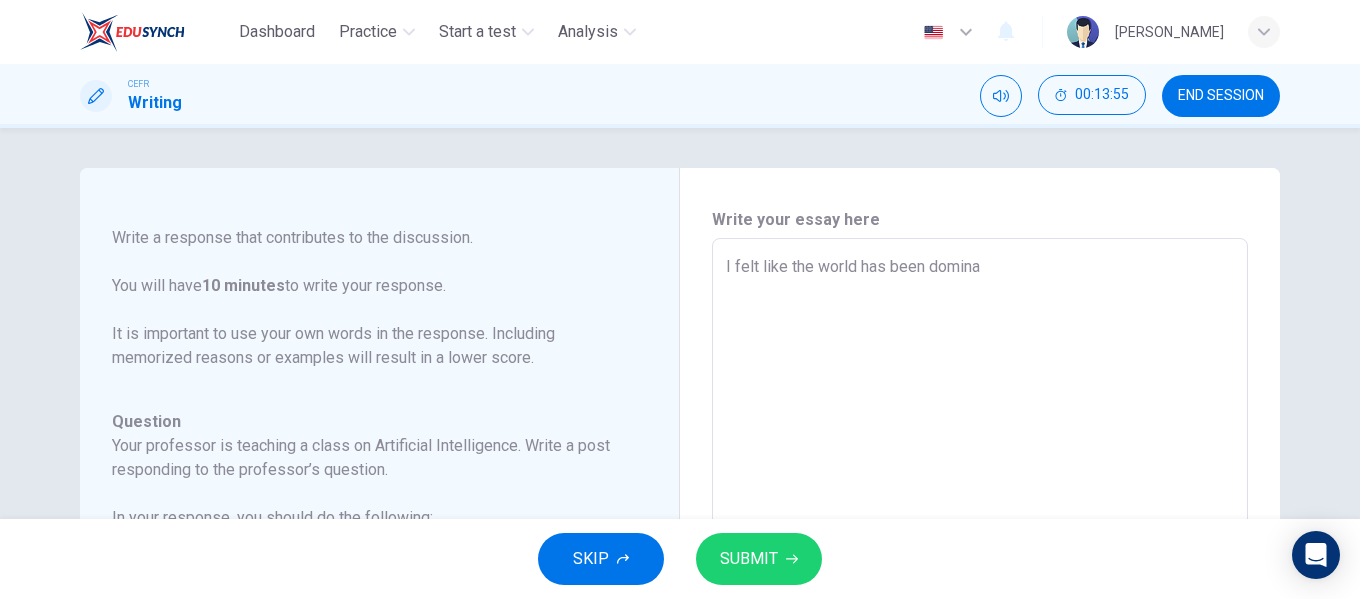 type on "x" 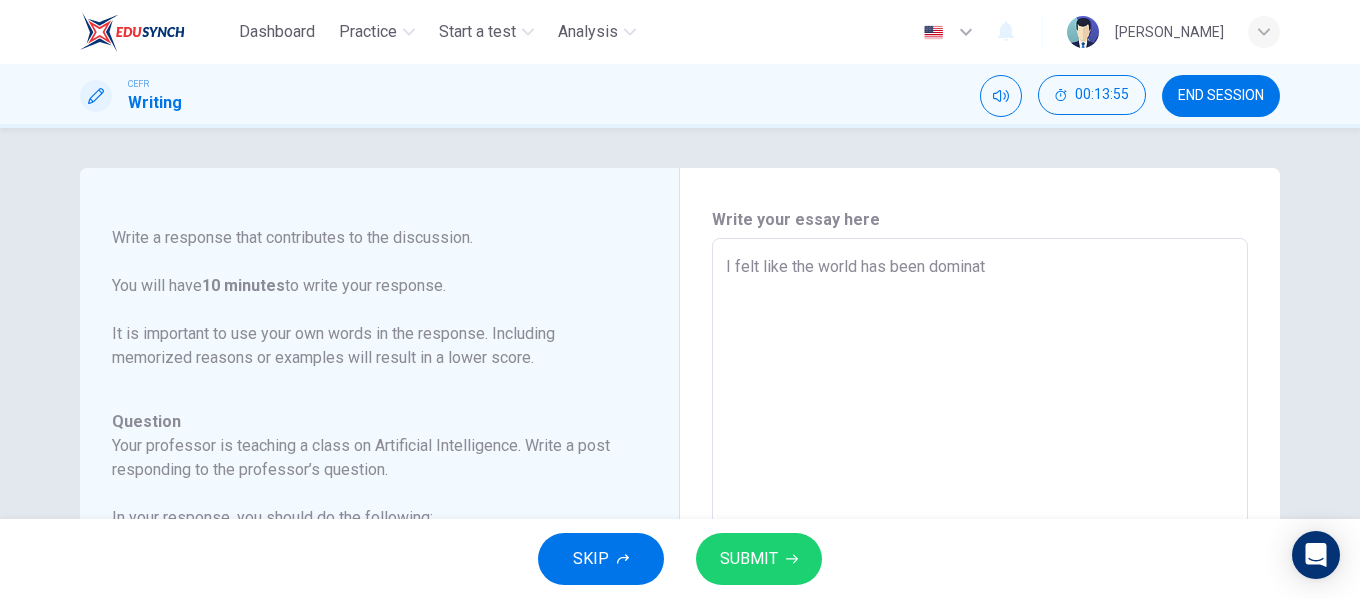 type on "x" 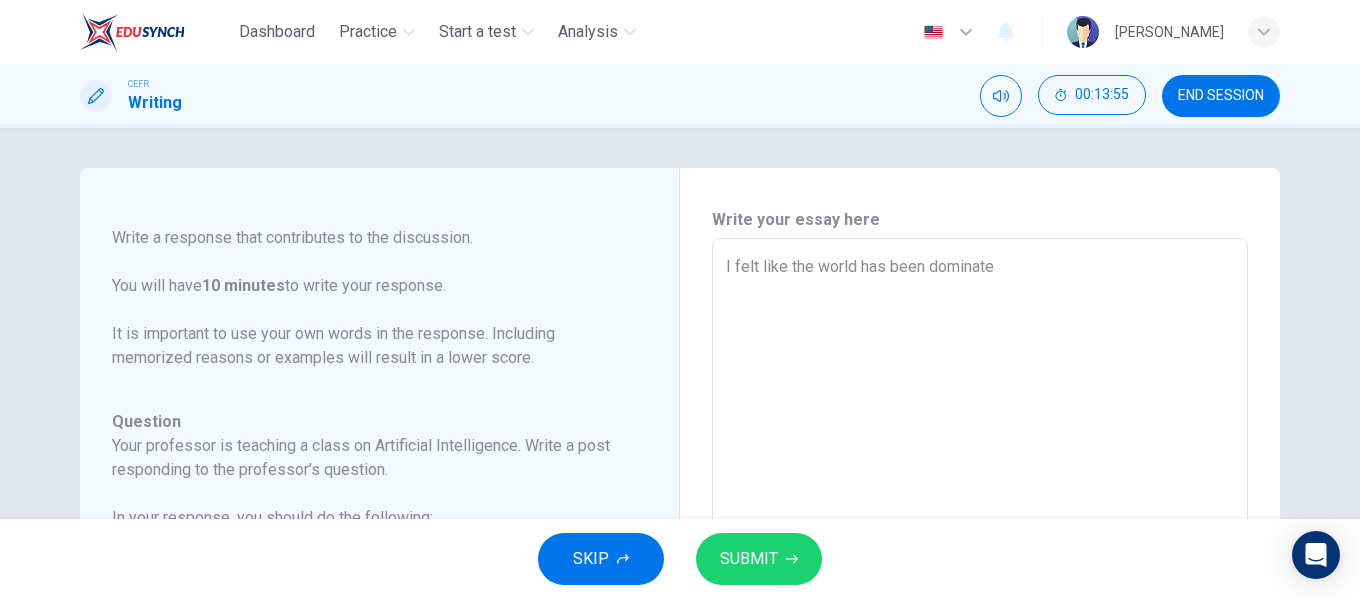 type on "x" 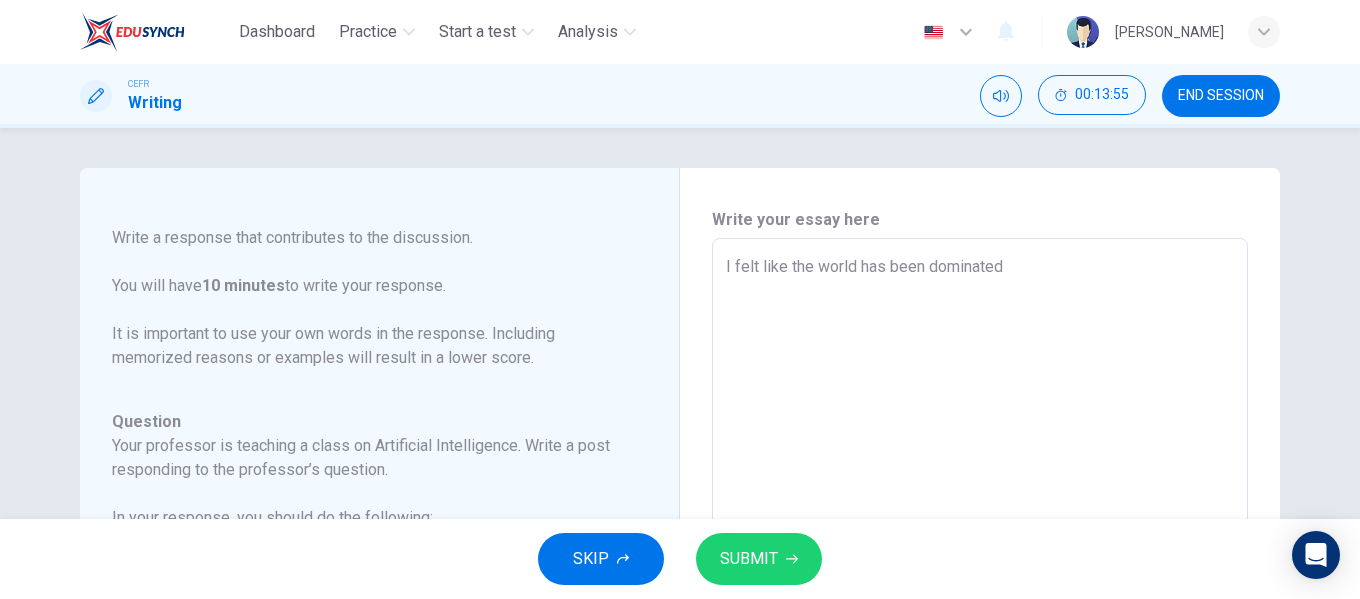 type on "I felt like the world has been dominated" 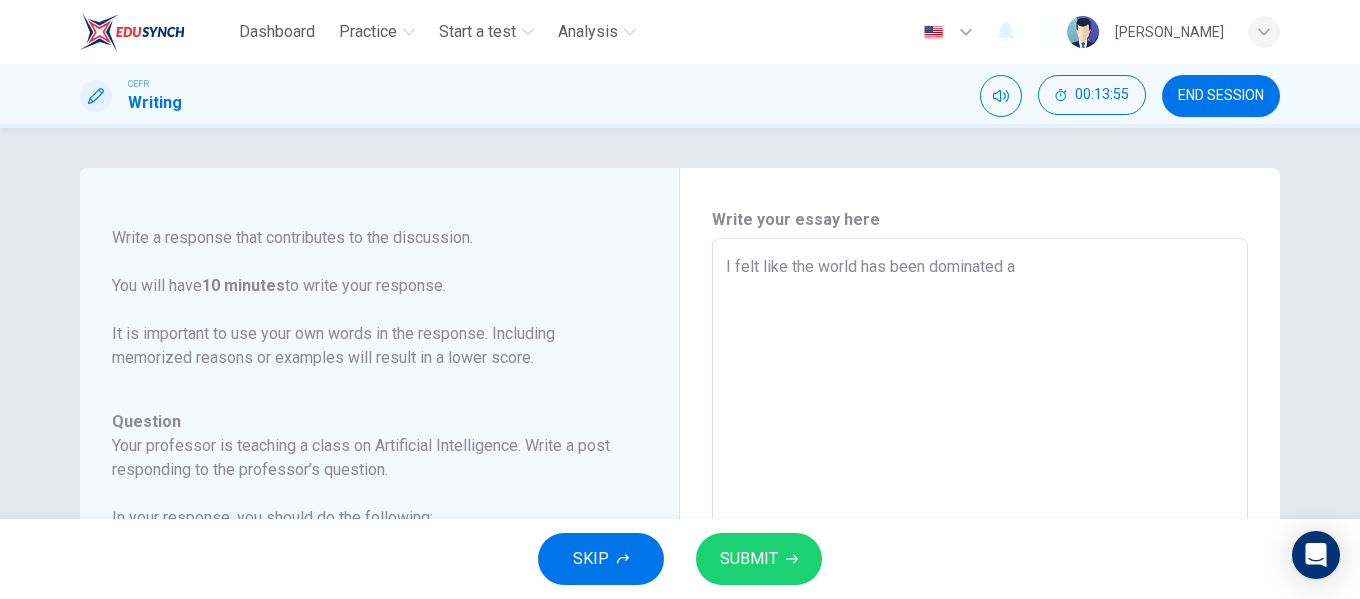 type on "x" 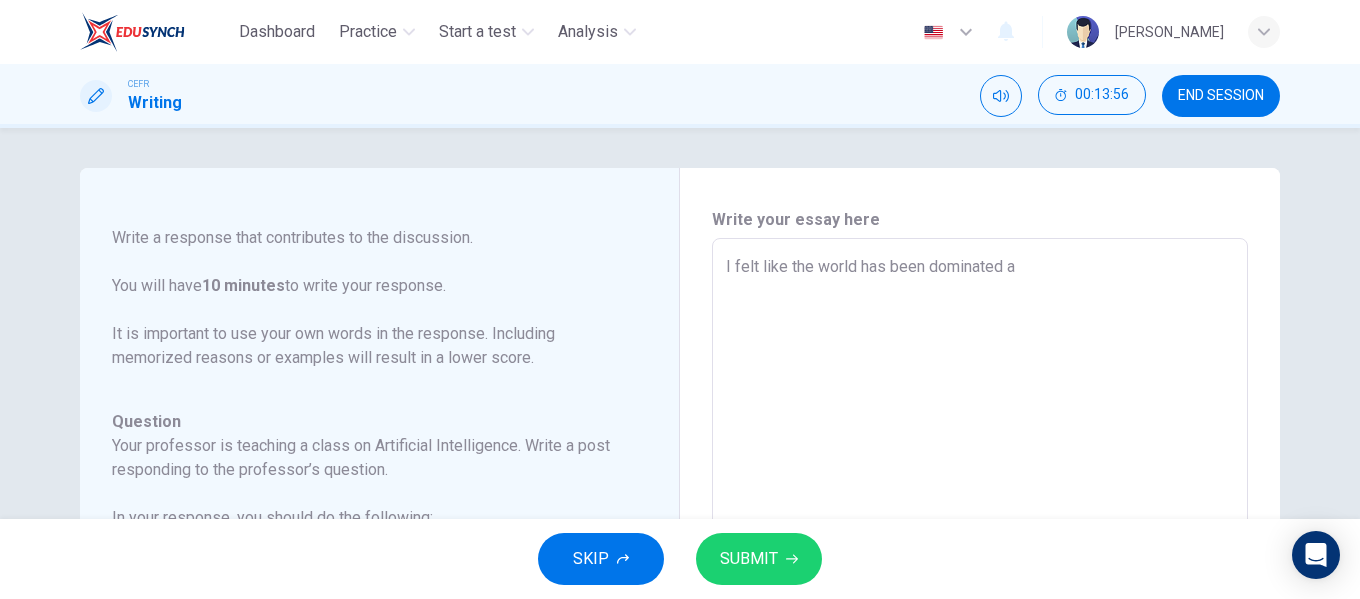 type on "I felt like the world has been dominated a" 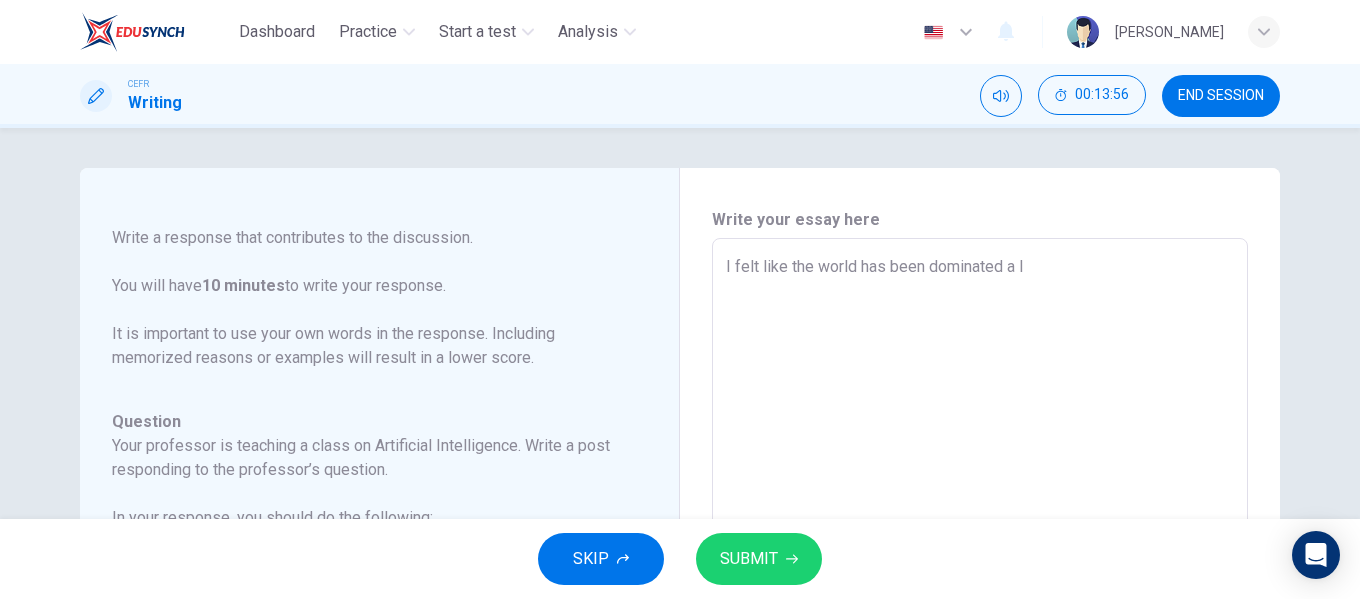 type on "x" 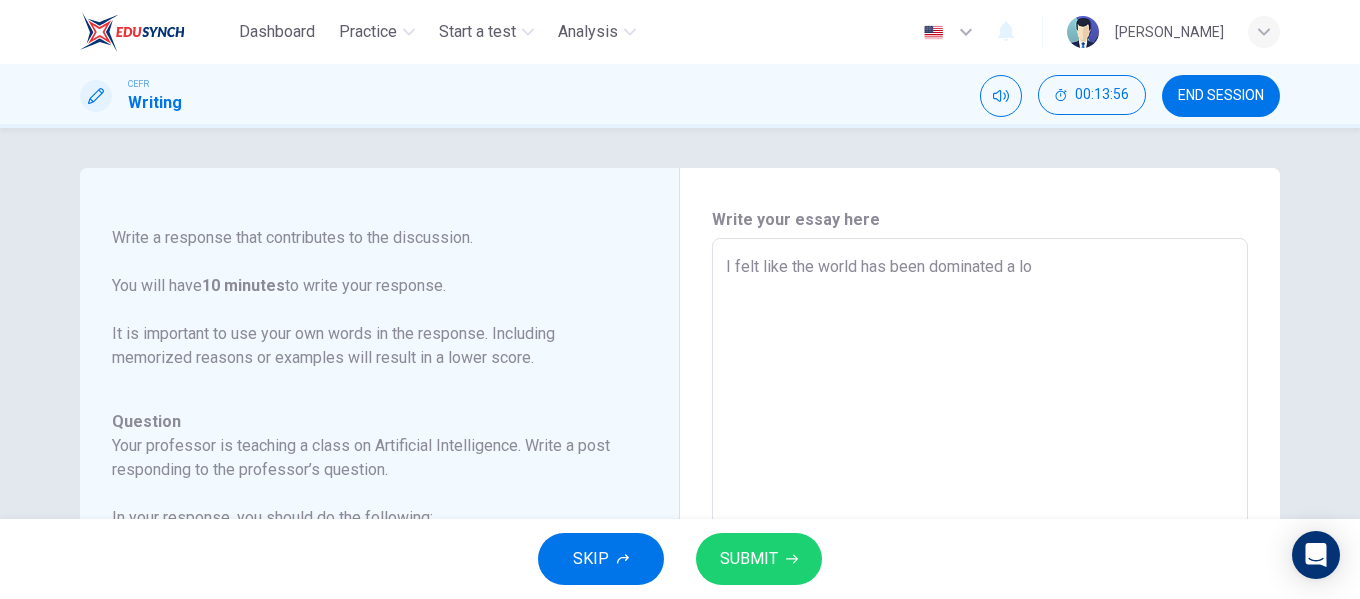 type on "x" 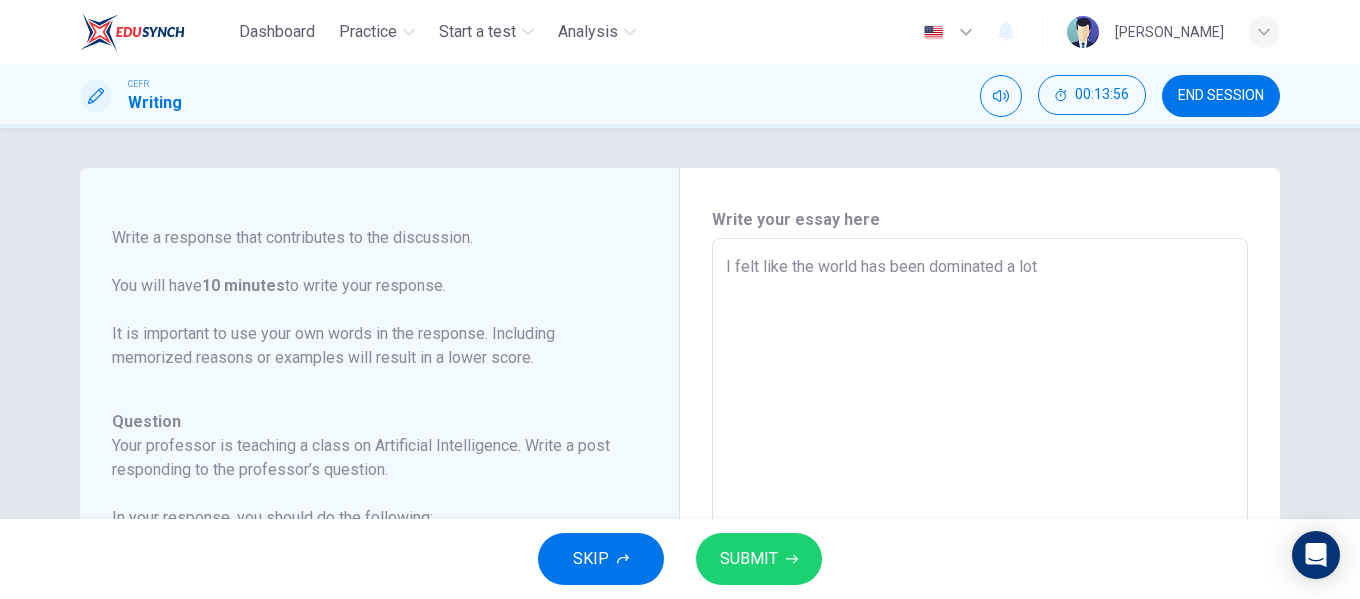 type on "x" 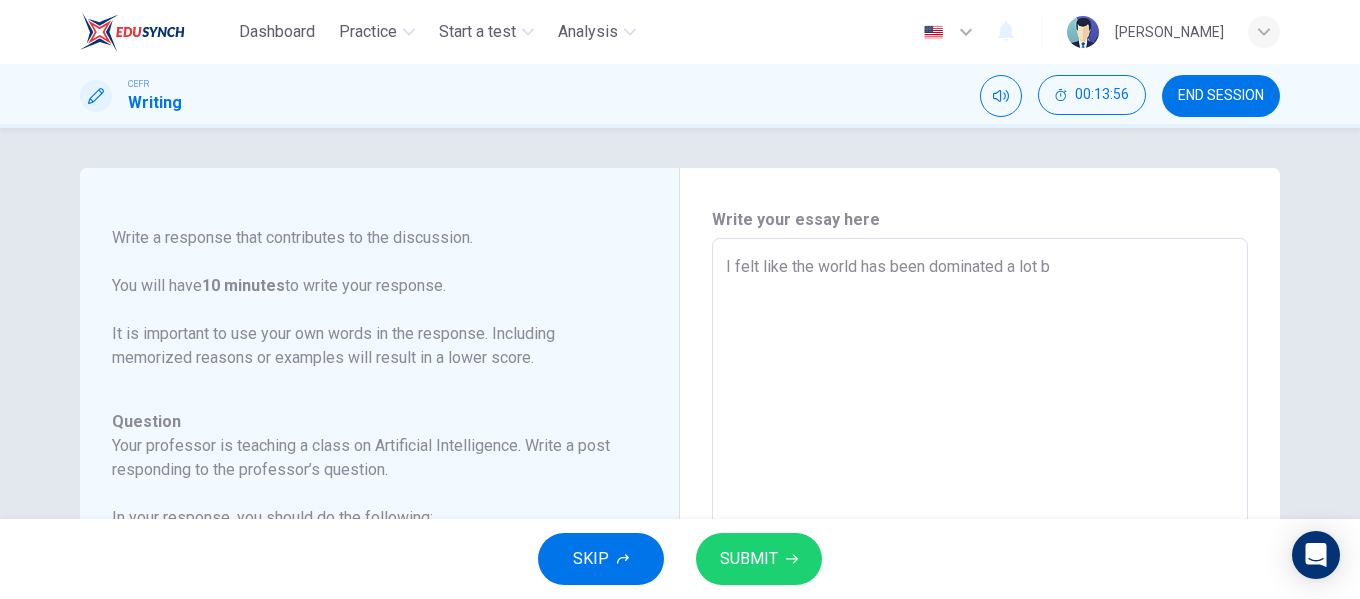 type on "I felt like the world has been dominated a lot by" 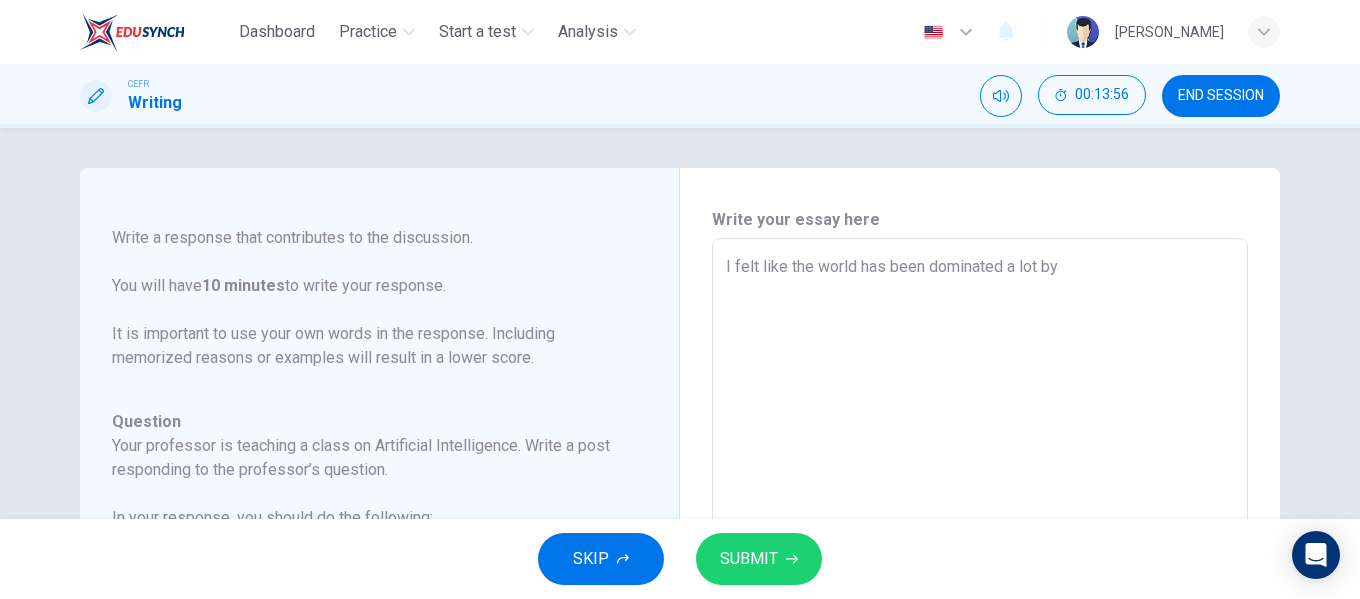 type on "x" 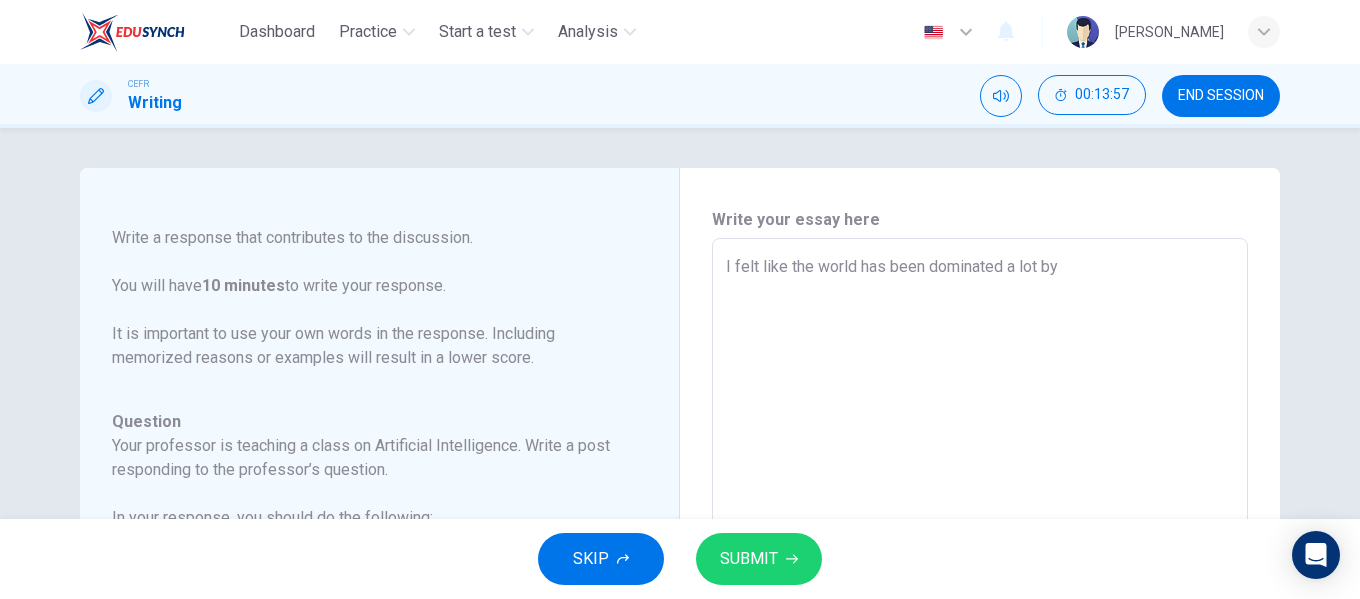 type on "I felt like the world has been dominated a lot by" 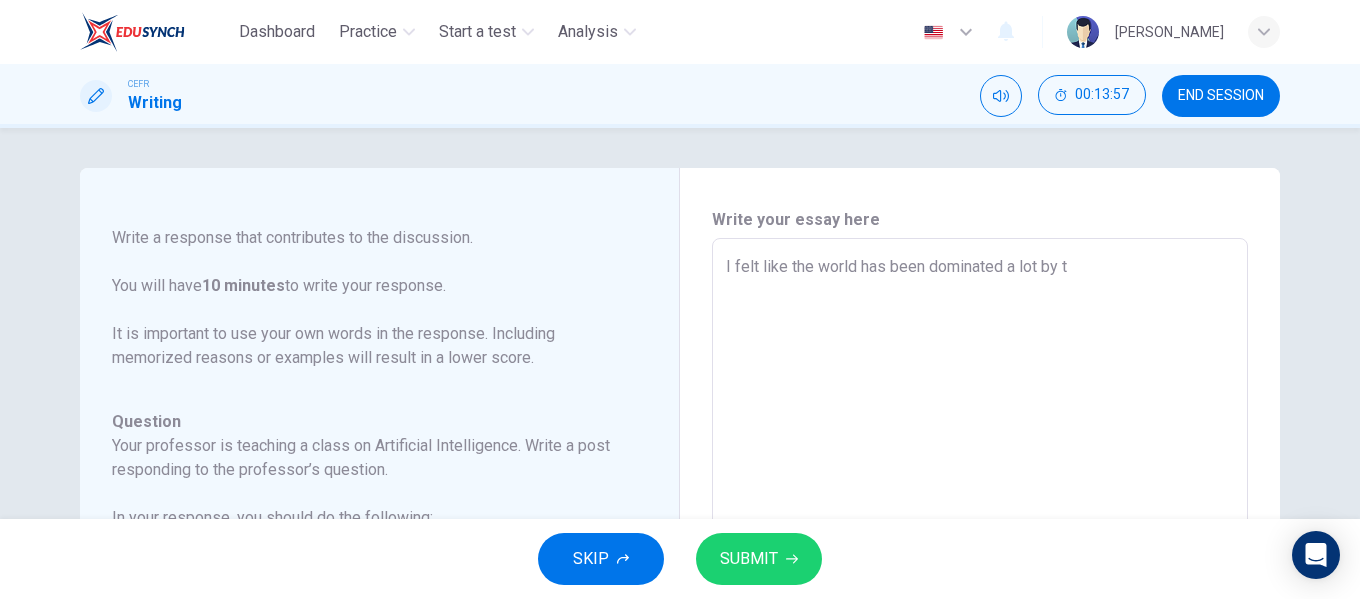 type on "x" 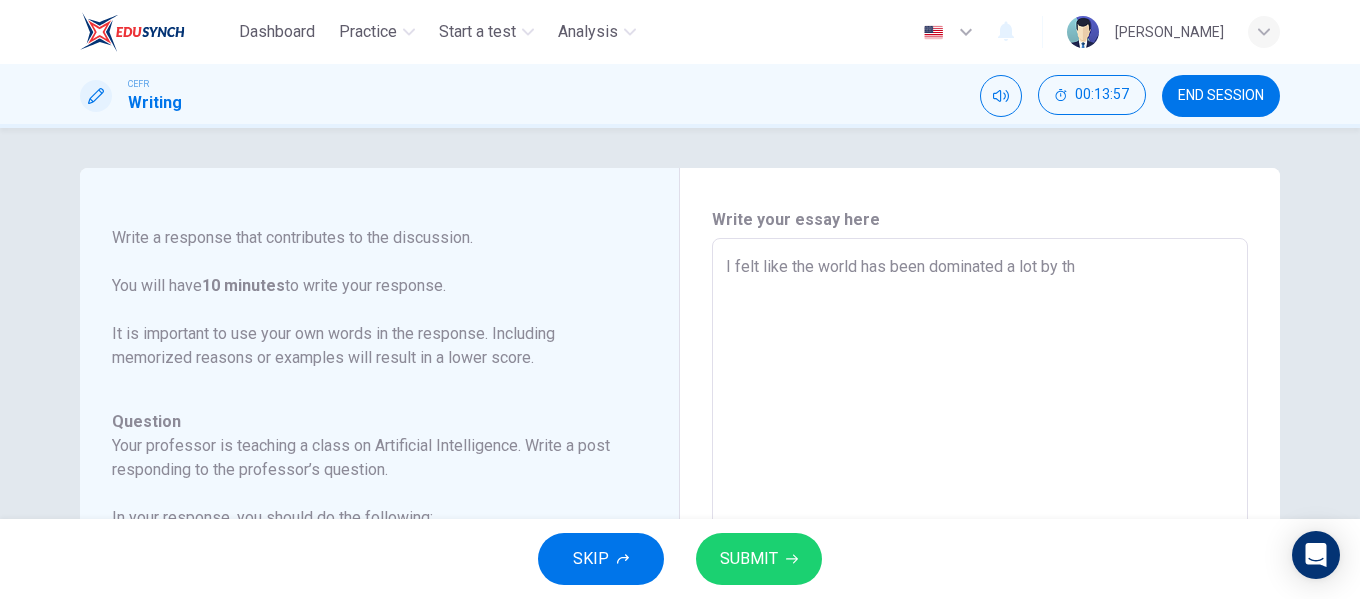 type on "x" 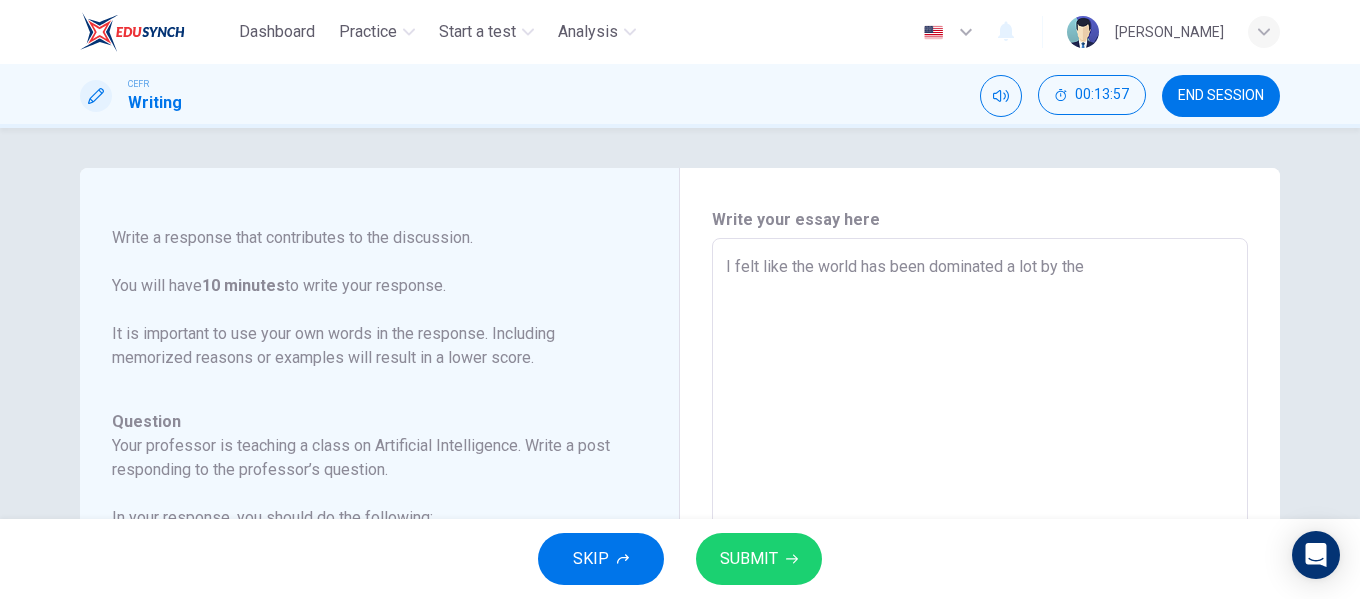 type on "x" 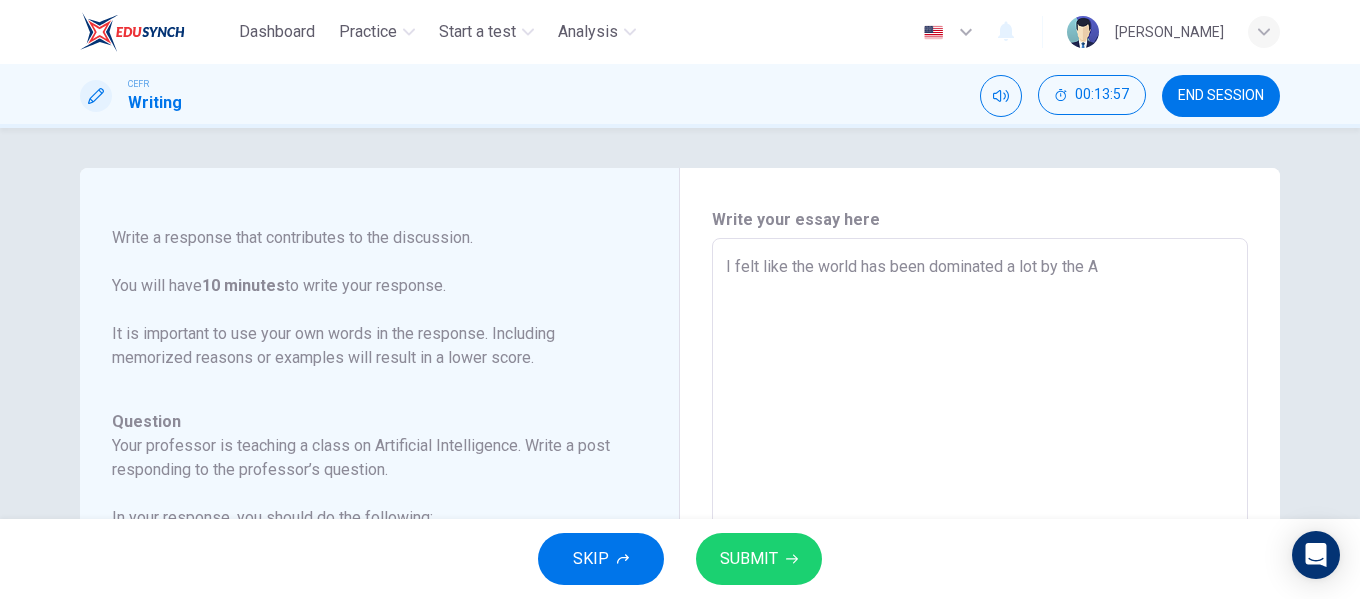 type on "x" 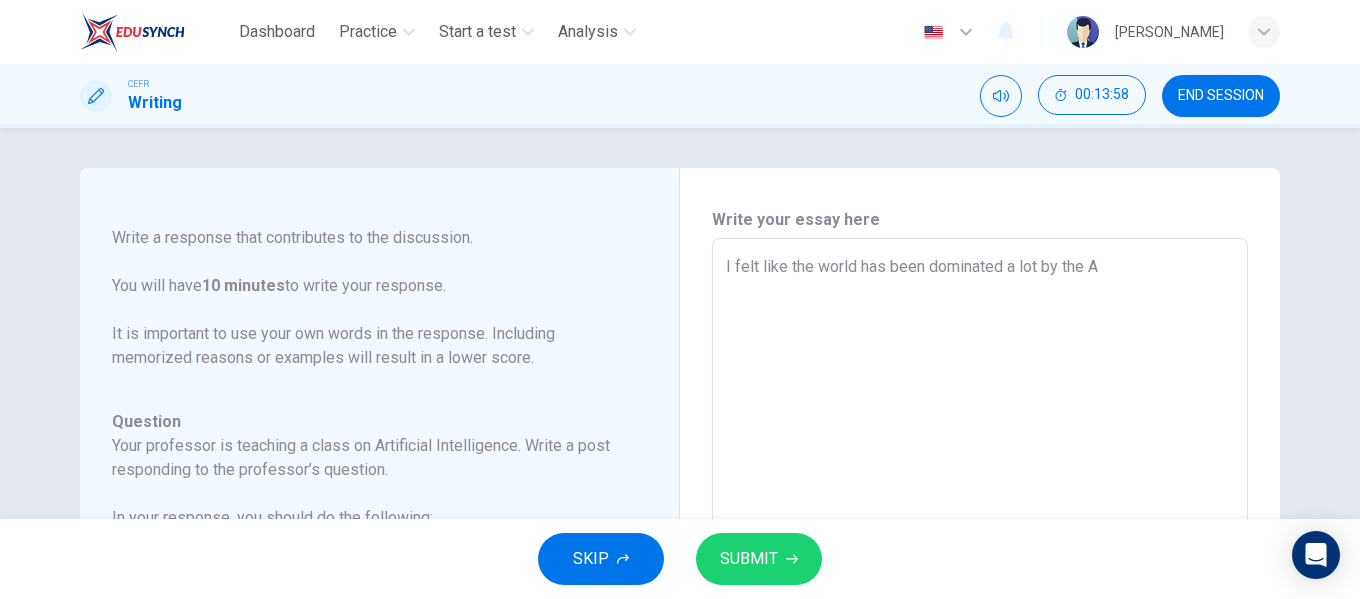 type on "I felt like the world has been dominated a lot by the Ar" 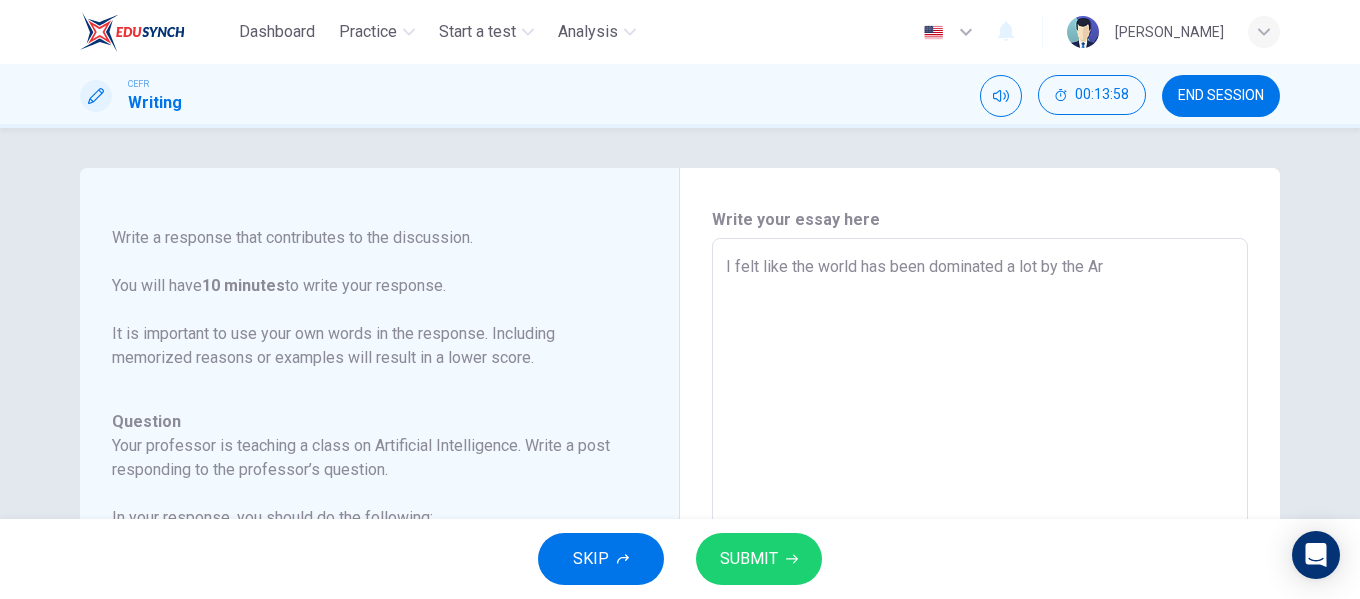 type on "x" 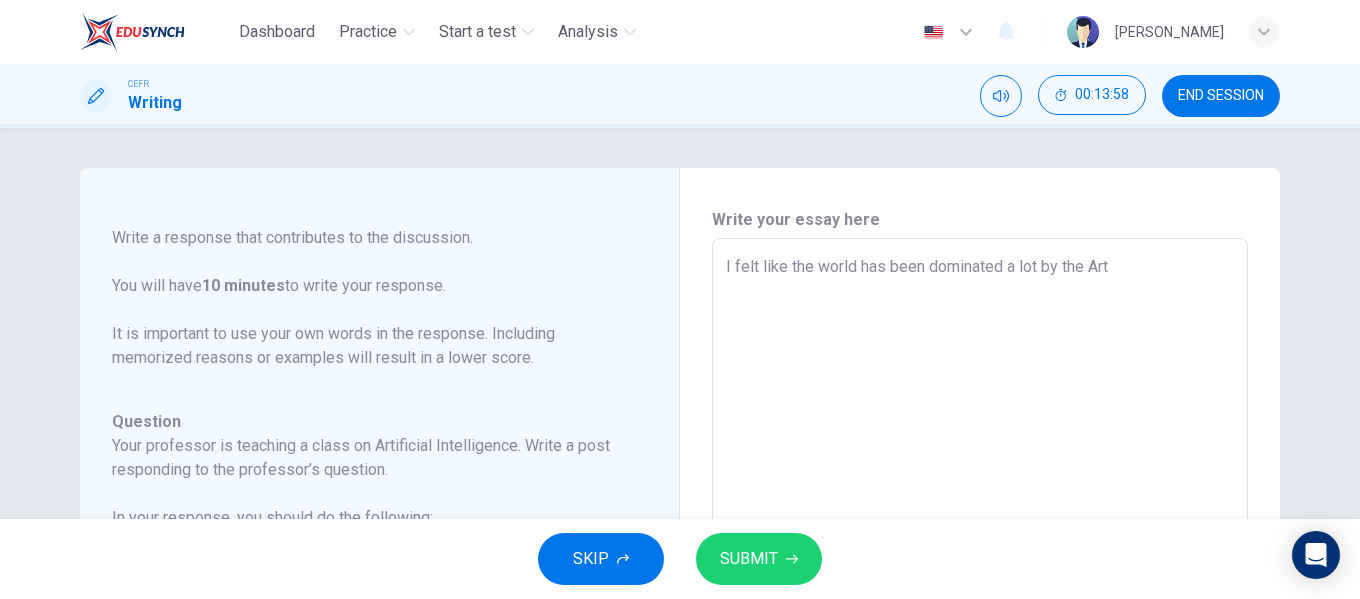 type on "I felt like the world has been dominated a lot by the Arti" 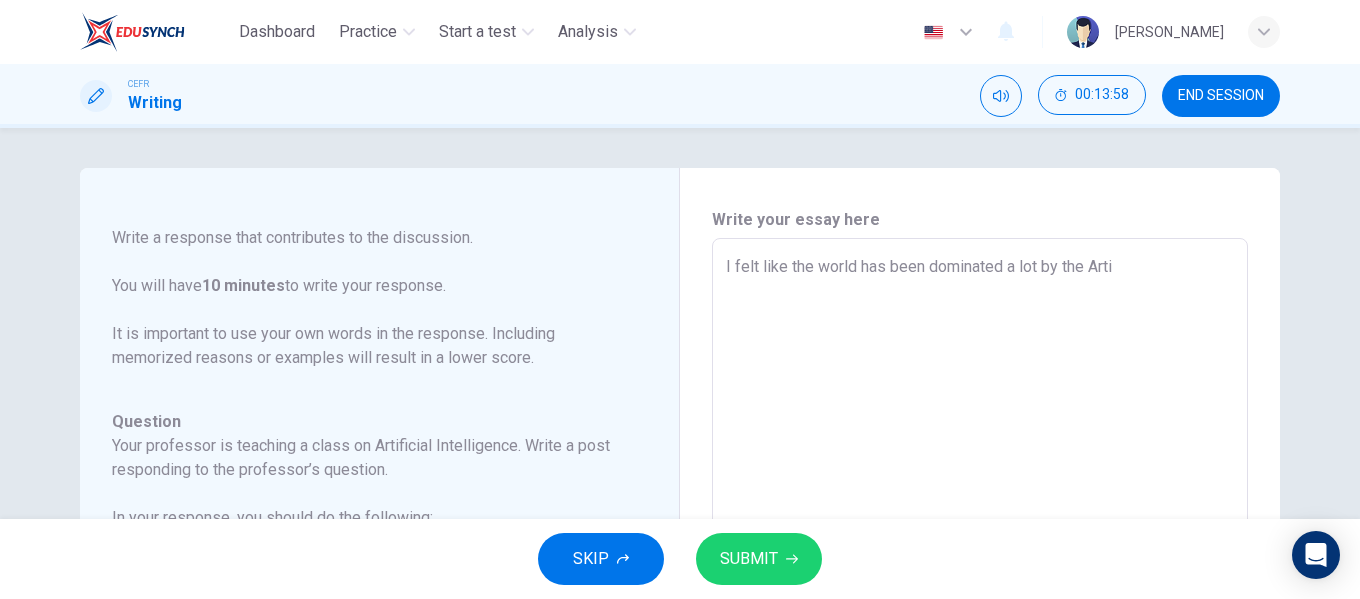 type on "x" 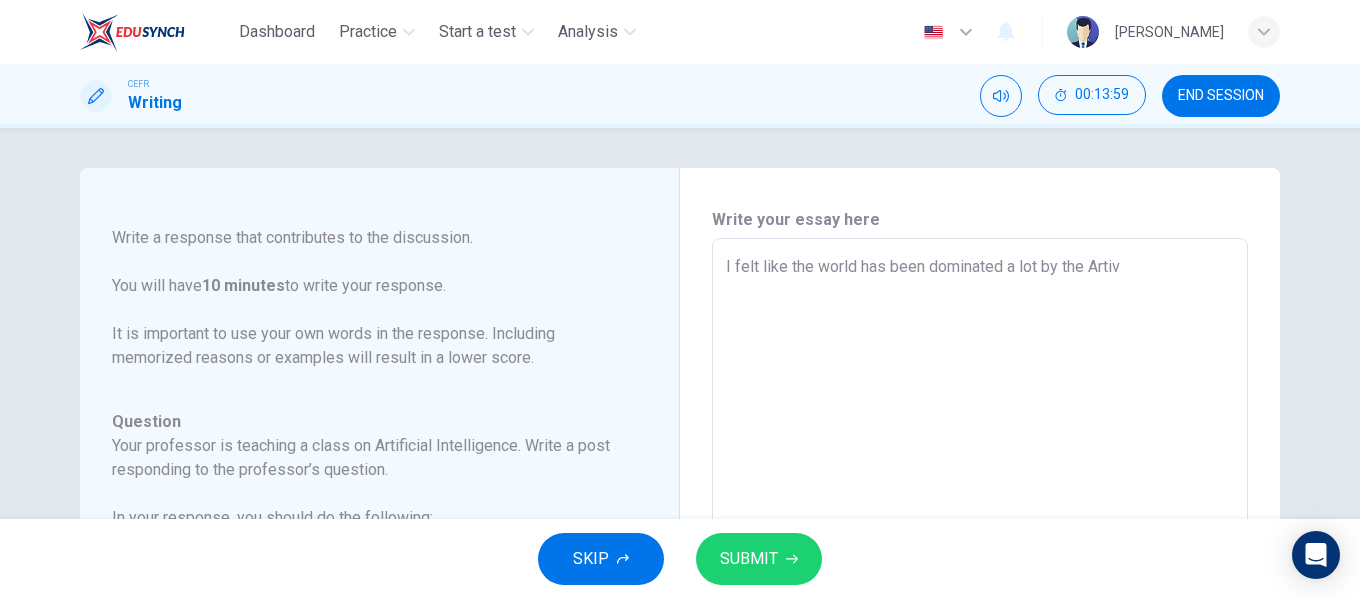 type on "x" 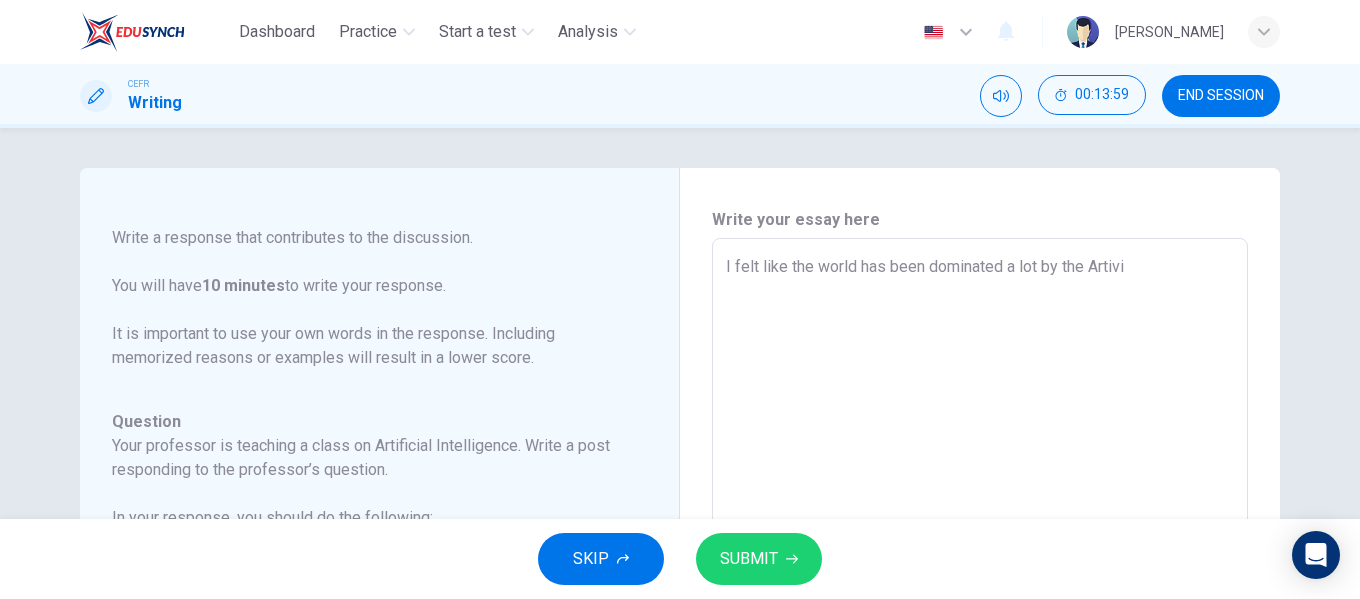 type on "x" 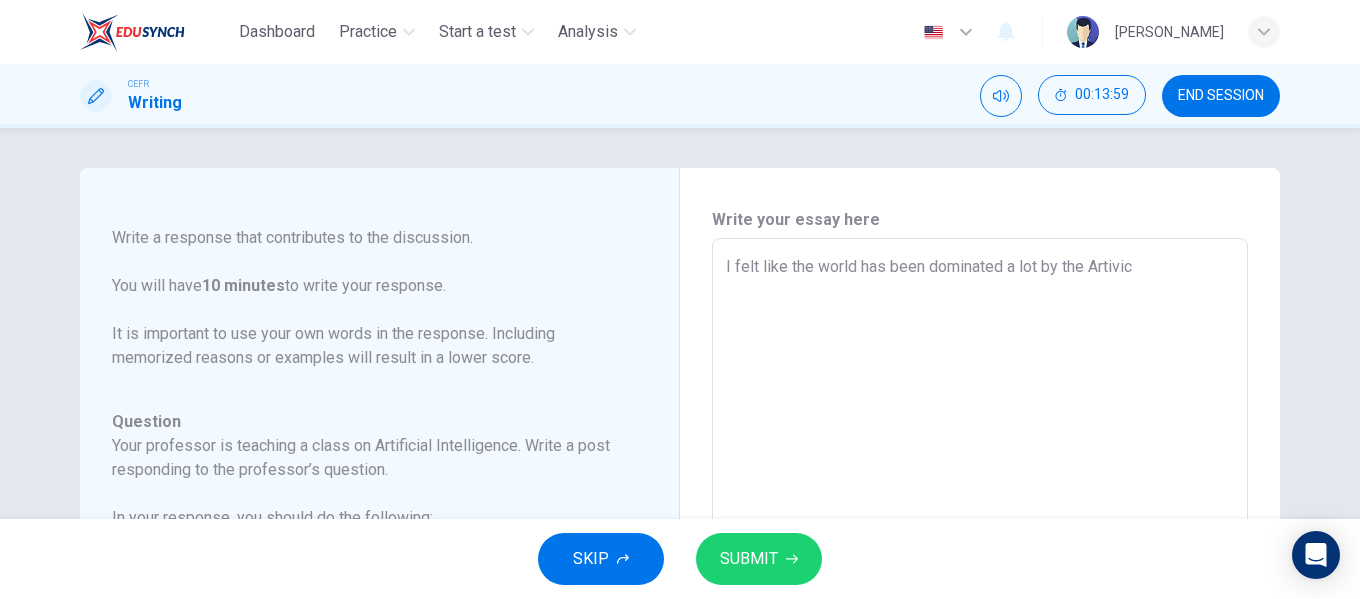 type on "x" 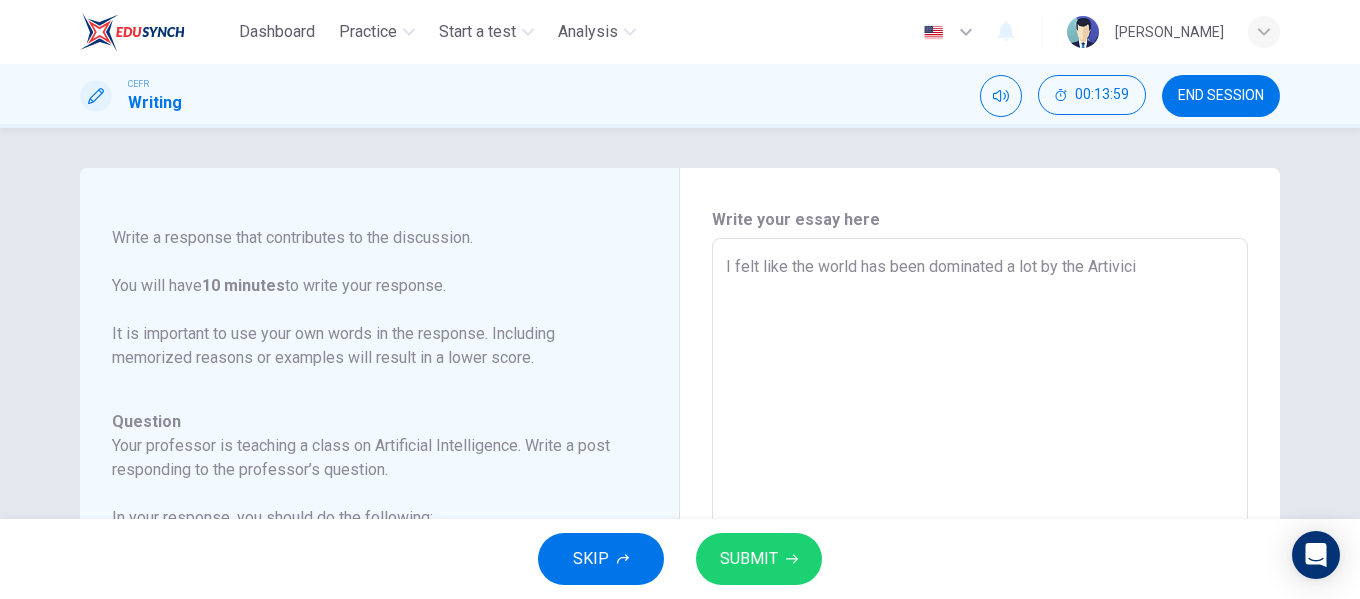 type on "x" 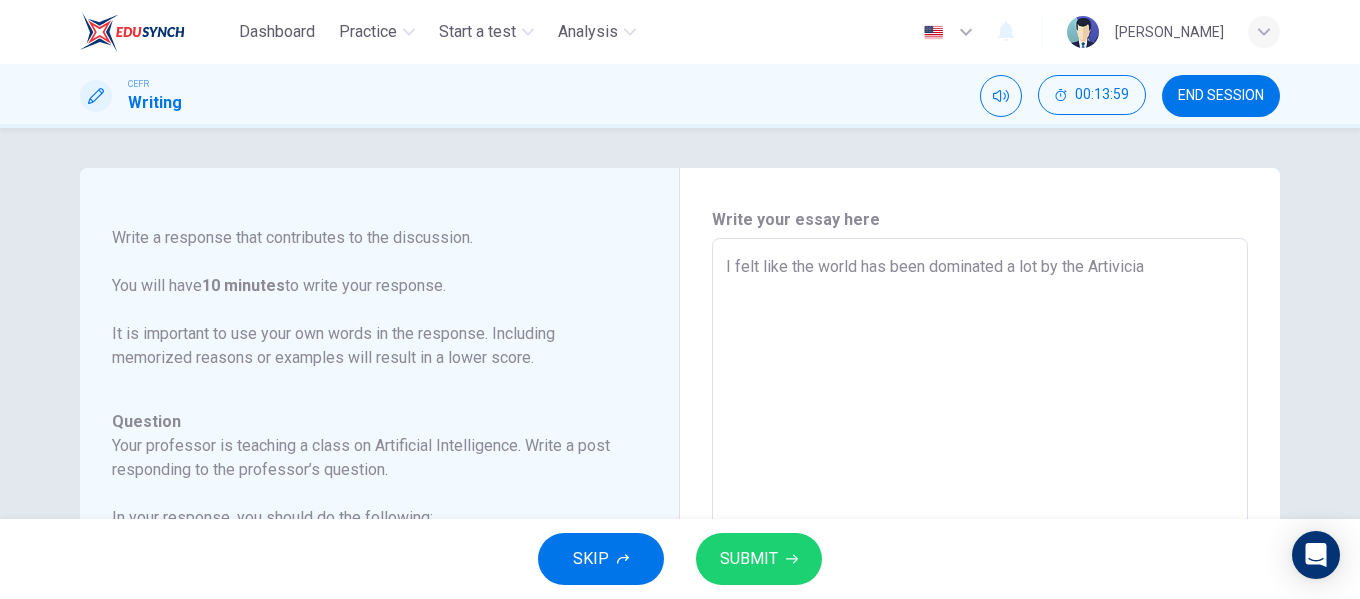 type on "I felt like the world has been dominated a lot by the Artivicial" 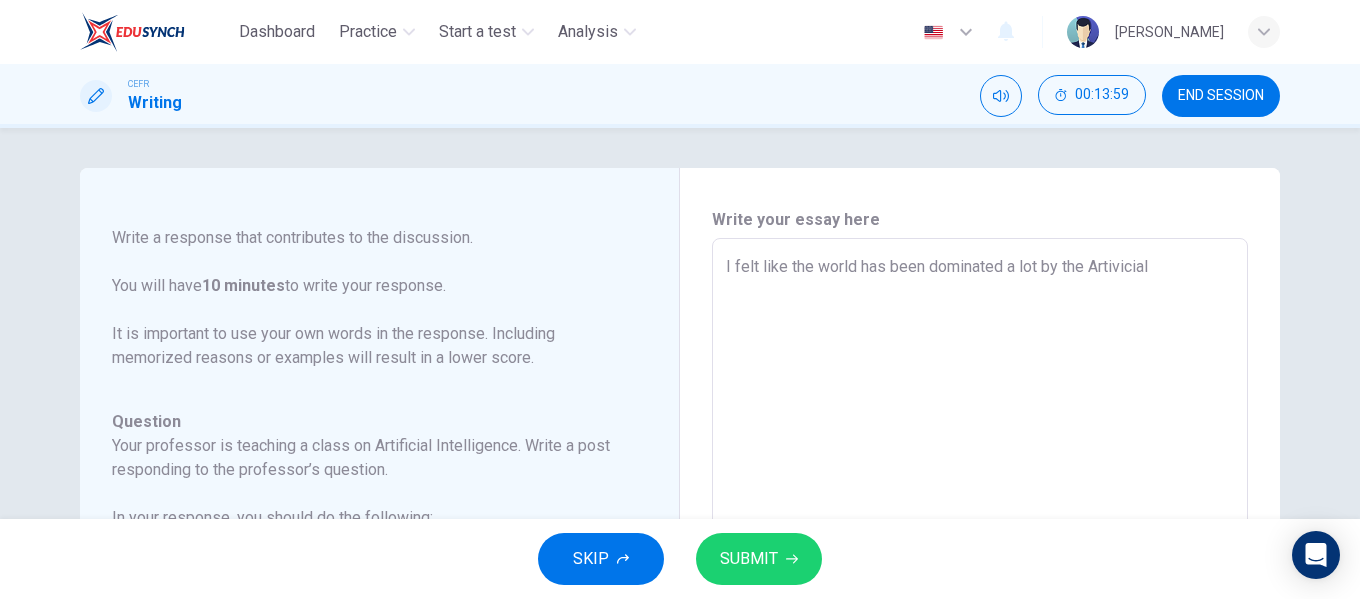 type on "x" 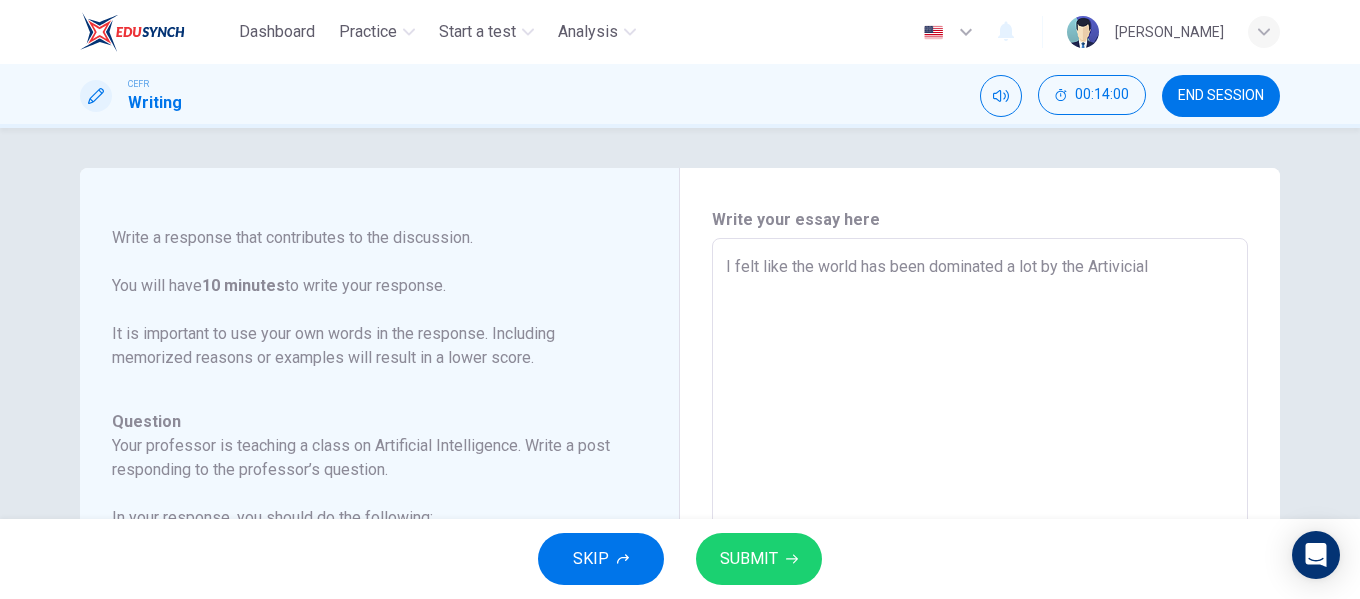 type on "I felt like the world has been dominated a lot by the Artivicial" 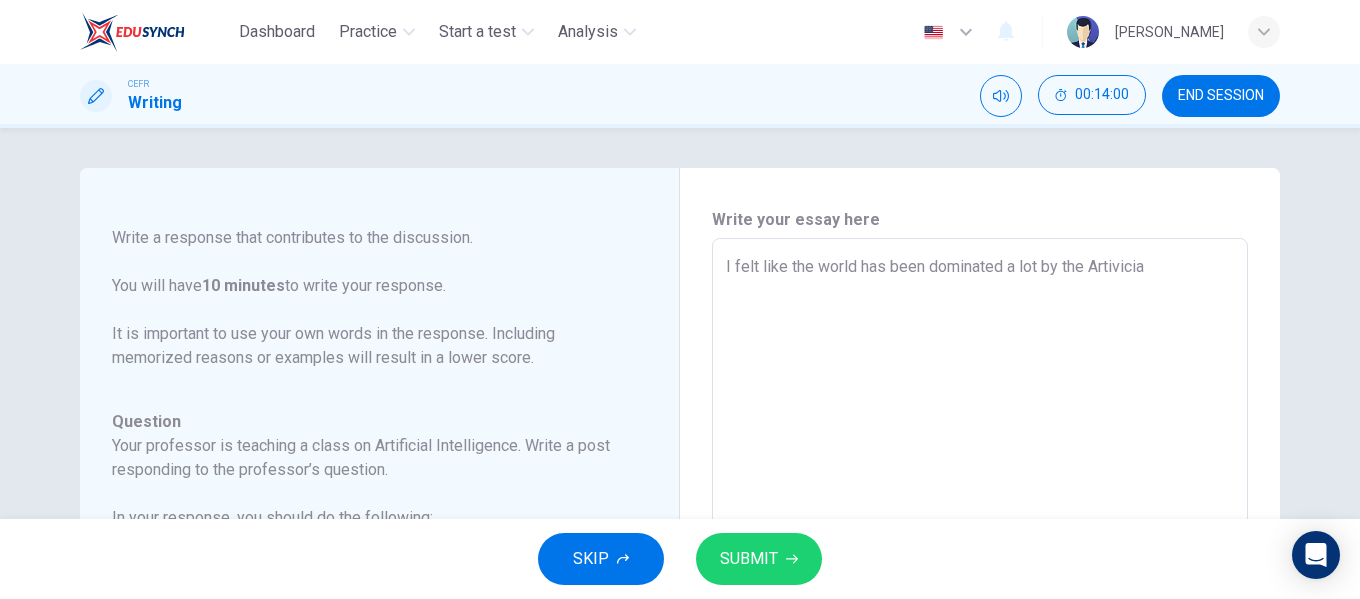 type on "x" 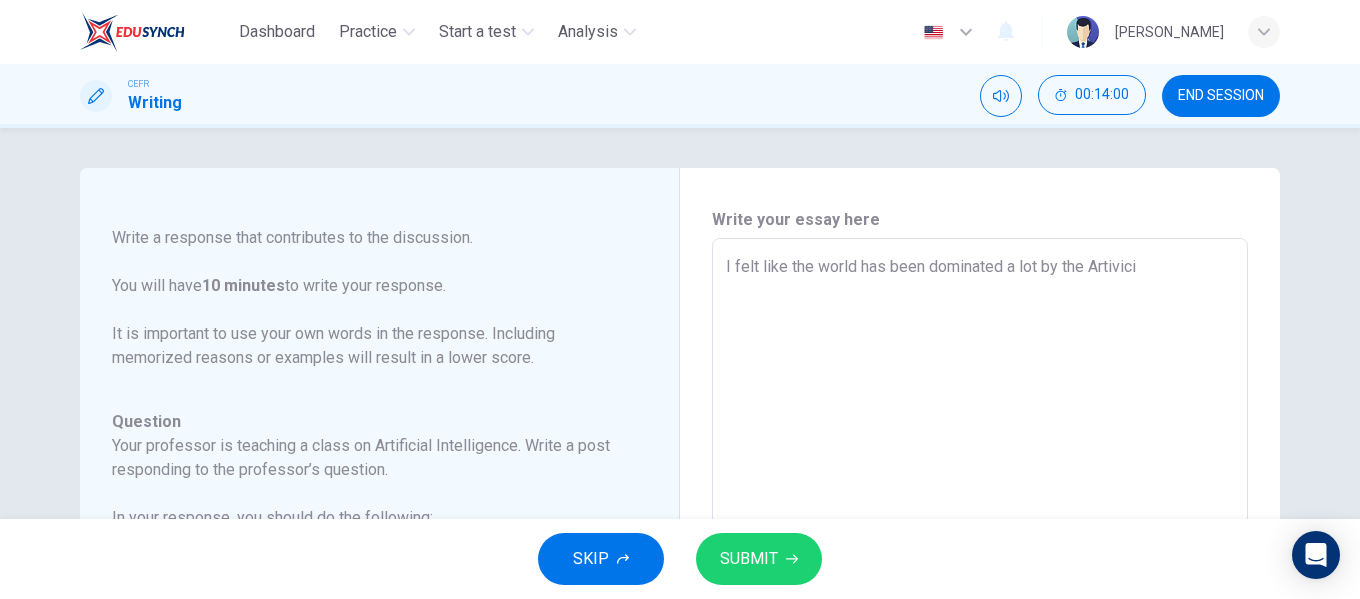type on "x" 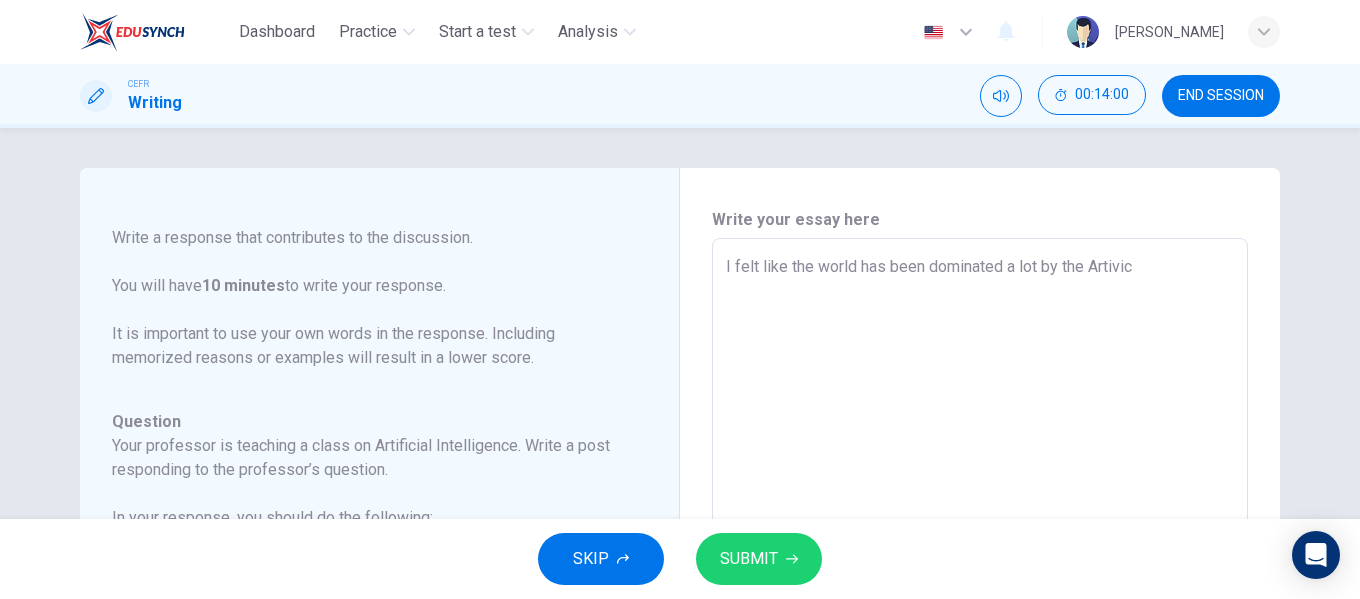 type on "x" 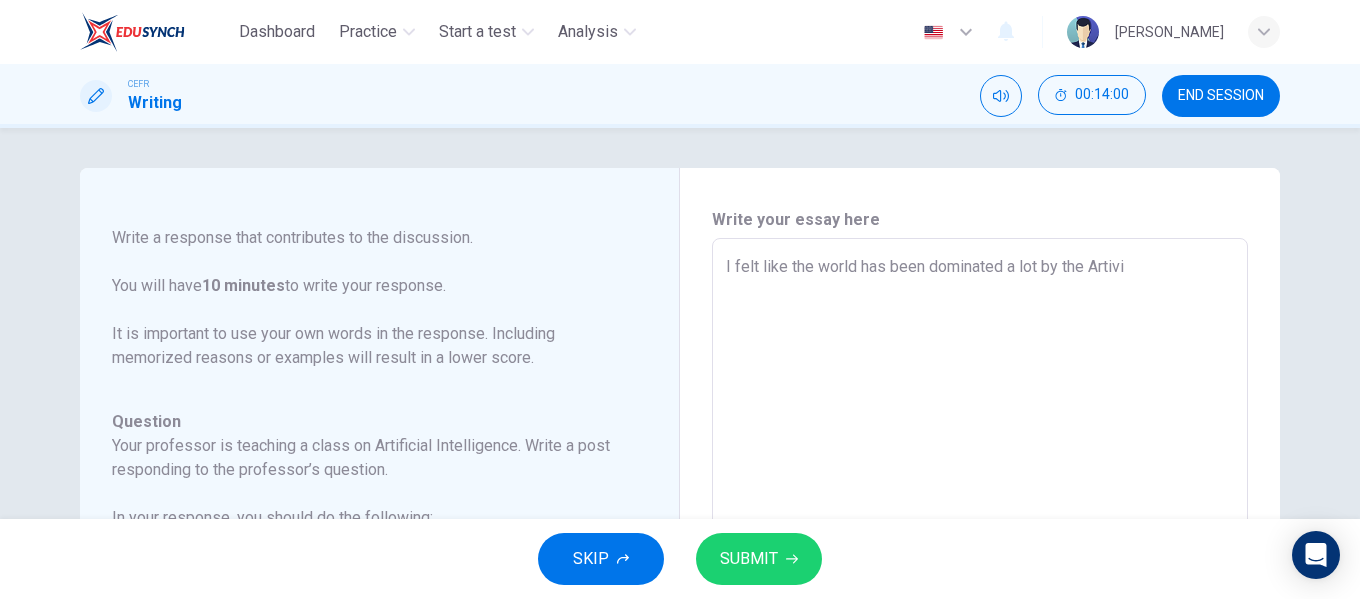 type on "x" 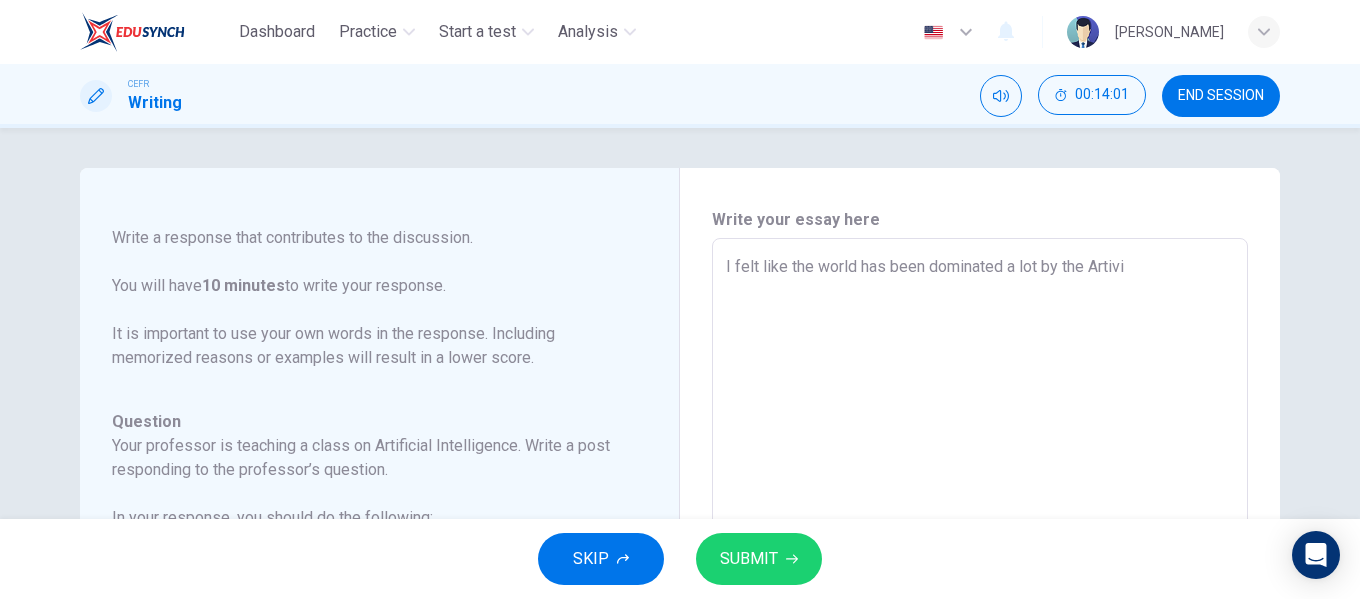 type on "I felt like the world has been dominated a lot by the Artiv" 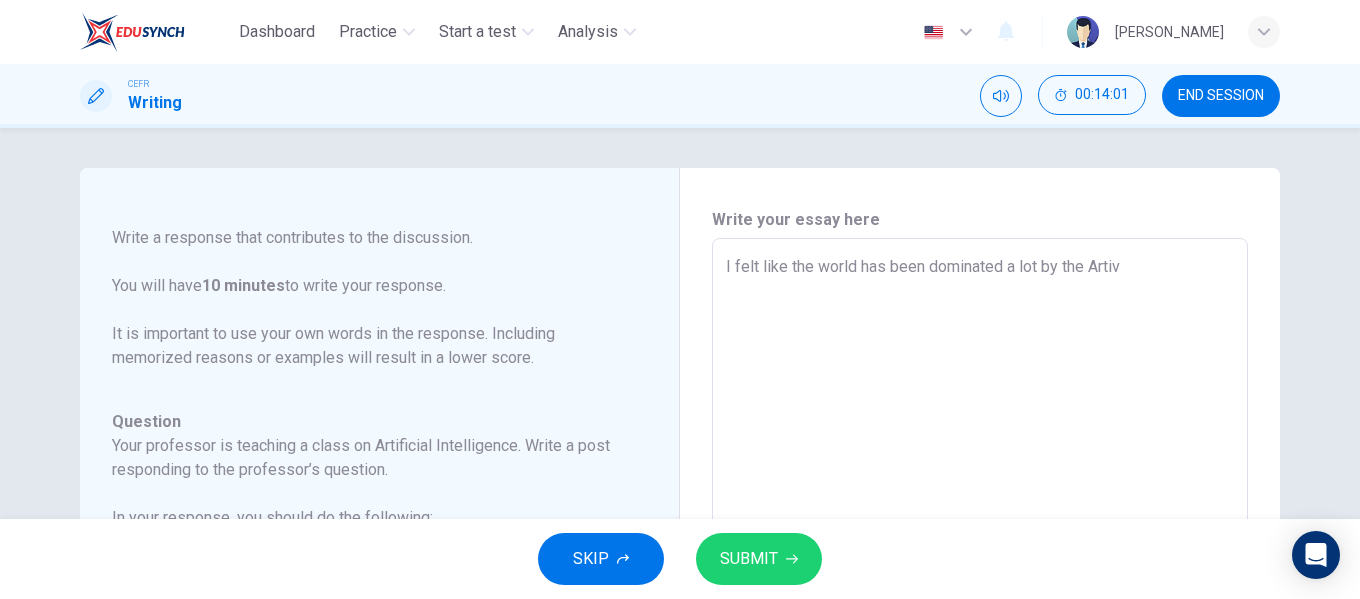 type on "x" 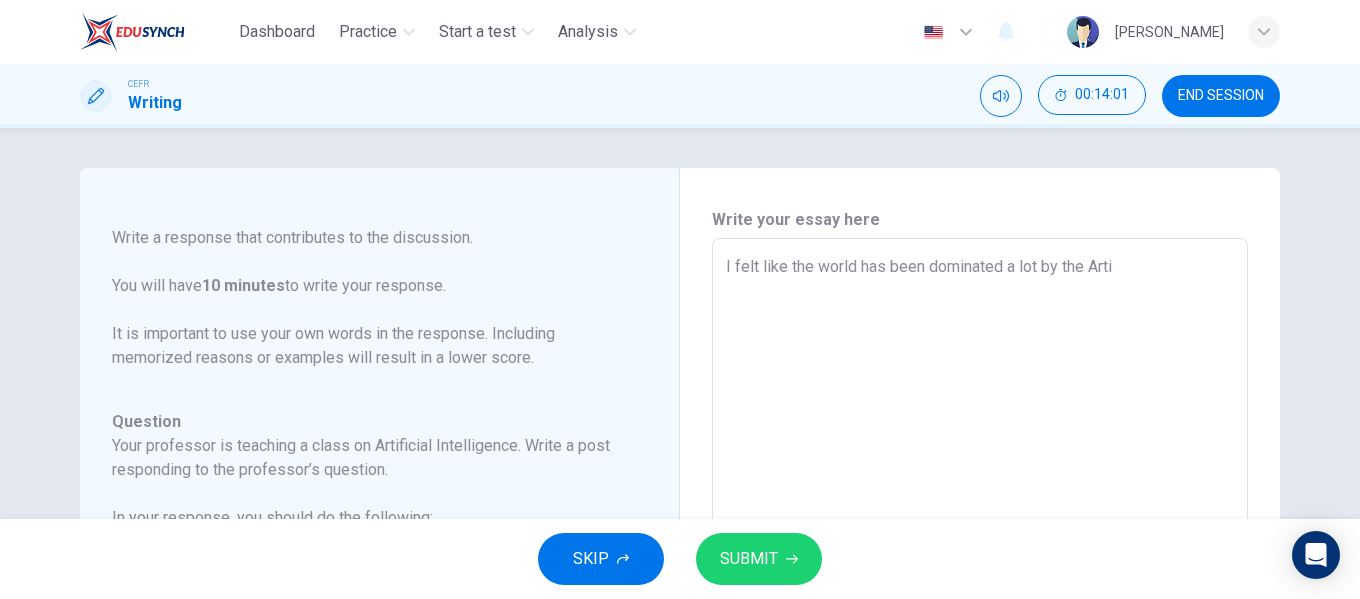 type on "x" 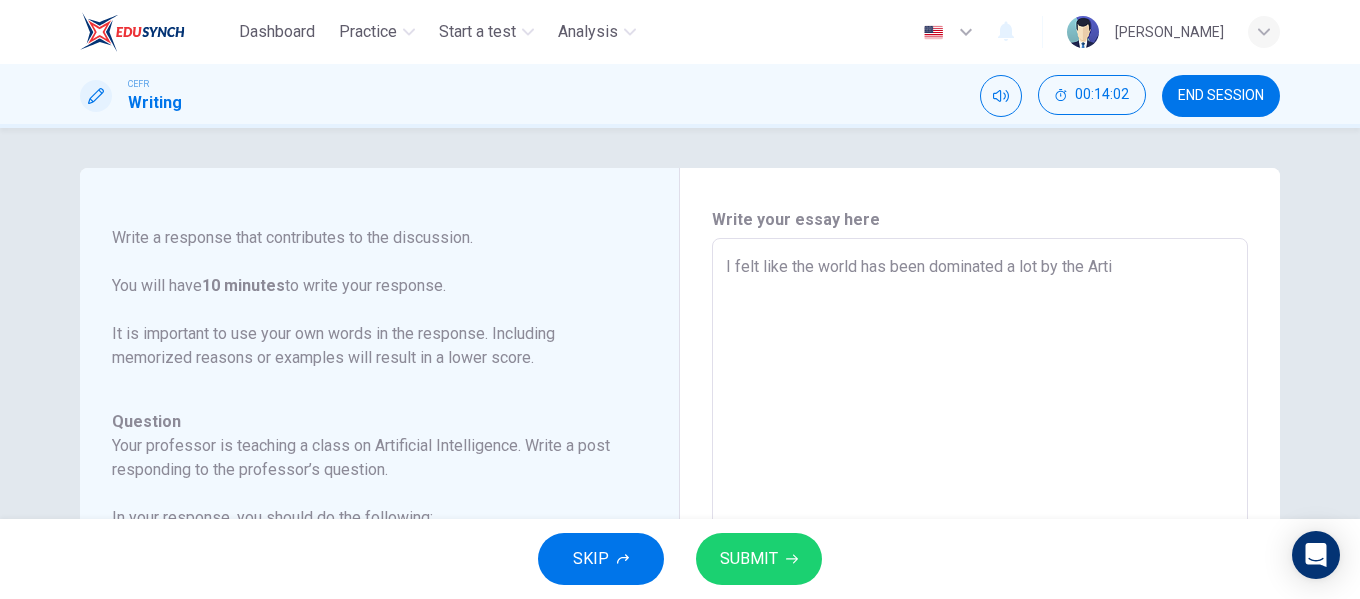 type on "I felt like the world has been dominated a lot by the Artif" 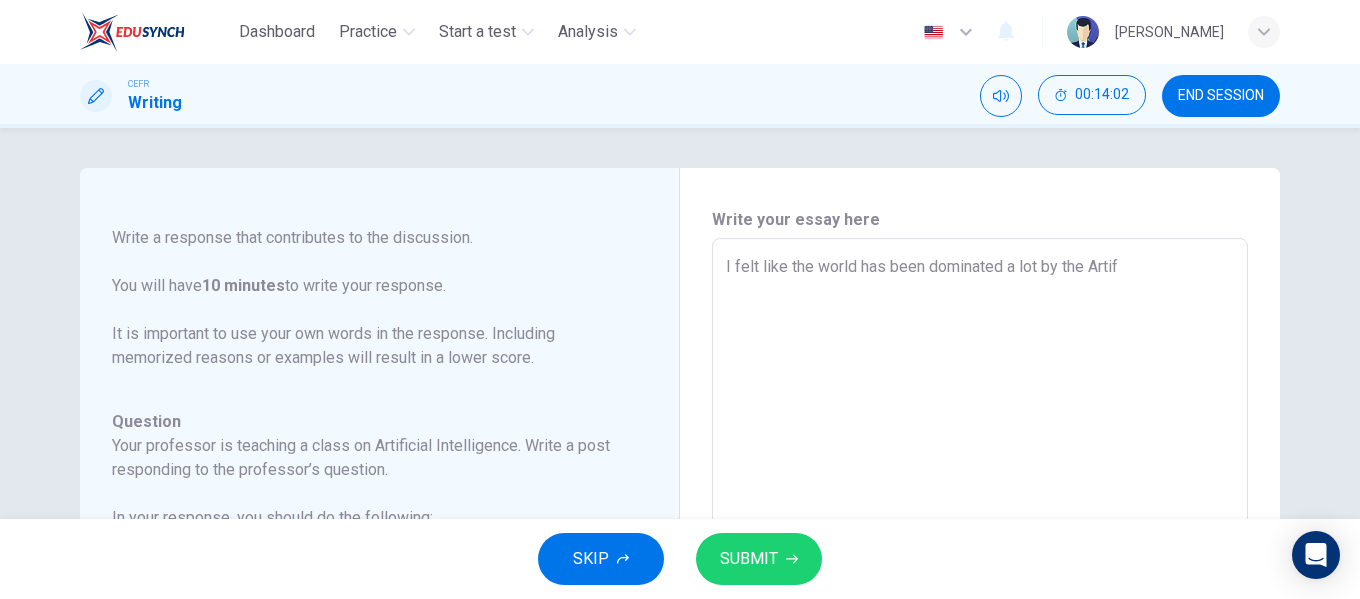 type on "x" 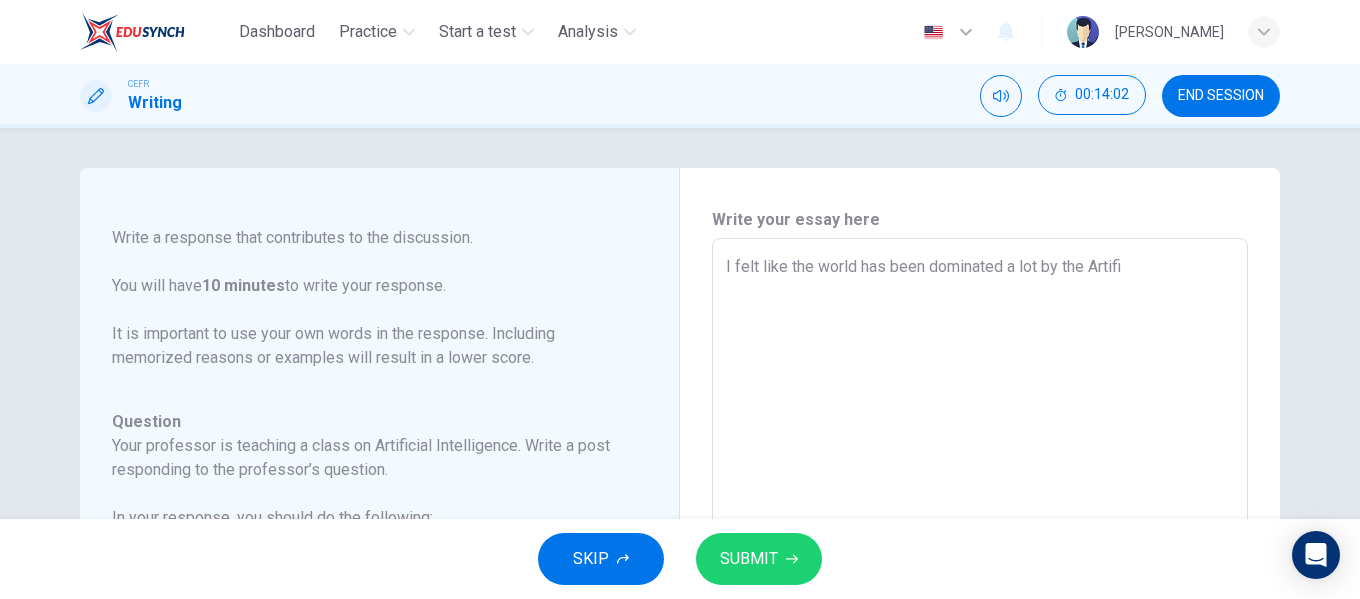type on "x" 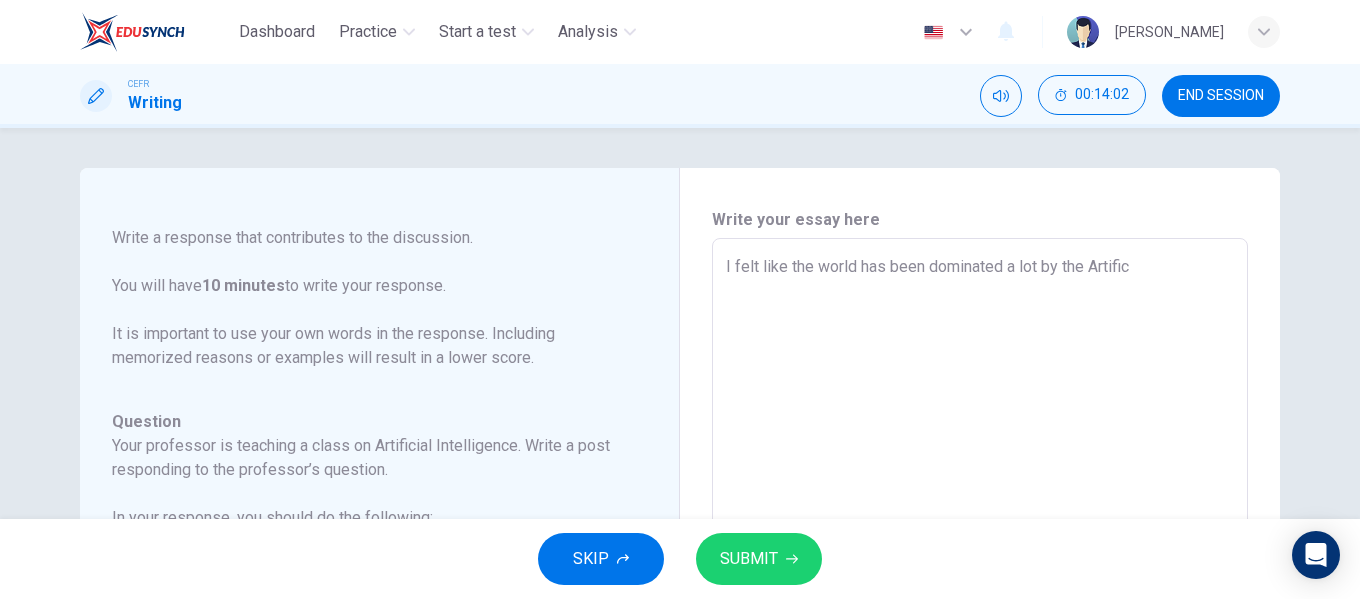 type on "x" 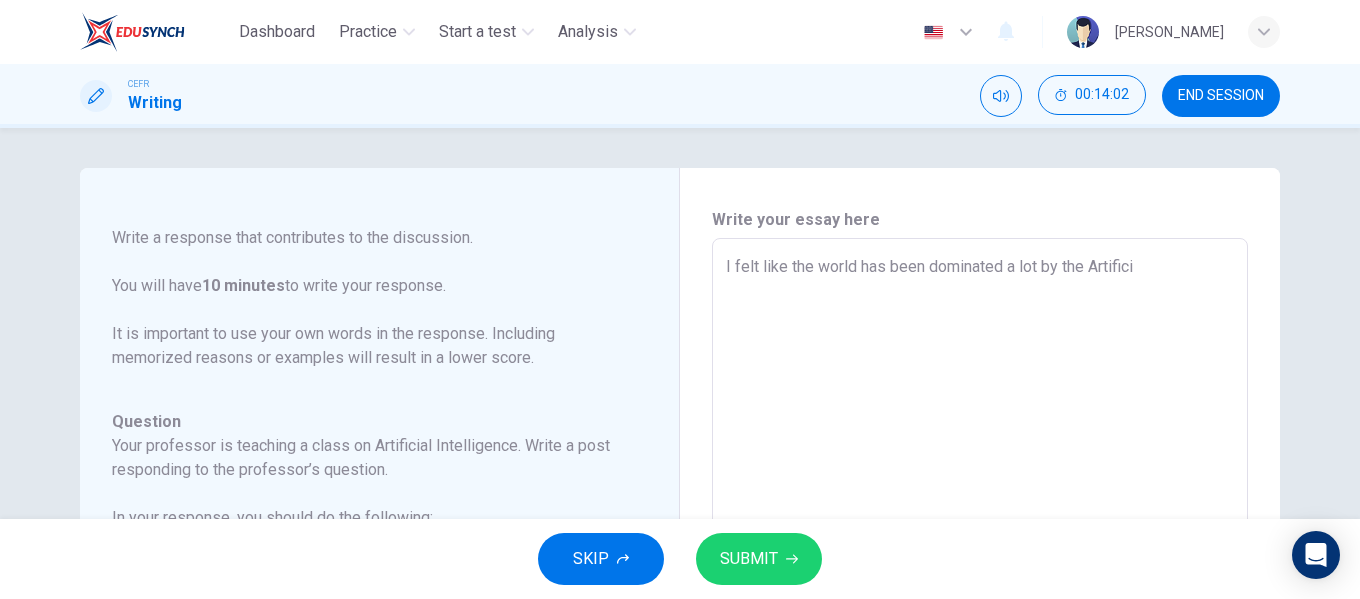 type on "x" 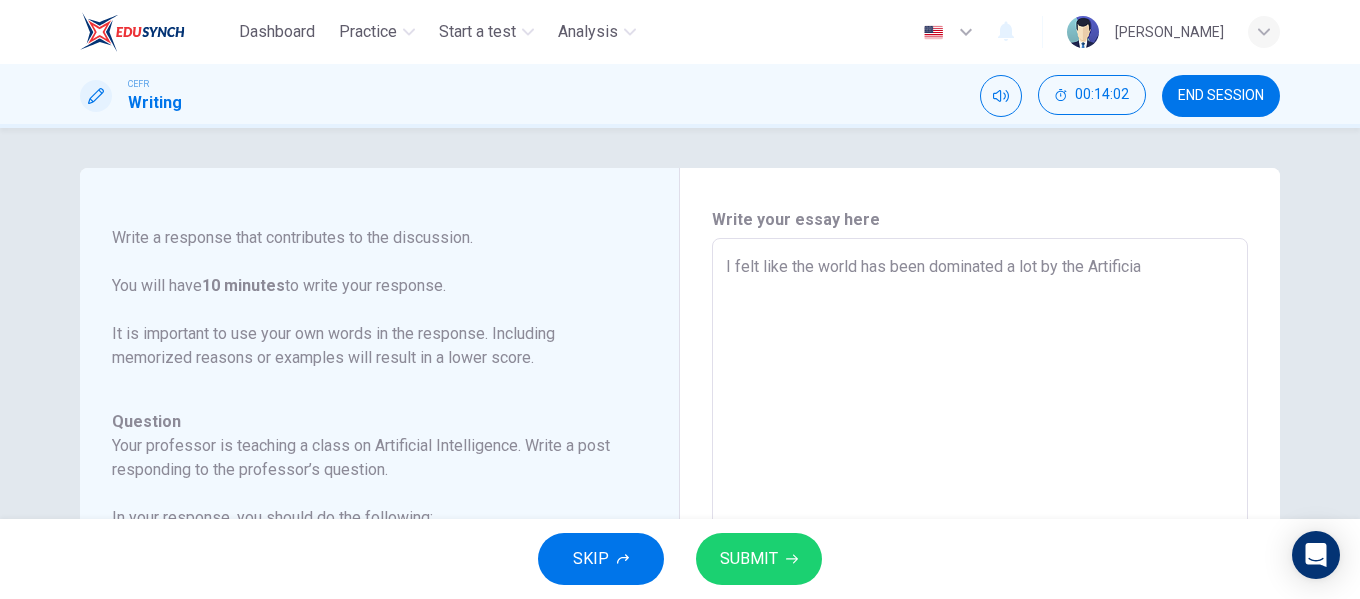 type on "x" 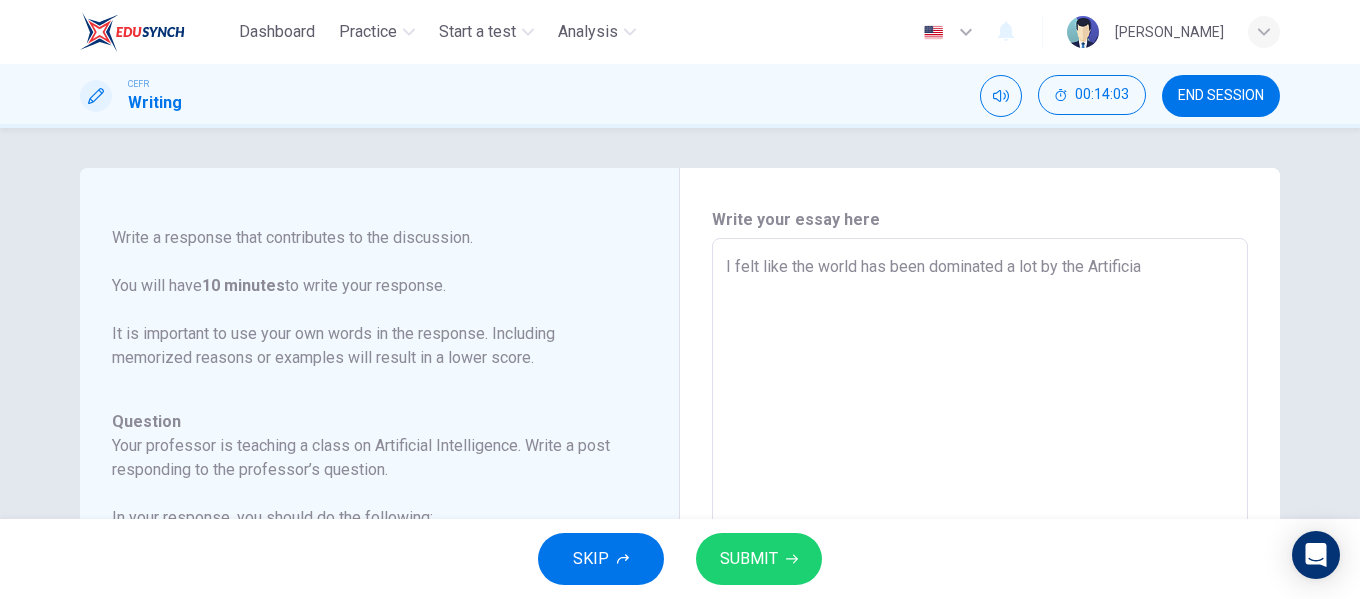 type on "I felt like the world has been dominated a lot by the Artificial" 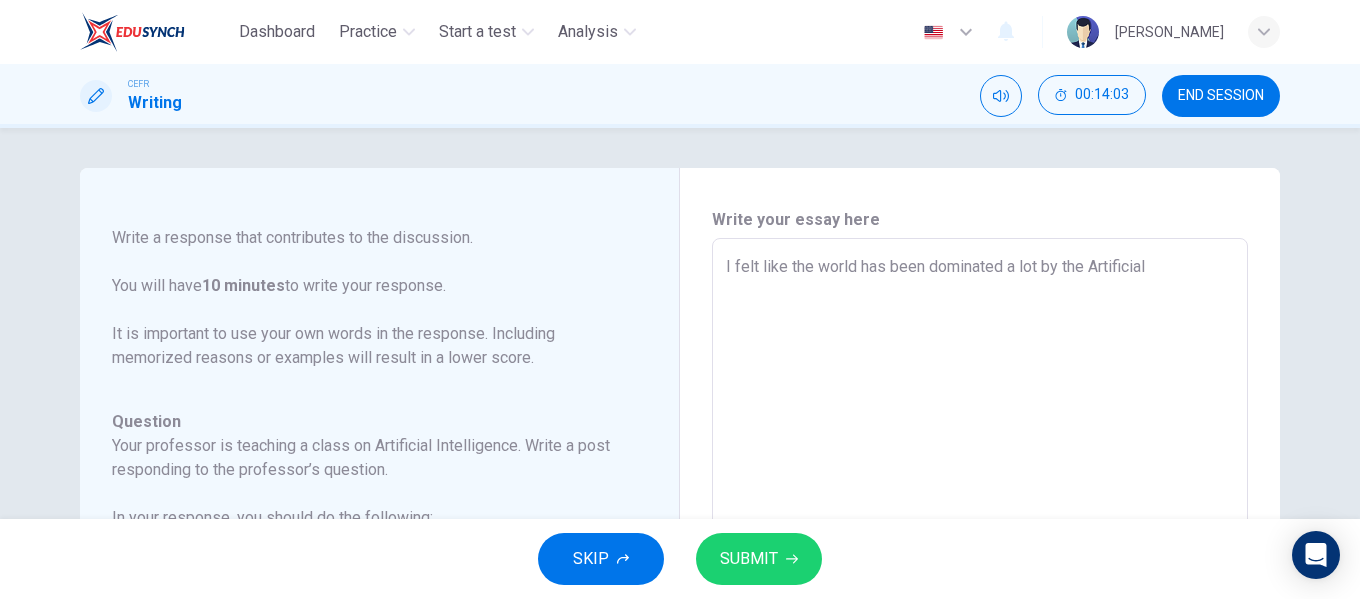 type on "x" 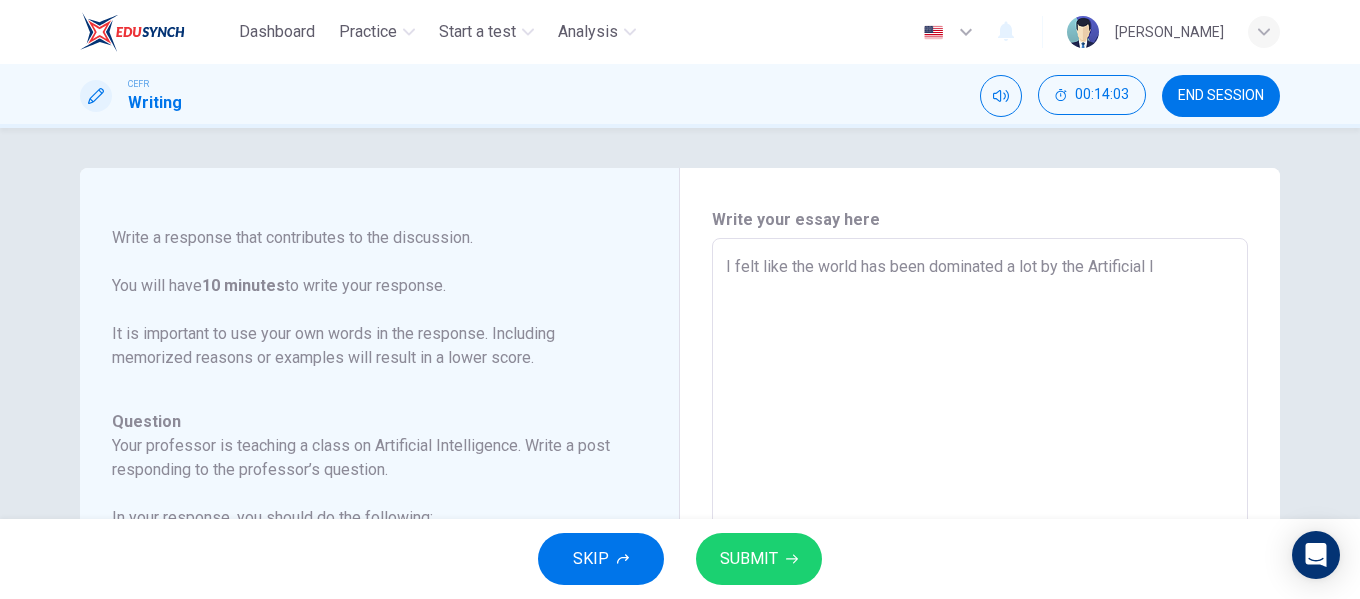 type on "x" 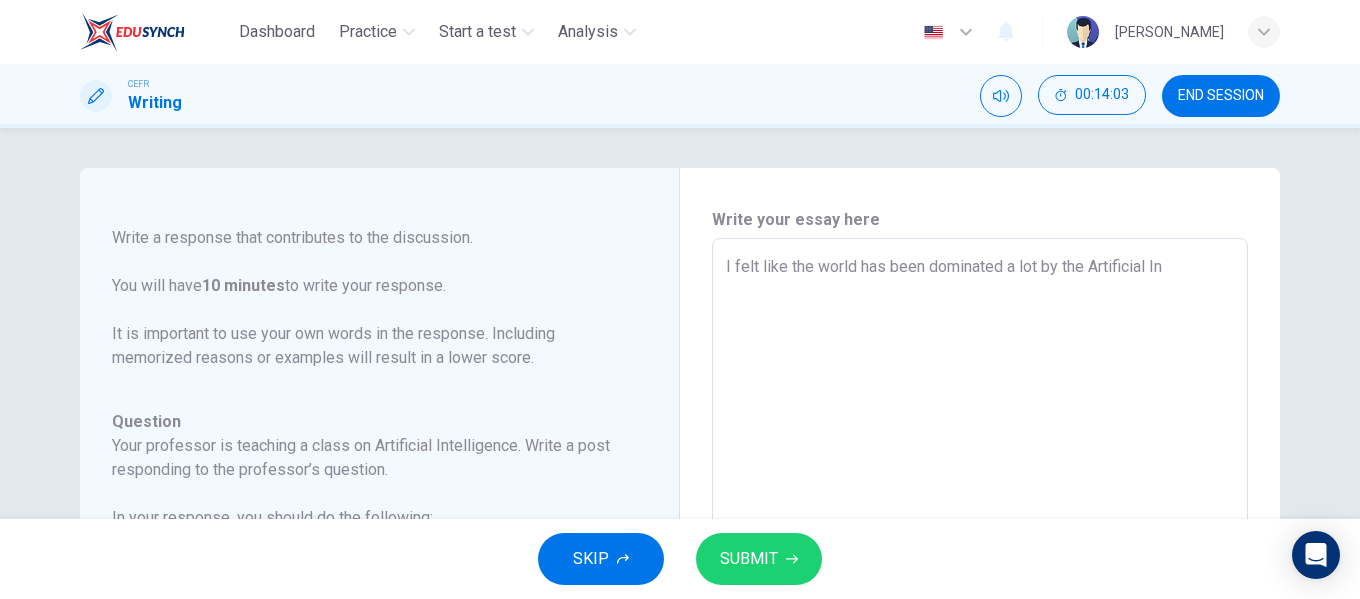 type on "x" 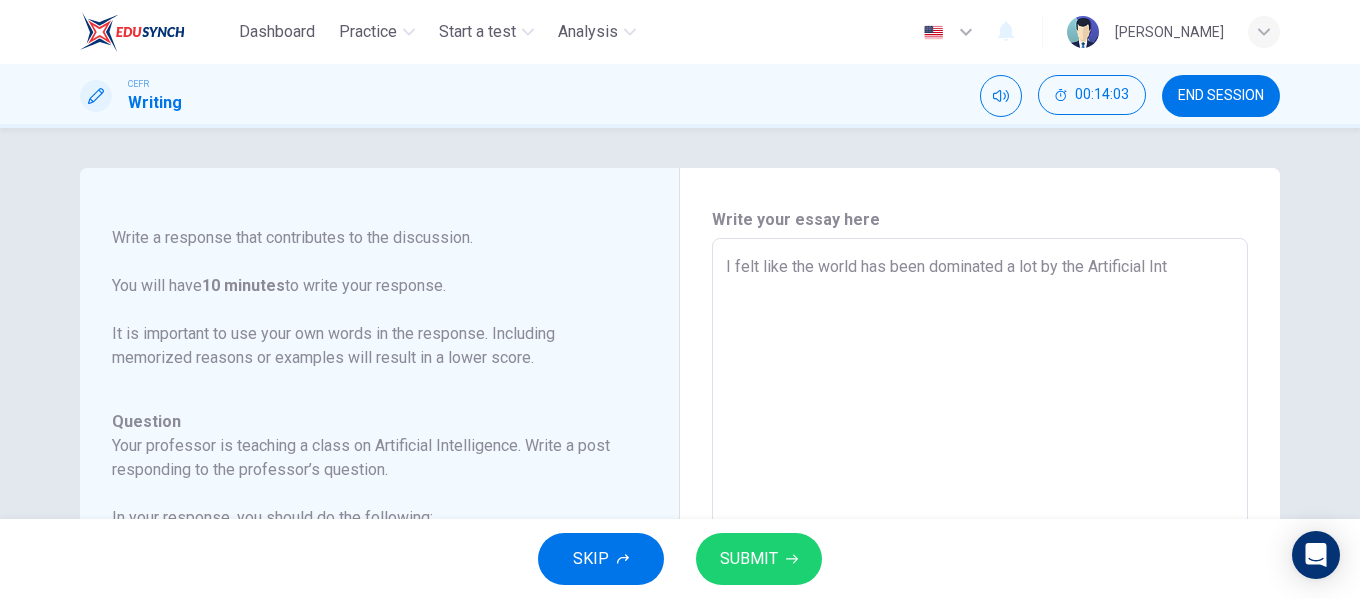 type on "x" 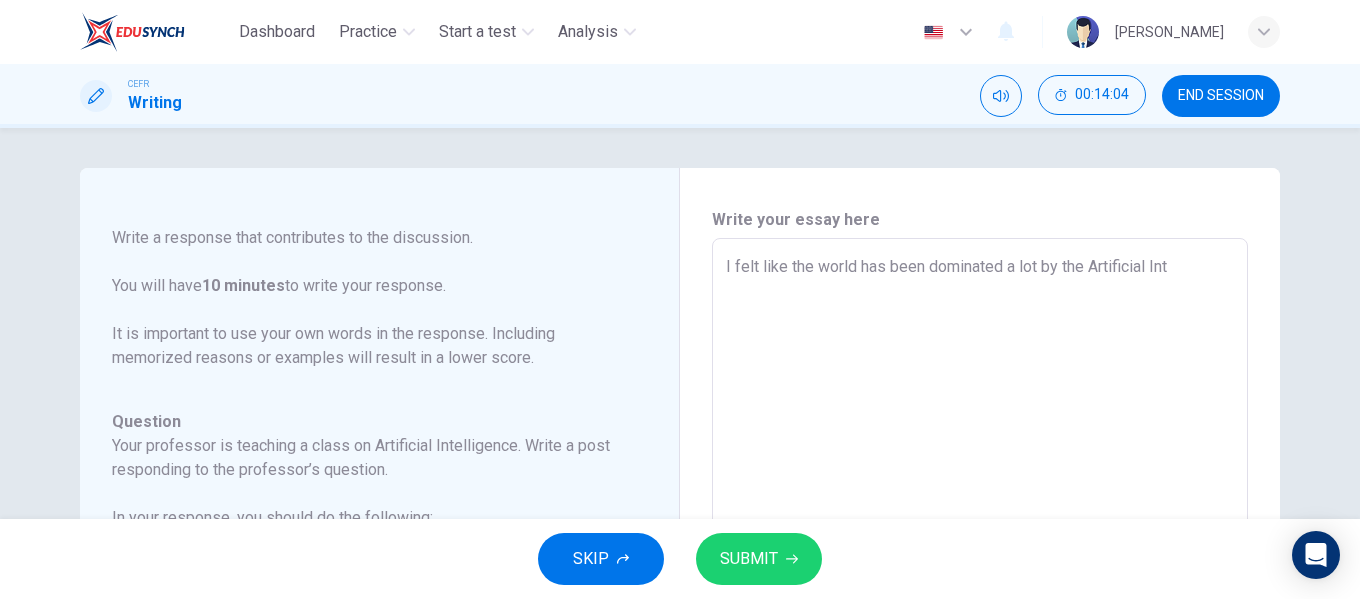 type on "I felt like the world has been dominated a lot by the Artificial Inte" 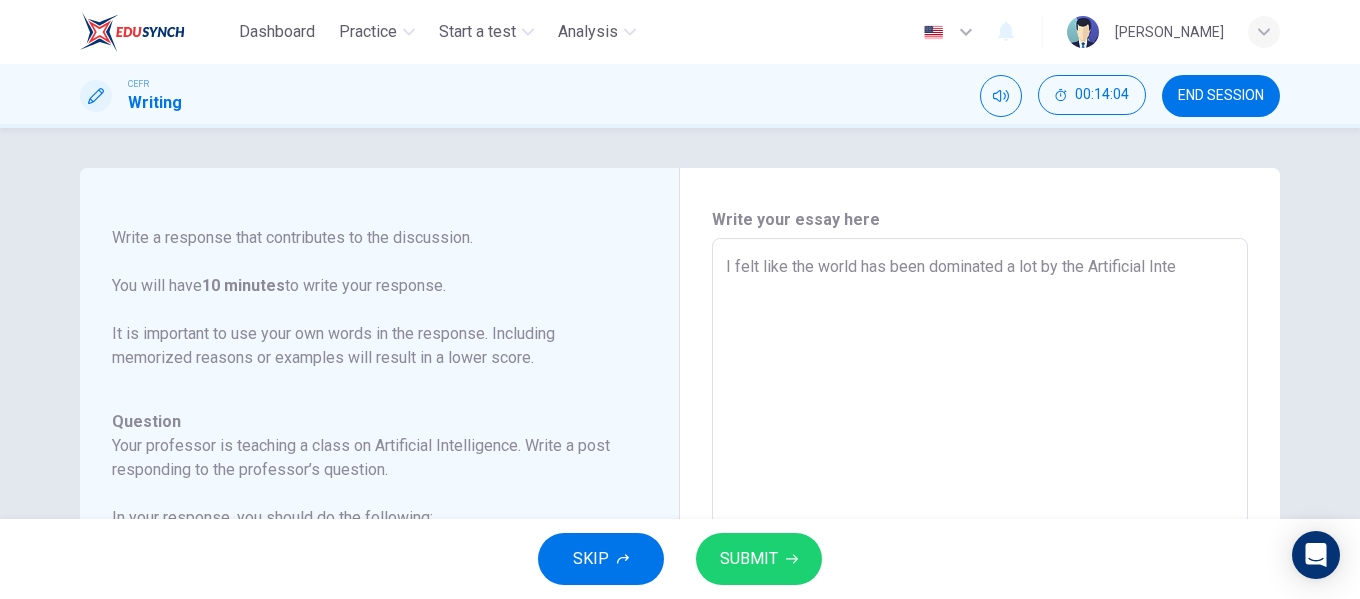 type on "x" 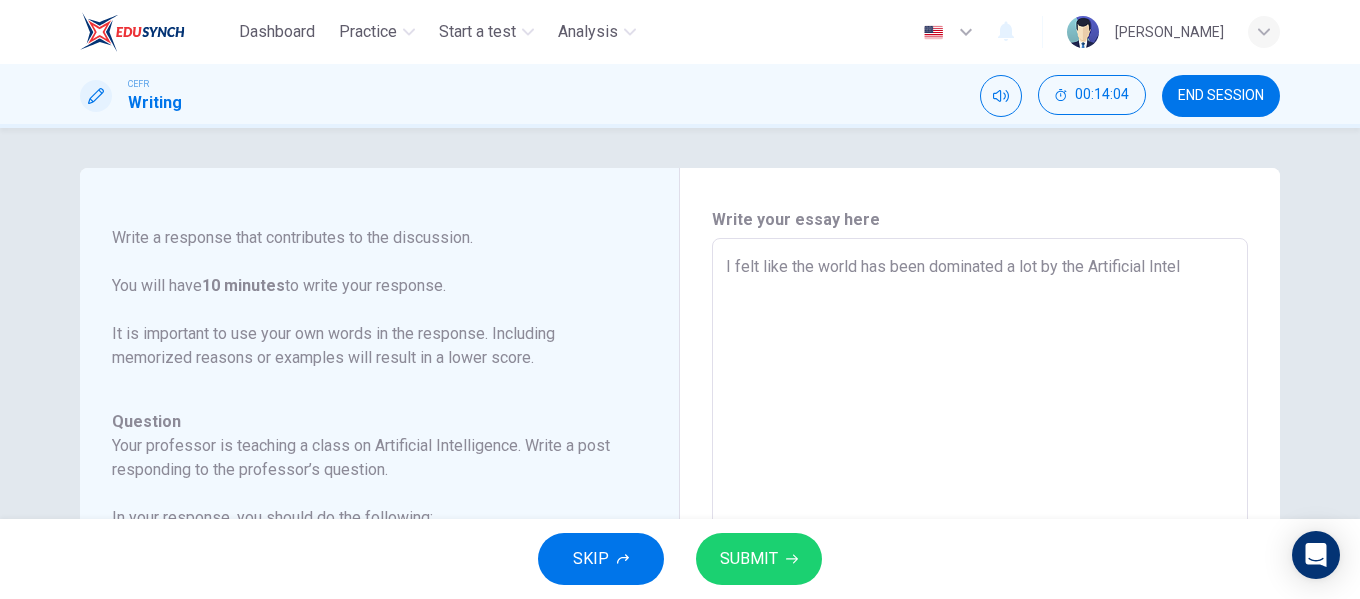 type 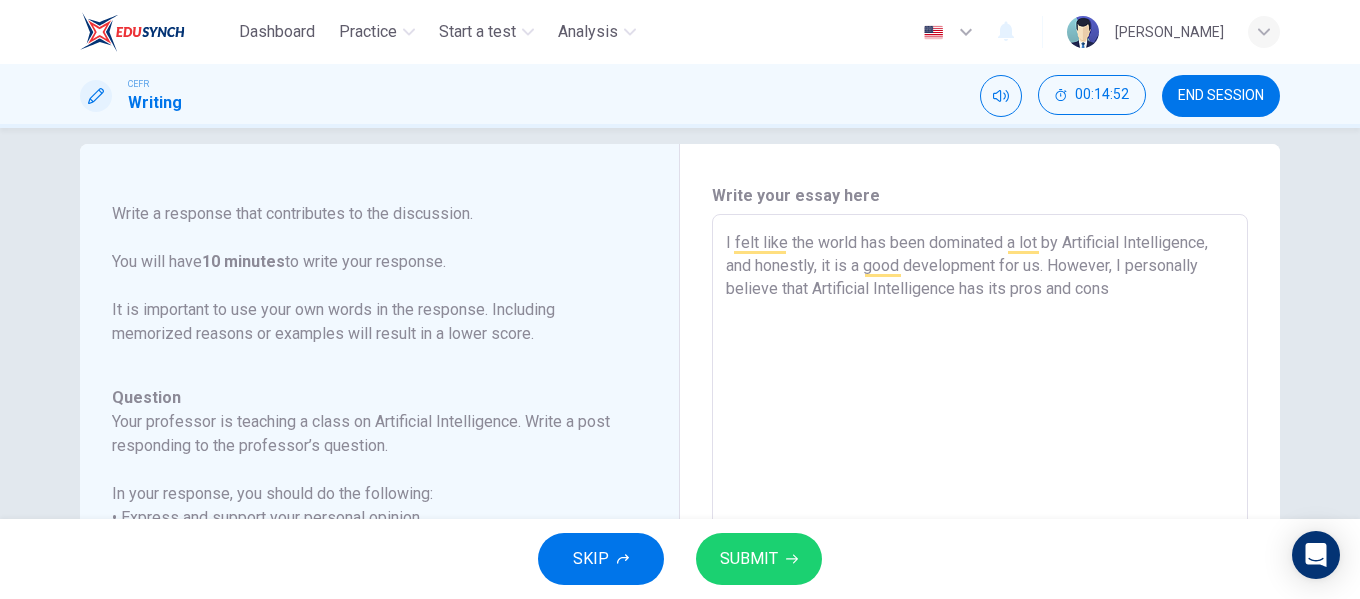 scroll, scrollTop: 0, scrollLeft: 0, axis: both 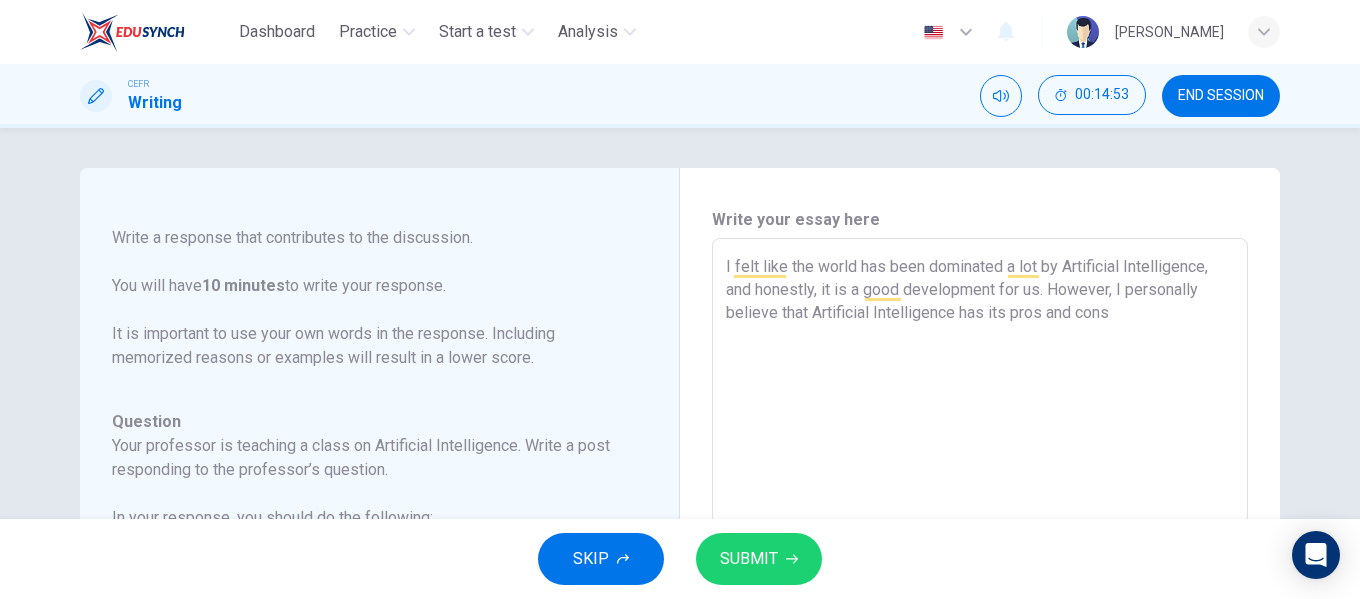 click on "I felt like the world has been dominated a lot by Artificial Intelligence, and honestly, it is a good development for us. However, I personally believe that Artificial Intelligence has its pros and cons" at bounding box center [980, 572] 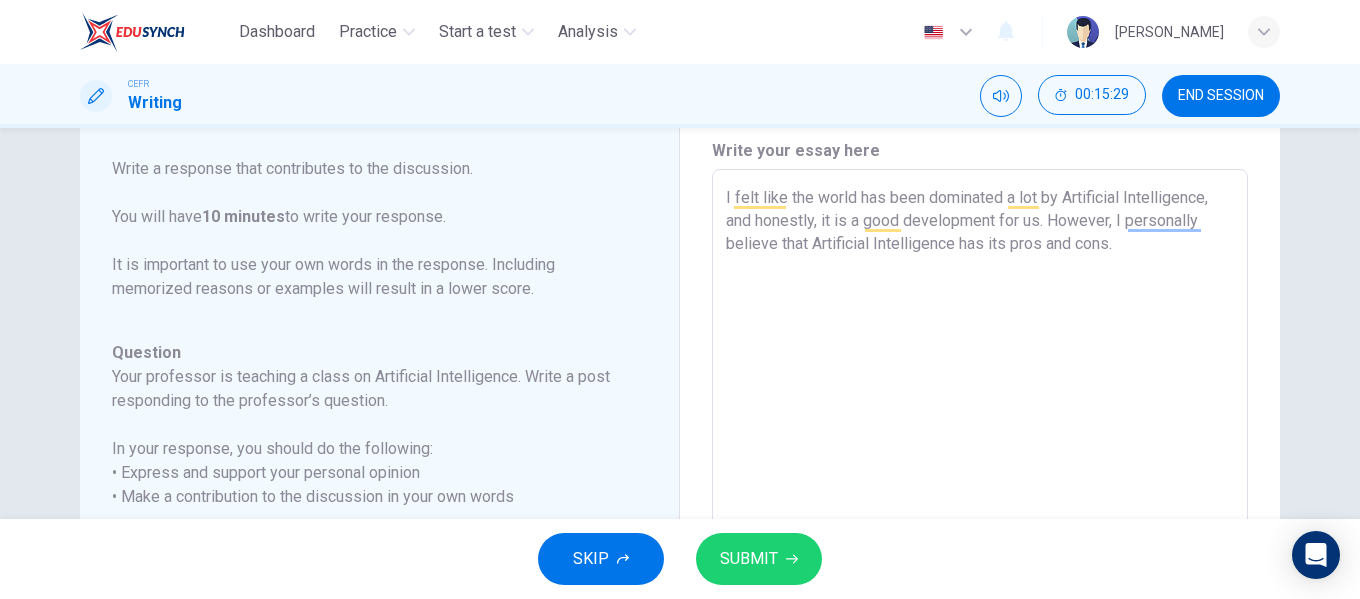 scroll, scrollTop: 0, scrollLeft: 0, axis: both 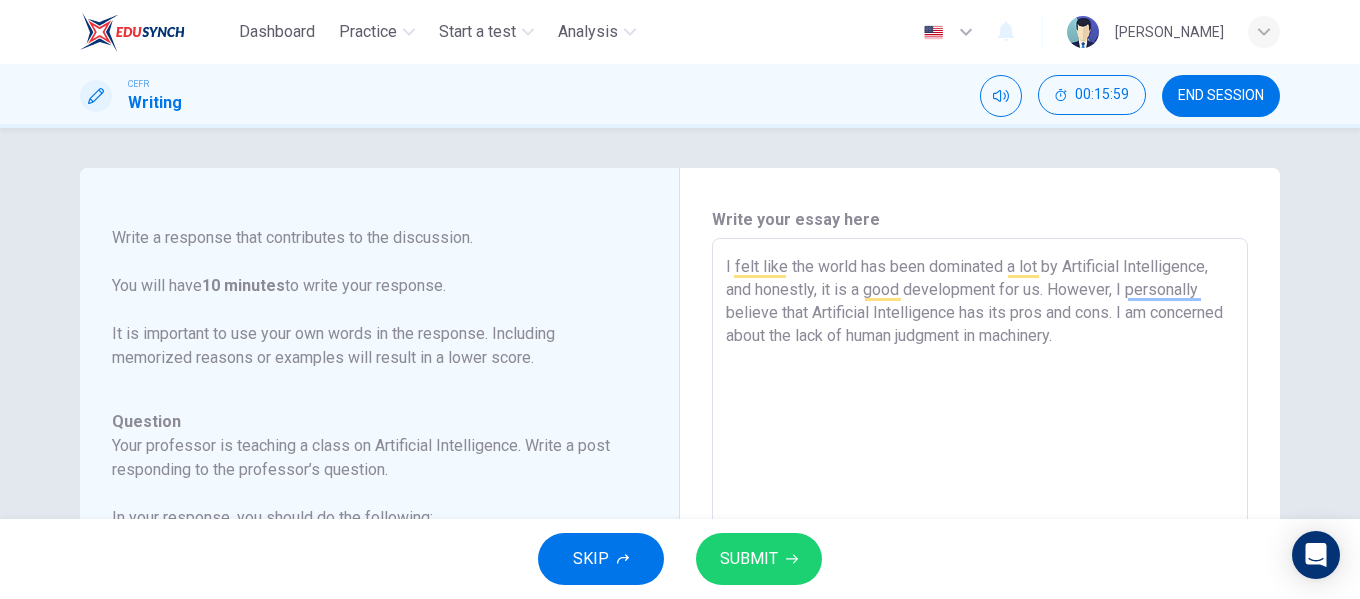 click on "I felt like the world has been dominated a lot by Artificial Intelligence, and honestly, it is a good development for us. However, I personally believe that Artificial Intelligence has its pros and cons. I am concerned about the lack of human judgment in machinery." at bounding box center [980, 572] 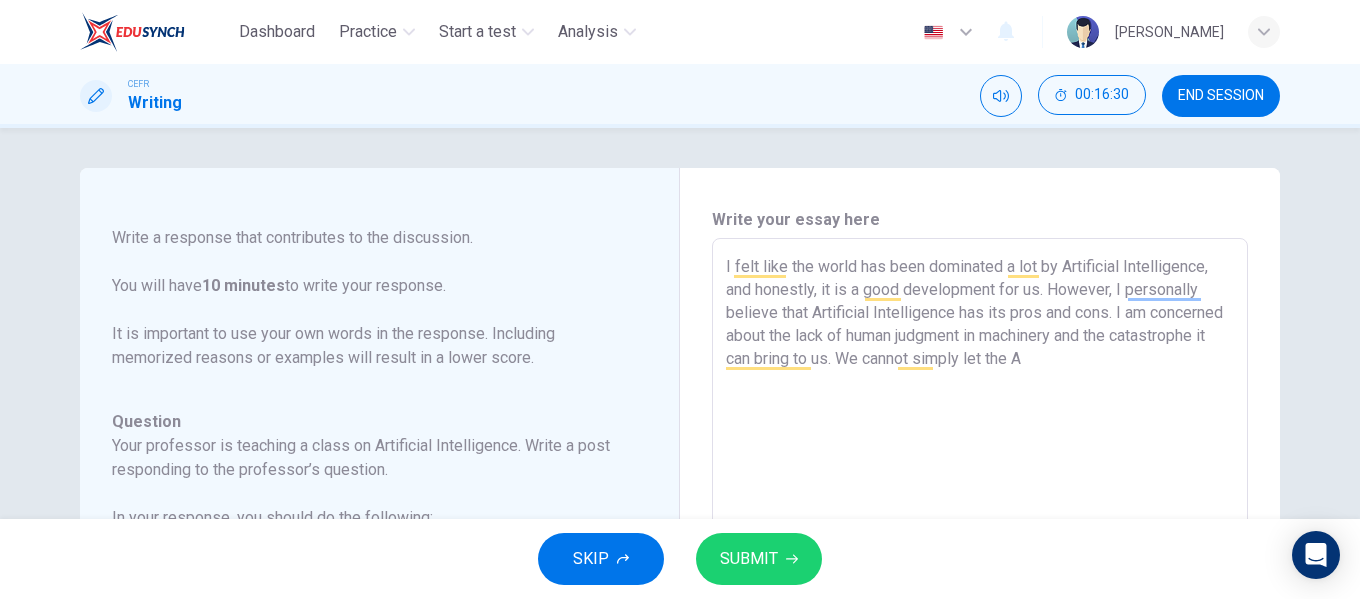 click on "I felt like the world has been dominated a lot by Artificial Intelligence, and honestly, it is a good development for us. However, I personally believe that Artificial Intelligence has its pros and cons. I am concerned about the lack of human judgment in machinery and the catastrophe it can bring to us. We cannot simply let the A" at bounding box center [980, 572] 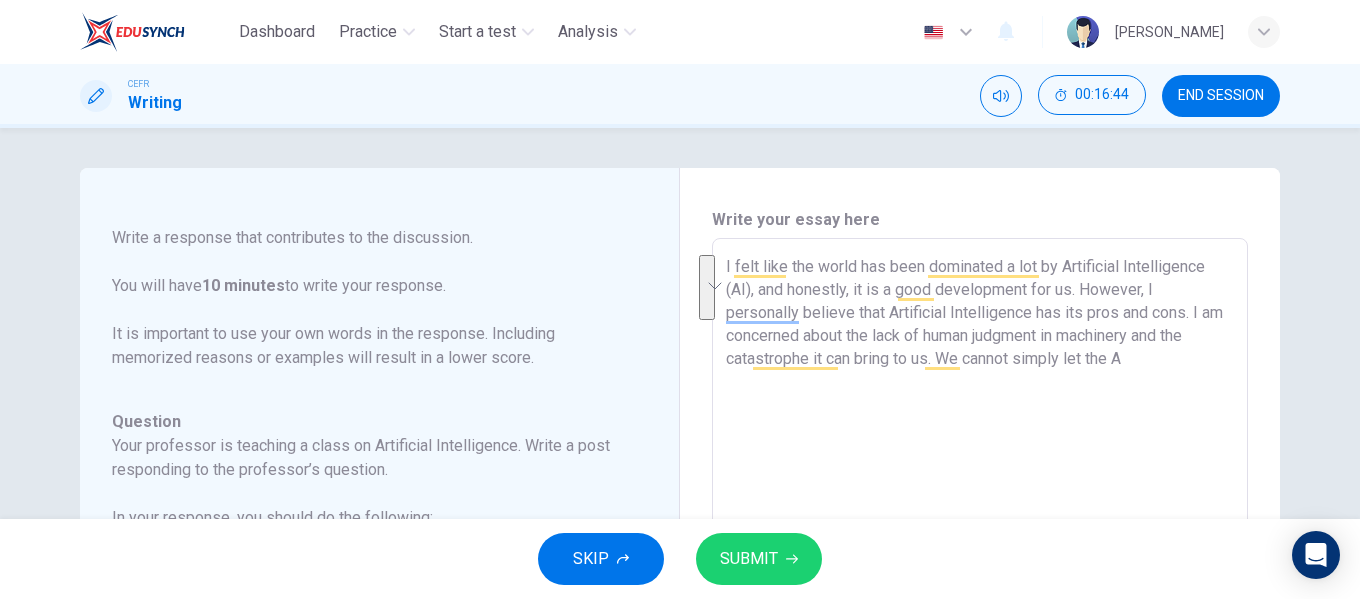 drag, startPoint x: 1031, startPoint y: 320, endPoint x: 942, endPoint y: 238, distance: 121.016525 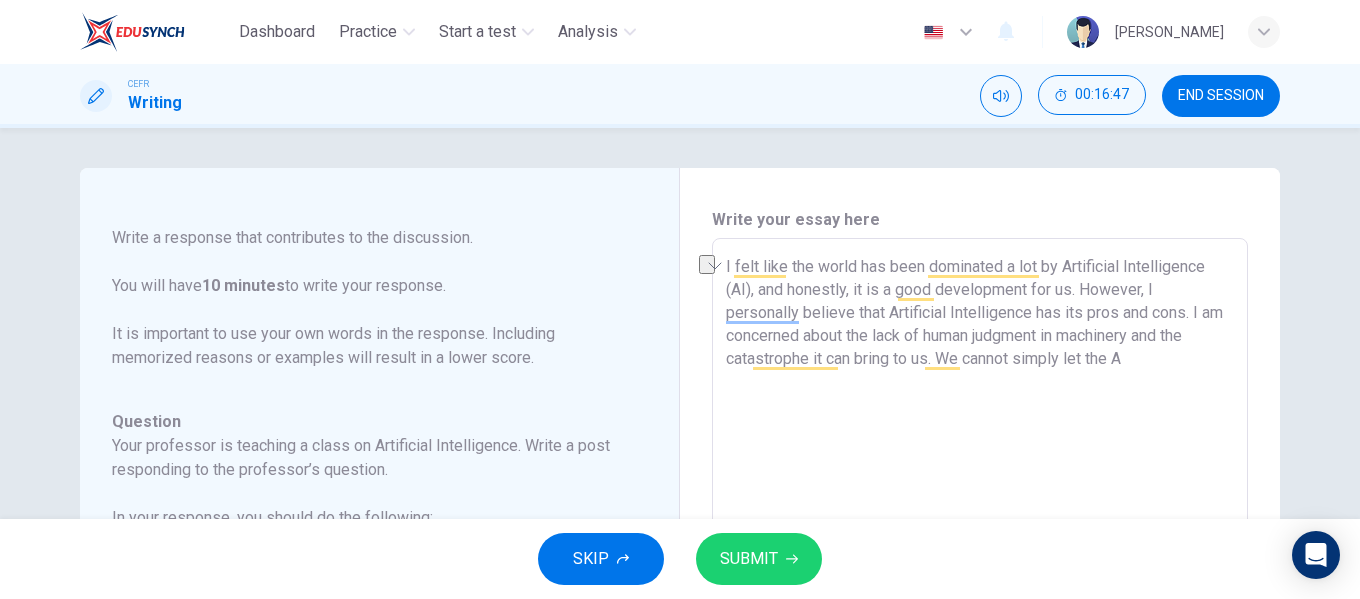 drag, startPoint x: 1025, startPoint y: 312, endPoint x: 888, endPoint y: 320, distance: 137.23338 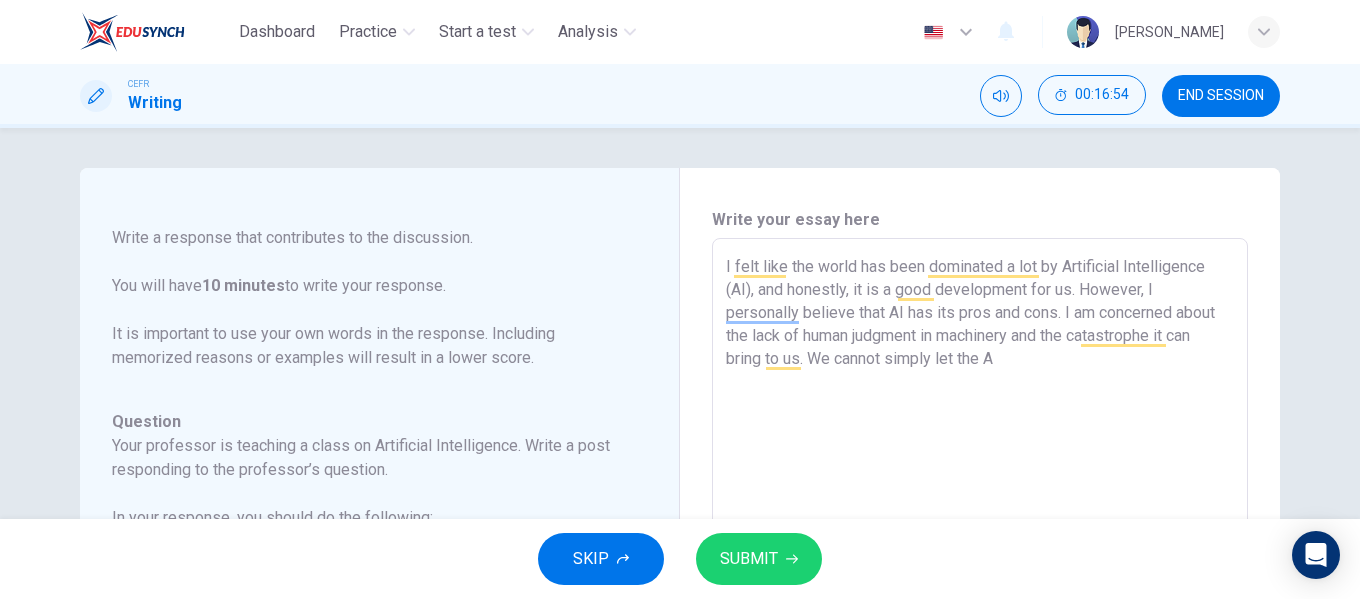 click on "I felt like the world has been dominated a lot by Artificial Intelligence (AI), and honestly, it is a good development for us. However, I personally believe that AI has its pros and cons. I am concerned about the lack of human judgment in machinery and the catastrophe it can bring to us. We cannot simply let the A" at bounding box center [980, 572] 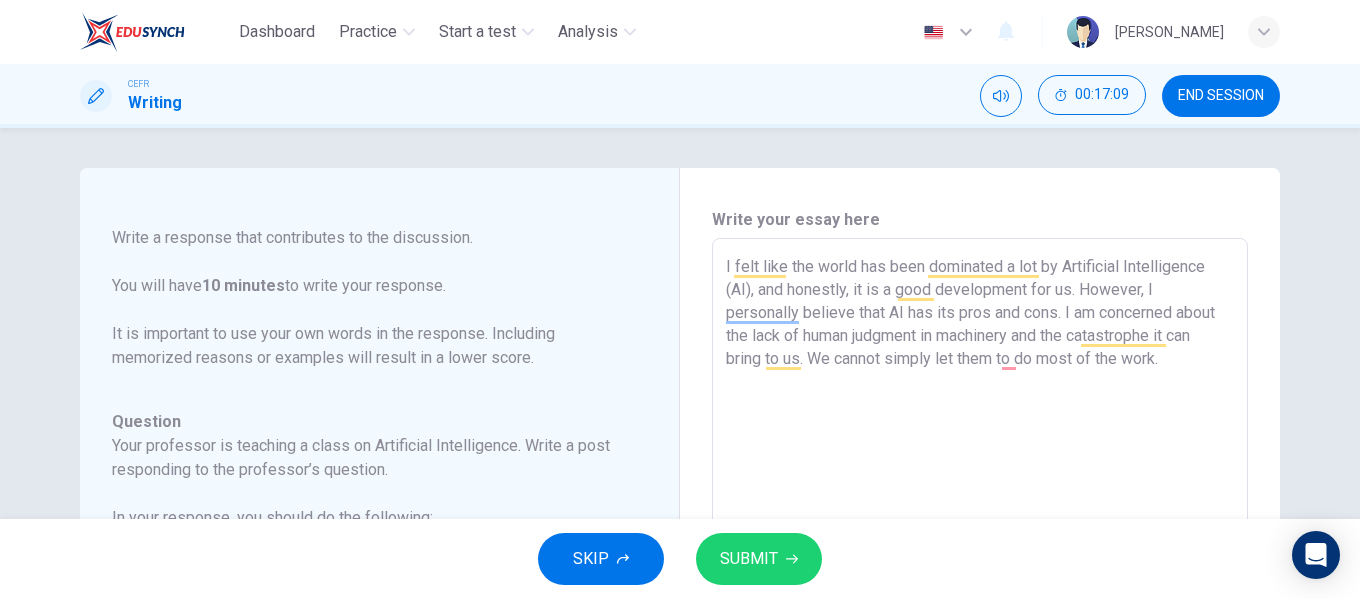 click on "I felt like the world has been dominated a lot by Artificial Intelligence (AI), and honestly, it is a good development for us. However, I personally believe that AI has its pros and cons. I am concerned about the lack of human judgment in machinery and the catastrophe it can bring to us. We cannot simply let them to do most of the work." at bounding box center (980, 572) 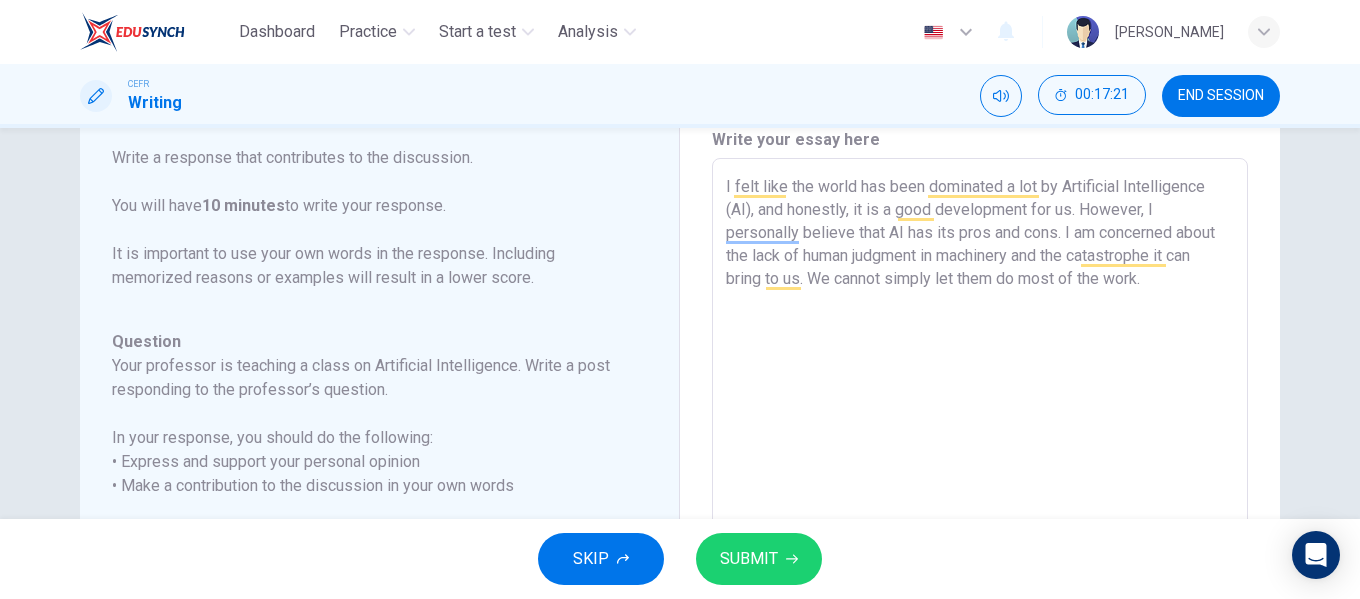 scroll, scrollTop: 81, scrollLeft: 0, axis: vertical 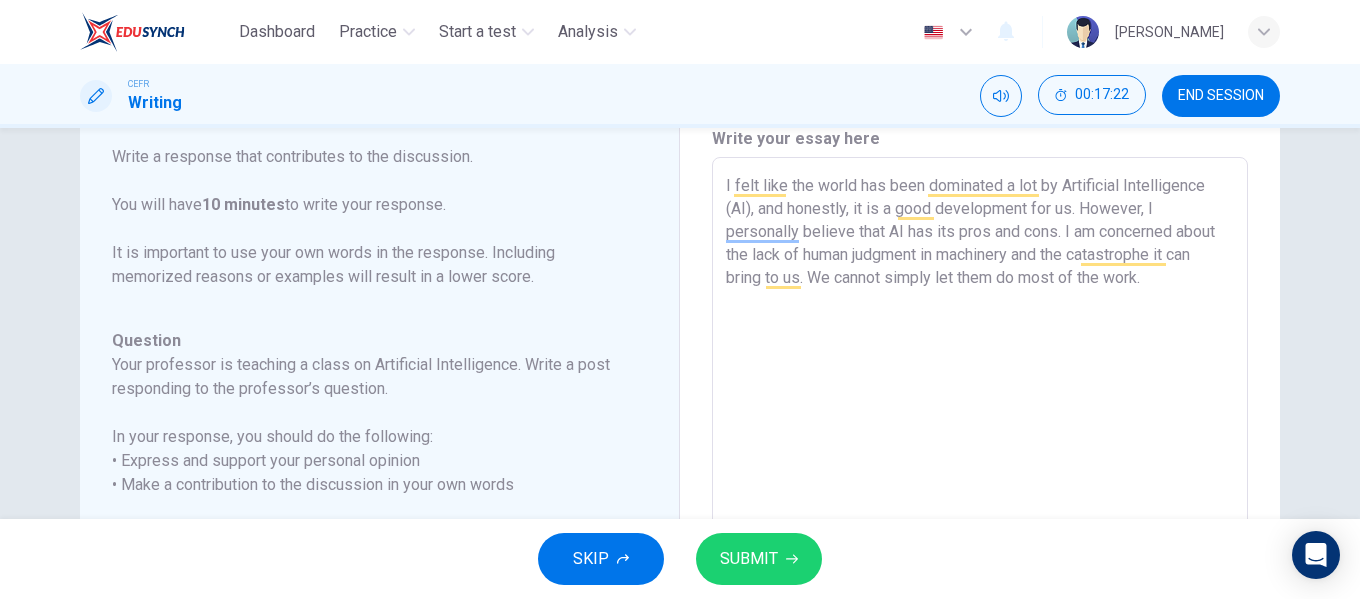 click on "I felt like the world has been dominated a lot by Artificial Intelligence (AI), and honestly, it is a good development for us. However, I personally believe that AI has its pros and cons. I am concerned about the lack of human judgment in machinery and the catastrophe it can bring to us. We cannot simply let them do most of the work." at bounding box center [980, 491] 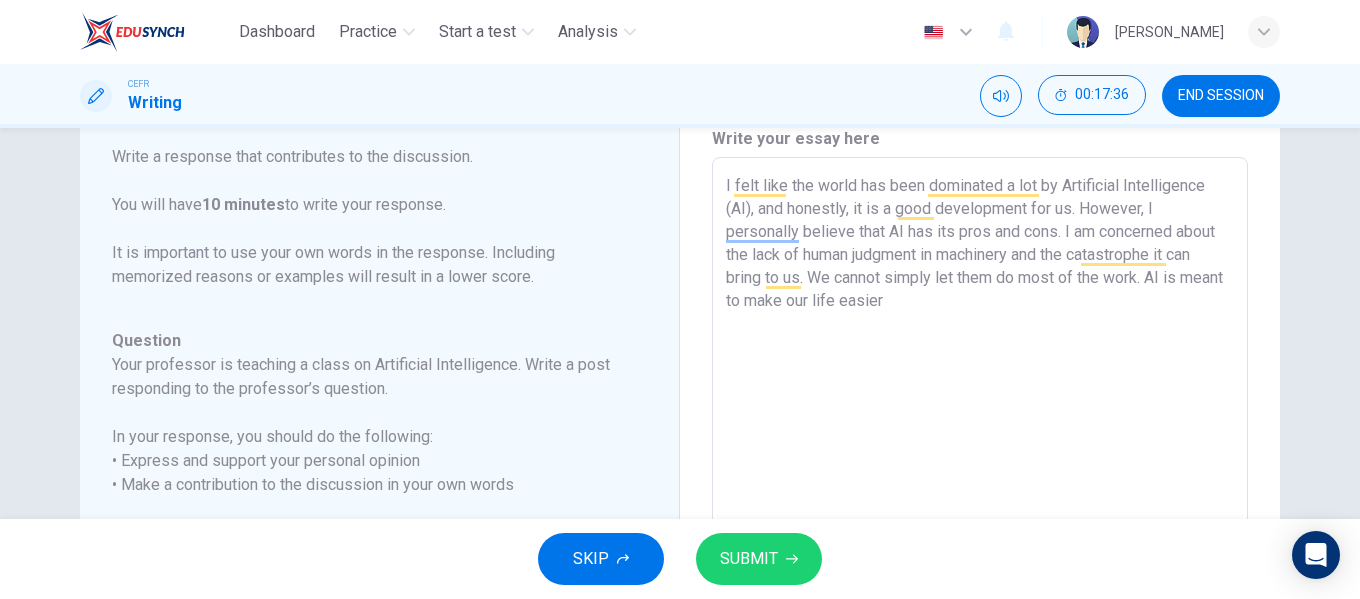 drag, startPoint x: 789, startPoint y: 304, endPoint x: 825, endPoint y: 304, distance: 36 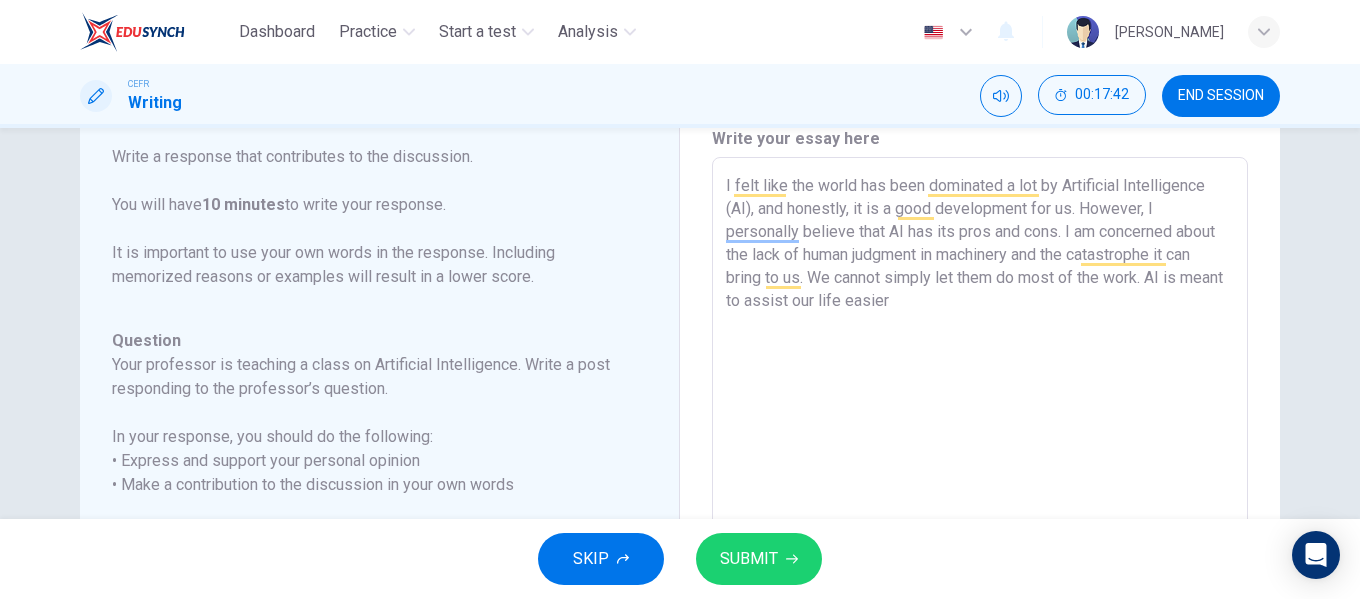 click on "I felt like the world has been dominated a lot by Artificial Intelligence (AI), and honestly, it is a good development for us. However, I personally believe that AI has its pros and cons. I am concerned about the lack of human judgment in machinery and the catastrophe it can bring to us. We cannot simply let them do most of the work. AI is meant to assist our life easier" at bounding box center [980, 491] 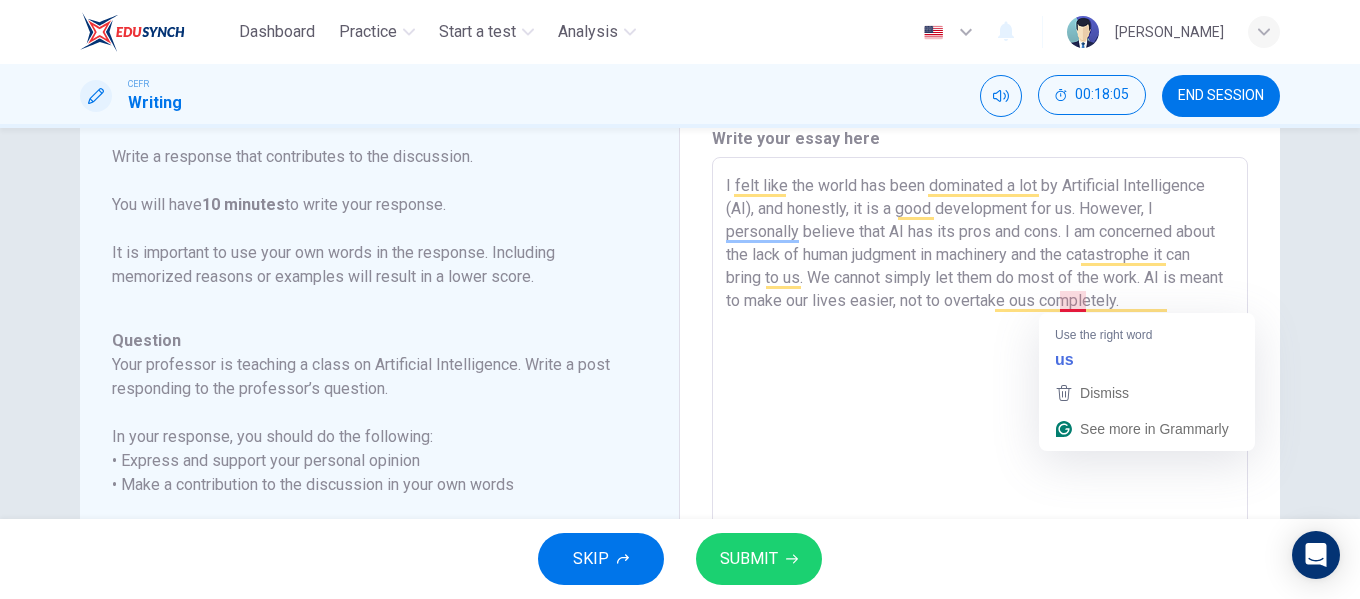click on "I felt like the world has been dominated a lot by Artificial Intelligence (AI), and honestly, it is a good development for us. However, I personally believe that AI has its pros and cons. I am concerned about the lack of human judgment in machinery and the catastrophe it can bring to us. We cannot simply let them do most of the work. AI is meant to make our lives easier, not to overtake ous completely." at bounding box center (980, 491) 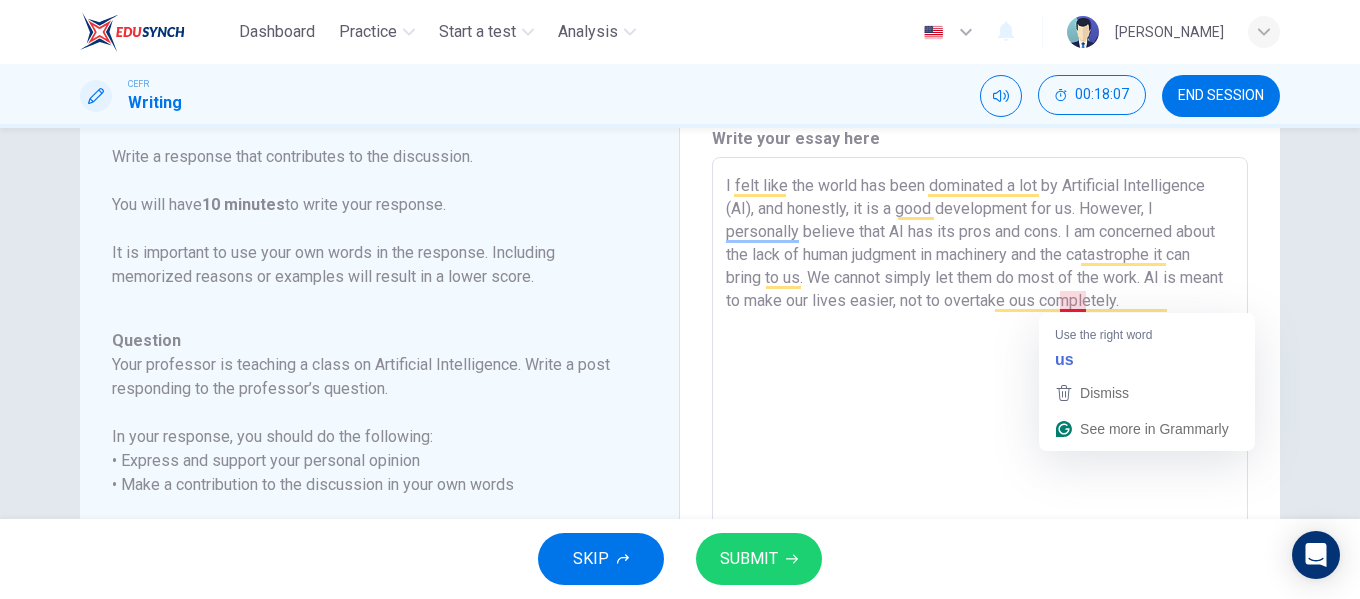 drag, startPoint x: 1086, startPoint y: 303, endPoint x: 1058, endPoint y: 304, distance: 28.01785 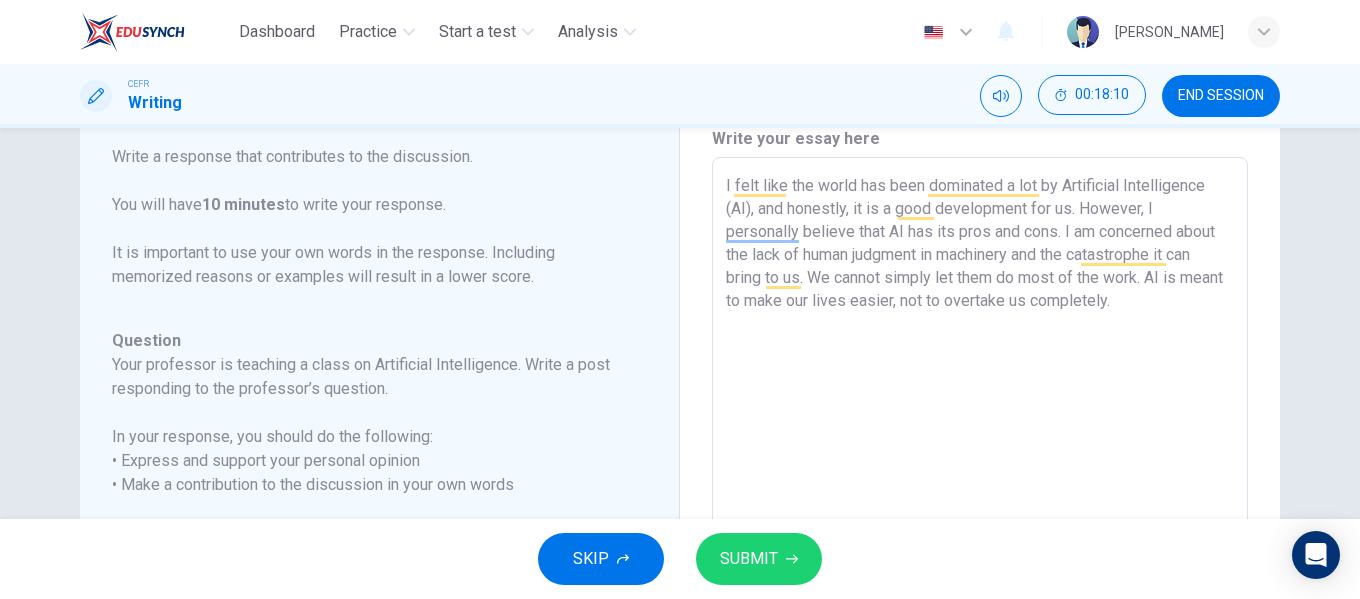 click on "I felt like the world has been dominated a lot by Artificial Intelligence (AI), and honestly, it is a good development for us. However, I personally believe that AI has its pros and cons. I am concerned about the lack of human judgment in machinery and the catastrophe it can bring to us. We cannot simply let them do most of the work. AI is meant to make our lives easier, not to overtake us completely." at bounding box center [980, 491] 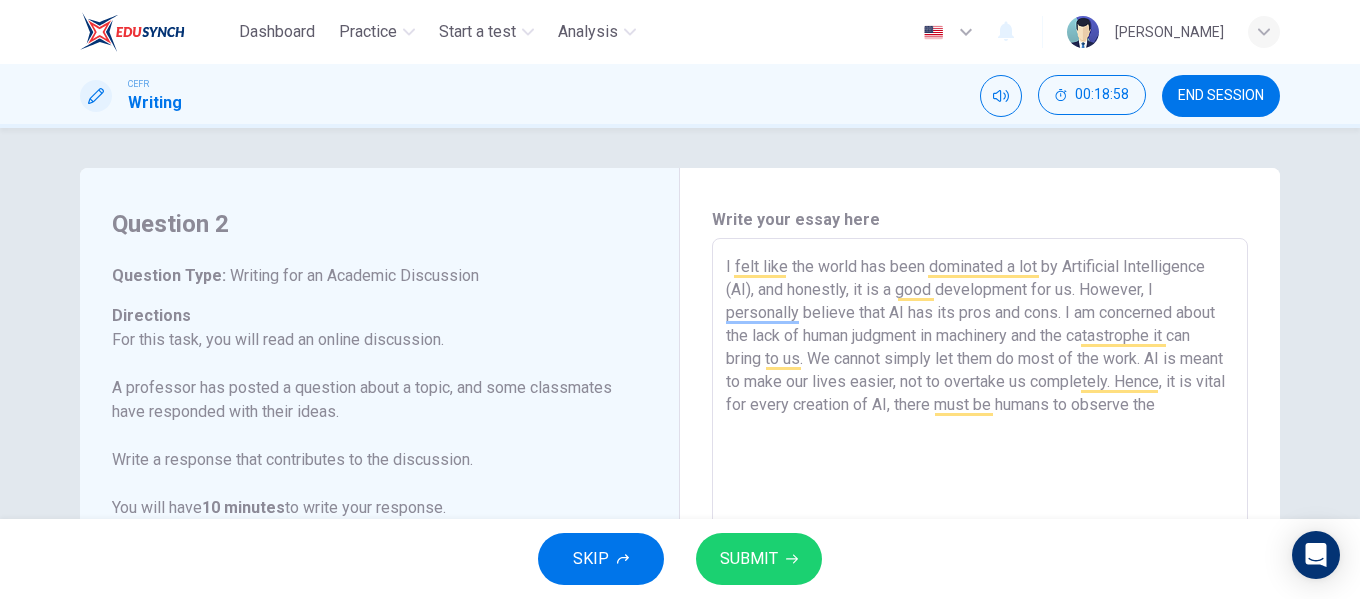 scroll, scrollTop: 0, scrollLeft: 0, axis: both 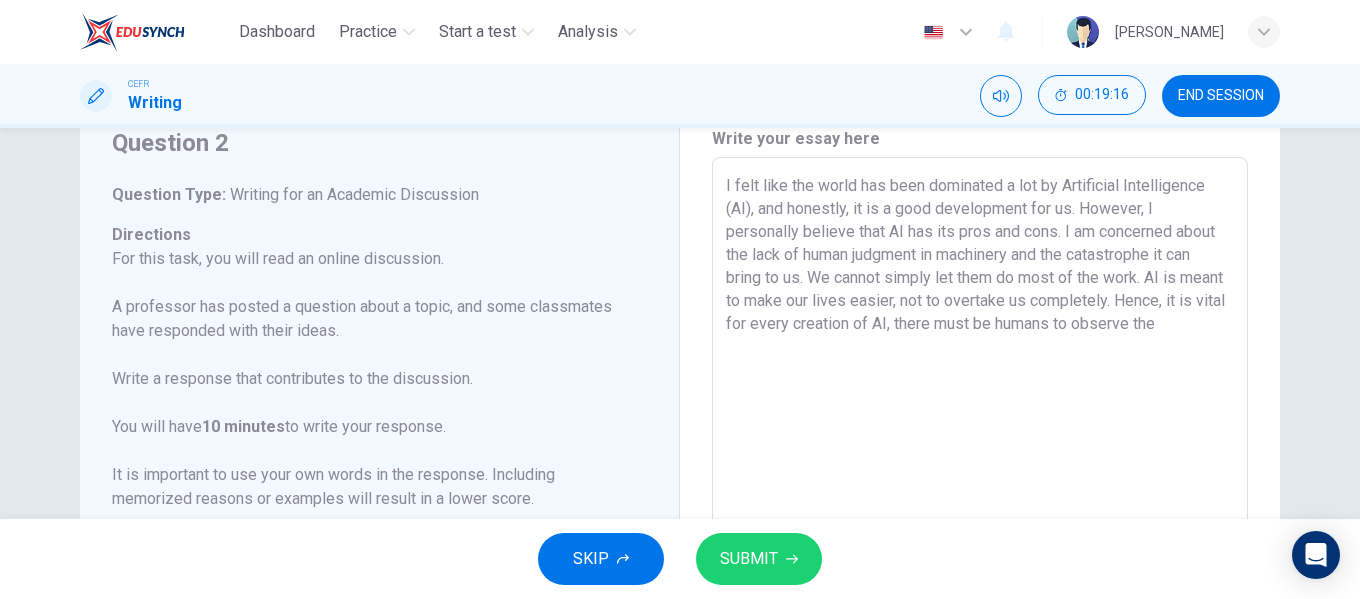 click on "I felt like the world has been dominated a lot by Artificial Intelligence (AI), and honestly, it is a good development for us. However, I personally believe that AI has its pros and cons. I am concerned about the lack of human judgment in machinery and the catastrophe it can bring to us. We cannot simply let them do most of the work. AI is meant to make our lives easier, not to overtake us completely. Hence, it is vital for every creation of AI, there must be humans to observe the  x ​" at bounding box center [980, 491] 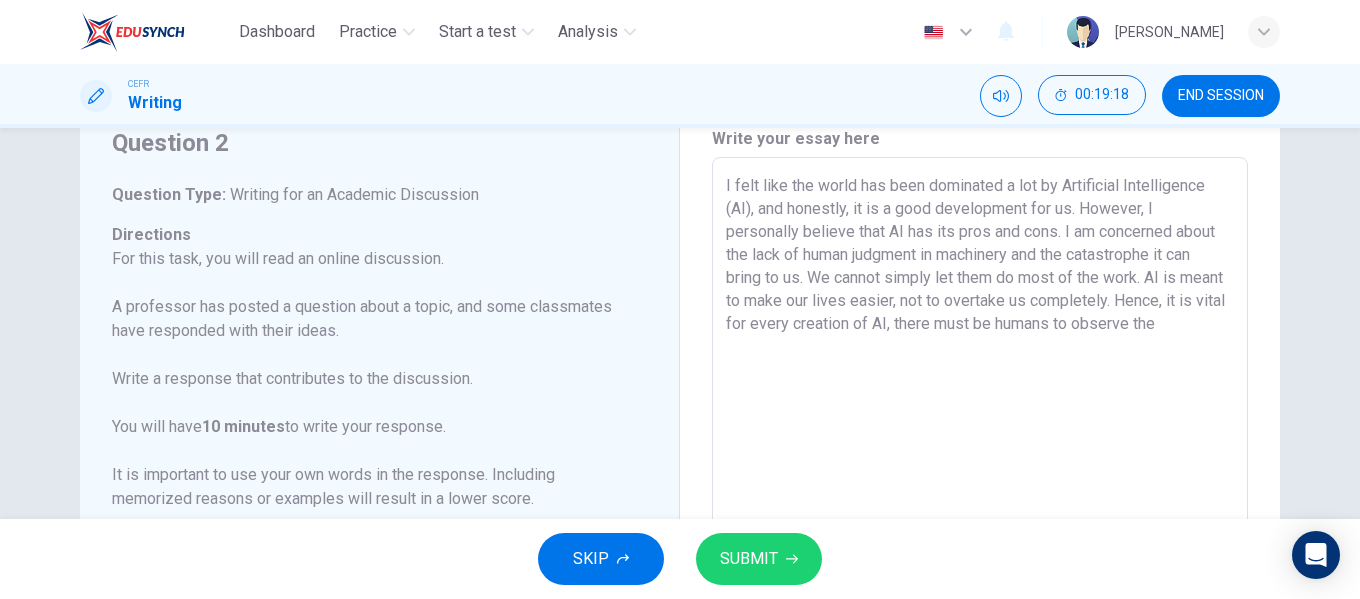 type on "I felt like the world has been dominated a lot by Artificial Intelligence (AI), and honestly, it is a good development for us. However, I personally believe that AI has its pros and cons. I am concerned about the lack of human judgment in machinery and the catastrophe it can bring to us. We cannot simply let them do most of the work. AI is meant to make our lives easier, not to overtake us completely. Hence, it is vital for every creation of AI, there must be humans to observe the o" 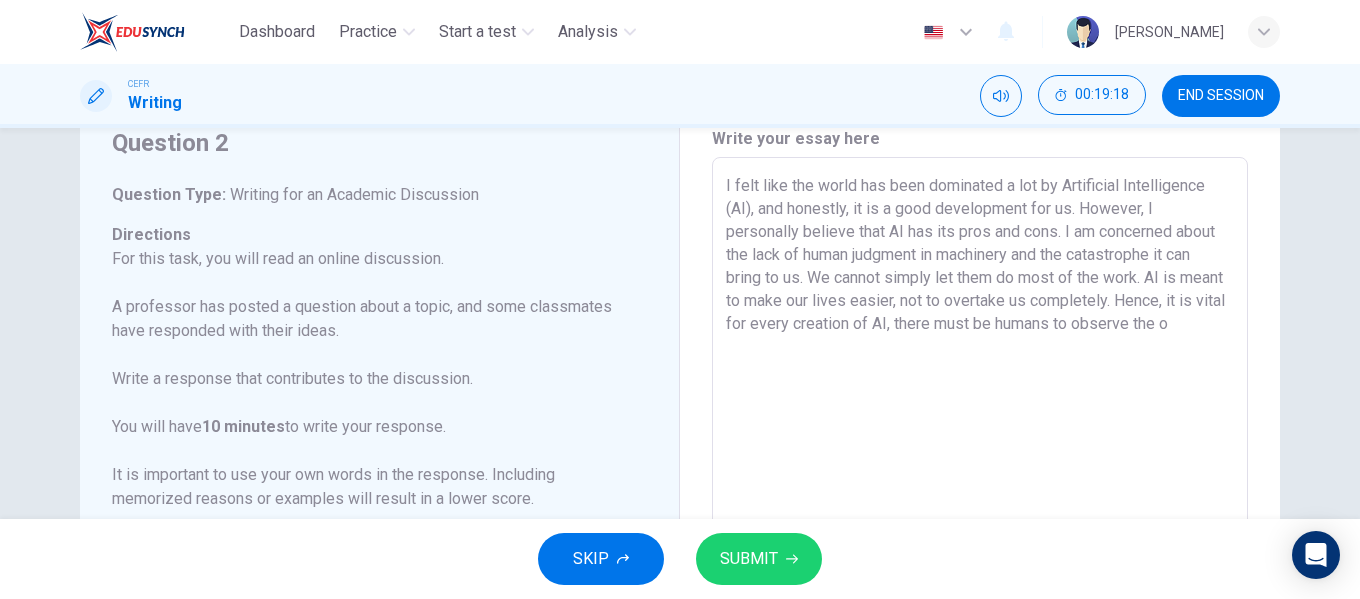 type on "x" 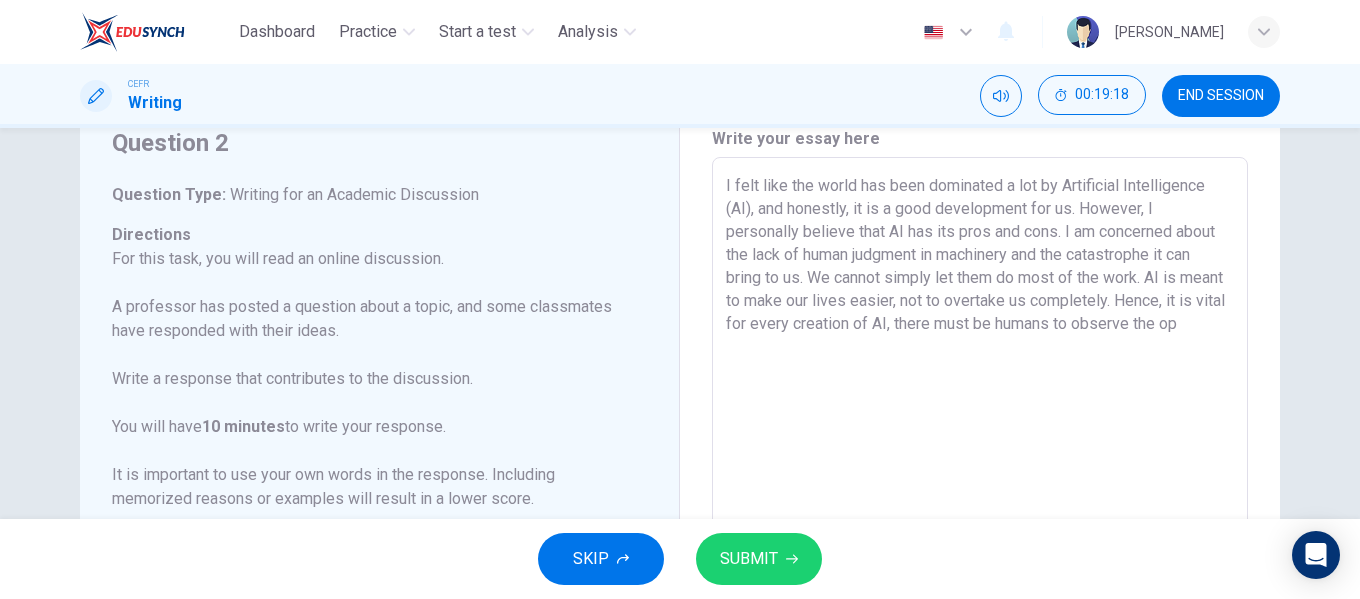 type on "x" 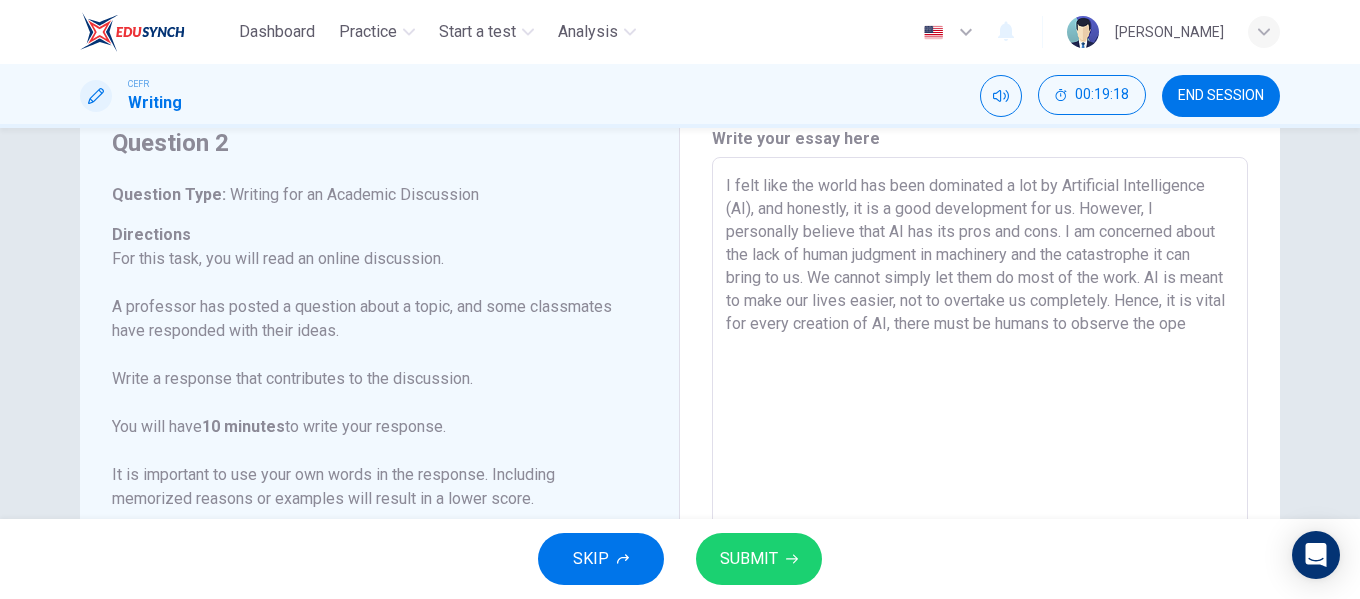 type on "x" 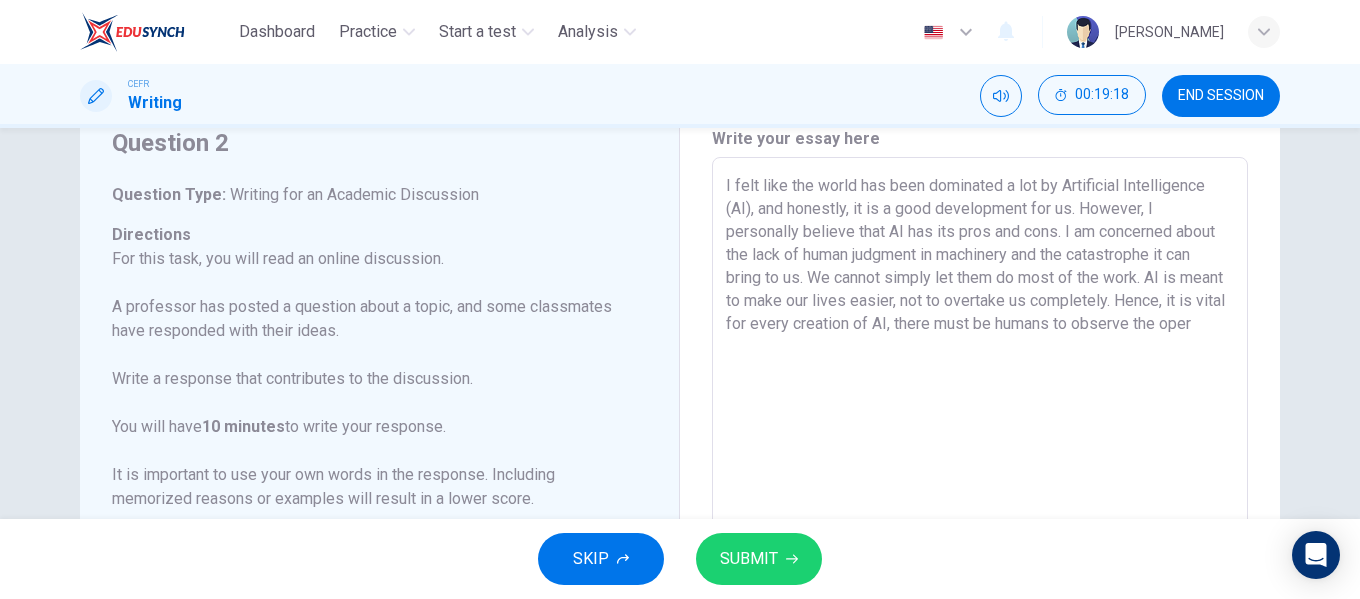 type on "x" 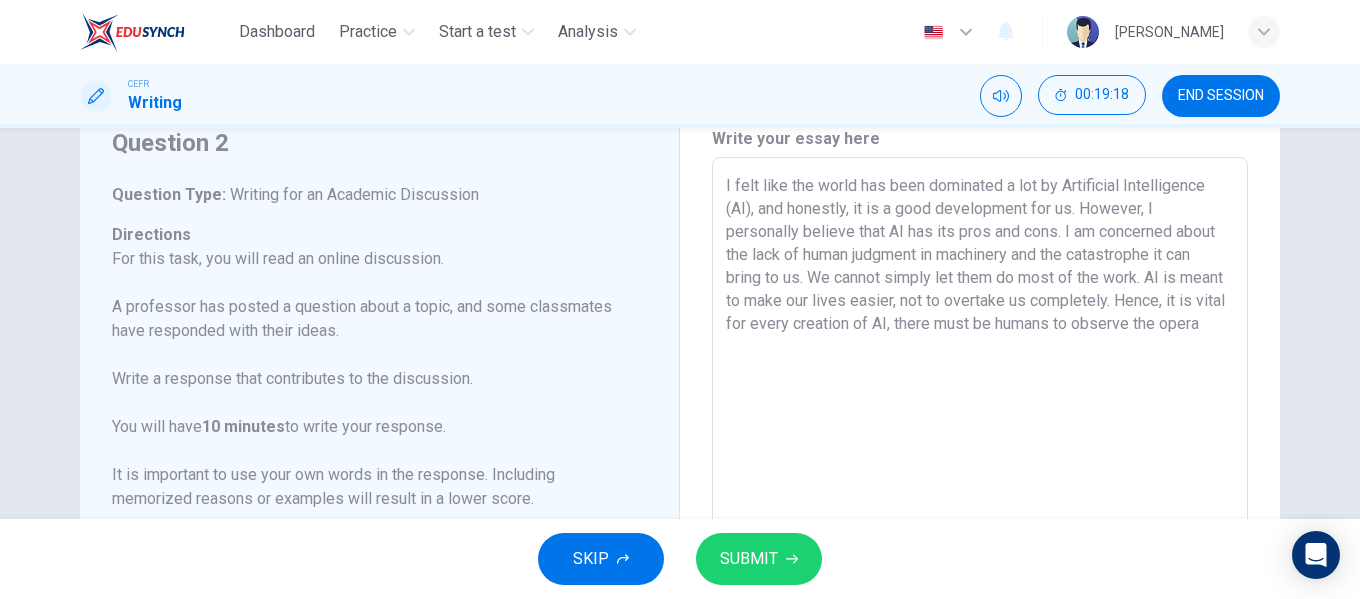 type on "I felt like the world has been dominated a lot by Artificial Intelligence (AI), and honestly, it is a good development for us. However, I personally believe that AI has its pros and cons. I am concerned about the lack of human judgment in machinery and the catastrophe it can bring to us. We cannot simply let them do most of the work. AI is meant to make our lives easier, not to overtake us completely. Hence, it is vital for every creation of AI, there must be humans to observe the operat" 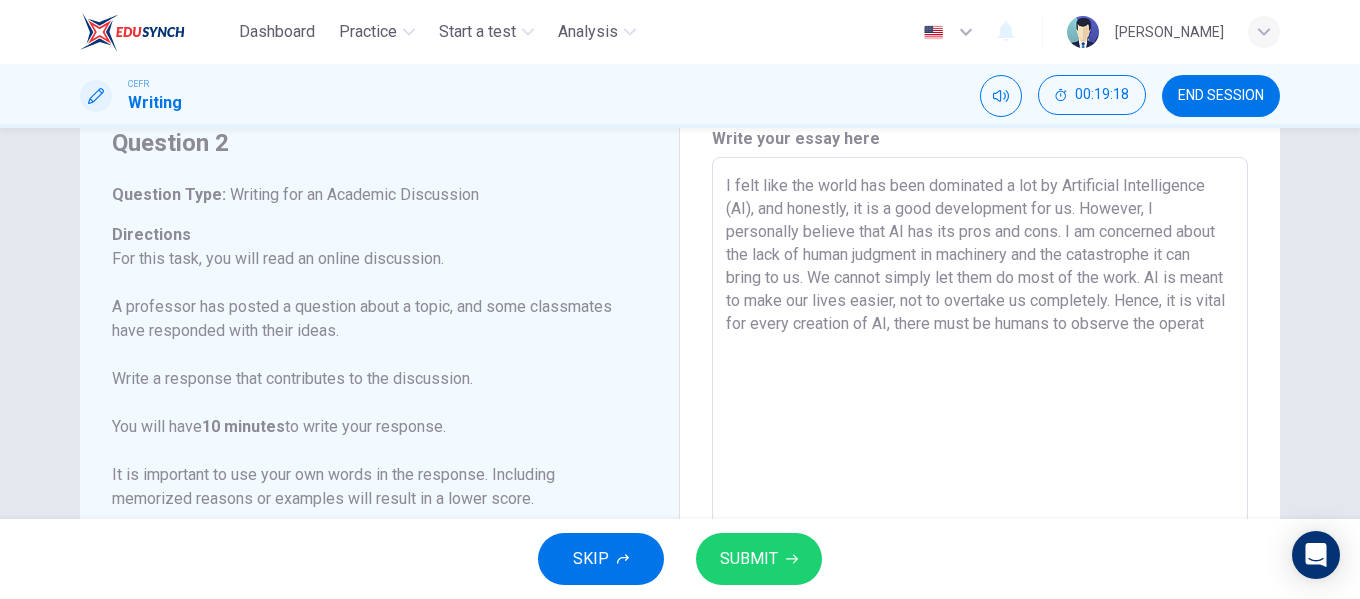 type on "x" 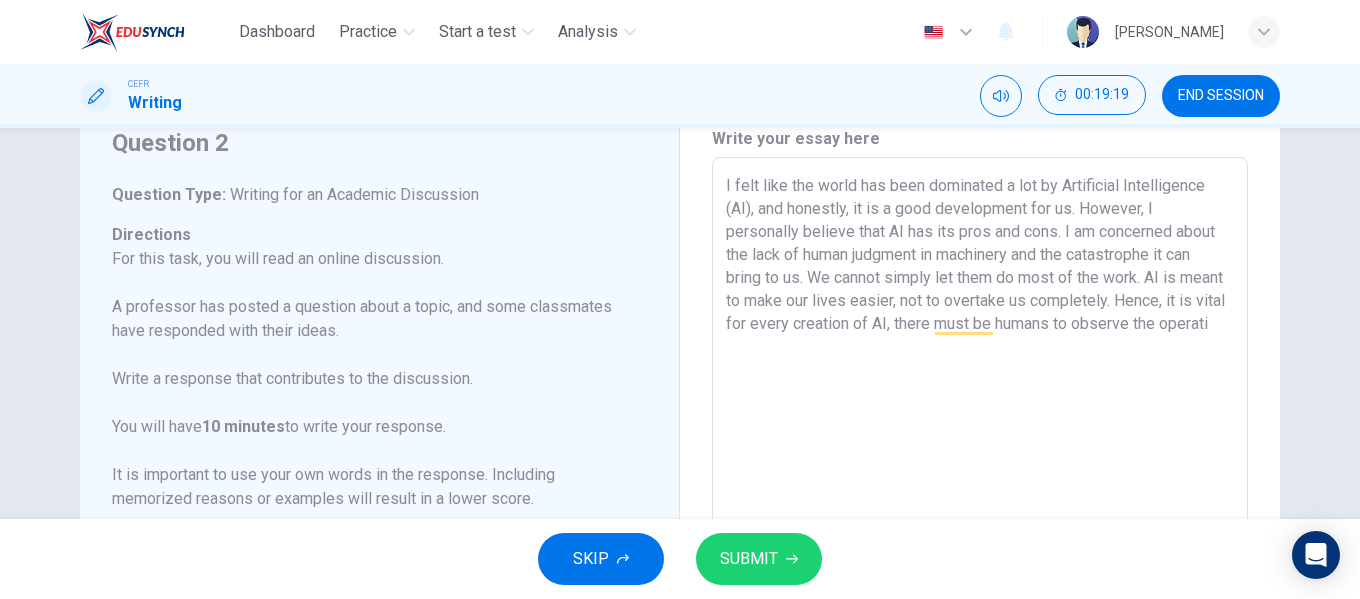 type on "I felt like the world has been dominated a lot by Artificial Intelligence (AI), and honestly, it is a good development for us. However, I personally believe that AI has its pros and cons. I am concerned about the lack of human judgment in machinery and the catastrophe it can bring to us. We cannot simply let them do most of the work. AI is meant to make our lives easier, not to overtake us completely. Hence, it is vital for every creation of AI, there must be humans to observe the operatio" 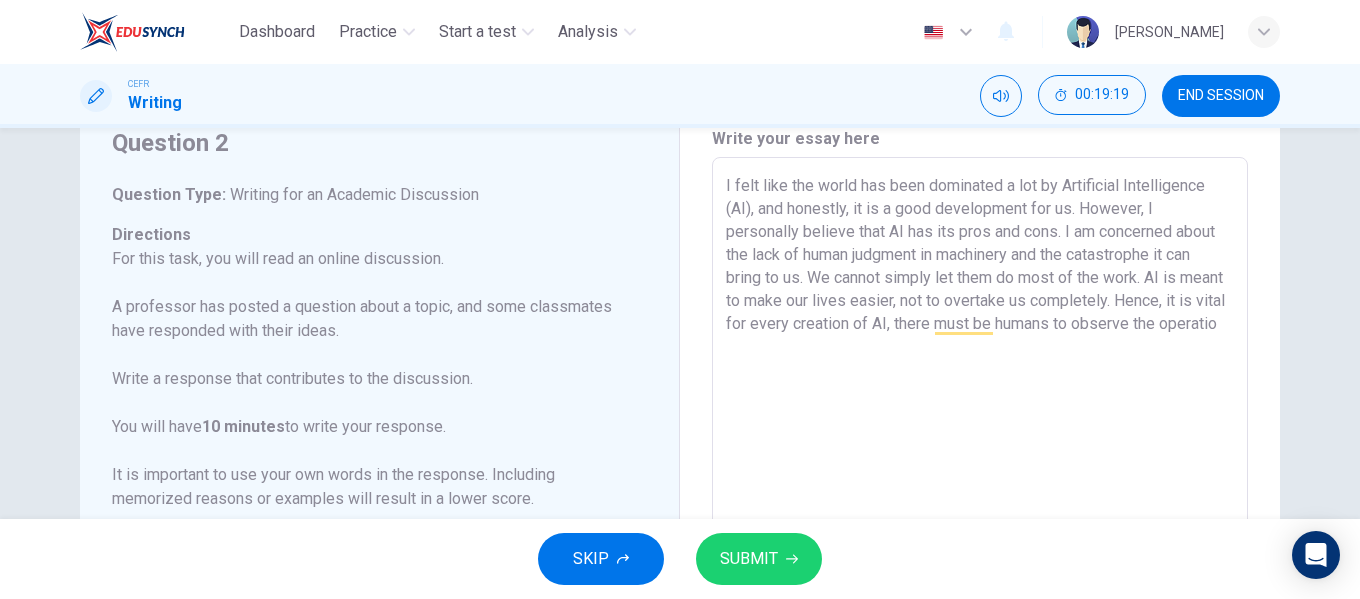type on "x" 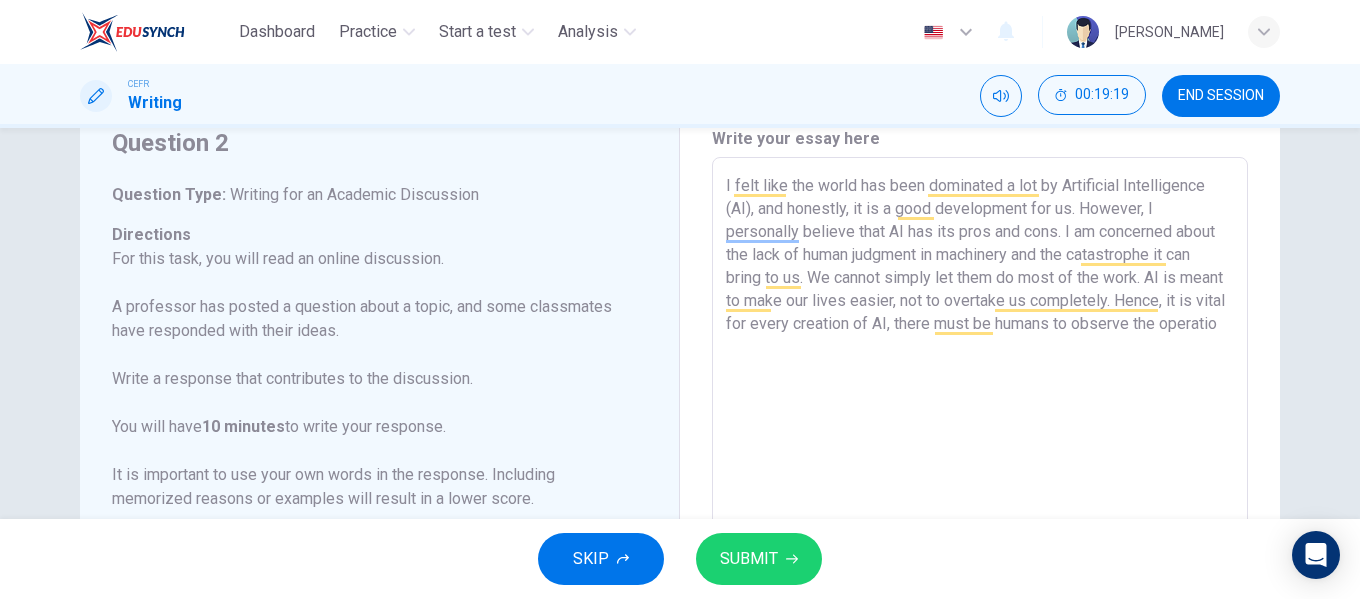 type on "I felt like the world has been dominated a lot by Artificial Intelligence (AI), and honestly, it is a good development for us. However, I personally believe that AI has its pros and cons. I am concerned about the lack of human judgment in machinery and the catastrophe it can bring to us. We cannot simply let them do most of the work. AI is meant to make our lives easier, not to overtake us completely. Hence, it is vital for every creation of AI, there must be humans to observe the operation" 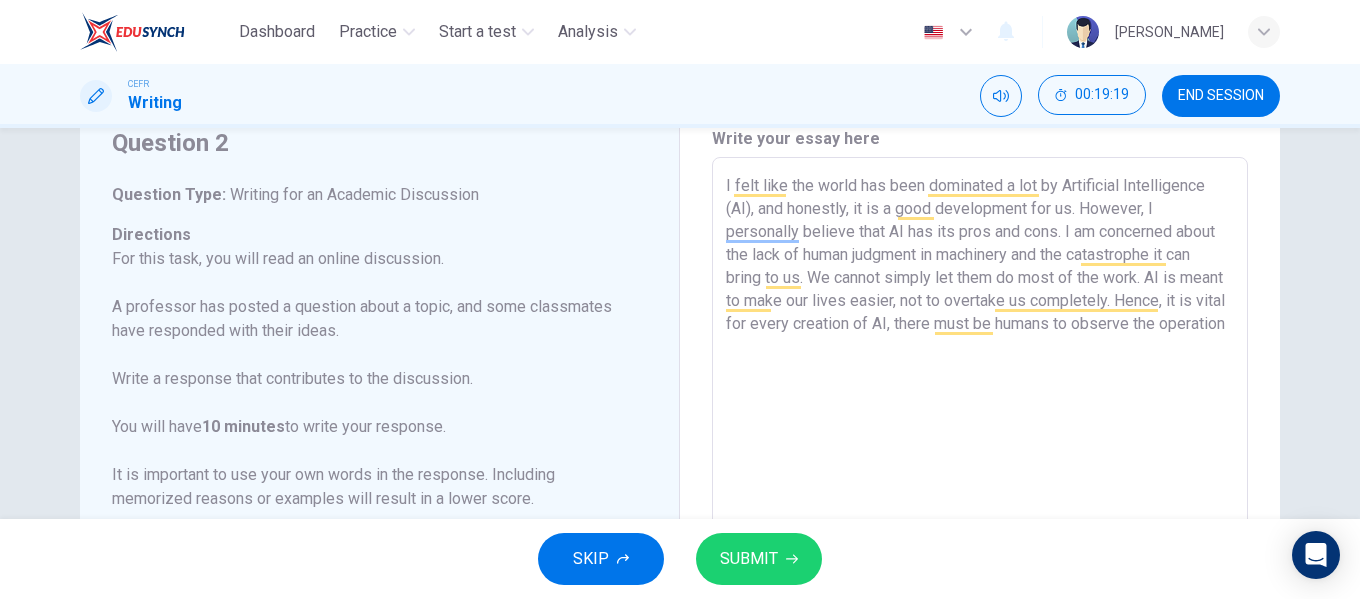 type on "x" 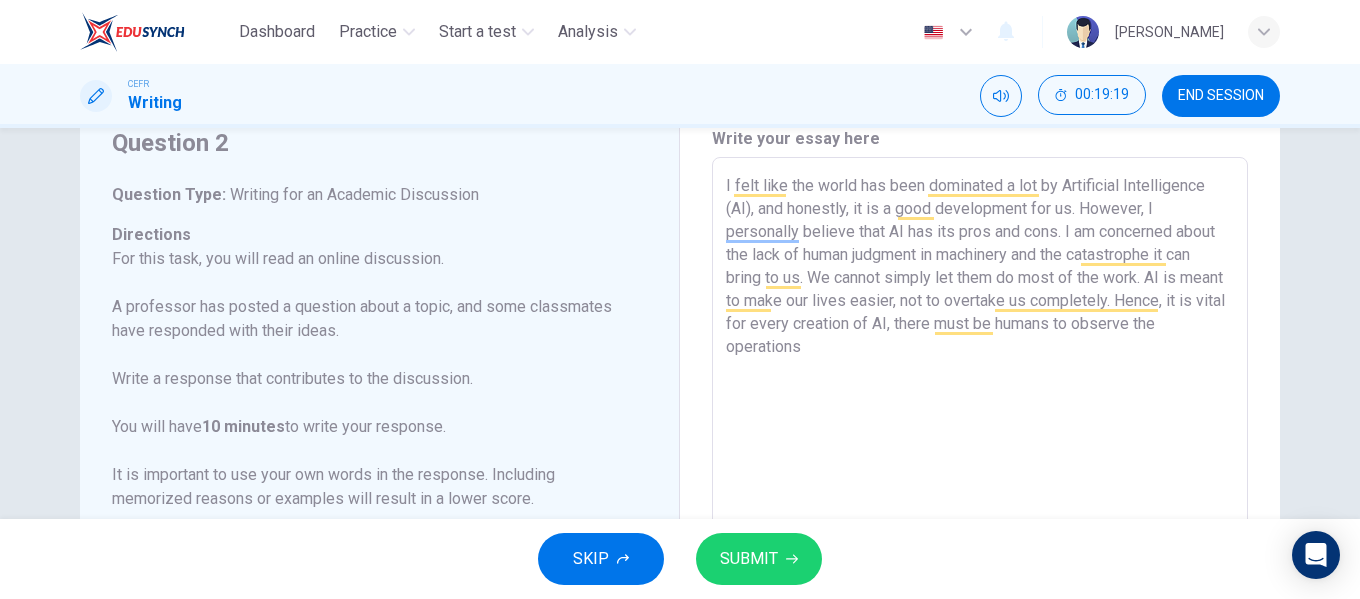 type on "x" 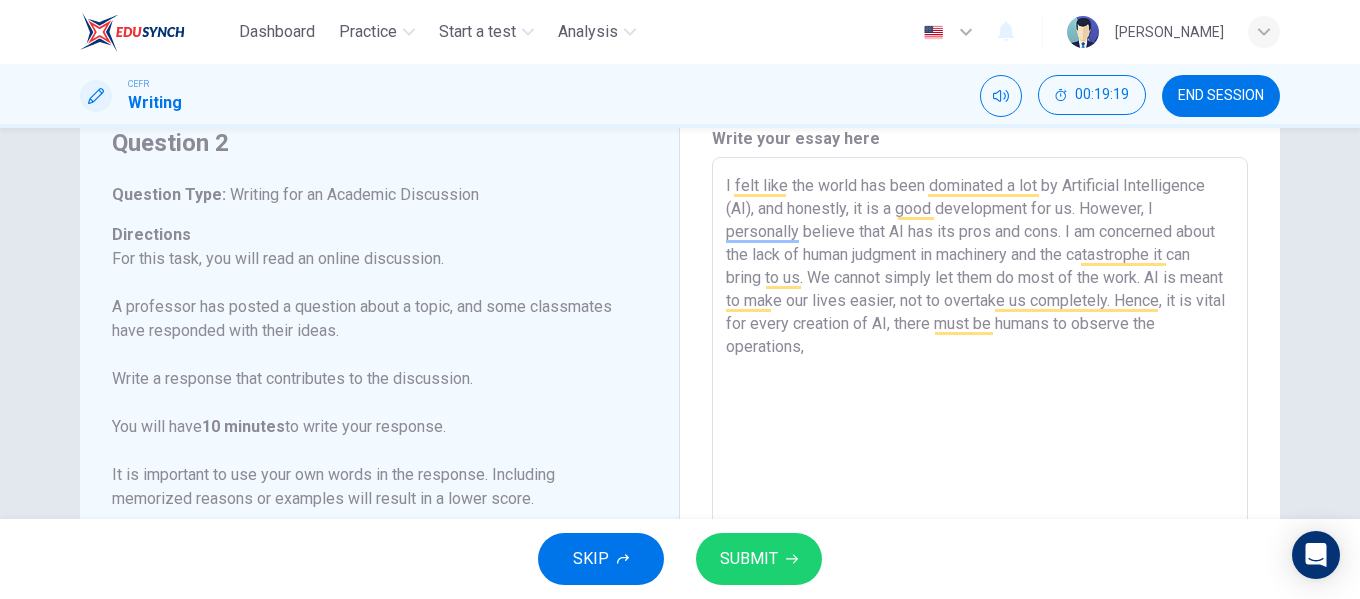 type on "x" 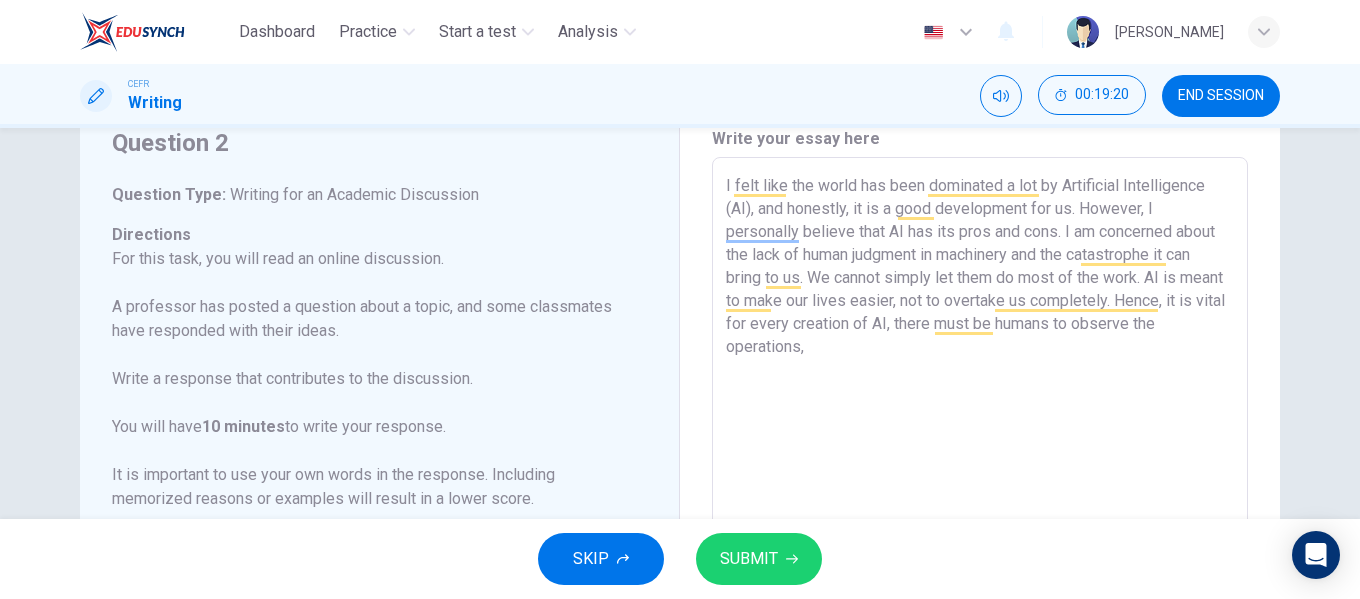 type on "I felt like the world has been dominated a lot by Artificial Intelligence (AI), and honestly, it is a good development for us. However, I personally believe that AI has its pros and cons. I am concerned about the lack of human judgment in machinery and the catastrophe it can bring to us. We cannot simply let them do most of the work. AI is meant to make our lives easier, not to overtake us completely. Hence, it is vital for every creation of AI, there must be humans to observe the operations" 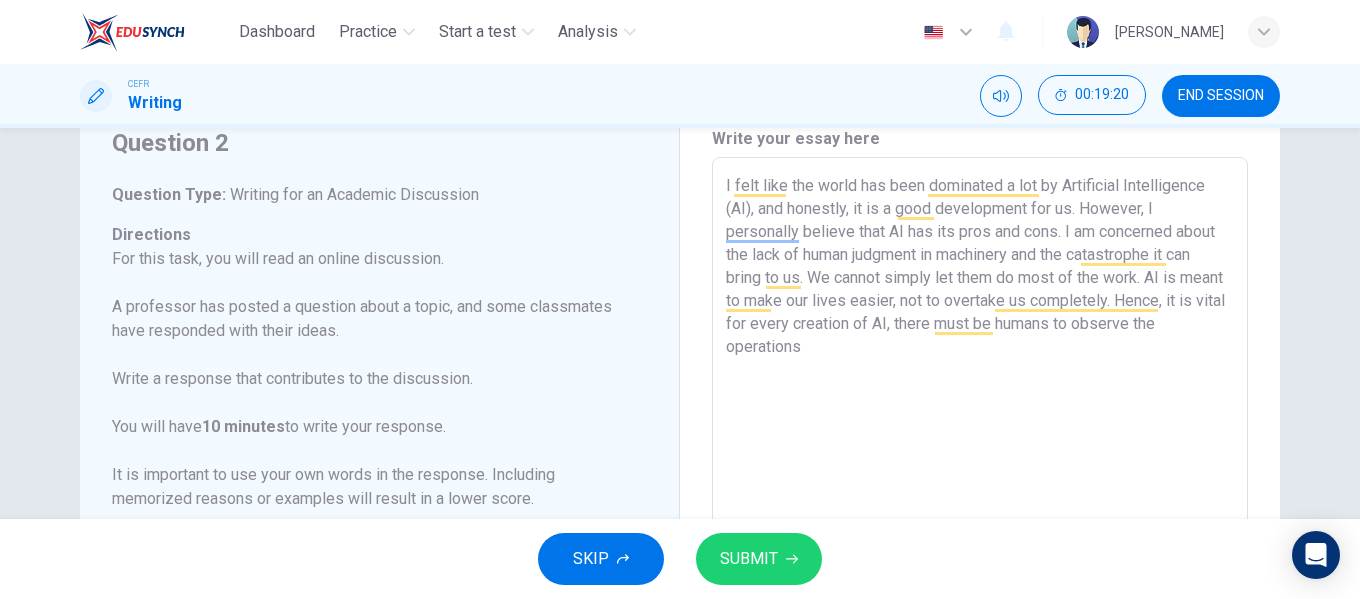 type on "x" 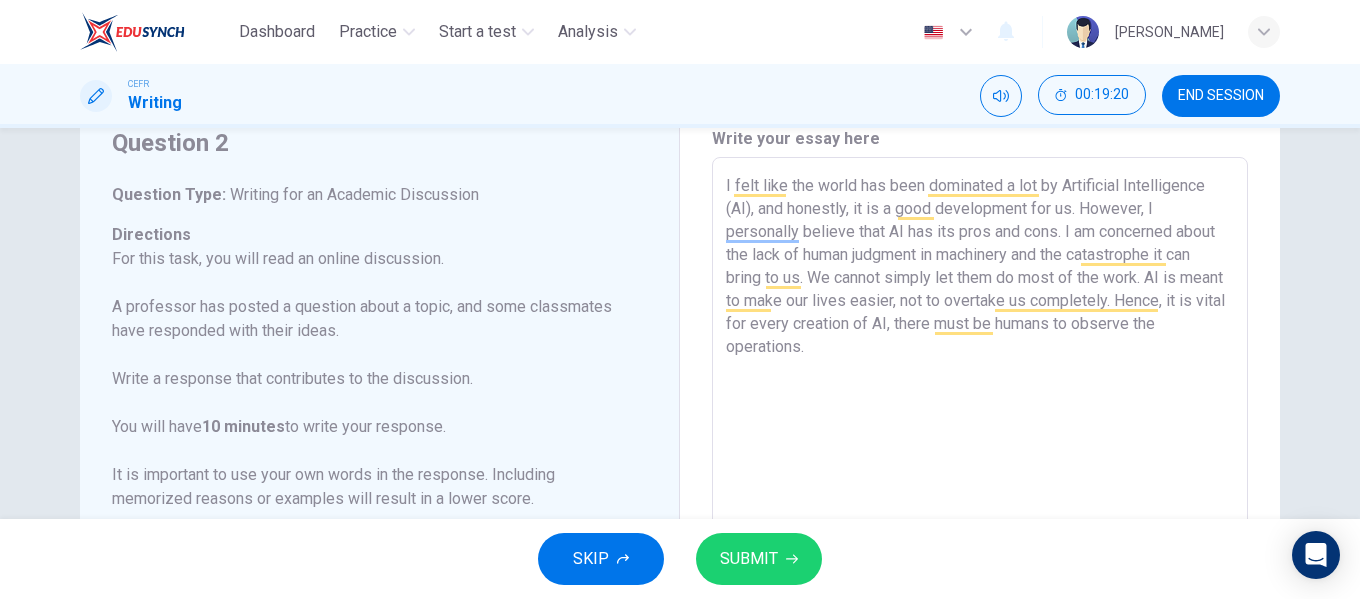 type on "x" 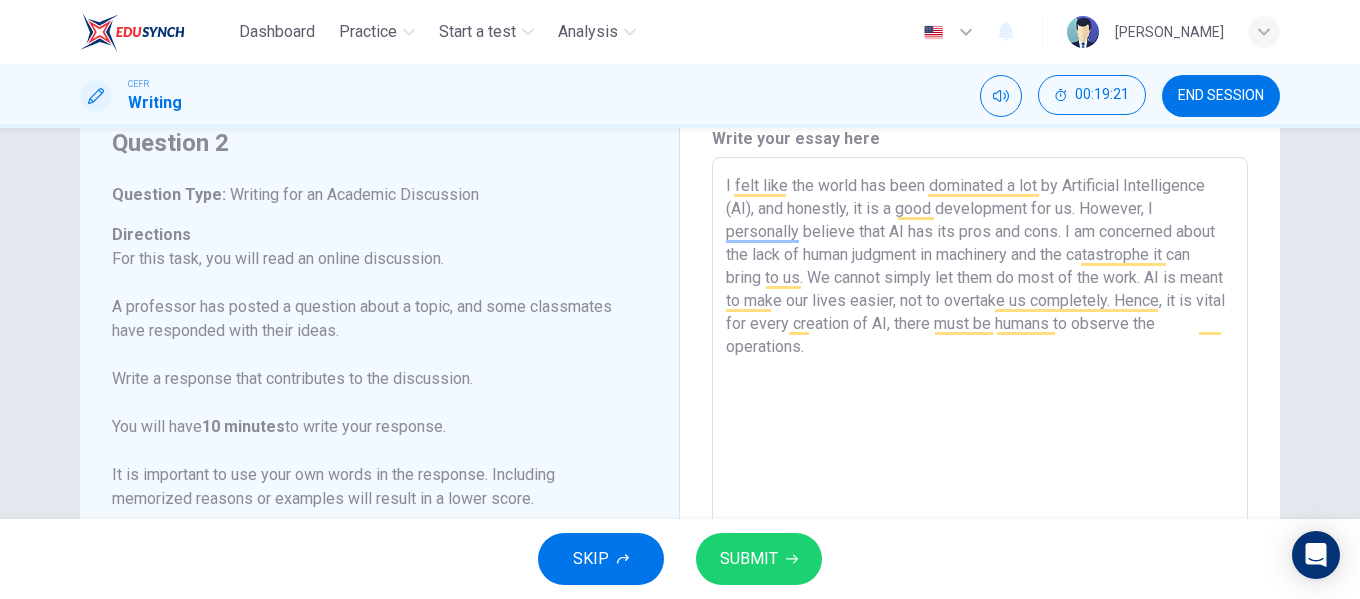 scroll, scrollTop: 222, scrollLeft: 0, axis: vertical 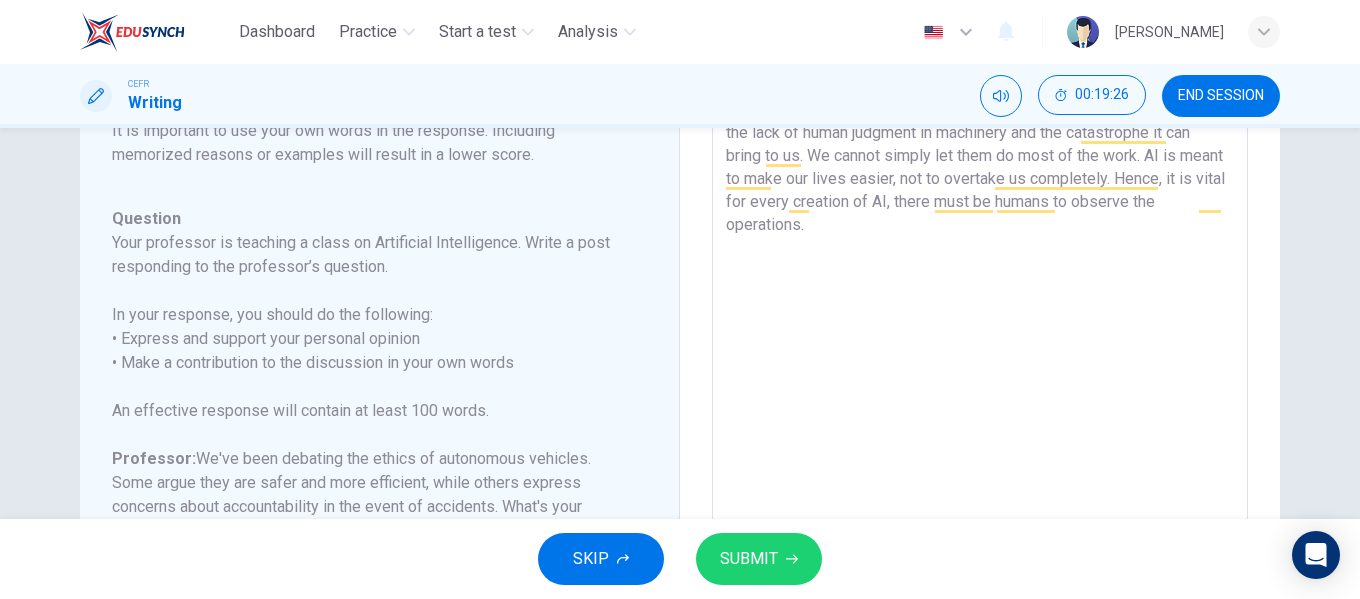 type on "I felt like the world has been dominated a lot by Artificial Intelligence (AI), and honestly, it is a good development for us. However, I personally believe that AI has its pros and cons. I am concerned about the lack of human judgment in machinery and the catastrophe it can bring to us. We cannot simply let them do most of the work. AI is meant to make our lives easier, not to overtake us completely. Hence, it is vital for every creation of AI, there must be humans to observe the operations." 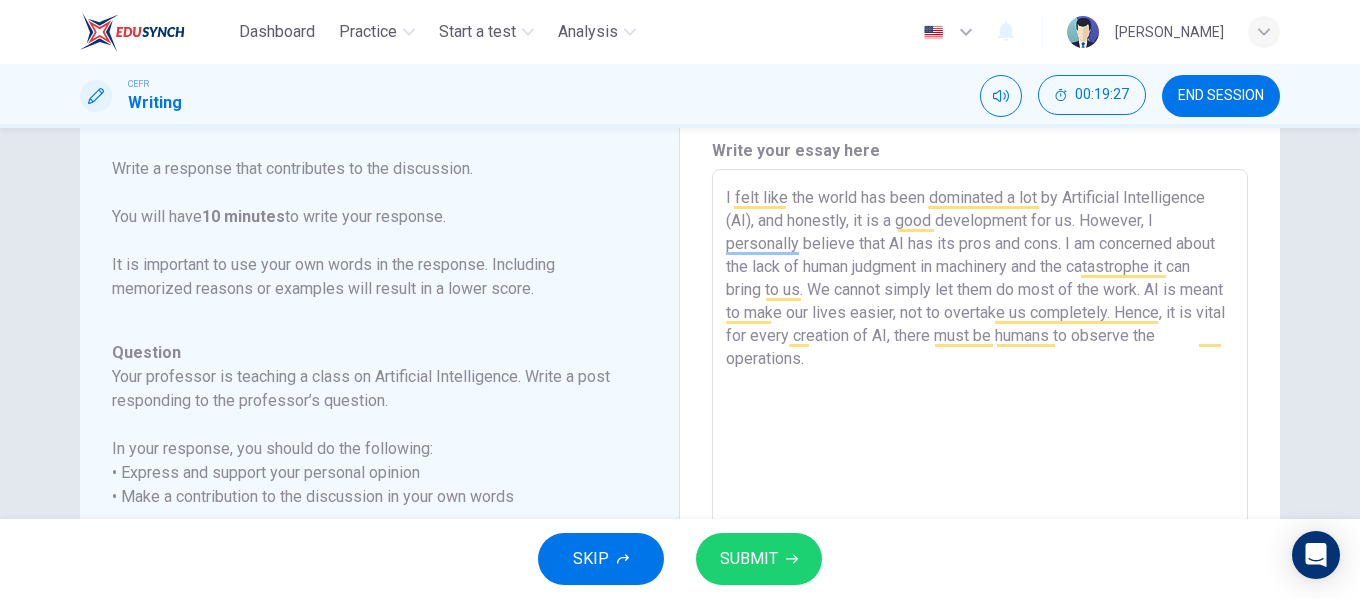 scroll, scrollTop: 68, scrollLeft: 0, axis: vertical 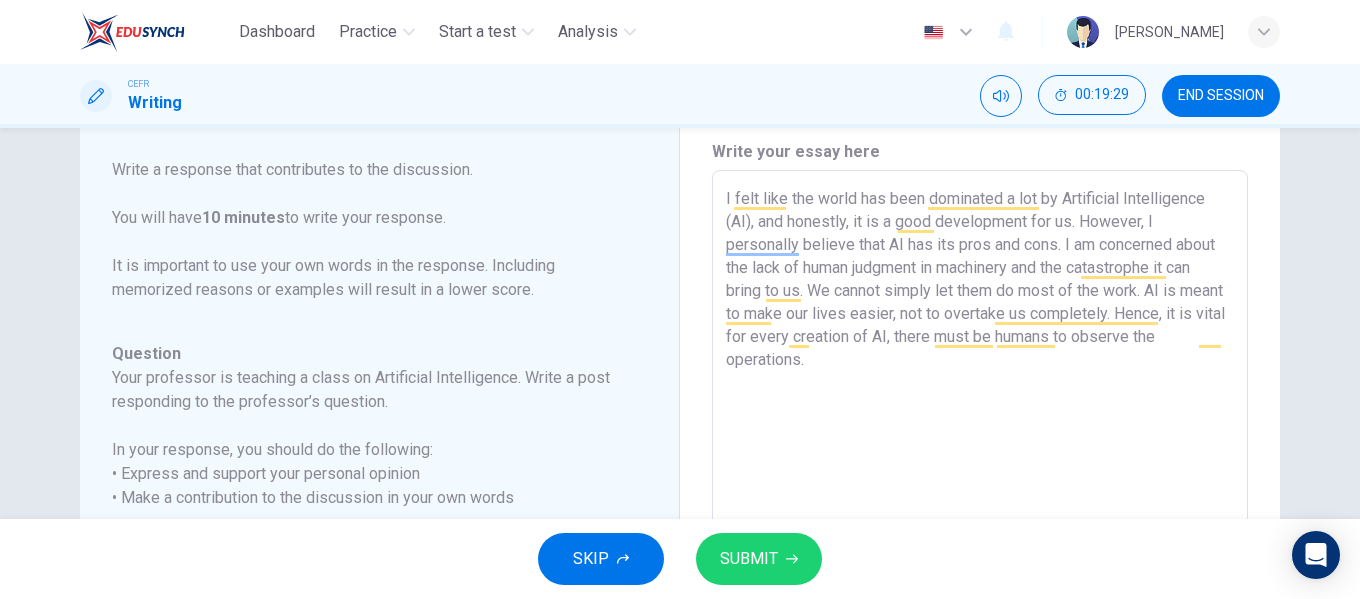 type on "I felt like the world has been dominated a lot by Artificial Intelligence (AI), and honestly, it is a good development for us. However, I personally believe that AI has its pros and cons. I am concerned about the lack of human judgment in machinery and the catastrophe it can bring to us. We cannot simply let them do most of the work. AI is meant to make our lives easier, not to overtake us completely. Hence, it is vital for every creation of AI, there must be humans to observe the operations. A" 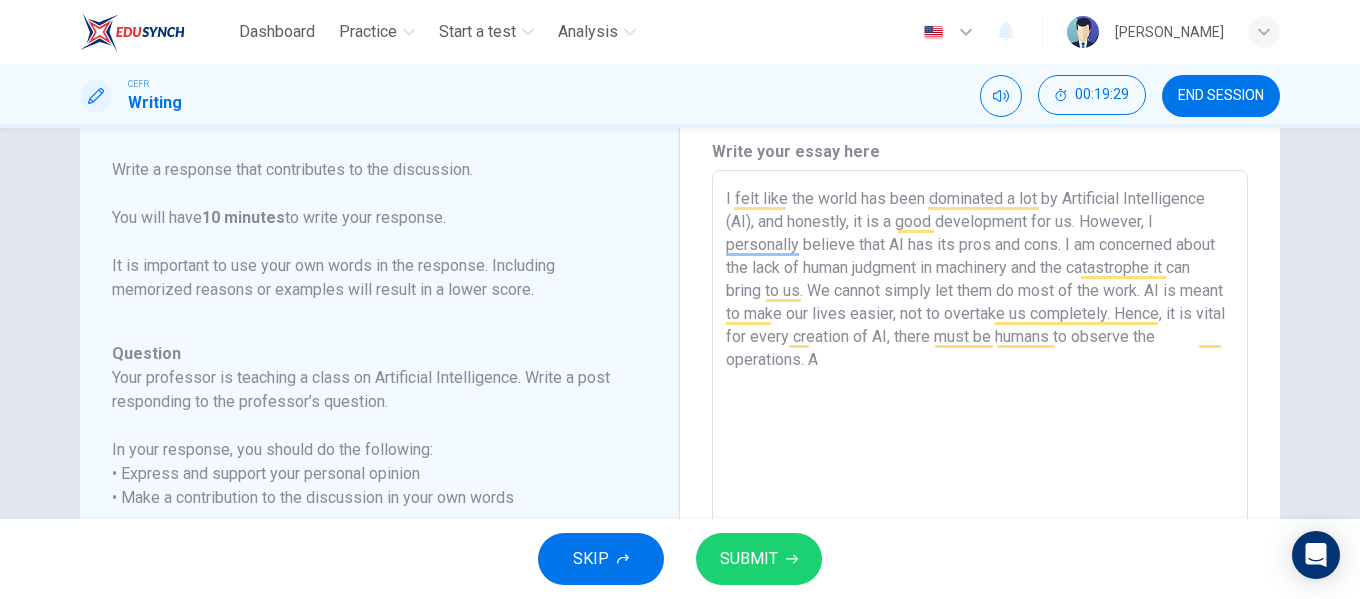 type on "x" 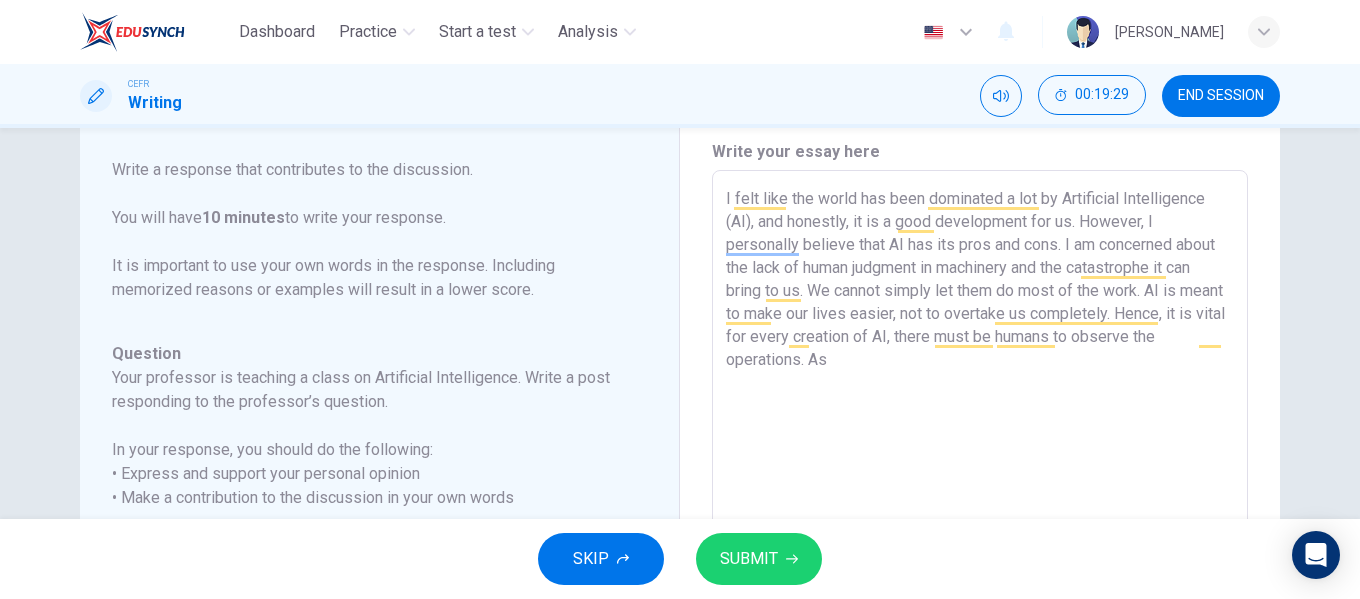 type on "x" 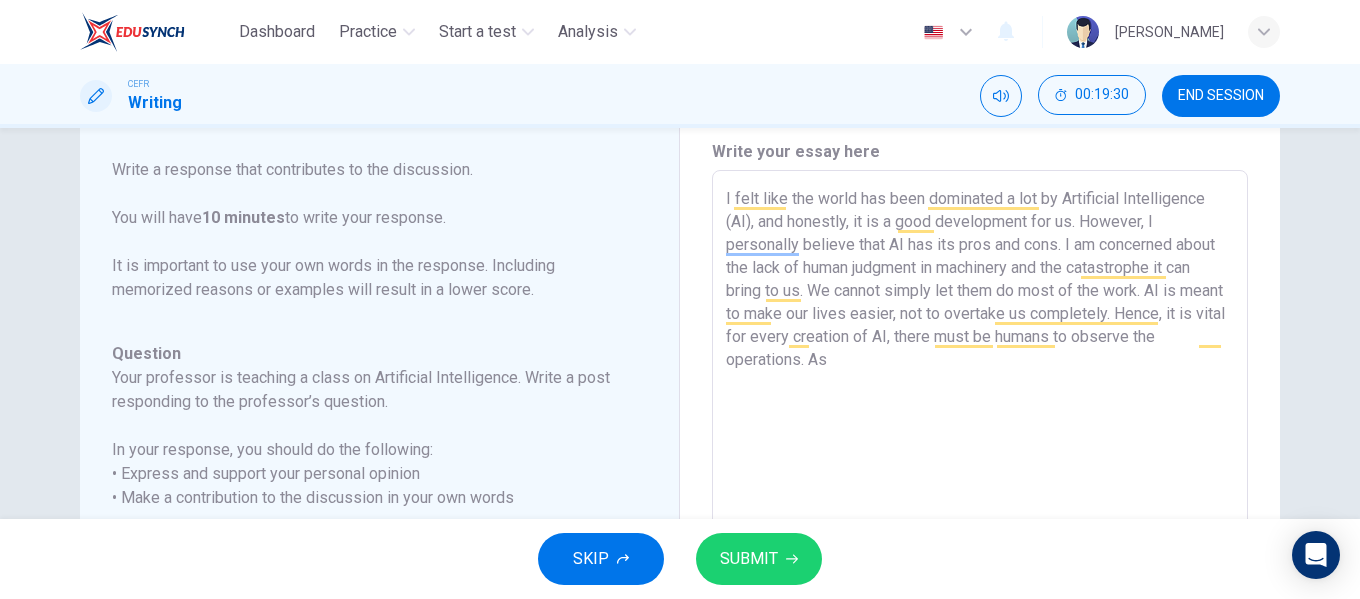 type on "x" 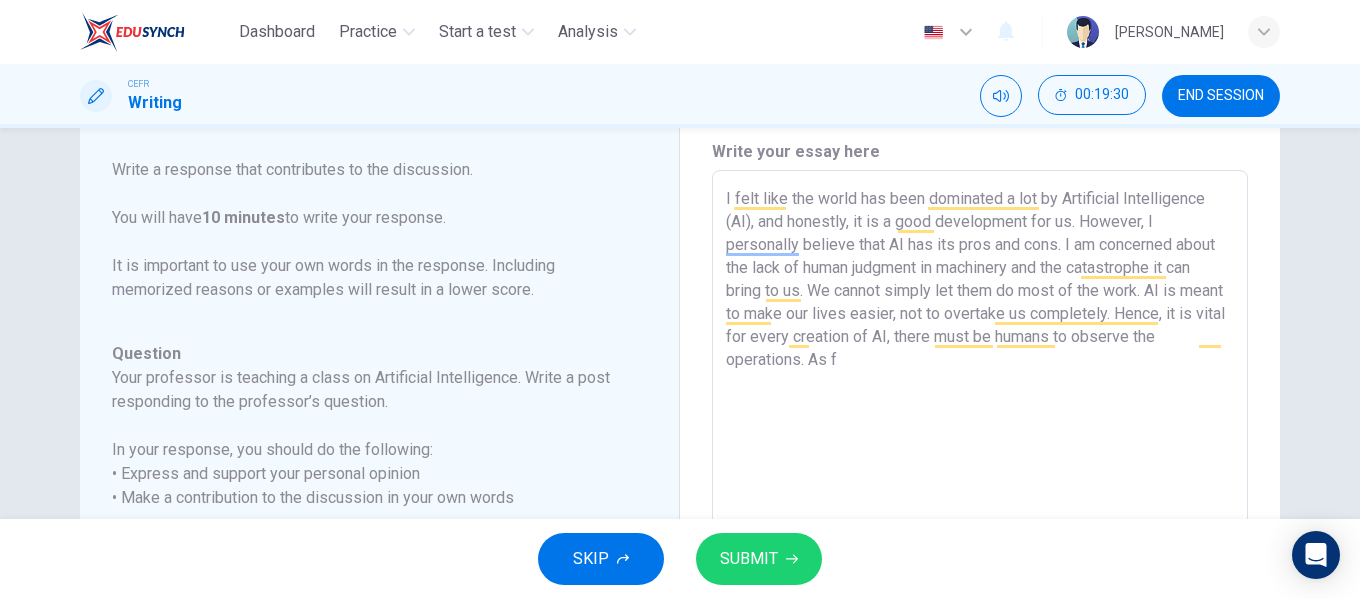 type on "x" 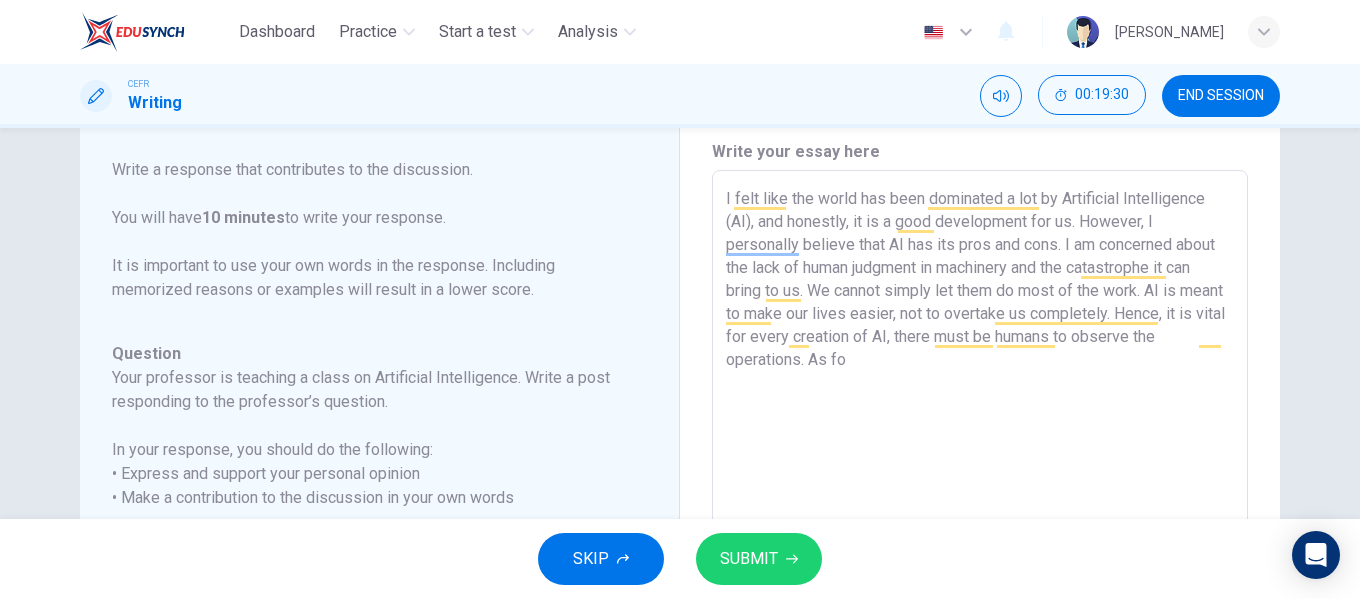 type on "x" 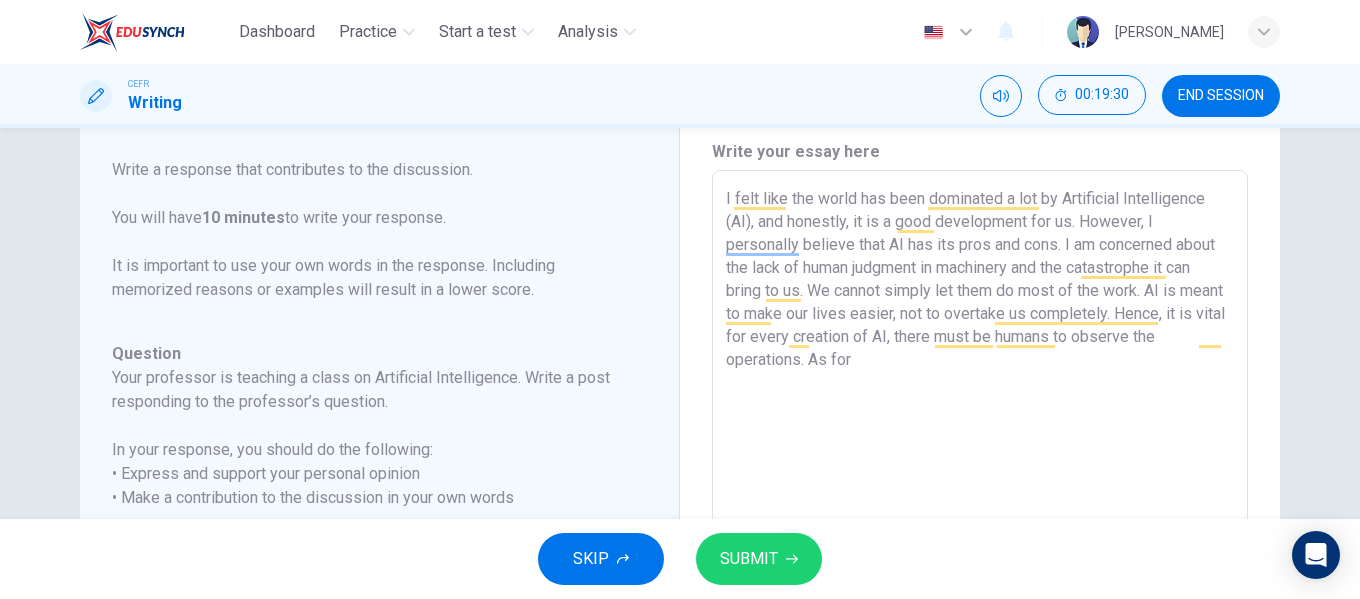 type on "x" 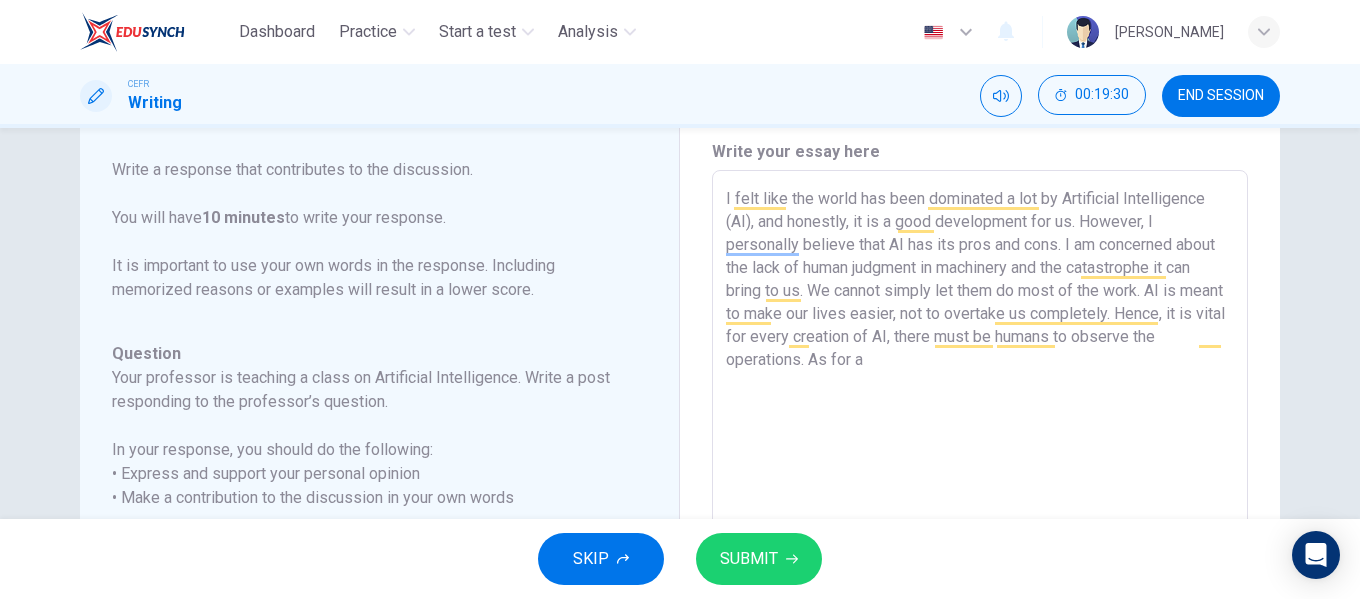 type on "x" 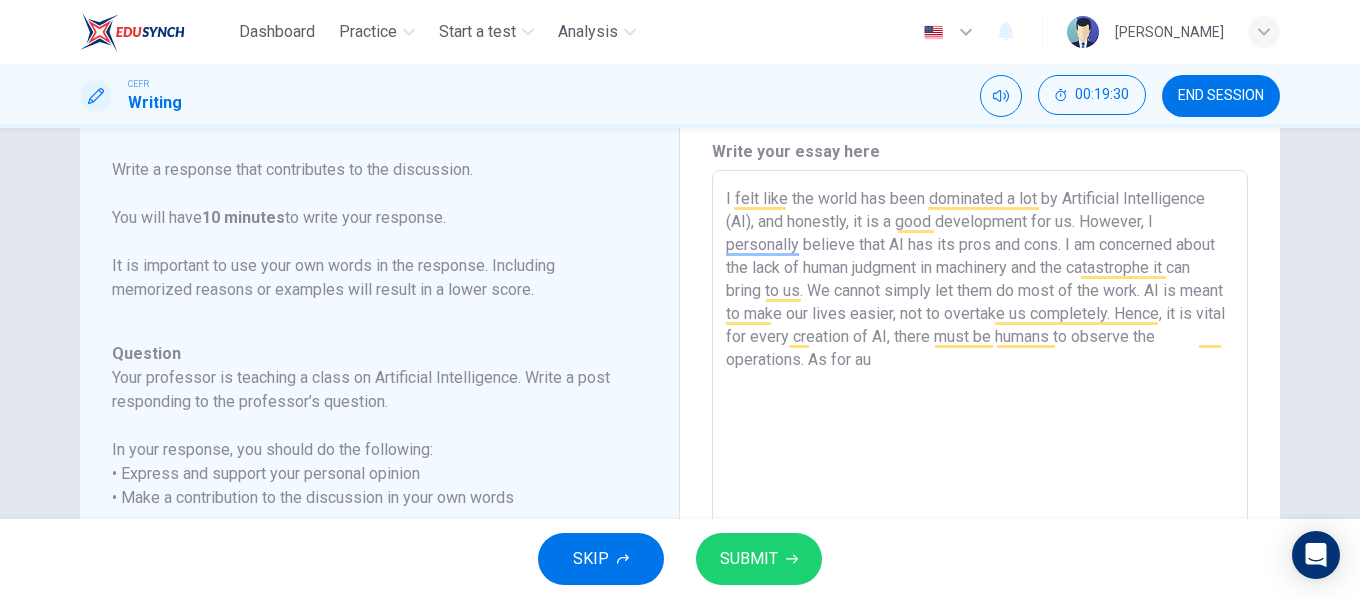 type on "x" 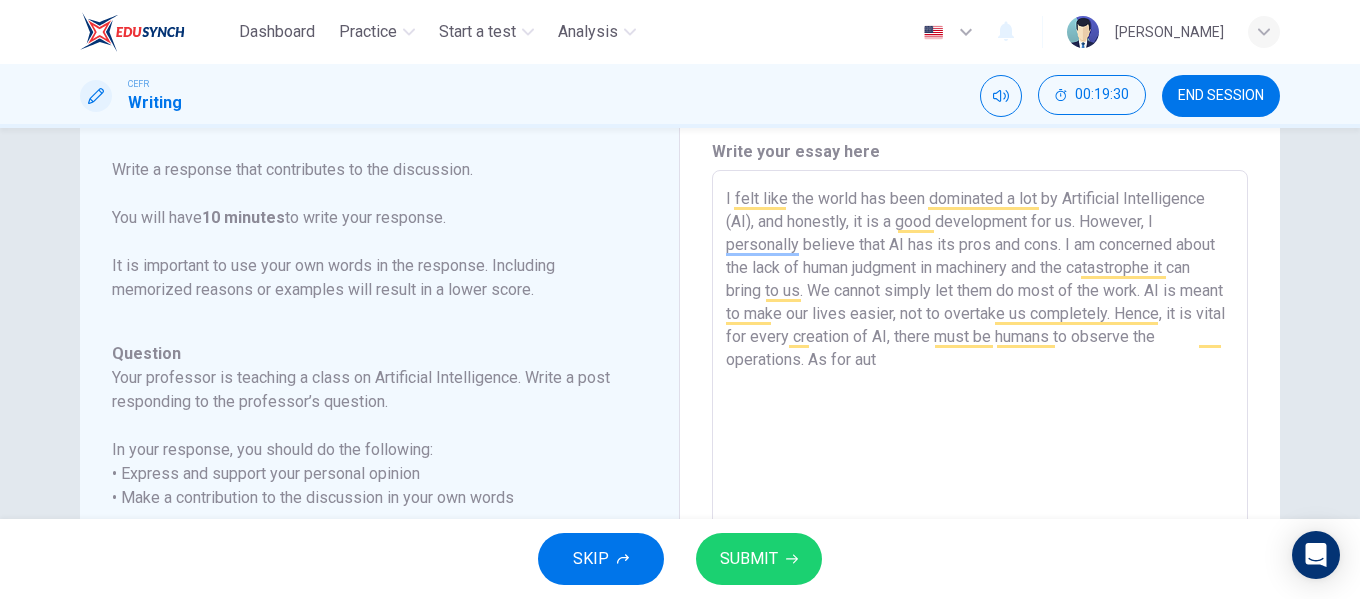 type on "x" 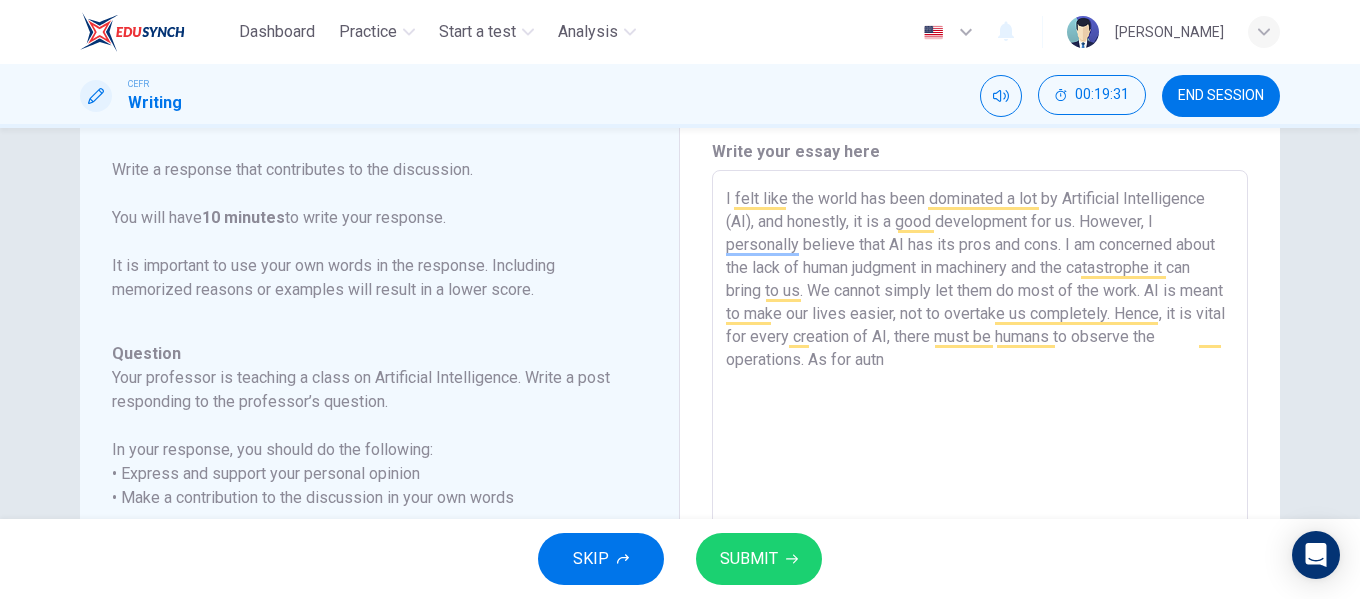 type on "I felt like the world has been dominated a lot by Artificial Intelligence (AI), and honestly, it is a good development for us. However, I personally believe that AI has its pros and cons. I am concerned about the lack of human judgment in machinery and the catastrophe it can bring to us. We cannot simply let them do most of the work. AI is meant to make our lives easier, not to overtake us completely. Hence, it is vital for every creation of AI, there must be humans to observe the operations. As for autno" 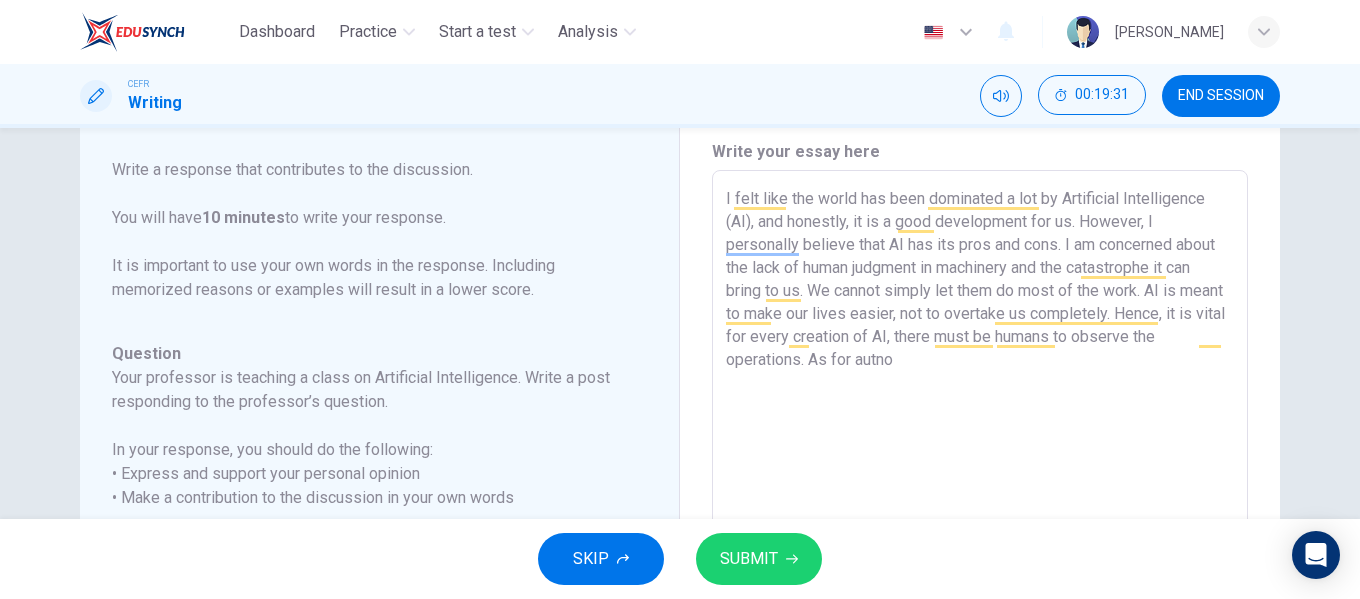 type on "x" 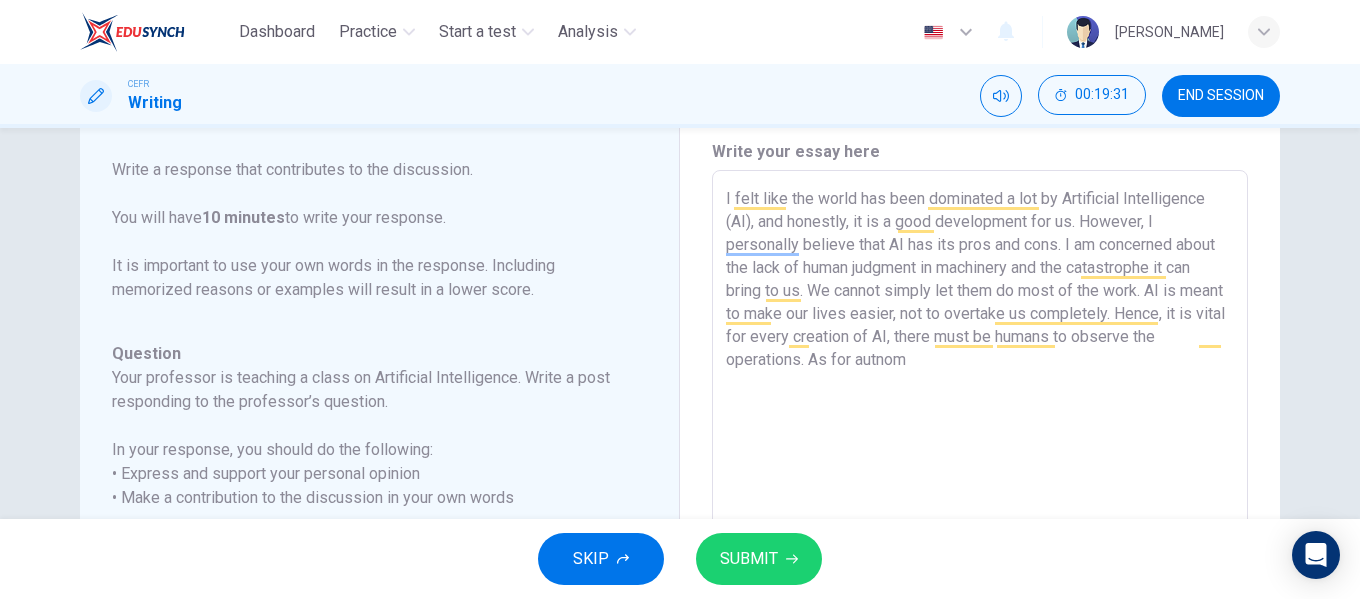 type on "x" 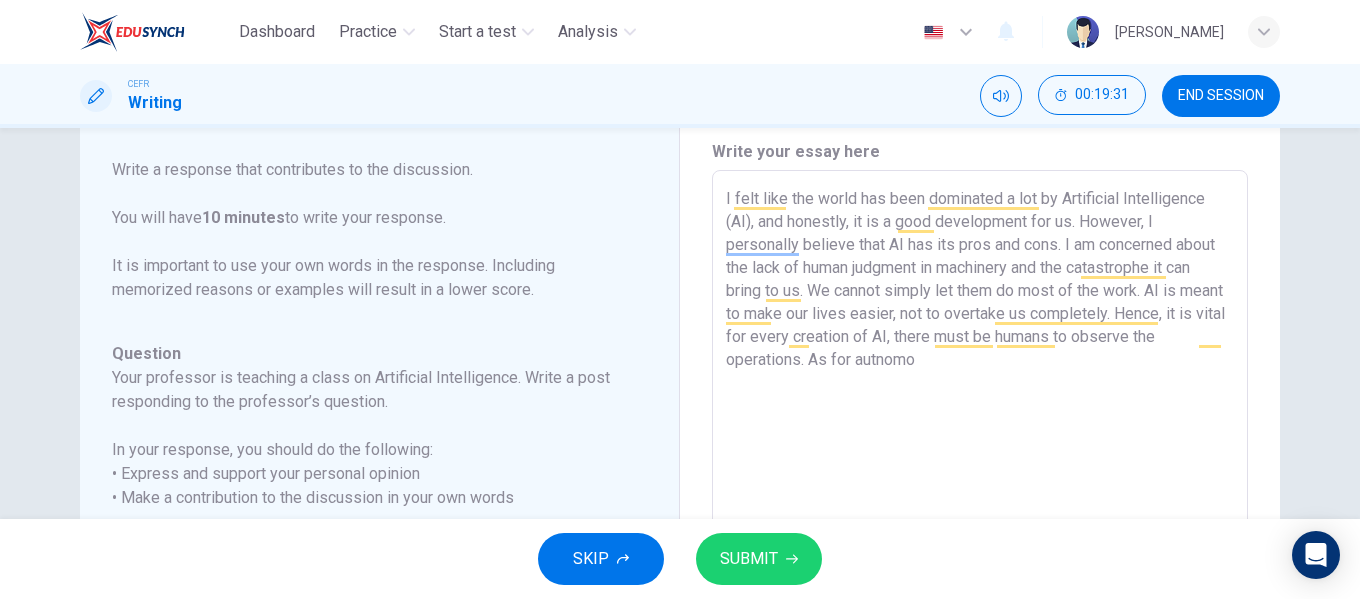 type on "x" 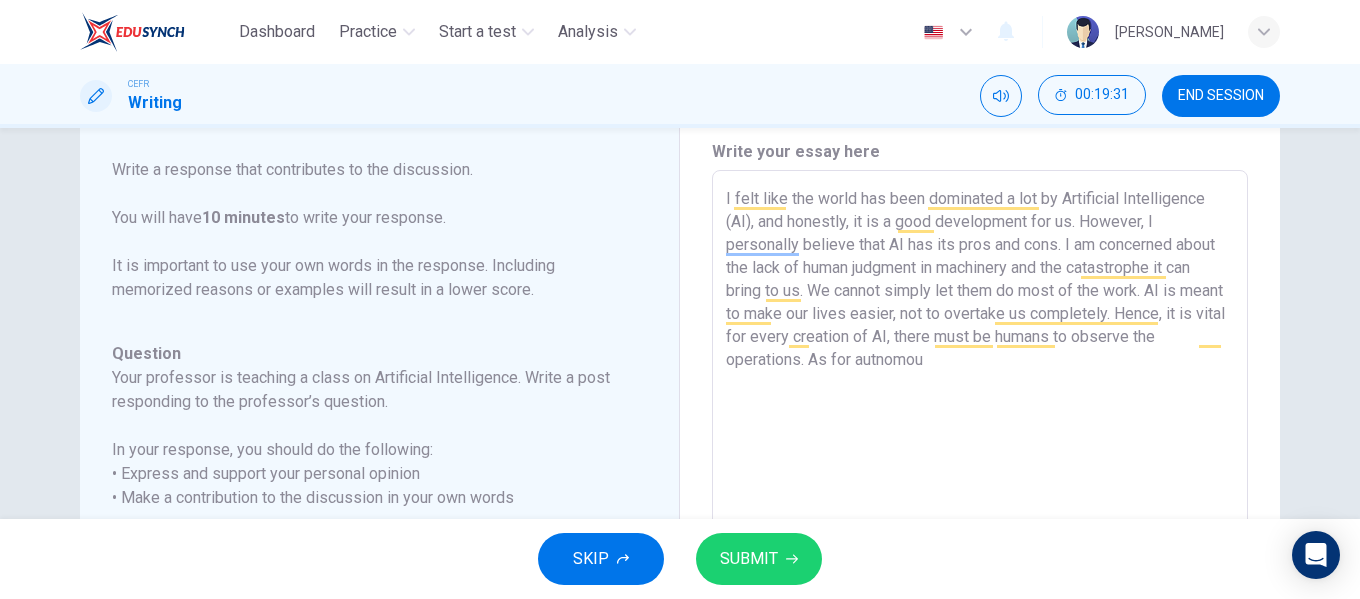 type on "x" 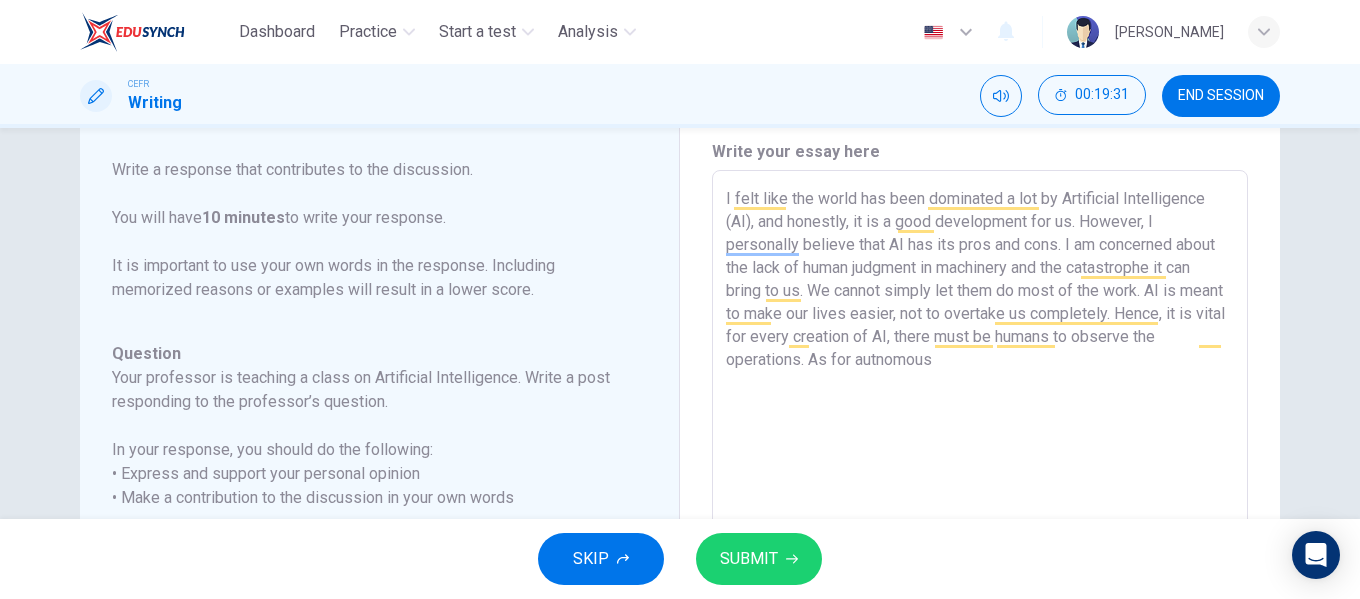 type on "I felt like the world has been dominated a lot by Artificial Intelligence (AI), and honestly, it is a good development for us. However, I personally believe that AI has its pros and cons. I am concerned about the lack of human judgment in machinery and the catastrophe it can bring to us. We cannot simply let them do most of the work. AI is meant to make our lives easier, not to overtake us completely. Hence, it is vital for every creation of AI, there must be humans to observe the operations. As for autnomous" 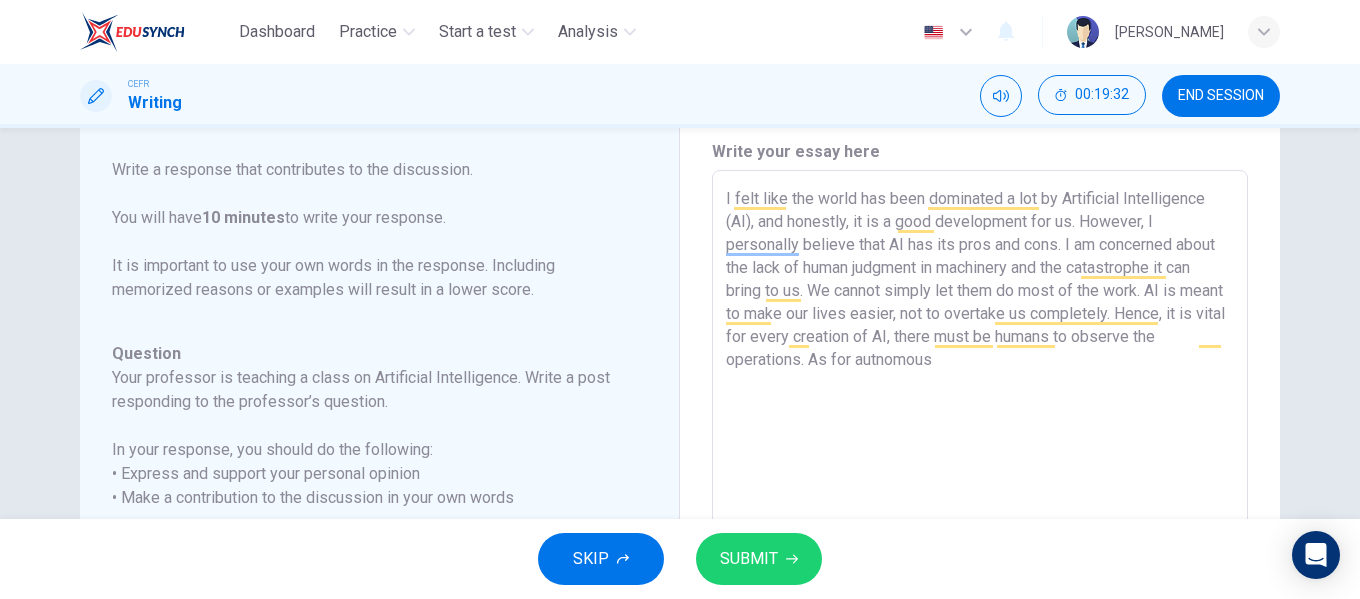 type on "I felt like the world has been dominated a lot by Artificial Intelligence (AI), and honestly, it is a good development for us. However, I personally believe that AI has its pros and cons. I am concerned about the lack of human judgment in machinery and the catastrophe it can bring to us. We cannot simply let them do most of the work. AI is meant to make our lives easier, not to overtake us completely. Hence, it is vital for every creation of AI, there must be humans to observe the operations. As for autonomous" 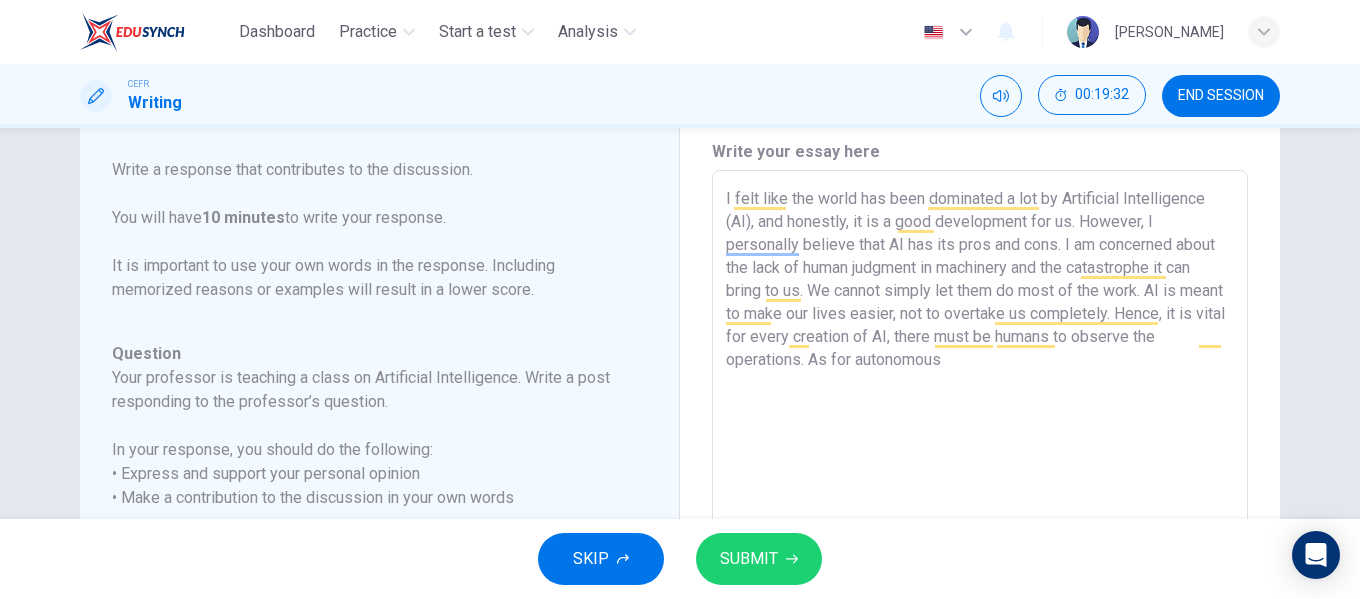 type on "x" 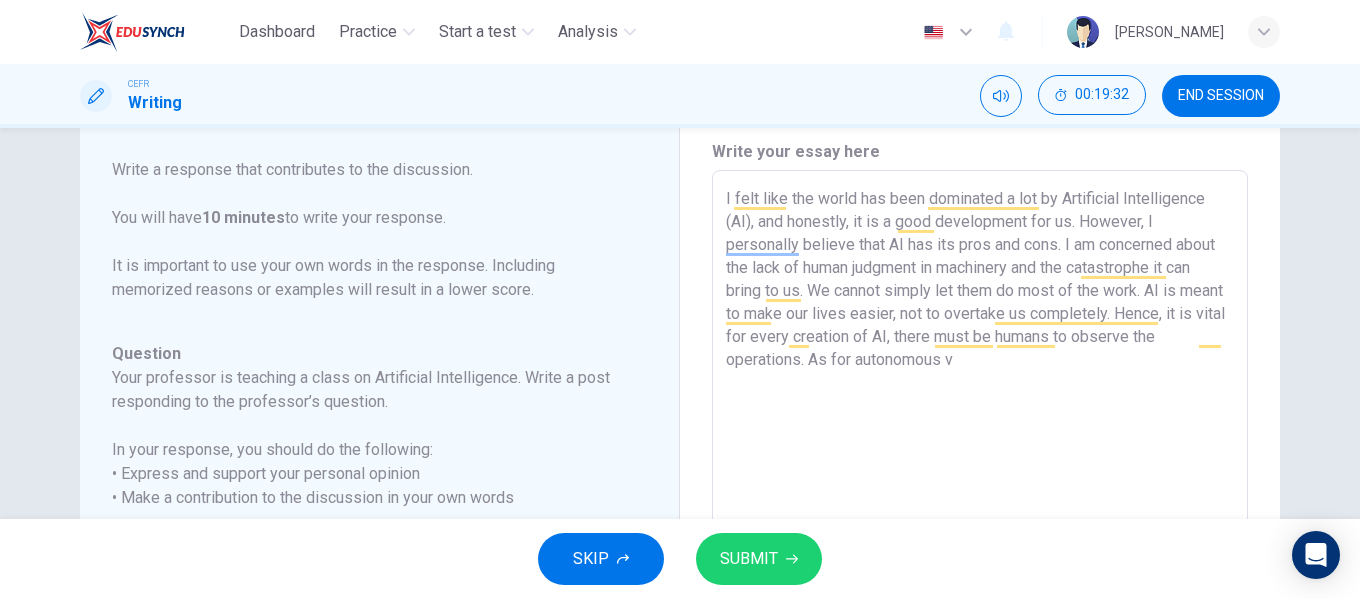 type on "x" 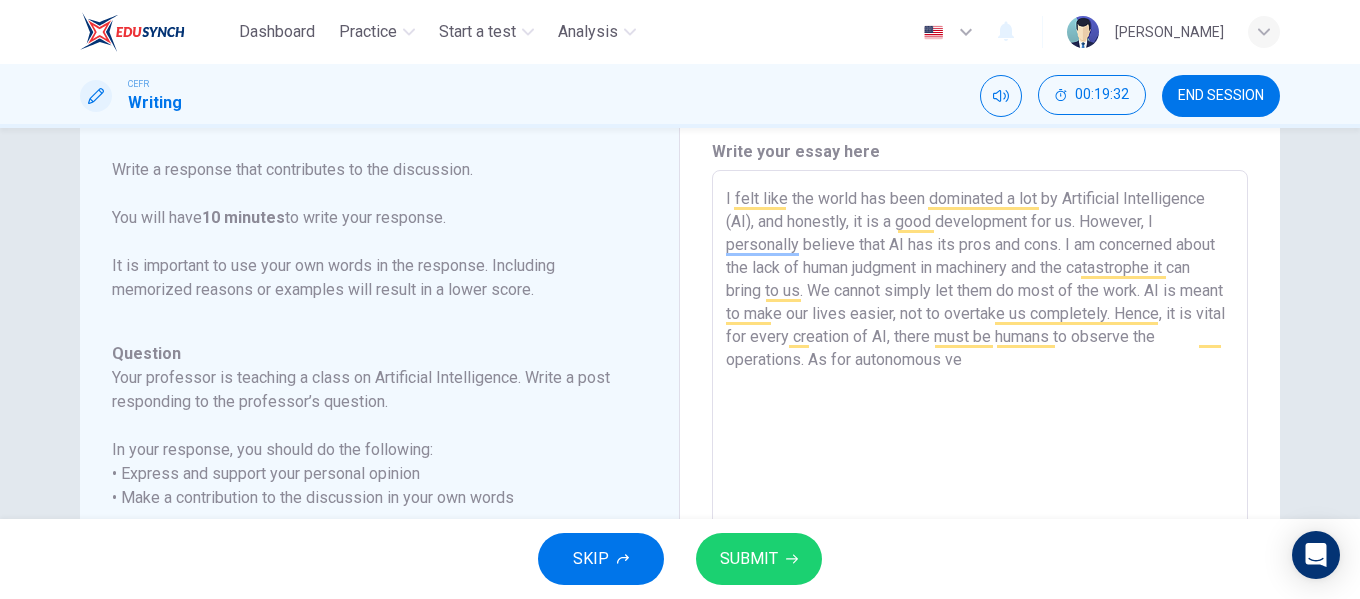 type on "x" 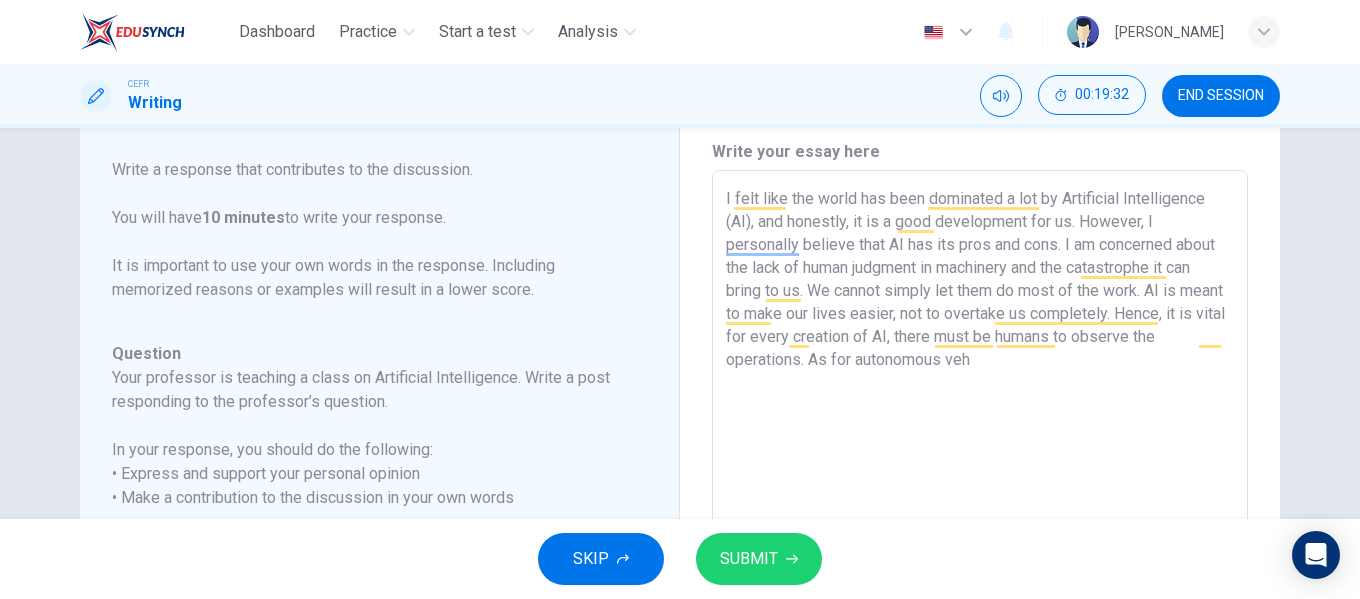type on "x" 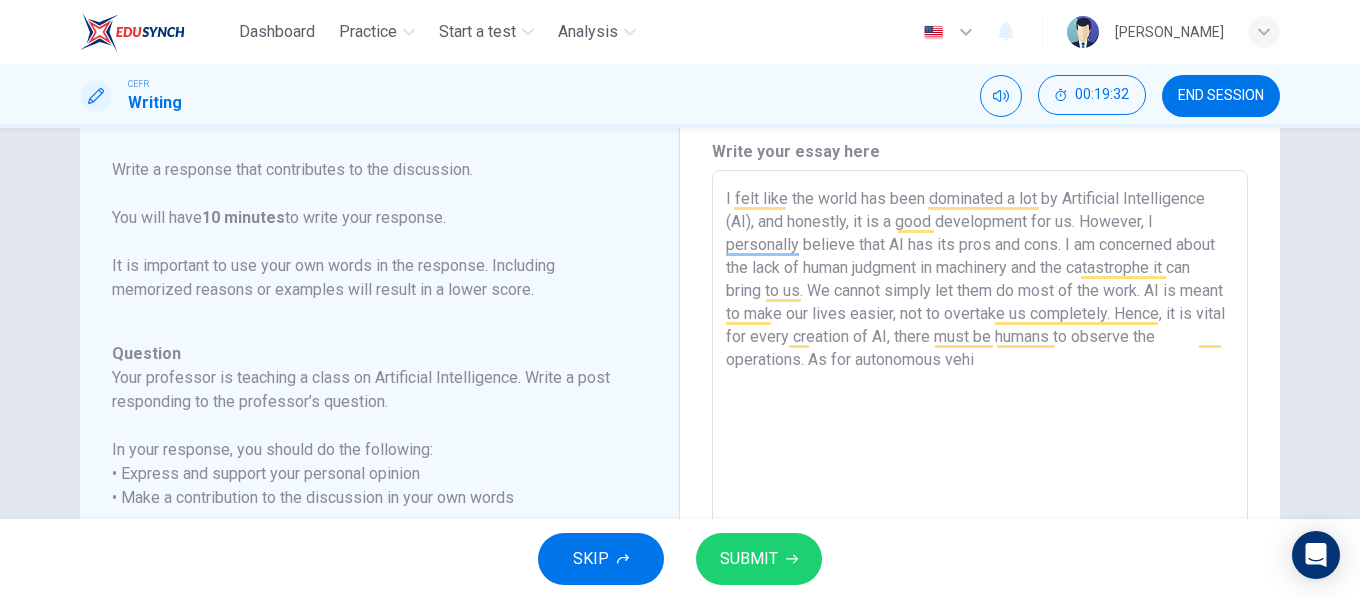 type on "x" 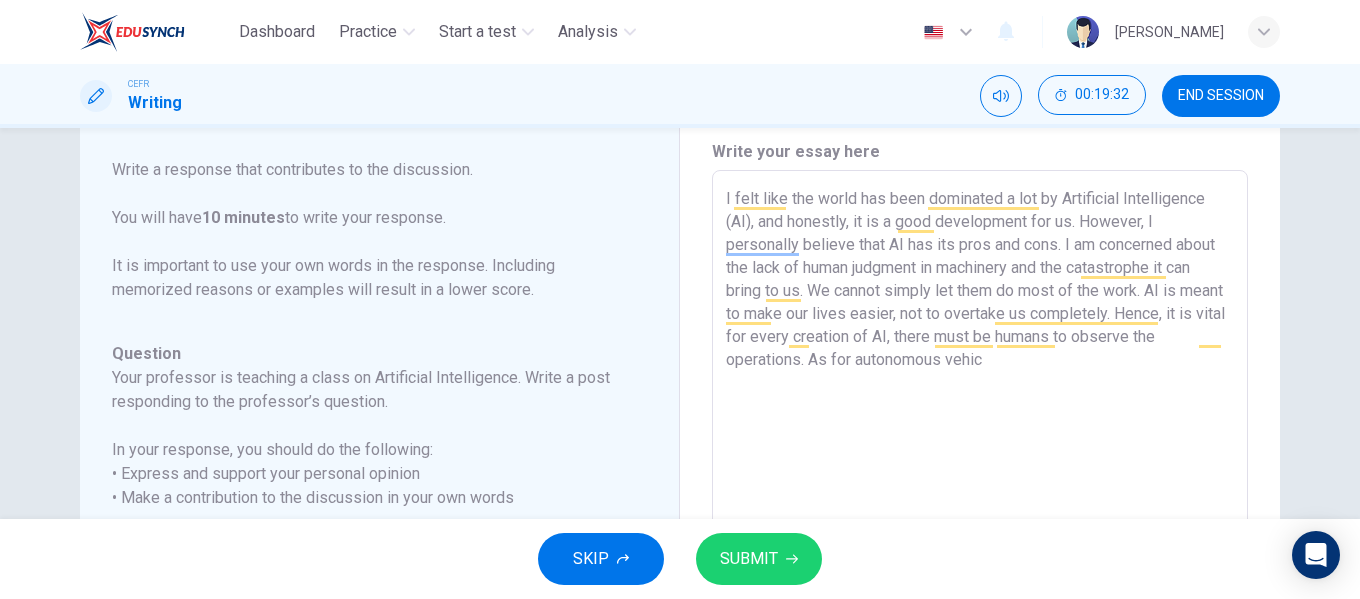 type on "x" 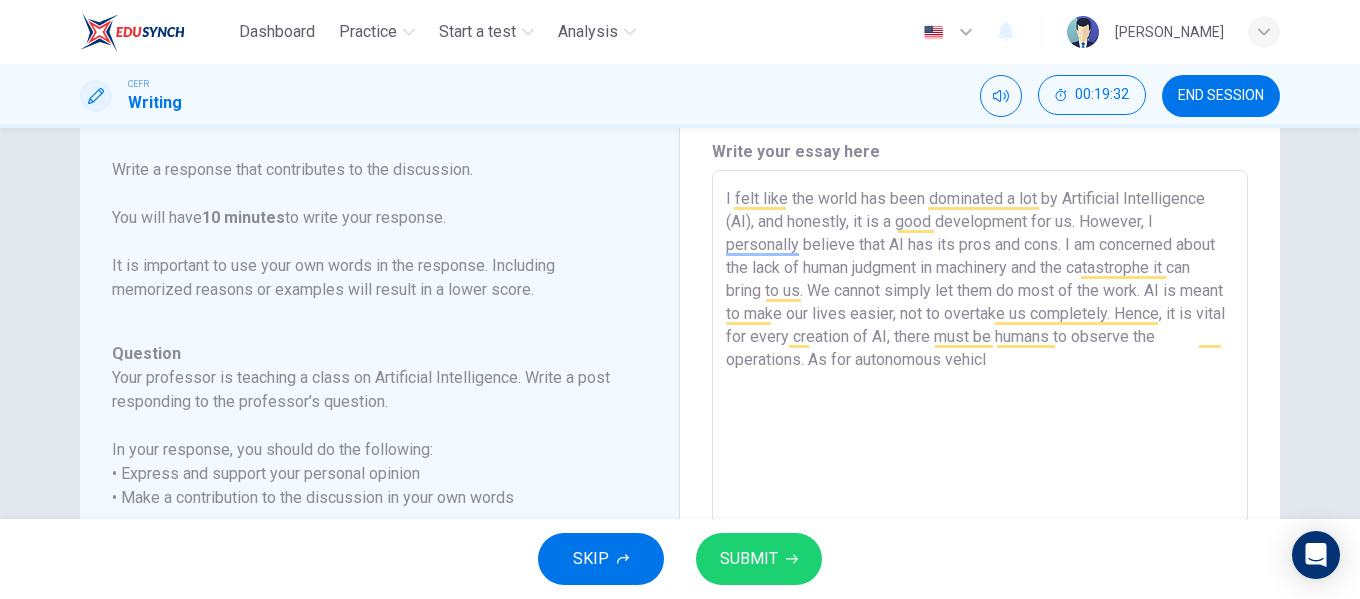 type on "x" 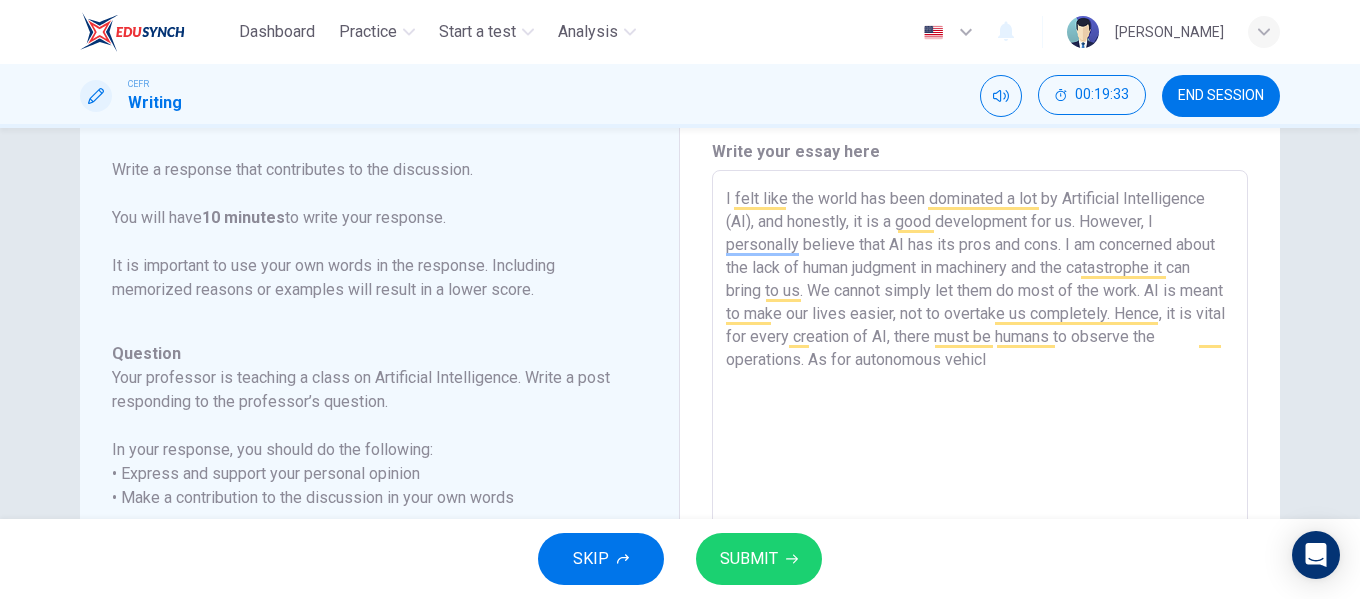 type on "I felt like the world has been dominated a lot by Artificial Intelligence (AI), and honestly, it is a good development for us. However, I personally believe that AI has its pros and cons. I am concerned about the lack of human judgment in machinery and the catastrophe it can bring to us. We cannot simply let them do most of the work. AI is meant to make our lives easier, not to overtake us completely. Hence, it is vital for every creation of AI, there must be humans to observe the operations. As for autonomous vehicle" 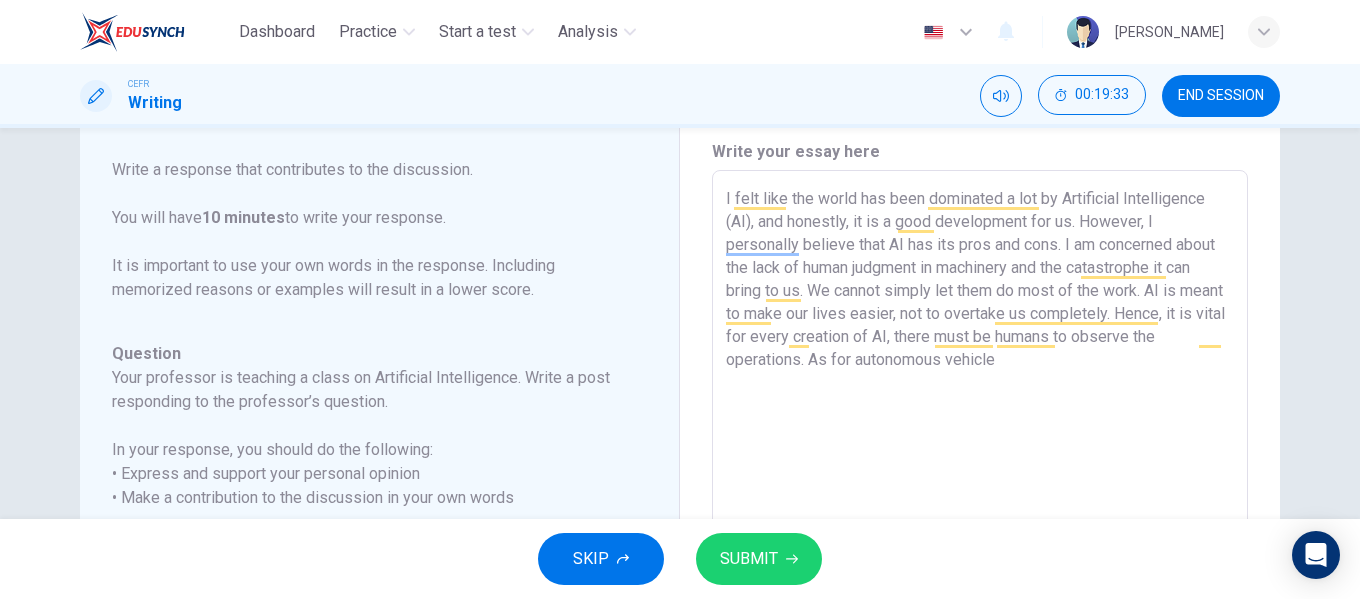 type on "x" 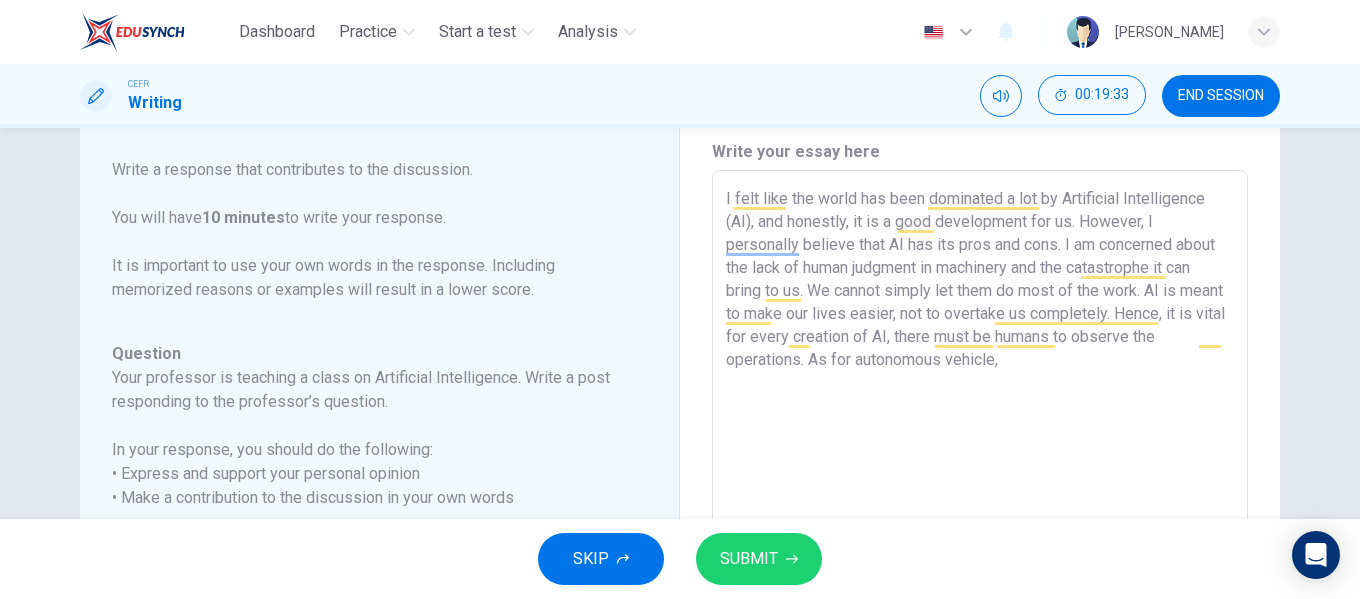 type on "x" 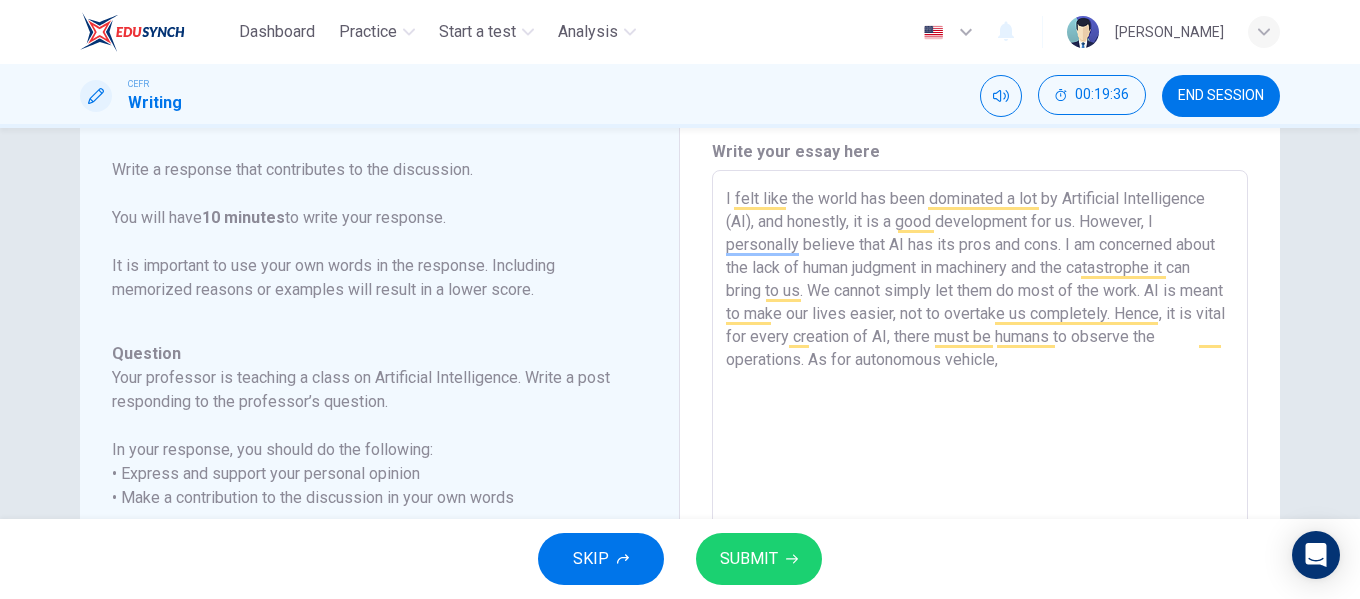type on "I felt like the world has been dominated a lot by Artificial Intelligence (AI), and honestly, it is a good development for us. However, I personally believe that AI has its pros and cons. I am concerned about the lack of human judgment in machinery and the catastrophe it can bring to us. We cannot simply let them do most of the work. AI is meant to make our lives easier, not to overtake us completely. Hence, it is vital for every creation of AI, there must be humans to observe the operations. As for autonomous vehicle, I" 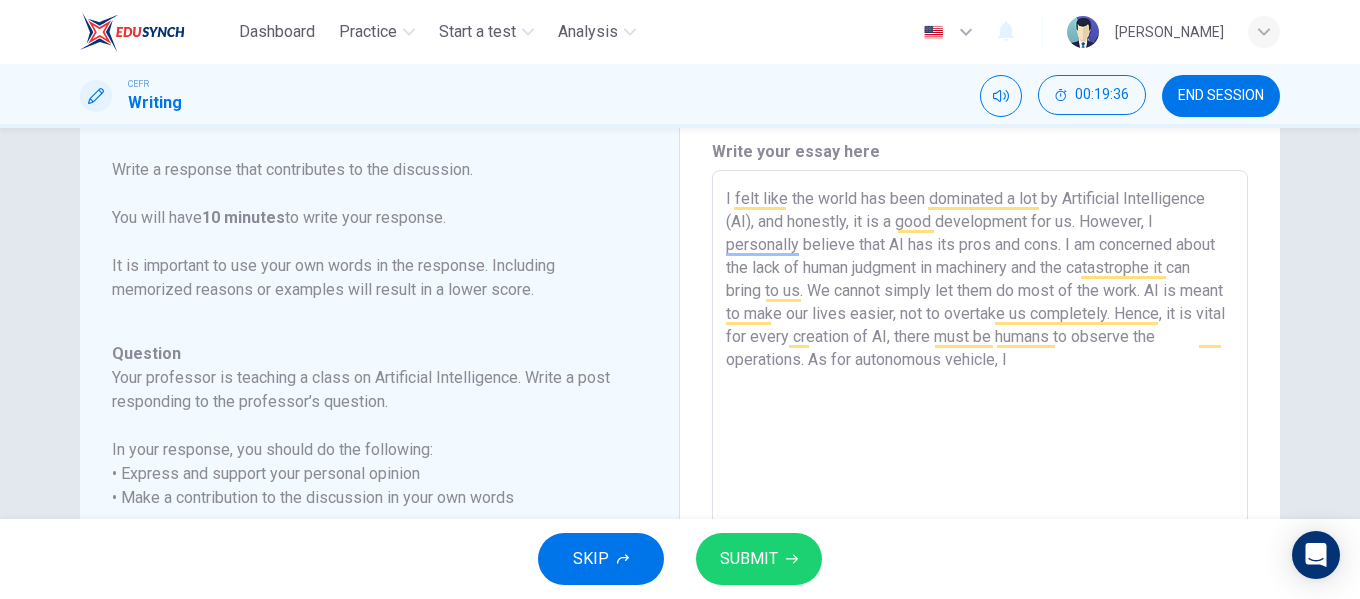 type on "x" 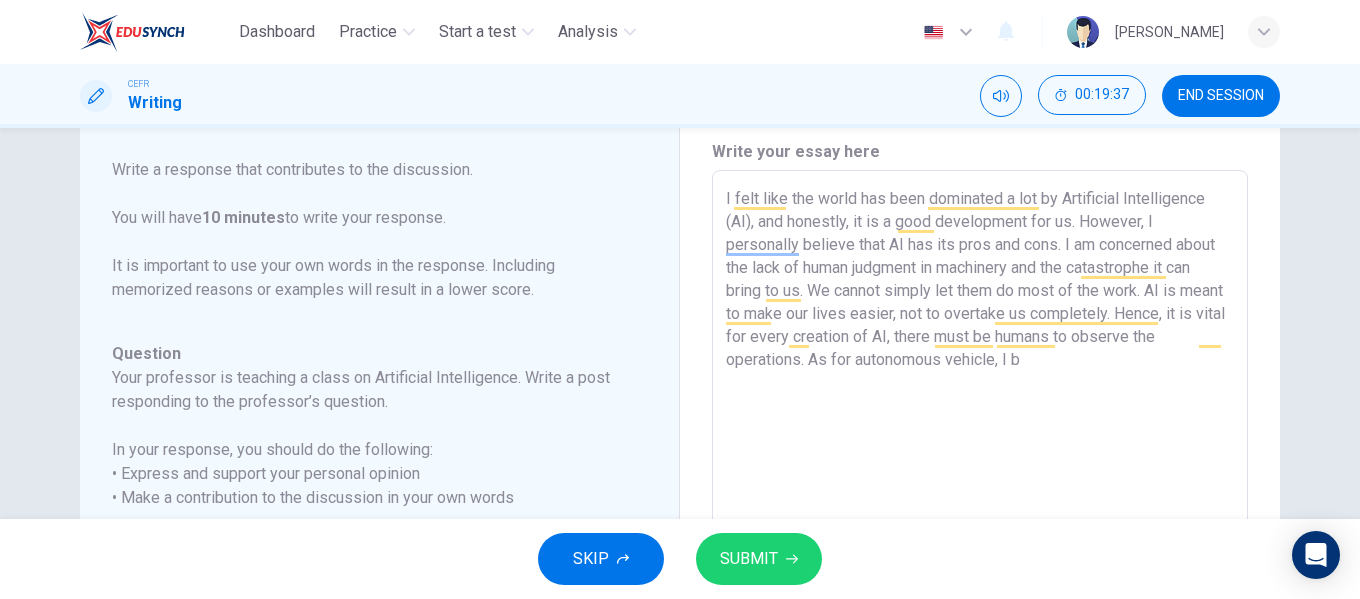type on "I felt like the world has been dominated a lot by Artificial Intelligence (AI), and honestly, it is a good development for us. However, I personally believe that AI has its pros and cons. I am concerned about the lack of human judgment in machinery and the catastrophe it can bring to us. We cannot simply let them do most of the work. AI is meant to make our lives easier, not to overtake us completely. Hence, it is vital for every creation of AI, there must be humans to observe the operations. As for autonomous vehicle, I br" 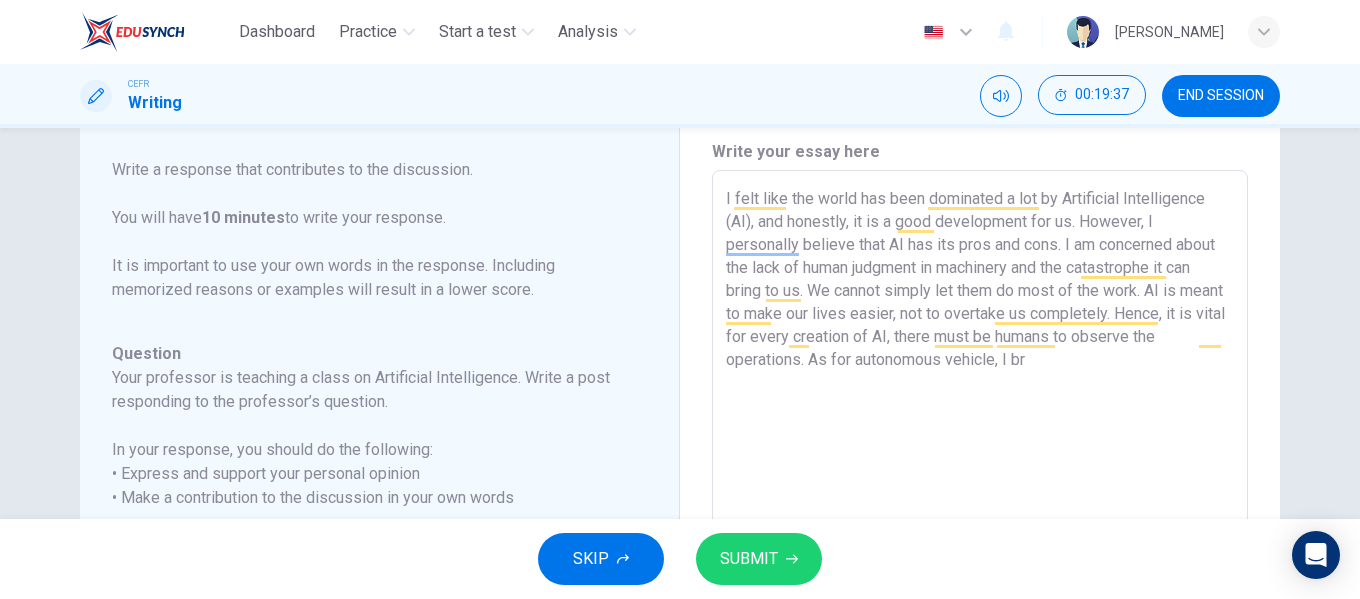 type on "x" 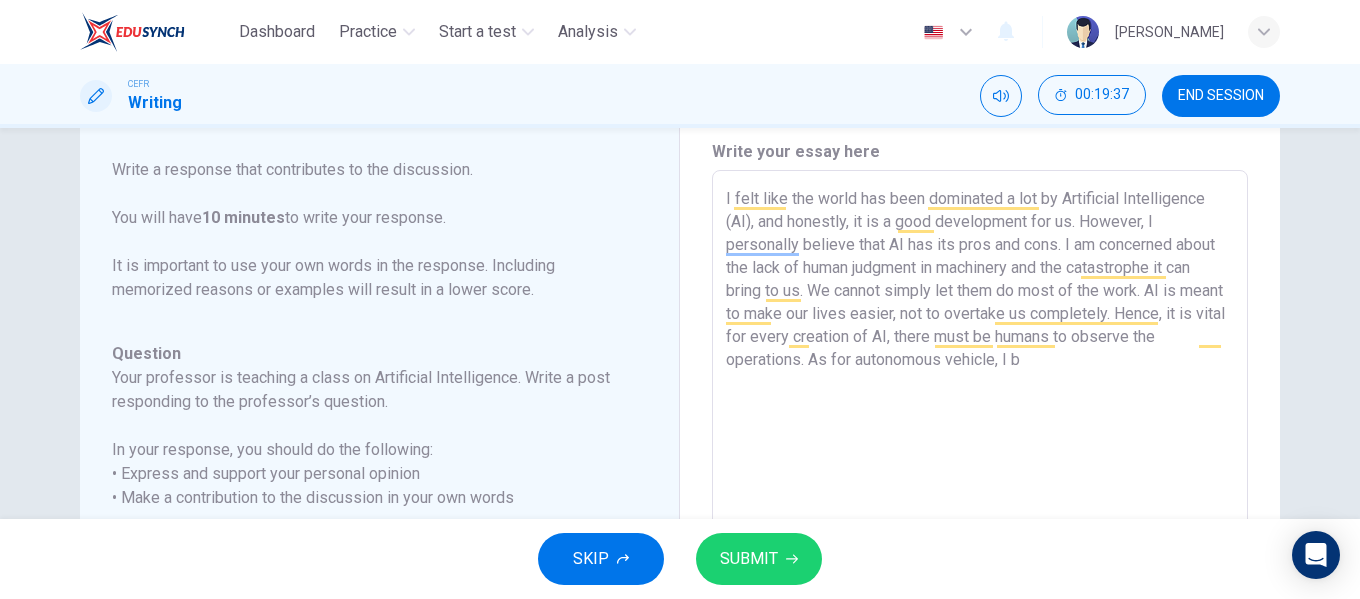 type on "x" 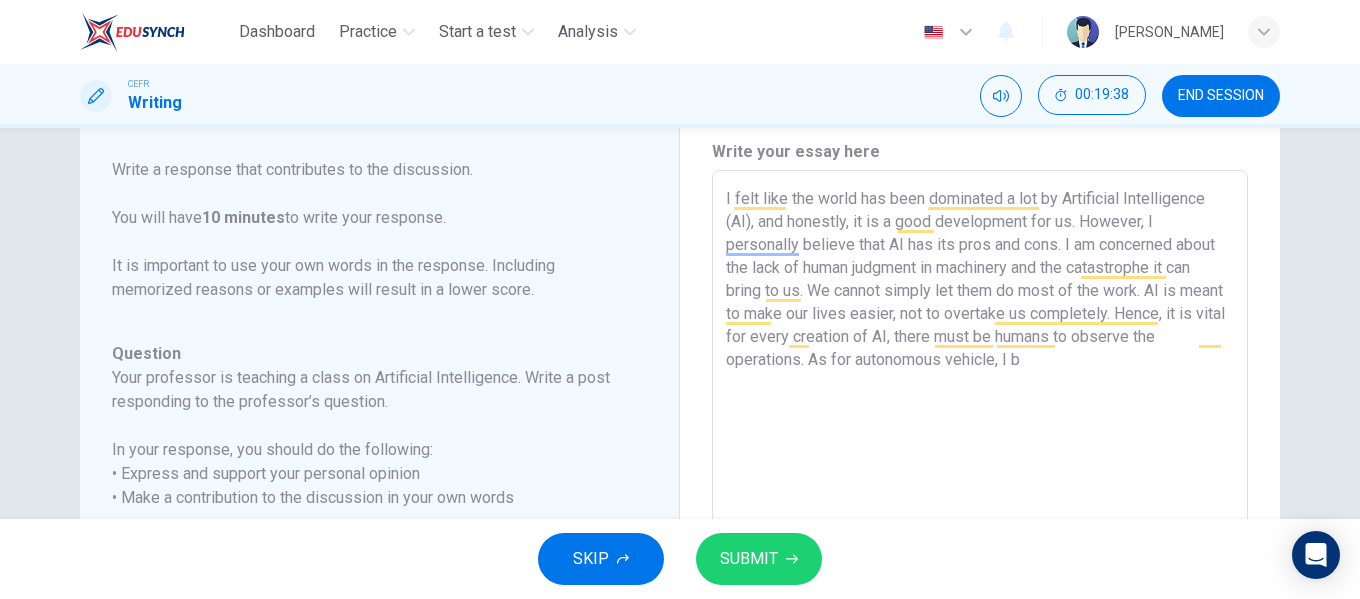 type on "I felt like the world has been dominated a lot by Artificial Intelligence (AI), and honestly, it is a good development for us. However, I personally believe that AI has its pros and cons. I am concerned about the lack of human judgment in machinery and the catastrophe it can bring to us. We cannot simply let them do most of the work. AI is meant to make our lives easier, not to overtake us completely. Hence, it is vital for every creation of AI, there must be humans to observe the operations. As for autonomous vehicle, I be" 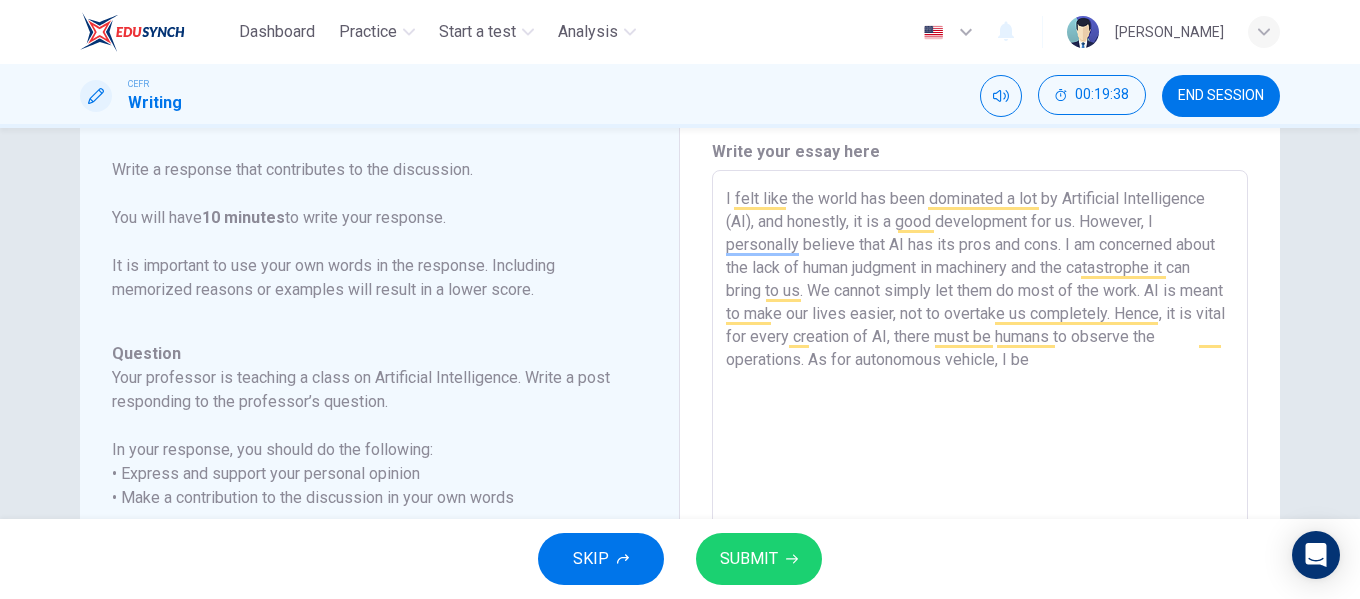 type on "x" 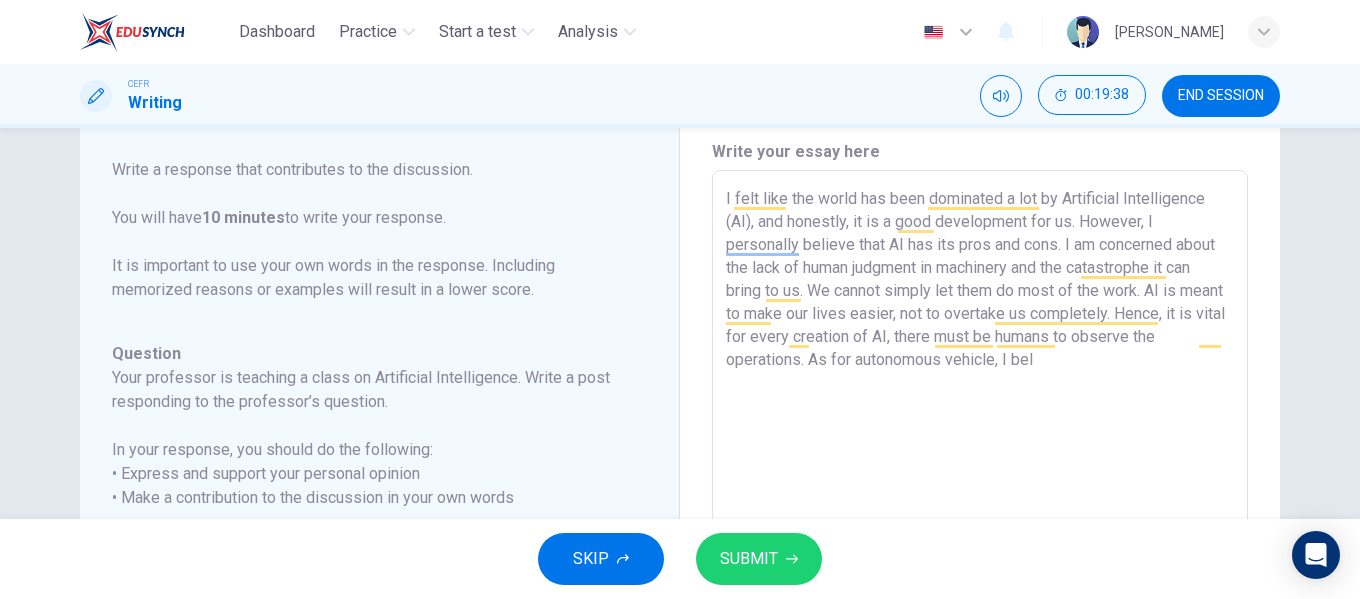 type on "x" 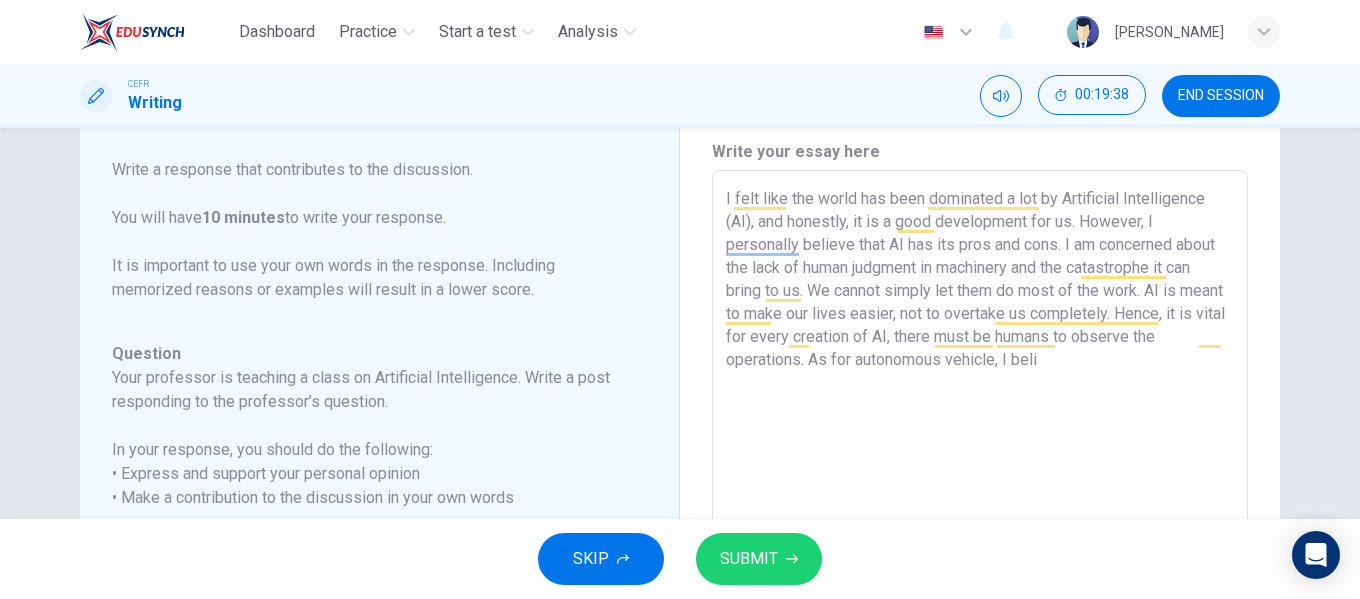 type on "x" 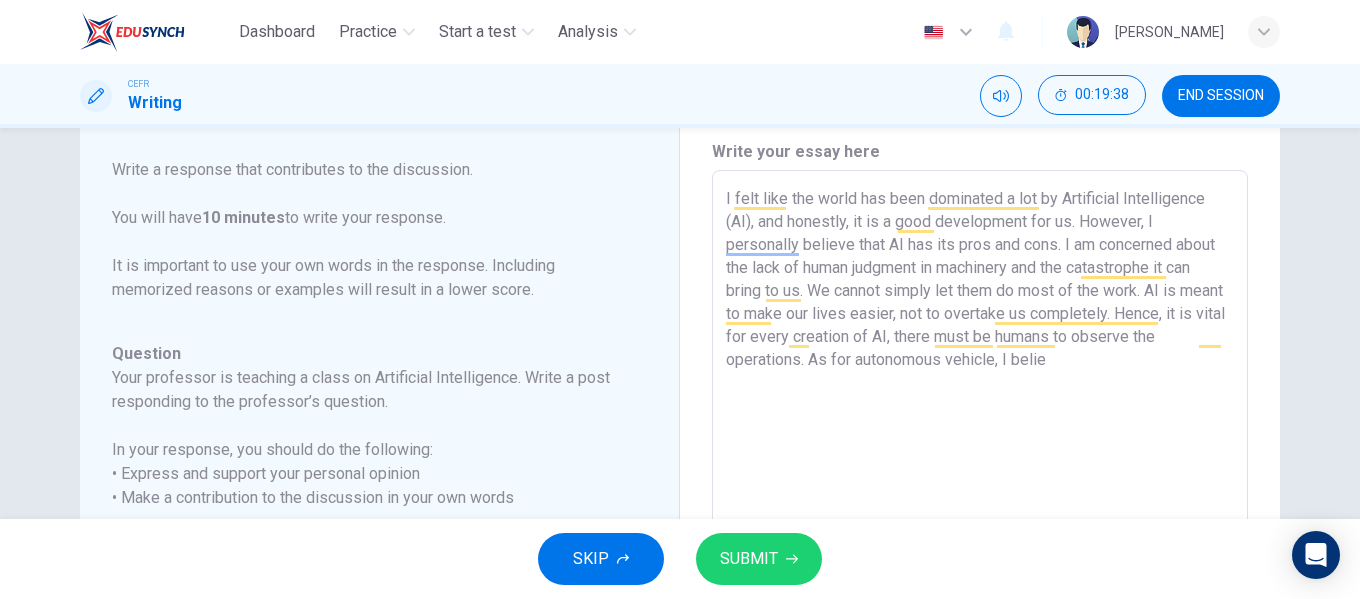 type on "x" 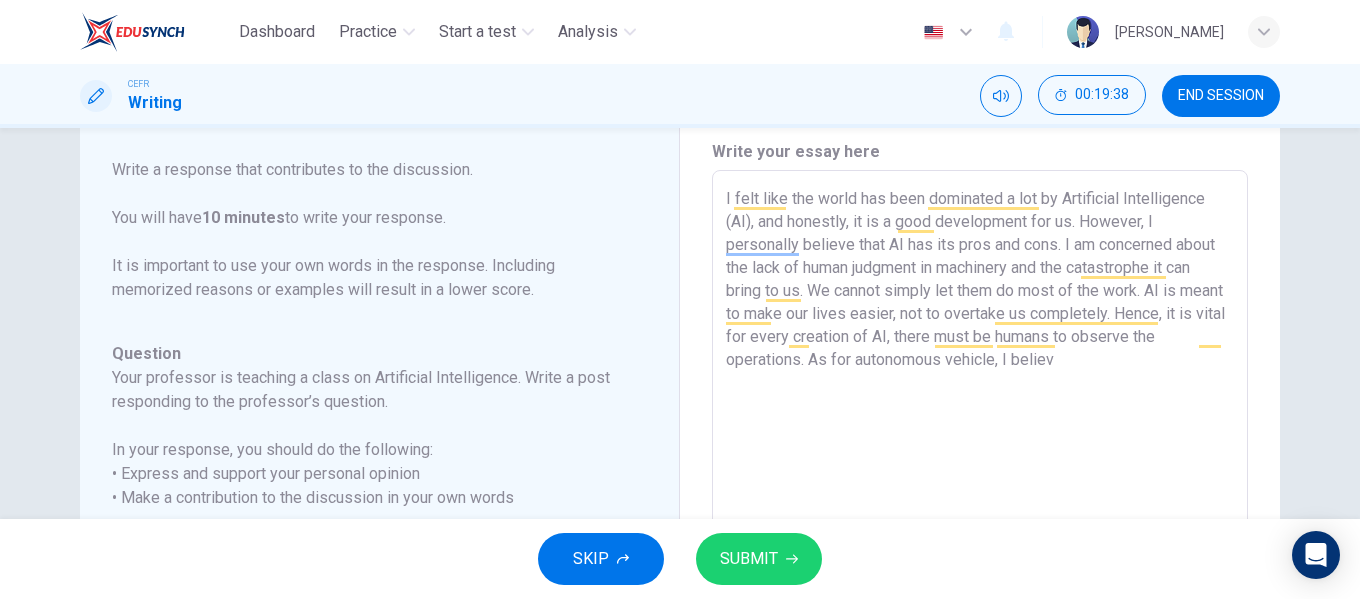 type on "x" 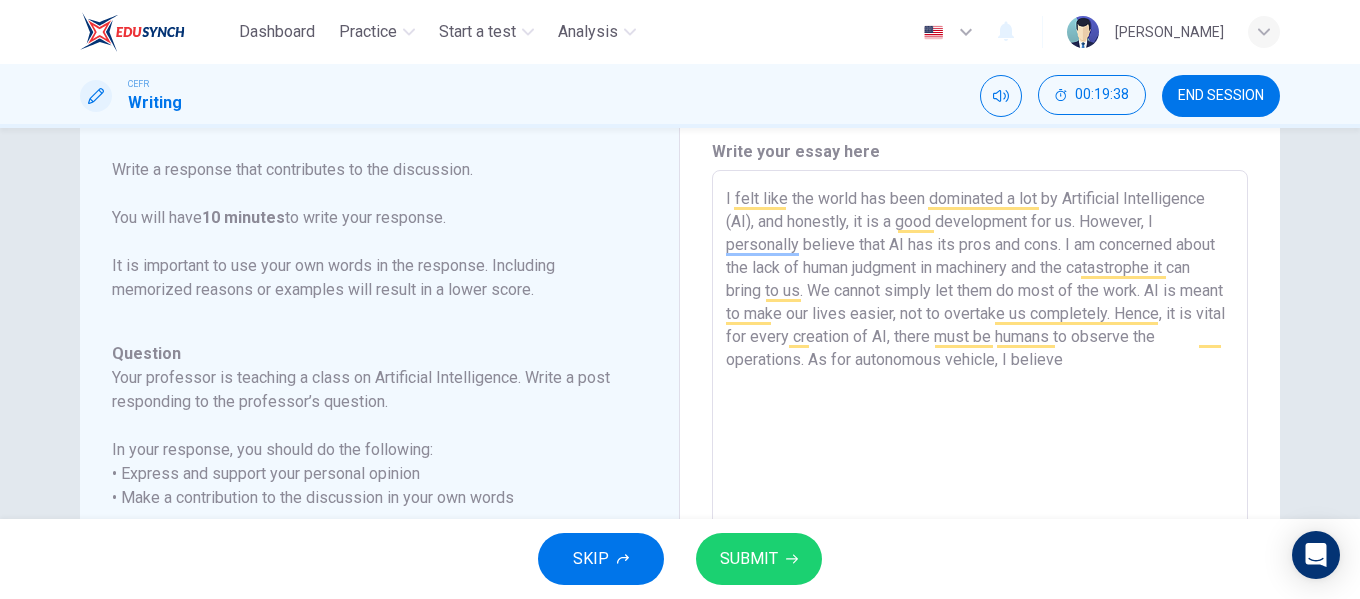 type on "x" 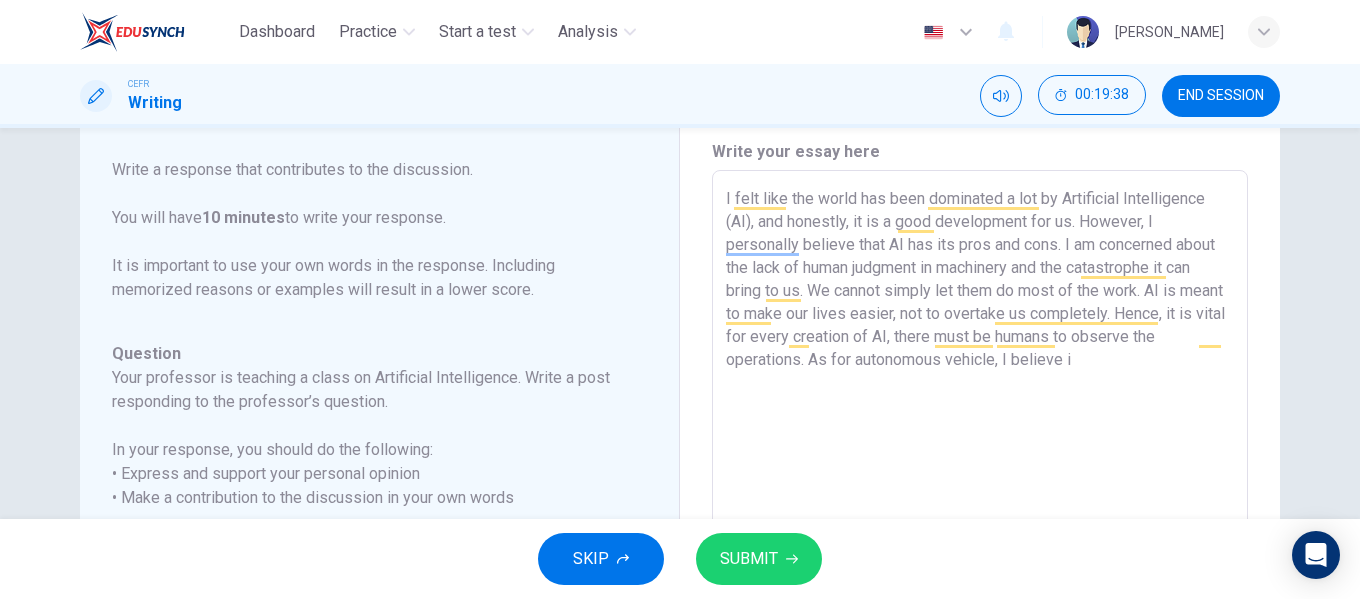 type on "x" 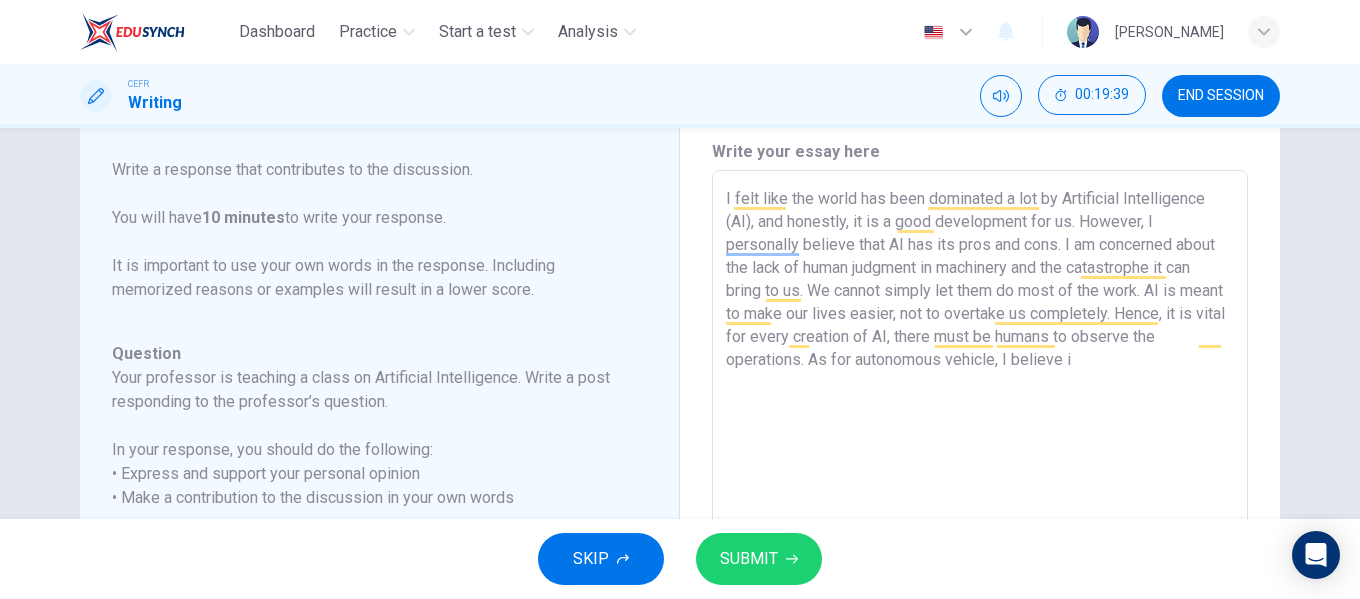type on "I felt like the world has been dominated a lot by Artificial Intelligence (AI), and honestly, it is a good development for us. However, I personally believe that AI has its pros and cons. I am concerned about the lack of human judgment in machinery and the catastrophe it can bring to us. We cannot simply let them do most of the work. AI is meant to make our lives easier, not to overtake us completely. Hence, it is vital for every creation of AI, there must be humans to observe the operations. As for autonomous vehicle, I believe it" 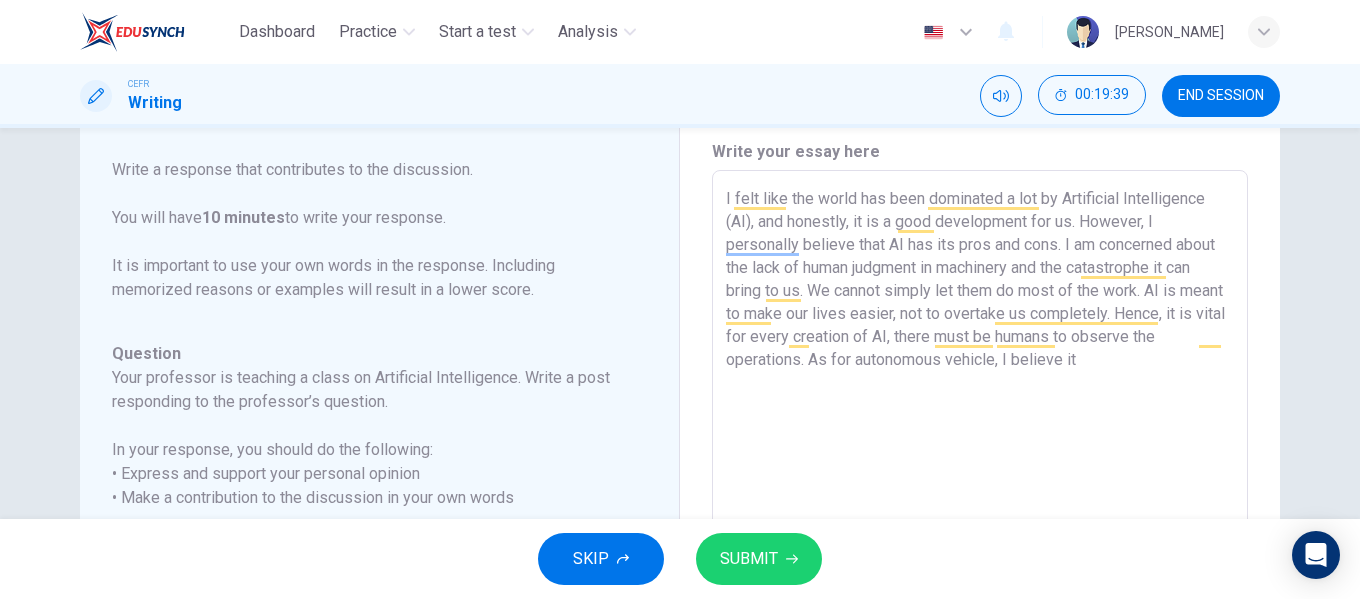 type on "x" 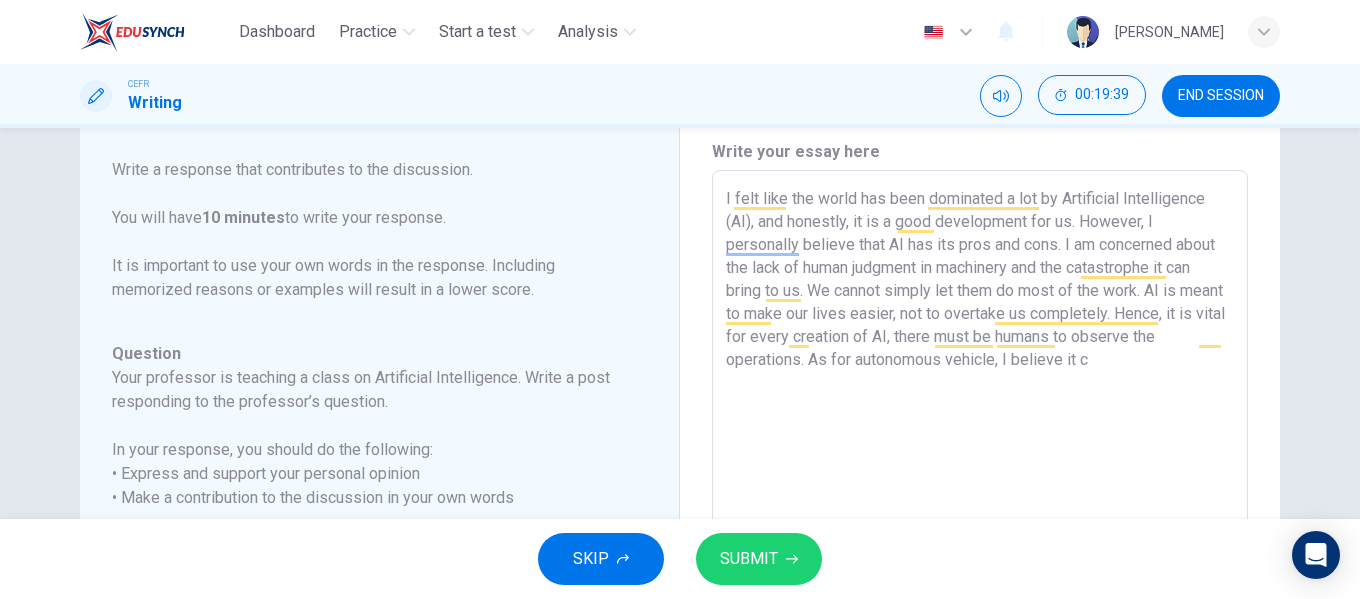 type on "x" 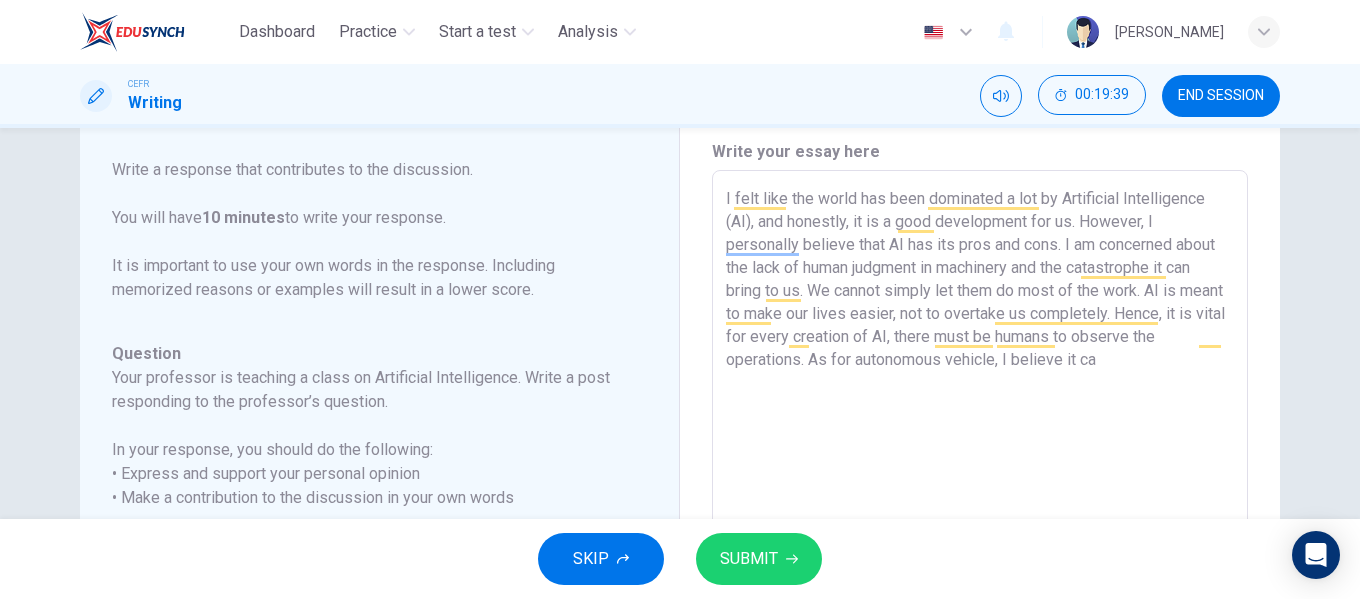 type on "x" 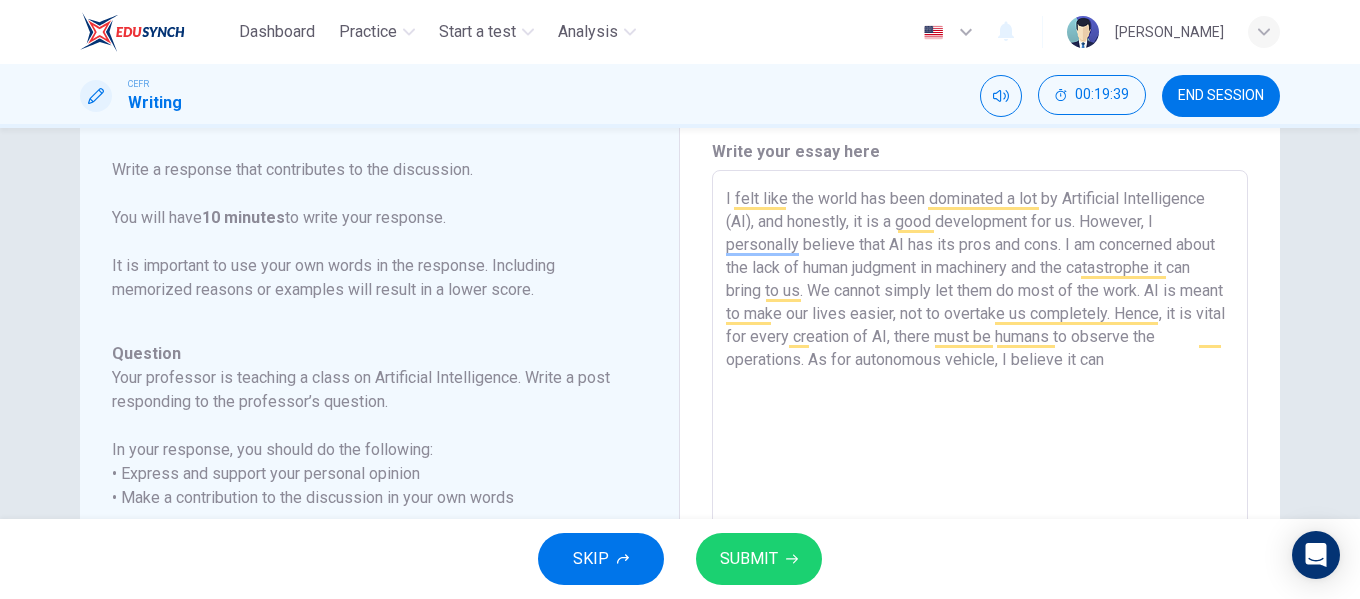 type on "x" 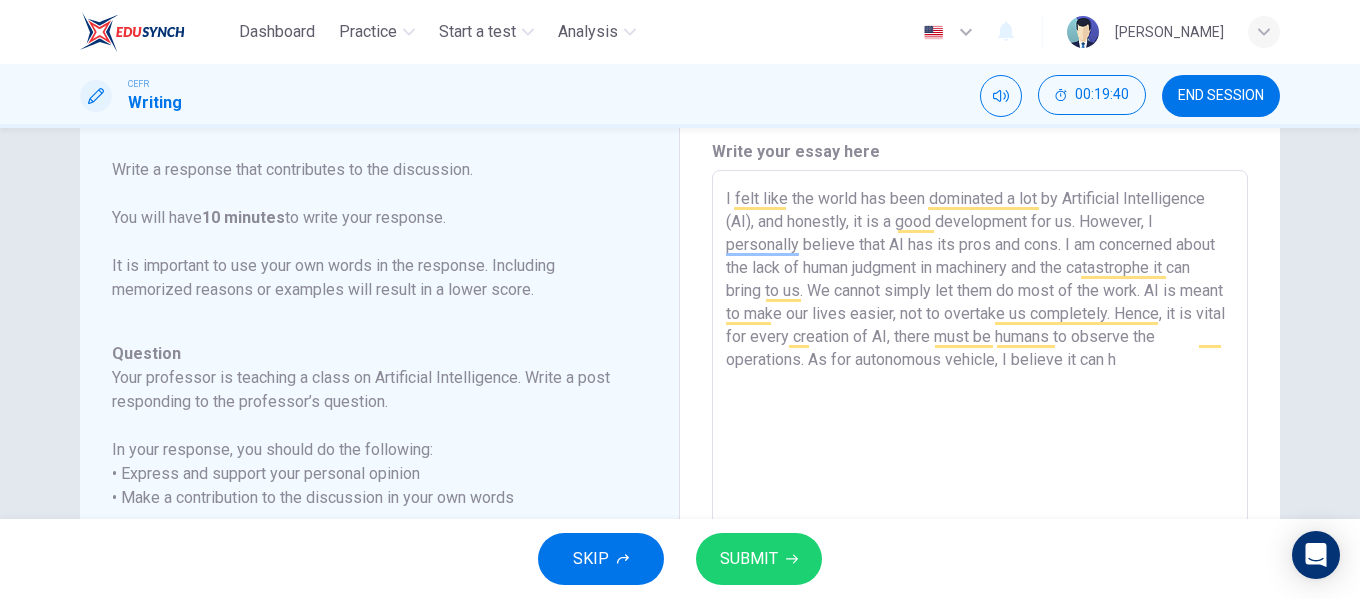 type on "I felt like the world has been dominated a lot by Artificial Intelligence (AI), and honestly, it is a good development for us. However, I personally believe that AI has its pros and cons. I am concerned about the lack of human judgment in machinery and the catastrophe it can bring to us. We cannot simply let them do most of the work. AI is meant to make our lives easier, not to overtake us completely. Hence, it is vital for every creation of AI, there must be humans to observe the operations. As for autonomous vehicle, I believe it can he" 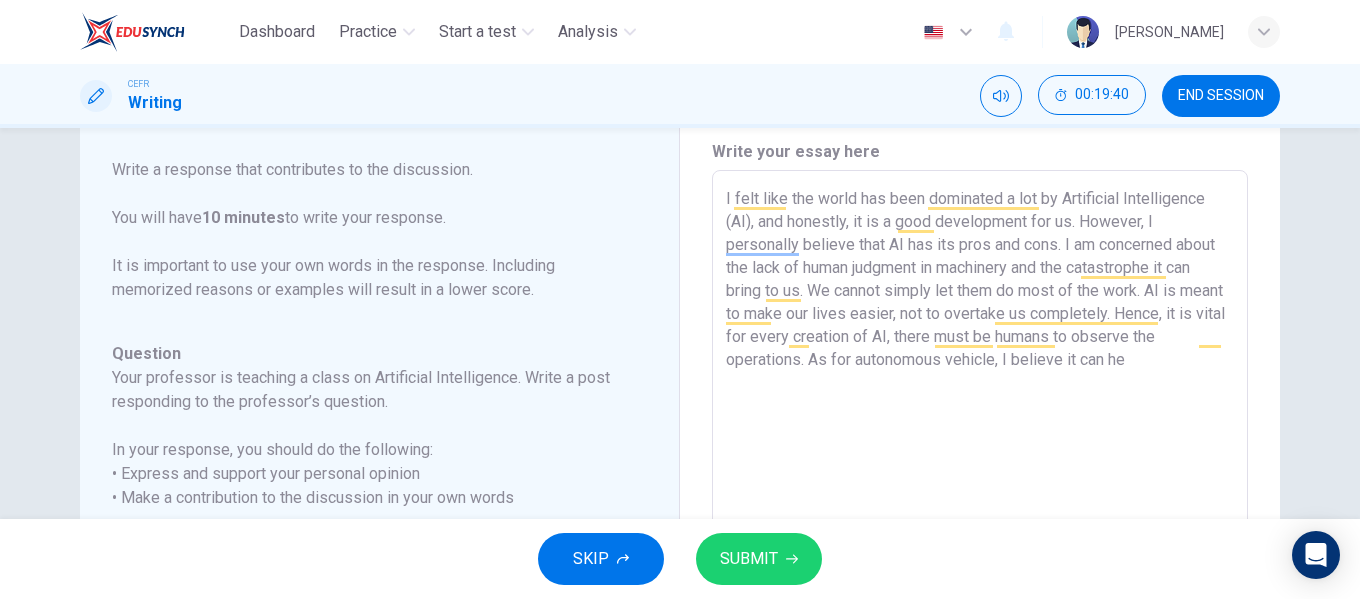 type on "x" 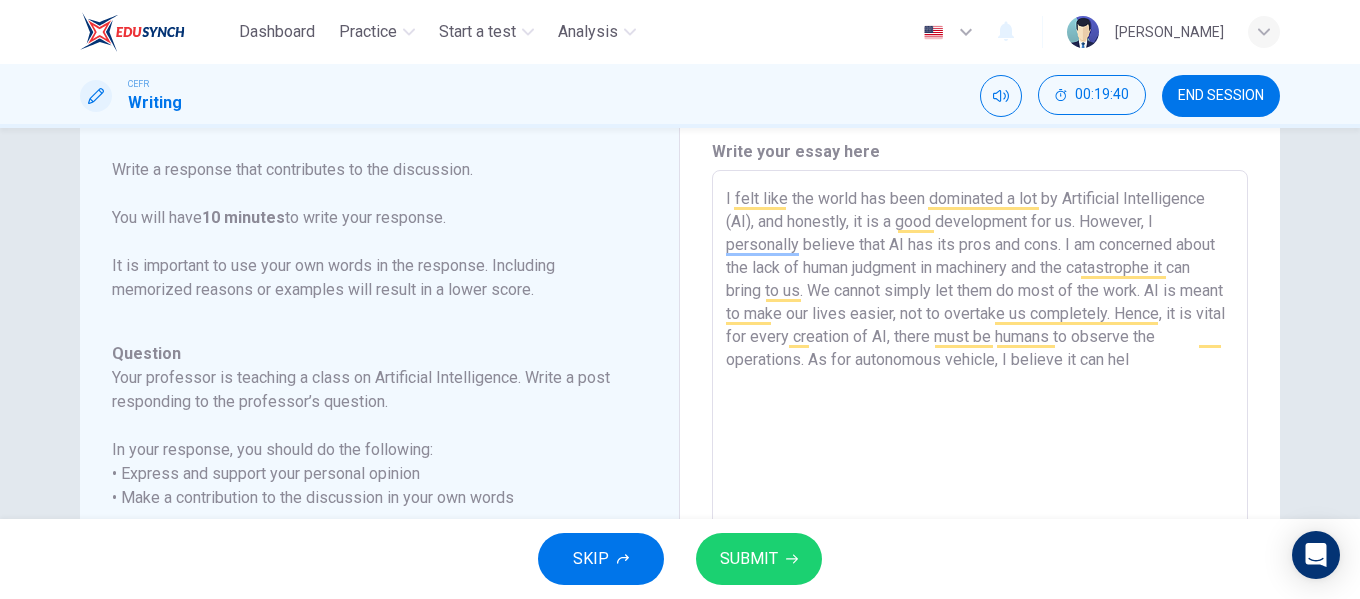 type on "x" 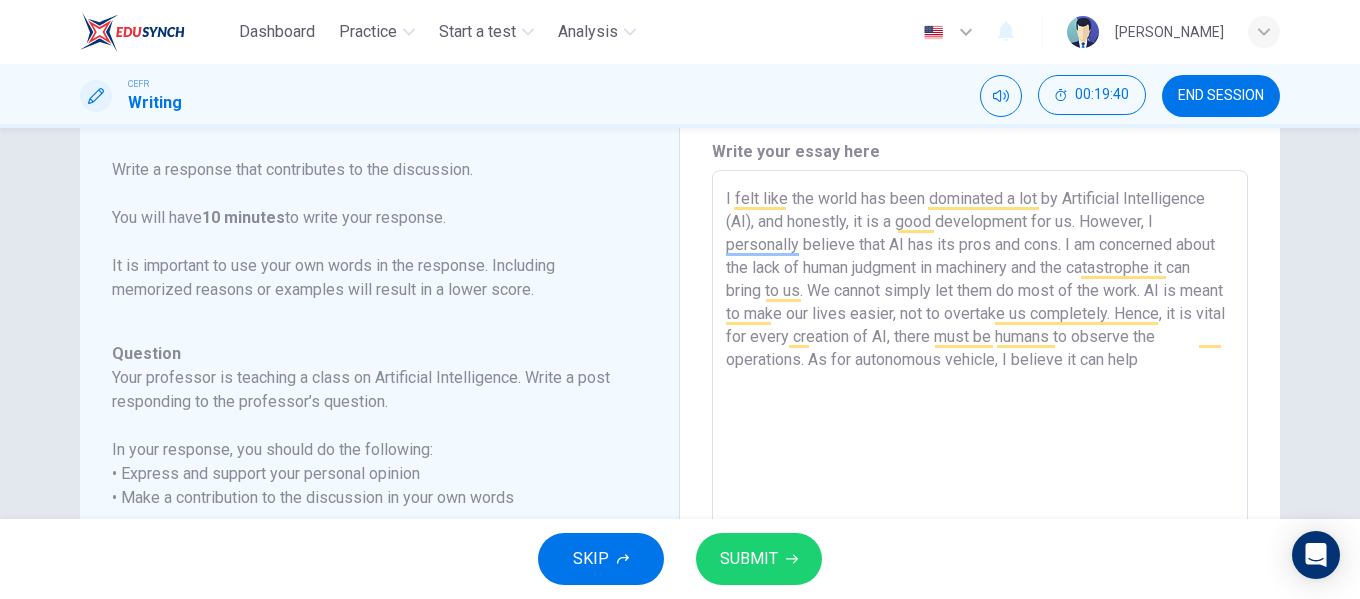 type on "x" 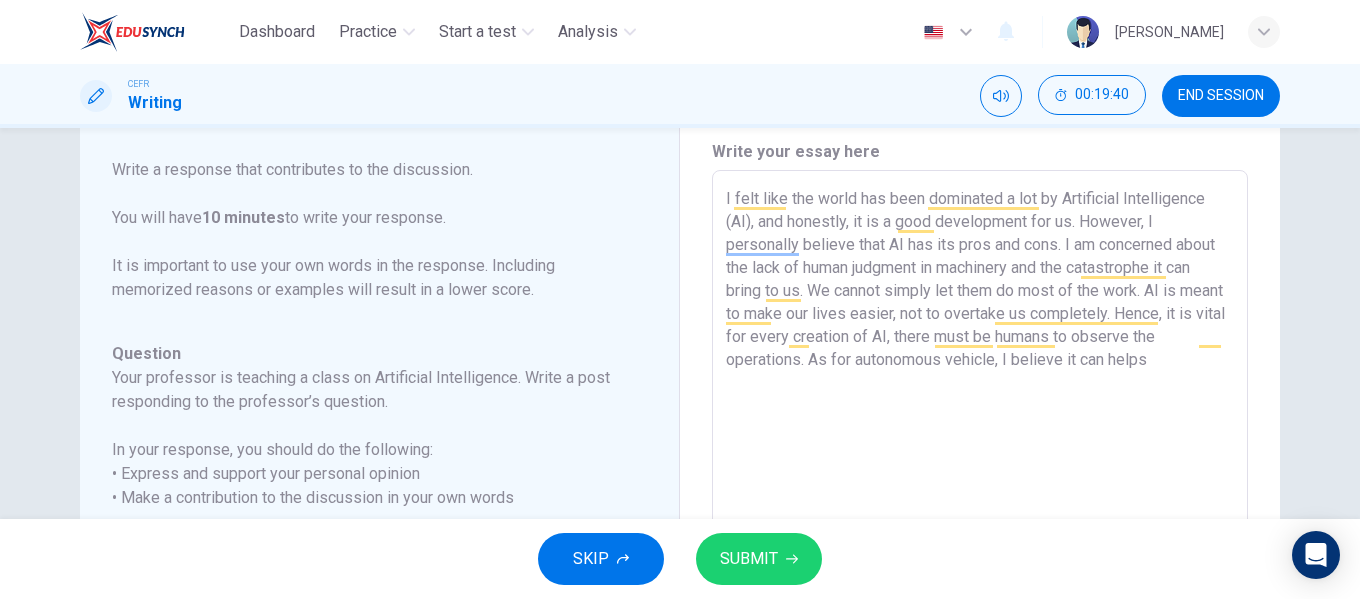 type on "I felt like the world has been dominated a lot by Artificial Intelligence (AI), and honestly, it is a good development for us. However, I personally believe that AI has its pros and cons. I am concerned about the lack of human judgment in machinery and the catastrophe it can bring to us. We cannot simply let them do most of the work. AI is meant to make our lives easier, not to overtake us completely. Hence, it is vital for every creation of AI, there must be humans to observe the operations. As for autonomous vehicle, I believe it can helps" 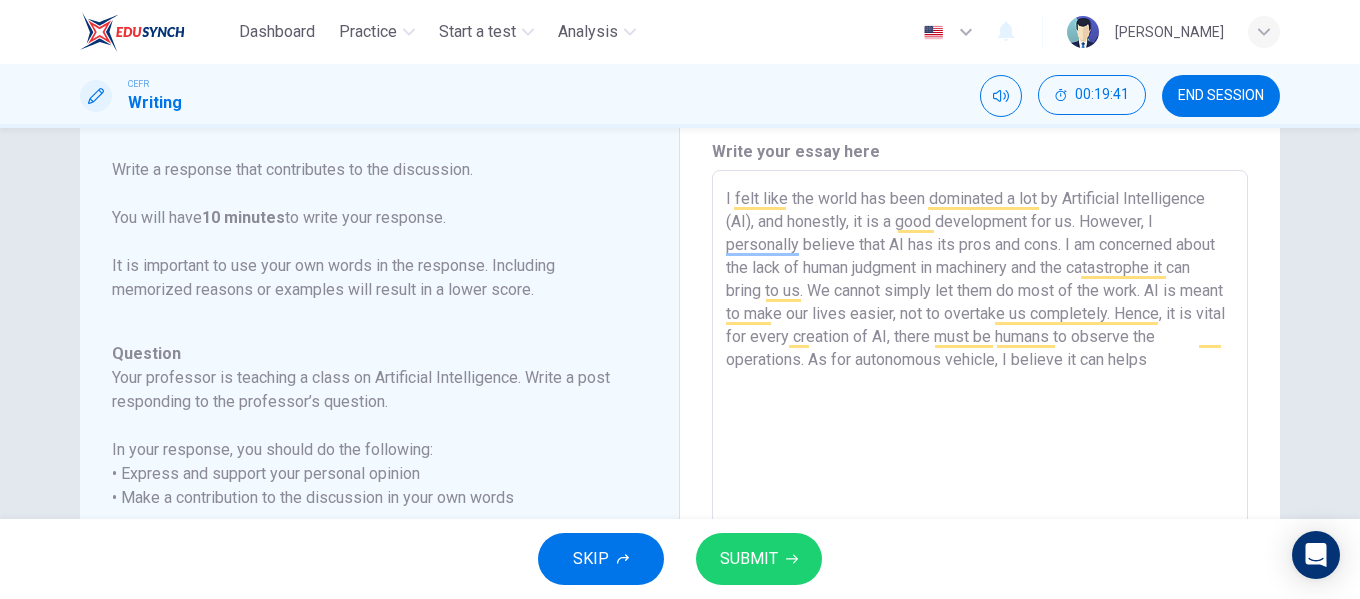 type on "I felt like the world has been dominated a lot by Artificial Intelligence (AI), and honestly, it is a good development for us. However, I personally believe that AI has its pros and cons. I am concerned about the lack of human judgment in machinery and the catastrophe it can bring to us. We cannot simply let them do most of the work. AI is meant to make our lives easier, not to overtake us completely. Hence, it is vital for every creation of AI, there must be humans to observe the operations. As for autonomous vehicle, I believe it can helps h" 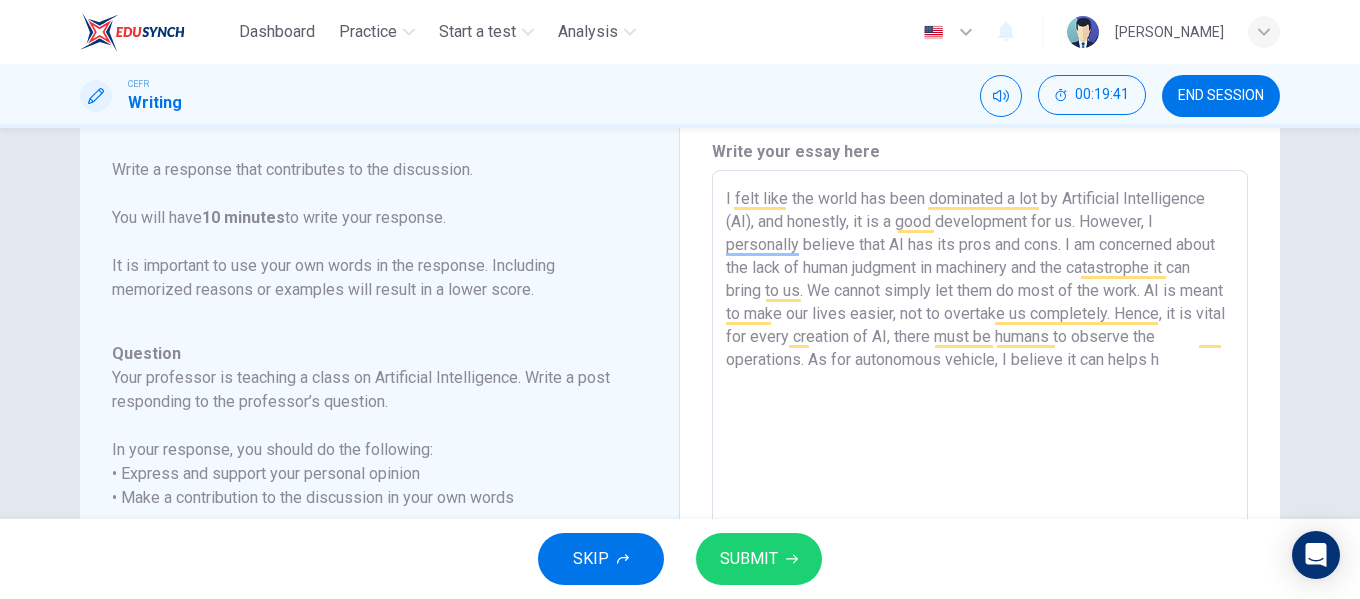 type on "I felt like the world has been dominated a lot by Artificial Intelligence (AI), and honestly, it is a good development for us. However, I personally believe that AI has its pros and cons. I am concerned about the lack of human judgment in machinery and the catastrophe it can bring to us. We cannot simply let them do most of the work. AI is meant to make our lives easier, not to overtake us completely. Hence, it is vital for every creation of AI, there must be humans to observe the operations. As for autonomous vehicle, I believe it can helps hu" 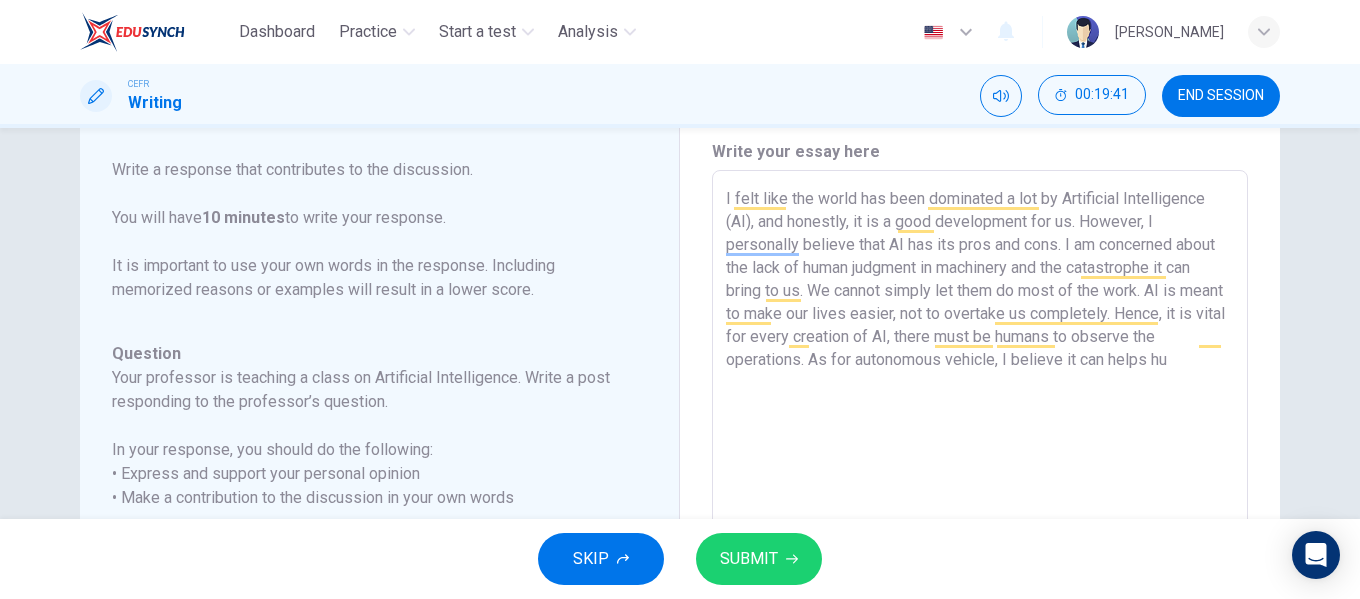 type on "x" 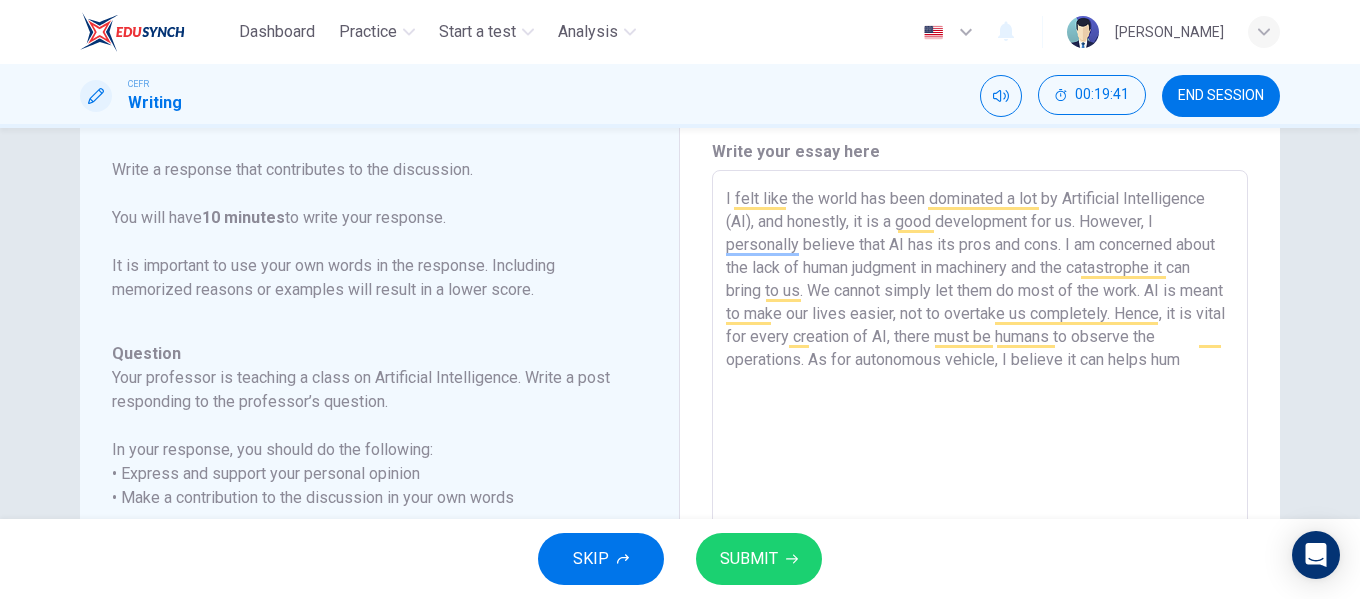type on "x" 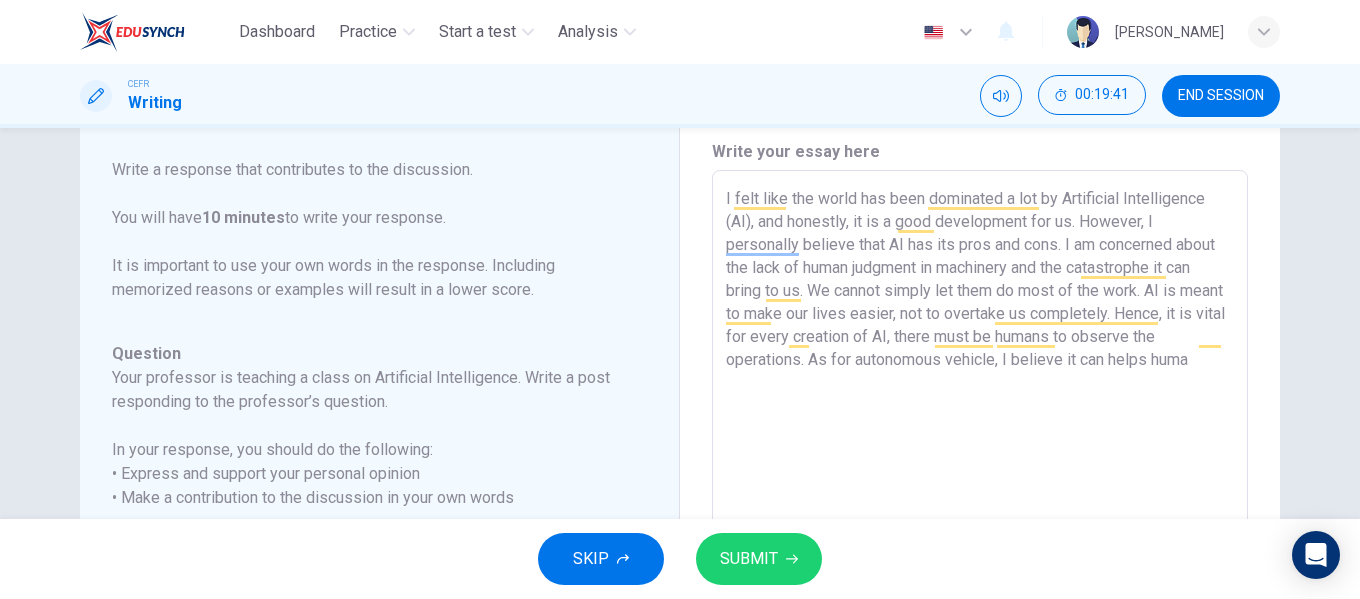 type on "I felt like the world has been dominated a lot by Artificial Intelligence (AI), and honestly, it is a good development for us. However, I personally believe that AI has its pros and cons. I am concerned about the lack of human judgment in machinery and the catastrophe it can bring to us. We cannot simply let them do most of the work. AI is meant to make our lives easier, not to overtake us completely. Hence, it is vital for every creation of AI, there must be humans to observe the operations. As for autonomous vehicle, I believe it can helps human" 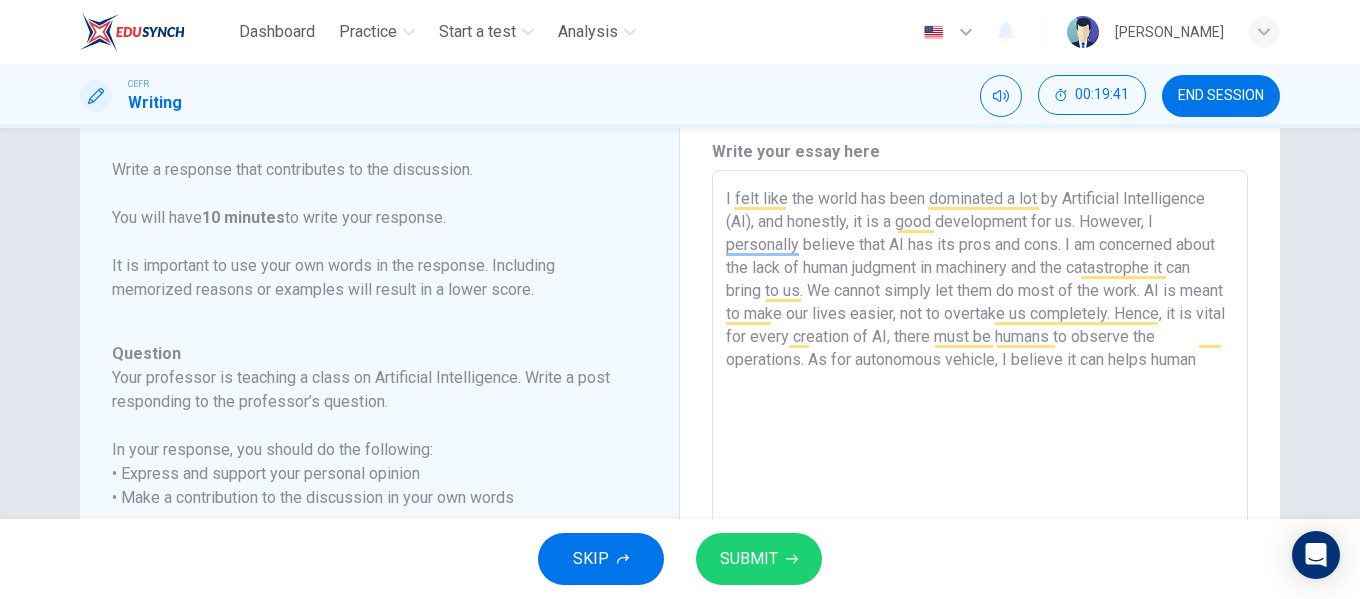 type on "x" 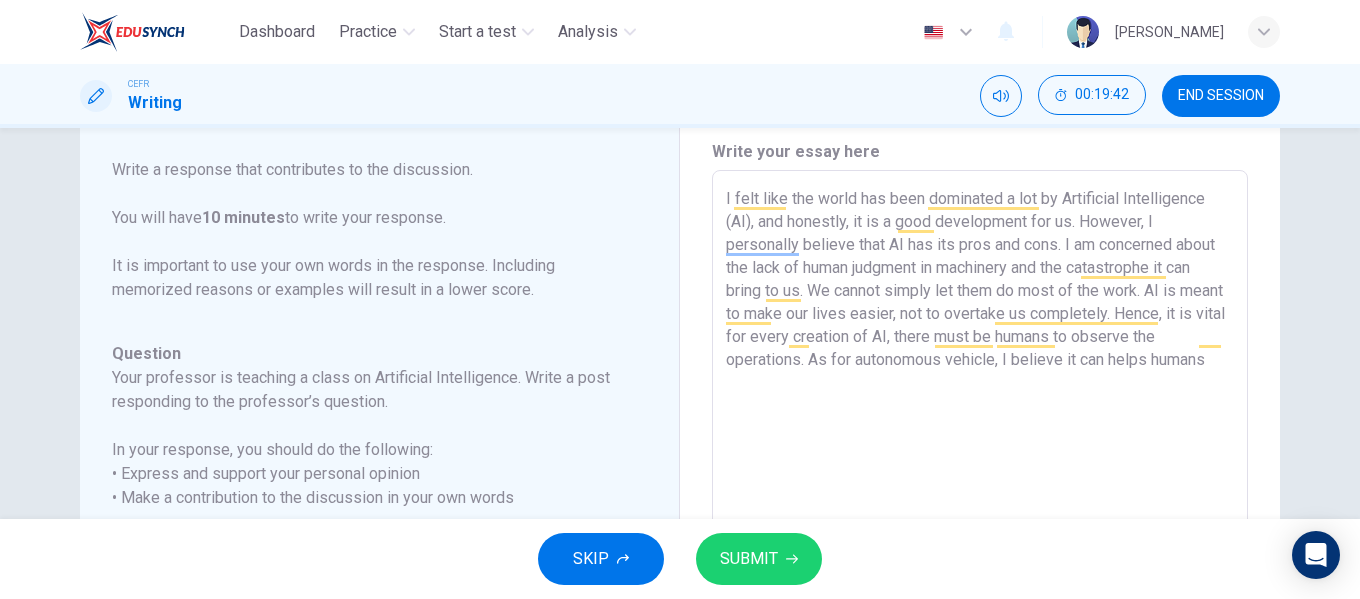 type on "I felt like the world has been dominated a lot by Artificial Intelligence (AI), and honestly, it is a good development for us. However, I personally believe that AI has its pros and cons. I am concerned about the lack of human judgment in machinery and the catastrophe it can bring to us. We cannot simply let them do most of the work. AI is meant to make our lives easier, not to overtake us completely. Hence, it is vital for every creation of AI, there must be humans to observe the operations. As for autonomous vehicle, I believe it can helps humans" 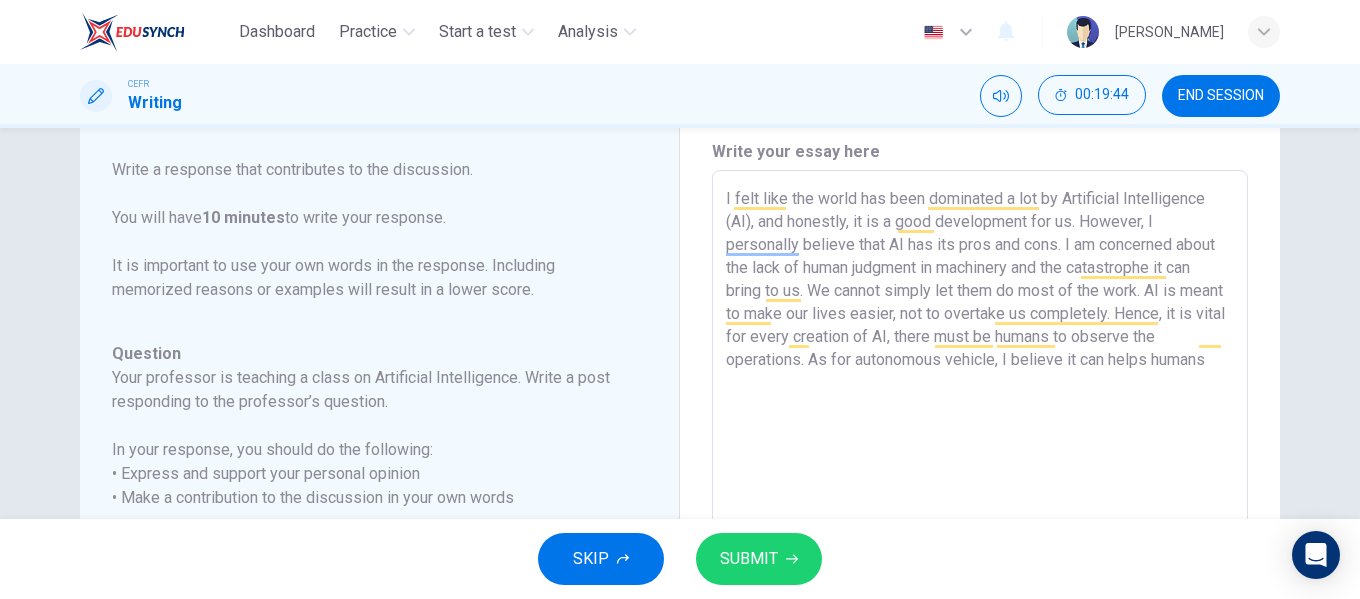 type on "I felt like the world has been dominated a lot by Artificial Intelligence (AI), and honestly, it is a good development for us. However, I personally believe that AI has its pros and cons. I am concerned about the lack of human judgment in machinery and the catastrophe it can bring to us. We cannot simply let them do most of the work. AI is meant to make our lives easier, not to overtake us completely. Hence, it is vital for every creation of AI, there must be humans to observe the operations. As for autonomous vehicle, I believe it can helps human" 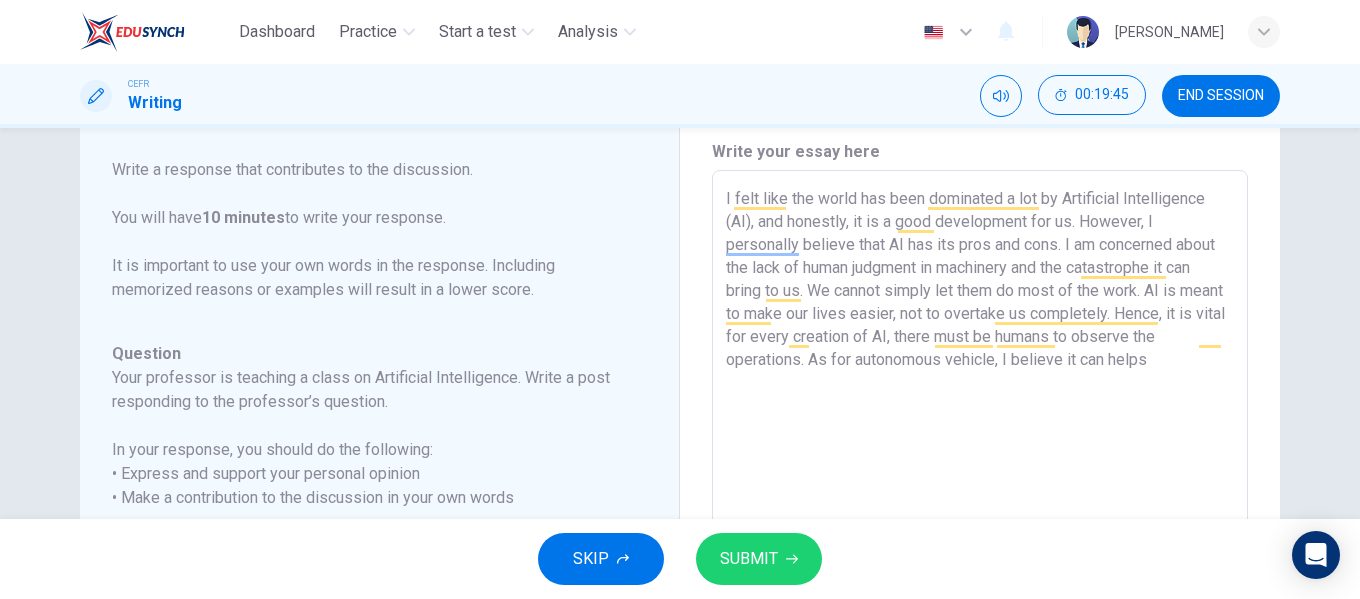type on "I felt like the world has been dominated a lot by Artificial Intelligence (AI), and honestly, it is a good development for us. However, I personally believe that AI has its pros and cons. I am concerned about the lack of human judgment in machinery and the catastrophe it can bring to us. We cannot simply let them do most of the work. AI is meant to make our lives easier, not to overtake us completely. Hence, it is vital for every creation of AI, there must be humans to observe the operations. As for autonomous vehicle, I believe it can helps" 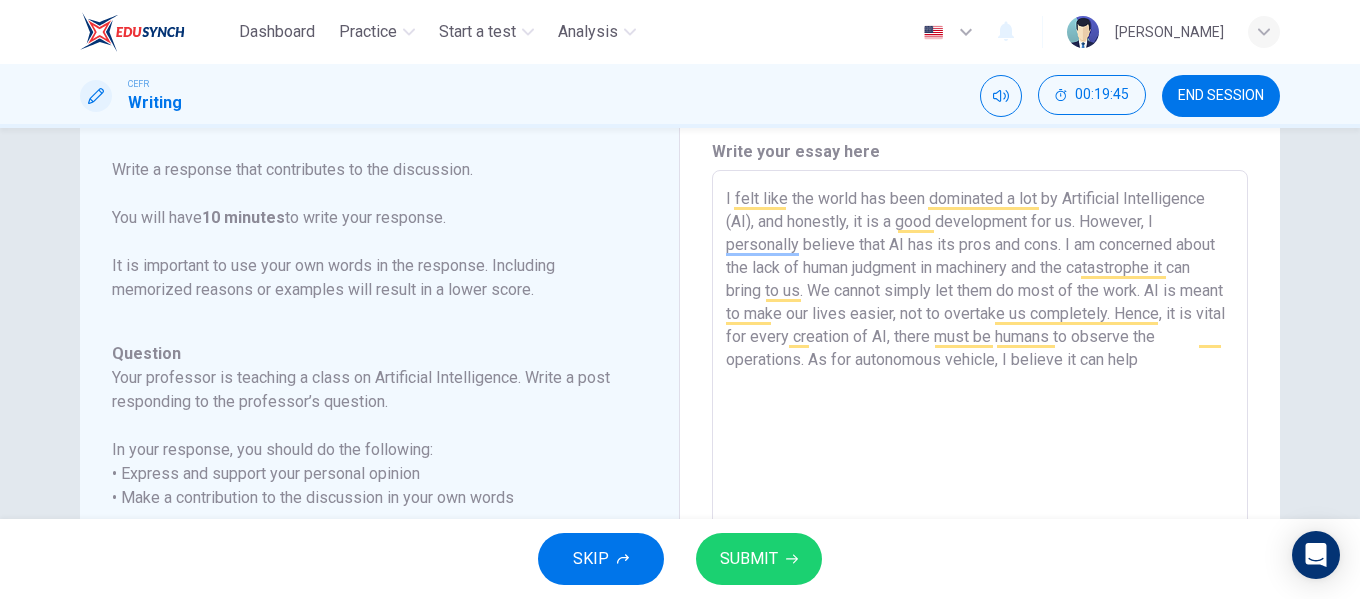 type on "I felt like the world has been dominated a lot by Artificial Intelligence (AI), and honestly, it is a good development for us. However, I personally believe that AI has its pros and cons. I am concerned about the lack of human judgment in machinery and the catastrophe it can bring to us. We cannot simply let them do most of the work. AI is meant to make our lives easier, not to overtake us completely. Hence, it is vital for every creation of AI, there must be humans to observe the operations. As for autonomous vehicle, I believe it can hel" 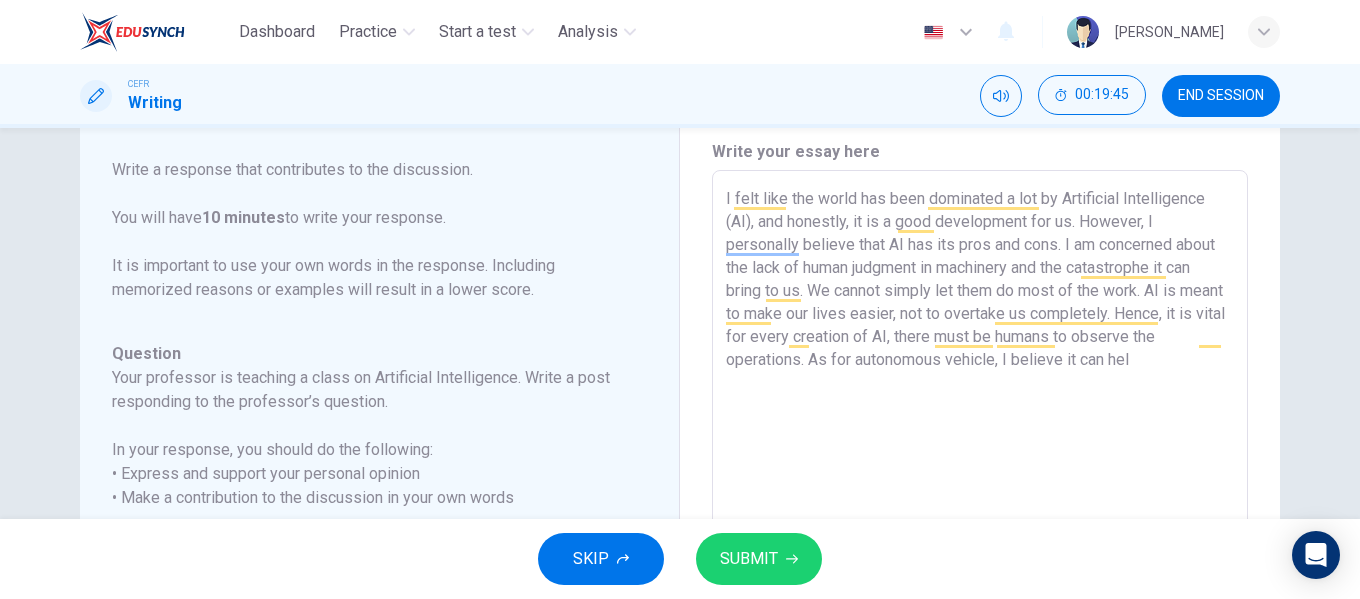 type on "x" 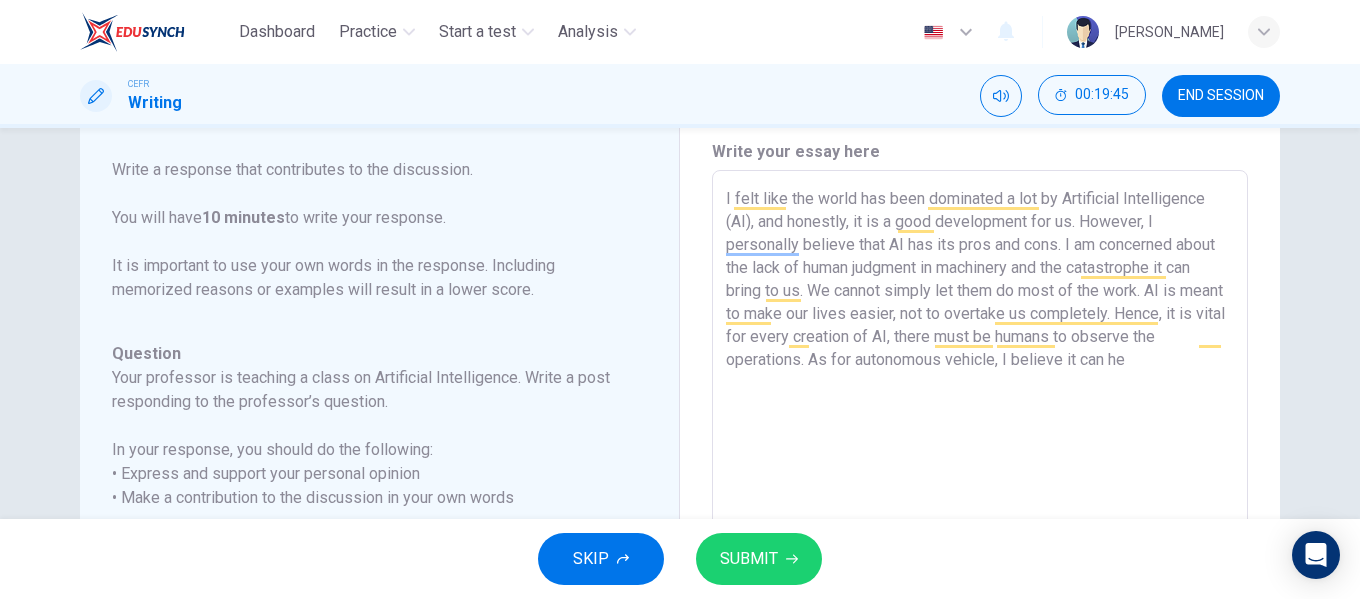 type on "x" 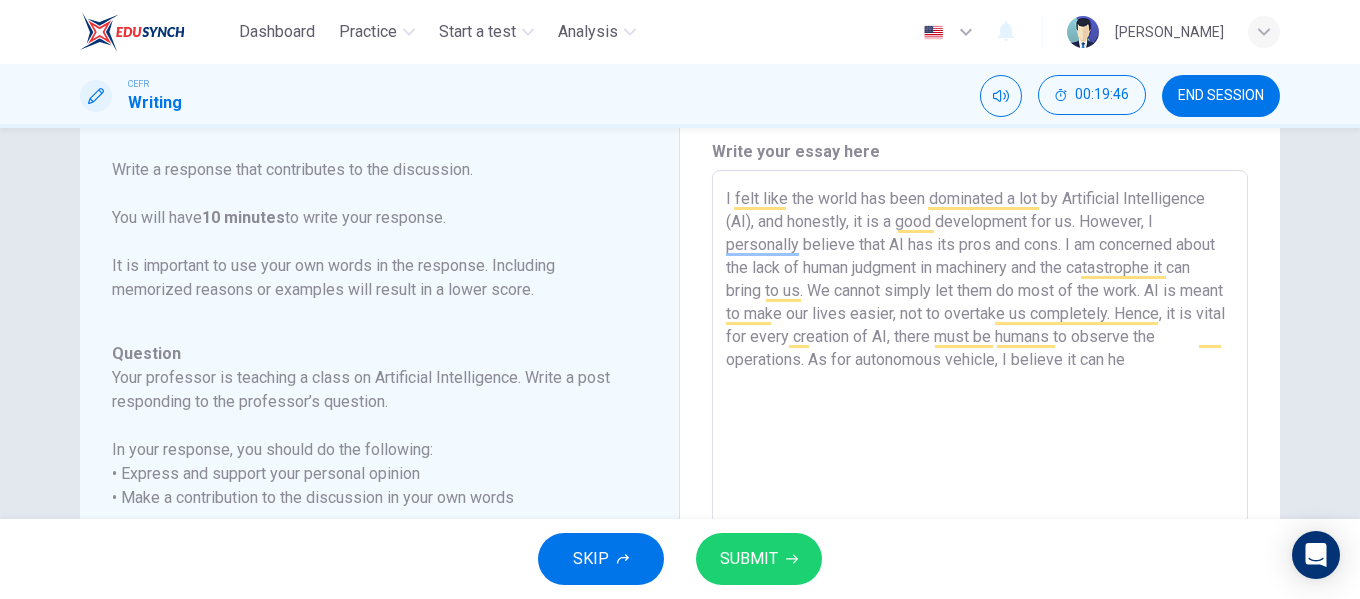 type on "I felt like the world has been dominated a lot by Artificial Intelligence (AI), and honestly, it is a good development for us. However, I personally believe that AI has its pros and cons. I am concerned about the lack of human judgment in machinery and the catastrophe it can bring to us. We cannot simply let them do most of the work. AI is meant to make our lives easier, not to overtake us completely. Hence, it is vital for every creation of AI, there must be humans to observe the operations. As for autonomous vehicle, I believe it can hel" 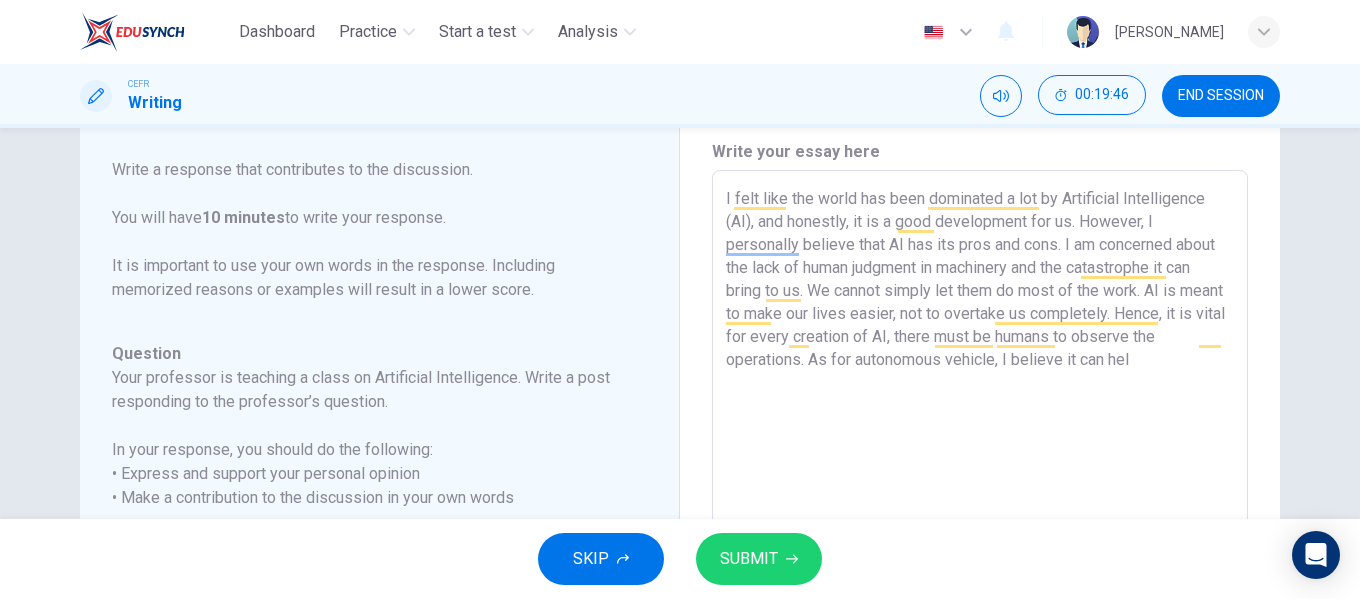 type on "x" 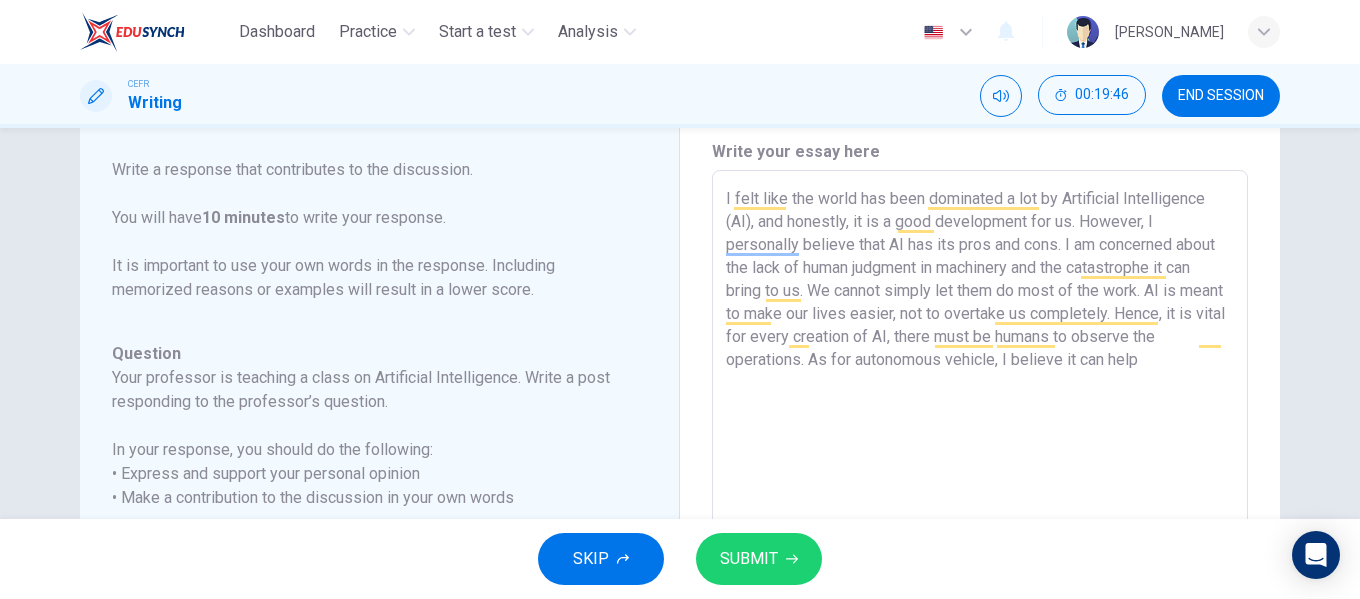 type on "x" 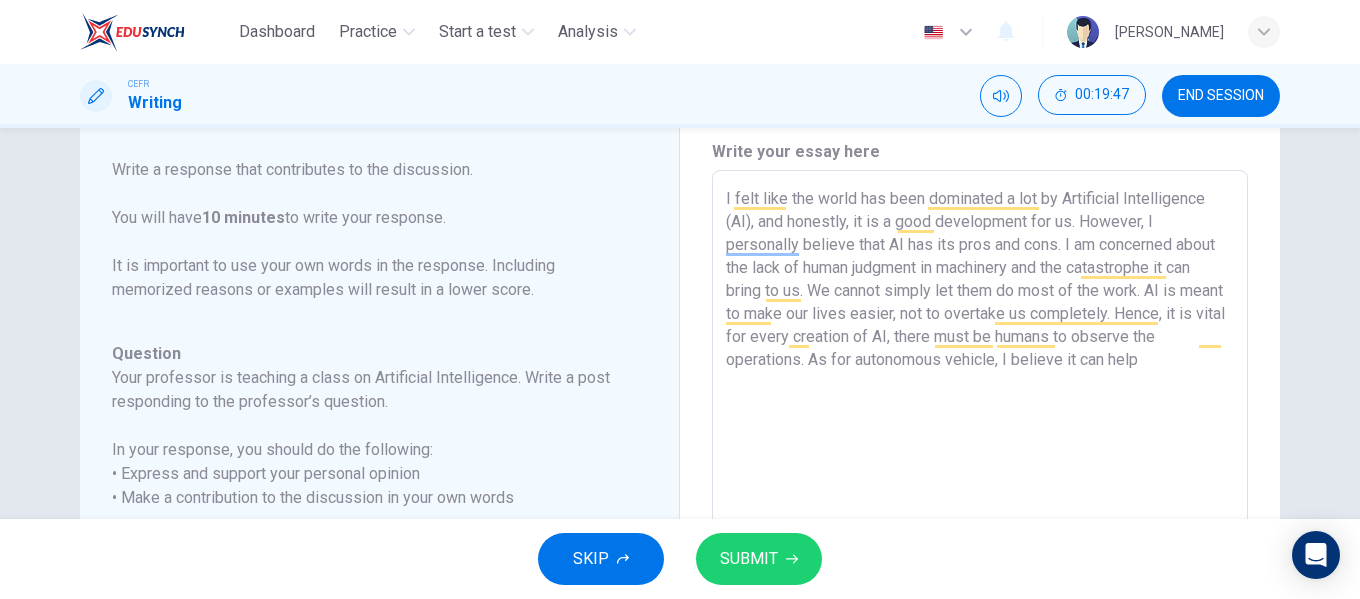 type on "I felt like the world has been dominated a lot by Artificial Intelligence (AI), and honestly, it is a good development for us. However, I personally believe that AI has its pros and cons. I am concerned about the lack of human judgment in machinery and the catastrophe it can bring to us. We cannot simply let them do most of the work. AI is meant to make our lives easier, not to overtake us completely. Hence, it is vital for every creation of AI, there must be humans to observe the operations. As for autonomous vehicle, I believe it can help" 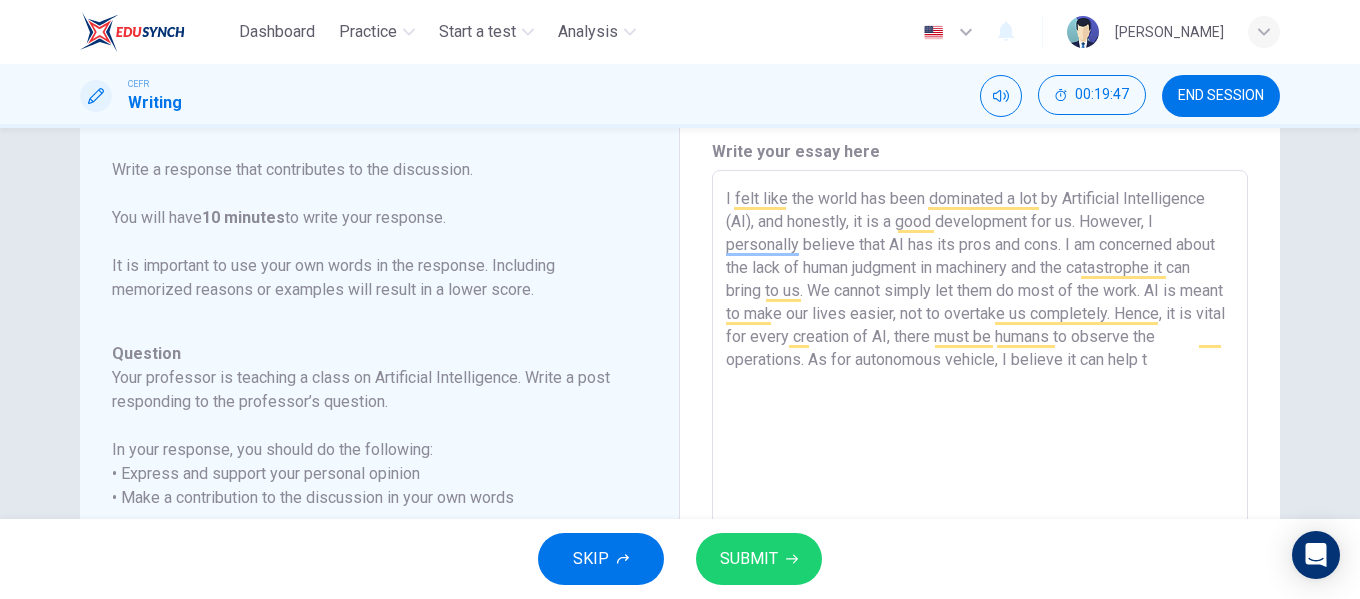 type on "x" 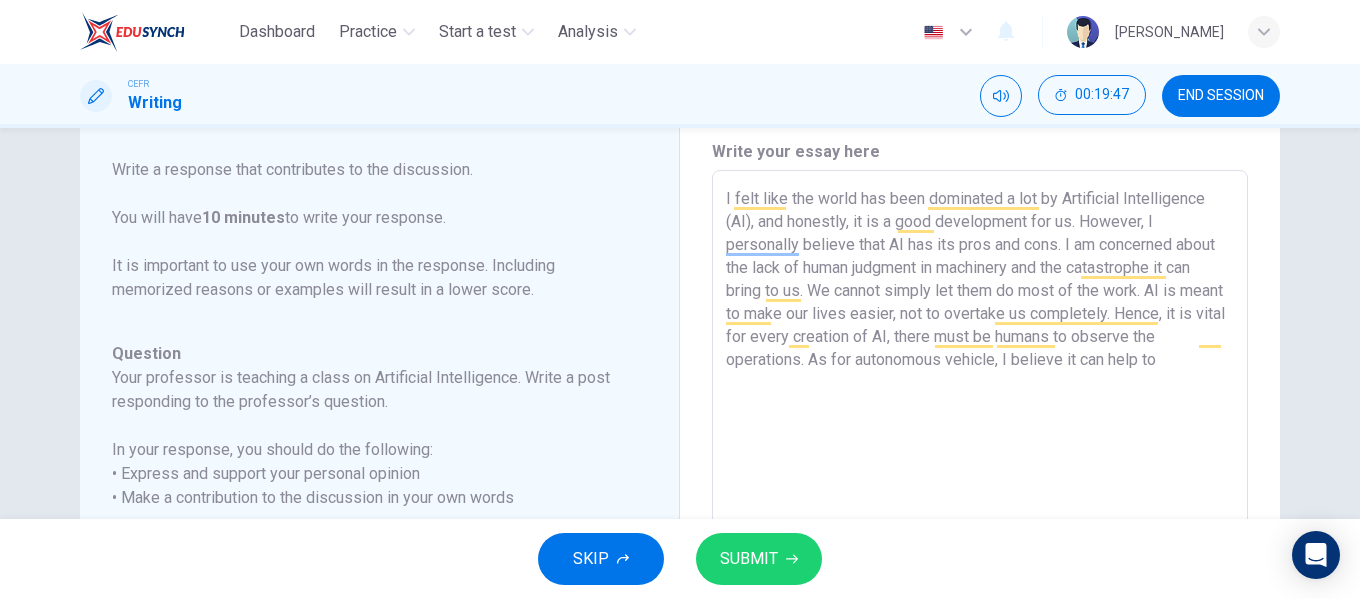 type on "x" 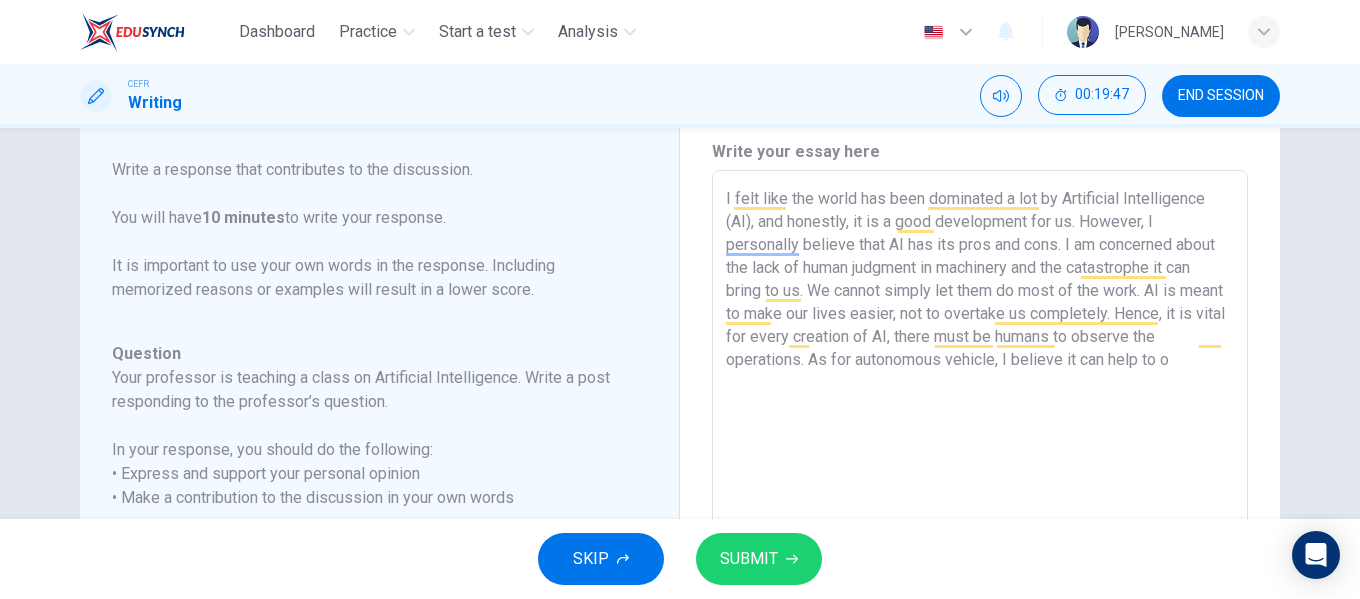 type on "x" 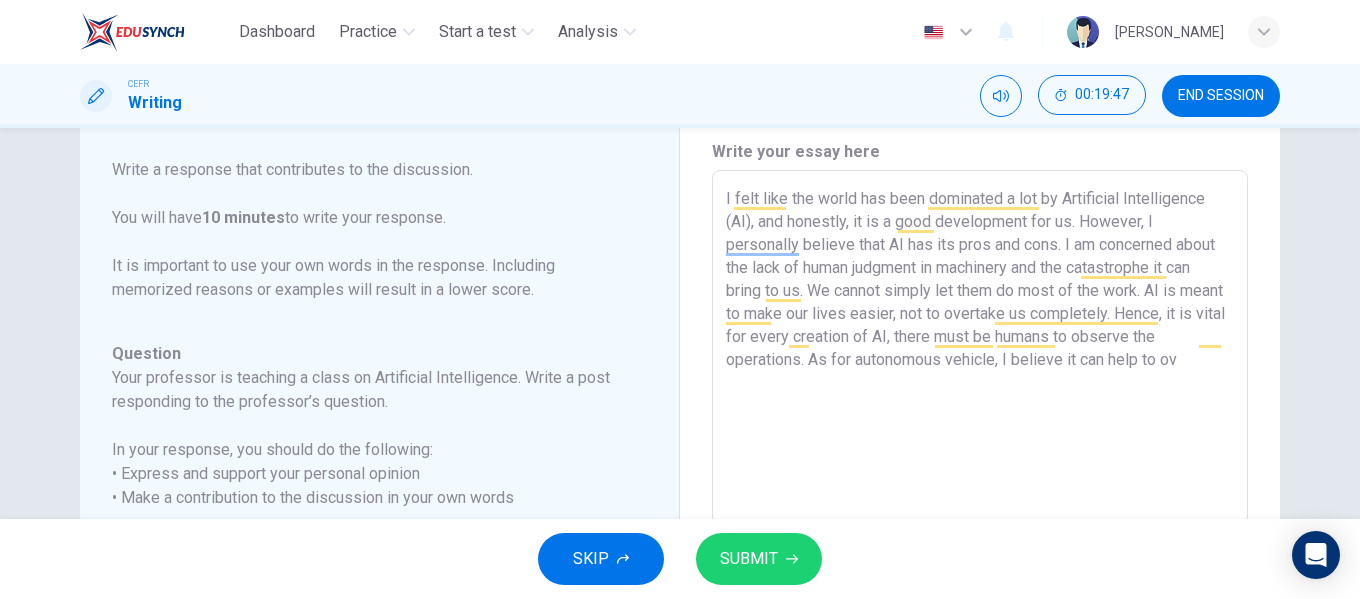 type on "x" 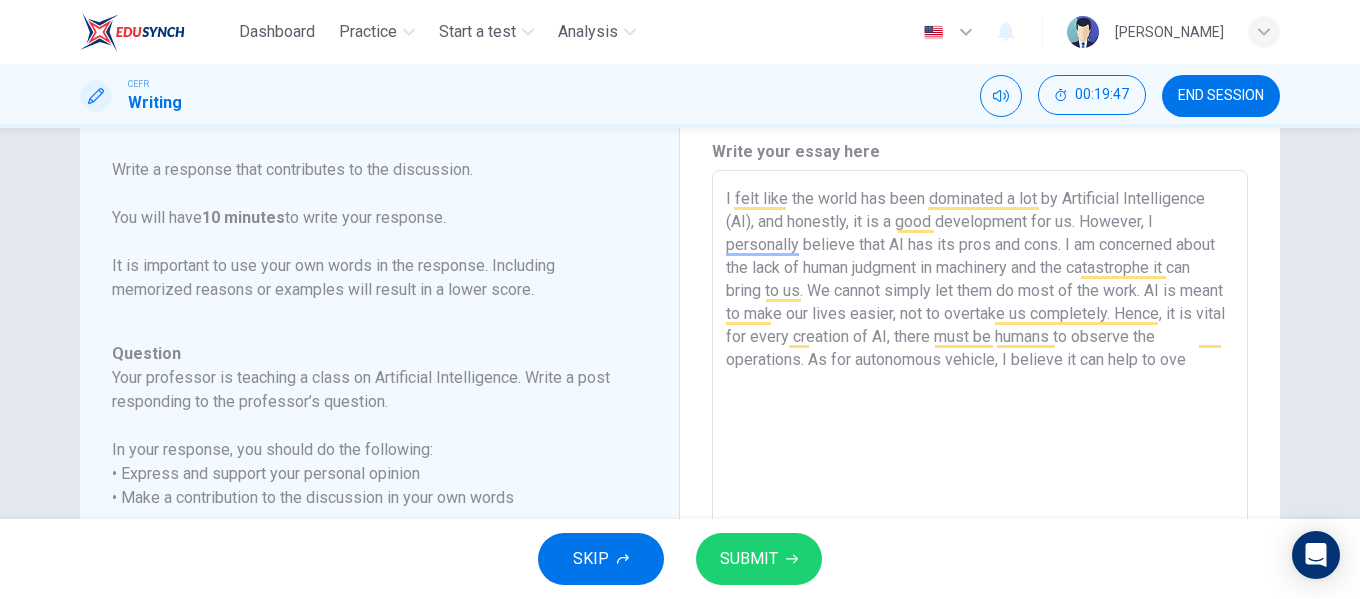 type on "I felt like the world has been dominated a lot by Artificial Intelligence (AI), and honestly, it is a good development for us. However, I personally believe that AI has its pros and cons. I am concerned about the lack of human judgment in machinery and the catastrophe it can bring to us. We cannot simply let them do most of the work. AI is meant to make our lives easier, not to overtake us completely. Hence, it is vital for every creation of AI, there must be humans to observe the operations. As for autonomous vehicle, I believe it can help to over" 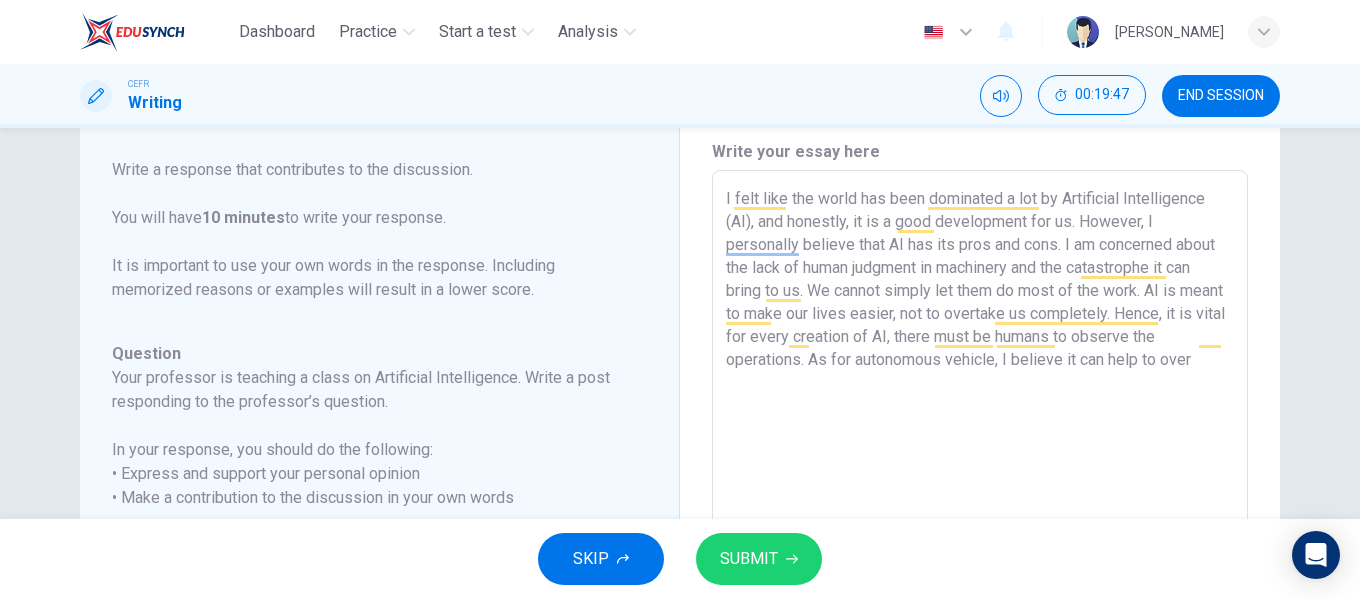 type on "x" 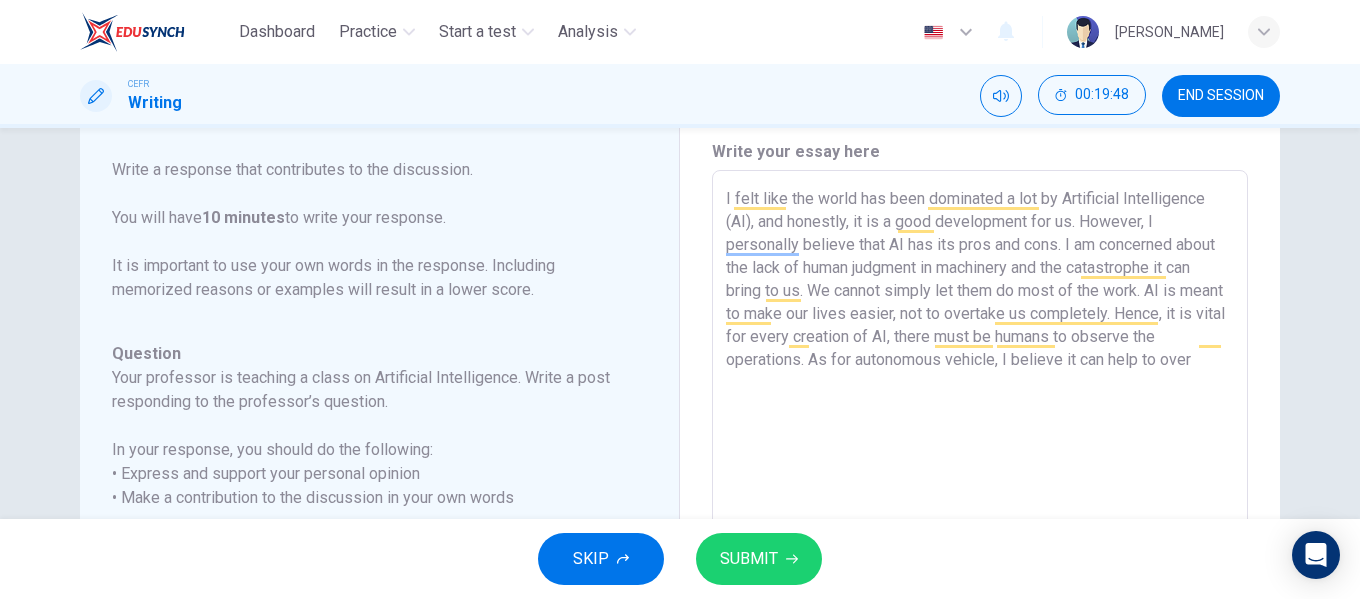 type on "I felt like the world has been dominated a lot by Artificial Intelligence (AI), and honestly, it is a good development for us. However, I personally believe that AI has its pros and cons. I am concerned about the lack of human judgment in machinery and the catastrophe it can bring to us. We cannot simply let them do most of the work. AI is meant to make our lives easier, not to overtake us completely. Hence, it is vital for every creation of AI, there must be humans to observe the operations. As for autonomous vehicle, I believe it can help to overt" 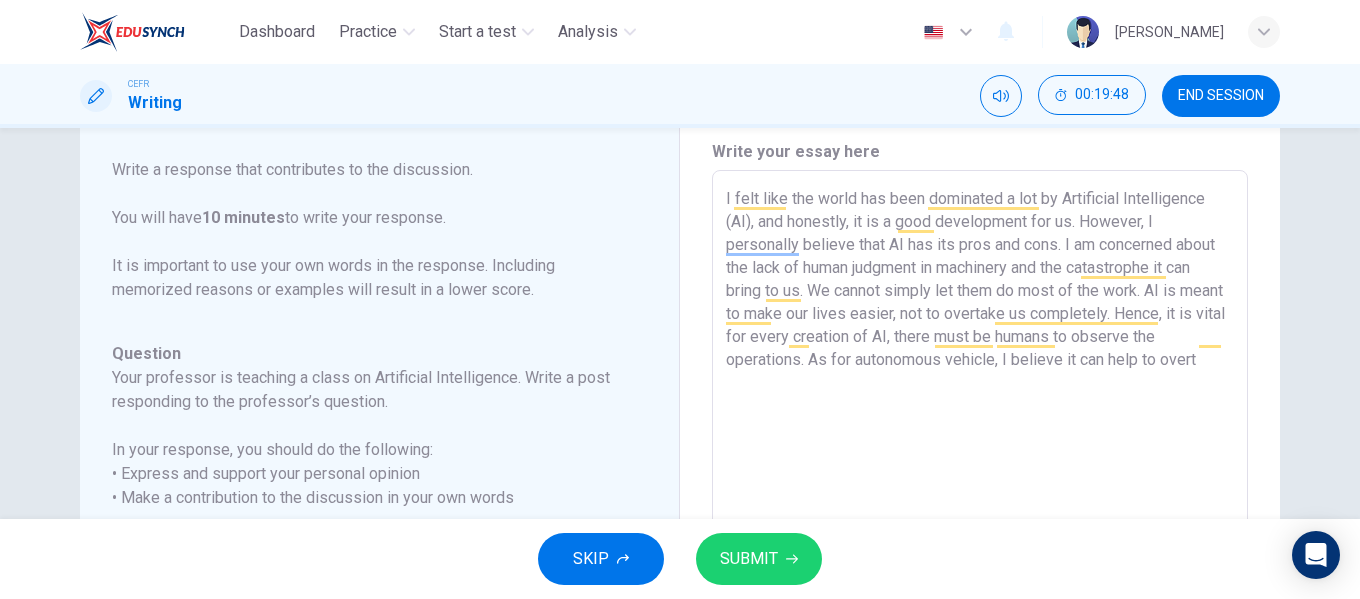 type on "x" 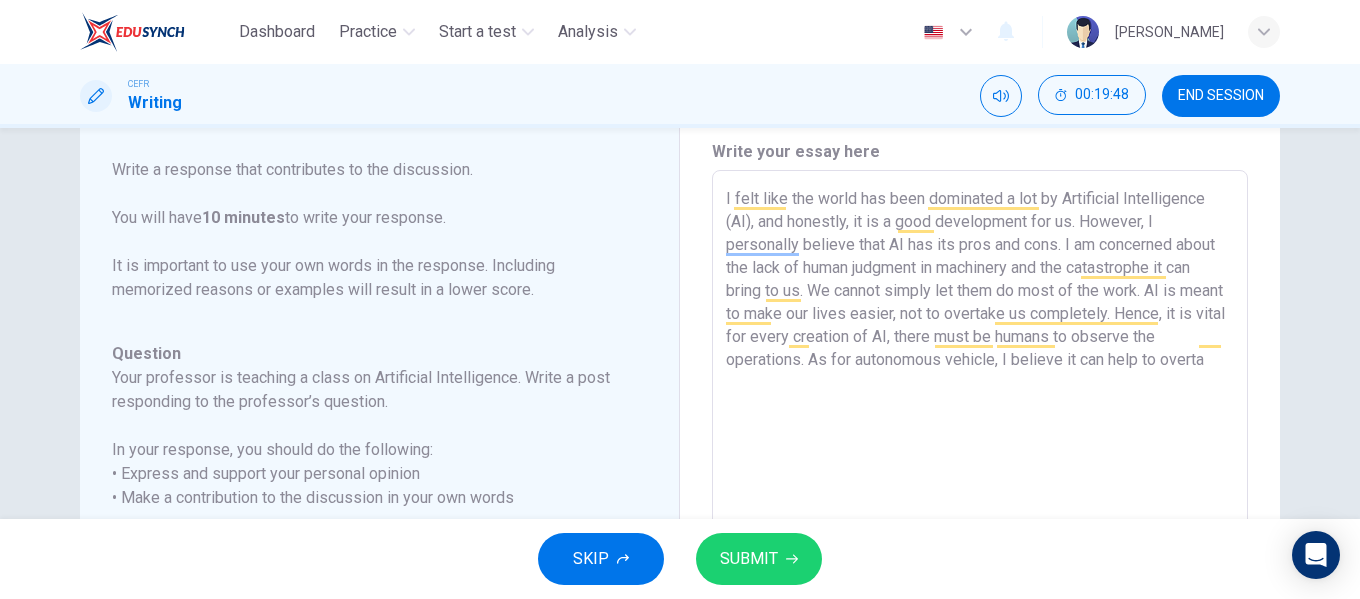 type on "x" 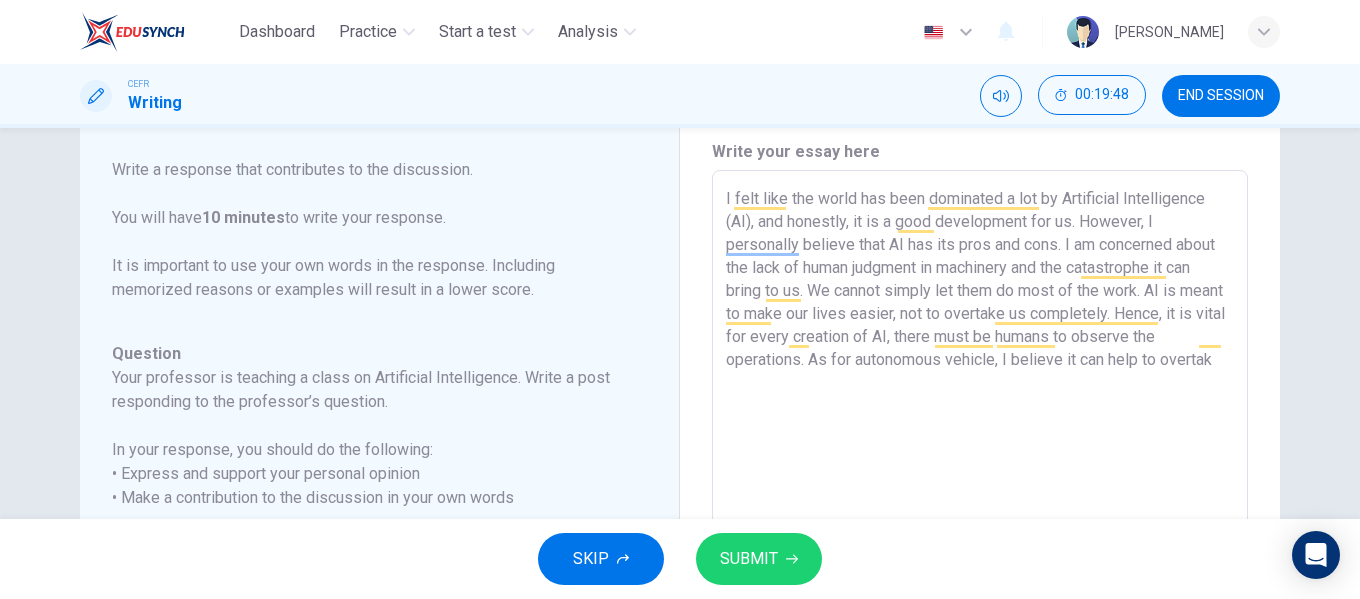 type on "x" 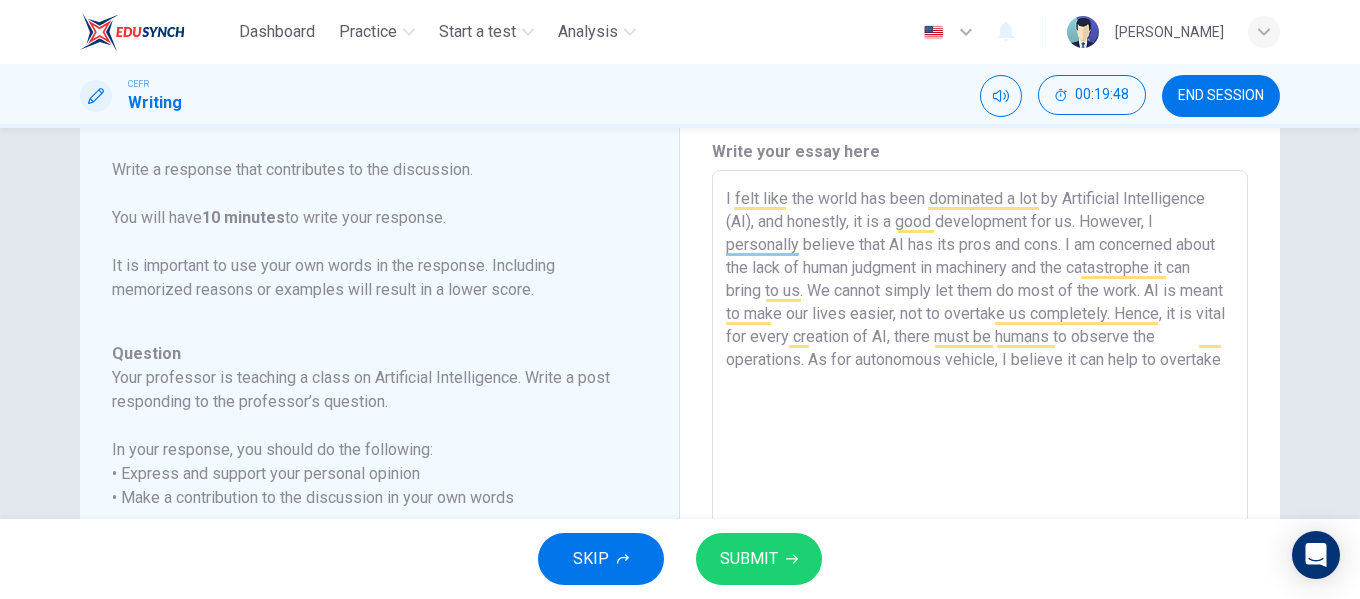 type on "I felt like the world has been dominated a lot by Artificial Intelligence (AI), and honestly, it is a good development for us. However, I personally believe that AI has its pros and cons. I am concerned about the lack of human judgment in machinery and the catastrophe it can bring to us. We cannot simply let them do most of the work. AI is meant to make our lives easier, not to overtake us completely. Hence, it is vital for every creation of AI, there must be humans to observe the operations. As for autonomous vehicle, I believe it can help to overtake" 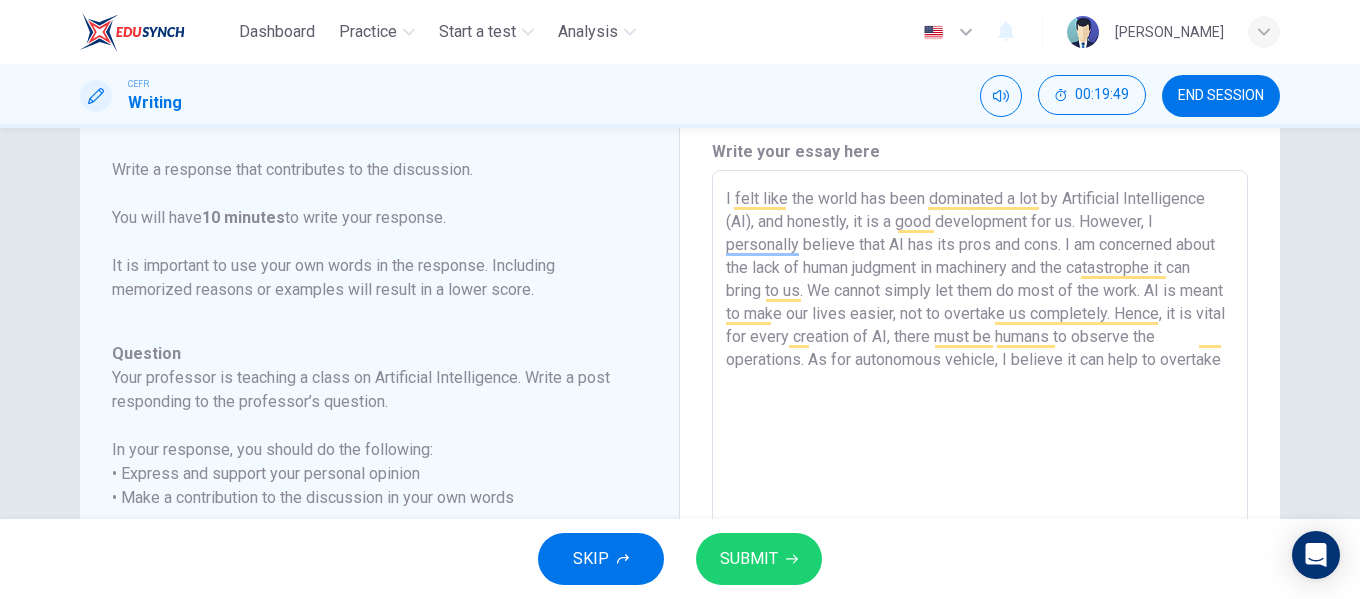 type on "I felt like the world has been dominated a lot by Artificial Intelligence (AI), and honestly, it is a good development for us. However, I personally believe that AI has its pros and cons. I am concerned about the lack of human judgment in machinery and the catastrophe it can bring to us. We cannot simply let them do most of the work. AI is meant to make our lives easier, not to overtake us completely. Hence, it is vital for every creation of AI, there must be humans to observe the operations. As for autonomous vehicle, I believe it can help to overtake h" 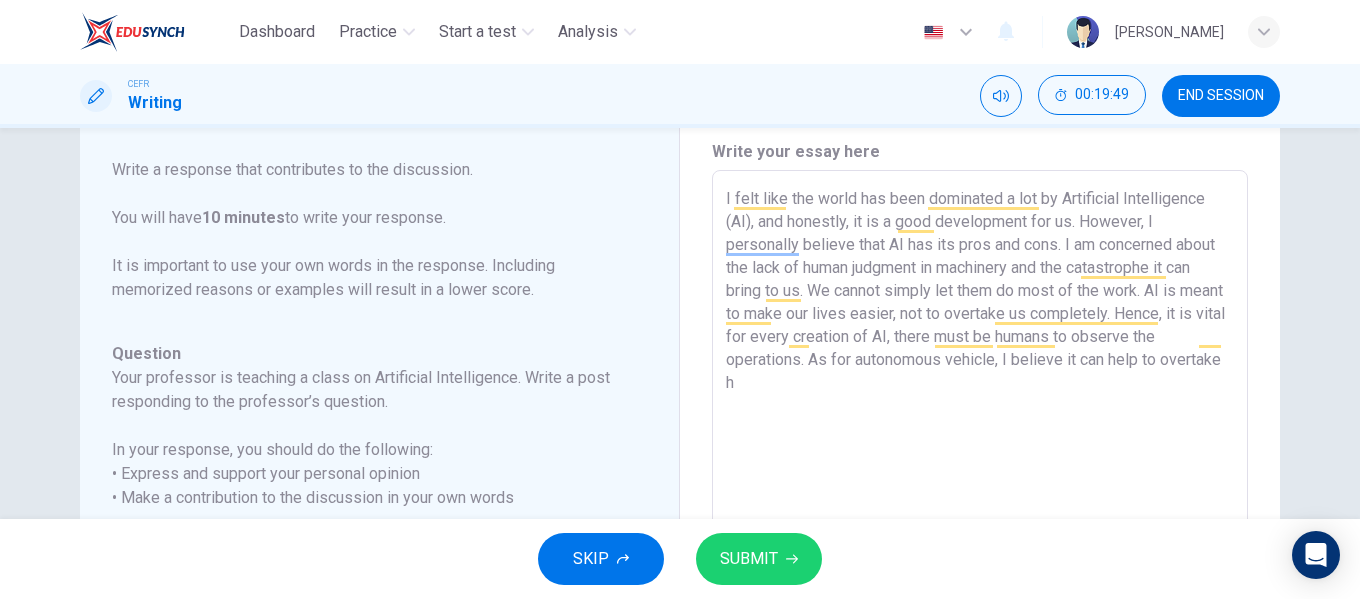 type on "I felt like the world has been dominated a lot by Artificial Intelligence (AI), and honestly, it is a good development for us. However, I personally believe that AI has its pros and cons. I am concerned about the lack of human judgment in machinery and the catastrophe it can bring to us. We cannot simply let them do most of the work. AI is meant to make our lives easier, not to overtake us completely. Hence, it is vital for every creation of AI, there must be humans to observe the operations. As for autonomous vehicle, I believe it can help to overtake hu" 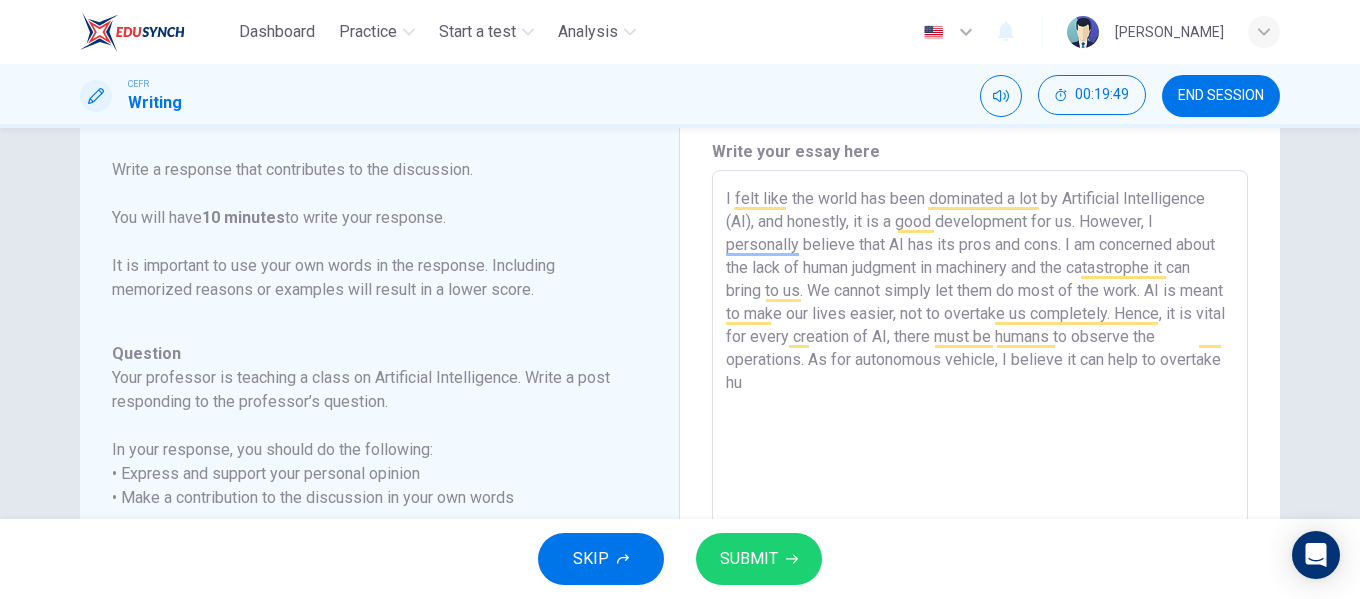type on "x" 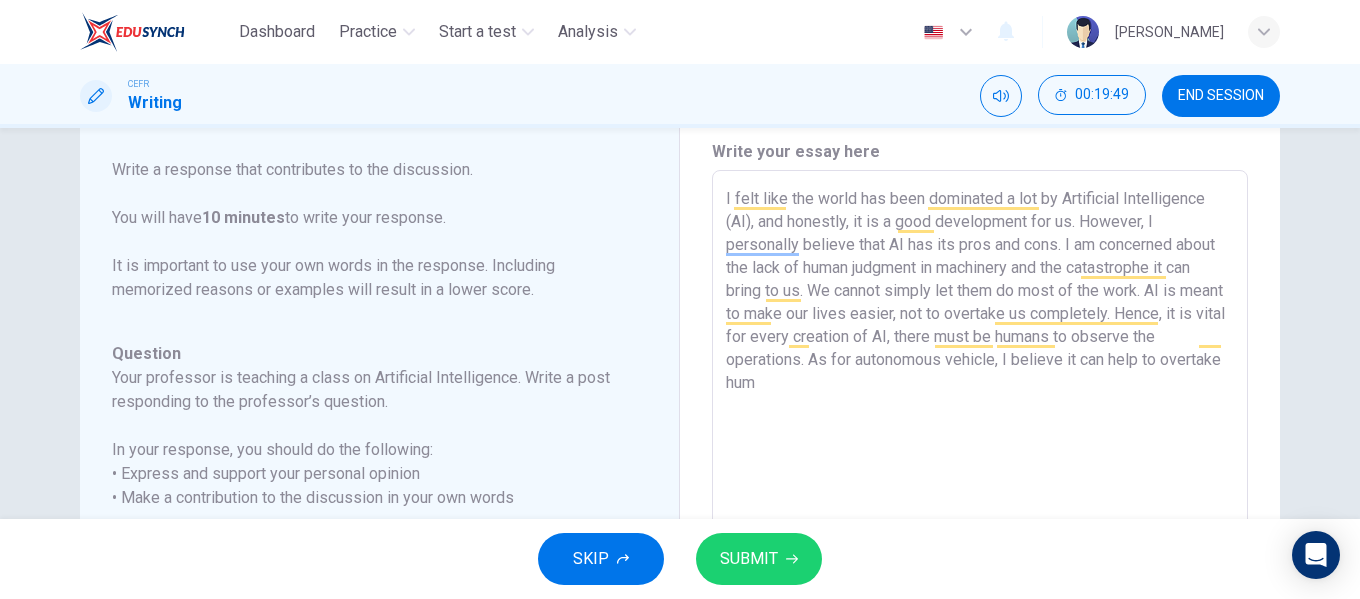 type on "x" 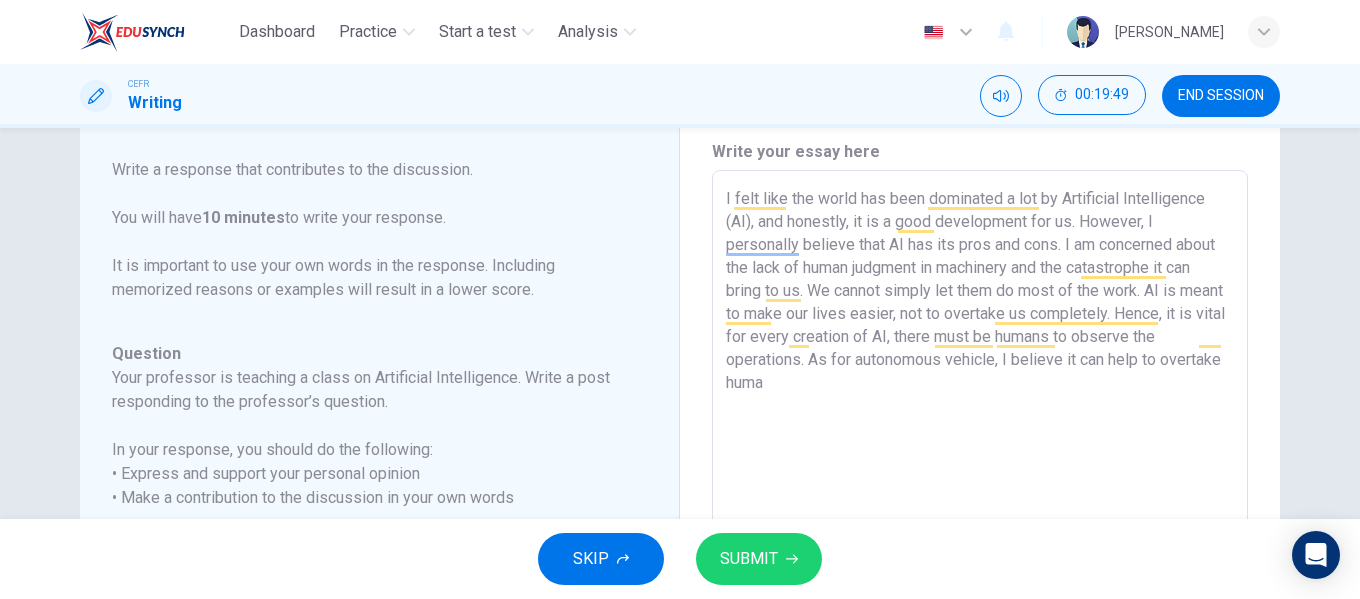 type on "x" 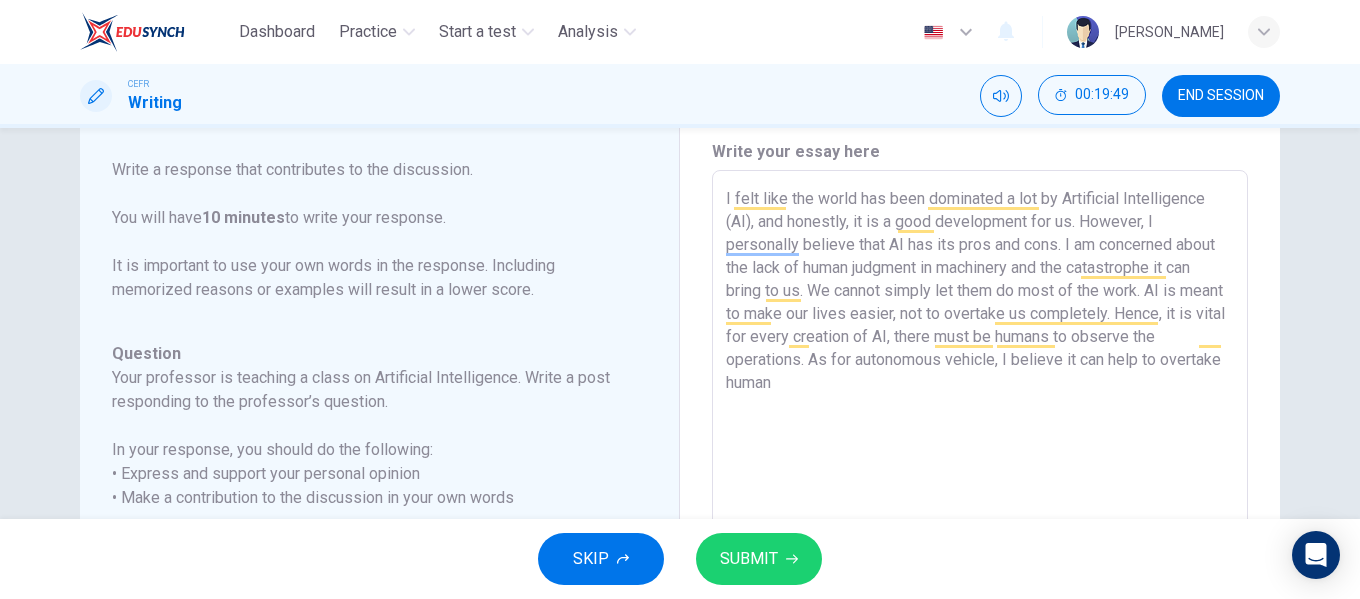 type on "x" 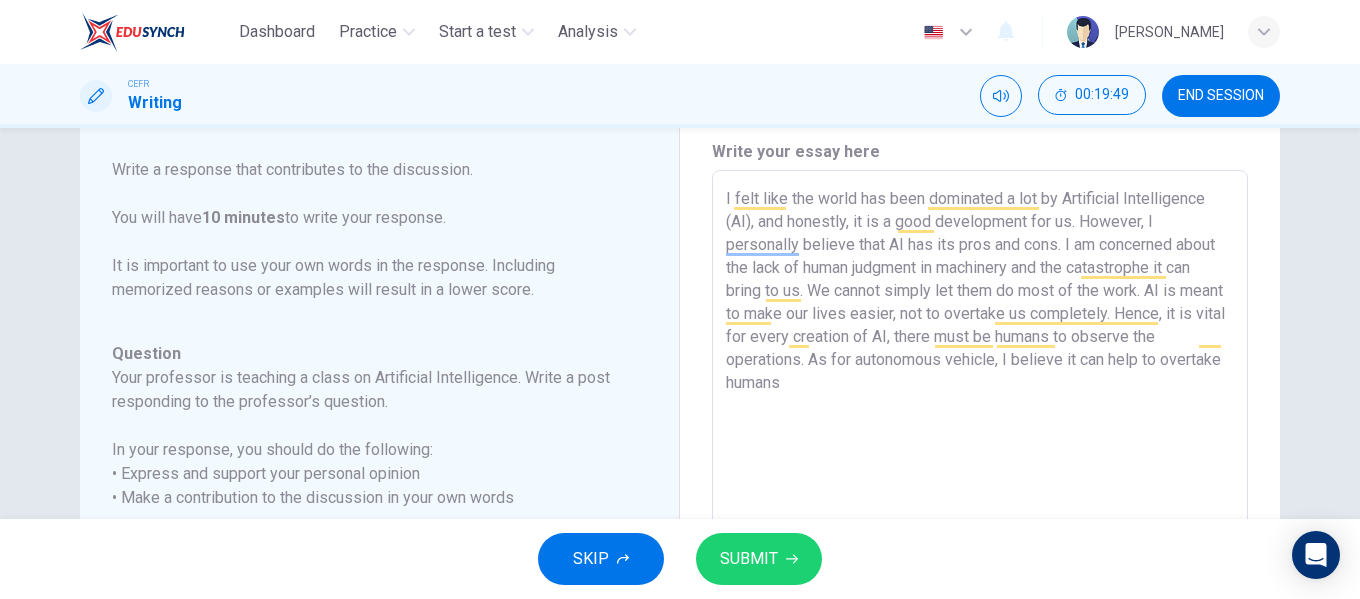 type on "I felt like the world has been dominated a lot by Artificial Intelligence (AI), and honestly, it is a good development for us. However, I personally believe that AI has its pros and cons. I am concerned about the lack of human judgment in machinery and the catastrophe it can bring to us. We cannot simply let them do most of the work. AI is meant to make our lives easier, not to overtake us completely. Hence, it is vital for every creation of AI, there must be humans to observe the operations. As for autonomous vehicle, I believe it can help to overtake humans" 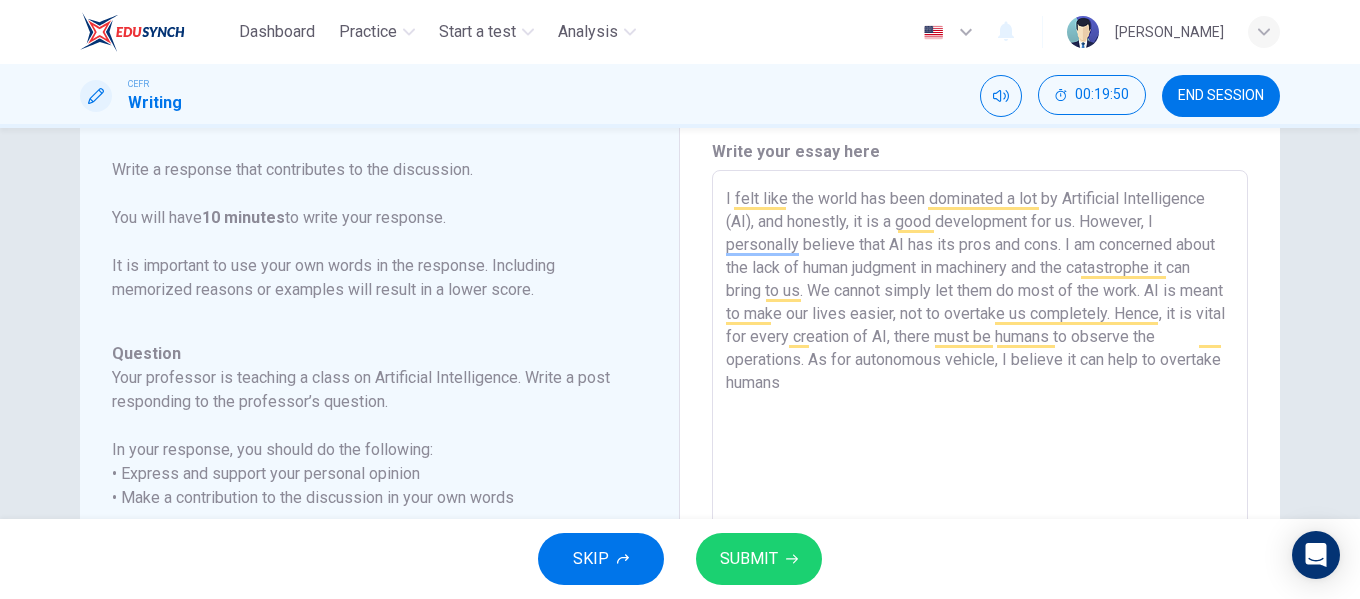 type on "I felt like the world has been dominated a lot by Artificial Intelligence (AI), and honestly, it is a good development for us. However, I personally believe that AI has its pros and cons. I am concerned about the lack of human judgment in machinery and the catastrophe it can bring to us. We cannot simply let them do most of the work. AI is meant to make our lives easier, not to overtake us completely. Hence, it is vital for every creation of AI, there must be humans to observe the operations. As for autonomous vehicle, I believe it can help to overtake humans t" 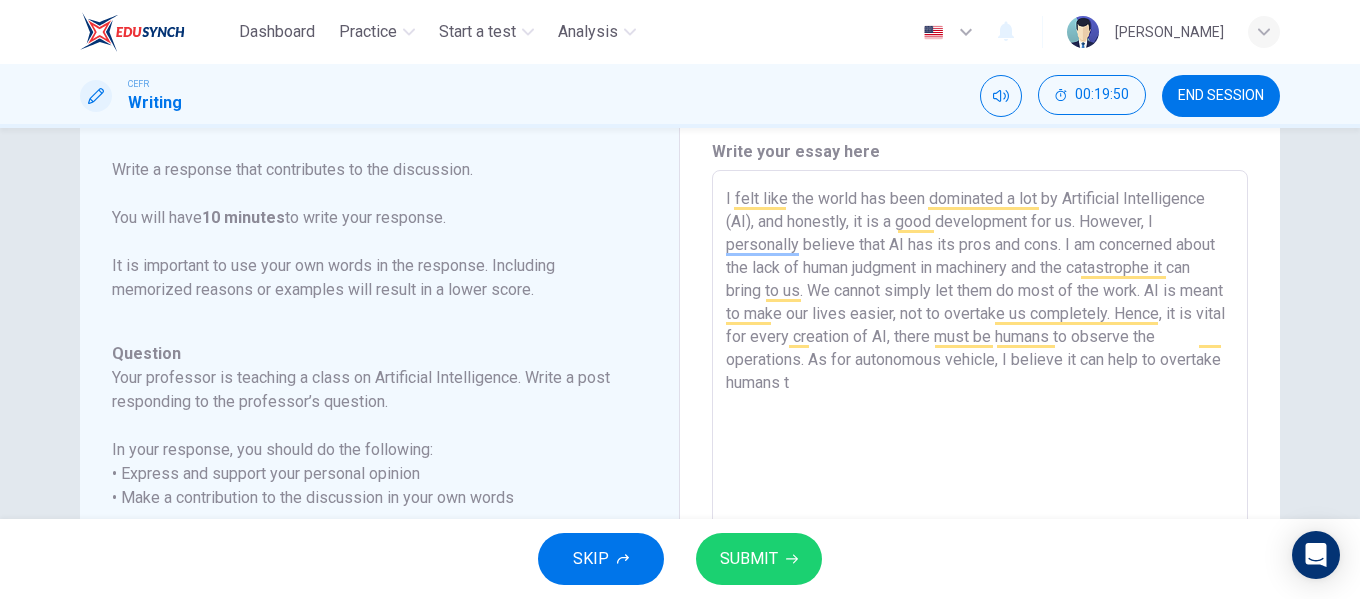 type on "x" 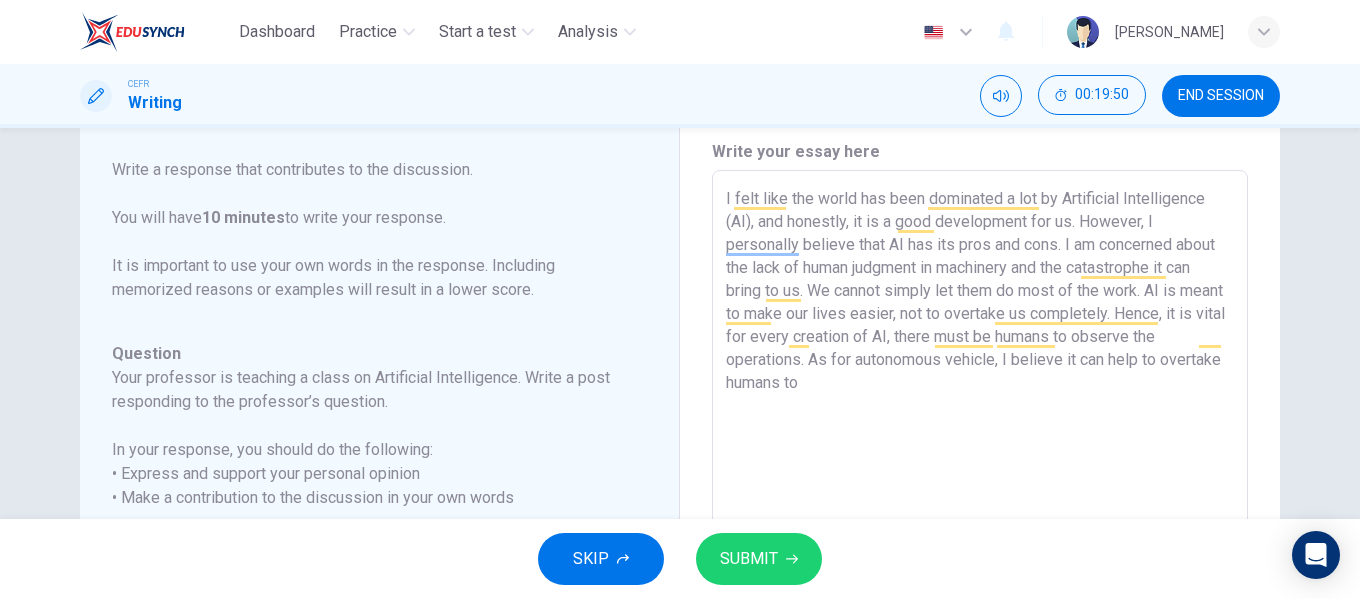 type 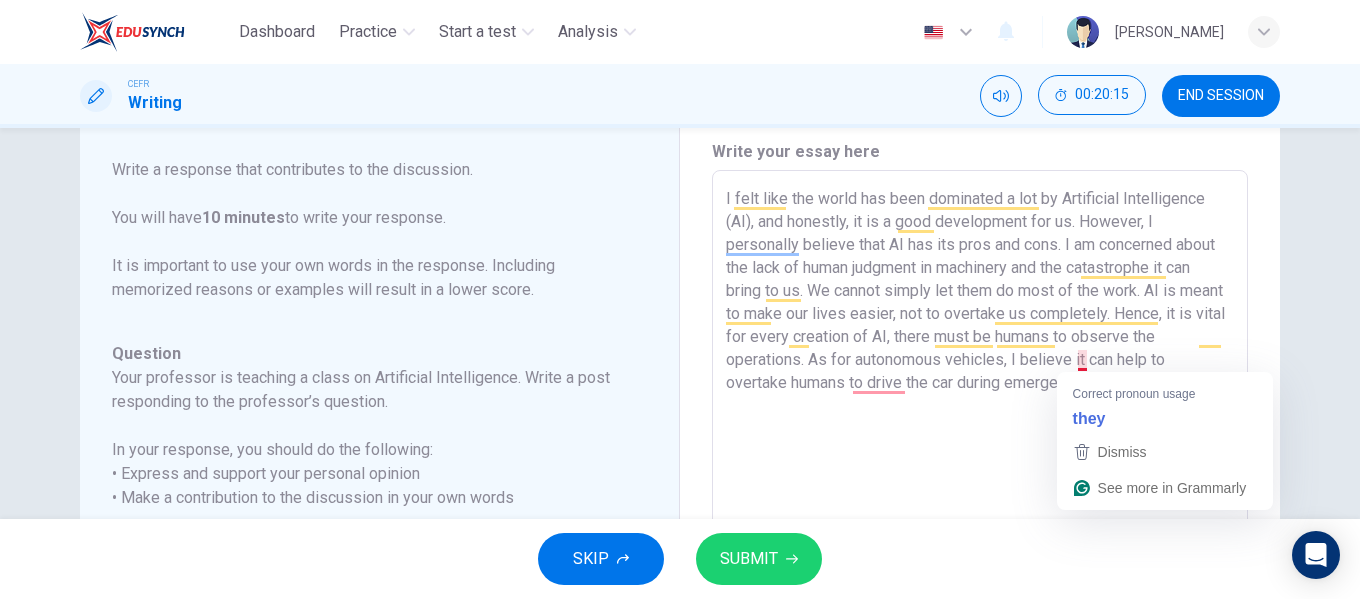 click on "I felt like the world has been dominated a lot by Artificial Intelligence (AI), and honestly, it is a good development for us. However, I personally believe that AI has its pros and cons. I am concerned about the lack of human judgment in machinery and the catastrophe it can bring to us. We cannot simply let them do most of the work. AI is meant to make our lives easier, not to overtake us completely. Hence, it is vital for every creation of AI, there must be humans to observe the operations. As for autonomous vehicles, I believe it can help to overtake humans to drive the car during emergencies," at bounding box center (980, 504) 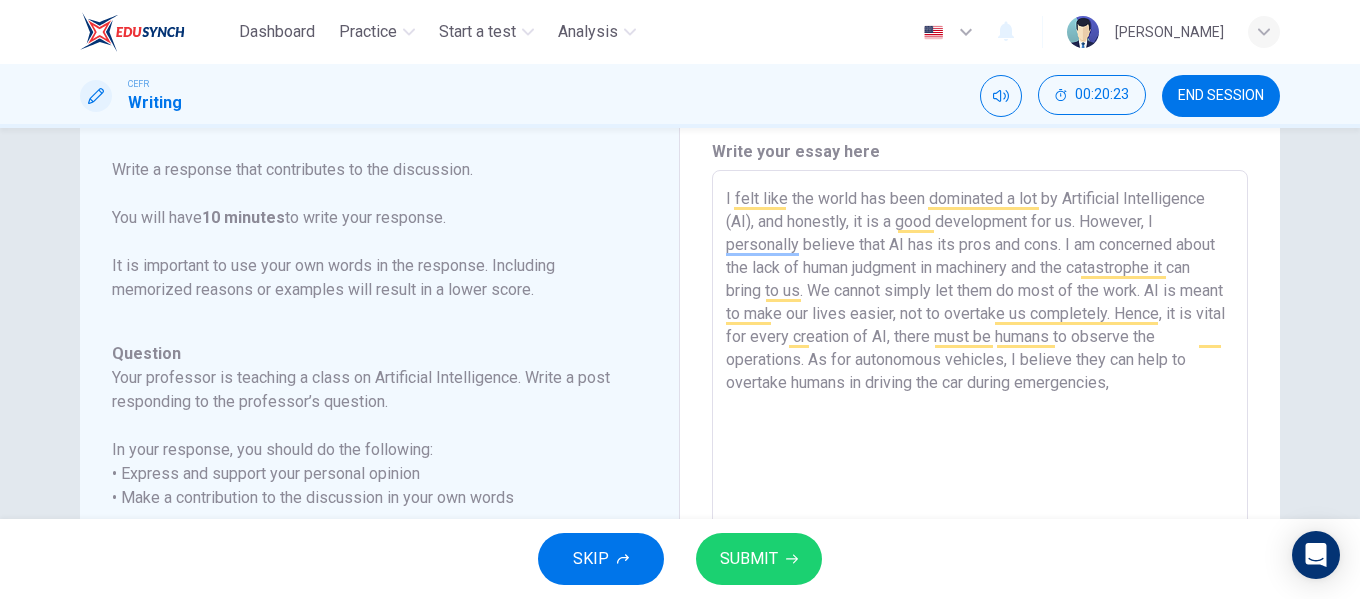 click on "I felt like the world has been dominated a lot by Artificial Intelligence (AI), and honestly, it is a good development for us. However, I personally believe that AI has its pros and cons. I am concerned about the lack of human judgment in machinery and the catastrophe it can bring to us. We cannot simply let them do most of the work. AI is meant to make our lives easier, not to overtake us completely. Hence, it is vital for every creation of AI, there must be humans to observe the operations. As for autonomous vehicles, I believe they can help to overtake humans in driving the car during emergencies," at bounding box center (980, 504) 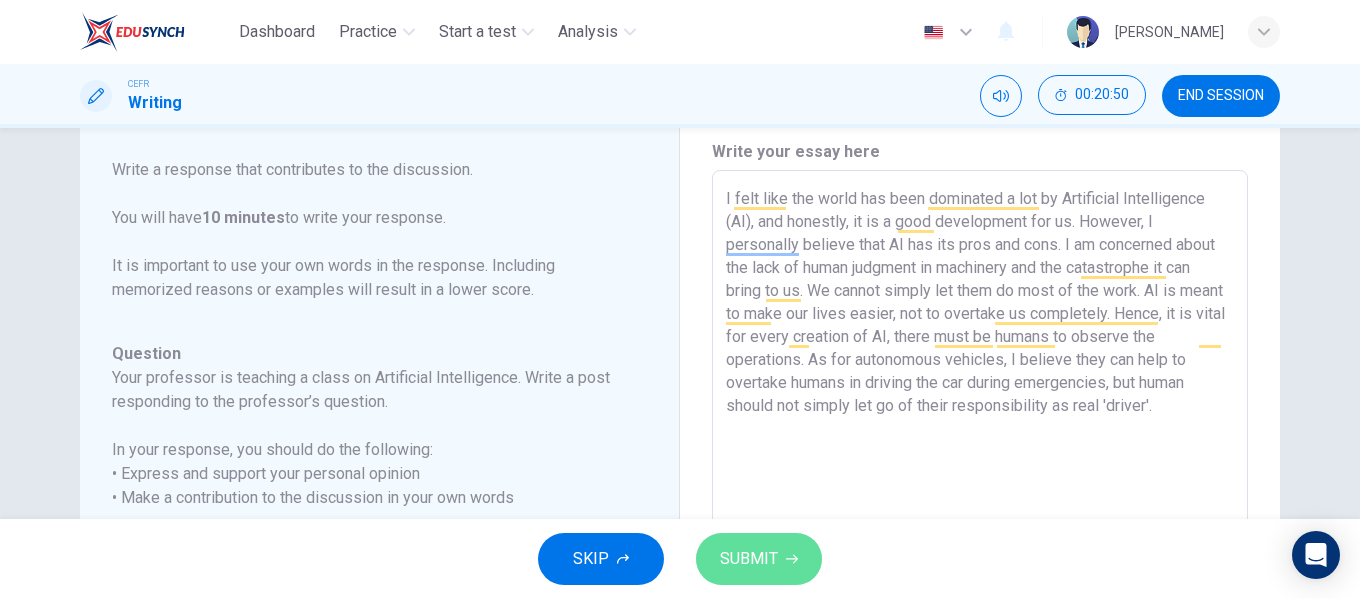 click on "SUBMIT" at bounding box center [759, 559] 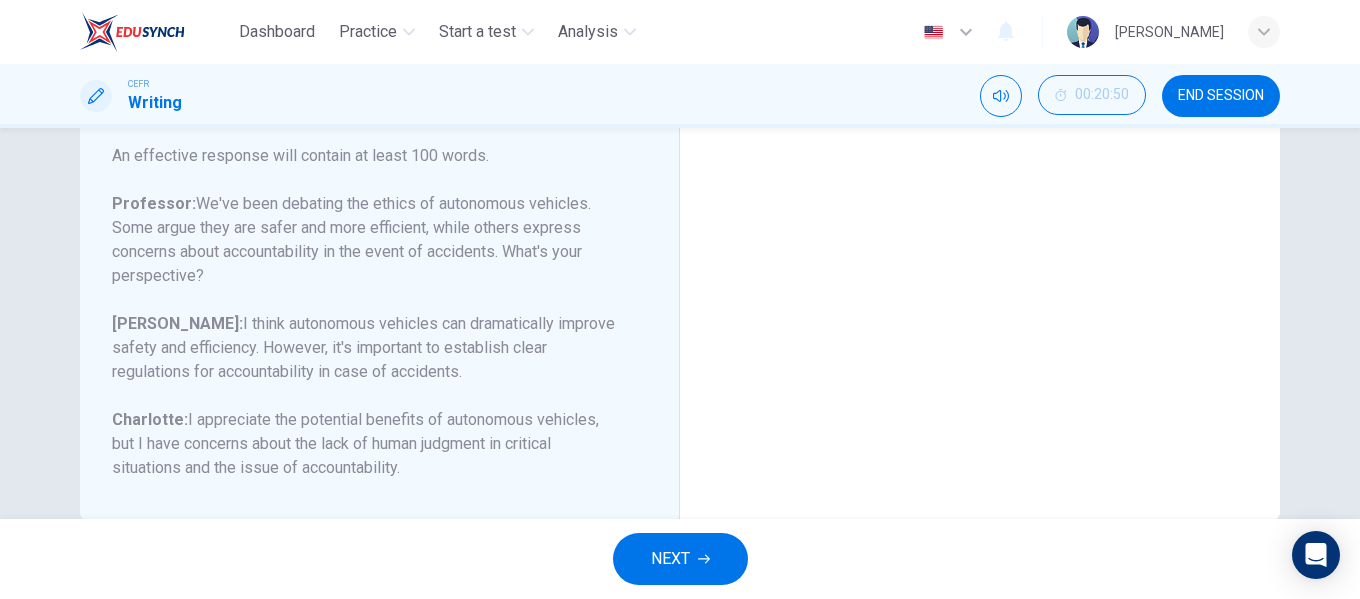 scroll, scrollTop: 0, scrollLeft: 0, axis: both 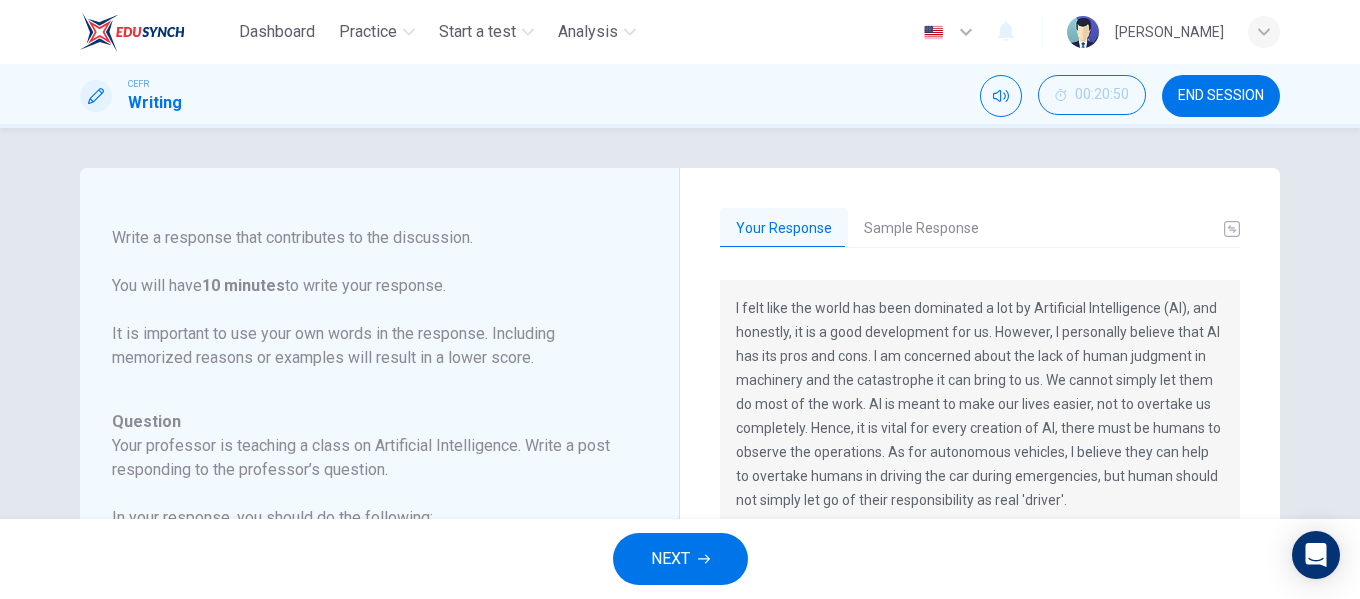 drag, startPoint x: 920, startPoint y: 247, endPoint x: 934, endPoint y: 237, distance: 17.20465 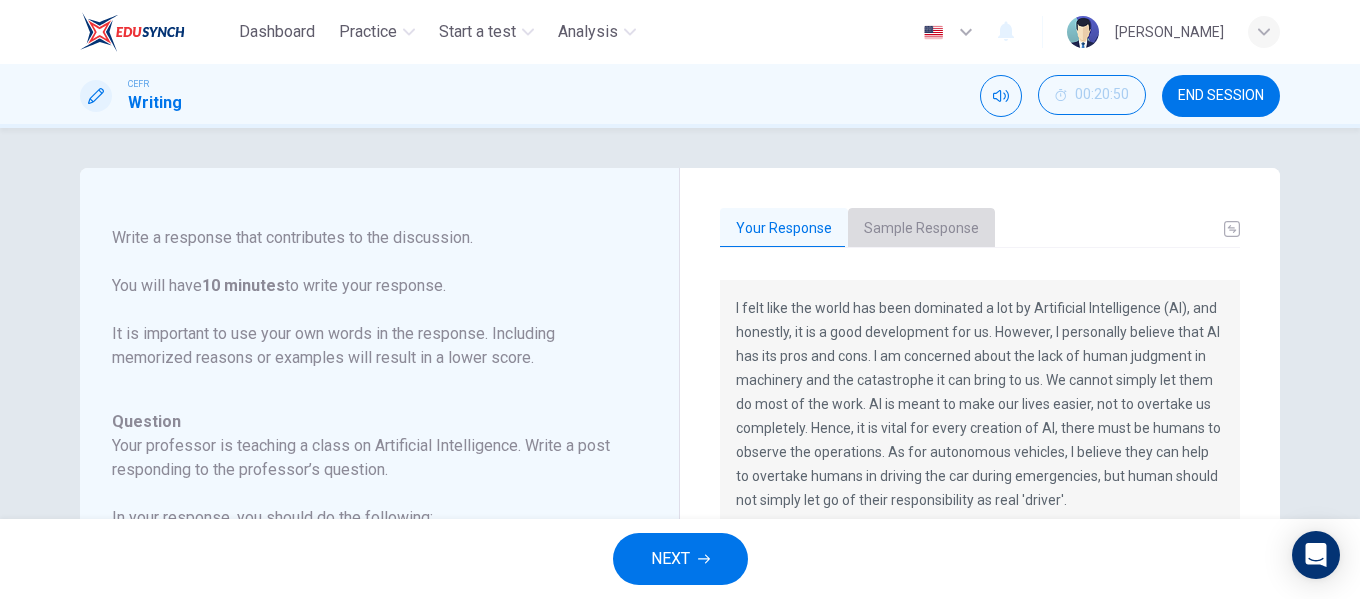 click on "Sample Response" at bounding box center [921, 229] 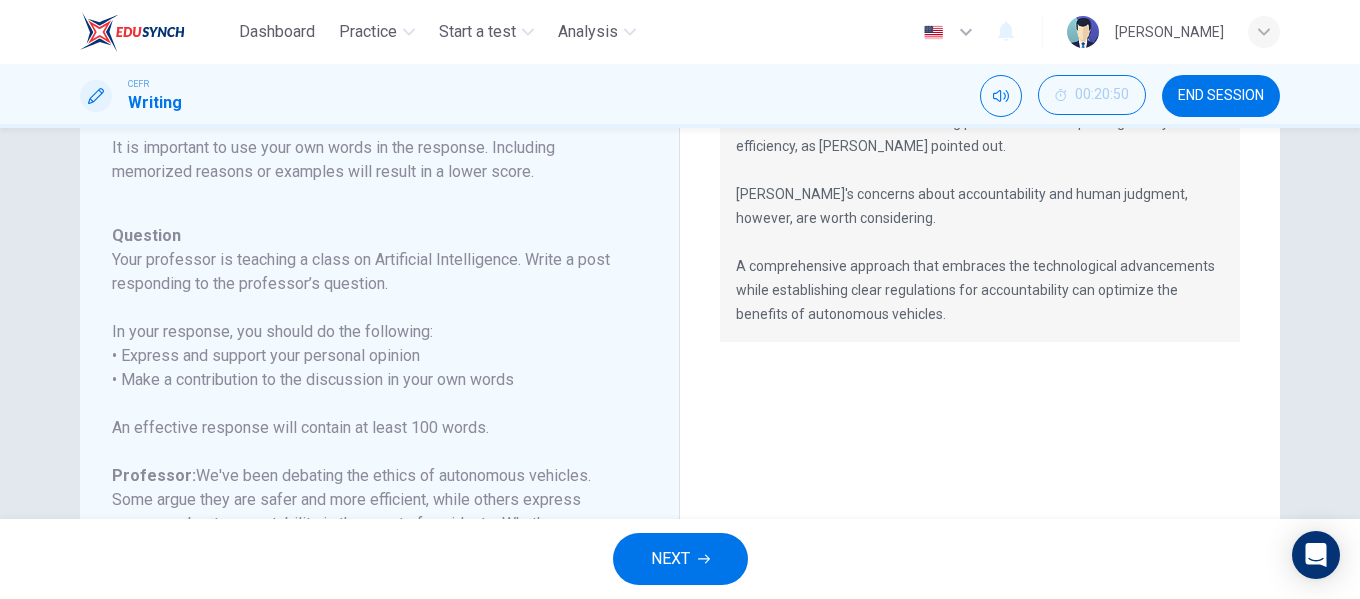 scroll, scrollTop: 188, scrollLeft: 0, axis: vertical 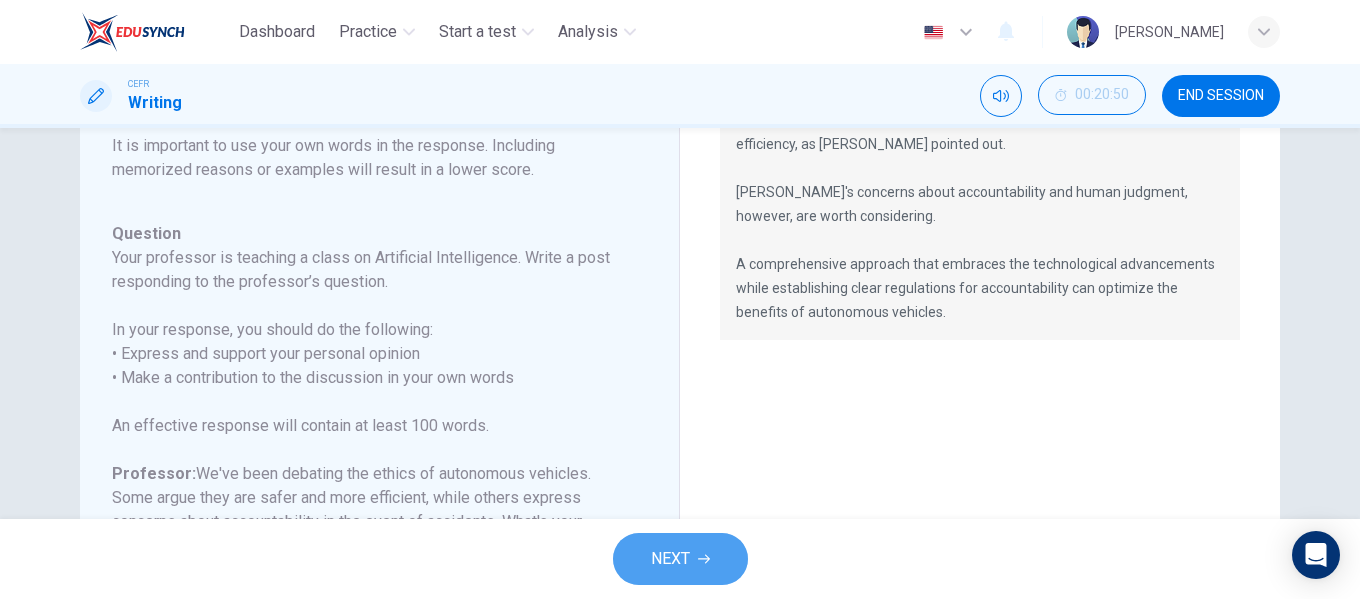 click 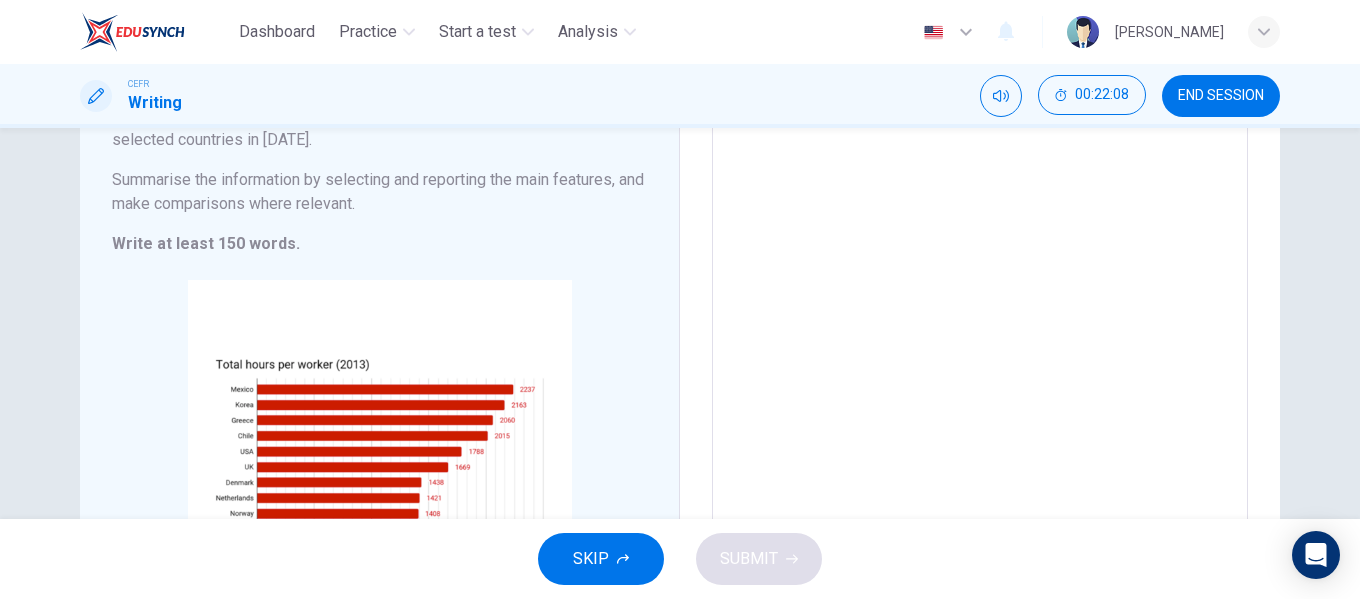 scroll, scrollTop: 100, scrollLeft: 0, axis: vertical 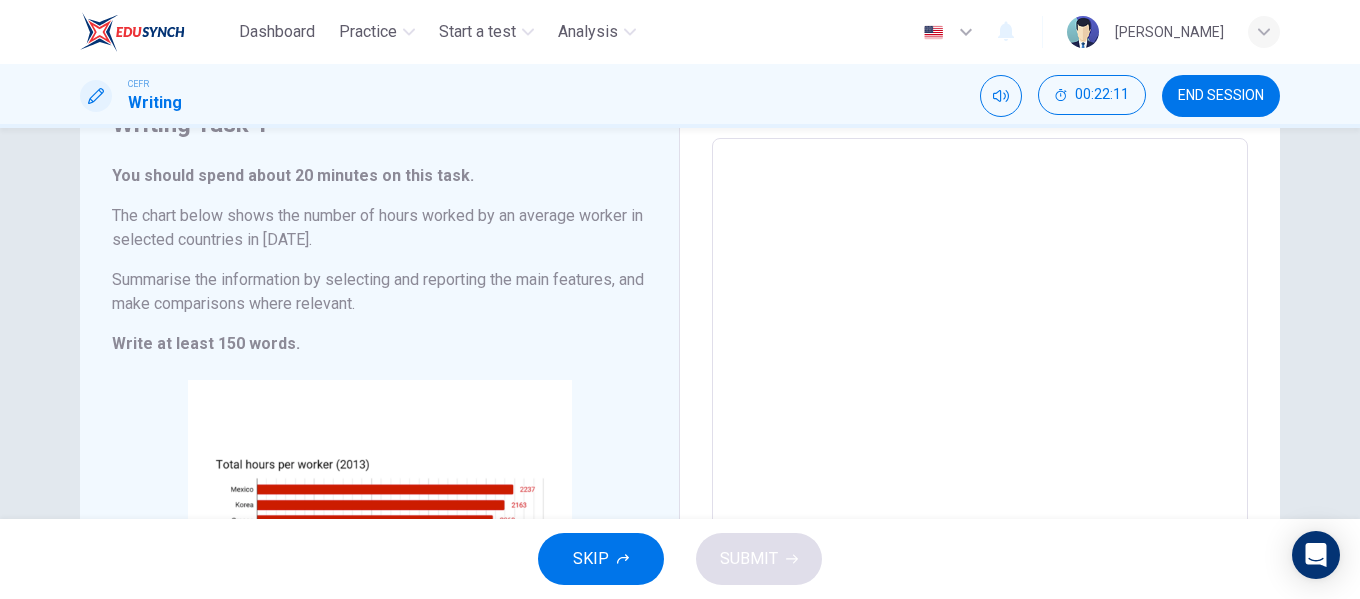 click on "The chart below shows the number of hours worked by an average worker in selected countries in 2013." at bounding box center (379, 228) 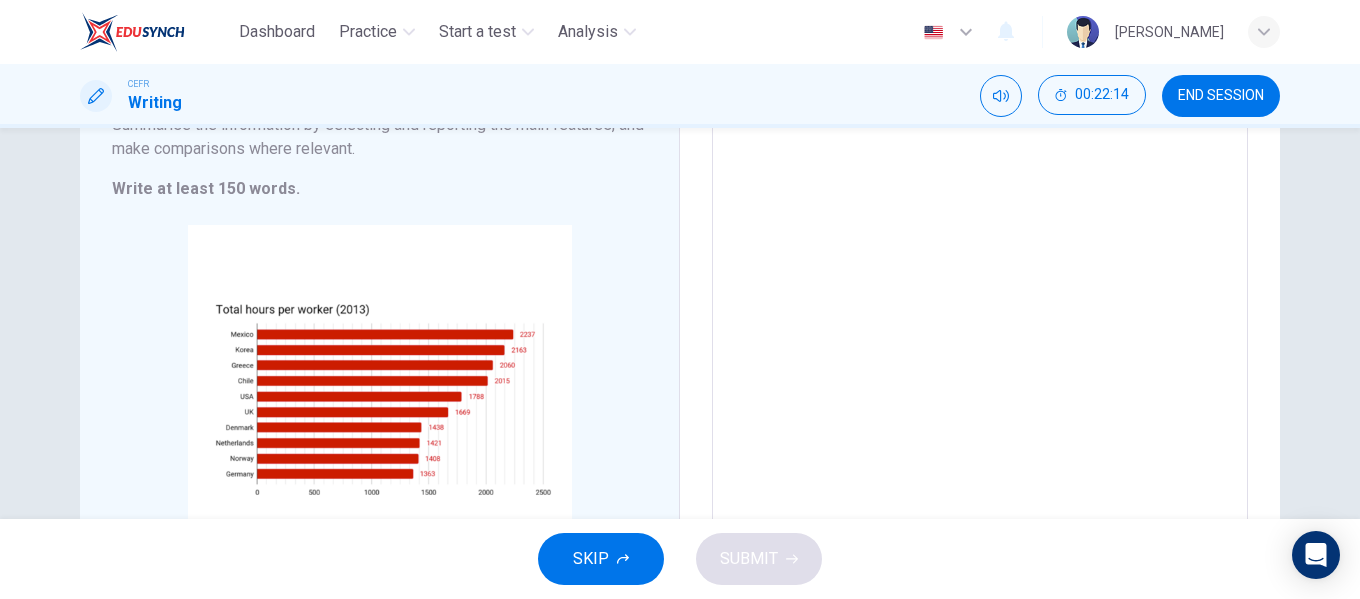 scroll, scrollTop: 300, scrollLeft: 0, axis: vertical 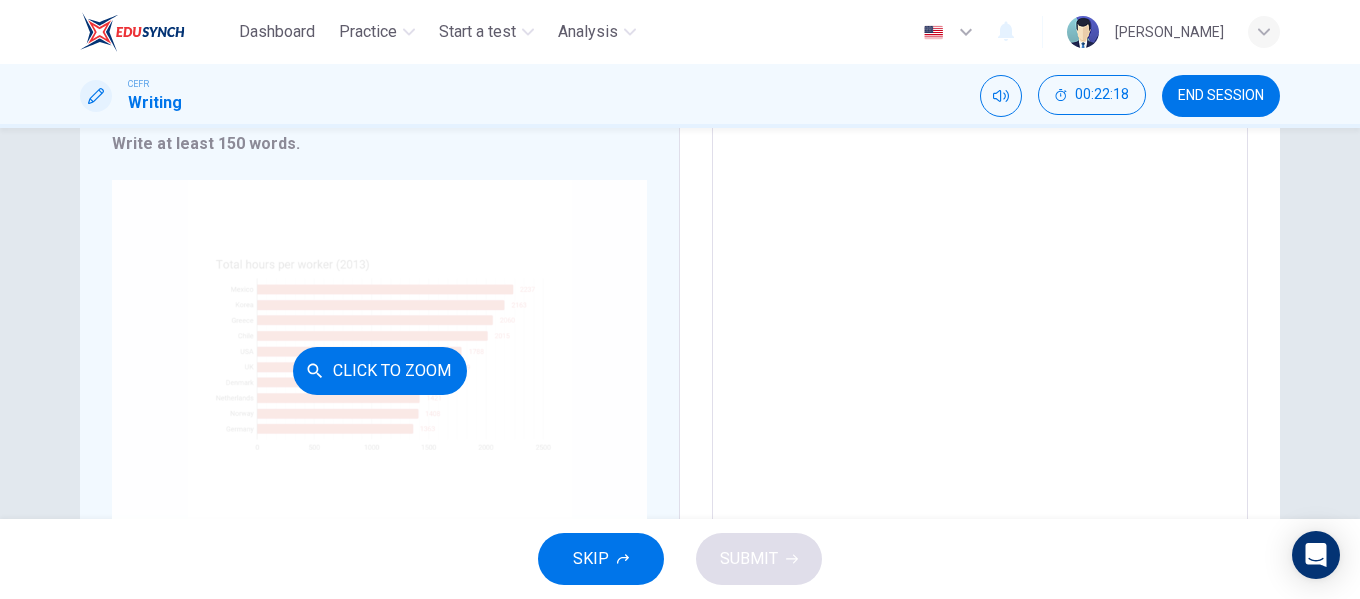click on "Click to Zoom" at bounding box center [379, 370] 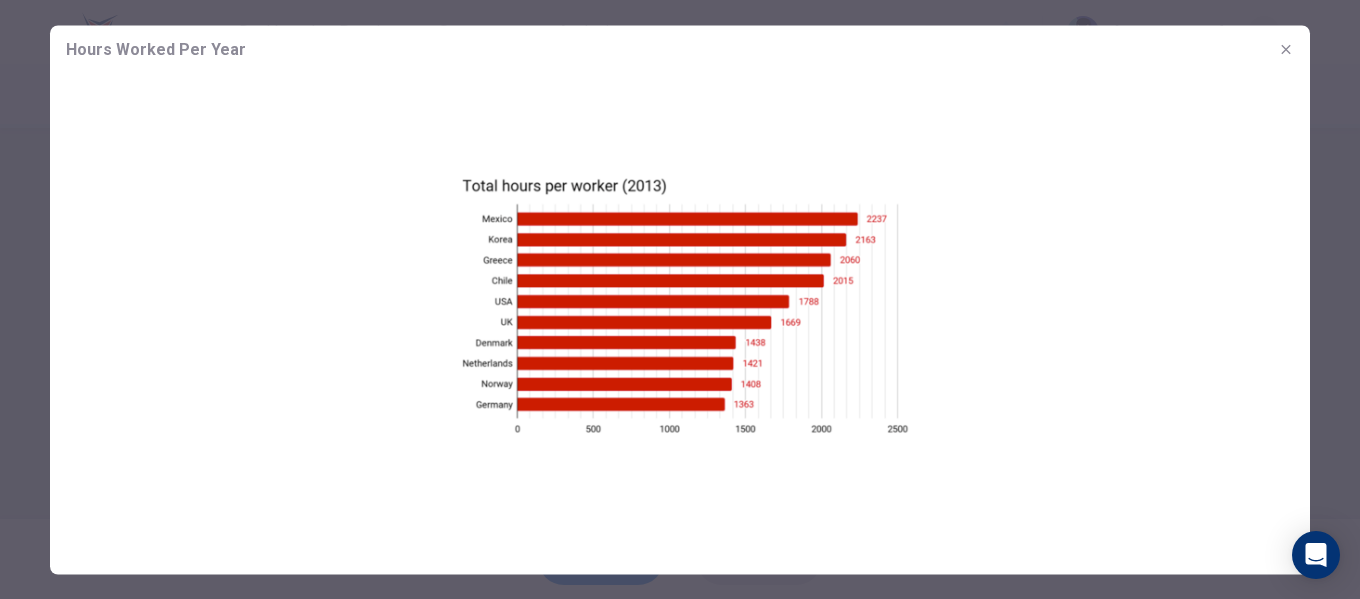 click 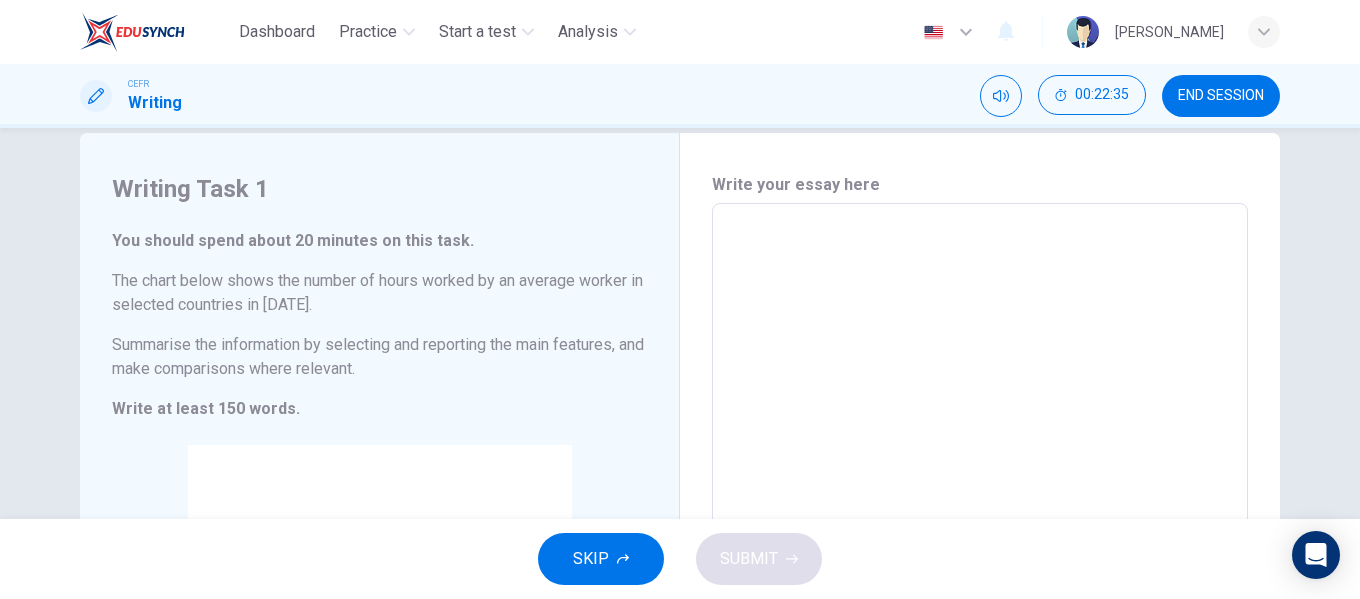scroll, scrollTop: 0, scrollLeft: 0, axis: both 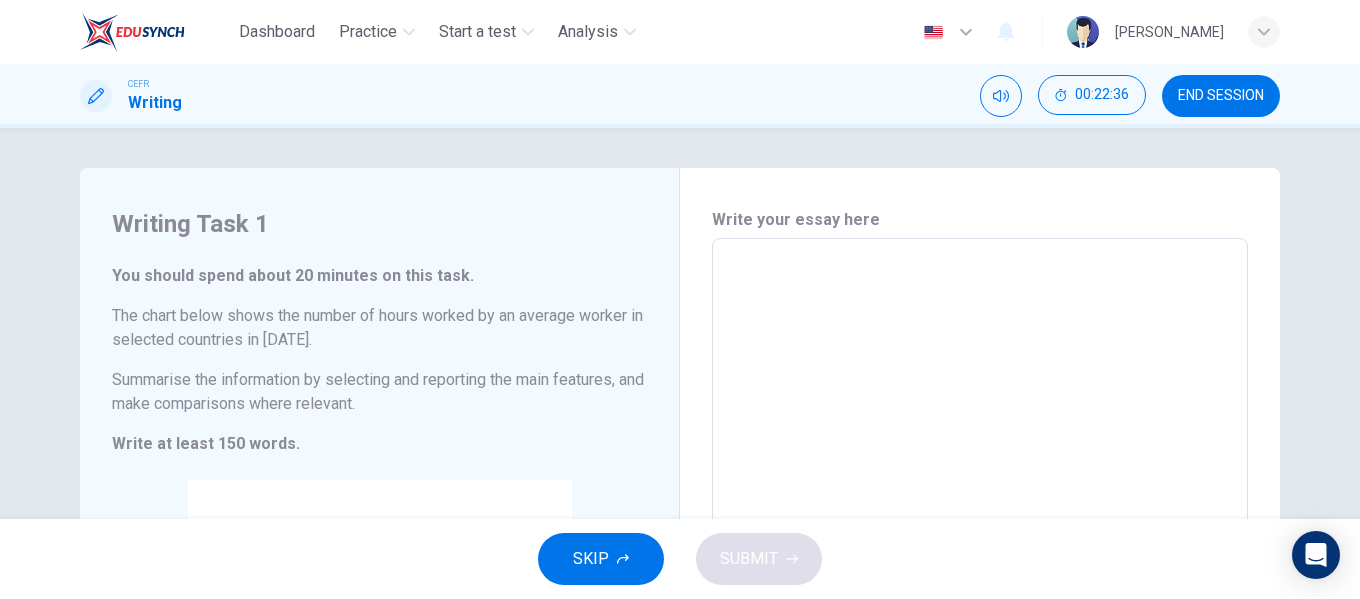 drag, startPoint x: 809, startPoint y: 228, endPoint x: 776, endPoint y: 275, distance: 57.428215 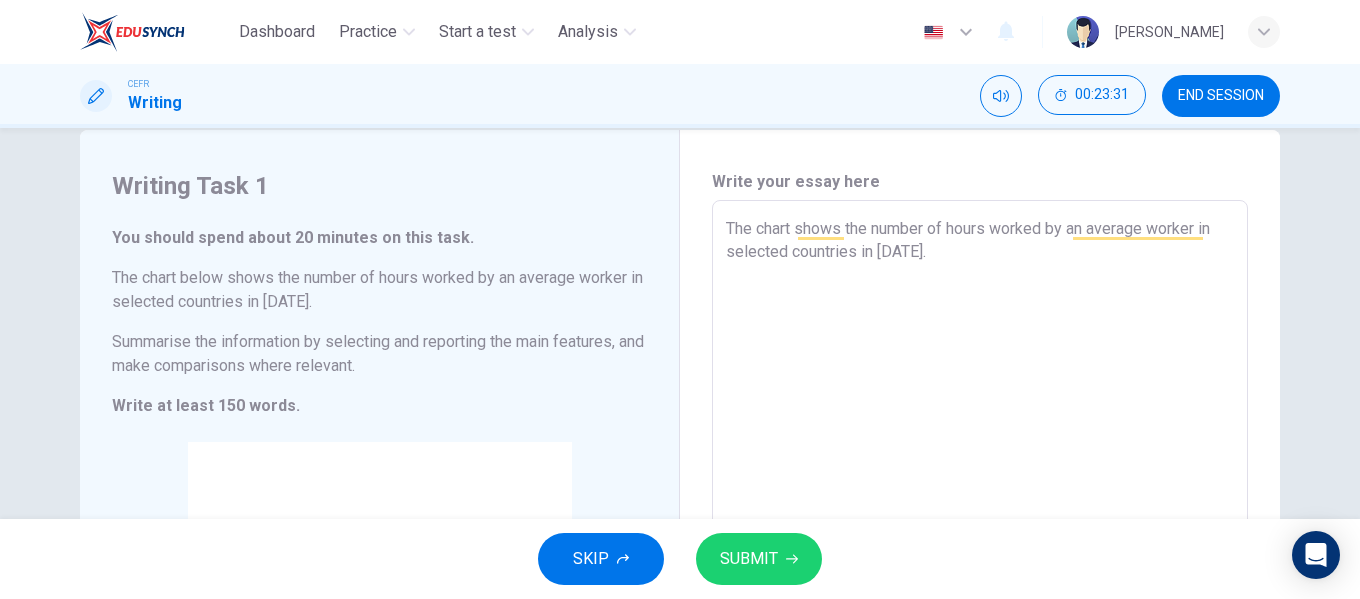 scroll, scrollTop: 37, scrollLeft: 0, axis: vertical 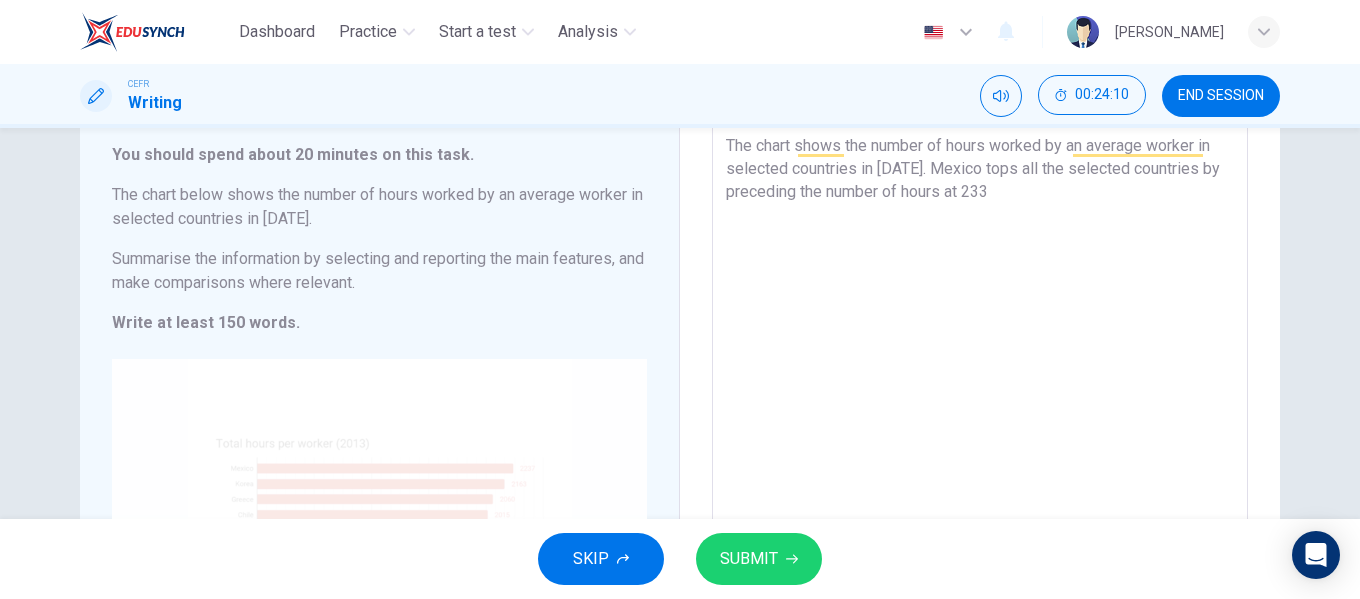 click on "Click to Zoom" at bounding box center (379, 549) 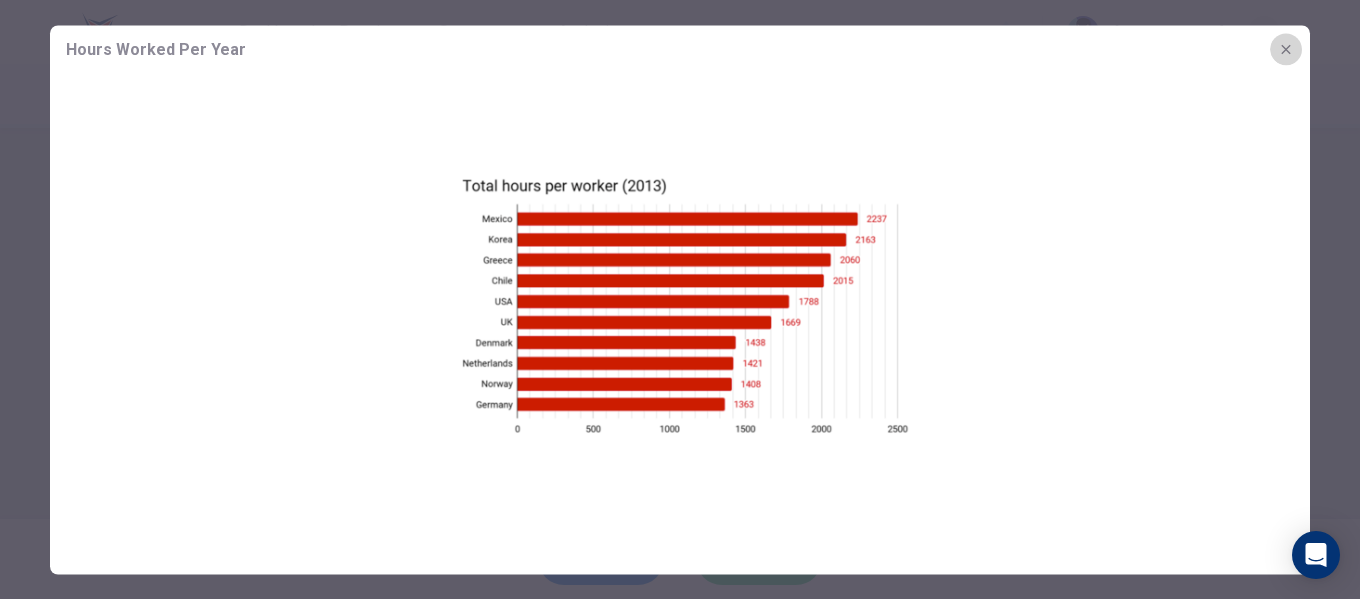 click at bounding box center (1286, 49) 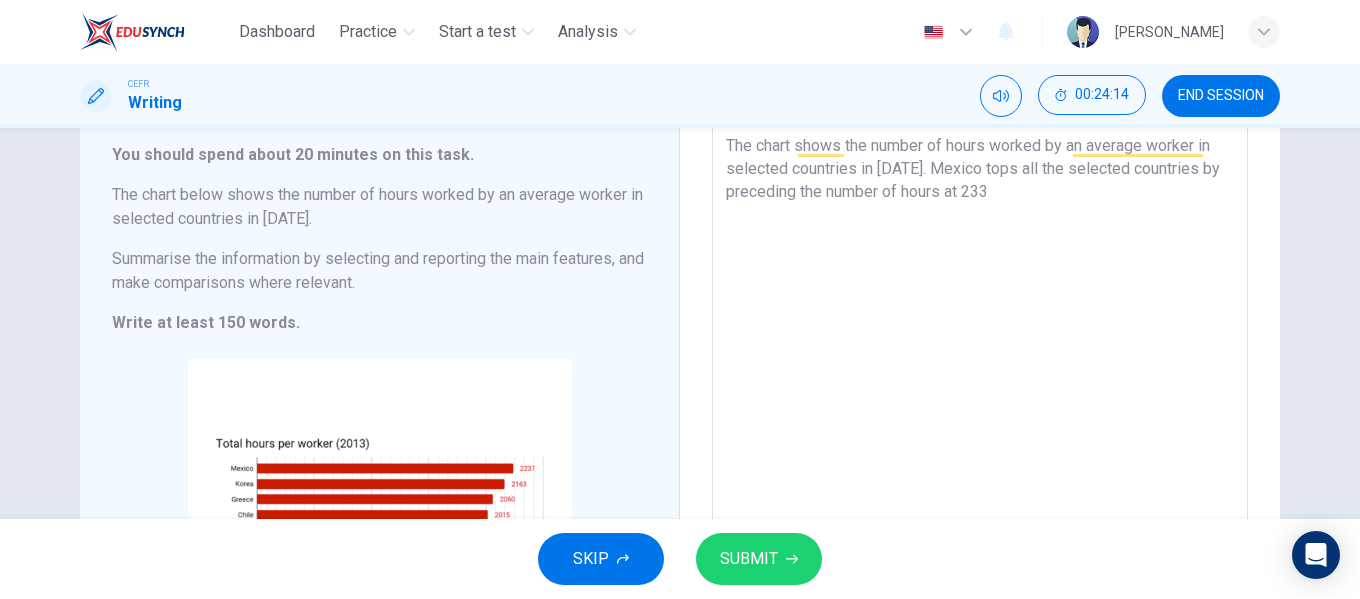 click on "The chart shows the number of hours worked by an average worker in selected countries in 2013. Mexico tops all the selected countries by preceding the number of hours at 233" at bounding box center [980, 413] 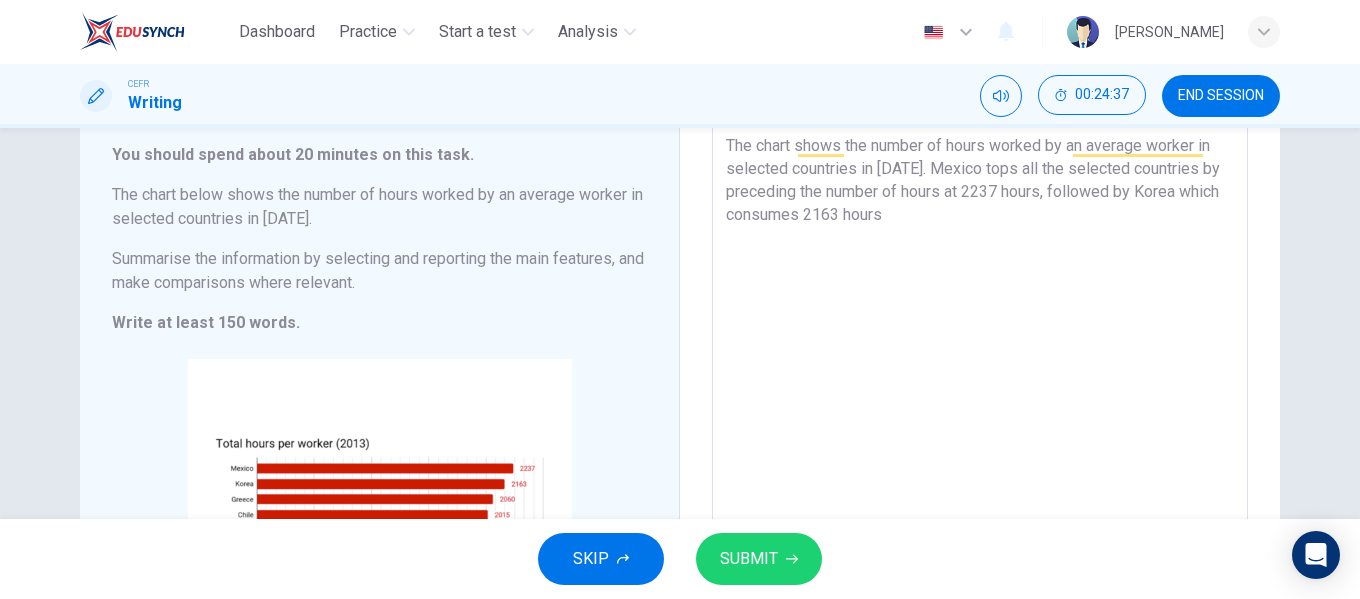 click on "The chart shows the number of hours worked by an average worker in selected countries in 2013. Mexico tops all the selected countries by preceding the number of hours at 2237 hours, followed by Korea which consumes 2163 hours" at bounding box center [980, 413] 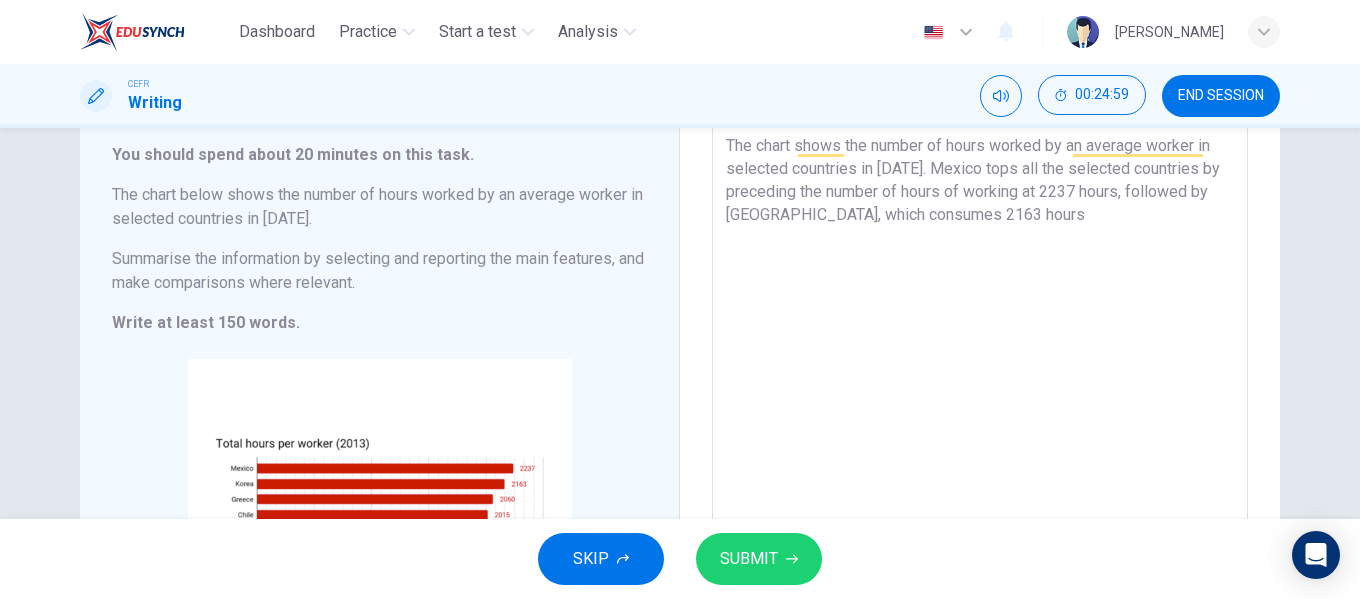 click on "The chart shows the number of hours worked by an average worker in selected countries in 2013. Mexico tops all the selected countries by preceding the number of hours of working at 2237 hours, followed by Korea, which consumes 2163 hours" at bounding box center (980, 413) 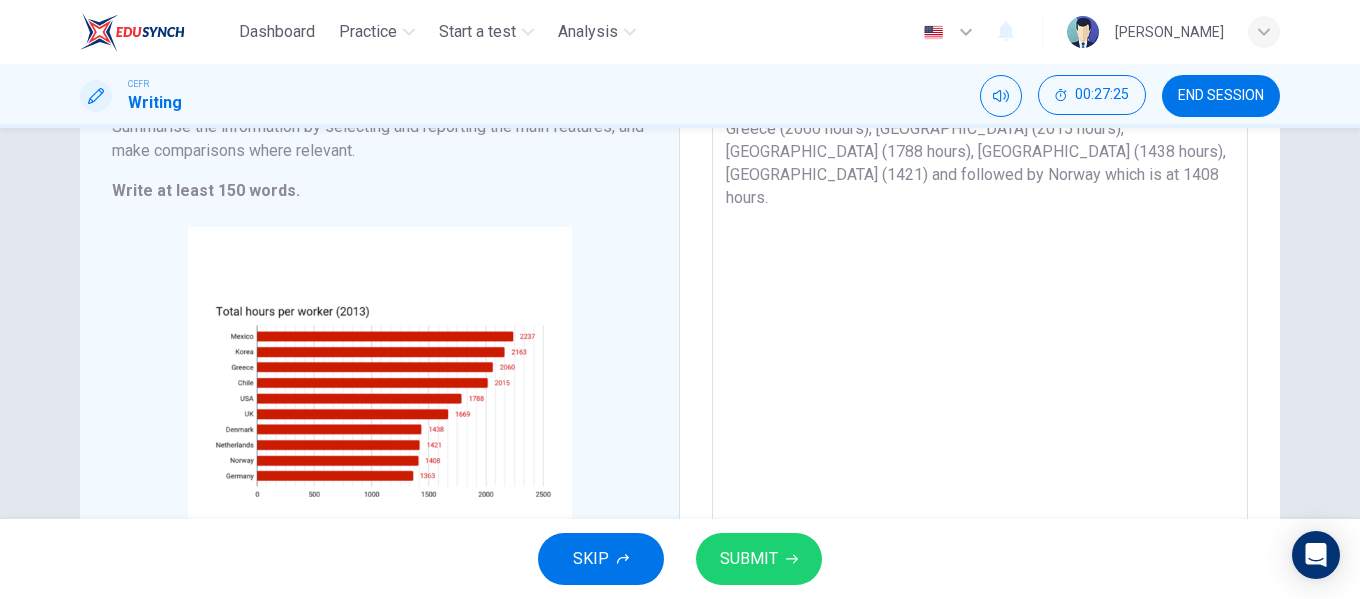scroll, scrollTop: 254, scrollLeft: 0, axis: vertical 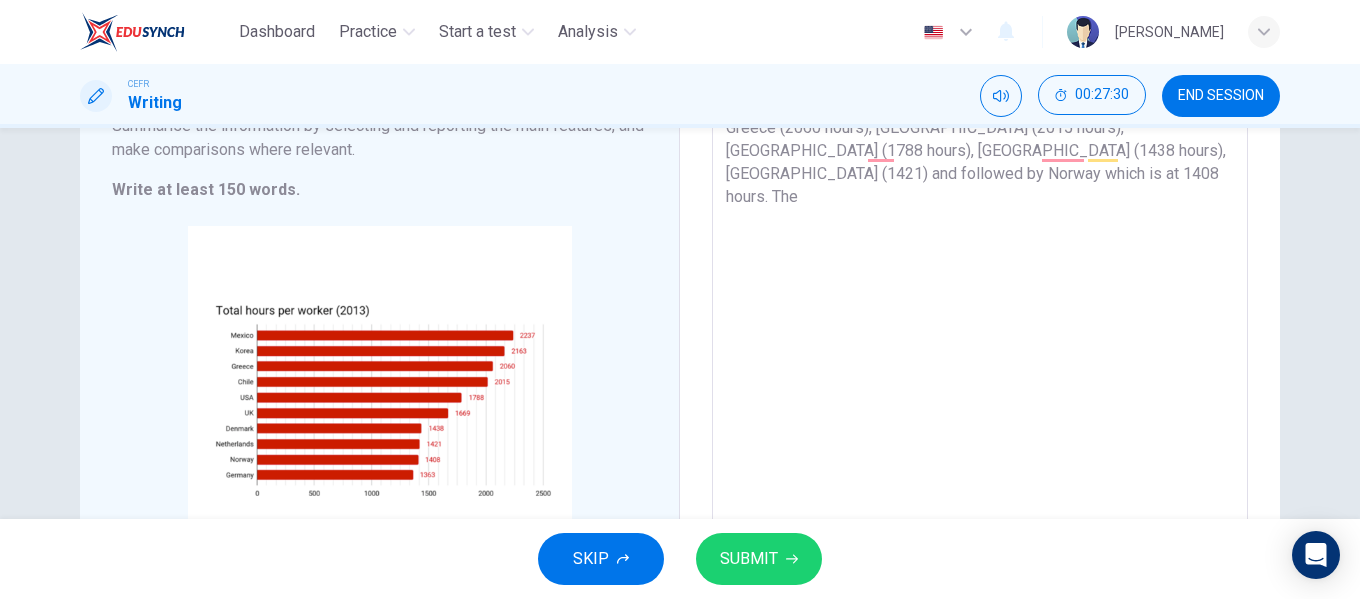 click on "The chart shows the number of hours worked by an average worker in selected countries in 2013. Mexico tops all the selected countries by preceding the number of hours of working at 2237 hours, followed by Korea, which consumes 2163 hours of working. The chart gradually decreases, showing less number of hours of working by Greece (2060 hours), Chile (2015 hours), USA (1788 hours), UK (1438 hours), Netherlands (1421) and followed by Norway which is at 1408 hours. The" at bounding box center (980, 280) 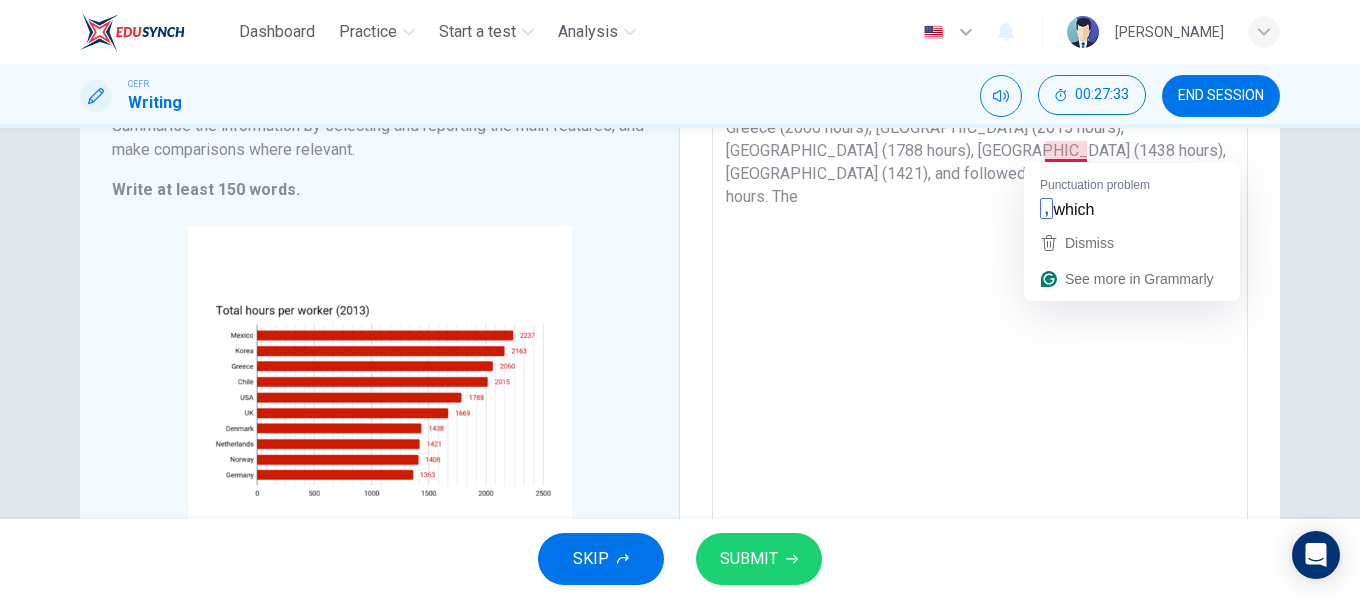 click on "The chart shows the number of hours worked by an average worker in selected countries in 2013. Mexico tops all the selected countries by preceding the number of hours of working at 2237 hours, followed by Korea, which consumes 2163 hours of working. The chart gradually decreases, showing less number of hours of working by Greece (2060 hours), Chile (2015 hours), USA (1788 hours), UK (1438 hours), Netherlands (1421), and followed by Norway which is at 1408 hours. The" at bounding box center (980, 280) 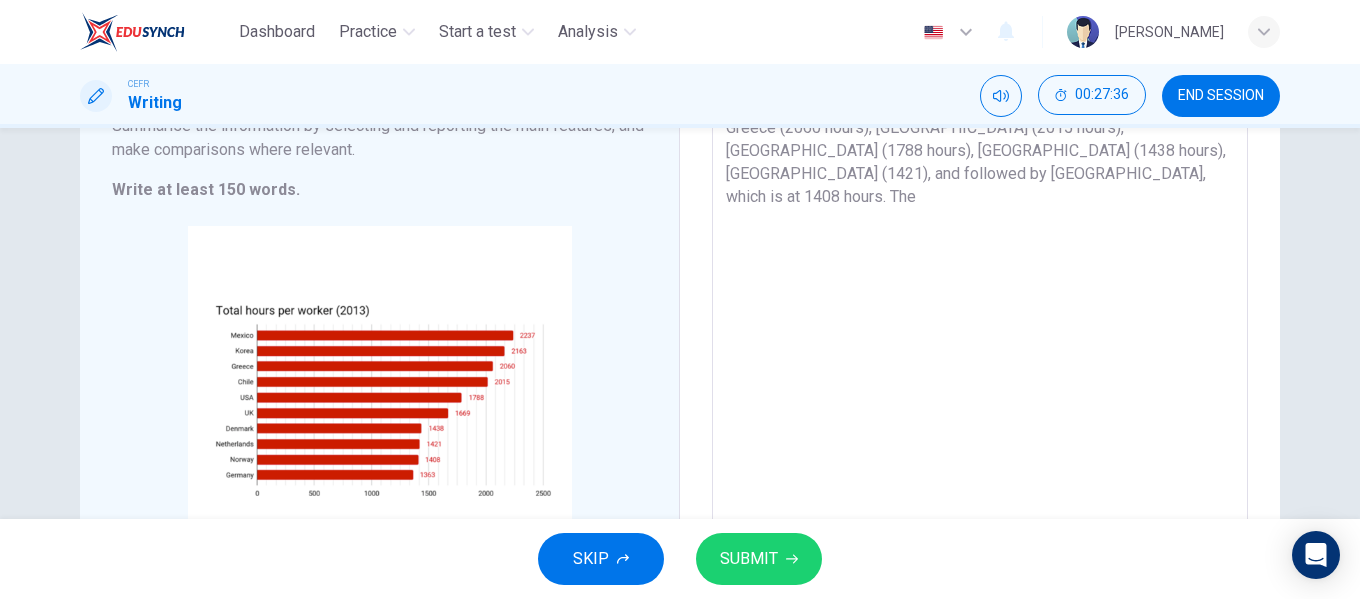 click on "The chart shows the number of hours worked by an average worker in selected countries in 2013. Mexico tops all the selected countries by preceding the number of hours of working at 2237 hours, followed by Korea, which consumes 2163 hours of working. The chart gradually decreases, showing less number of hours of working by Greece (2060 hours), Chile (2015 hours), USA (1788 hours), UK (1438 hours), Netherlands (1421), and followed by Norway, which is at 1408 hours. The" at bounding box center [980, 280] 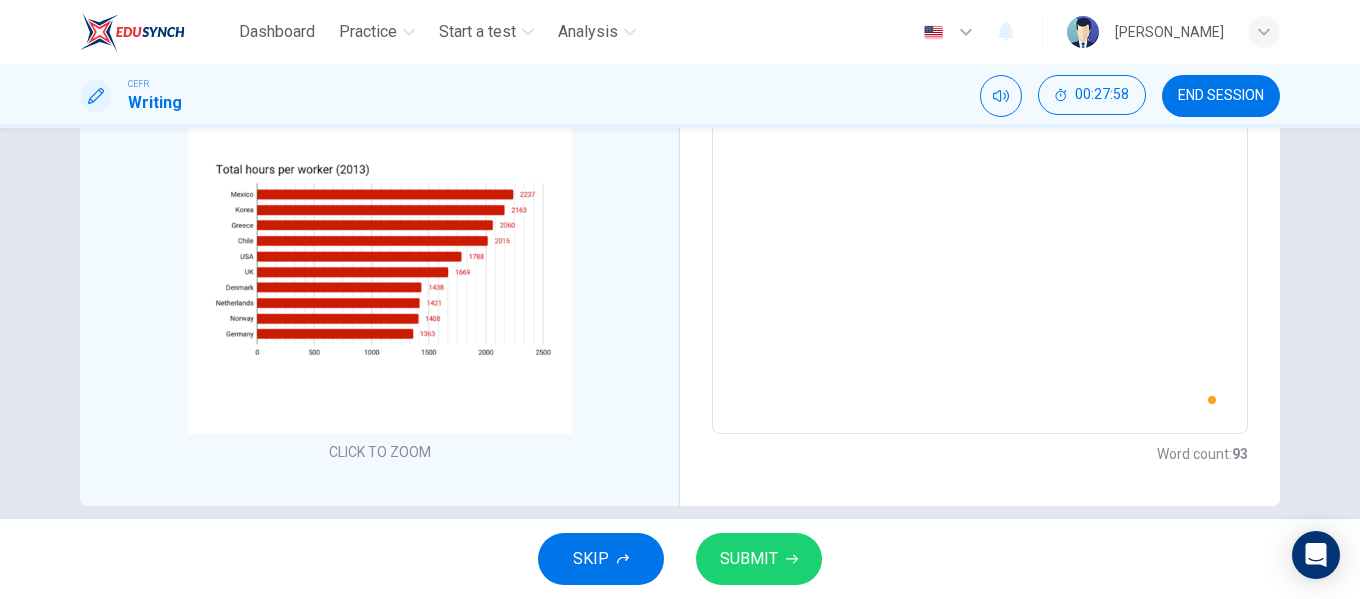 scroll, scrollTop: 422, scrollLeft: 0, axis: vertical 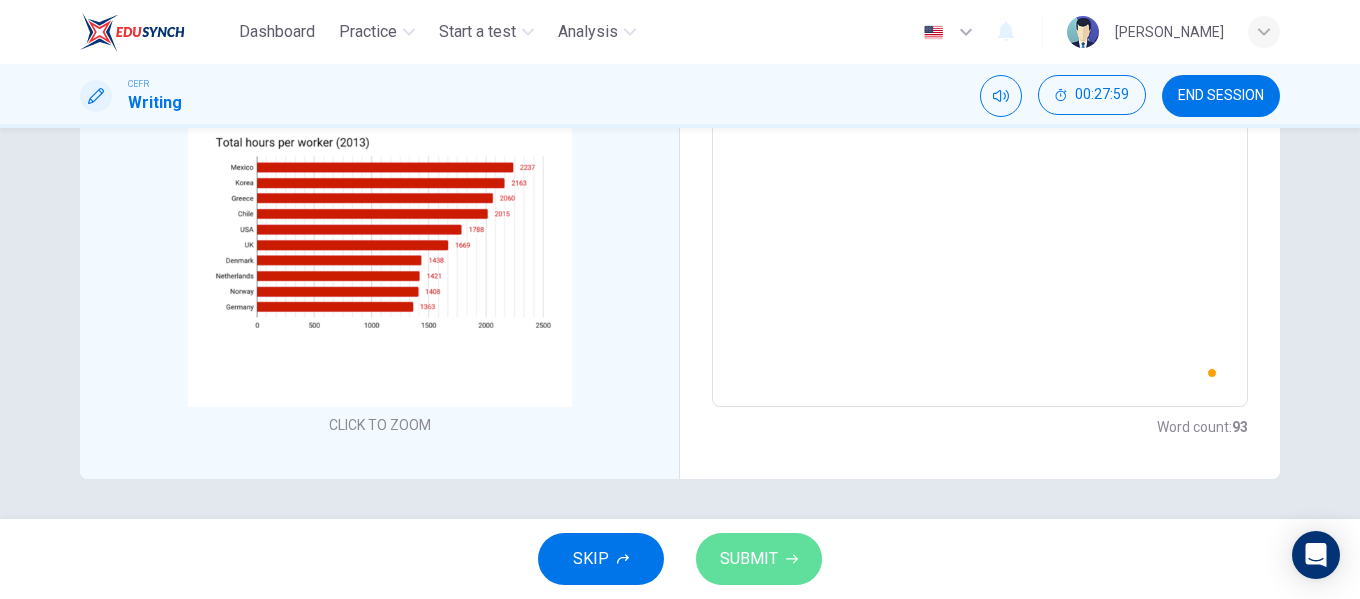 click on "SUBMIT" at bounding box center (749, 559) 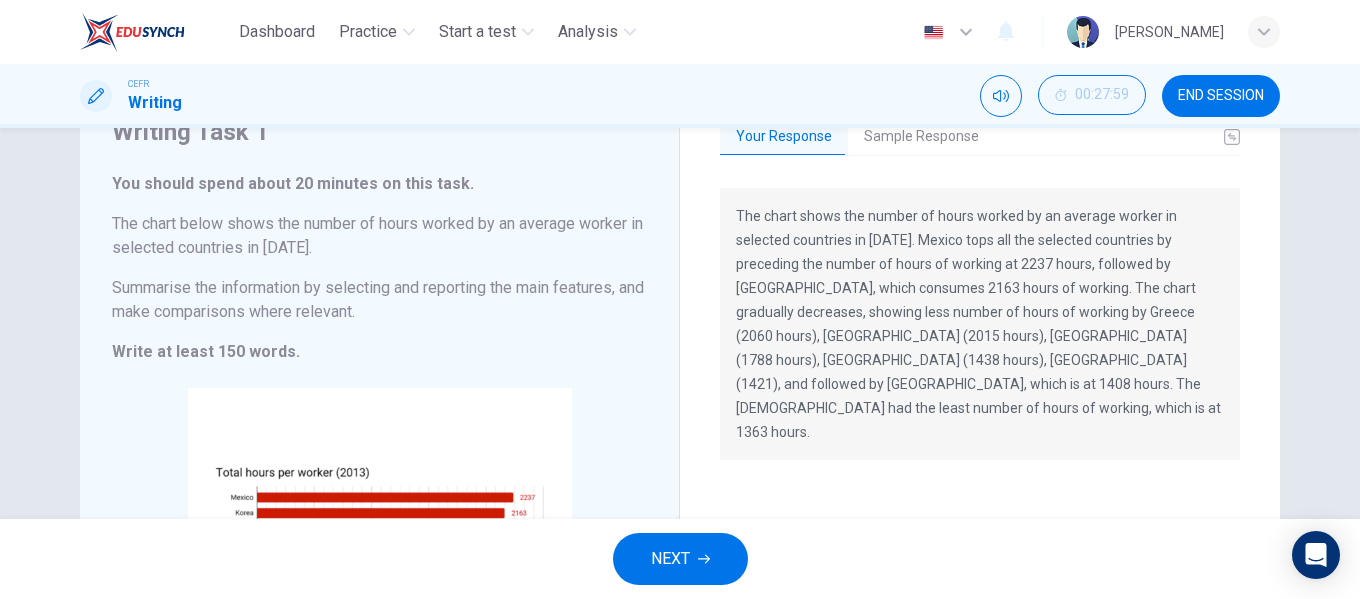 scroll, scrollTop: 81, scrollLeft: 0, axis: vertical 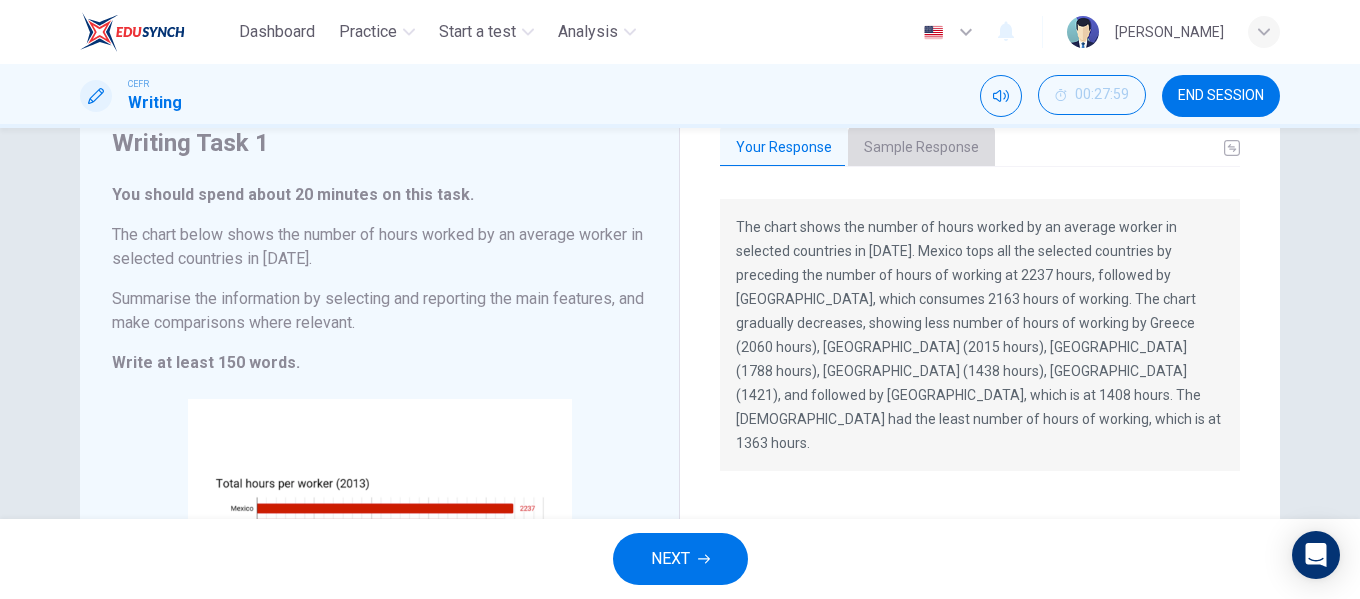 click on "Sample Response" at bounding box center [921, 148] 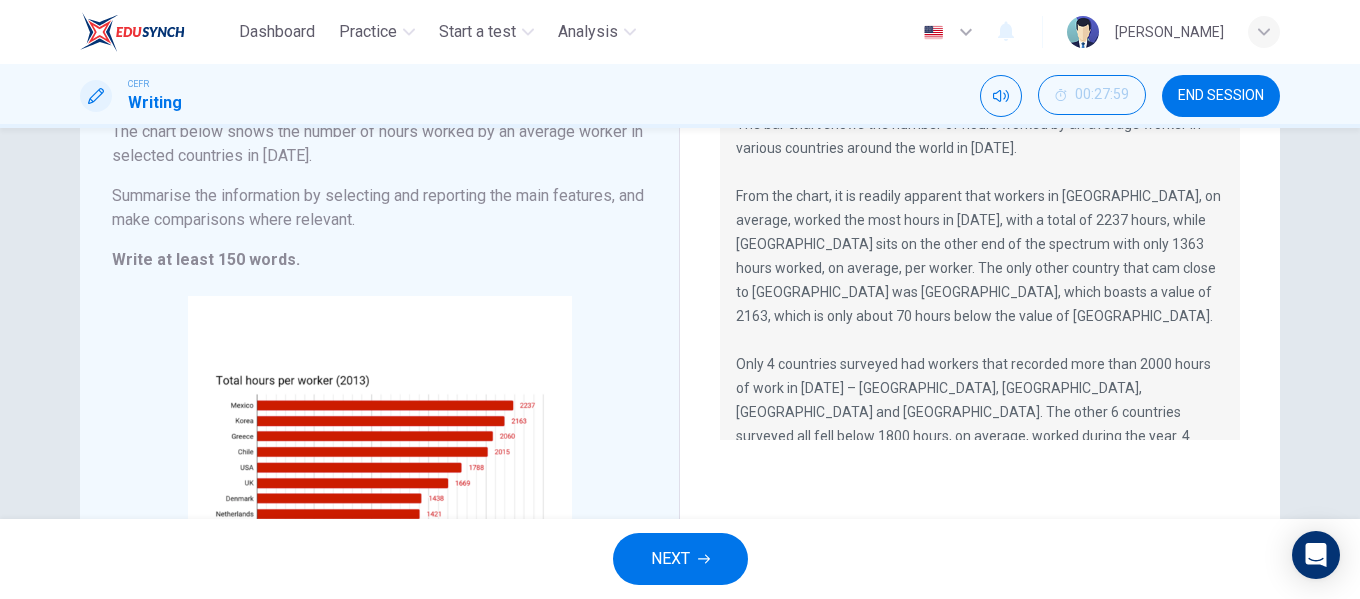 scroll, scrollTop: 185, scrollLeft: 0, axis: vertical 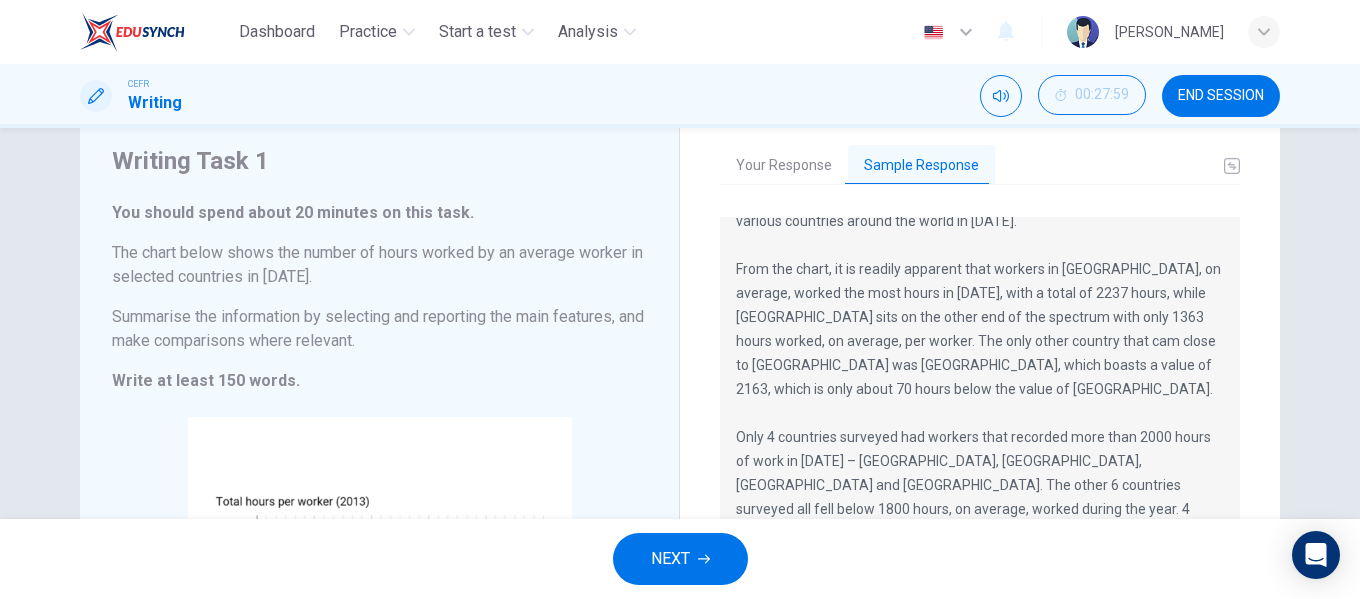 click on "The bar chart shows the number of hours worked by an average worker in various countries around the world in 2013.  From the chart, it is readily apparent that workers in Mexico, on average, worked the most hours in 2013, with a total of 2237 hours, while Germany sits on the other end of the spectrum with only 1363 hours worked, on average, per worker. The only other country that cam close to Mexico was Koren, which boasts a value of 2163, which is only about 70 hours below the value of Mexico. Only 4 countries surveyed had workers that recorded more than 2000 hours of work in 2013 – Chile, Greece, Korea and Mexico. The other 6 countries surveyed all fell below 1800 hours, on average, worked during the year. 4 countries fell below 1500 total hours per worker." at bounding box center (980, 377) 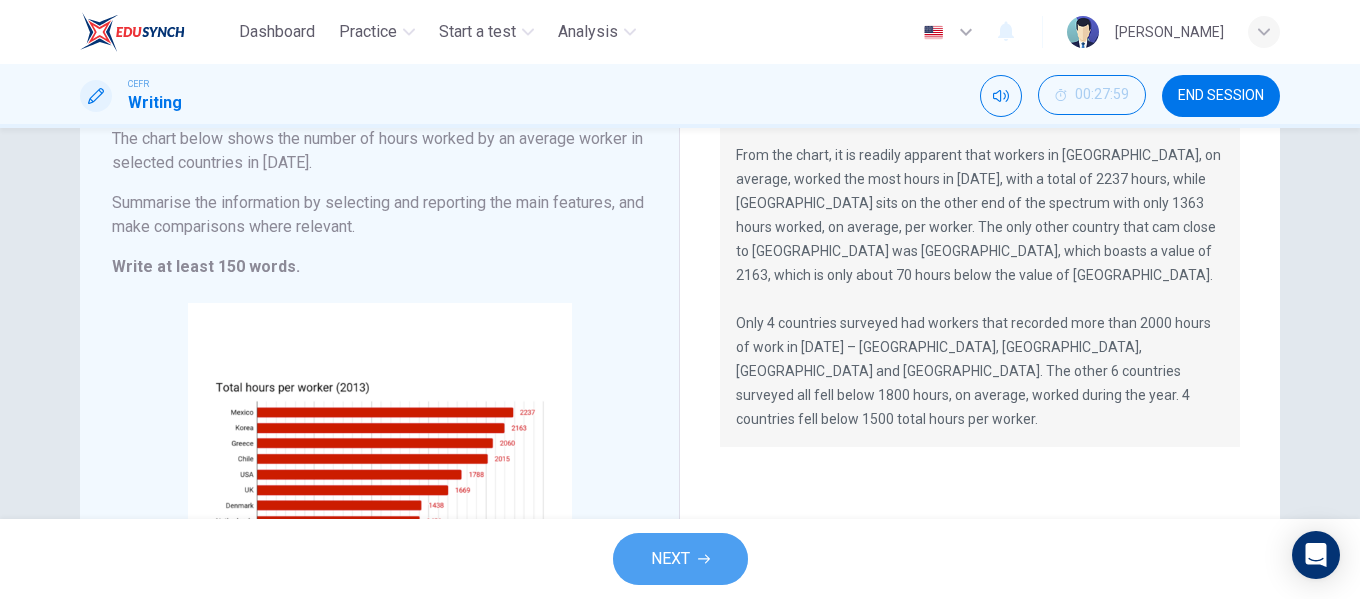 click on "NEXT" at bounding box center [680, 559] 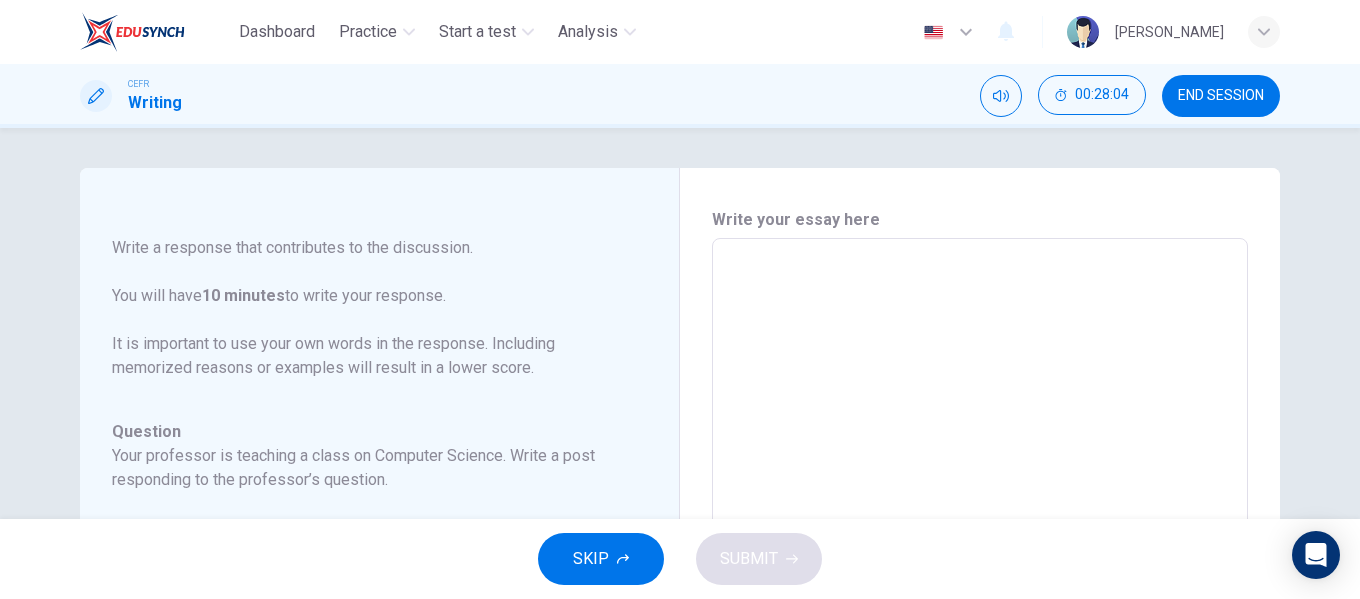 scroll, scrollTop: 246, scrollLeft: 0, axis: vertical 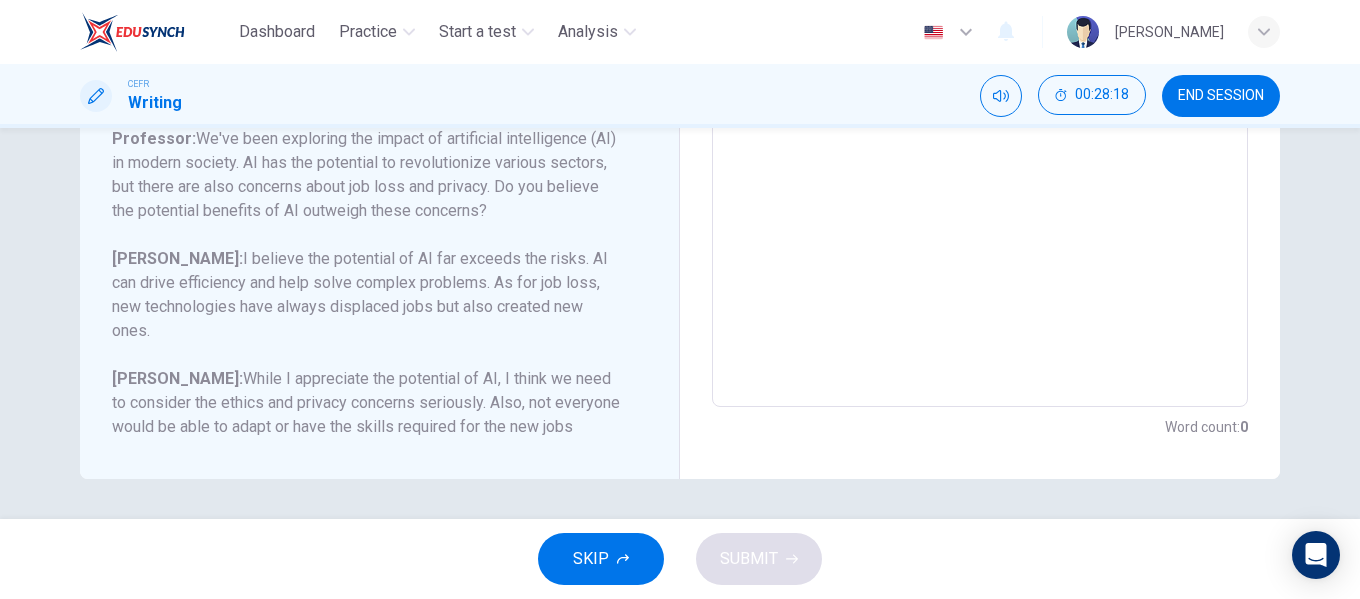 click on "SKIP" at bounding box center [591, 559] 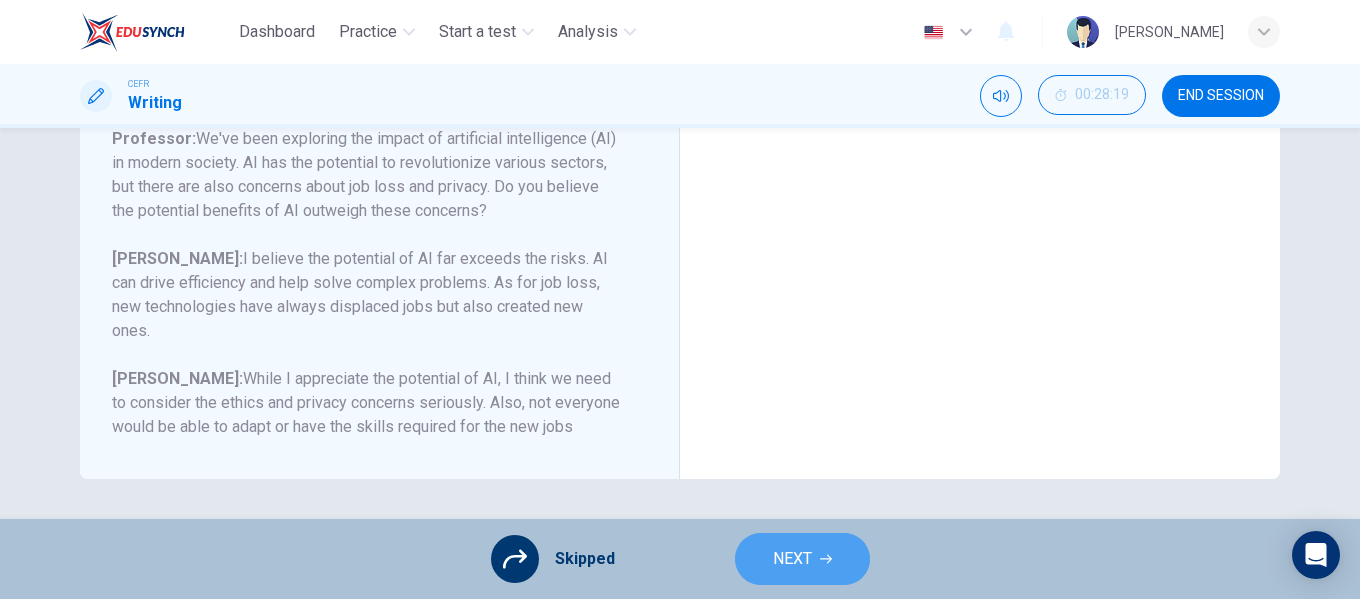 click on "NEXT" at bounding box center [802, 559] 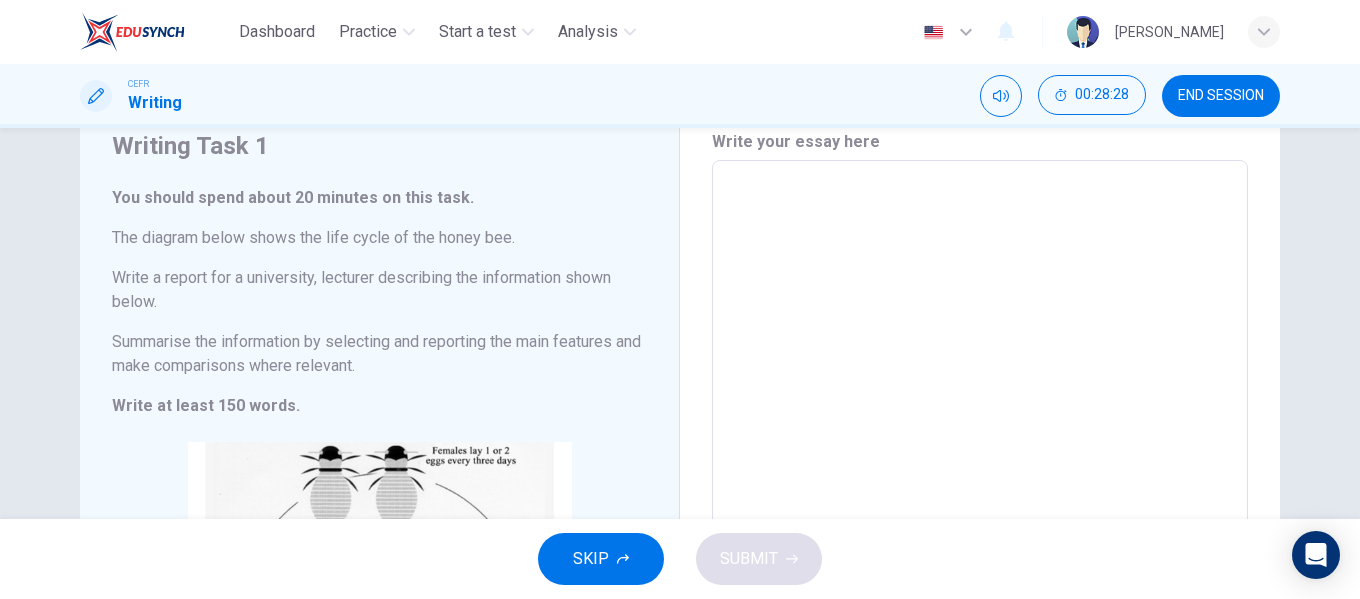 scroll, scrollTop: 76, scrollLeft: 0, axis: vertical 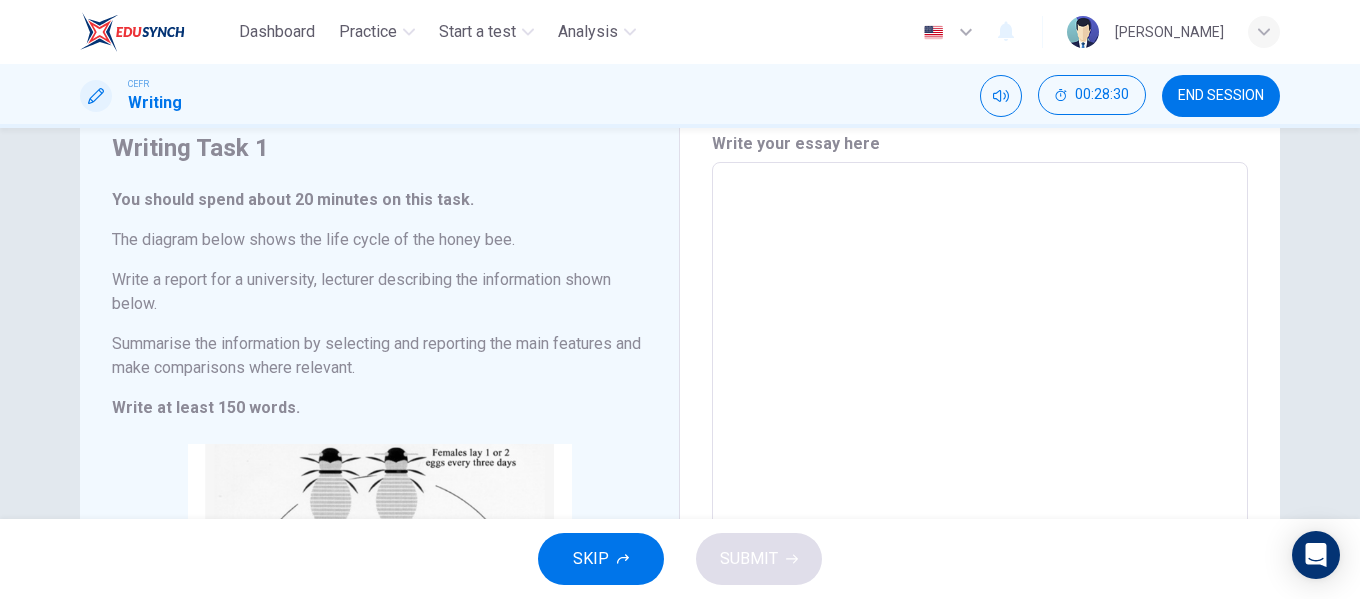 click at bounding box center [980, 478] 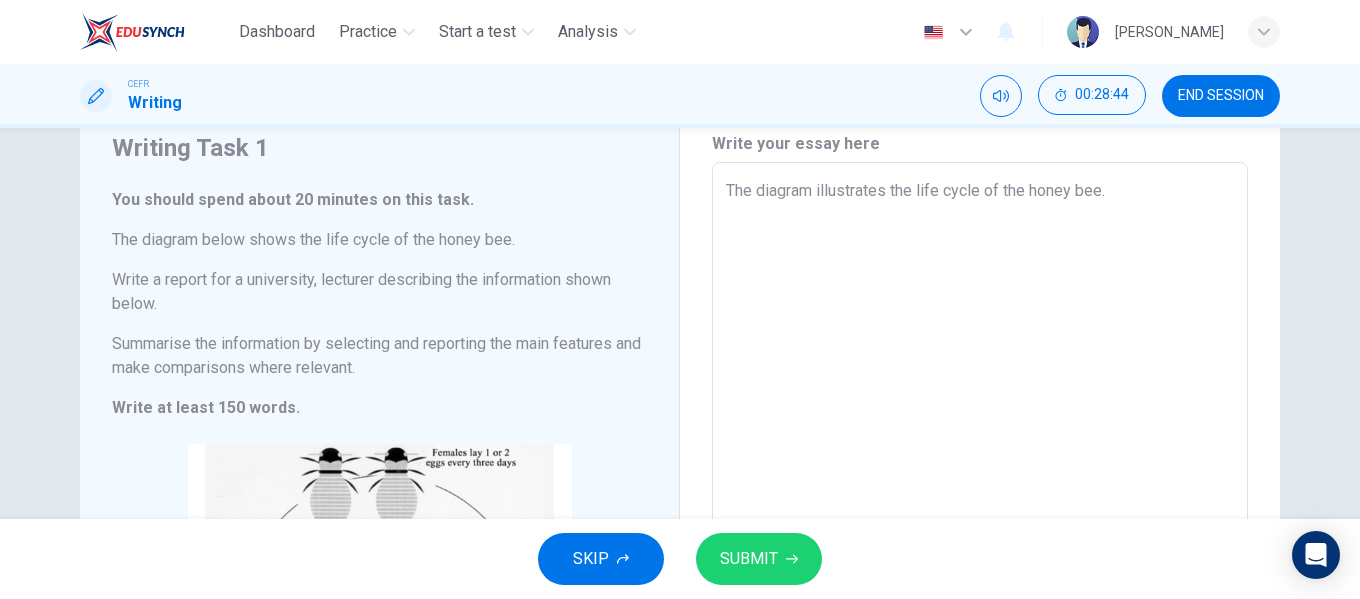 click on "The diagram illustrates the life cycle of the honey bee." at bounding box center (980, 478) 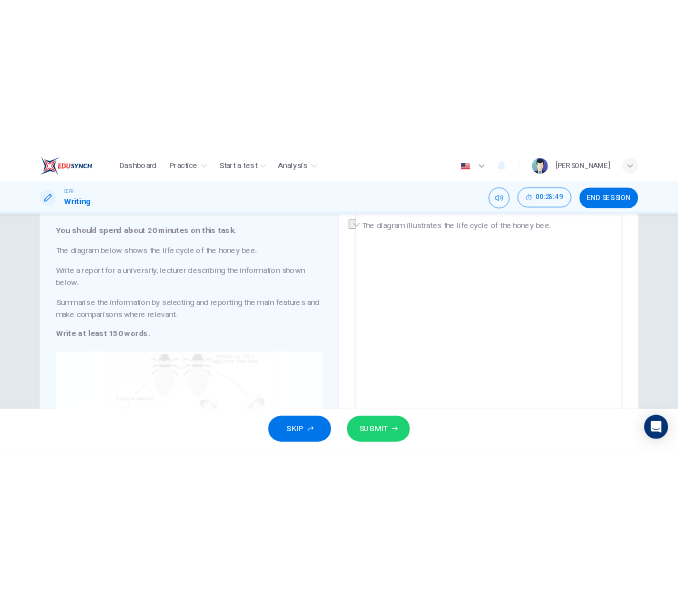 scroll, scrollTop: 0, scrollLeft: 0, axis: both 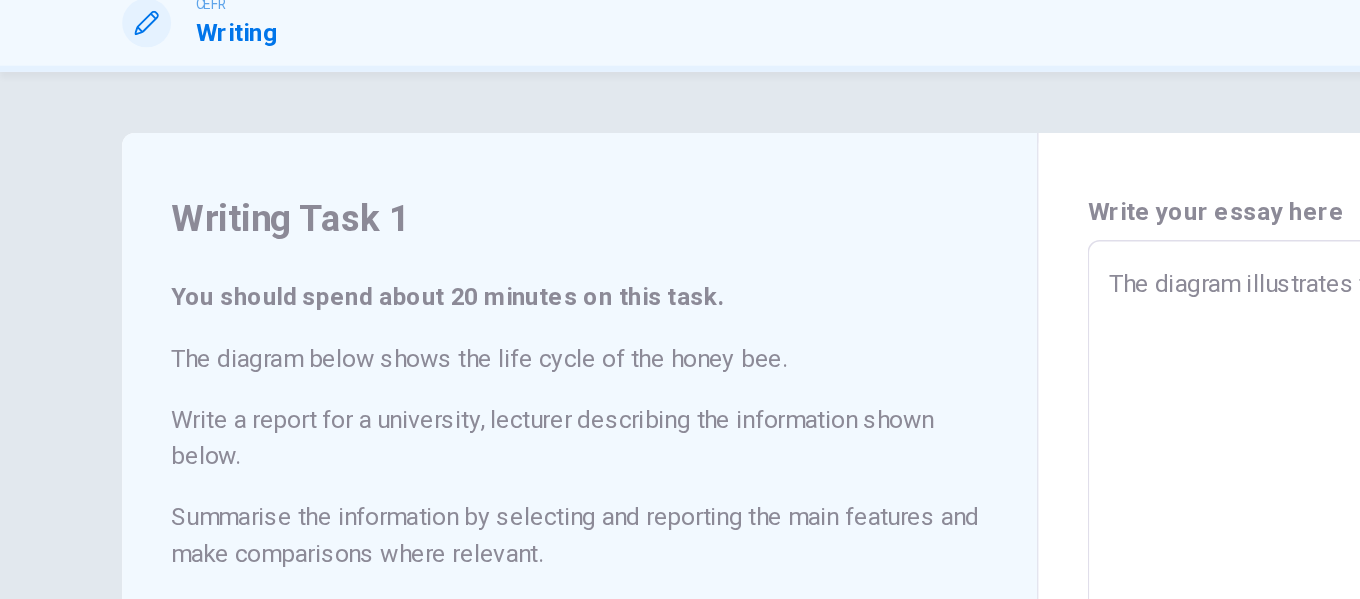 click on "The diagram illustrates the life cycle of the honey bee." at bounding box center [980, 554] 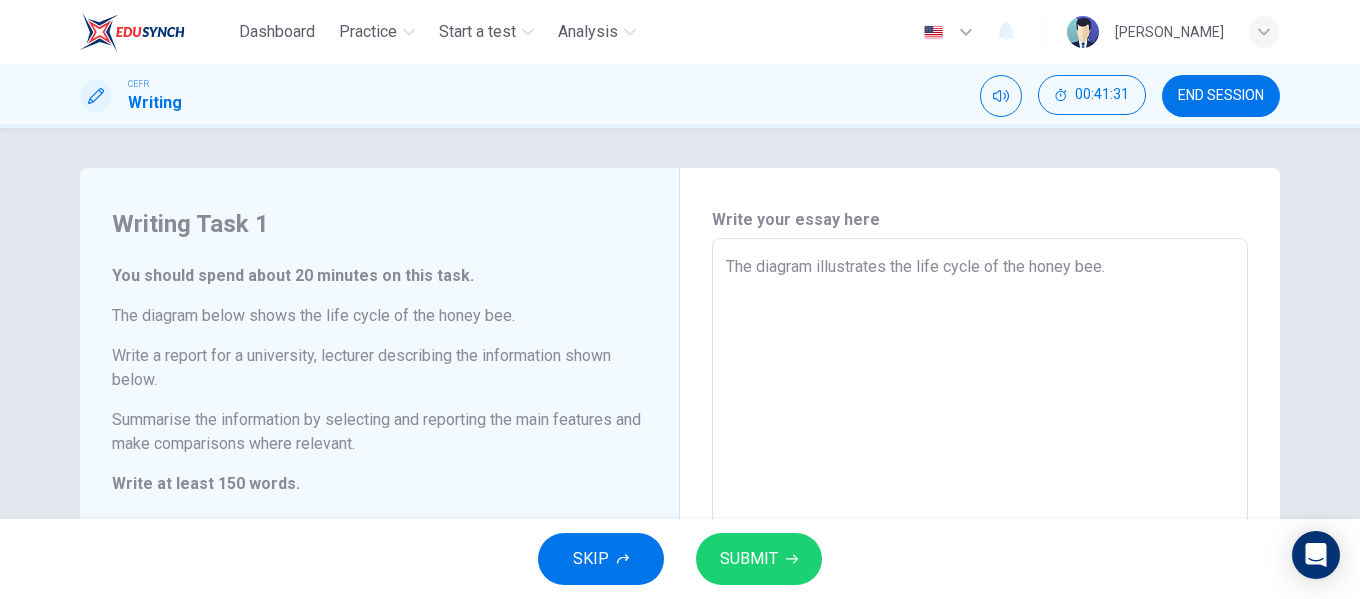 click on "The diagram illustrates the life cycle of the honey bee." at bounding box center [980, 554] 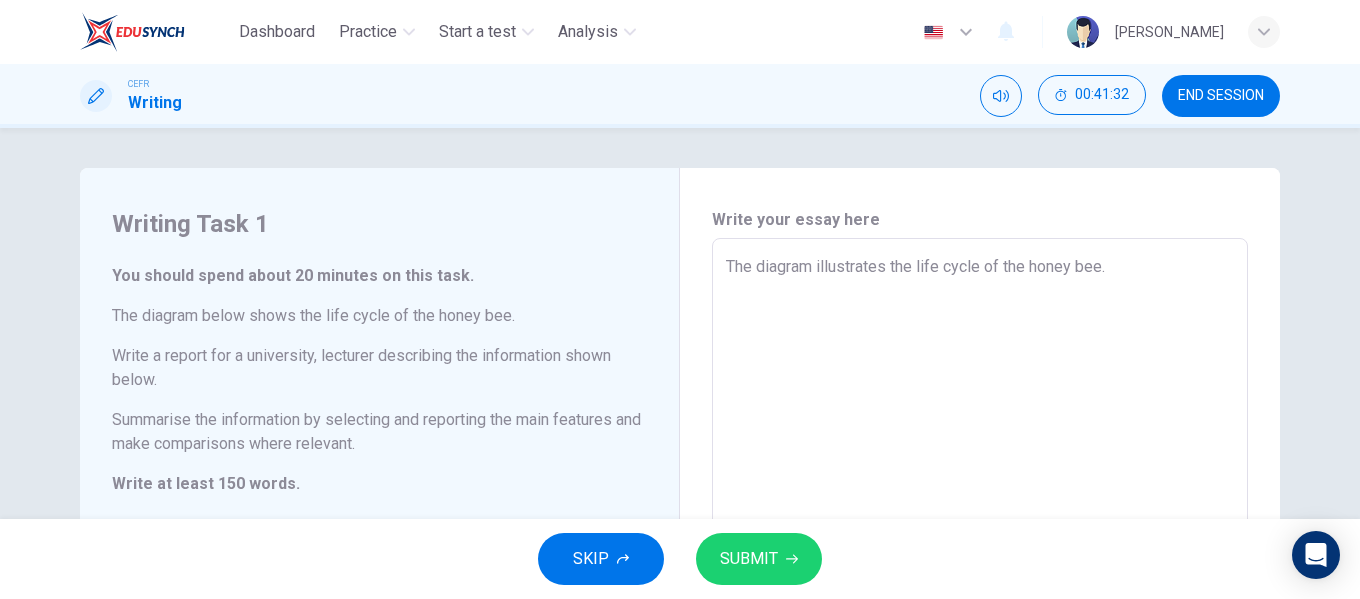 click on "The diagram illustrates the life cycle of the honey bee." at bounding box center [980, 554] 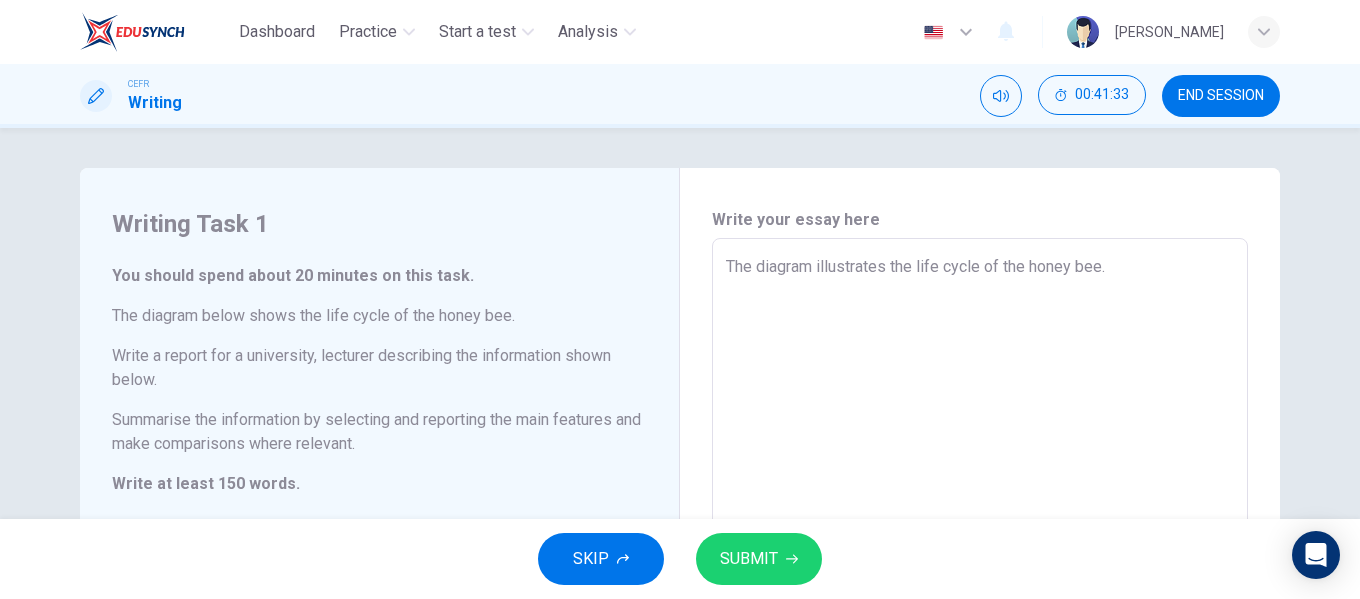 drag, startPoint x: 1177, startPoint y: 277, endPoint x: 704, endPoint y: 252, distance: 473.66022 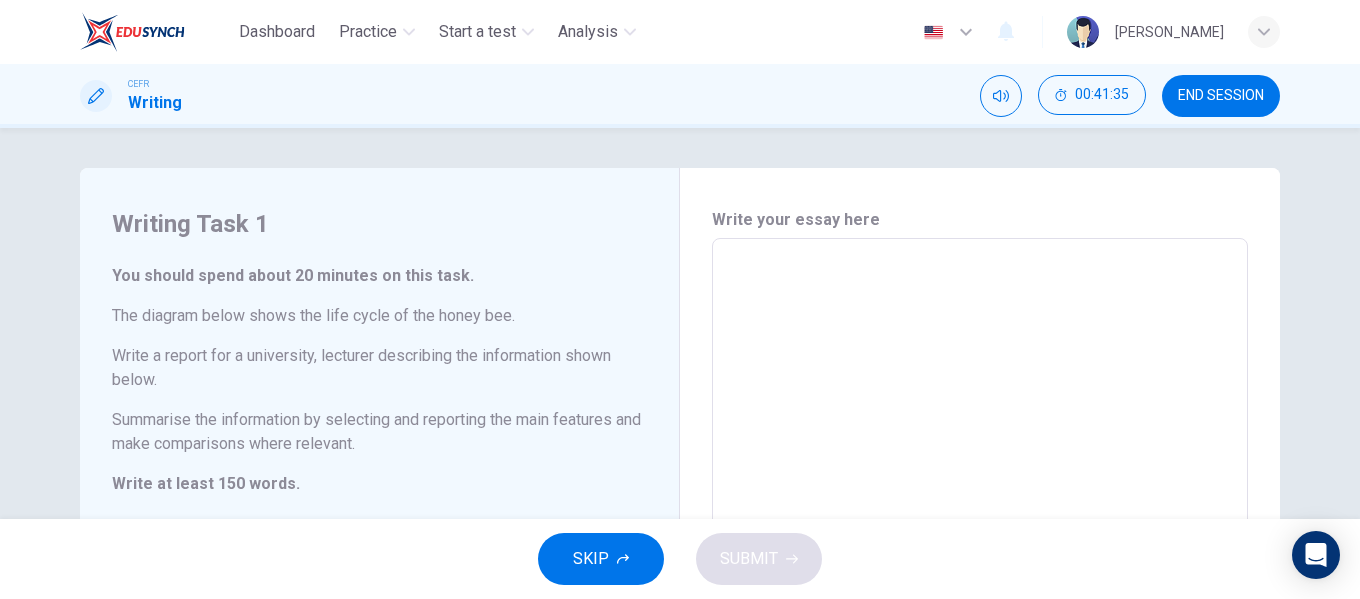 paste on "v" 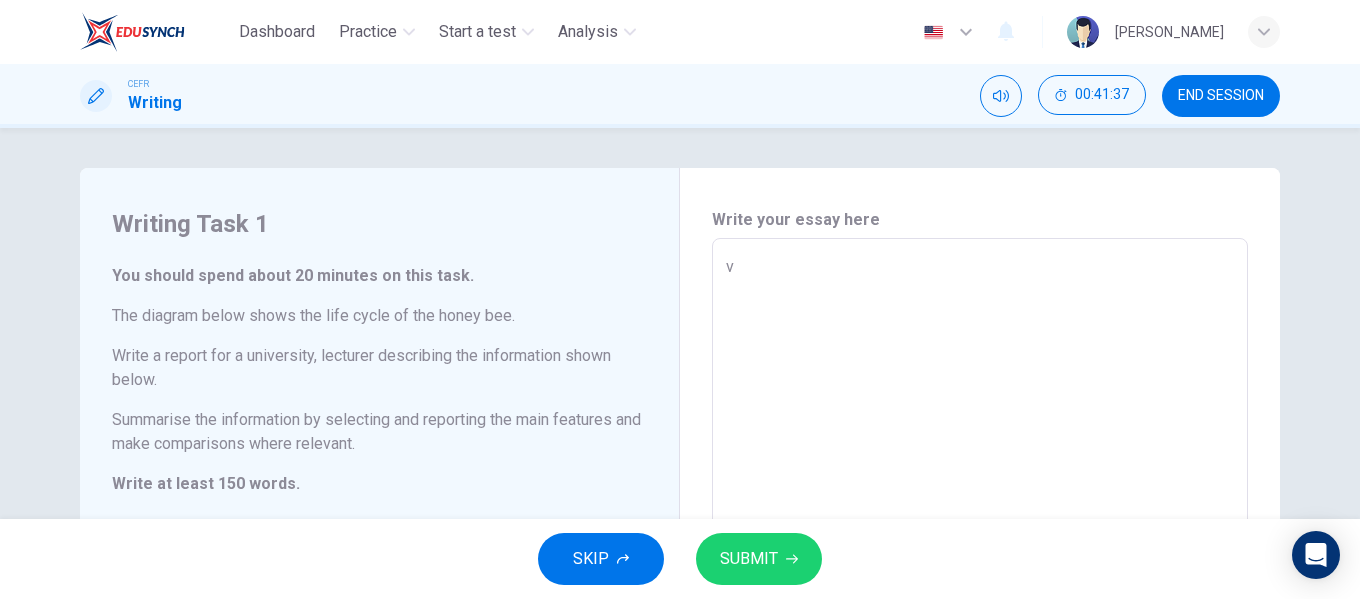click on "v" at bounding box center (980, 554) 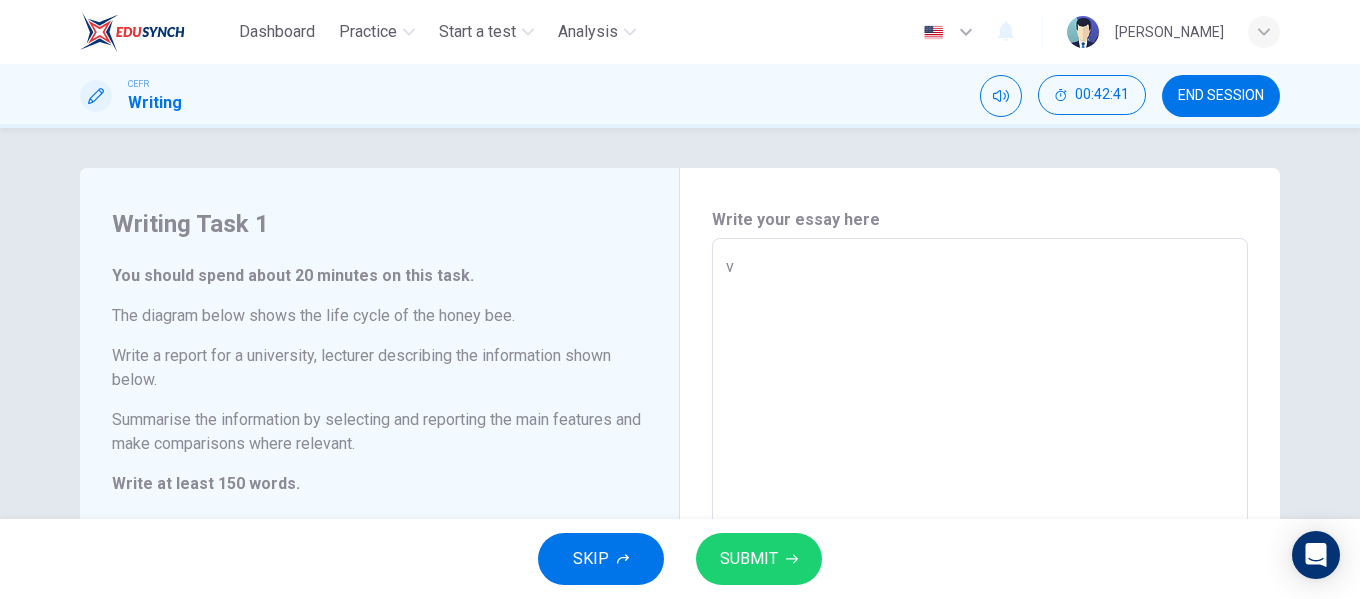 scroll, scrollTop: 0, scrollLeft: 0, axis: both 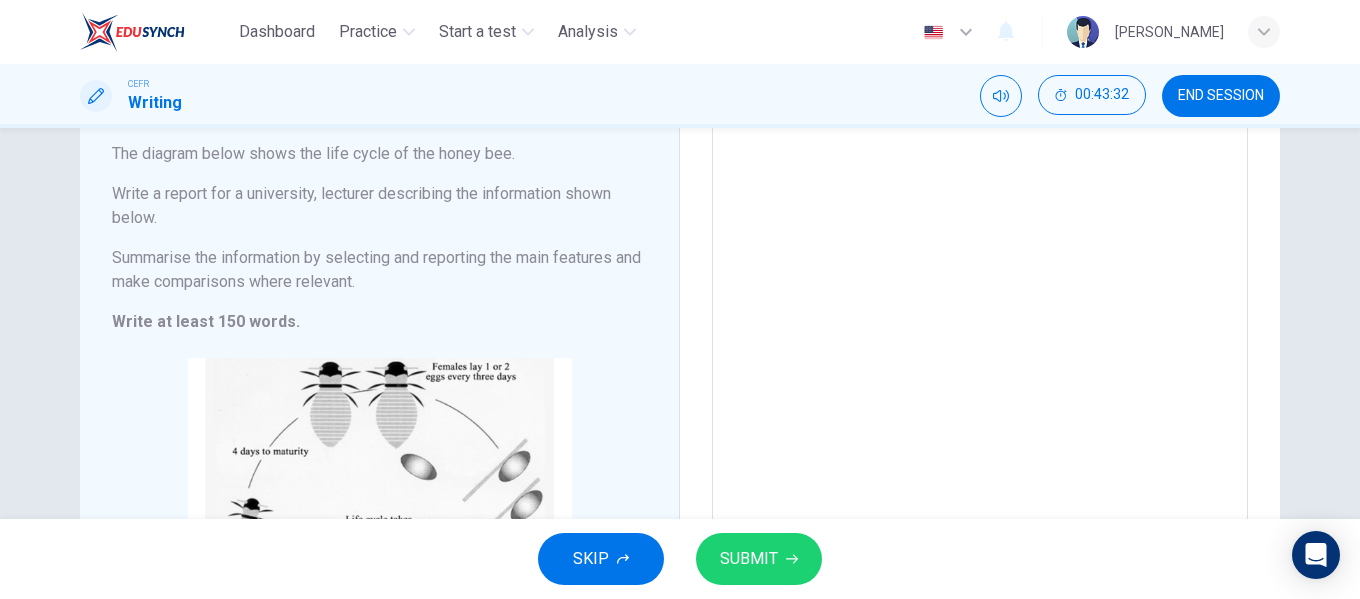 click on "SKIP" at bounding box center (601, 559) 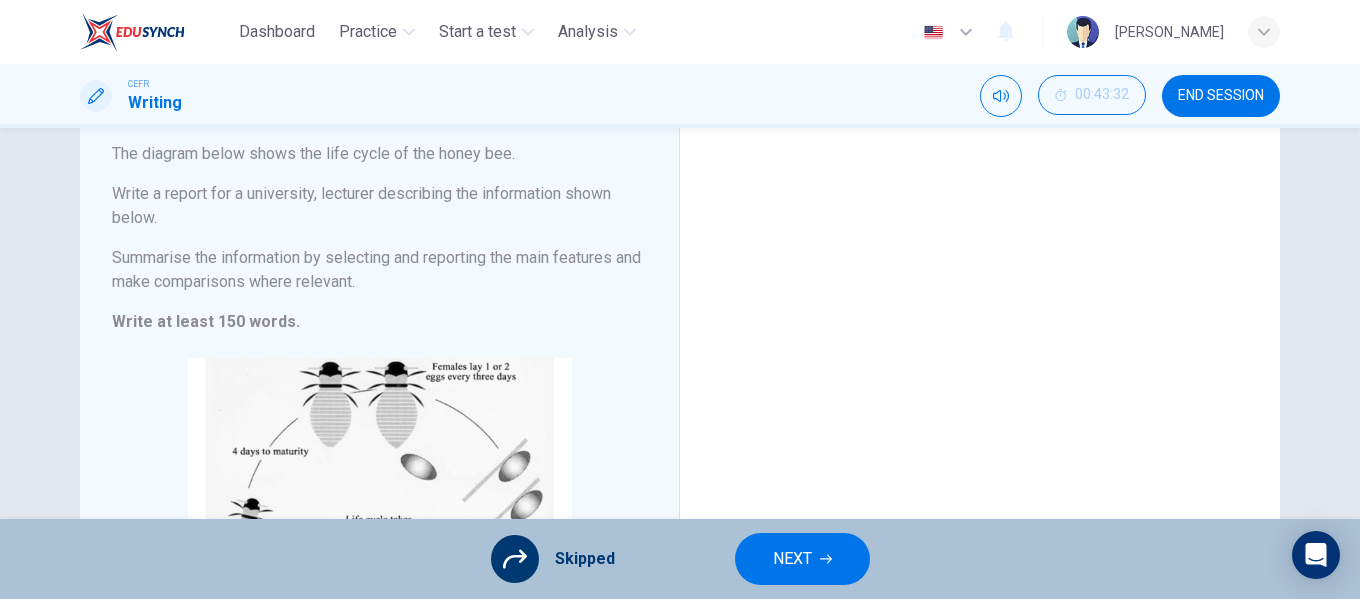 click on "NEXT" at bounding box center (802, 559) 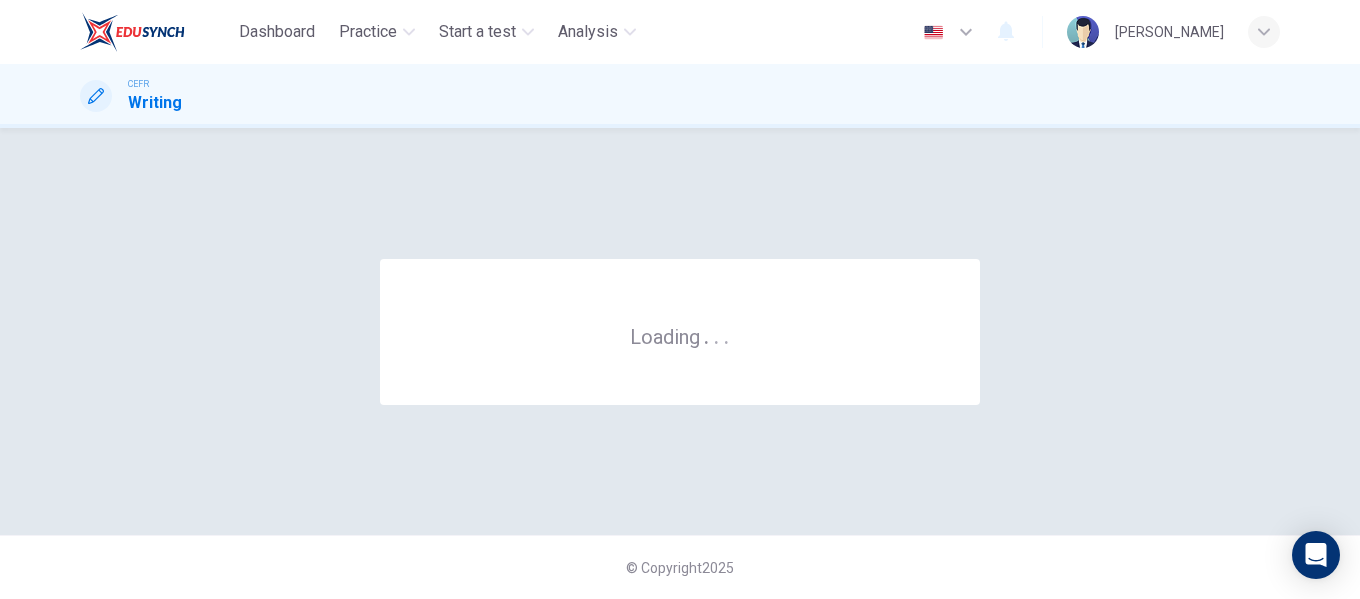 scroll, scrollTop: 0, scrollLeft: 0, axis: both 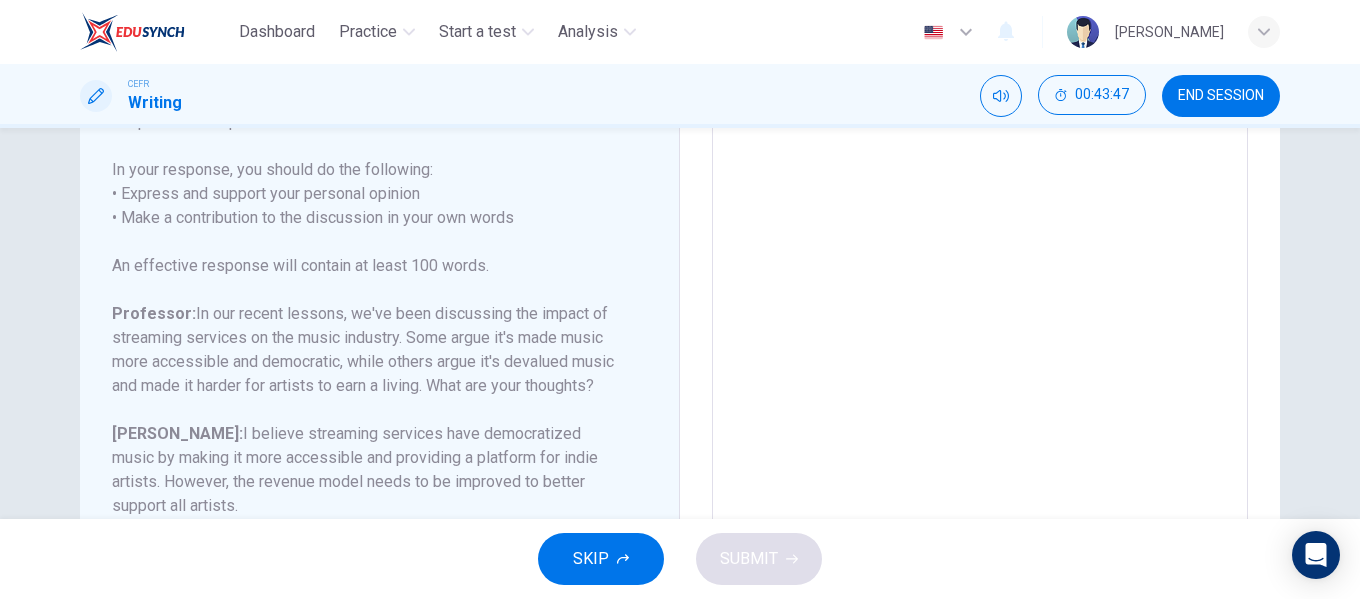 click on "END SESSION" at bounding box center [1221, 96] 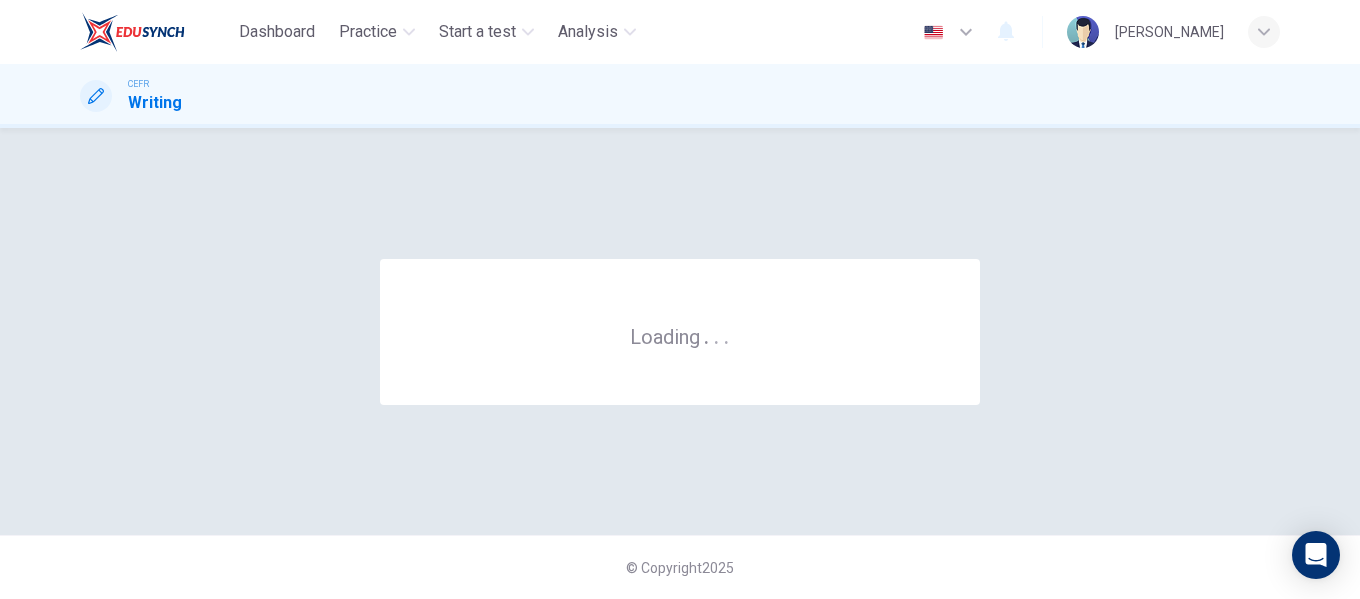 scroll, scrollTop: 0, scrollLeft: 0, axis: both 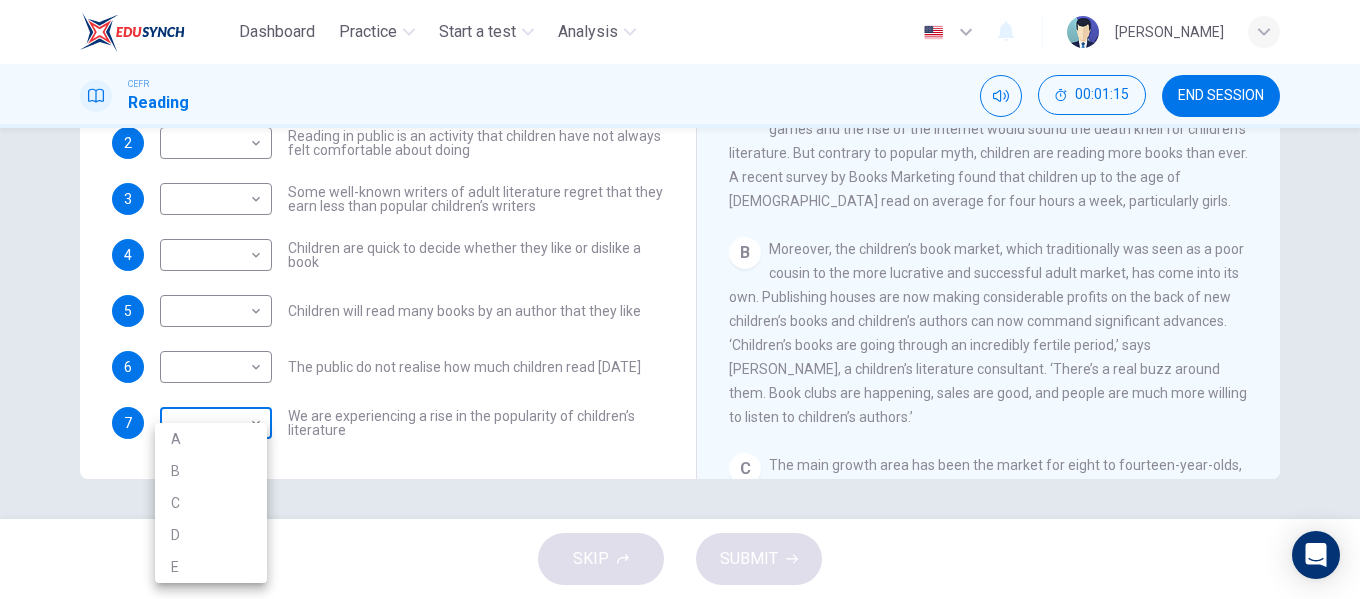 click on "Dashboard Practice Start a test Analysis English en ​ [PERSON_NAME] EMPATI CEFR Reading 00:01:15 END SESSION Questions 1 - 7 Look at the following list of people A-E and the list of statements. Match each statement with one of the people listed. People A [PERSON_NAME] B [PERSON_NAME] C [PERSON_NAME] D [PERSON_NAME] E [PERSON_NAME] 1 ​ ​ Children take pleasure in giving books to each other 2 ​ ​ Reading in public is an activity that children have not always felt comfortable about doing 3 ​ ​ Some well-known writers of adult literature regret that they earn less than popular children’s writers 4 ​ ​ Children are quick to decide whether they like or dislike a book 5 ​ ​ Children will read many books by an author that they like 6 ​ ​ The public do not realise how much children read [DATE] 7 ​ ​ We are experiencing a rise in the popularity of children’s literature Twist in the Tale CLICK TO ZOOM Click to Zoom A B C D E F G H I J SKIP SUBMIT
× A B" at bounding box center (680, 299) 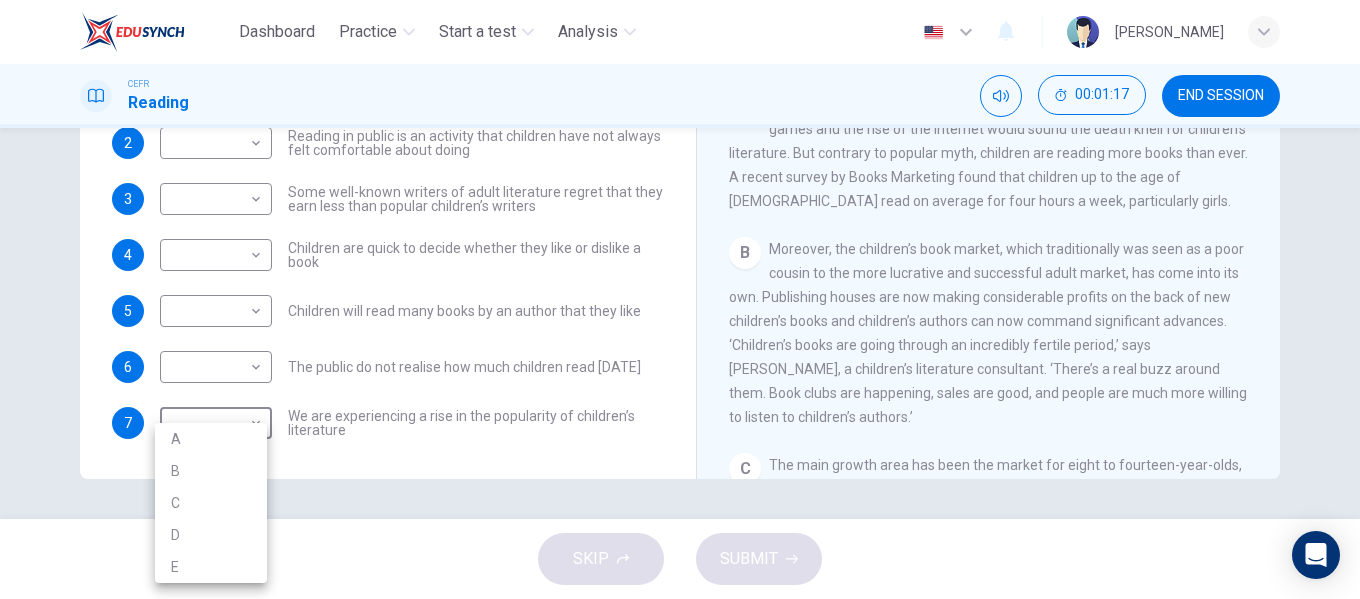 click at bounding box center (680, 299) 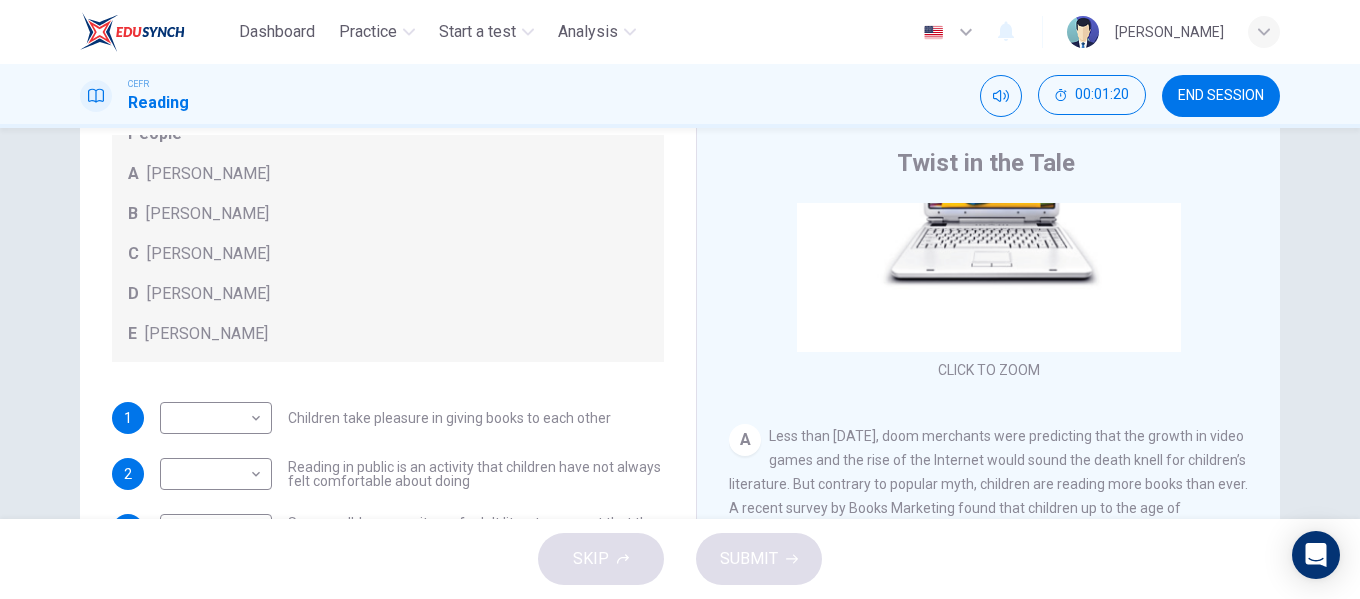 scroll, scrollTop: 384, scrollLeft: 0, axis: vertical 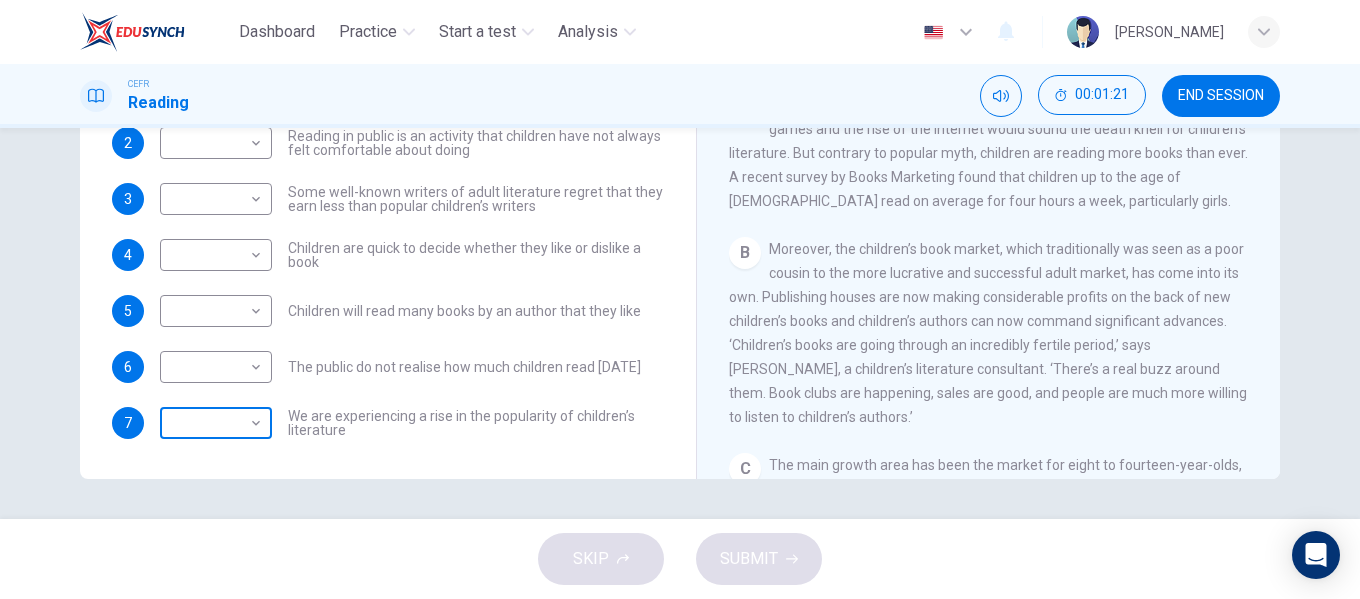 click on "Dashboard Practice Start a test Analysis English en ​ [PERSON_NAME] EMPATI CEFR Reading 00:01:21 END SESSION Questions 1 - 7 Look at the following list of people A-E and the list of statements. Match each statement with one of the people listed. People A [PERSON_NAME] B [PERSON_NAME] C [PERSON_NAME] D [PERSON_NAME] E [PERSON_NAME] 1 ​ ​ Children take pleasure in giving books to each other 2 ​ ​ Reading in public is an activity that children have not always felt comfortable about doing 3 ​ ​ Some well-known writers of adult literature regret that they earn less than popular children’s writers 4 ​ ​ Children are quick to decide whether they like or dislike a book 5 ​ ​ Children will read many books by an author that they like 6 ​ ​ The public do not realise how much children read [DATE] 7 ​ ​ We are experiencing a rise in the popularity of children’s literature Twist in the Tale CLICK TO ZOOM Click to Zoom A B C D E F G H I J SKIP SUBMIT
×" at bounding box center [680, 299] 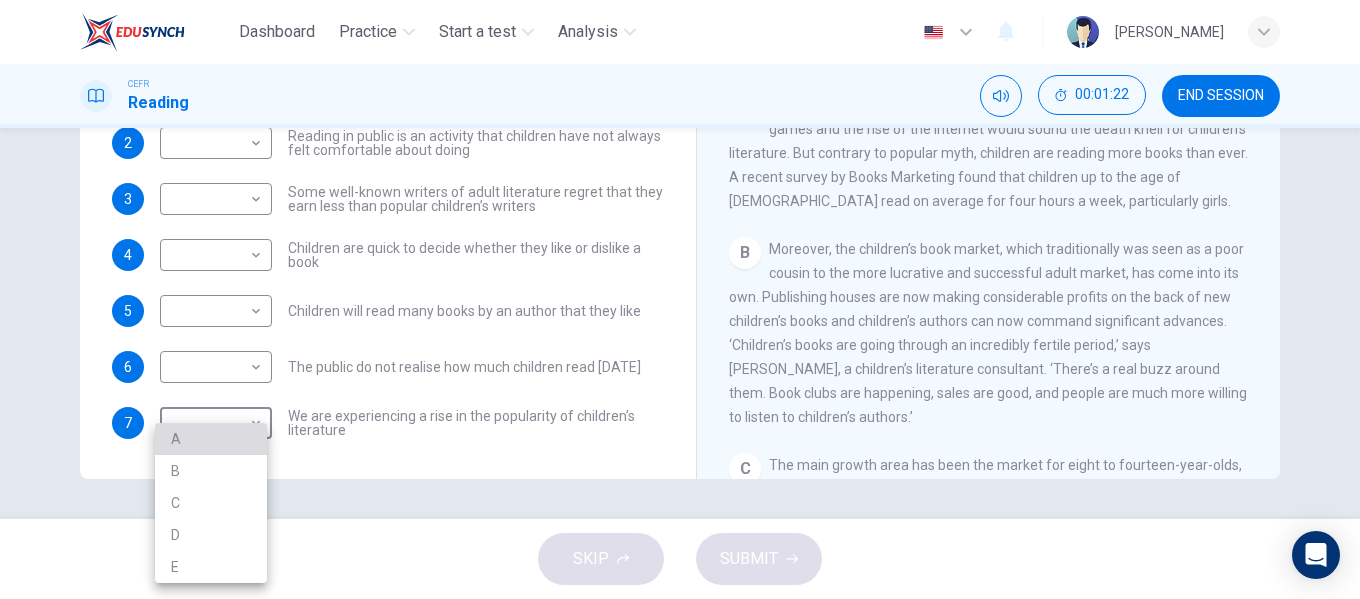 click on "A" at bounding box center [211, 439] 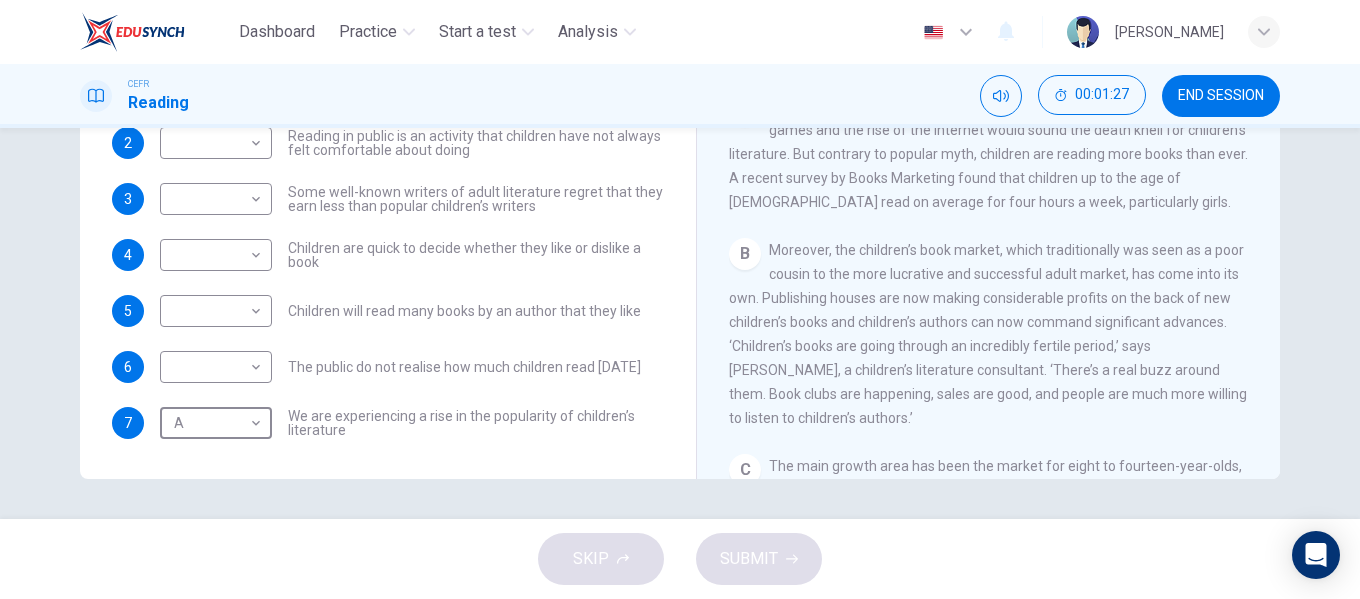 scroll, scrollTop: 200, scrollLeft: 0, axis: vertical 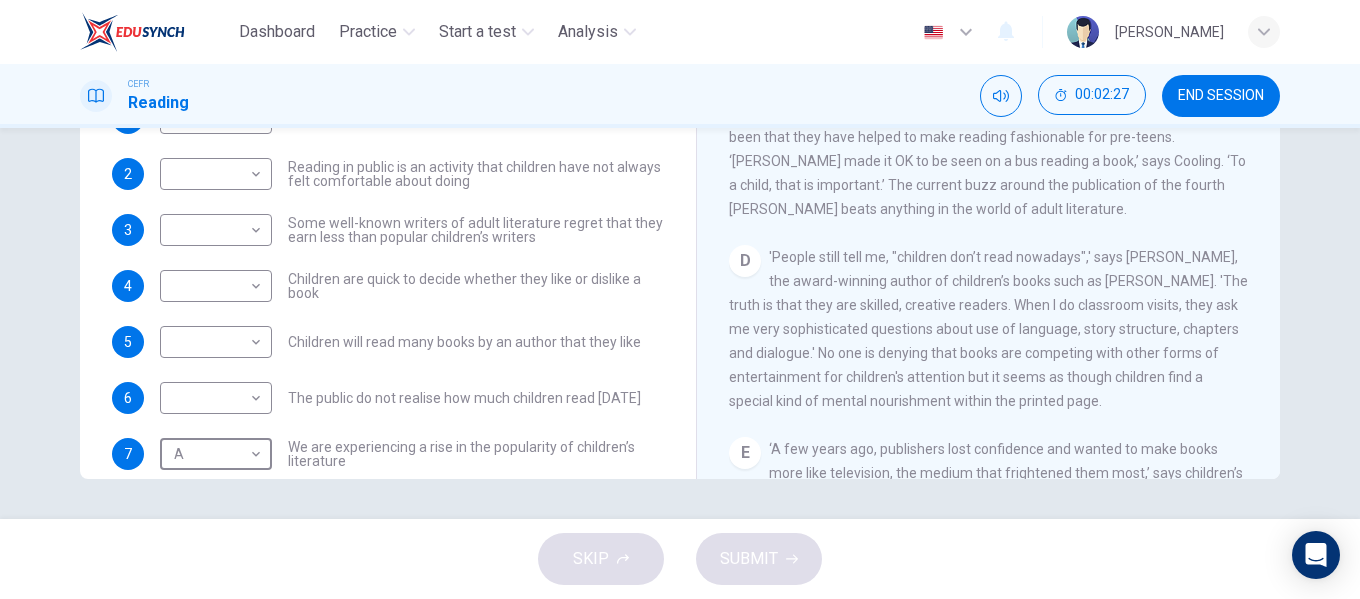 click on "1 ​ ​ Children take pleasure in giving books to each other 2 ​ ​ Reading in public is an activity that children have not always felt comfortable about doing 3 ​ ​ Some well-known writers of adult literature regret that they earn less than popular children’s writers 4 ​ ​ Children are quick to decide whether they like or dislike a book 5 ​ ​ Children will read many books by an author that they like 6 ​ ​ The public do not realise how much children read [DATE] 7 A A ​ We are experiencing a rise in the popularity of children’s literature" at bounding box center (388, 286) 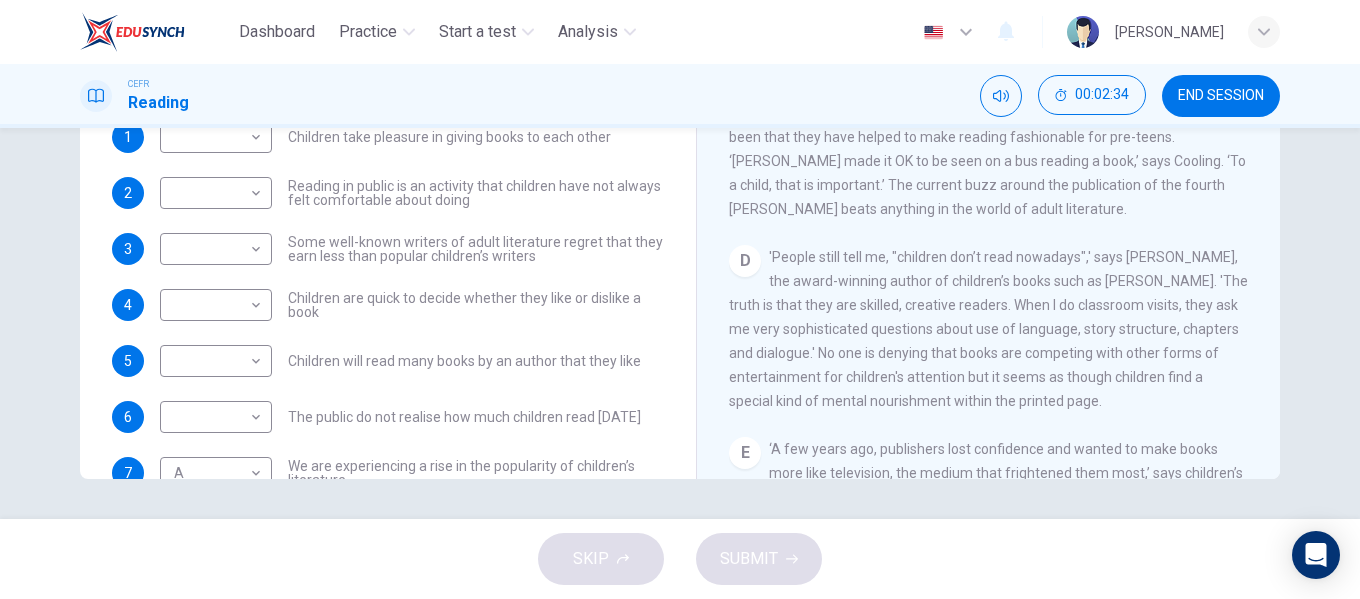 scroll, scrollTop: 162, scrollLeft: 0, axis: vertical 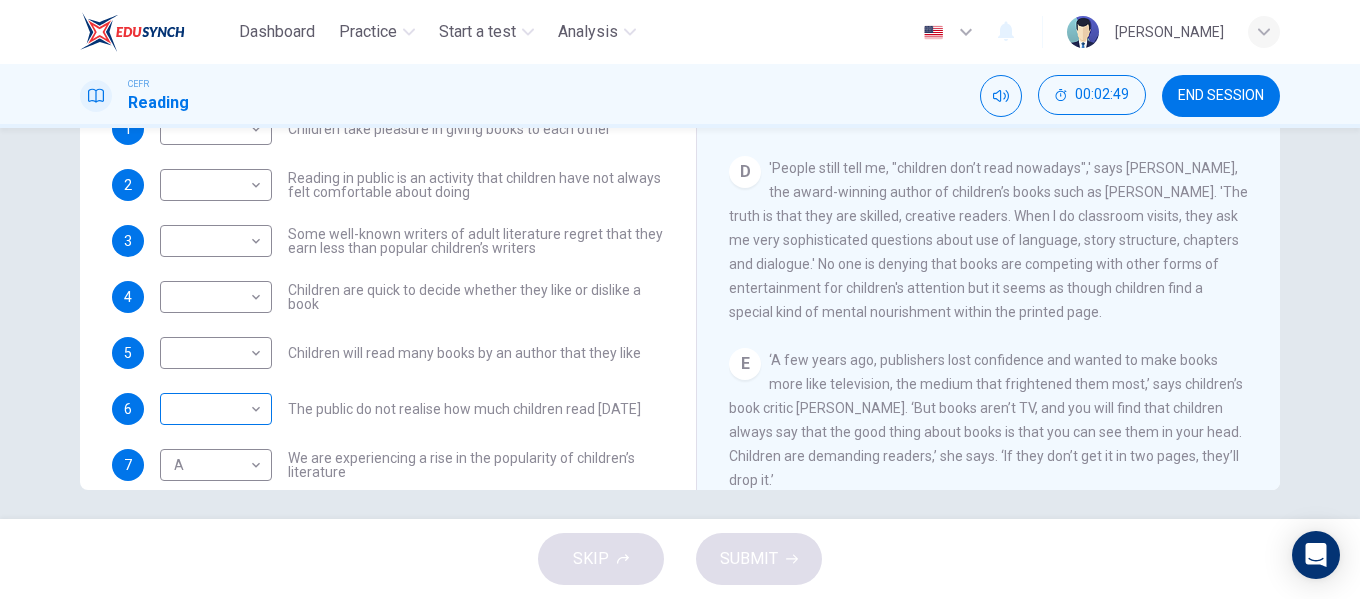 click on "Dashboard Practice Start a test Analysis English en ​ [PERSON_NAME] EMPATI CEFR Reading 00:02:49 END SESSION Questions 1 - 7 Look at the following list of people A-E and the list of statements. Match each statement with one of the people listed. People A [PERSON_NAME] B [PERSON_NAME] C [PERSON_NAME] D [PERSON_NAME] E [PERSON_NAME] 1 ​ ​ Children take pleasure in giving books to each other 2 ​ ​ Reading in public is an activity that children have not always felt comfortable about doing 3 ​ ​ Some well-known writers of adult literature regret that they earn less than popular children’s writers 4 ​ ​ Children are quick to decide whether they like or dislike a book 5 ​ ​ Children will read many books by an author that they like 6 ​ ​ The public do not realise how much children read [DATE] 7 A A ​ We are experiencing a rise in the popularity of children’s literature Twist in the Tale CLICK TO ZOOM Click to Zoom A B C D E F G H I J SKIP SUBMIT
×" at bounding box center [680, 299] 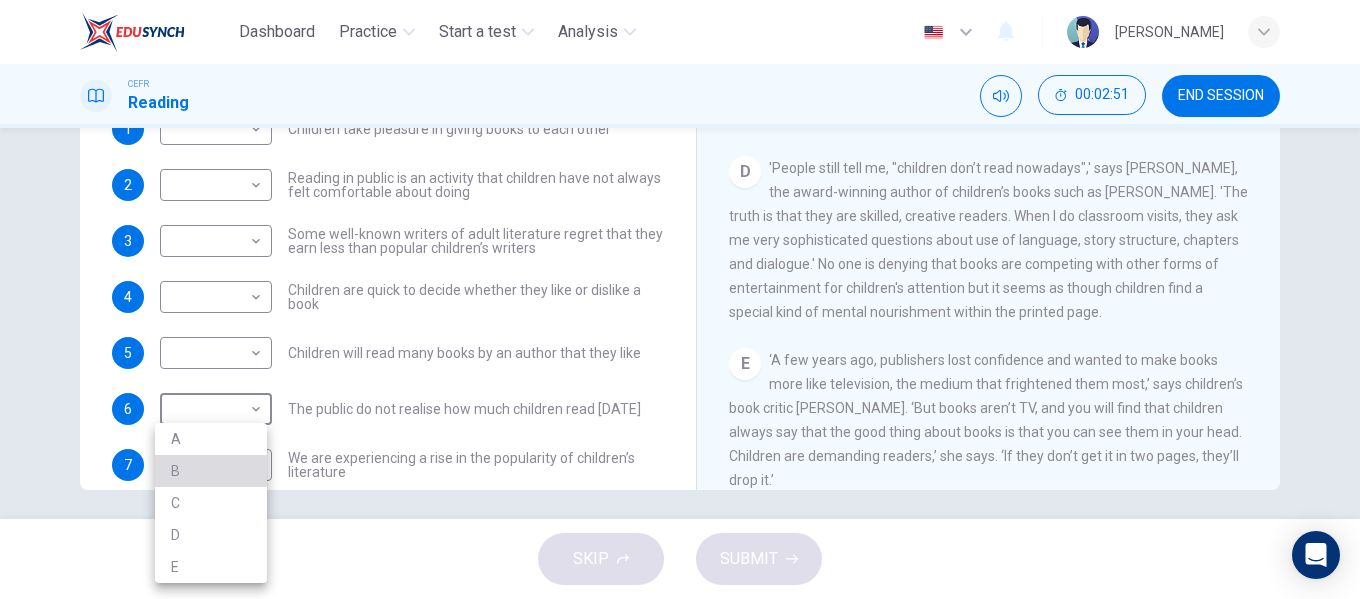 click on "B" at bounding box center [211, 471] 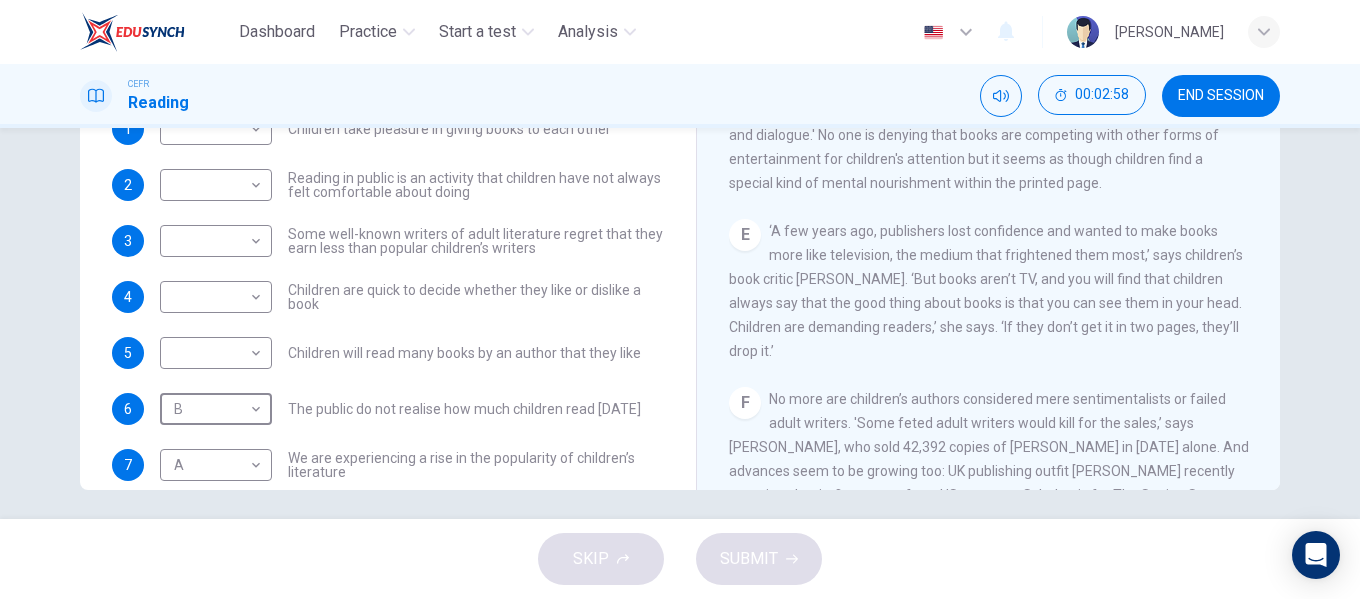 scroll, scrollTop: 845, scrollLeft: 0, axis: vertical 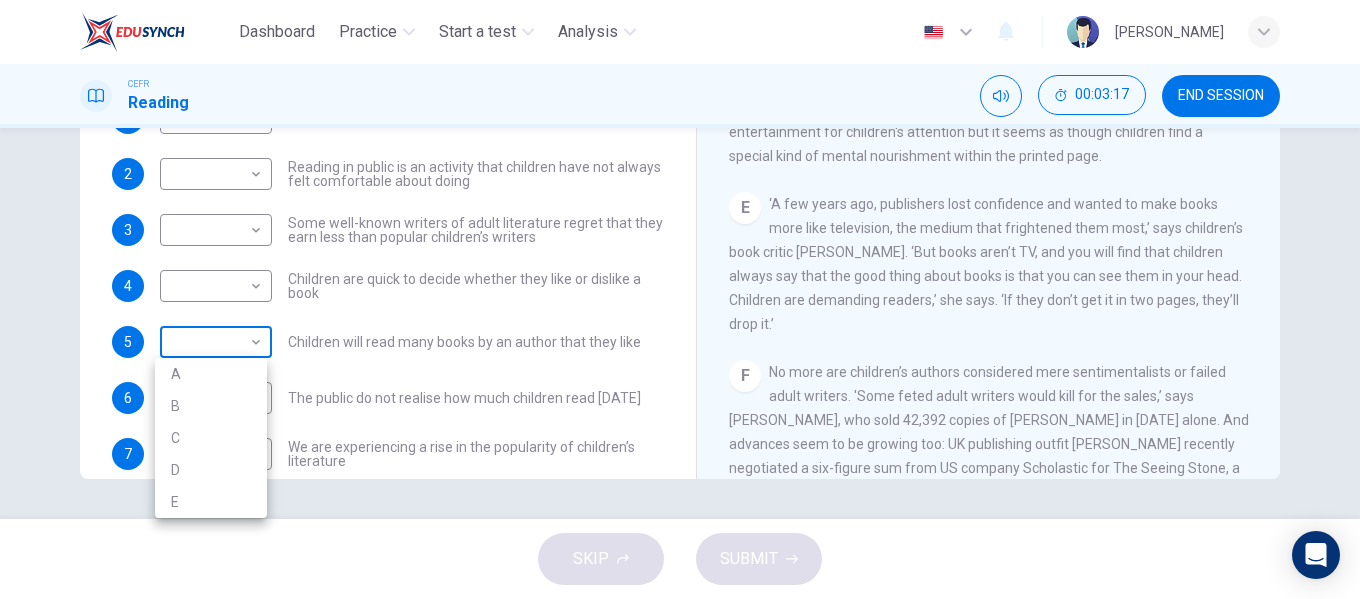 click on "Dashboard Practice Start a test Analysis English en ​ [PERSON_NAME] EMPATI CEFR Reading 00:03:17 END SESSION Questions 1 - 7 Look at the following list of people A-E and the list of statements. Match each statement with one of the people listed. People A [PERSON_NAME] B [PERSON_NAME] C [PERSON_NAME] D [PERSON_NAME] E [PERSON_NAME] 1 ​ ​ Children take pleasure in giving books to each other 2 ​ ​ Reading in public is an activity that children have not always felt comfortable about doing 3 ​ ​ Some well-known writers of adult literature regret that they earn less than popular children’s writers 4 ​ ​ Children are quick to decide whether they like or dislike a book 5 ​ ​ Children will read many books by an author that they like 6 B B ​ The public do not realise how much children read [DATE] 7 A A ​ We are experiencing a rise in the popularity of children’s literature Twist in the Tale CLICK TO ZOOM Click to Zoom A B C D E F G H I J SKIP SUBMIT
× A B" at bounding box center (680, 299) 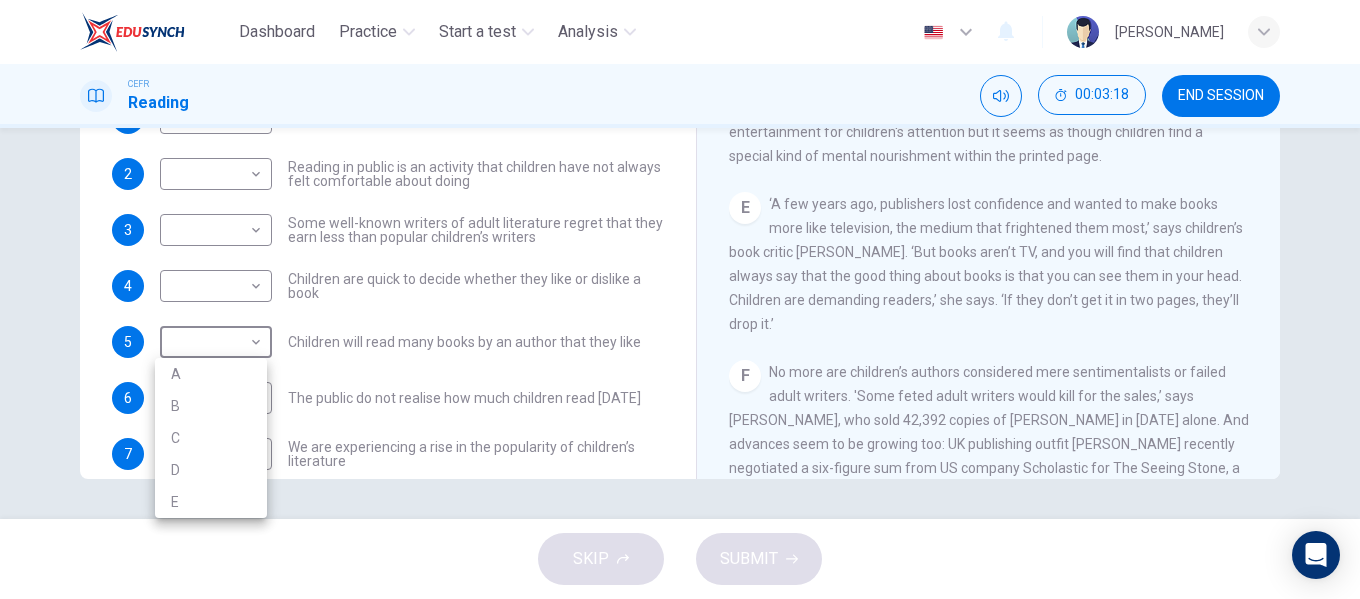click on "C" at bounding box center (211, 438) 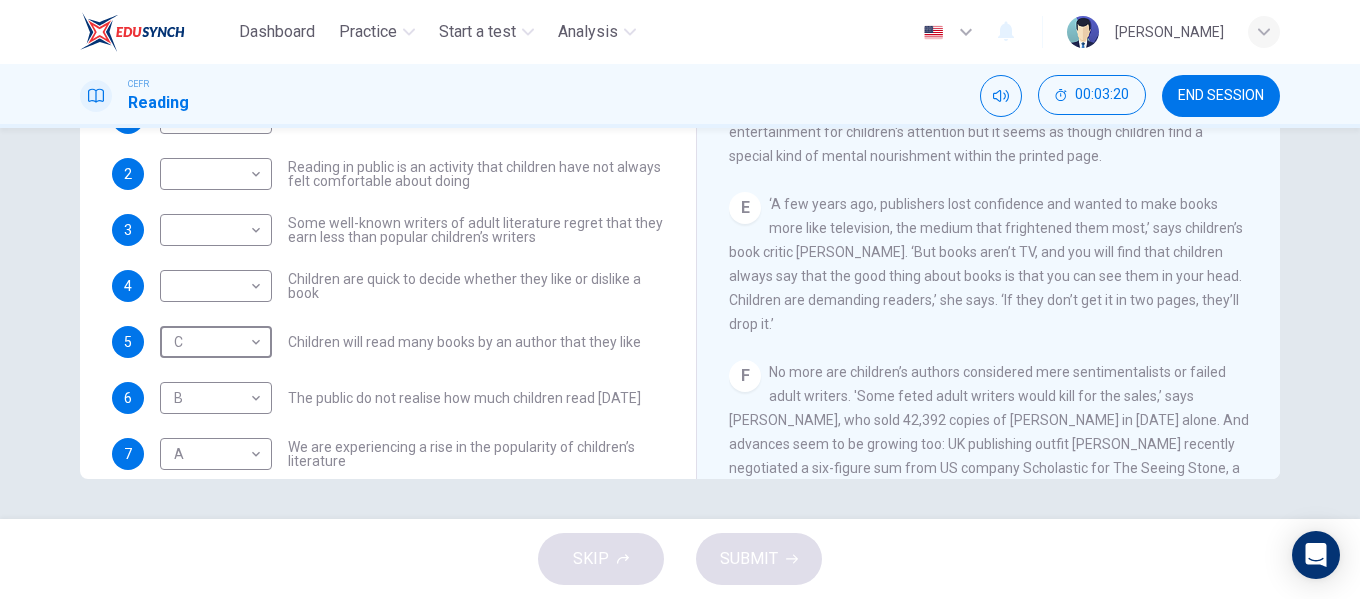 scroll, scrollTop: 945, scrollLeft: 0, axis: vertical 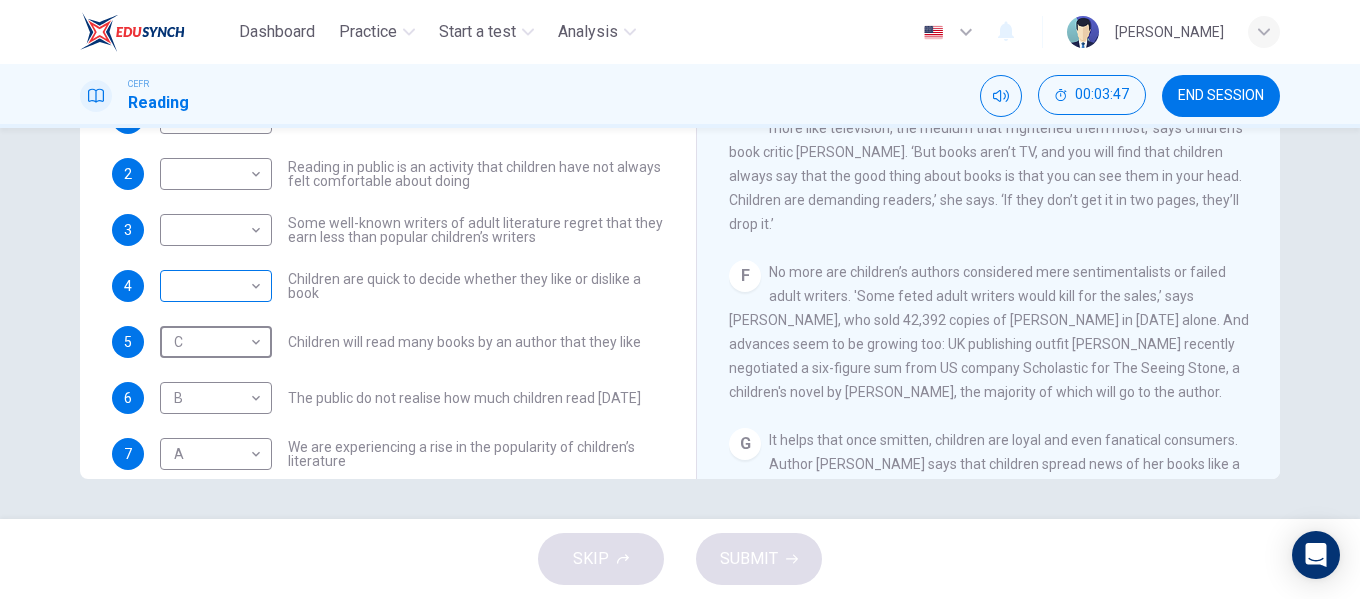 click on "Dashboard Practice Start a test Analysis English en ​ [PERSON_NAME] EMPATI CEFR Reading 00:03:47 END SESSION Questions 1 - 7 Look at the following list of people A-E and the list of statements. Match each statement with one of the people listed. People A [PERSON_NAME] B [PERSON_NAME] C [PERSON_NAME] D [PERSON_NAME] E [PERSON_NAME] 1 ​ ​ Children take pleasure in giving books to each other 2 ​ ​ Reading in public is an activity that children have not always felt comfortable about doing 3 ​ ​ Some well-known writers of adult literature regret that they earn less than popular children’s writers 4 ​ ​ Children are quick to decide whether they like or dislike a book 5 C C ​ Children will read many books by an author that they like 6 B B ​ The public do not realise how much children read [DATE] 7 A A ​ We are experiencing a rise in the popularity of children’s literature Twist in the Tale CLICK TO ZOOM Click to Zoom A B C D E F G H I J SKIP SUBMIT
×" at bounding box center [680, 299] 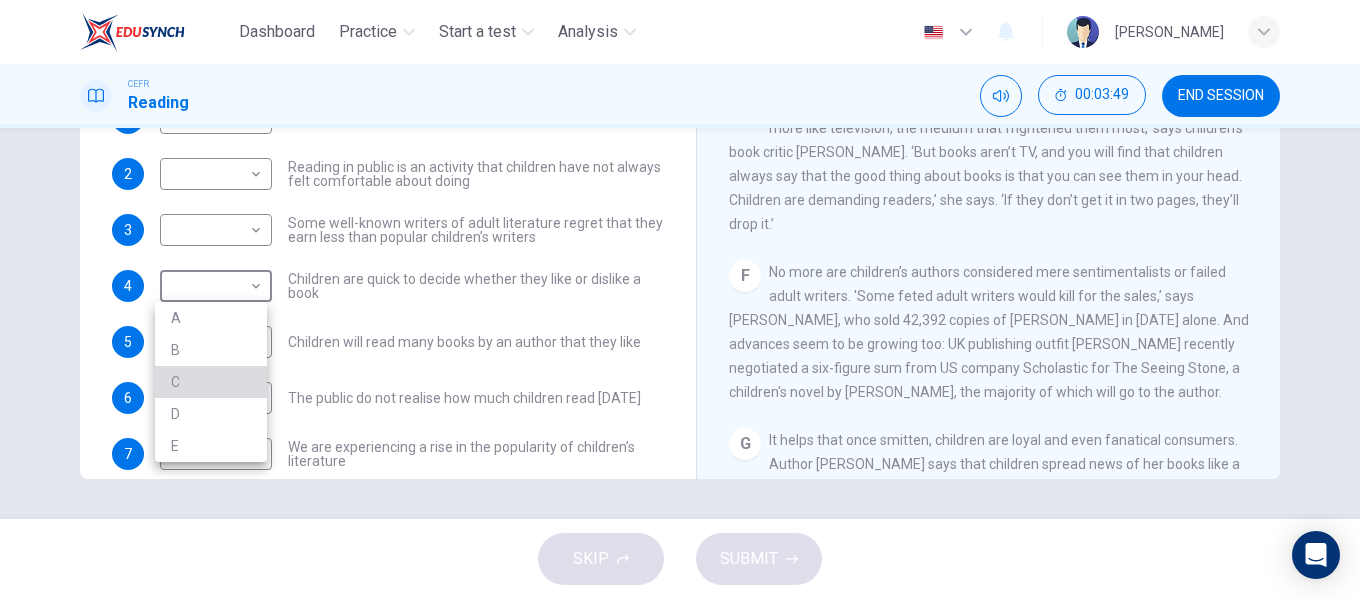 click on "C" at bounding box center [211, 382] 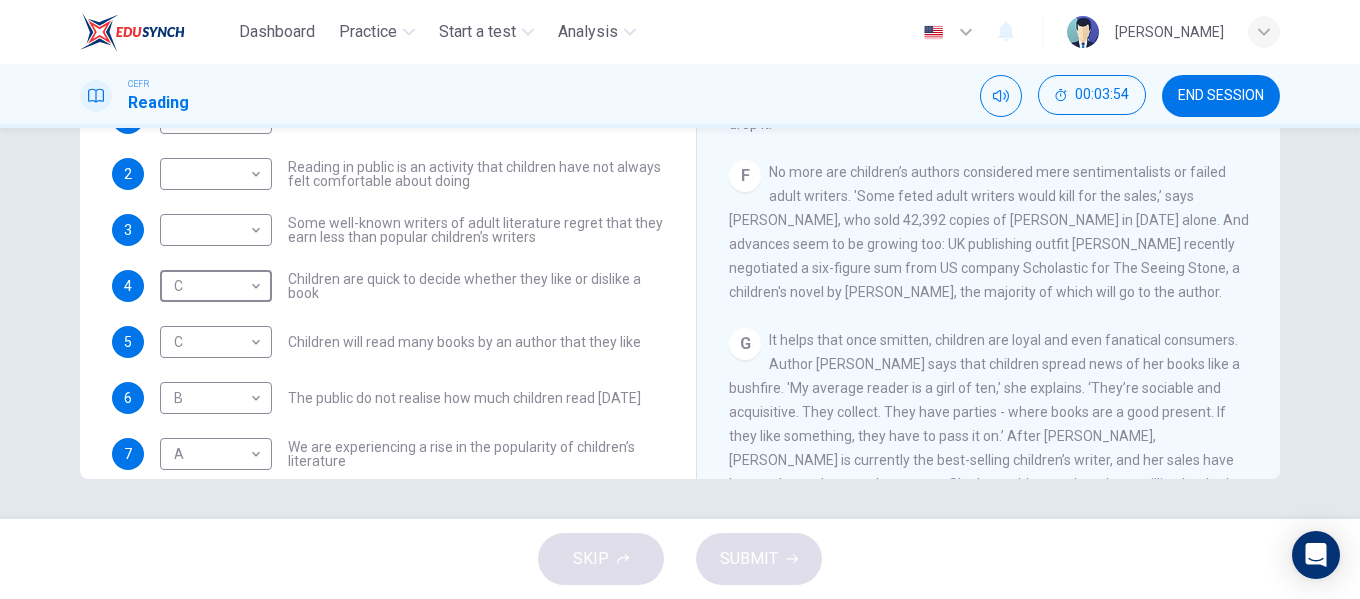 scroll, scrollTop: 1145, scrollLeft: 0, axis: vertical 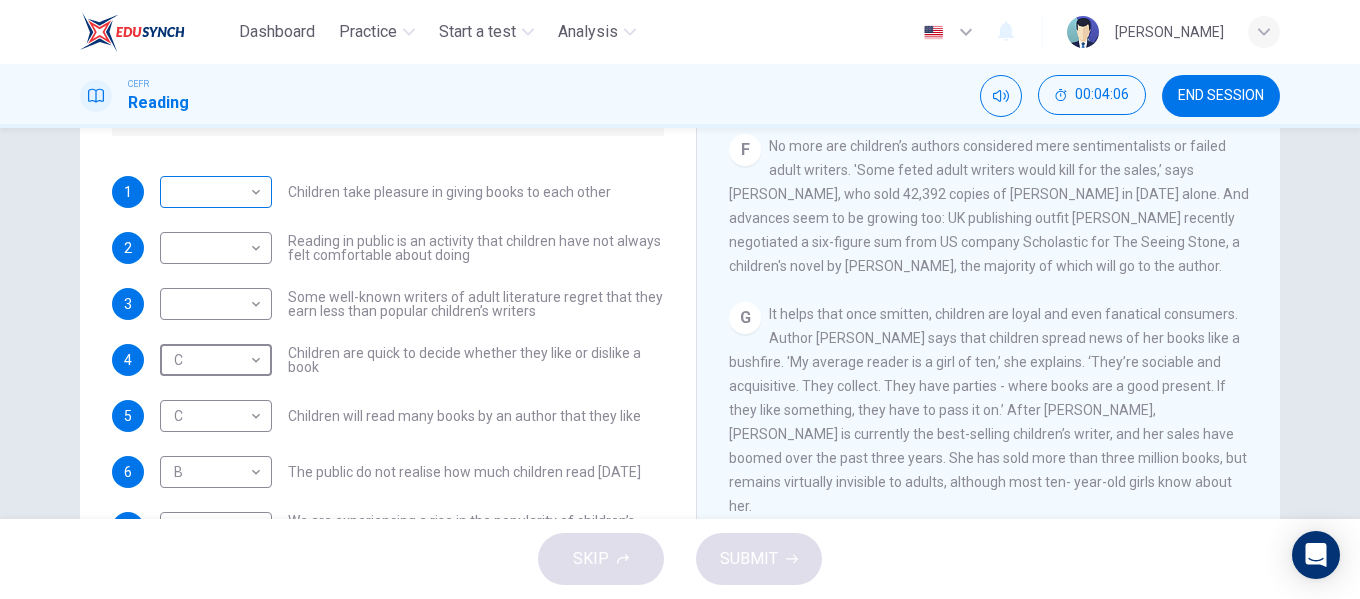 click on "Dashboard Practice Start a test Analysis English en ​ [PERSON_NAME] EMPATI CEFR Reading 00:04:06 END SESSION Questions 1 - 7 Look at the following list of people A-E and the list of statements. Match each statement with one of the people listed. People A [PERSON_NAME] B [PERSON_NAME] C [PERSON_NAME] D [PERSON_NAME] E [PERSON_NAME] 1 ​ ​ Children take pleasure in giving books to each other 2 ​ ​ Reading in public is an activity that children have not always felt comfortable about doing 3 ​ ​ Some well-known writers of adult literature regret that they earn less than popular children’s writers 4 C C ​ Children are quick to decide whether they like or dislike a book 5 C C ​ Children will read many books by an author that they like 6 B B ​ The public do not realise how much children read [DATE] 7 A A ​ We are experiencing a rise in the popularity of children’s literature Twist in the Tale CLICK TO ZOOM Click to Zoom A B C D E F G H I J SKIP SUBMIT
×" at bounding box center [680, 299] 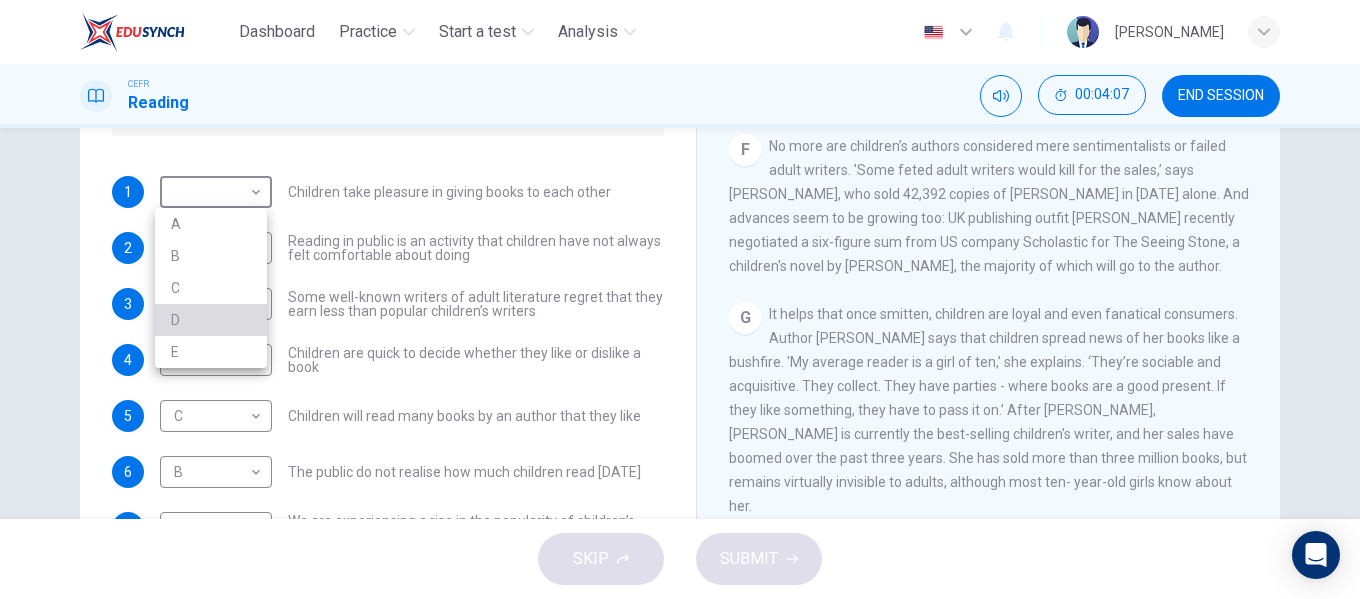 click on "D" at bounding box center (211, 320) 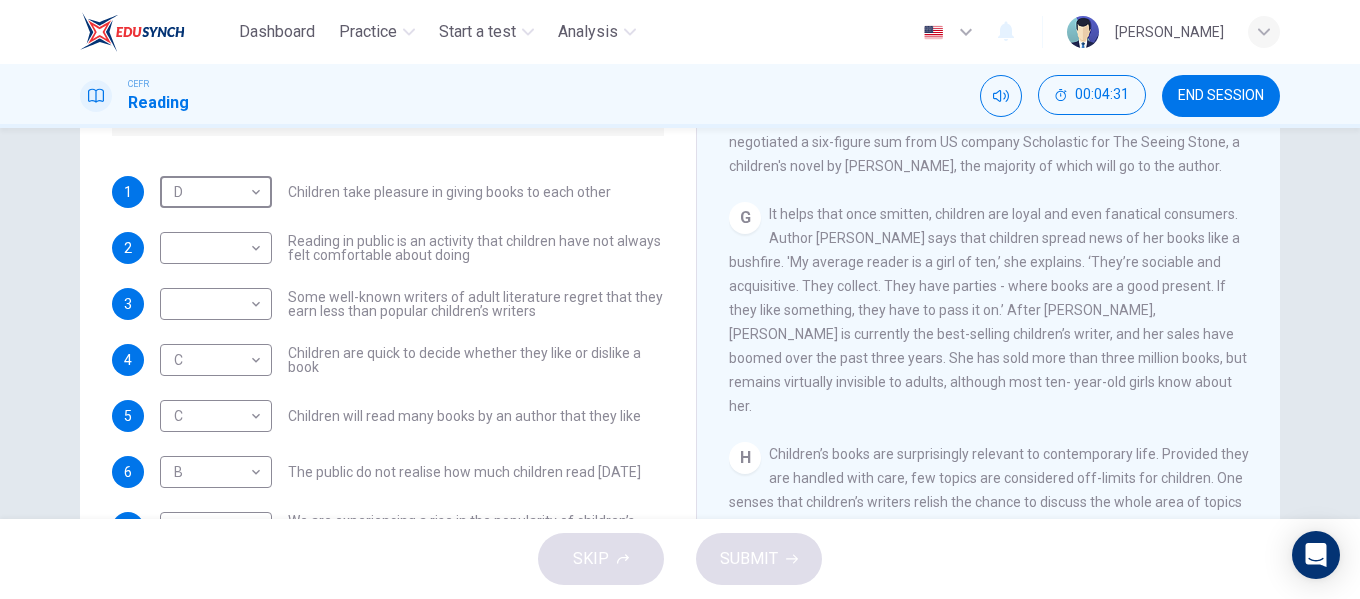 scroll, scrollTop: 1345, scrollLeft: 0, axis: vertical 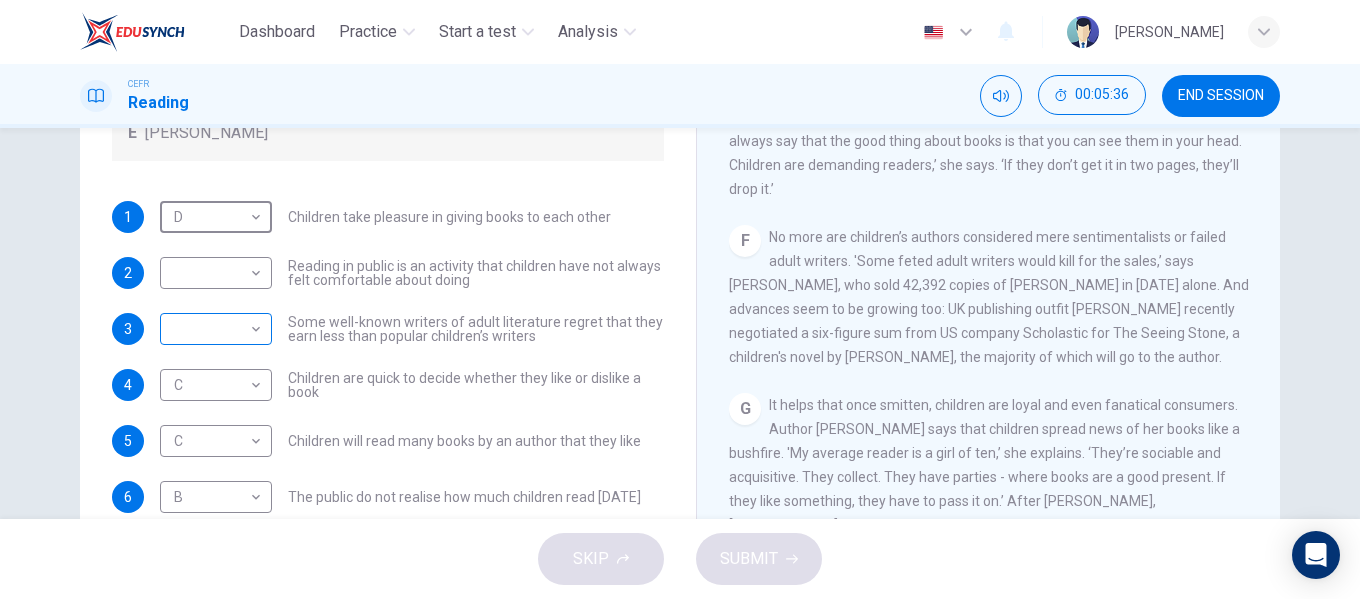 click on "Dashboard Practice Start a test Analysis English en ​ [PERSON_NAME] EMPATI CEFR Reading 00:05:36 END SESSION Questions 1 - 7 Look at the following list of people A-E and the list of statements. Match each statement with one of the people listed. People A [PERSON_NAME] B [PERSON_NAME] C [PERSON_NAME] D [PERSON_NAME] E [PERSON_NAME] 1 D D ​ Children take pleasure in giving books to each other 2 ​ ​ Reading in public is an activity that children have not always felt comfortable about doing 3 ​ ​ Some well-known writers of adult literature regret that they earn less than popular children’s writers 4 C C ​ Children are quick to decide whether they like or dislike a book 5 C C ​ Children will read many books by an author that they like 6 B B ​ The public do not realise how much children read [DATE] 7 A A ​ We are experiencing a rise in the popularity of children’s literature Twist in the Tale CLICK TO ZOOM Click to Zoom A B C D E F G H I J SKIP SUBMIT
×" at bounding box center [680, 299] 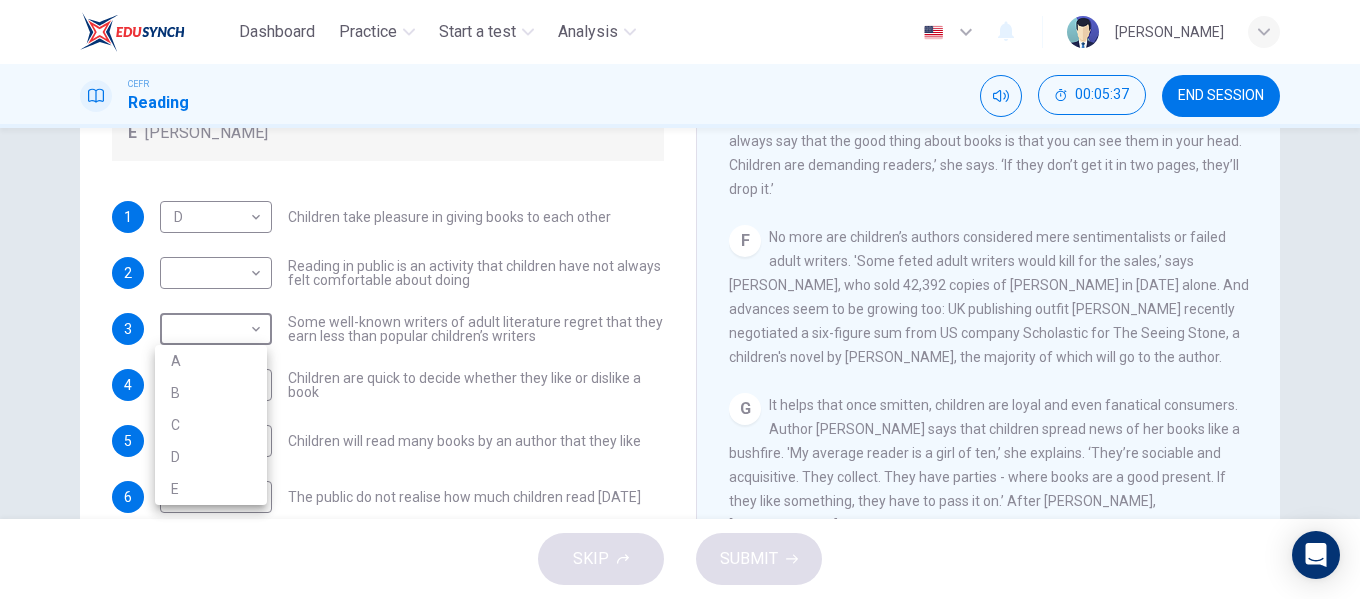 click on "B" at bounding box center [211, 393] 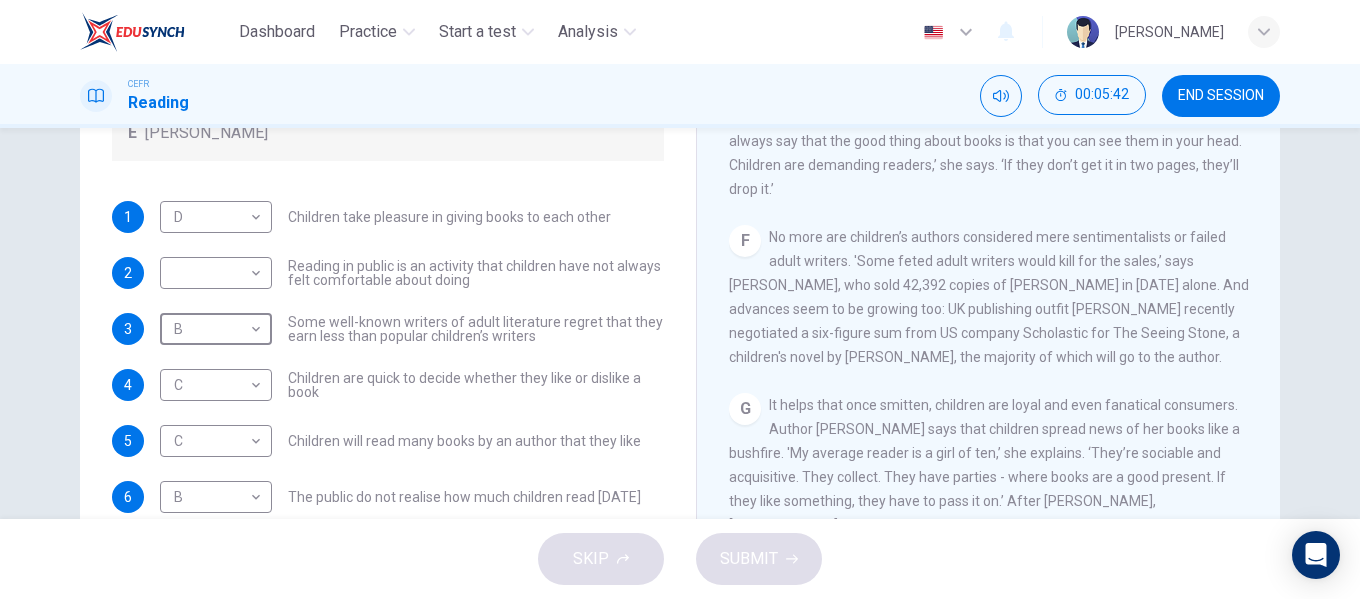 scroll, scrollTop: 979, scrollLeft: 0, axis: vertical 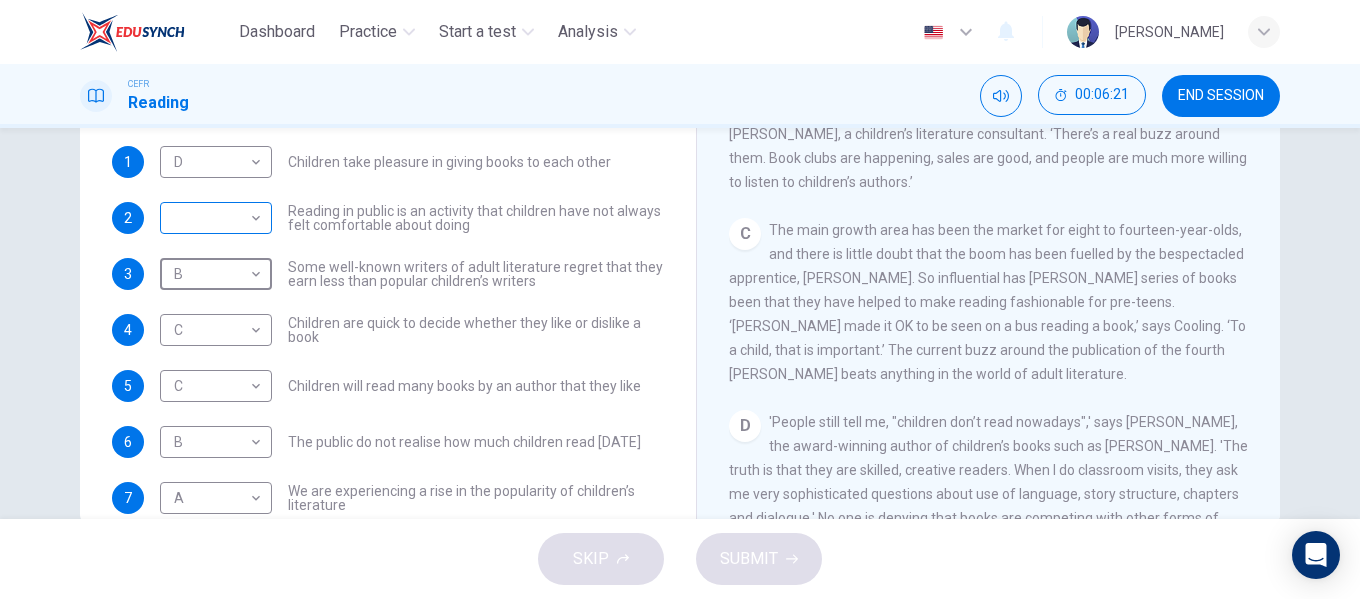click on "Dashboard Practice Start a test Analysis English en ​ NURUL AININA BINTI MOHD ALIF EMPATI CEFR Reading 00:06:21 END SESSION Questions 1 - 7 Look at the following list of people A-E and the list of statements. Match each statement with one of the people listed. People A Wendy Cooling B David Almond C Julia Eccleshare D Jacqueline Wilson E Anne Fine 1 D D ​ Children take pleasure in giving books to each other 2 ​ ​ Reading in public is an activity that children have not always felt comfortable about doing 3 B B ​ Some well-known writers of adult literature regret that they earn less than popular children’s writers 4 C C ​ Children are quick to decide whether they like or dislike a book 5 C C ​ Children will read many books by an author that they like 6 B B ​ The public do not realise how much children read today 7 A A ​ We are experiencing a rise in the popularity of children’s literature Twist in the Tale CLICK TO ZOOM Click to Zoom A B C D E F G H I J SKIP SUBMIT
×" at bounding box center (680, 299) 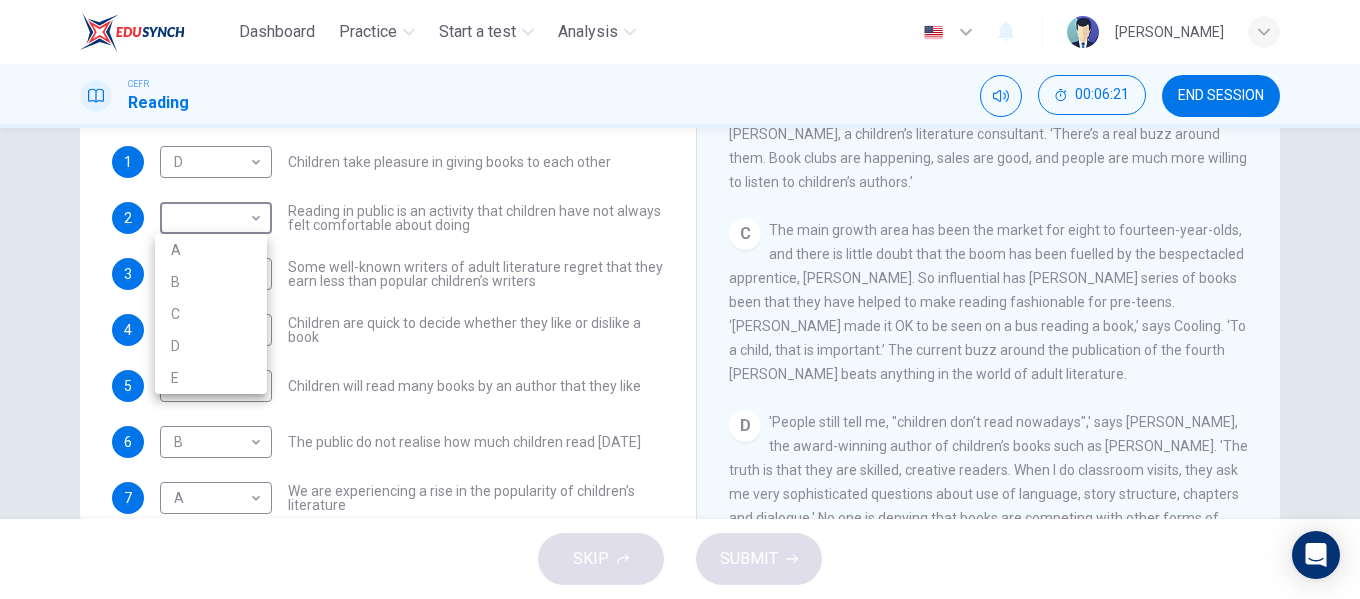 drag, startPoint x: 253, startPoint y: 247, endPoint x: 282, endPoint y: 248, distance: 29.017237 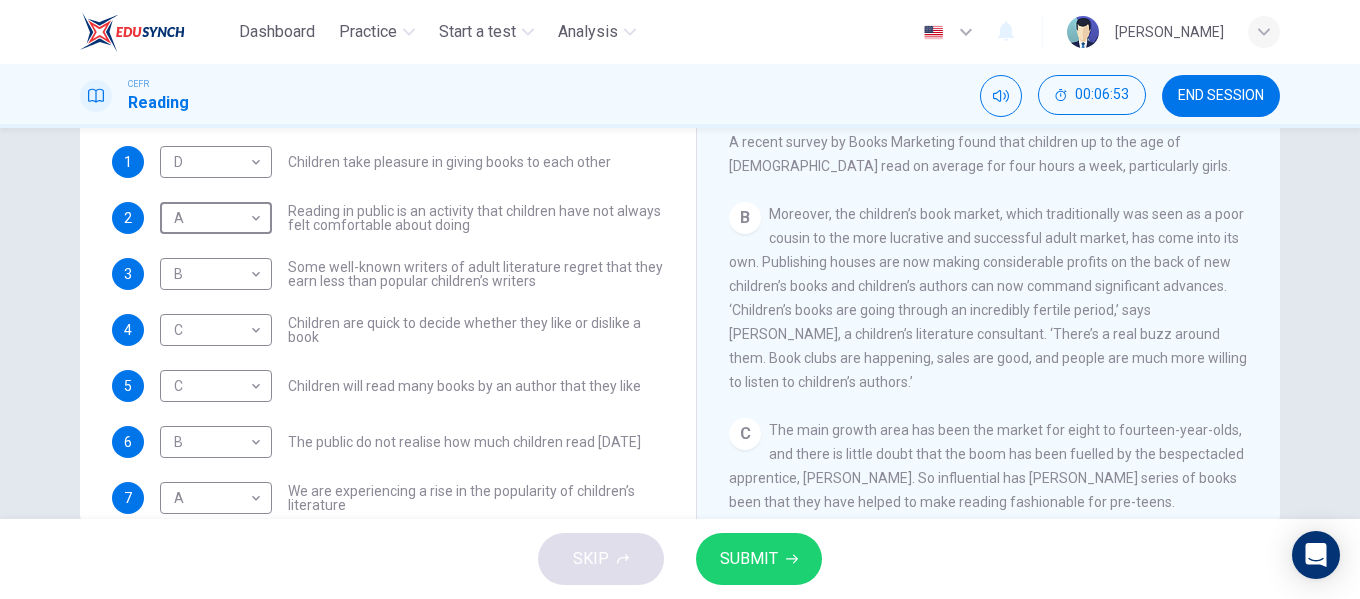 scroll, scrollTop: 379, scrollLeft: 0, axis: vertical 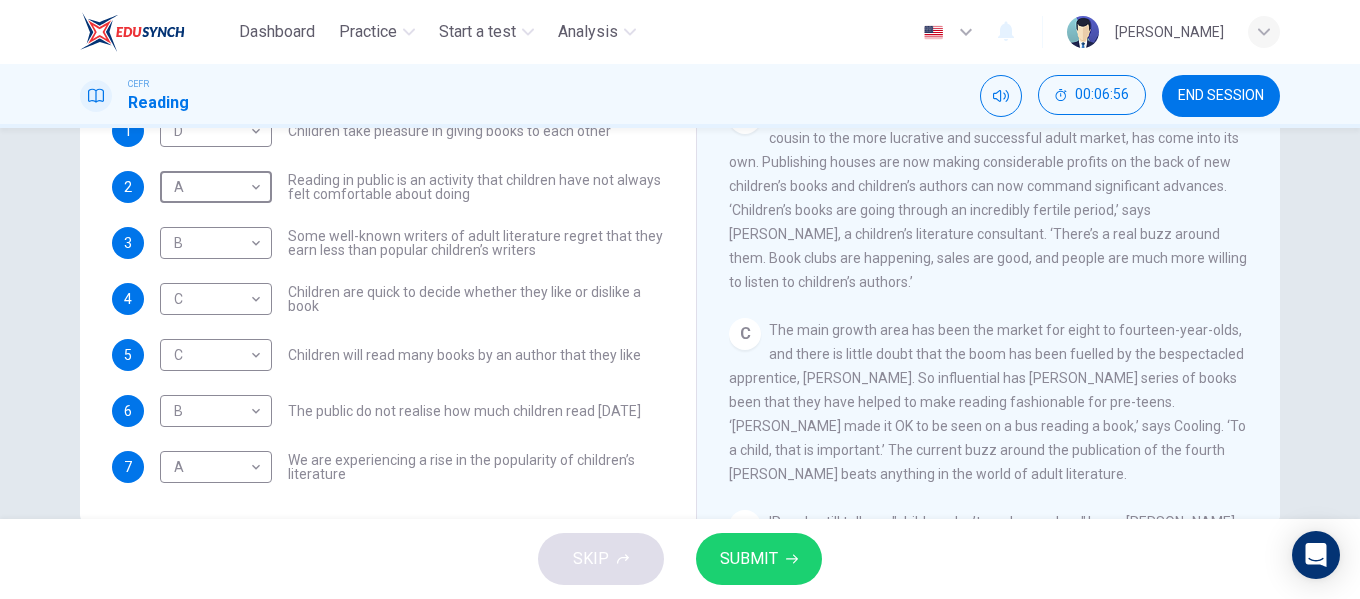 click on "SUBMIT" at bounding box center (749, 559) 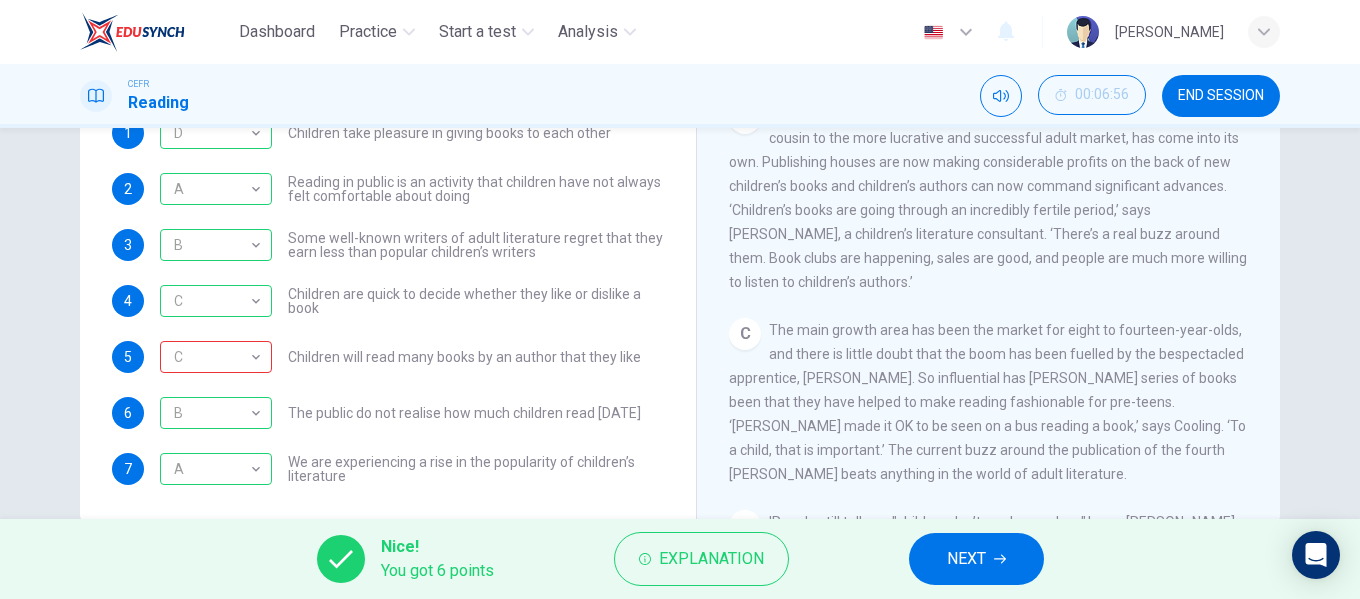 scroll, scrollTop: 193, scrollLeft: 0, axis: vertical 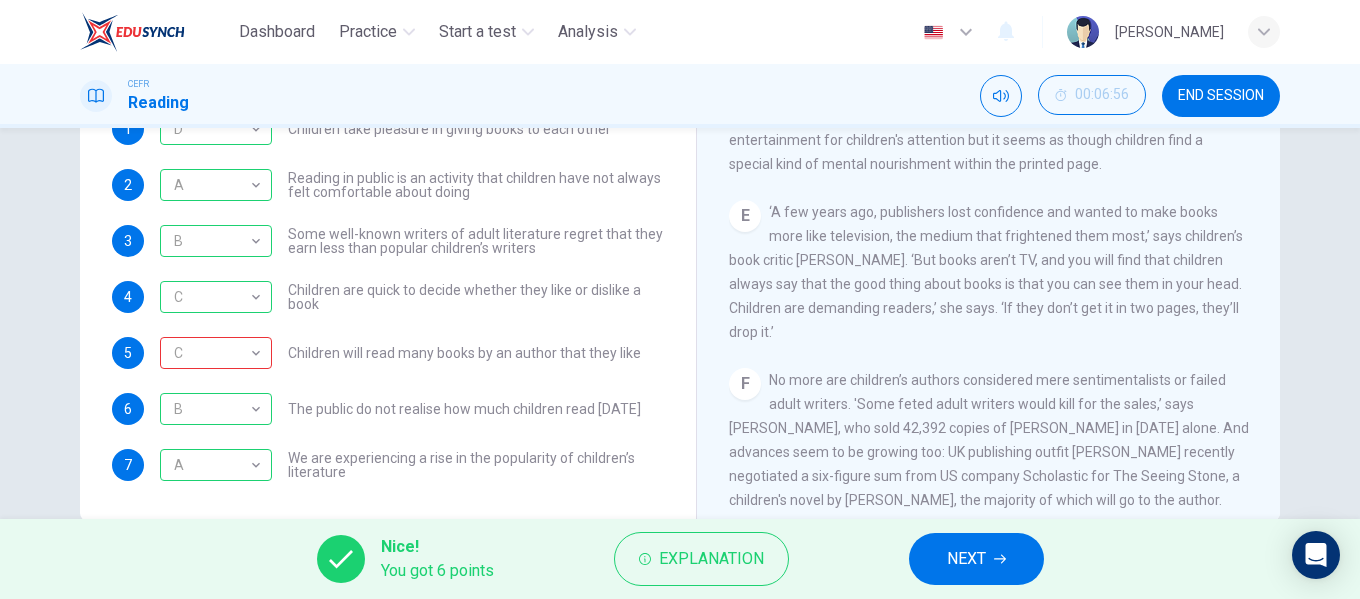 click on "NEXT" at bounding box center [966, 559] 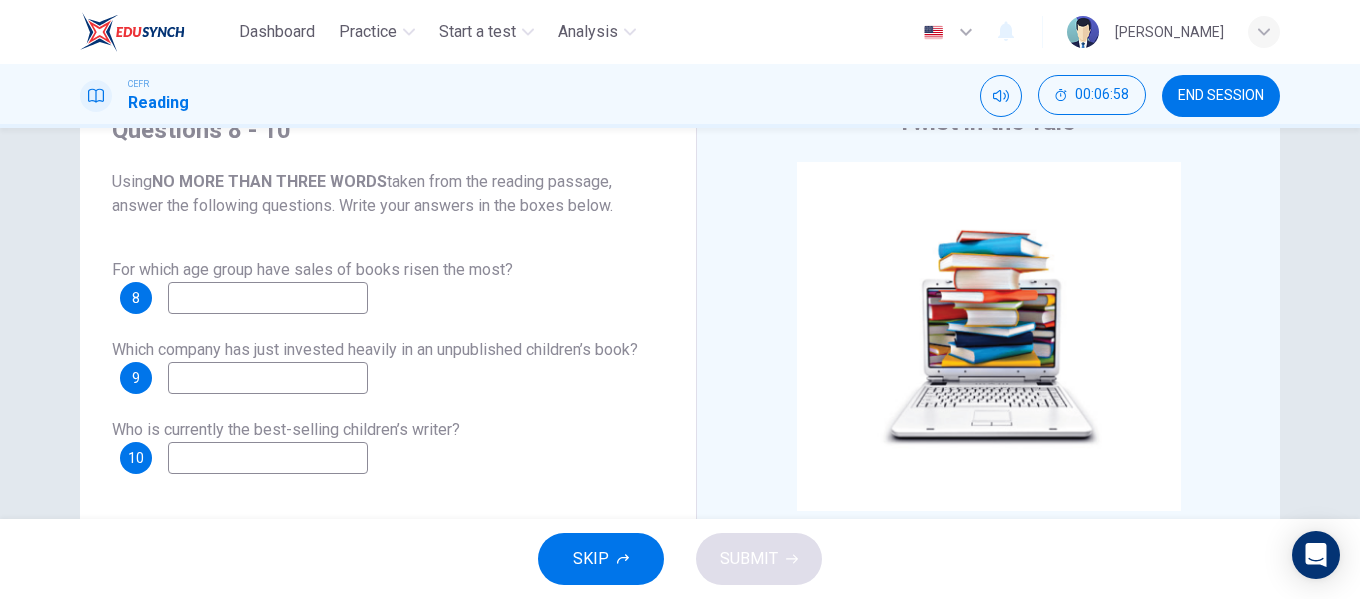 scroll, scrollTop: 142, scrollLeft: 0, axis: vertical 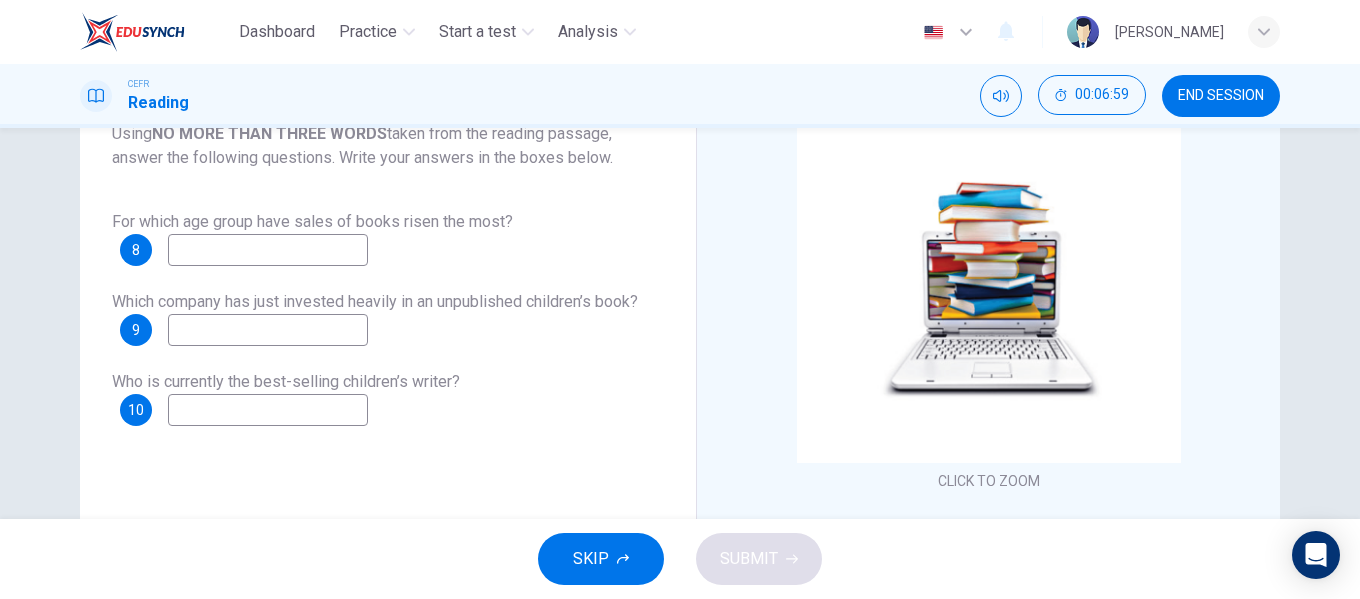 click at bounding box center (268, 250) 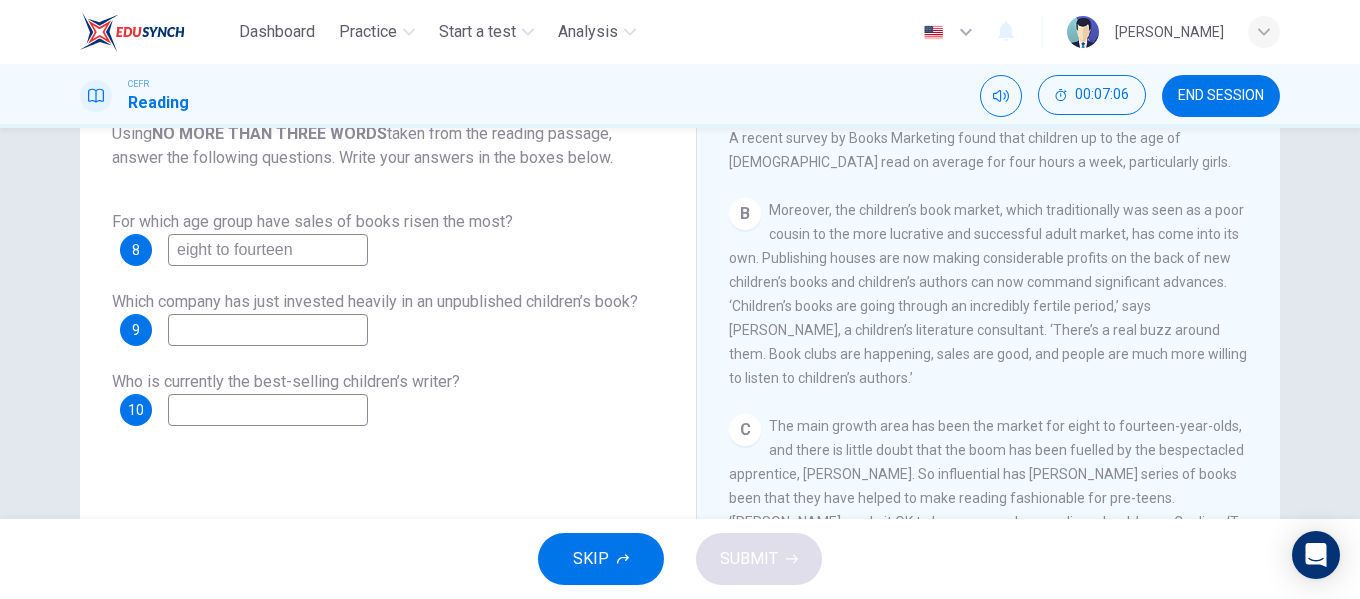 scroll, scrollTop: 500, scrollLeft: 0, axis: vertical 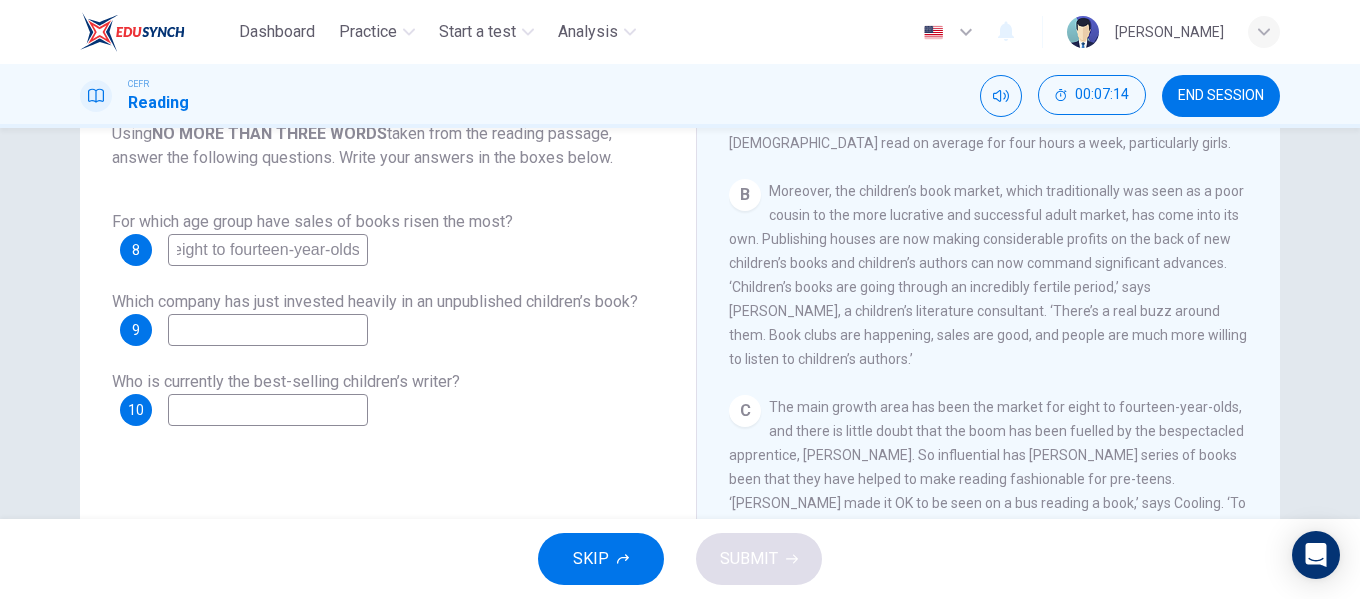 type on "eight to fourteen-year-olds" 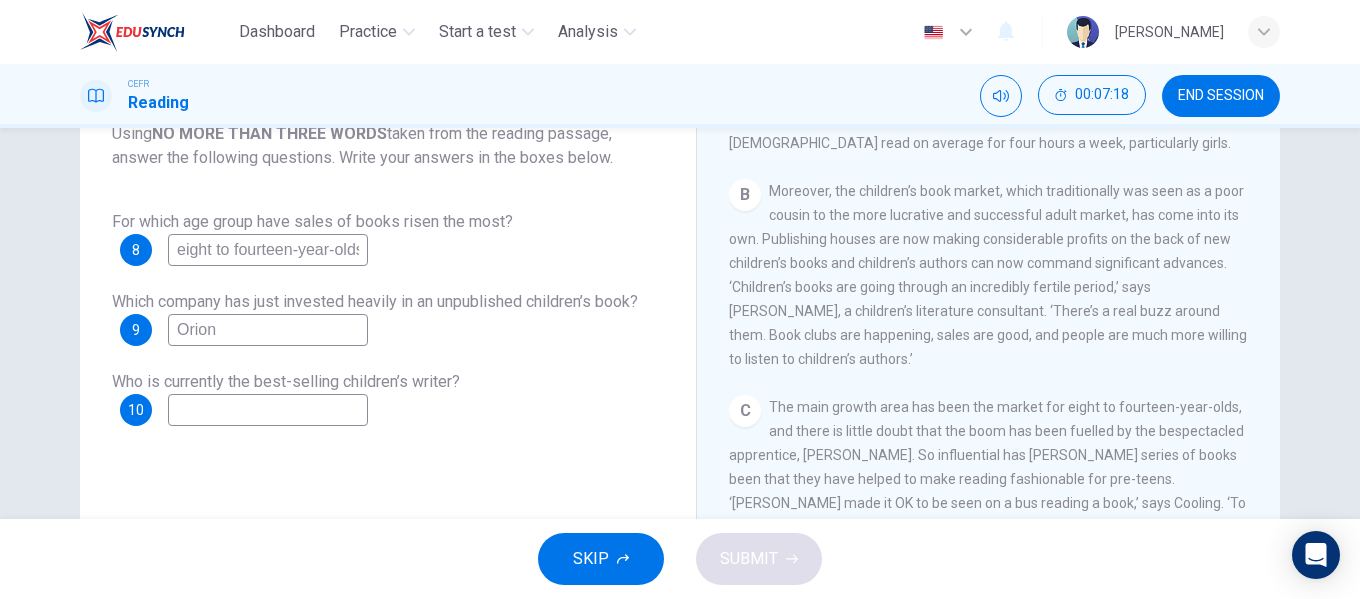 type on "Orion" 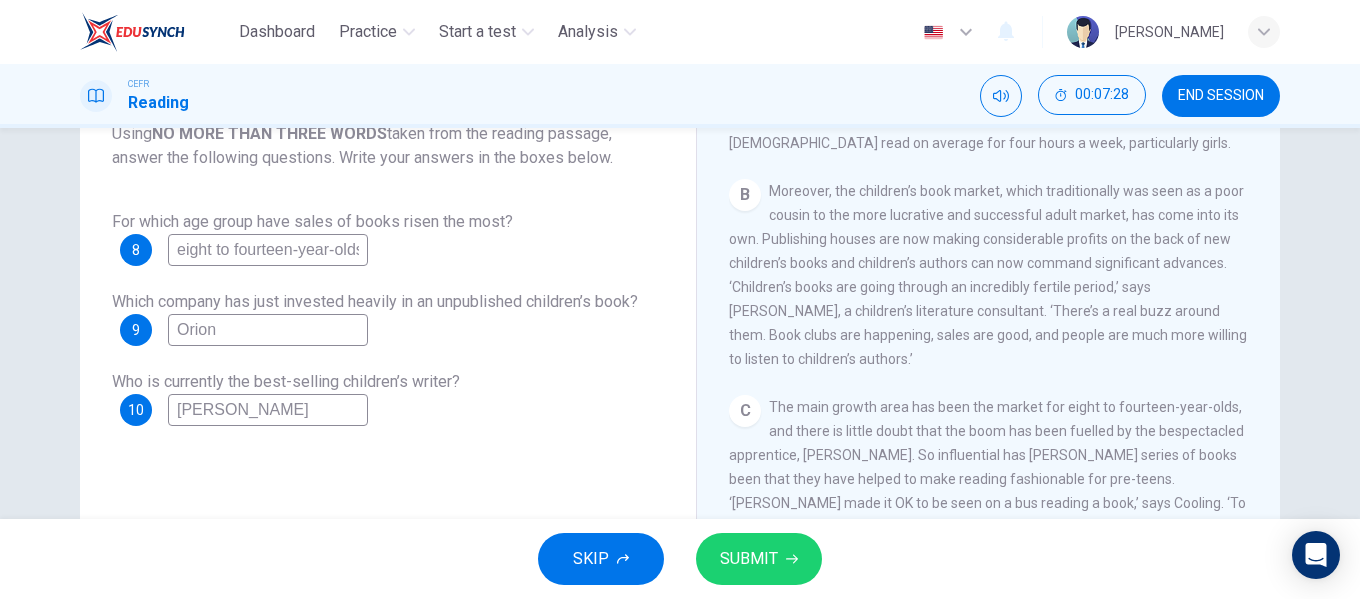 type on "J. K. Rowling" 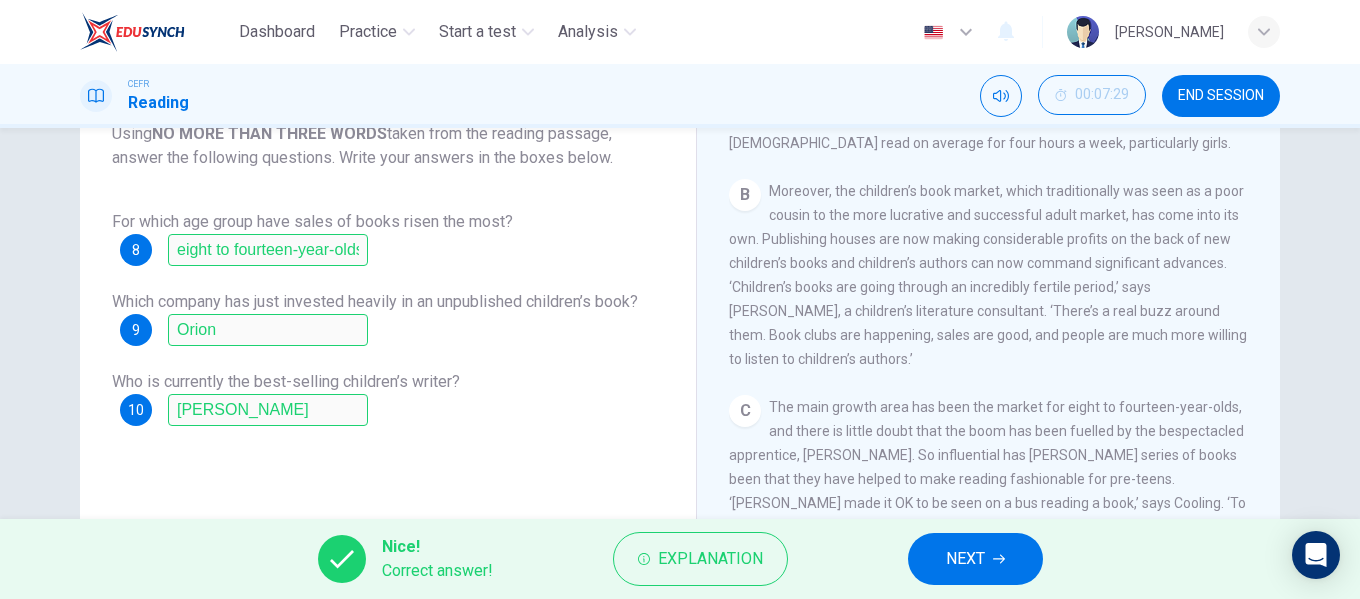click 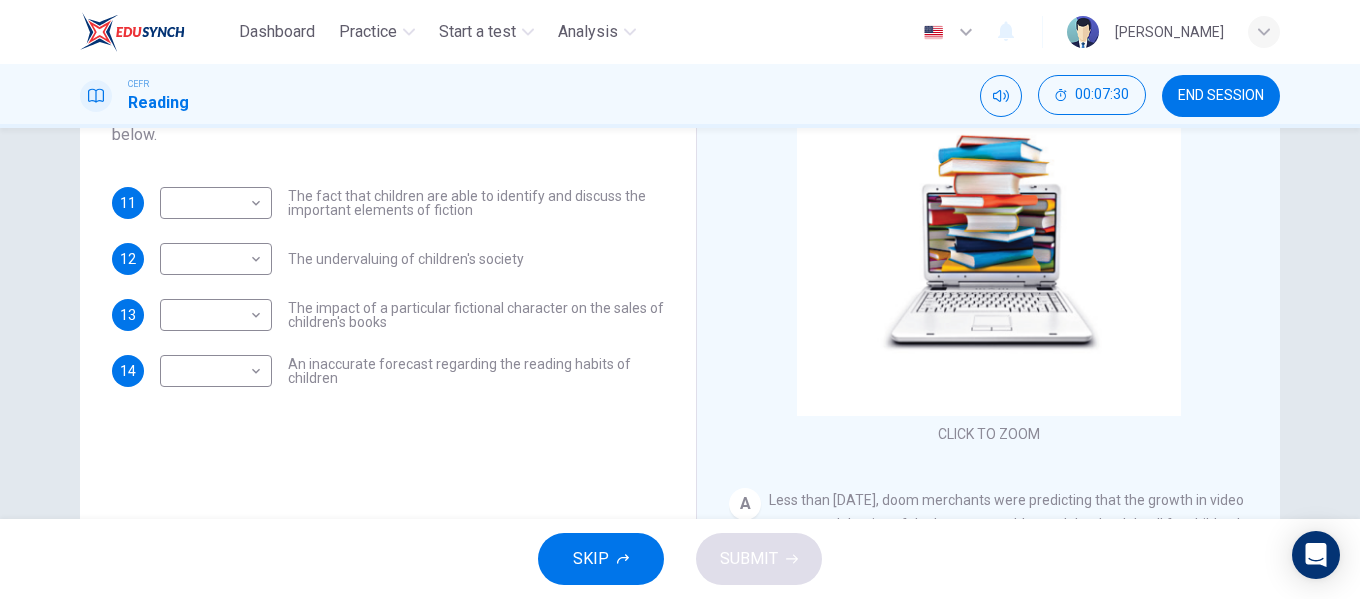 scroll, scrollTop: 142, scrollLeft: 0, axis: vertical 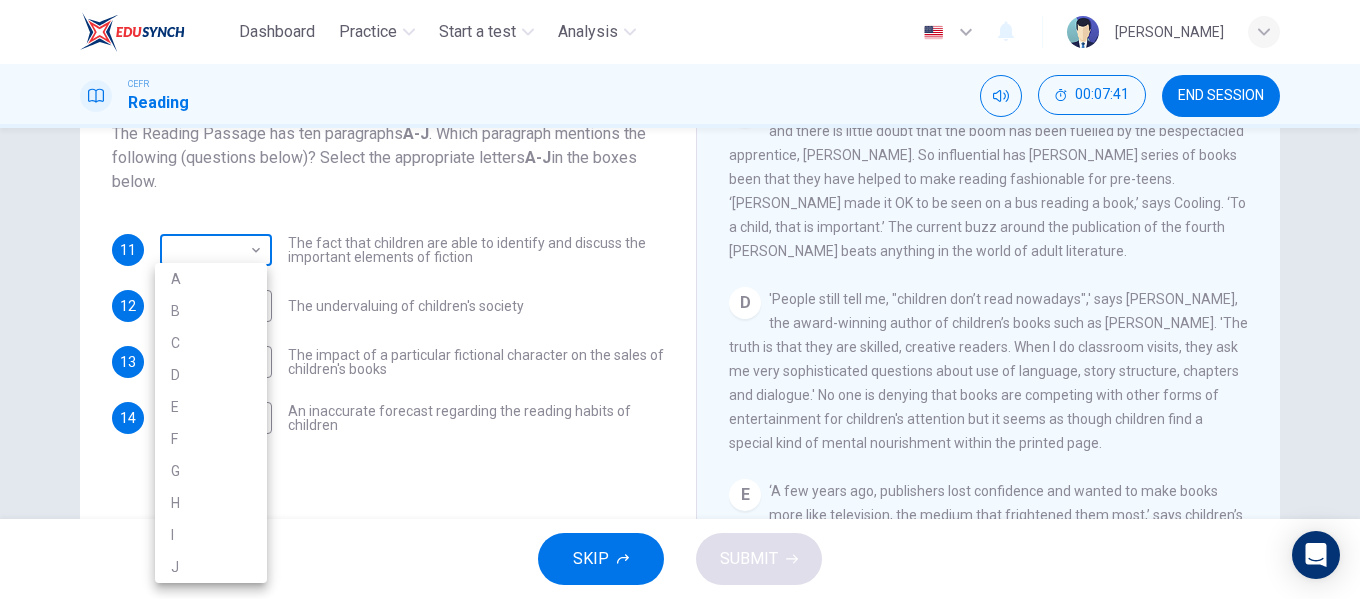 click on "Dashboard Practice Start a test Analysis English en ​ NURUL AININA BINTI MOHD ALIF EMPATI CEFR Reading 00:07:41 END SESSION Questions 11 - 14 The Reading Passage has ten paragraphs  A-J .
Which paragraph mentions the following (questions below)?
Select the appropriate letters  A-J  in the boxes below. 11 ​ ​ The fact that children are able to identify and discuss the important elements of fiction 12 ​ ​ The undervaluing of children's society 13 ​ ​ The impact of a particular fictional character on the sales of children's books 14 ​ ​ An inaccurate forecast regarding the reading habits of children Twist in the Tale CLICK TO ZOOM Click to Zoom A B C D E F G H I J SKIP SUBMIT EduSynch - Online Language Proficiency Testing
×
Dashboard Practice Start a test Analysis Notifications © Copyright  2025 A B C D E F G H I J" at bounding box center [680, 299] 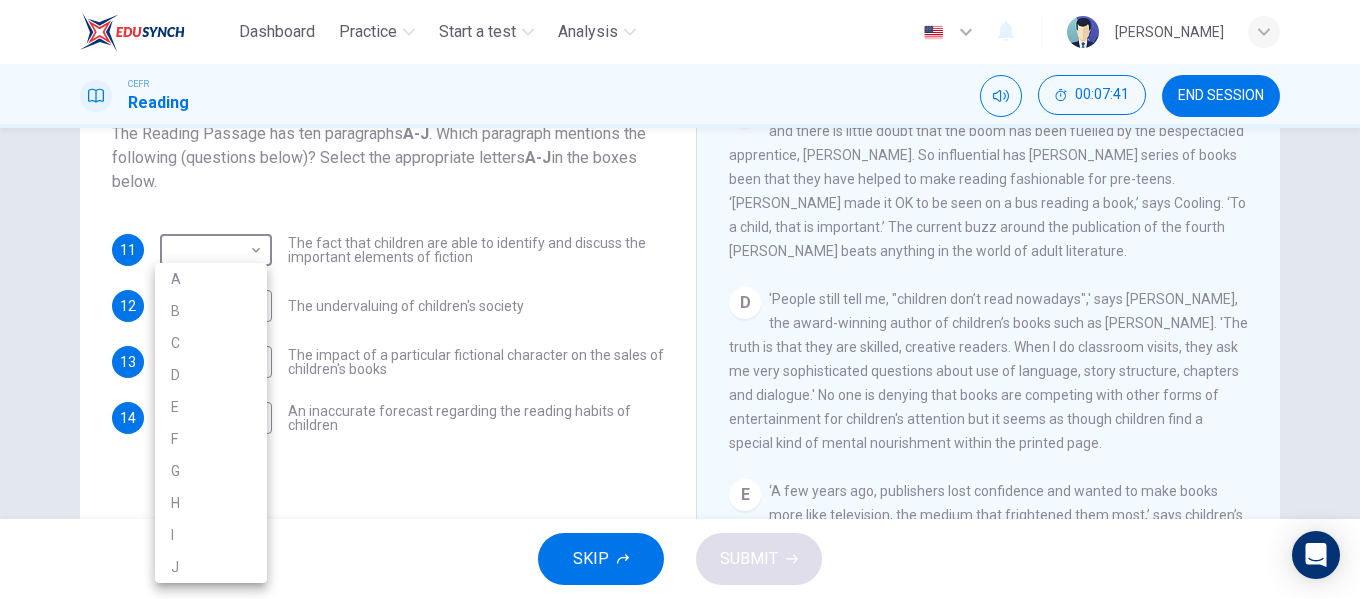 click on "D" at bounding box center (211, 375) 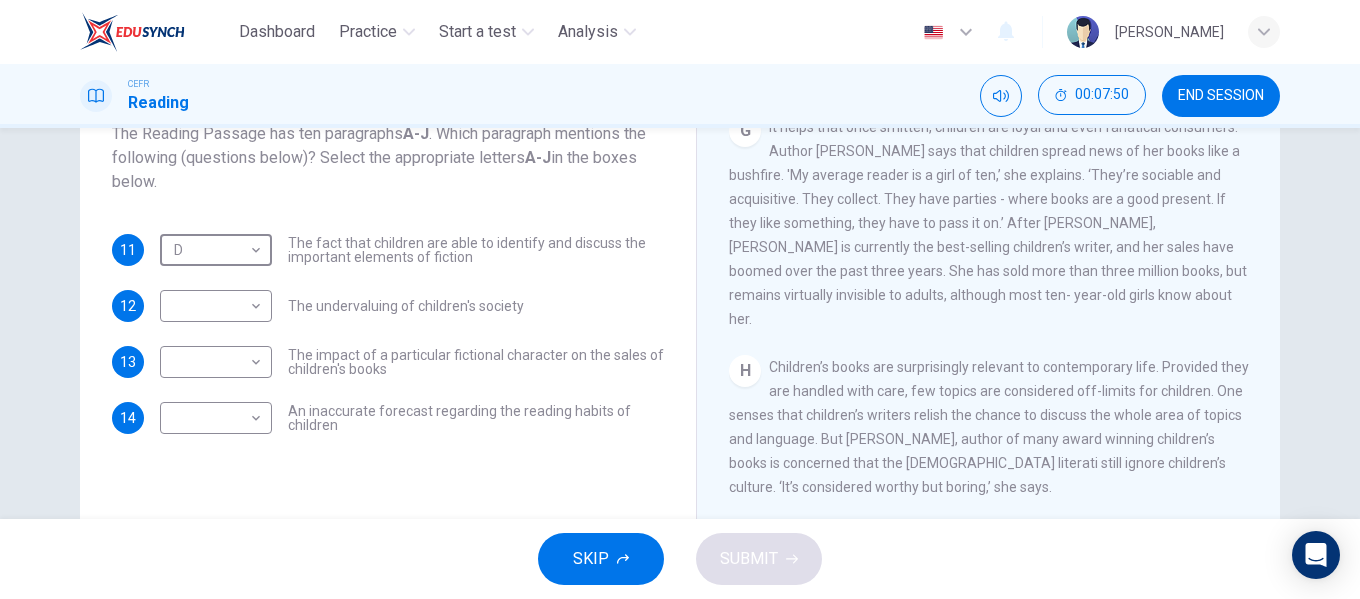 scroll, scrollTop: 1600, scrollLeft: 0, axis: vertical 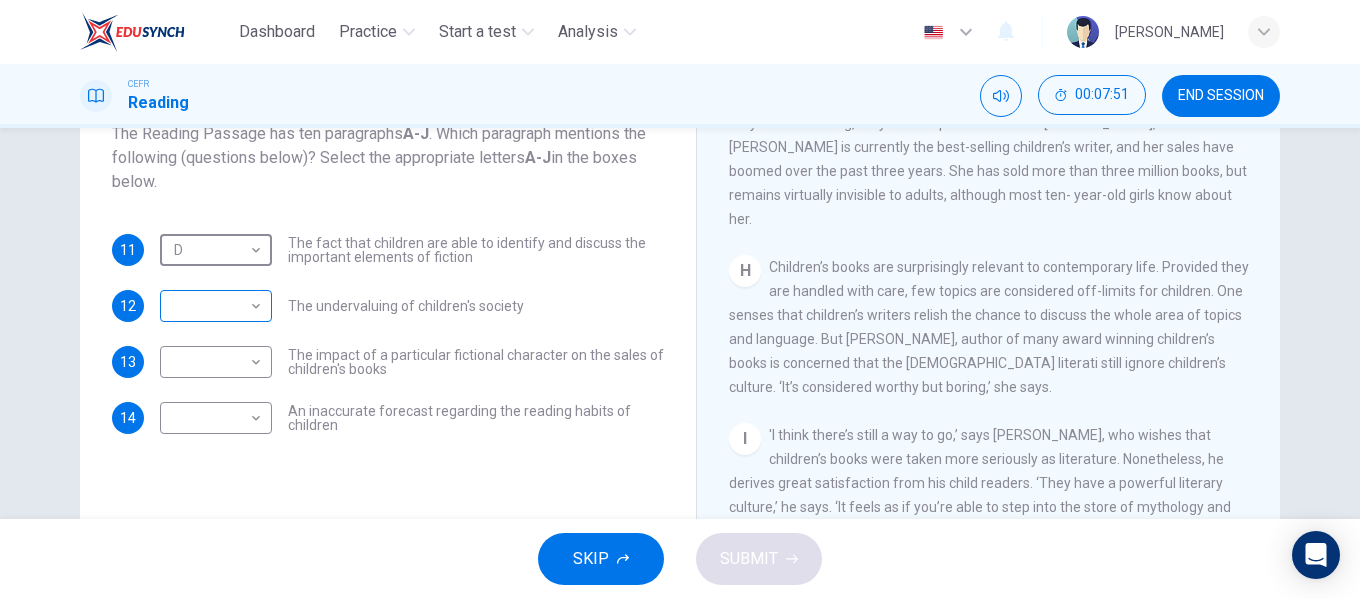 click on "Dashboard Practice Start a test Analysis English en ​ NURUL AININA BINTI MOHD ALIF EMPATI CEFR Reading 00:07:51 END SESSION Questions 11 - 14 The Reading Passage has ten paragraphs  A-J .
Which paragraph mentions the following (questions below)?
Select the appropriate letters  A-J  in the boxes below. 11 D D ​ The fact that children are able to identify and discuss the important elements of fiction 12 ​ ​ The undervaluing of children's society 13 ​ ​ The impact of a particular fictional character on the sales of children's books 14 ​ ​ An inaccurate forecast regarding the reading habits of children Twist in the Tale CLICK TO ZOOM Click to Zoom A B C D E F G H I J SKIP SUBMIT EduSynch - Online Language Proficiency Testing
×
Dashboard Practice Start a test Analysis Notifications © Copyright  2025" at bounding box center (680, 299) 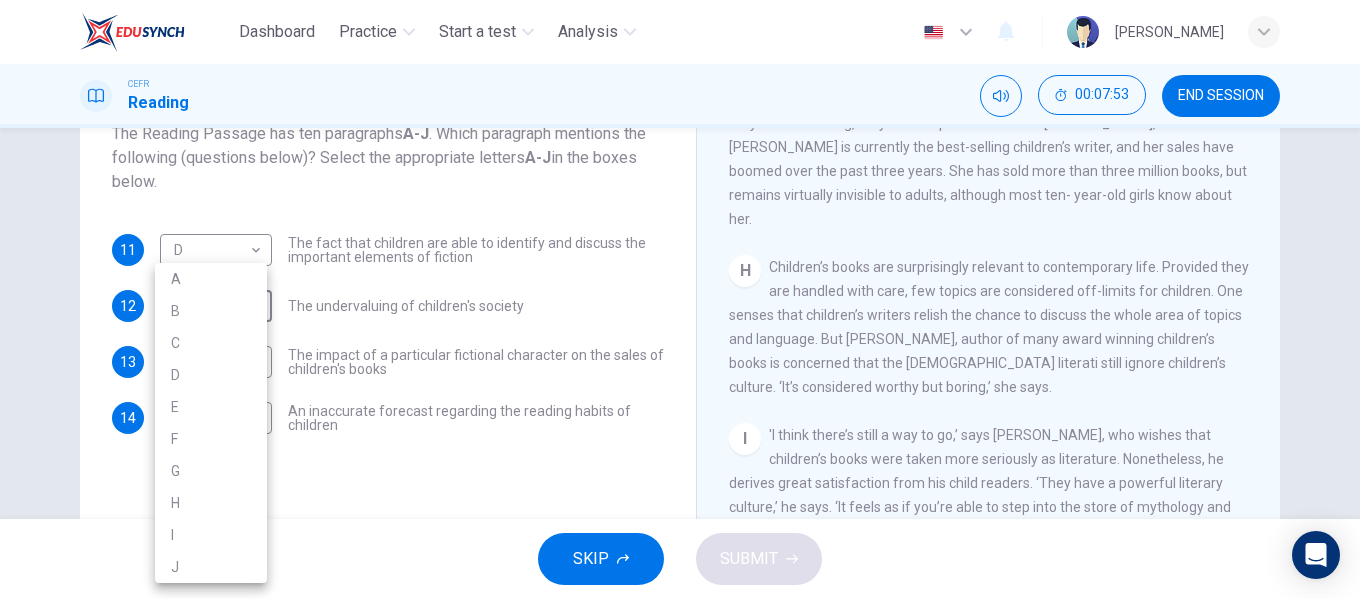 click on "H" at bounding box center [211, 503] 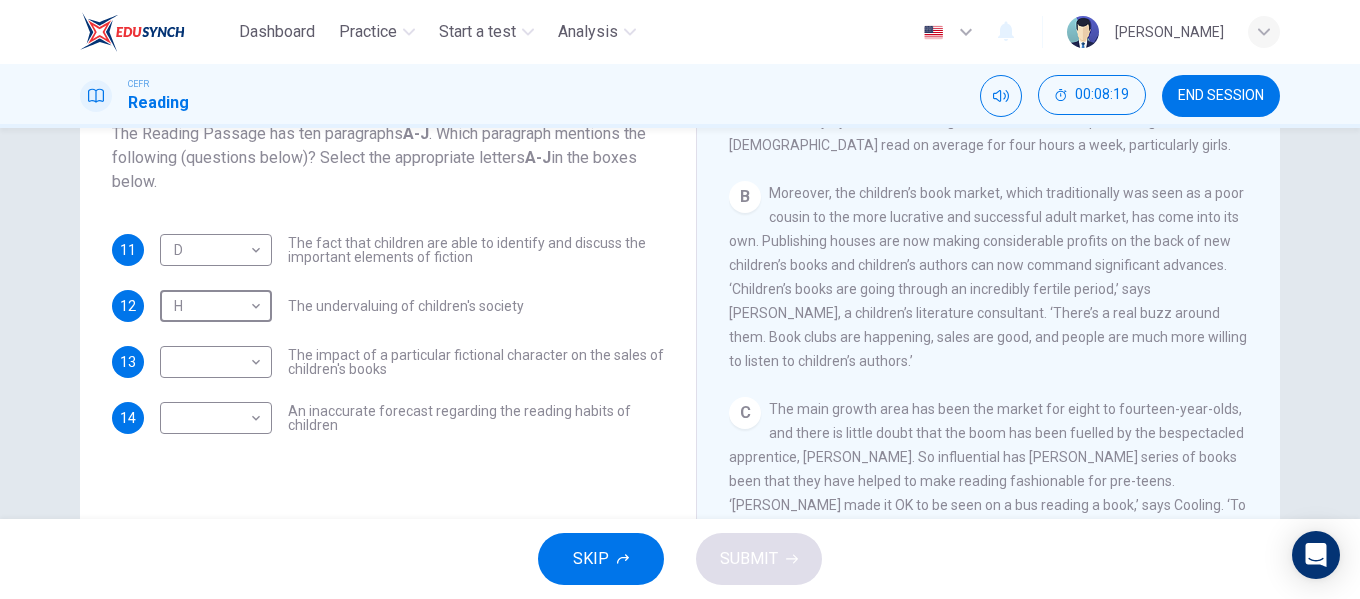 scroll, scrollTop: 700, scrollLeft: 0, axis: vertical 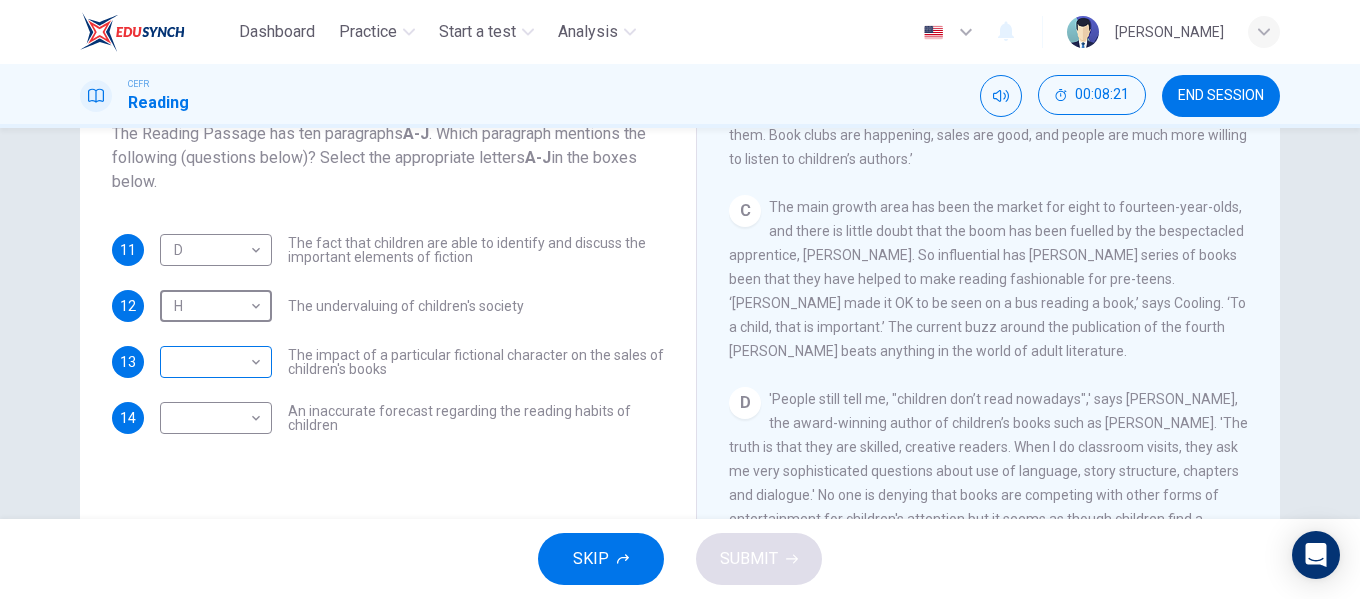 click on "Dashboard Practice Start a test Analysis English en ​ NURUL AININA BINTI MOHD ALIF EMPATI CEFR Reading 00:08:21 END SESSION Questions 11 - 14 The Reading Passage has ten paragraphs  A-J .
Which paragraph mentions the following (questions below)?
Select the appropriate letters  A-J  in the boxes below. 11 D D ​ The fact that children are able to identify and discuss the important elements of fiction 12 H H ​ The undervaluing of children's society 13 ​ ​ The impact of a particular fictional character on the sales of children's books 14 ​ ​ An inaccurate forecast regarding the reading habits of children Twist in the Tale CLICK TO ZOOM Click to Zoom A B C D E F G H I J SKIP SUBMIT EduSynch - Online Language Proficiency Testing
×
Dashboard Practice Start a test Analysis Notifications © Copyright  2025" at bounding box center (680, 299) 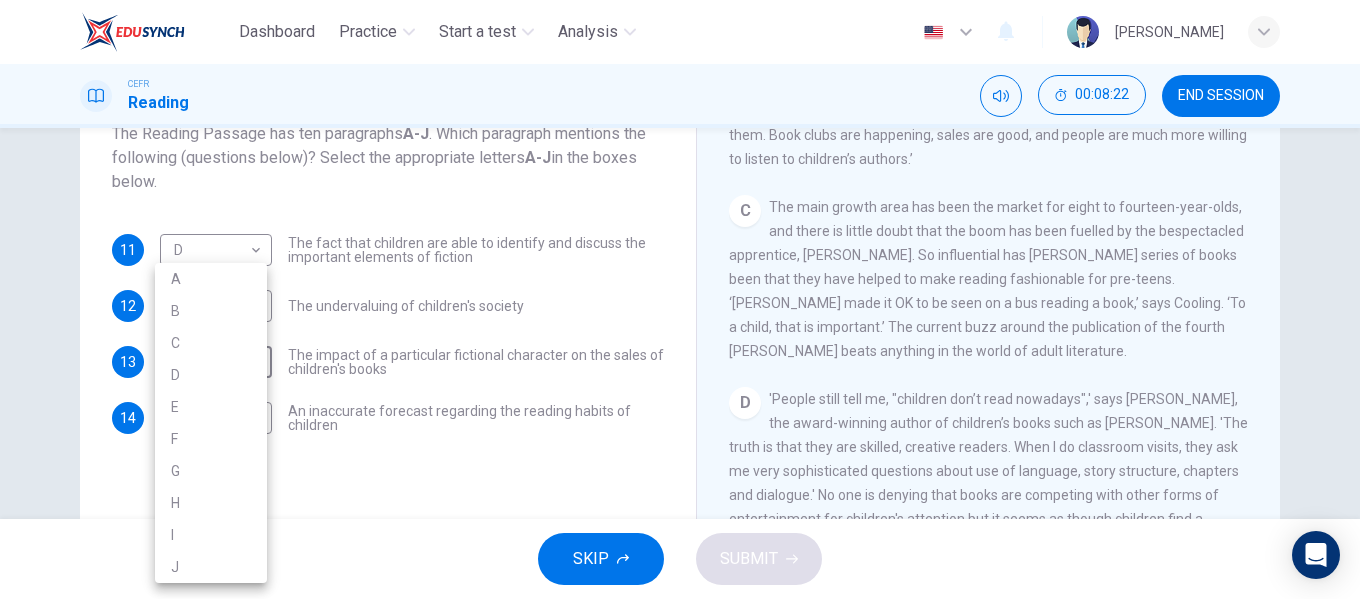 click on "C" at bounding box center (211, 343) 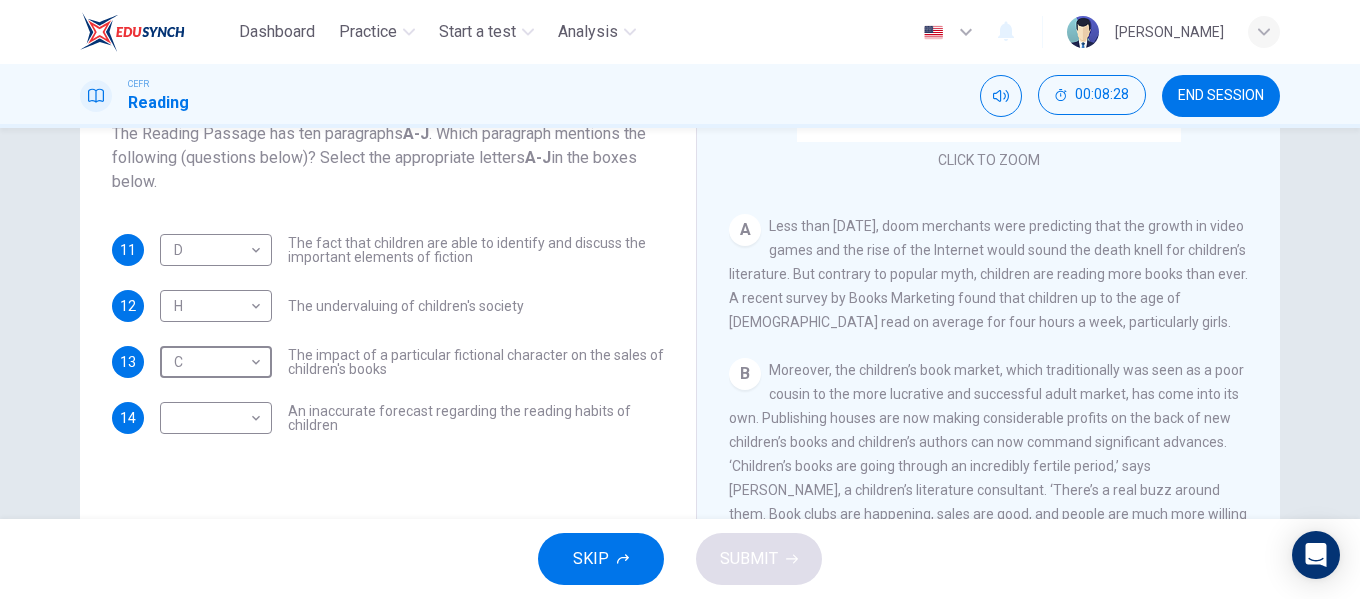 scroll, scrollTop: 300, scrollLeft: 0, axis: vertical 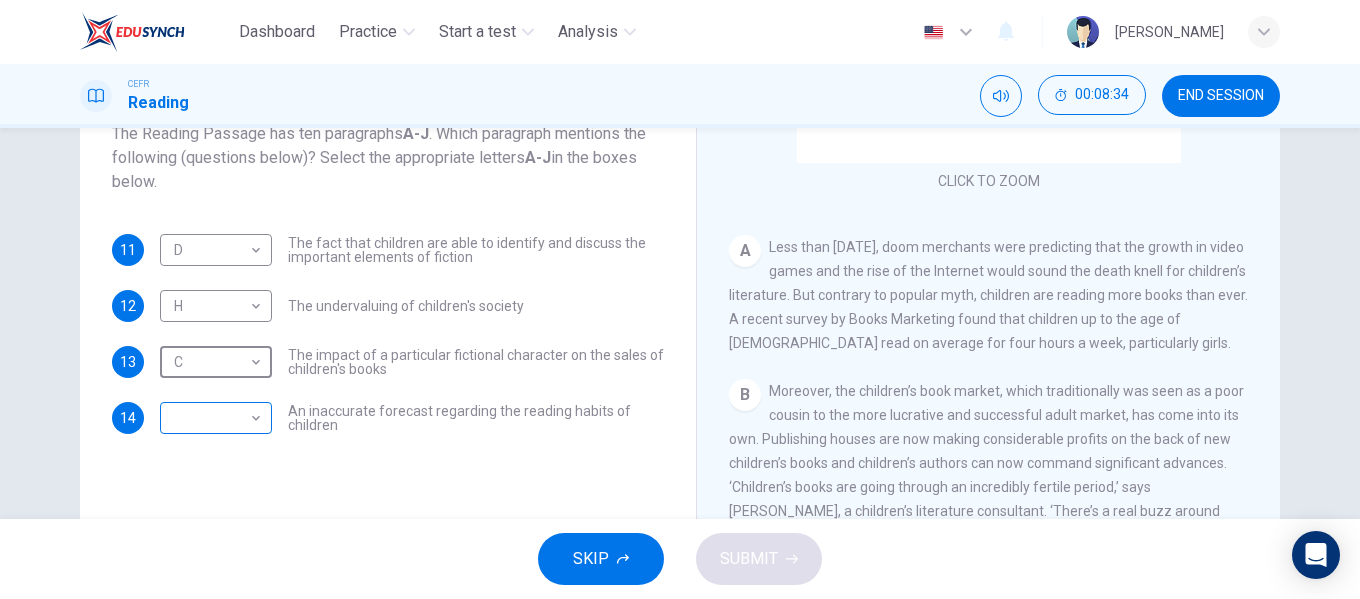 click on "Dashboard Practice Start a test Analysis English en ​ NURUL AININA BINTI MOHD ALIF EMPATI CEFR Reading 00:08:34 END SESSION Questions 11 - 14 The Reading Passage has ten paragraphs  A-J .
Which paragraph mentions the following (questions below)?
Select the appropriate letters  A-J  in the boxes below. 11 D D ​ The fact that children are able to identify and discuss the important elements of fiction 12 H H ​ The undervaluing of children's society 13 C C ​ The impact of a particular fictional character on the sales of children's books 14 ​ ​ An inaccurate forecast regarding the reading habits of children Twist in the Tale CLICK TO ZOOM Click to Zoom A B C D E F G H I J SKIP SUBMIT EduSynch - Online Language Proficiency Testing
×
Dashboard Practice Start a test Analysis Notifications © Copyright  2025" at bounding box center (680, 299) 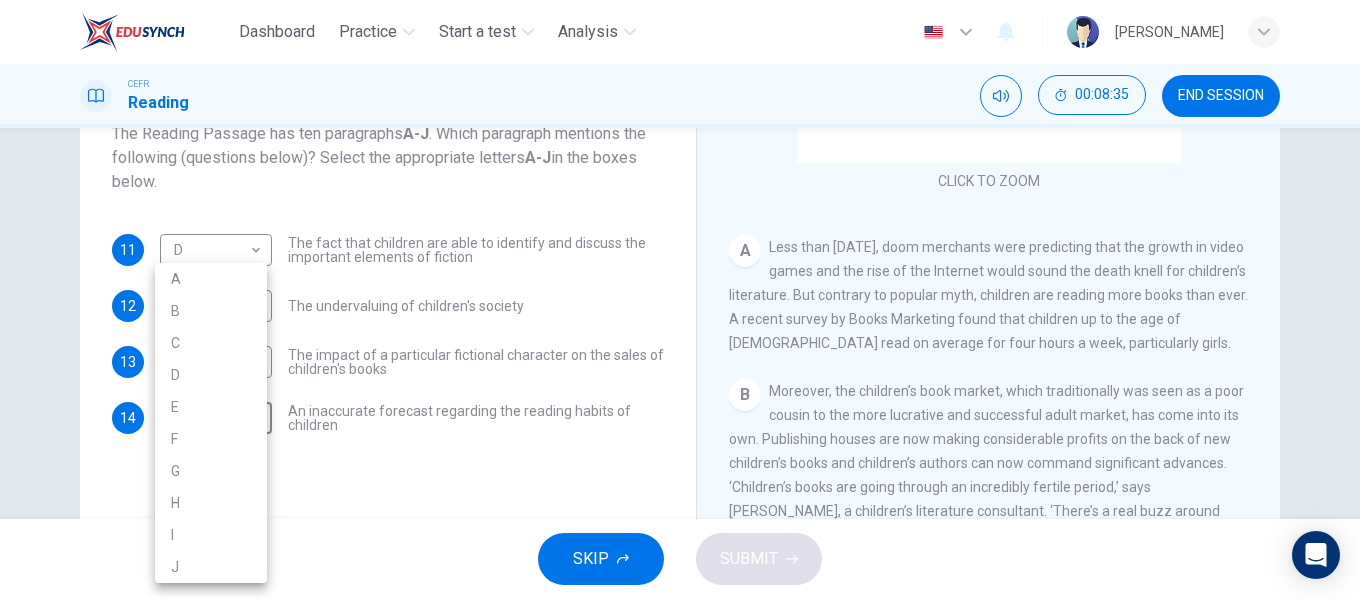 click on "A" at bounding box center (211, 279) 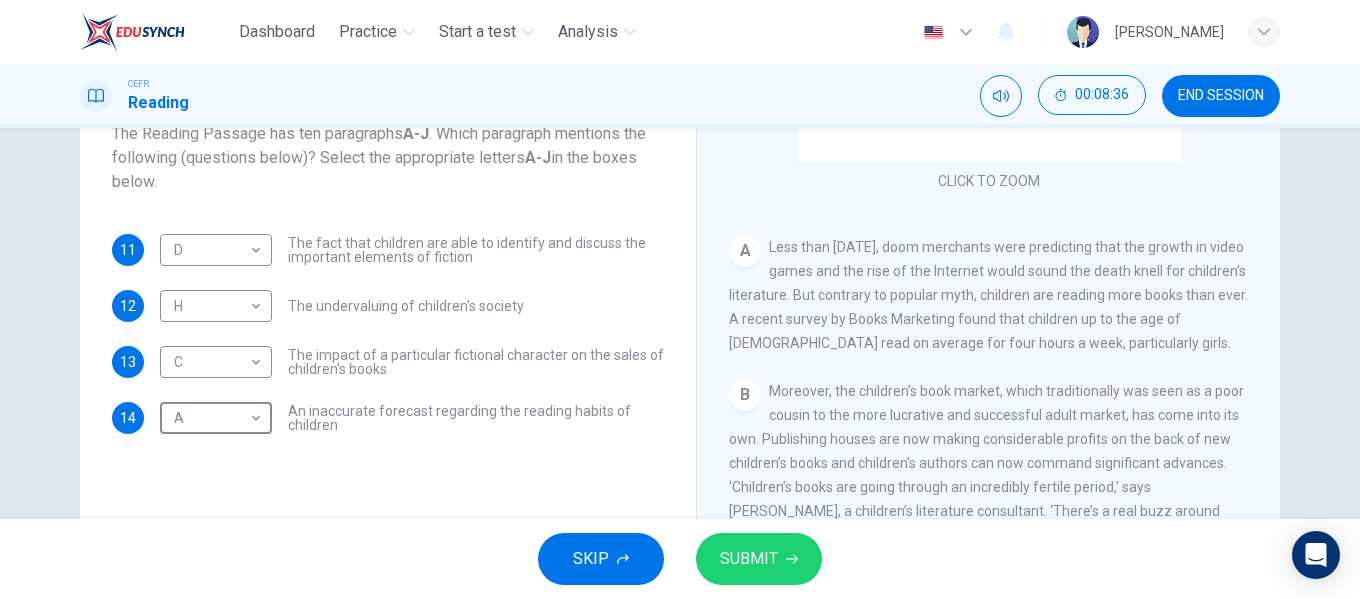 click on "SUBMIT" at bounding box center [759, 559] 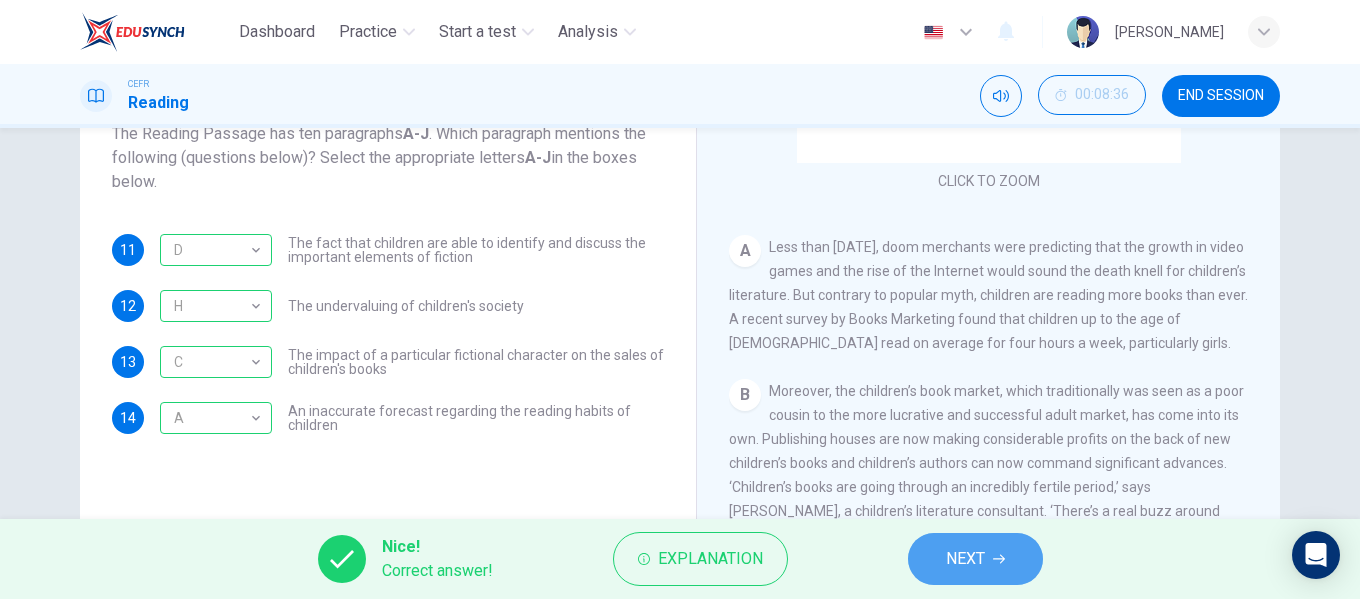 click on "NEXT" at bounding box center [965, 559] 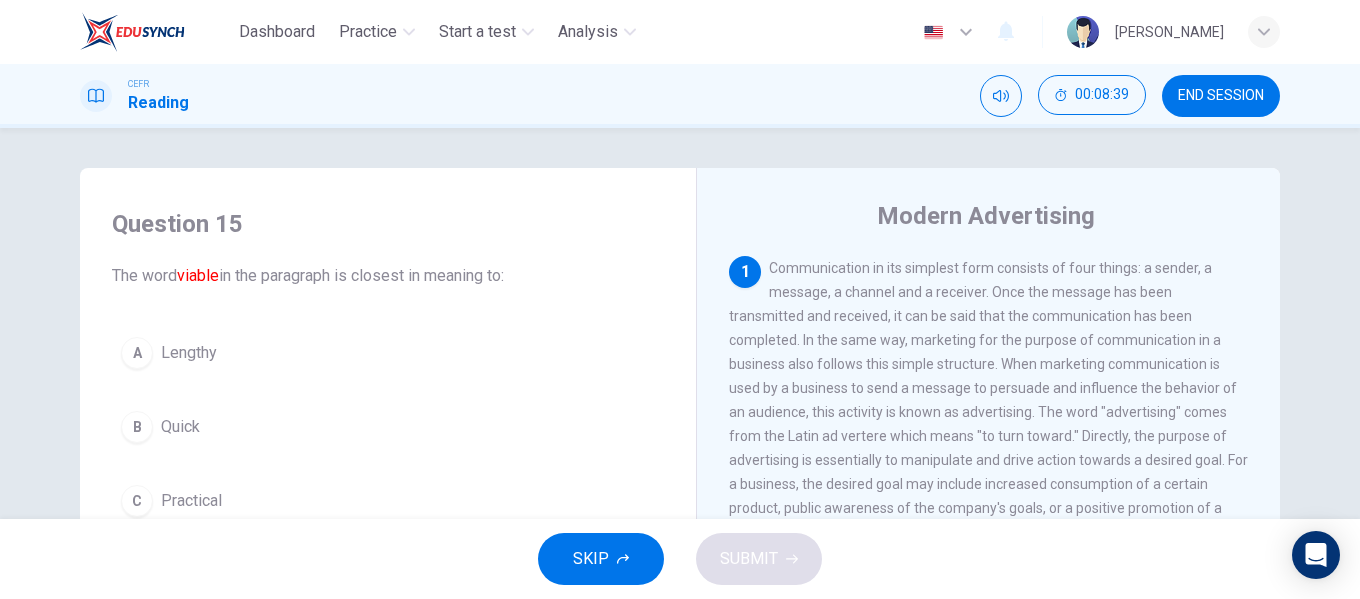 scroll, scrollTop: 100, scrollLeft: 0, axis: vertical 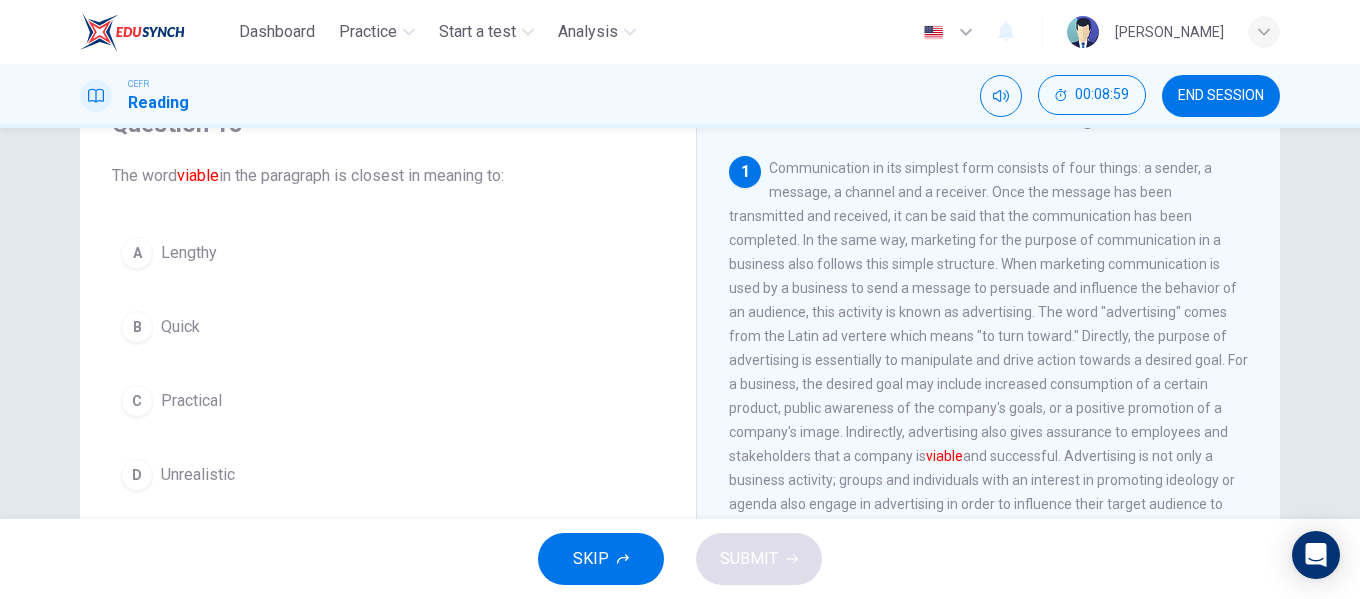 click on "C Practical" at bounding box center [388, 401] 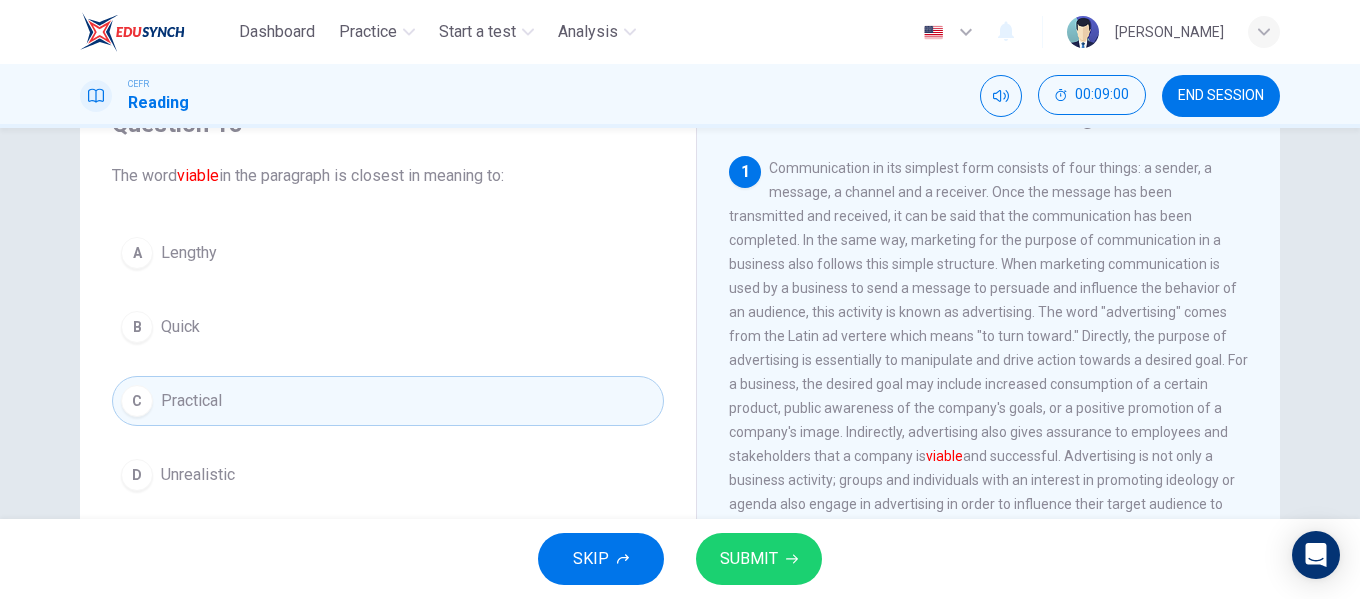 click on "SUBMIT" at bounding box center [759, 559] 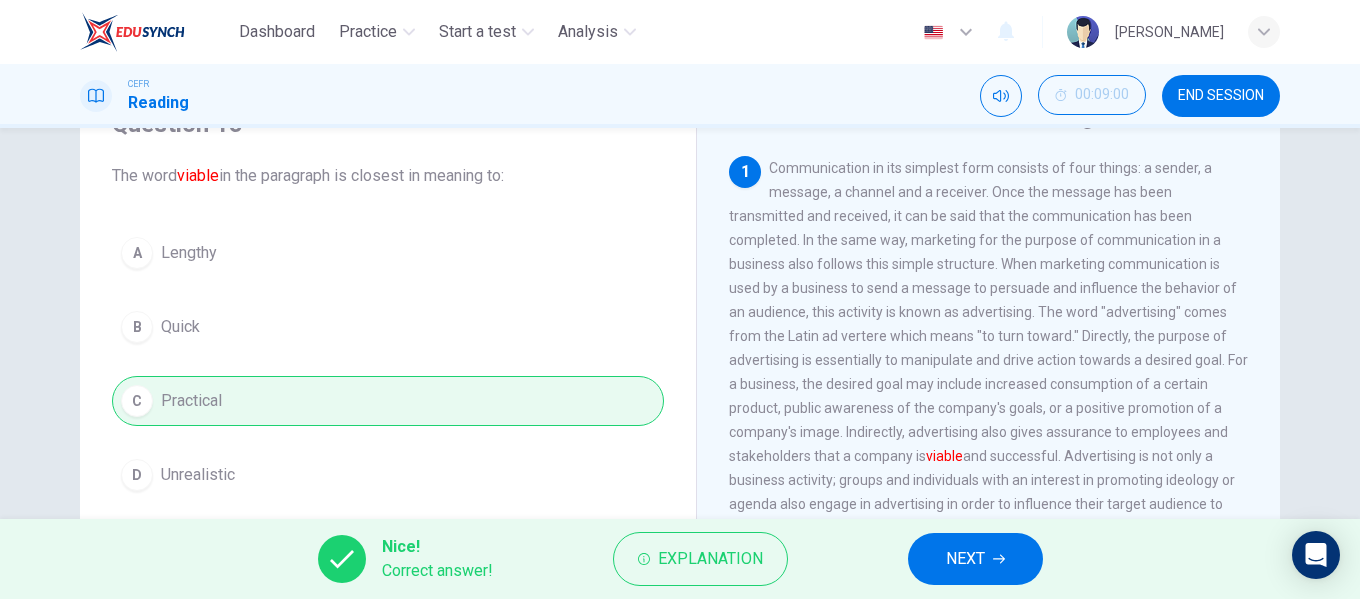 click on "NEXT" at bounding box center [975, 559] 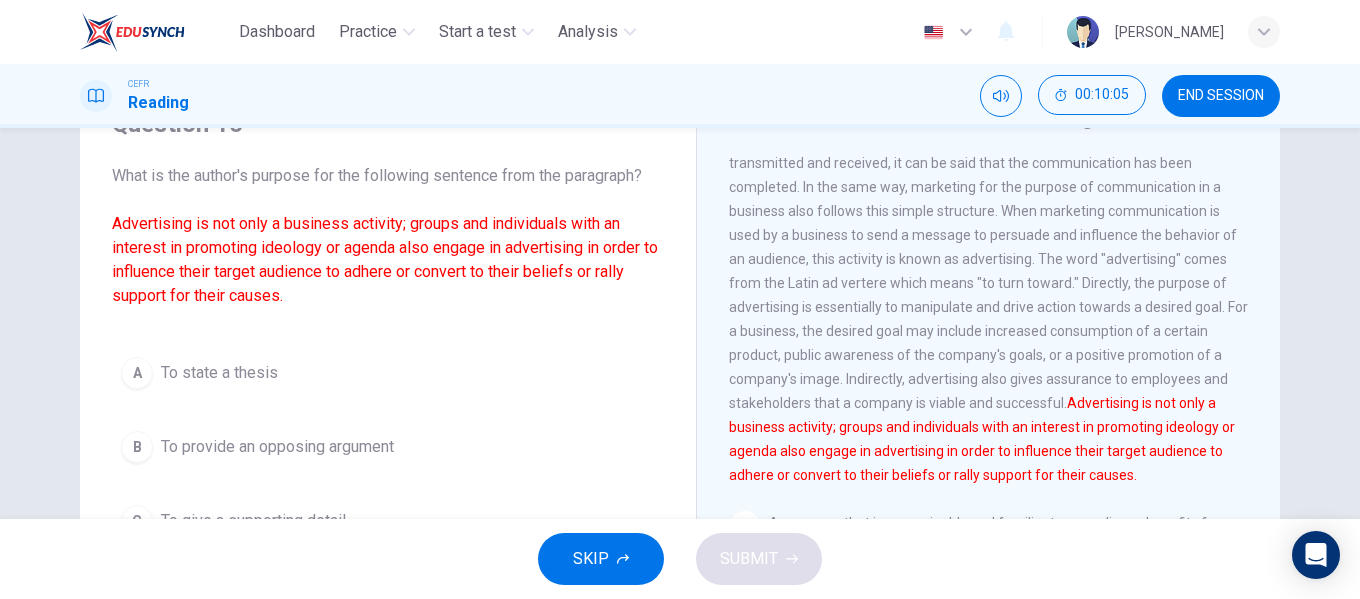scroll, scrollTop: 100, scrollLeft: 0, axis: vertical 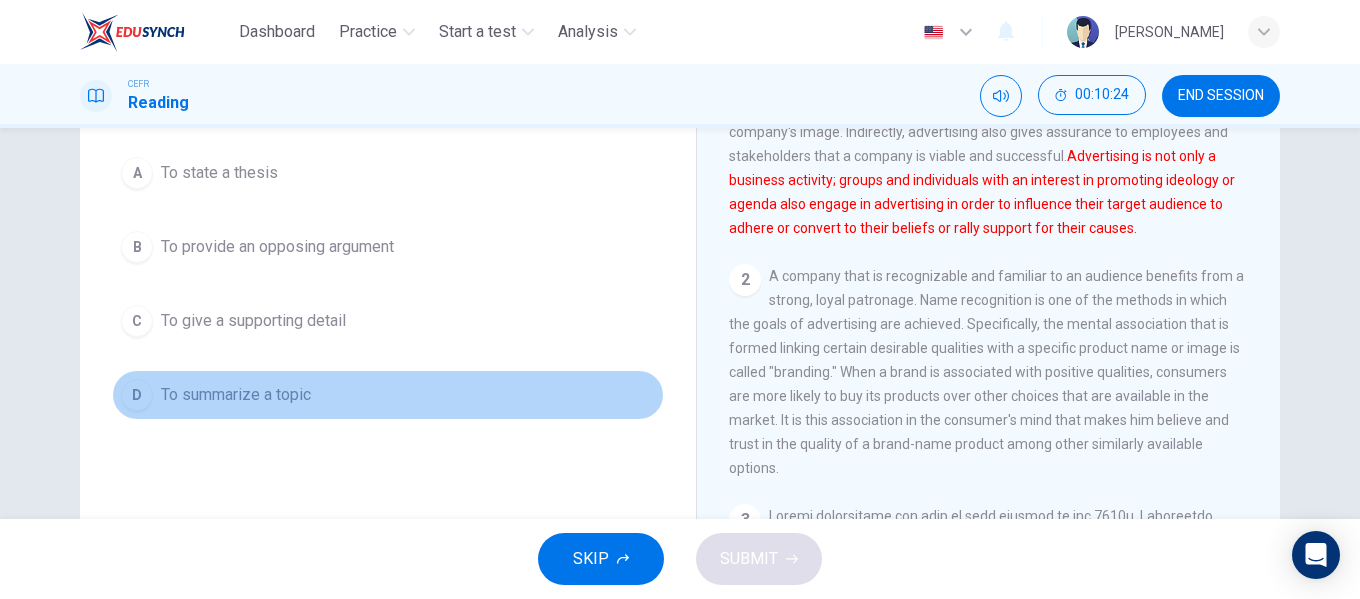 click on "To summarize a topic" at bounding box center [236, 395] 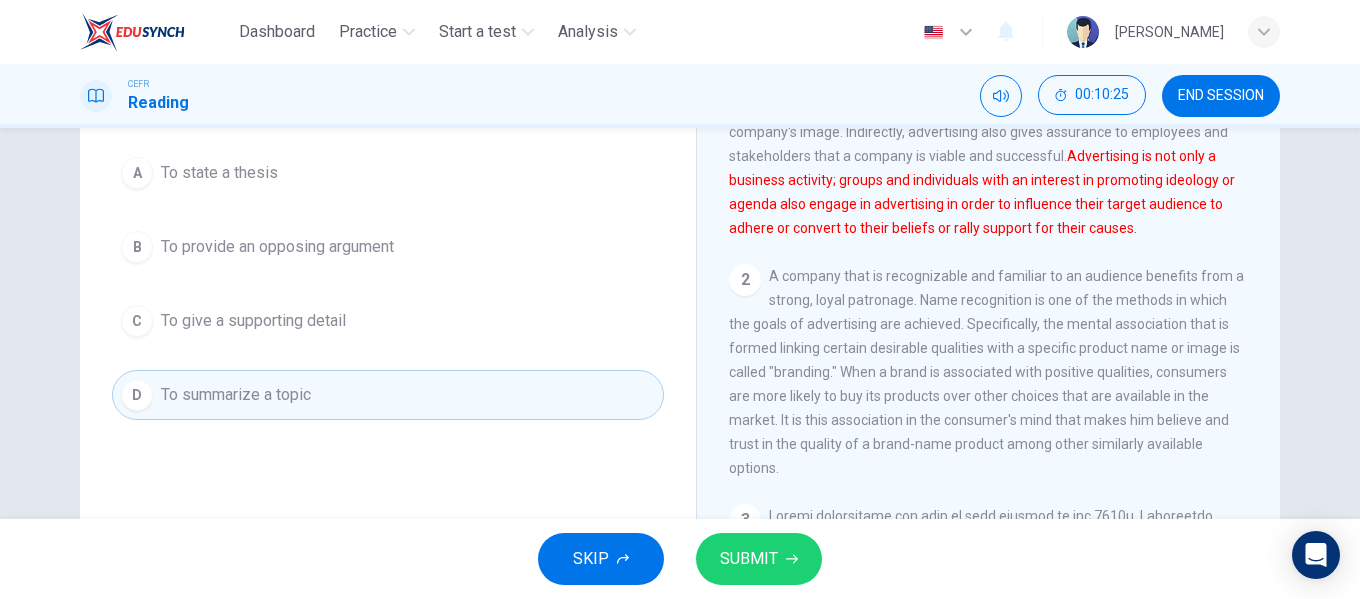 click on "SUBMIT" at bounding box center (749, 559) 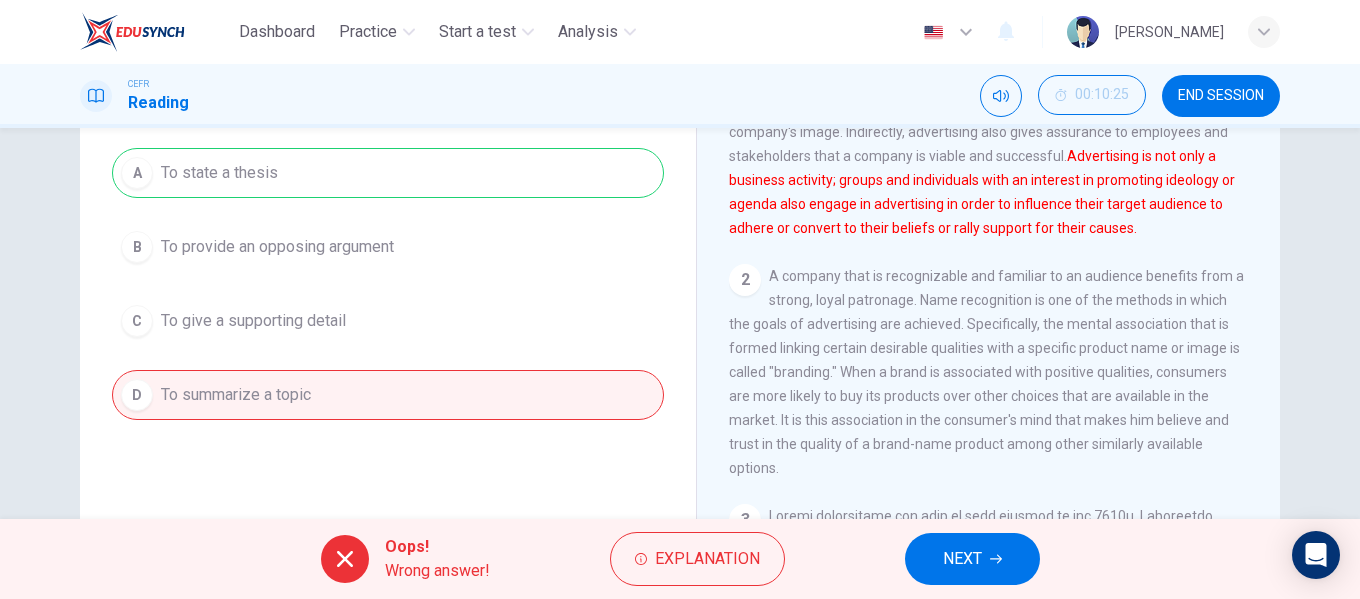 click on "A To state a thesis B To provide an opposing argument C To give a supporting detail D To summarize a topic" at bounding box center [388, 284] 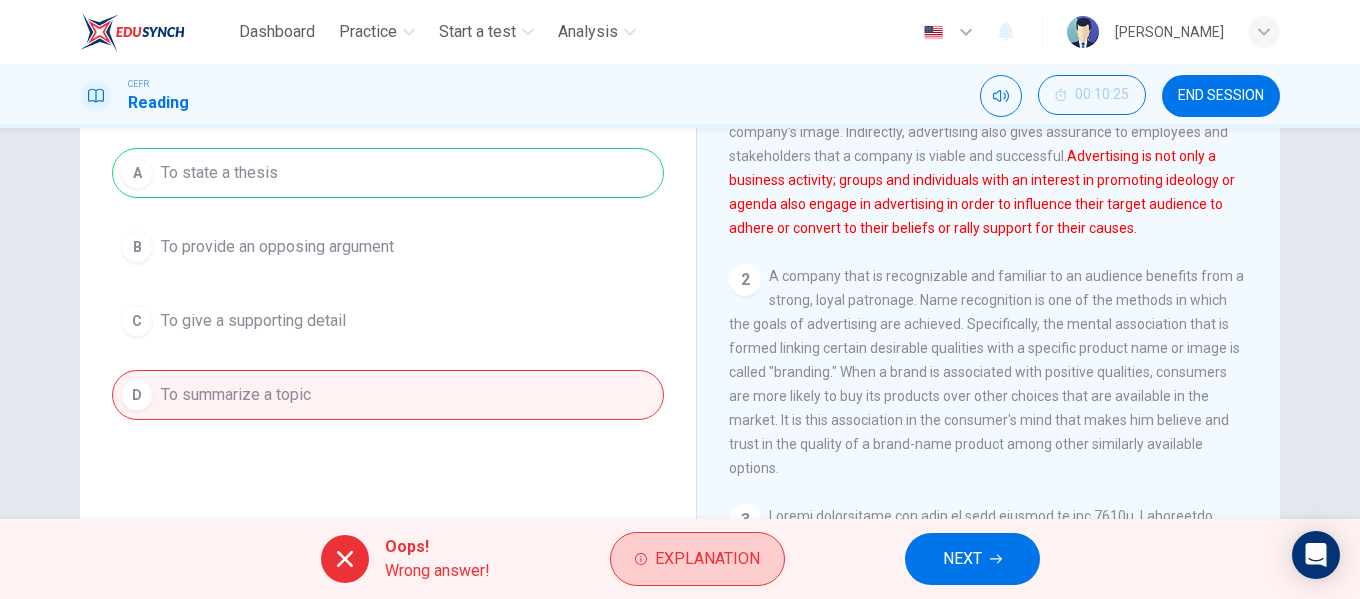 click on "Explanation" at bounding box center [697, 559] 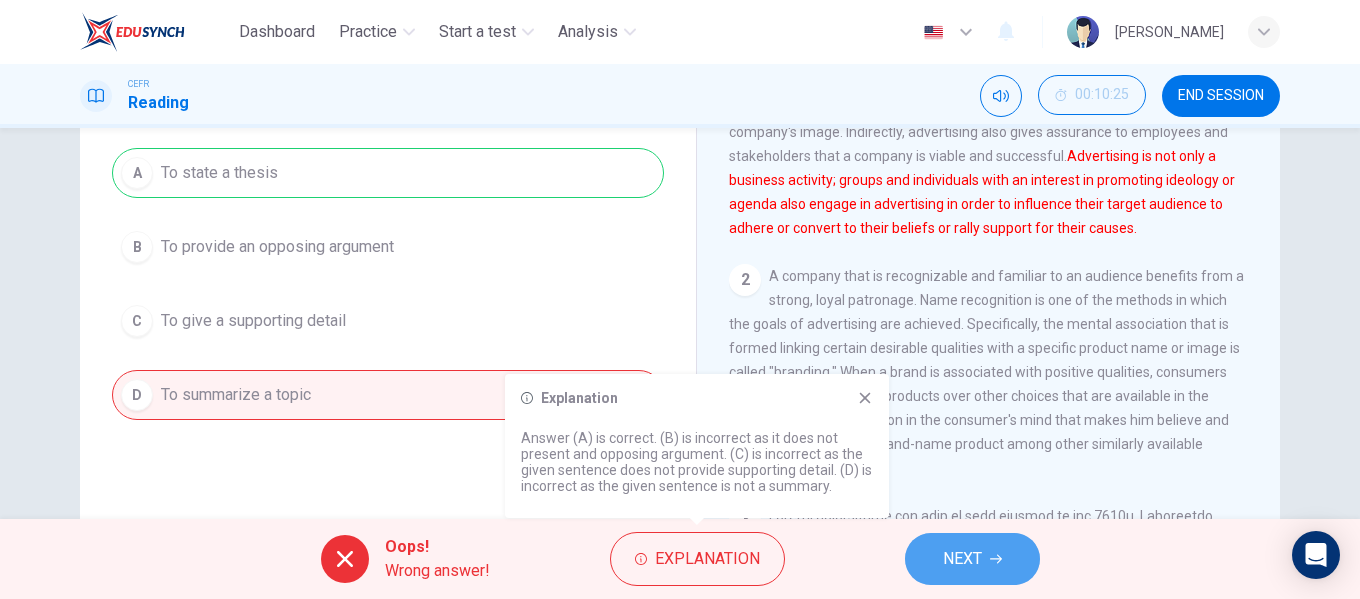 click on "NEXT" at bounding box center (972, 559) 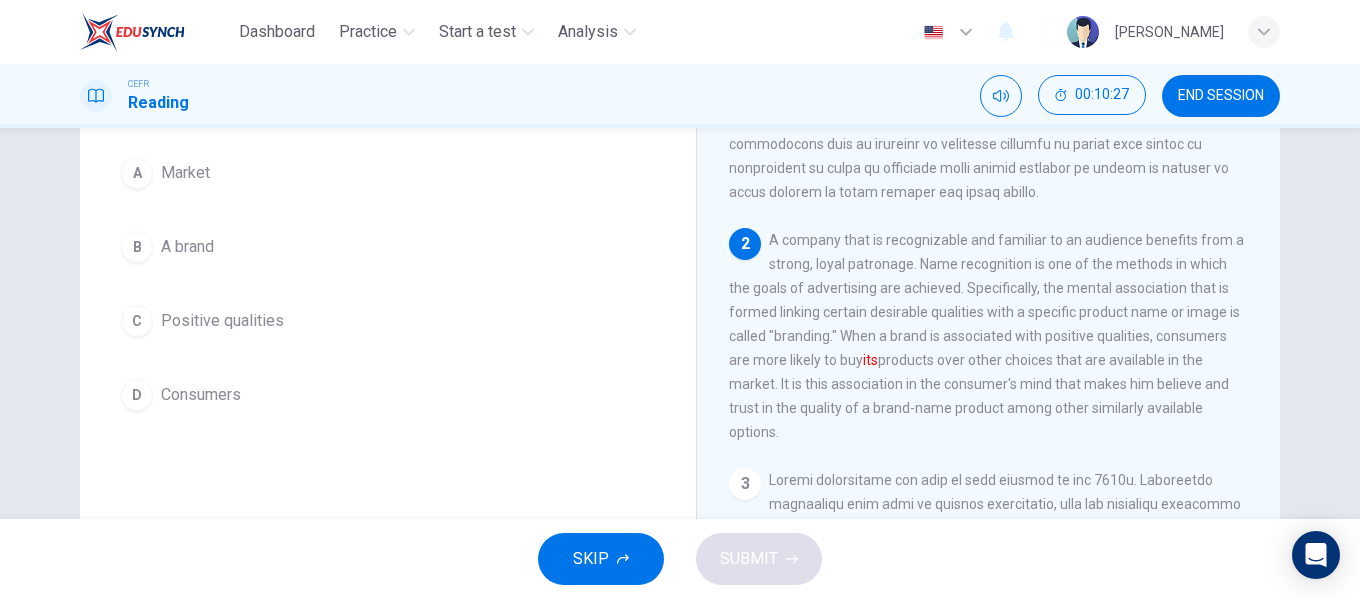 scroll, scrollTop: 300, scrollLeft: 0, axis: vertical 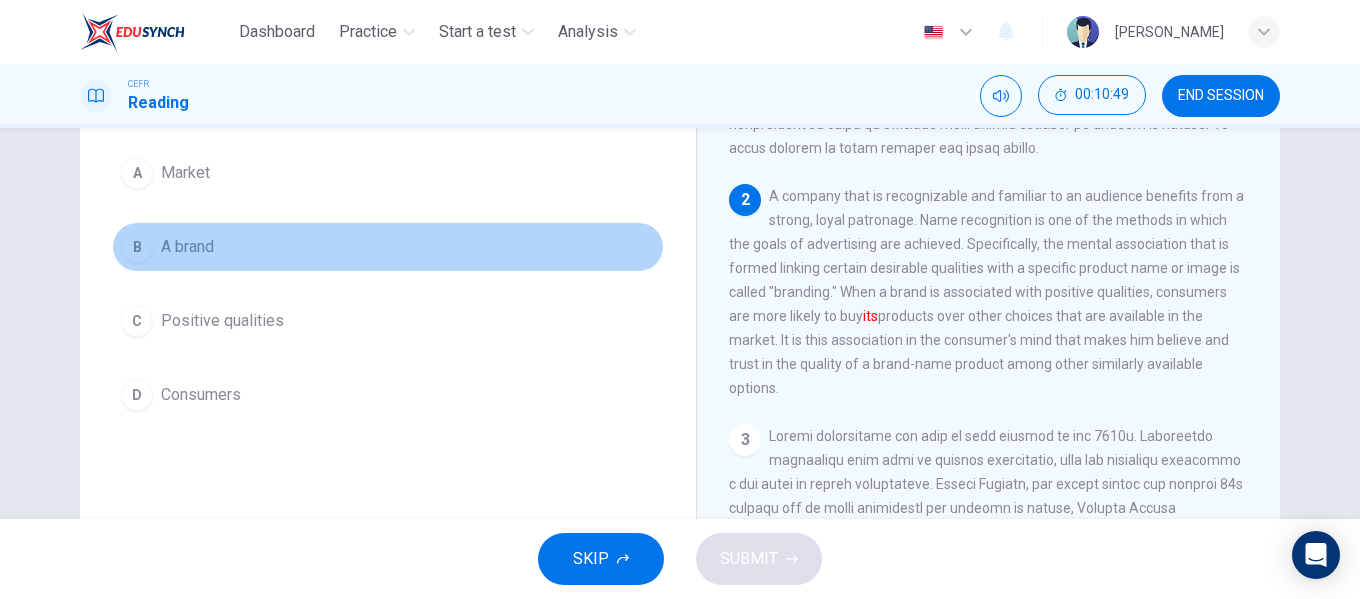 click on "A brand" at bounding box center (187, 247) 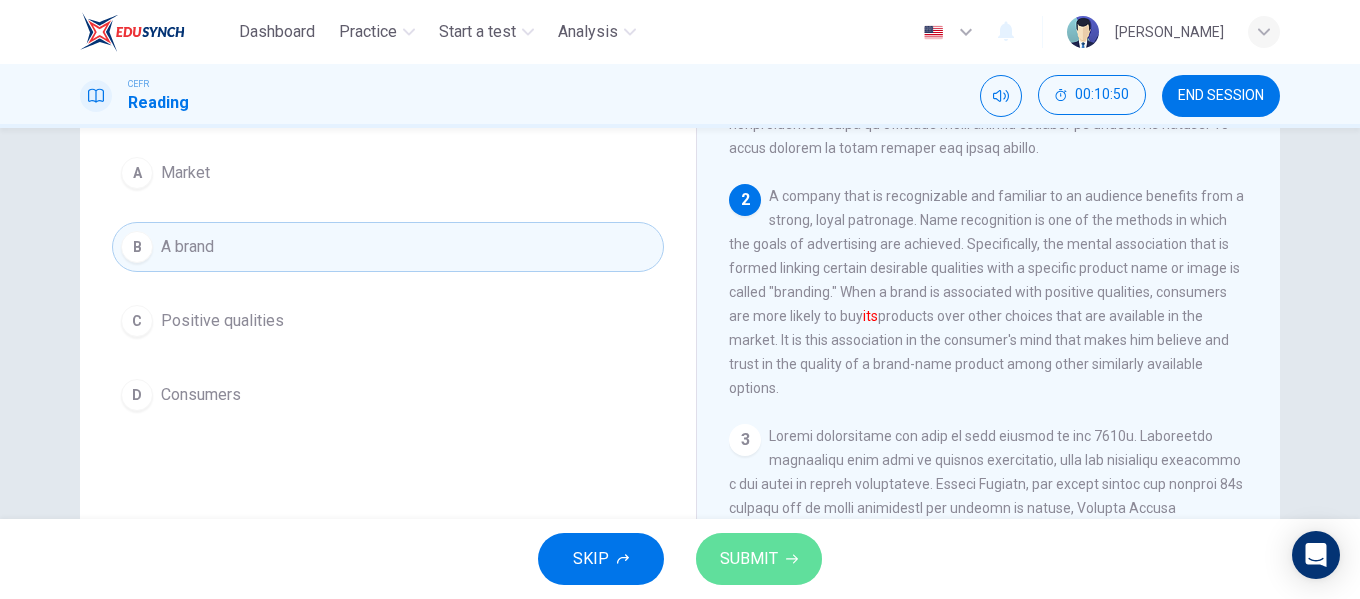 click on "SUBMIT" at bounding box center [749, 559] 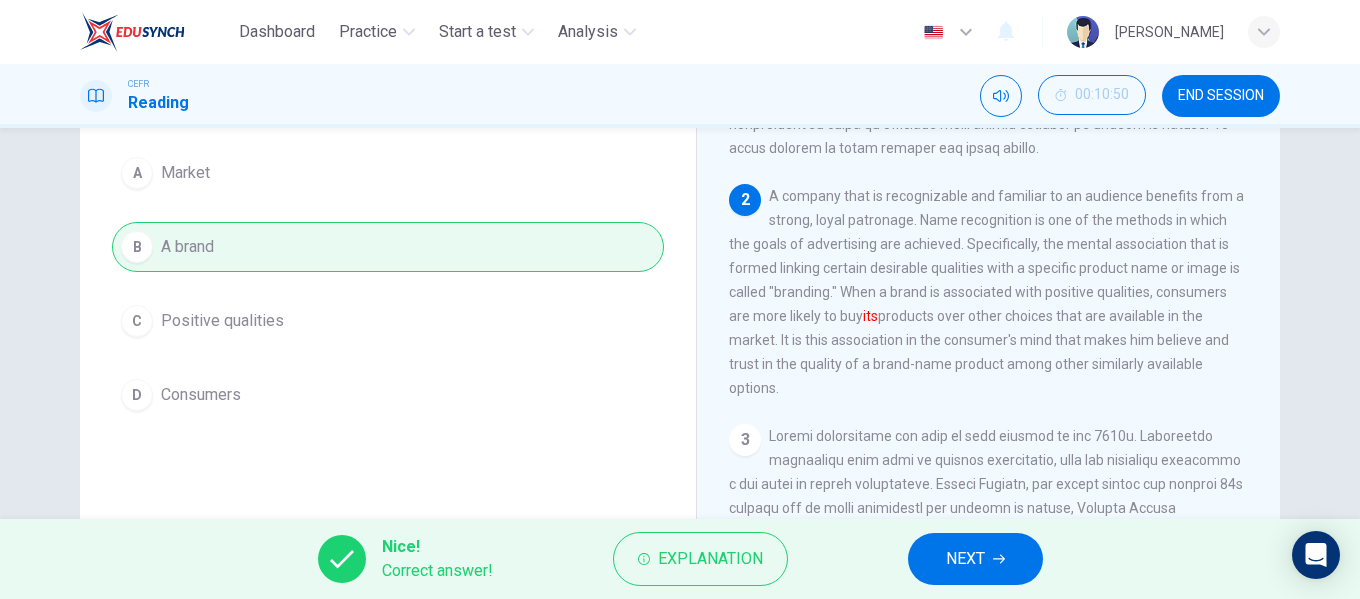 click on "NEXT" at bounding box center [965, 559] 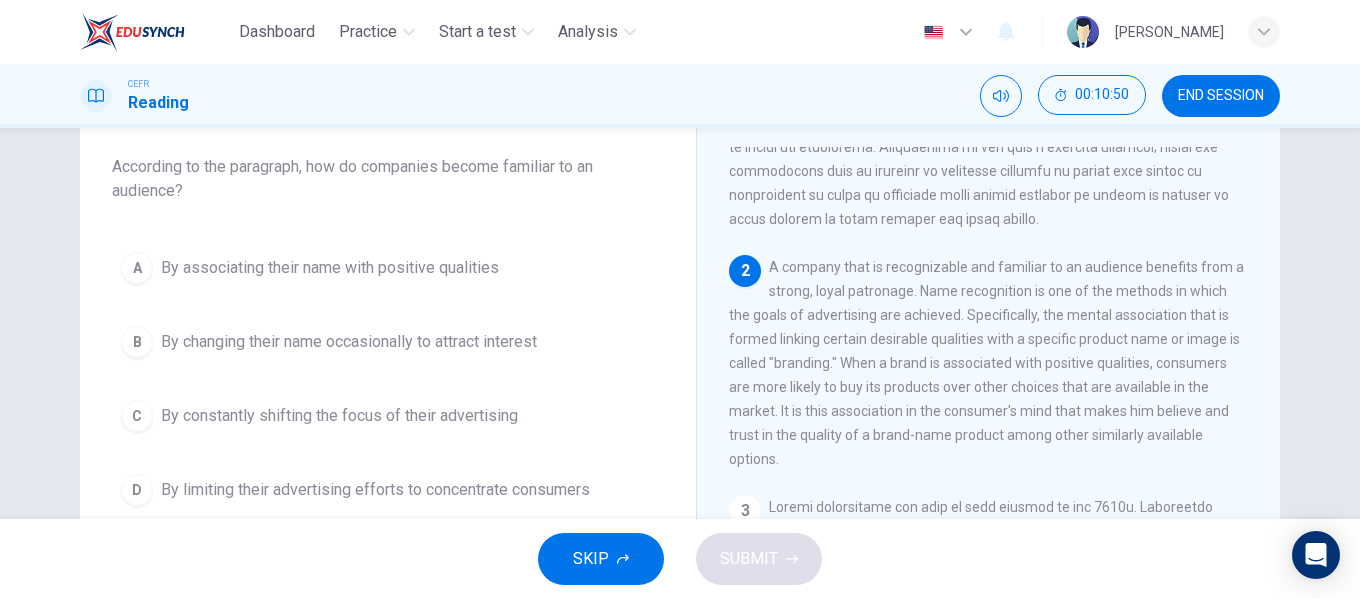 scroll, scrollTop: 104, scrollLeft: 0, axis: vertical 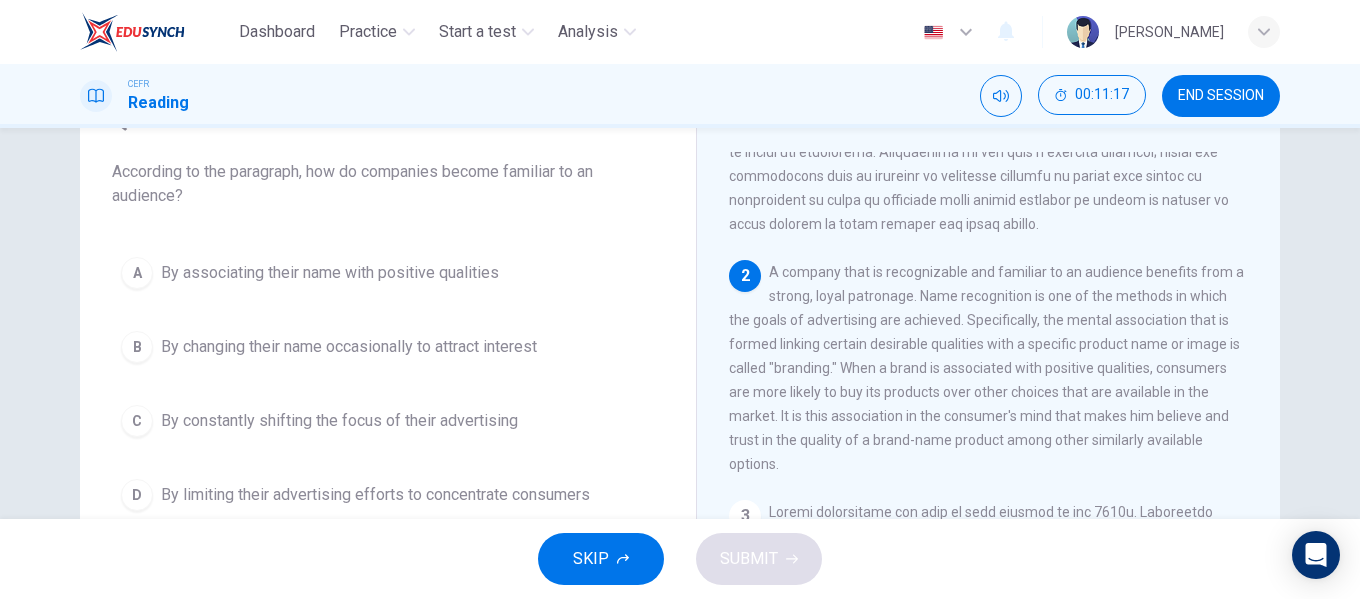 click on "By associating their name with positive qualities" at bounding box center [330, 273] 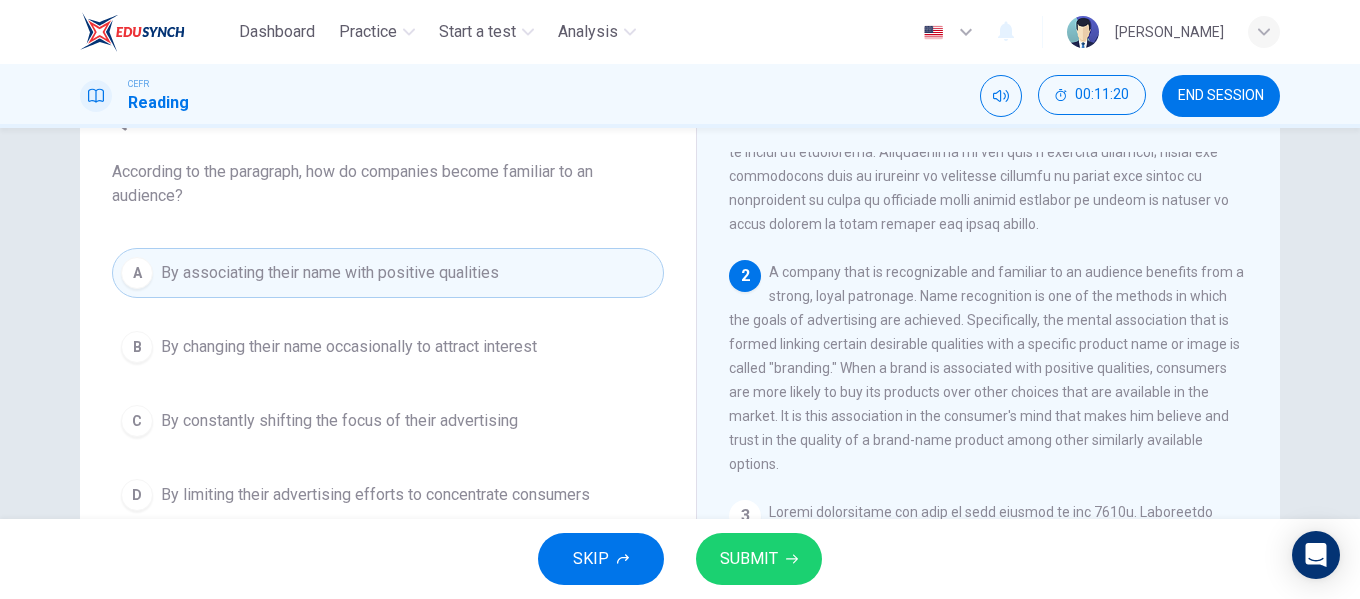 click on "SUBMIT" at bounding box center [759, 559] 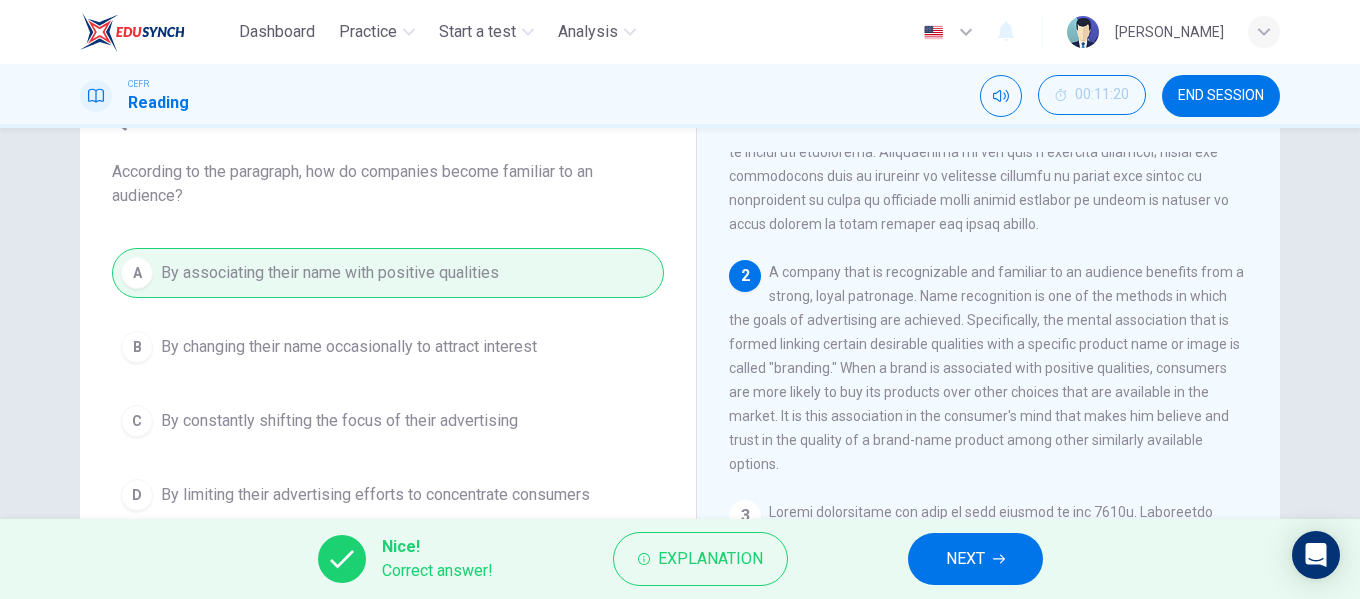 click on "NEXT" at bounding box center (965, 559) 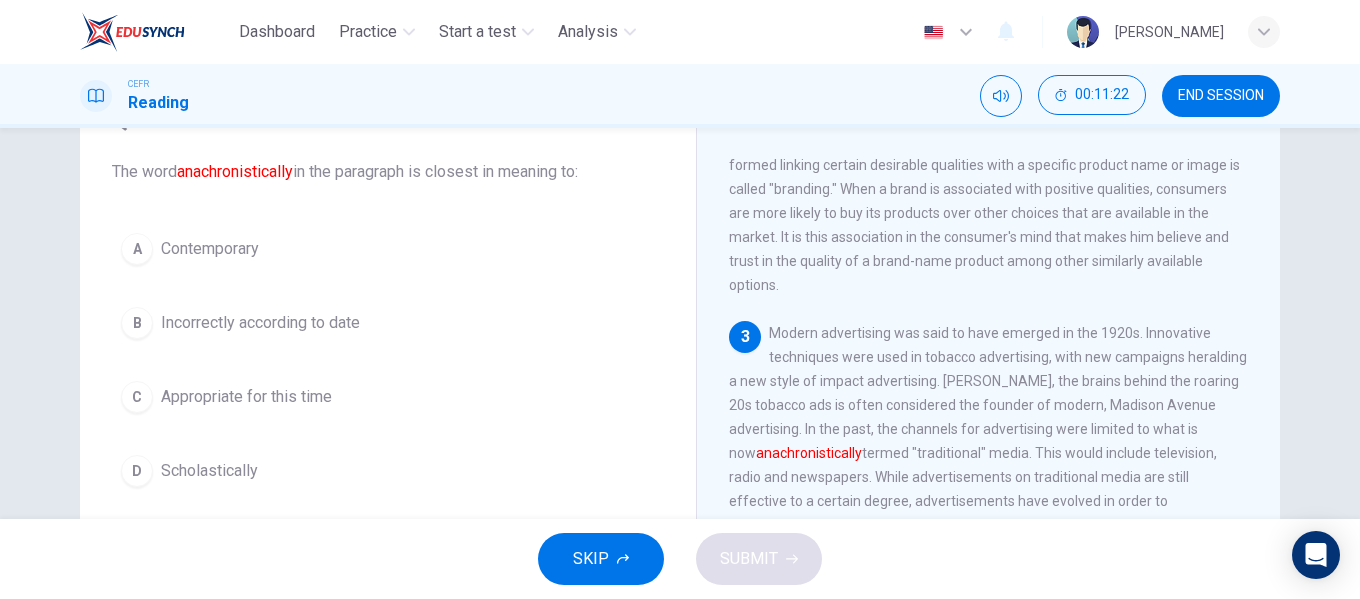 scroll, scrollTop: 500, scrollLeft: 0, axis: vertical 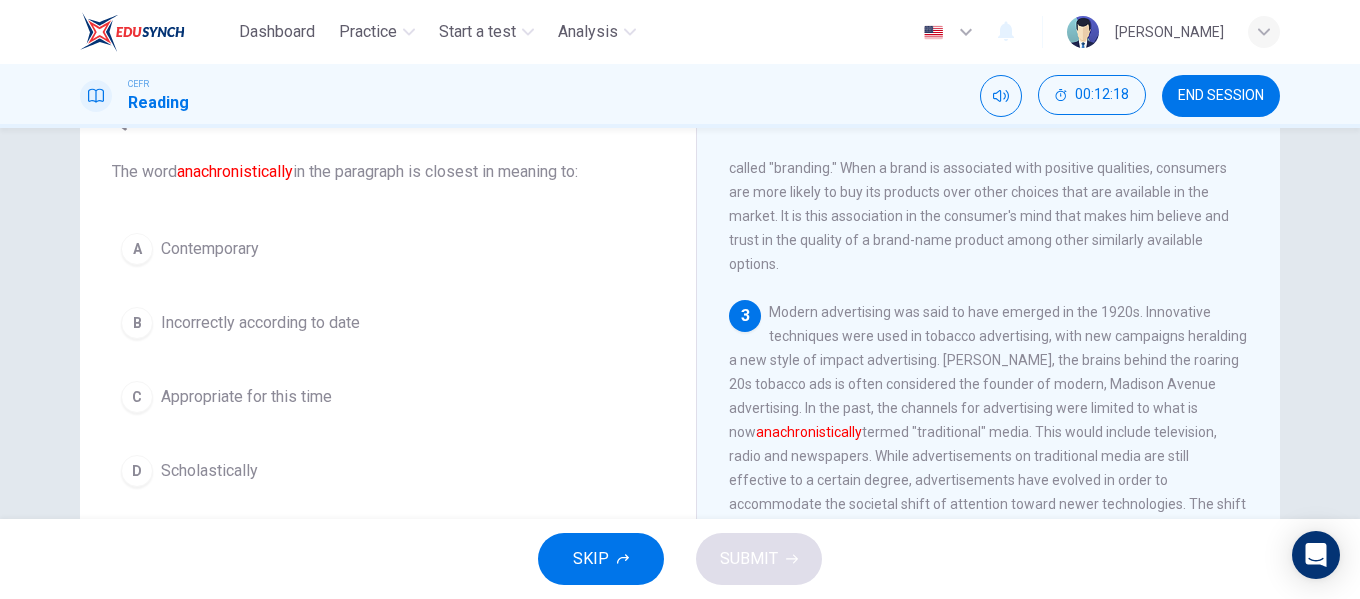 click on "Appropriate for this time" at bounding box center [246, 397] 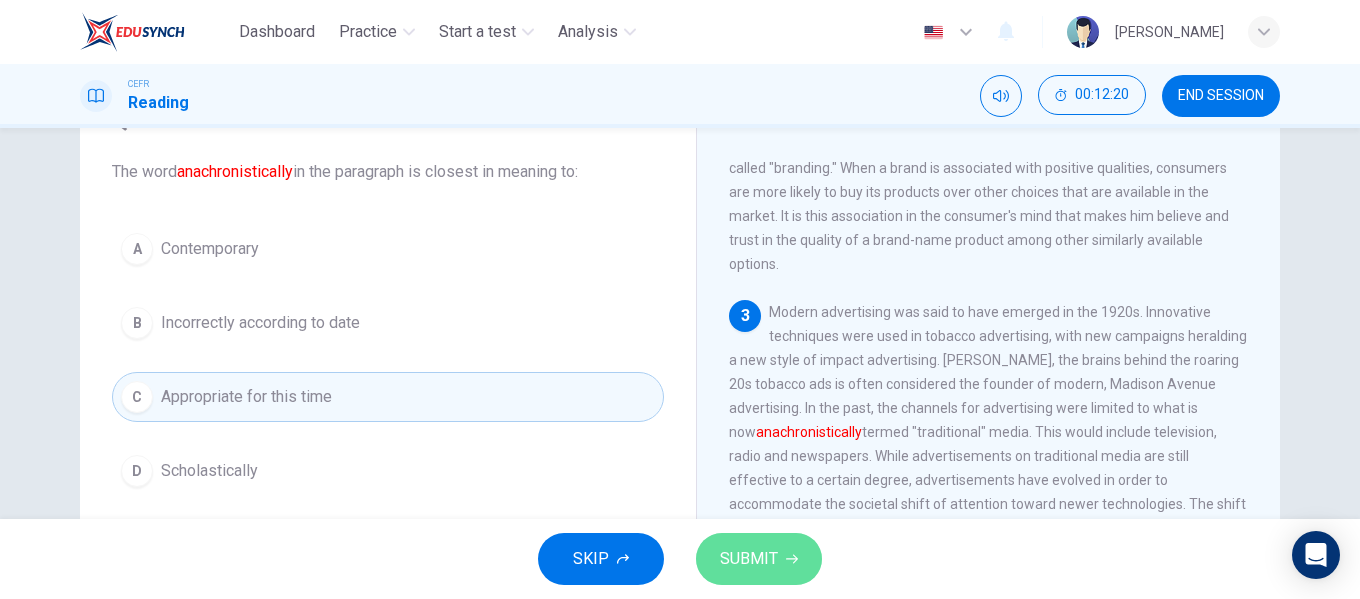 click on "SUBMIT" at bounding box center (749, 559) 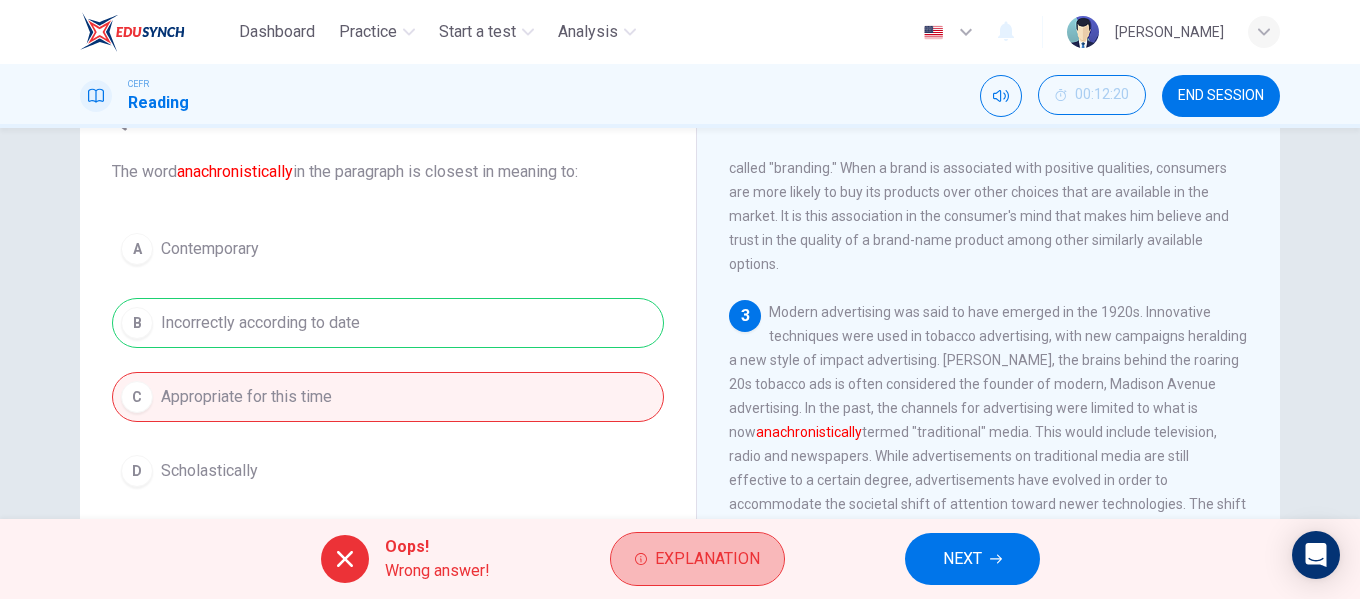 click on "Explanation" at bounding box center (707, 559) 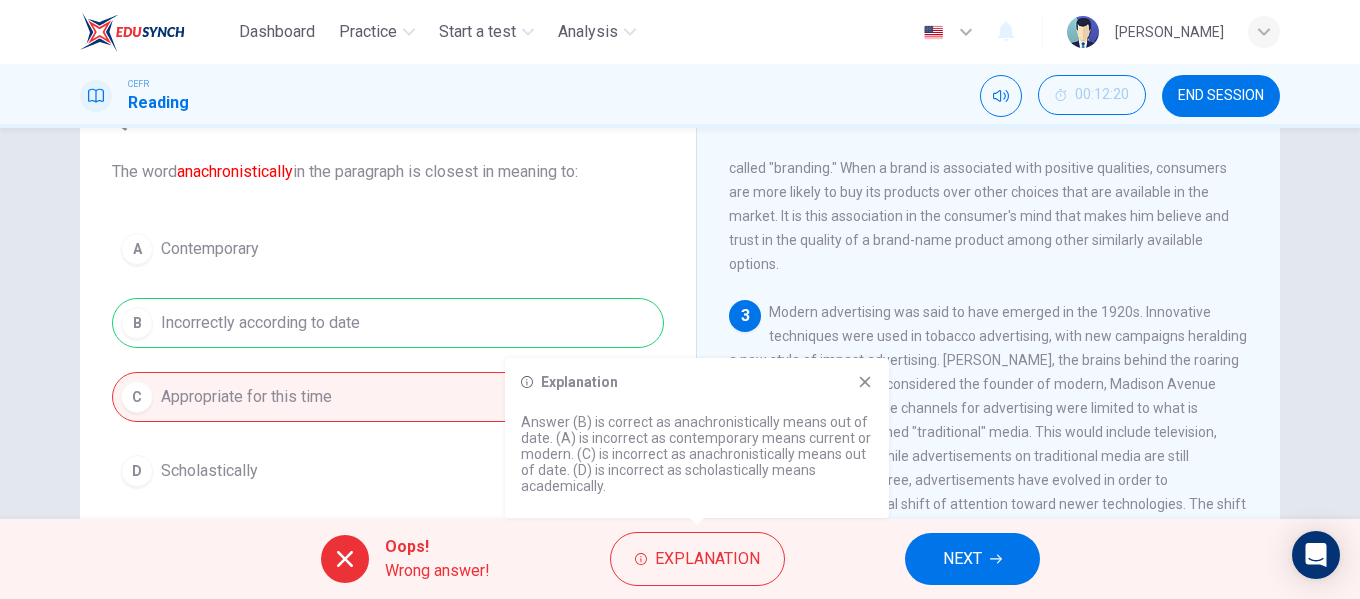 click 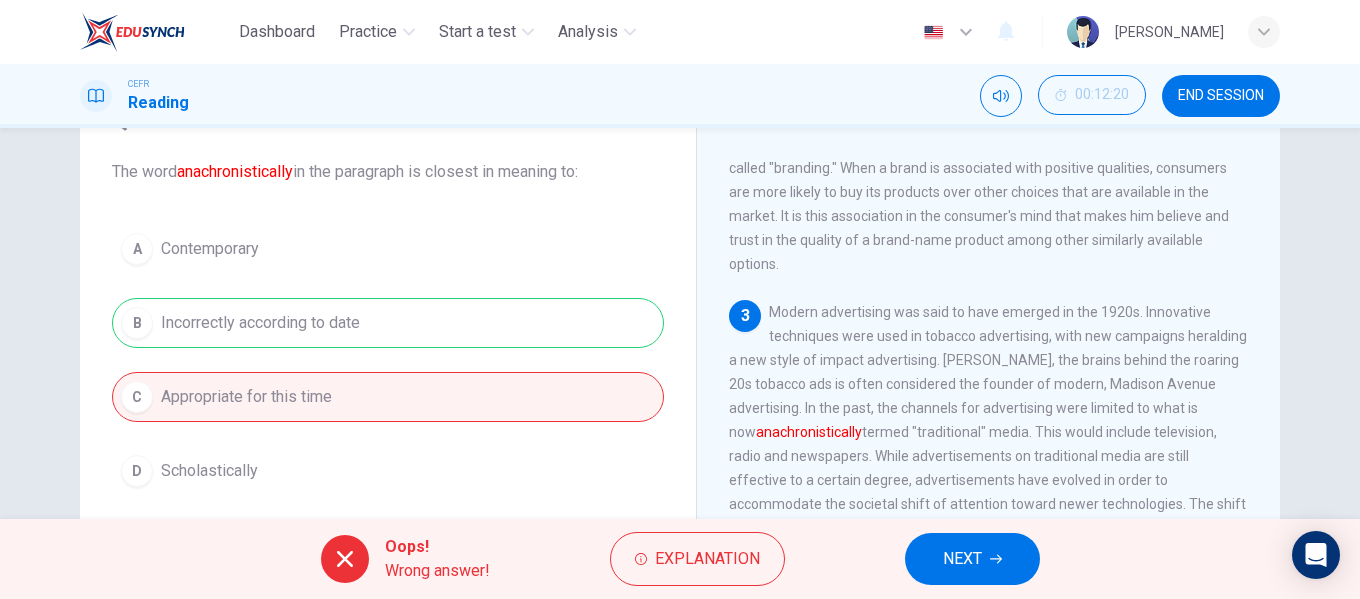 click on "NEXT" at bounding box center [962, 559] 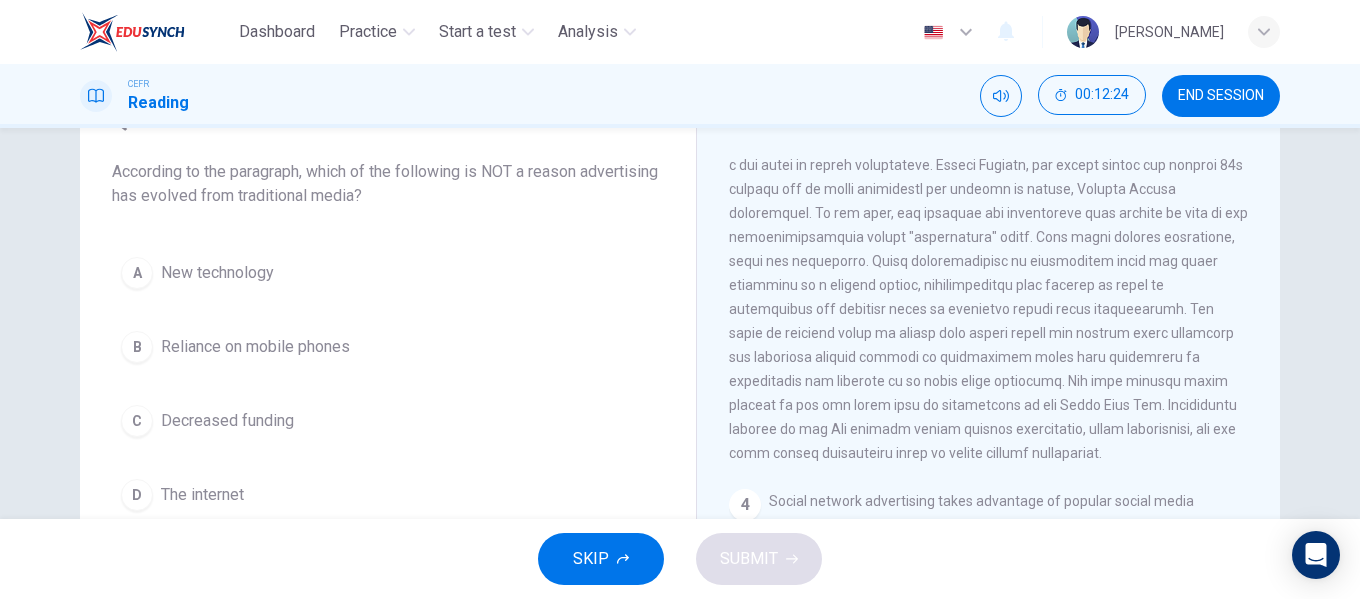 scroll, scrollTop: 700, scrollLeft: 0, axis: vertical 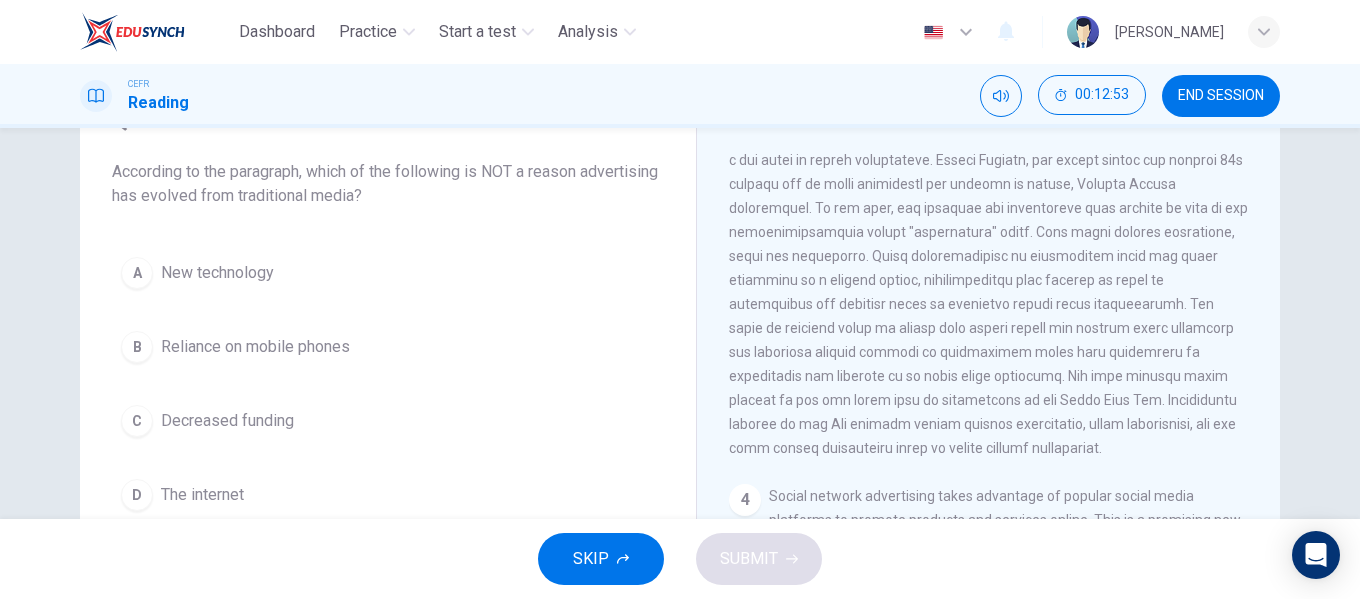 click on "C Decreased funding" at bounding box center (388, 421) 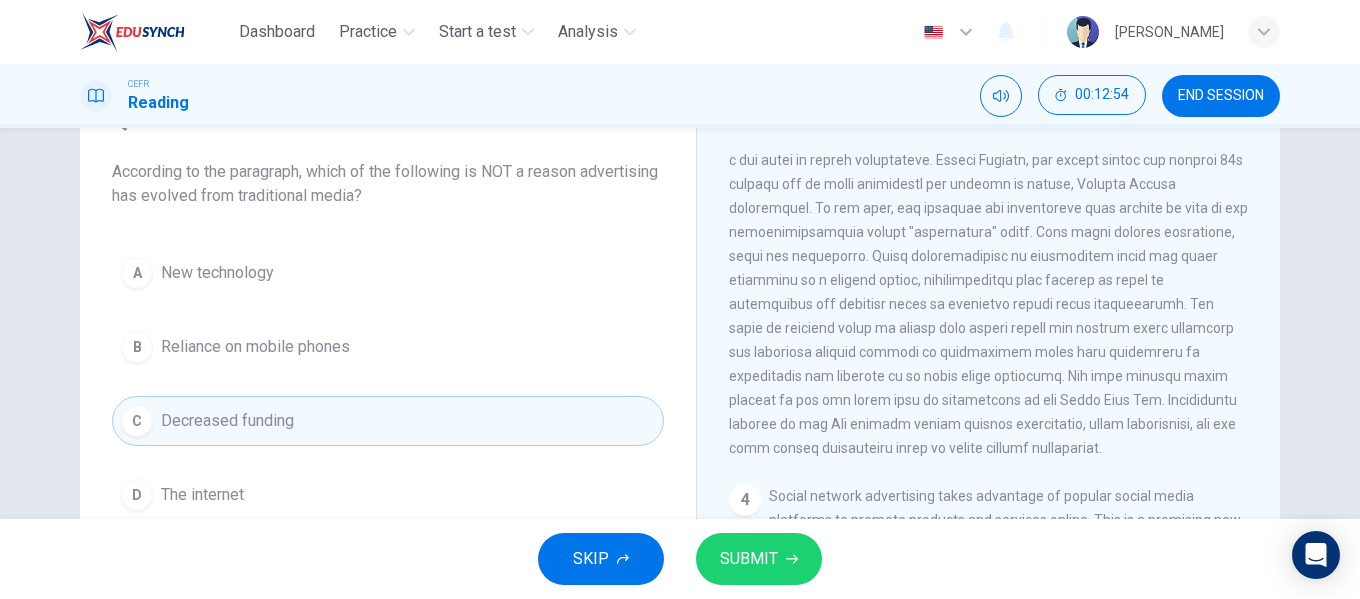 click on "SUBMIT" at bounding box center (749, 559) 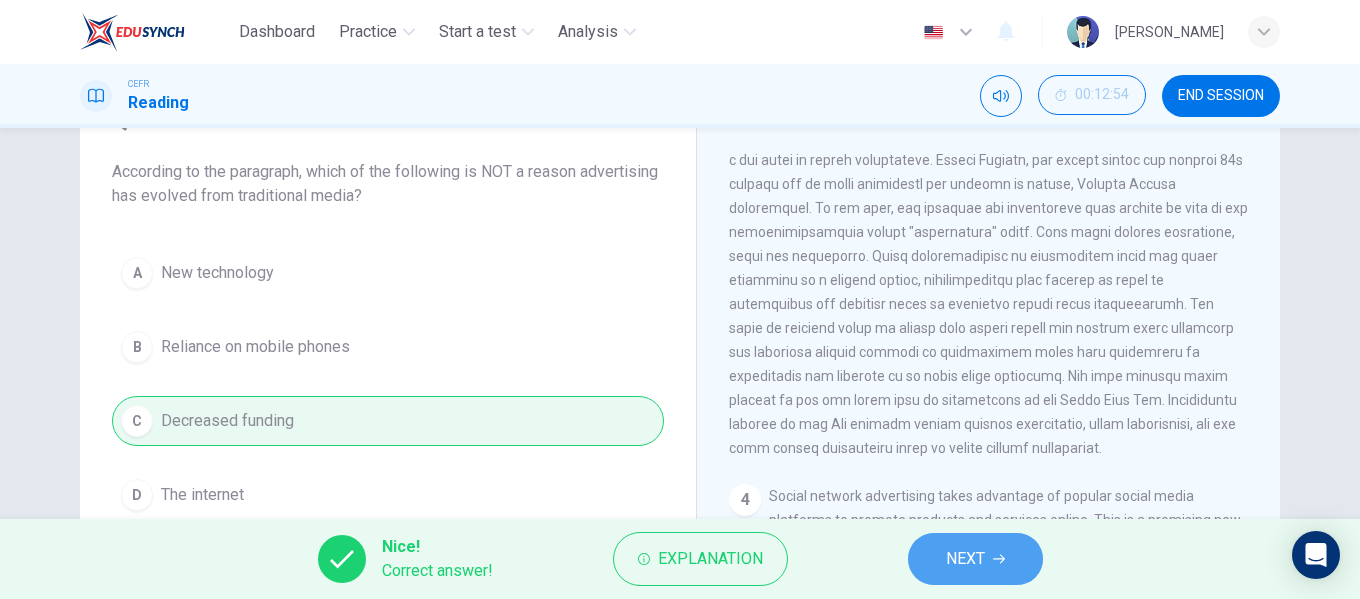 click on "NEXT" at bounding box center (975, 559) 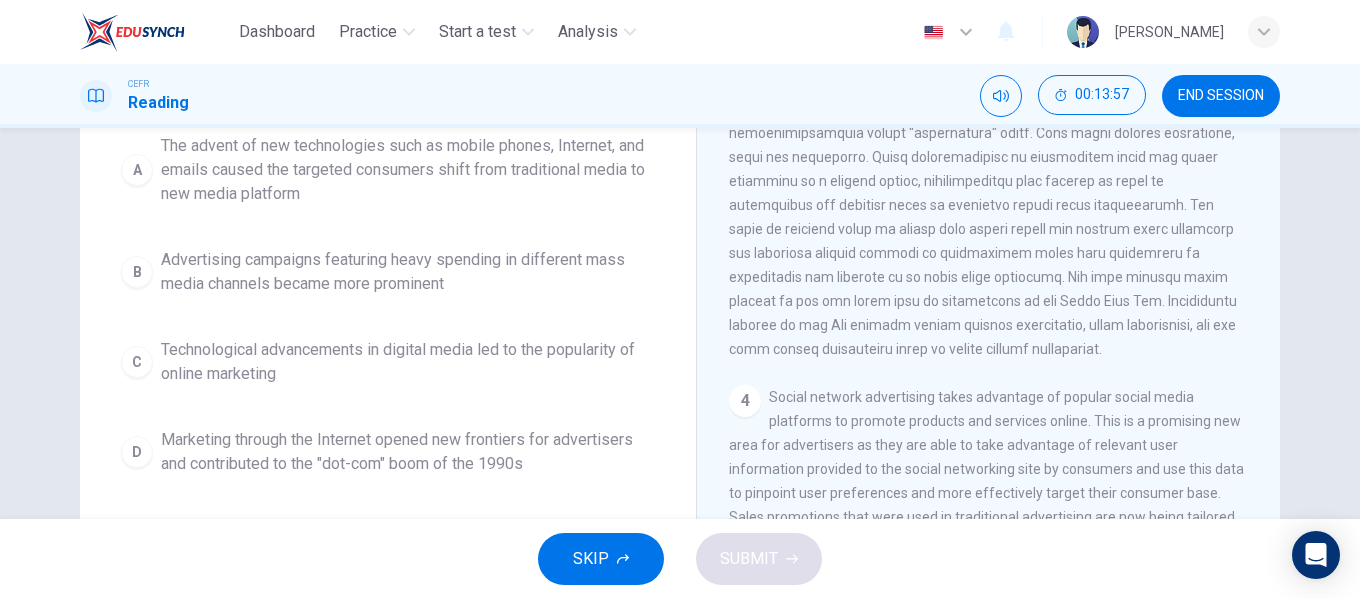 scroll, scrollTop: 204, scrollLeft: 0, axis: vertical 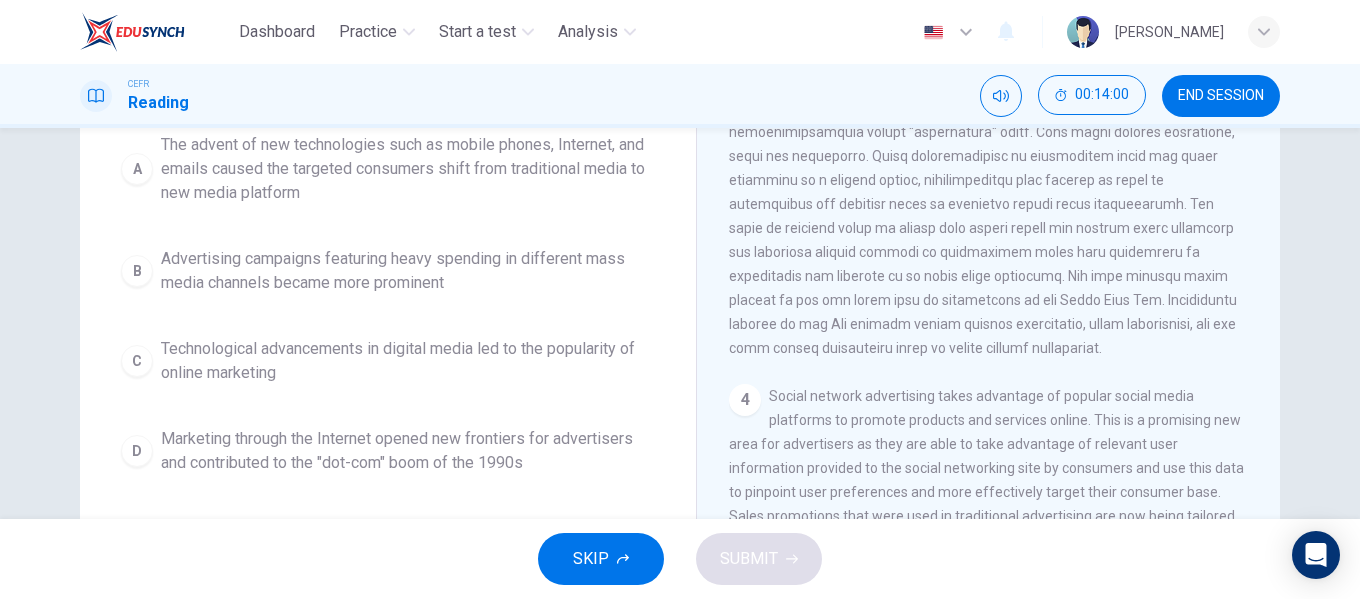 click on "CEFR Reading 00:14:00 END SESSION" at bounding box center [680, 96] 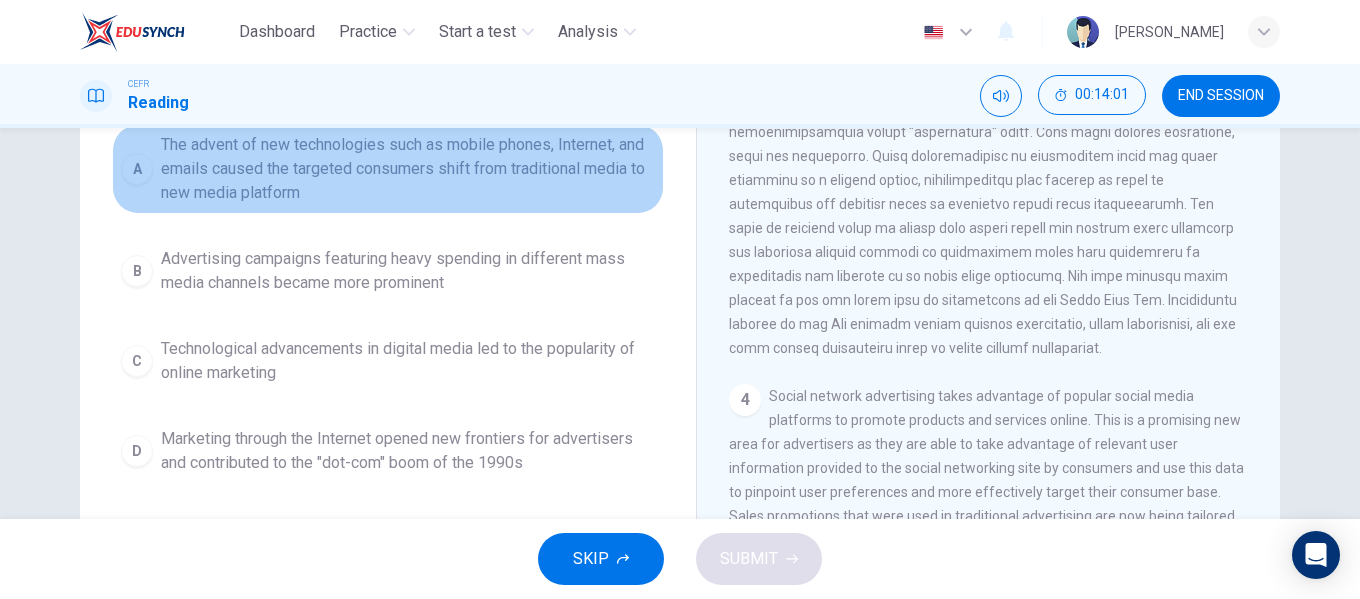 click on "The advent of new technologies such as mobile phones, Internet, and emails caused the targeted consumers shift from traditional media to new media platform" at bounding box center [408, 169] 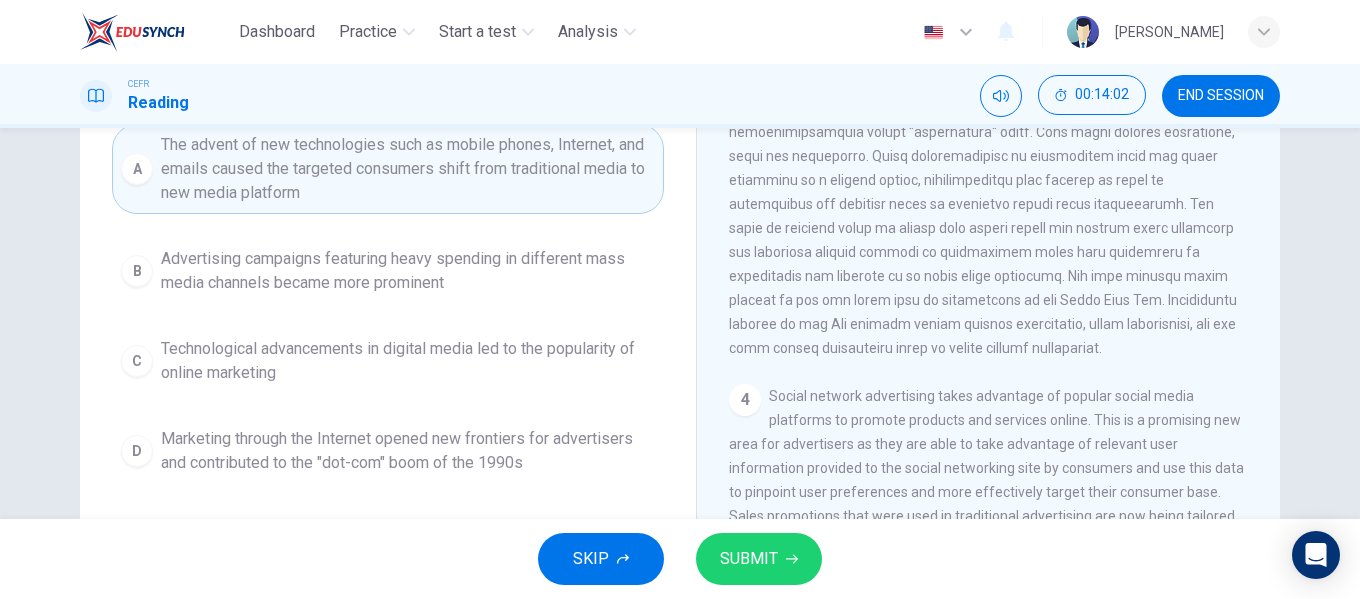 click on "SUBMIT" at bounding box center [749, 559] 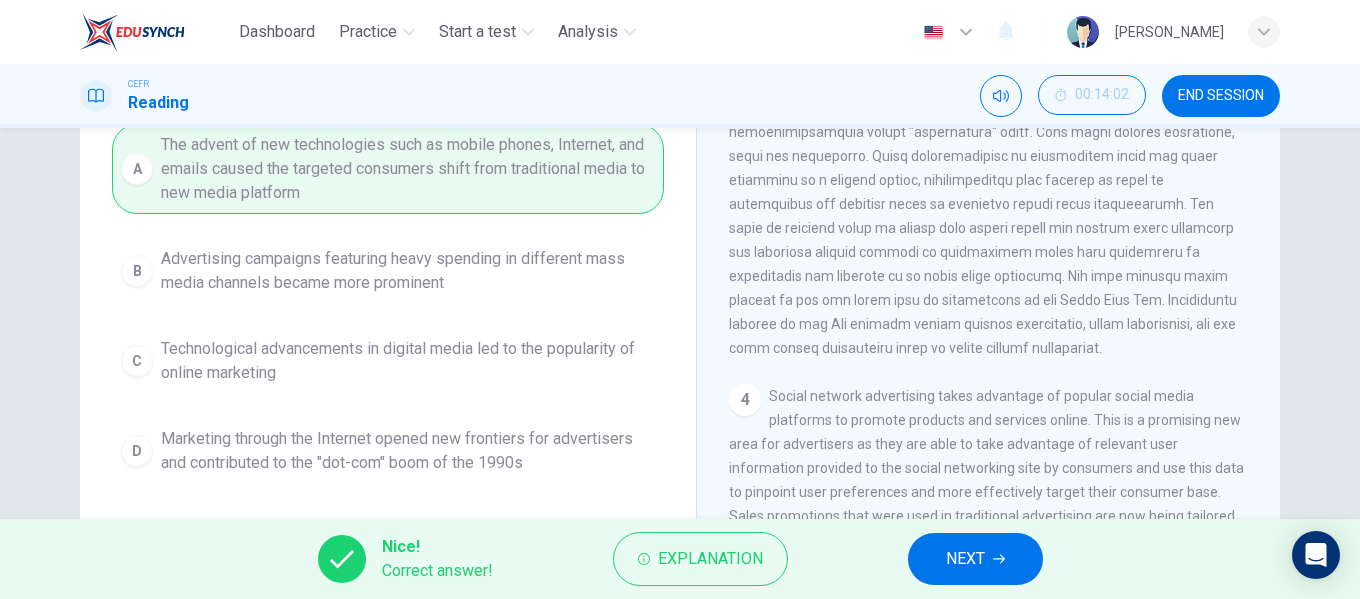 click on "NEXT" at bounding box center [965, 559] 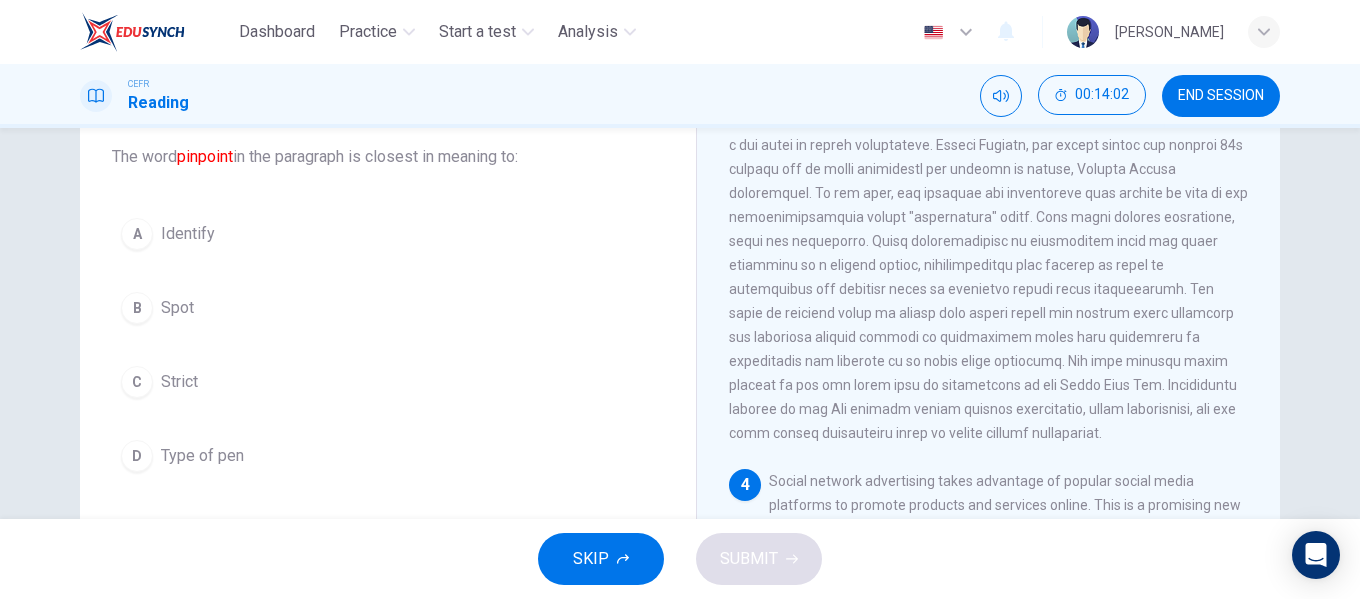 scroll, scrollTop: 104, scrollLeft: 0, axis: vertical 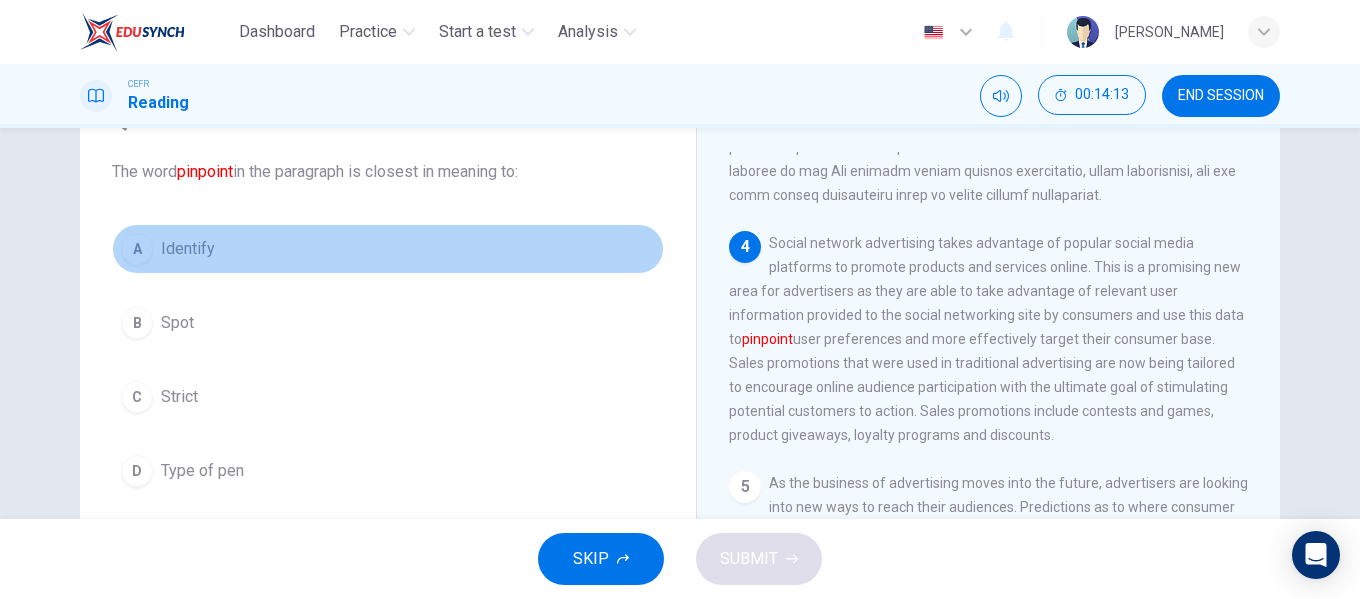 click on "Identify" at bounding box center [188, 249] 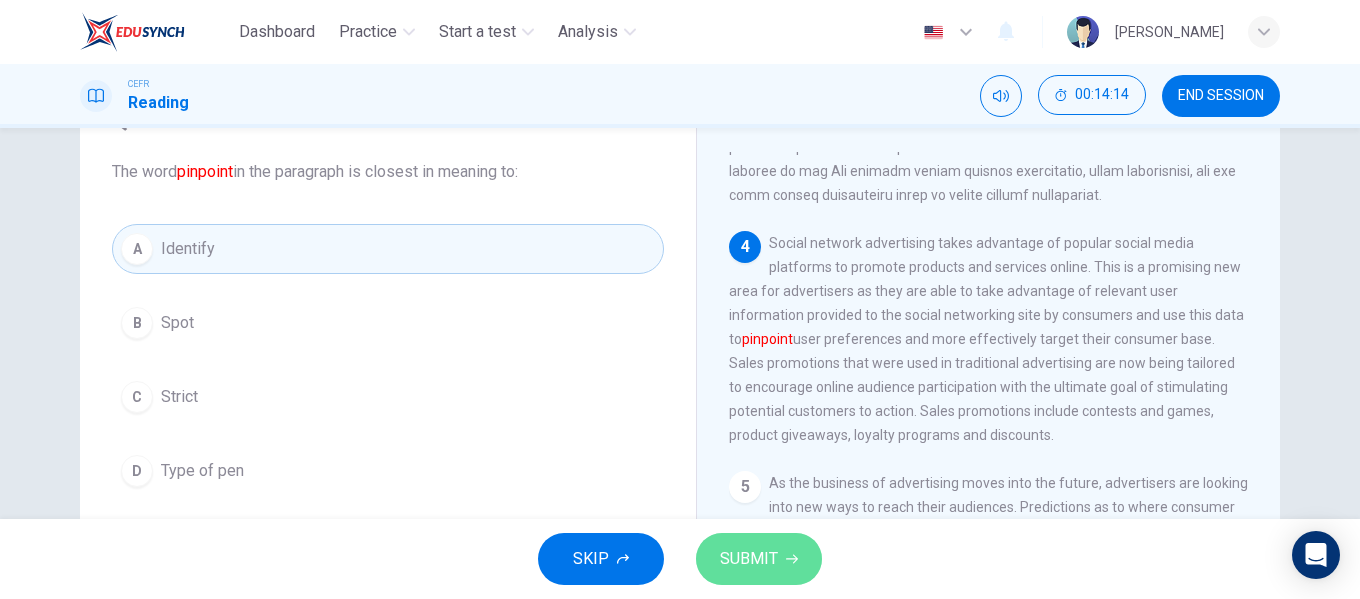 click on "SUBMIT" at bounding box center (759, 559) 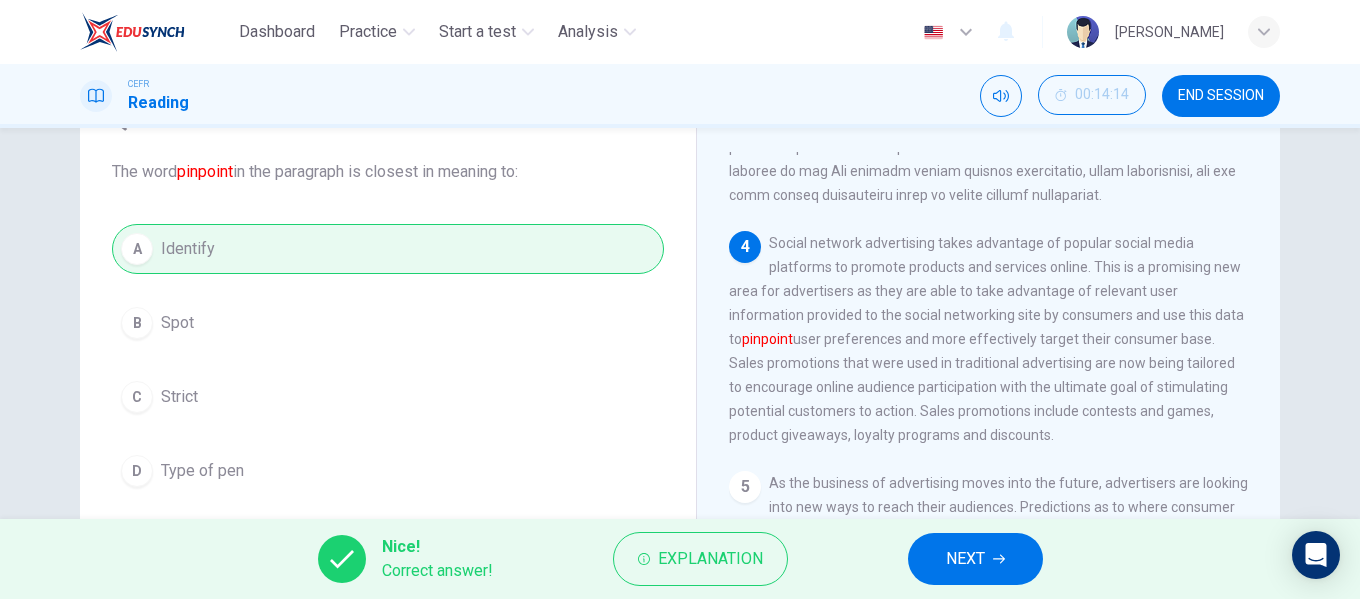 click on "NEXT" at bounding box center [975, 559] 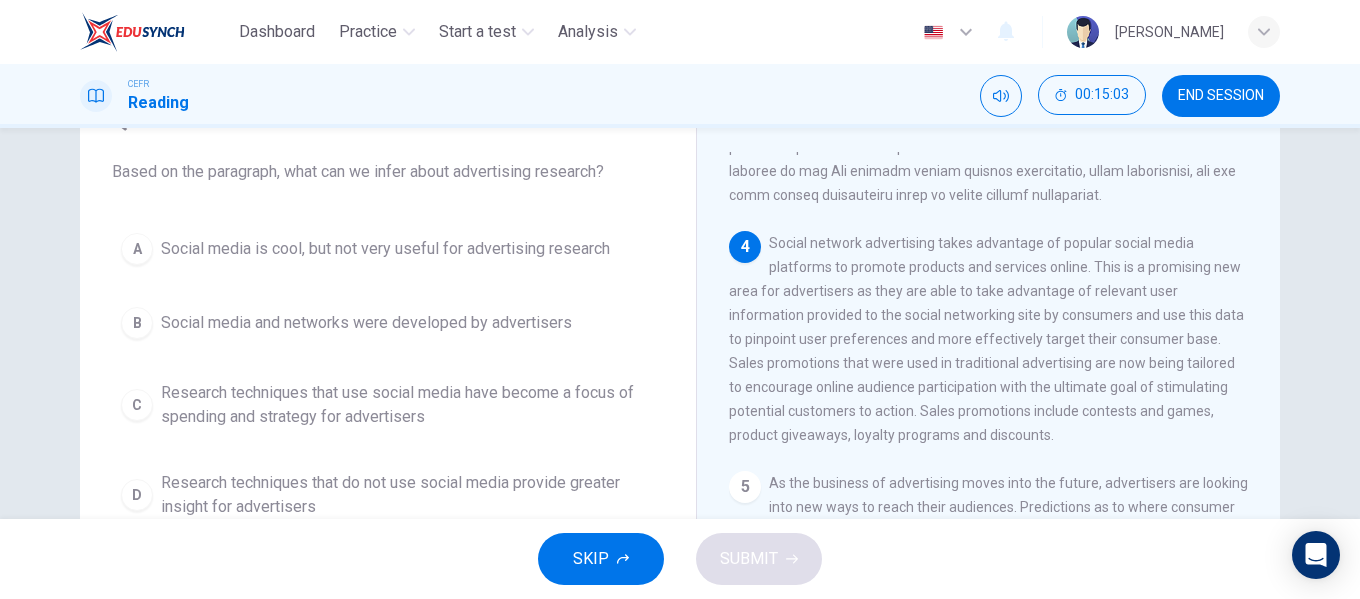 click on "Research techniques that use social media have become a focus of spending and strategy for advertisers" at bounding box center (408, 405) 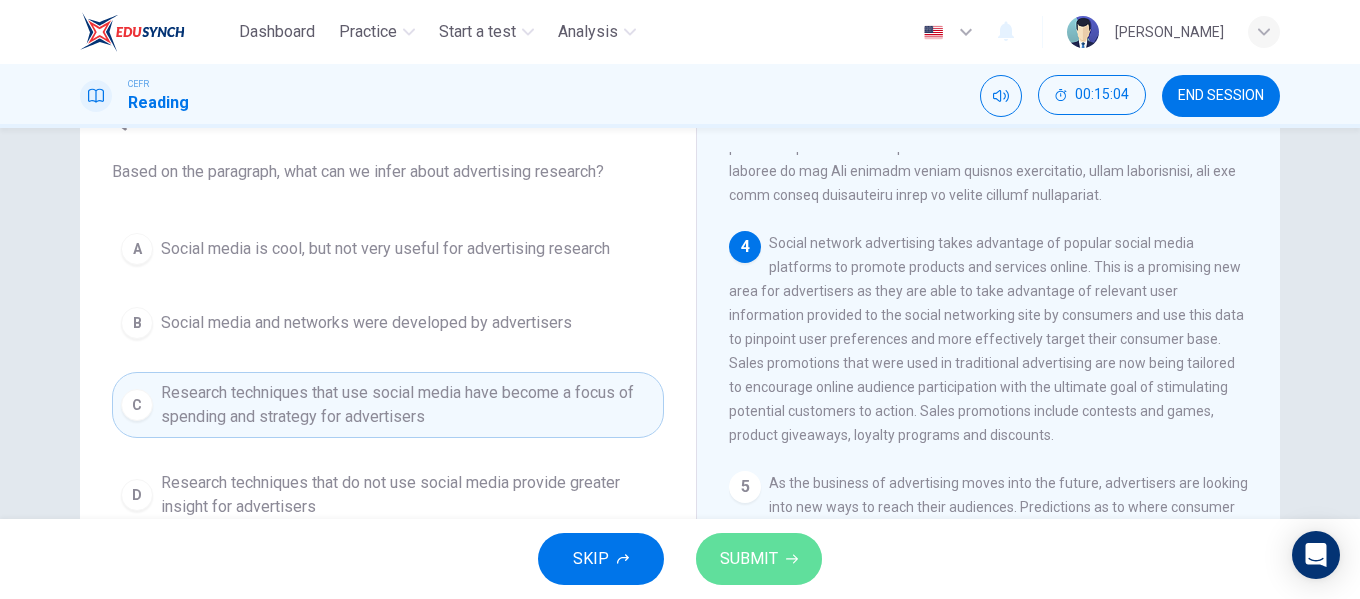 click 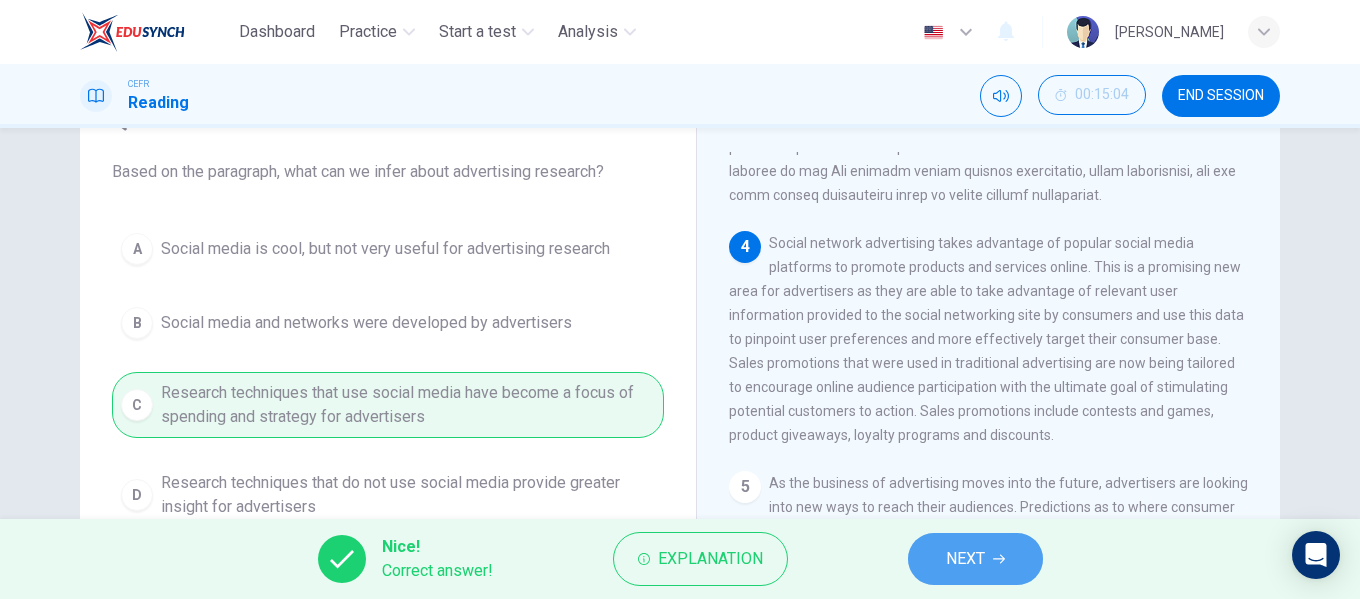 click on "NEXT" at bounding box center [965, 559] 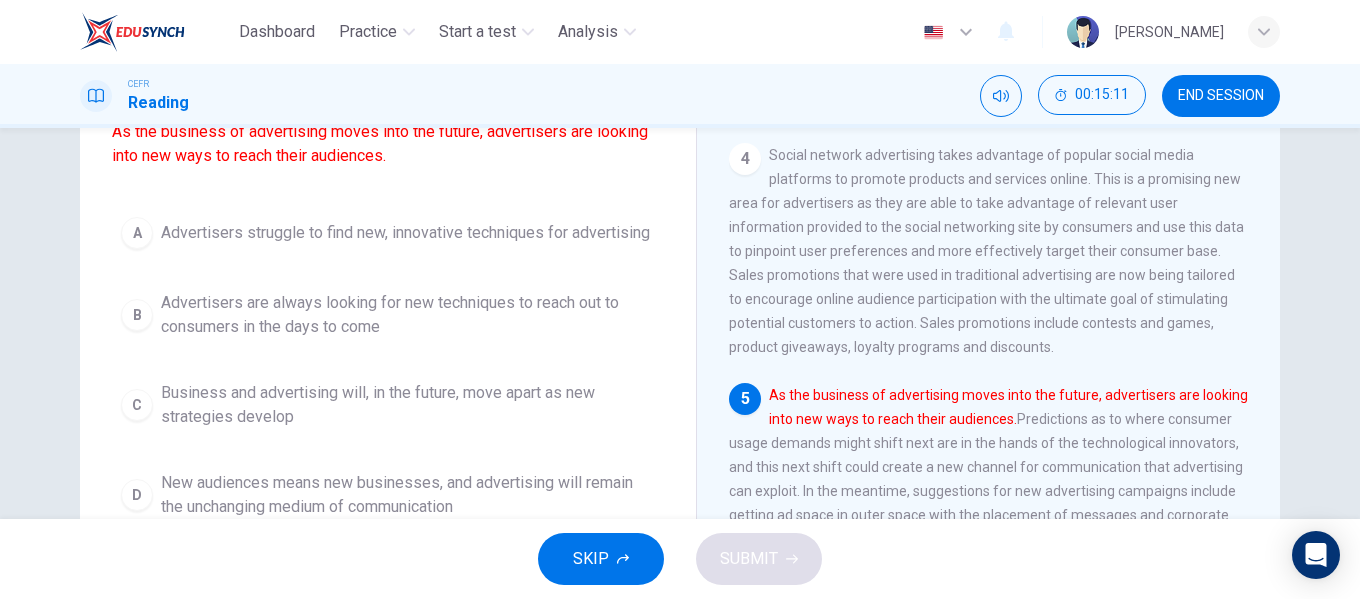 scroll, scrollTop: 204, scrollLeft: 0, axis: vertical 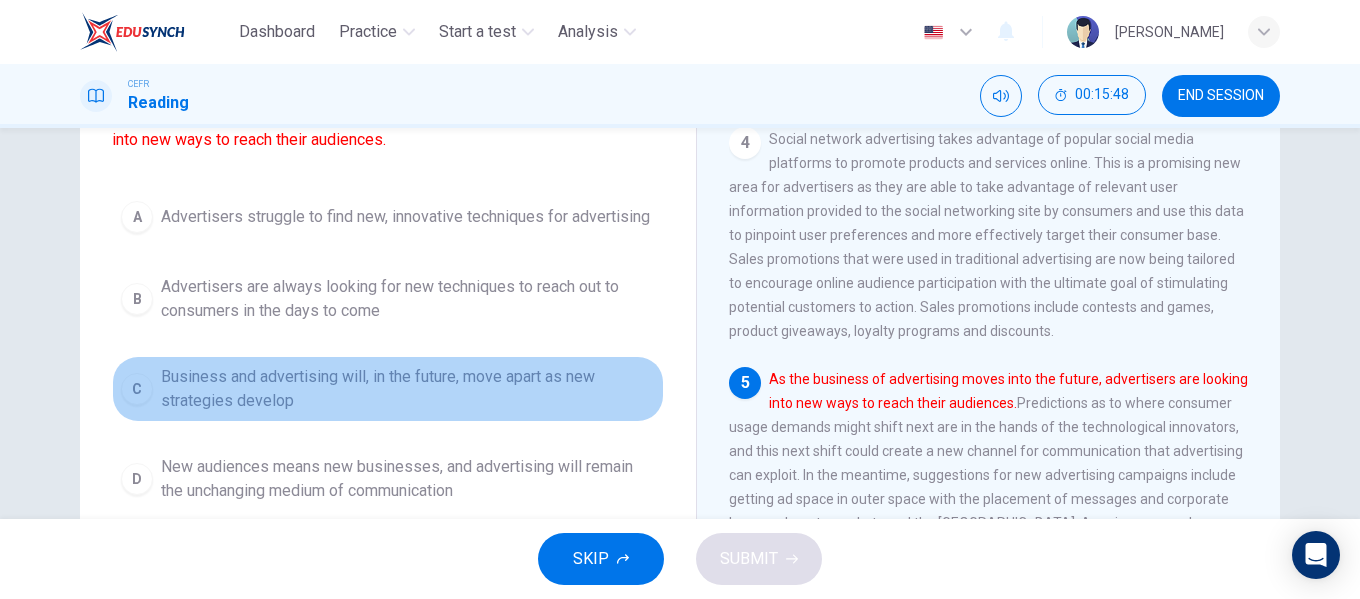 click on "Business and advertising will, in the future, move apart as new strategies develop" at bounding box center [408, 389] 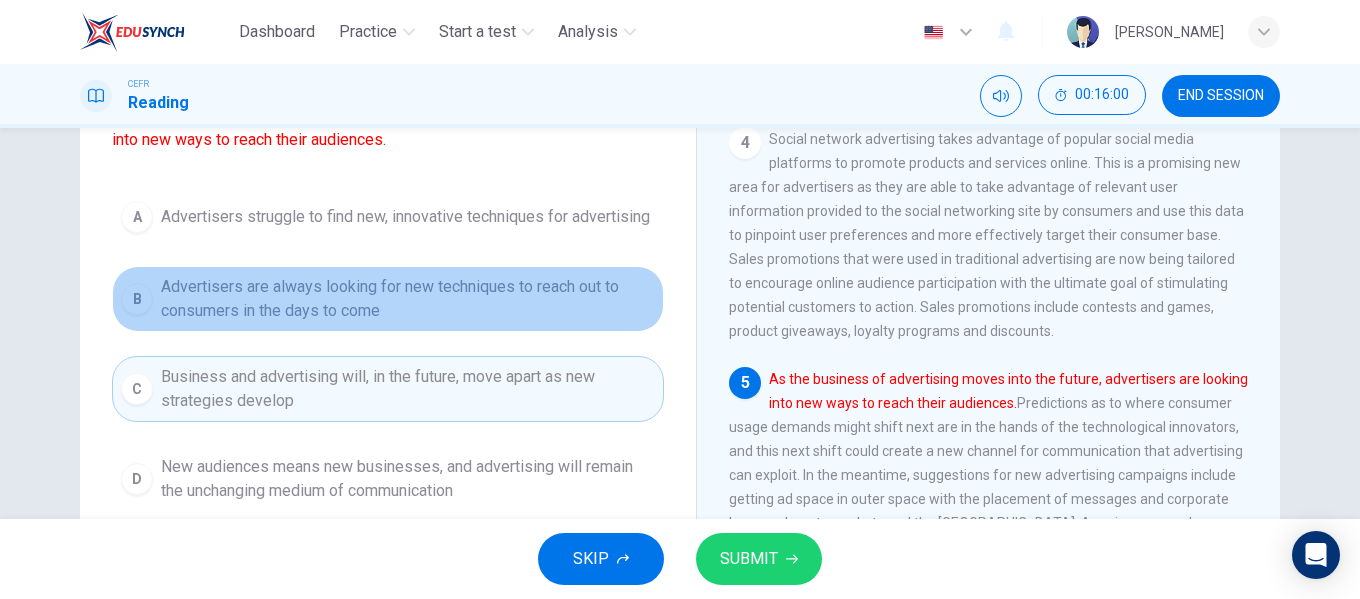 click on "Advertisers are always looking for new techniques to reach out to consumers in the days to come" at bounding box center (408, 299) 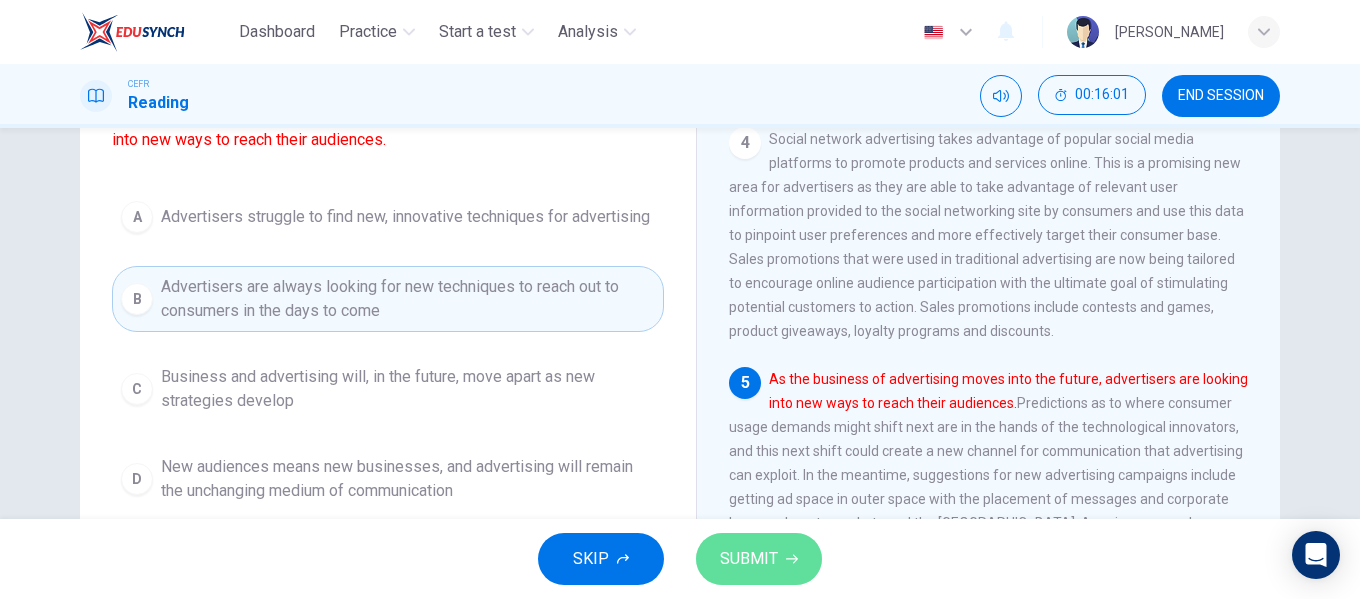 click on "SUBMIT" at bounding box center [759, 559] 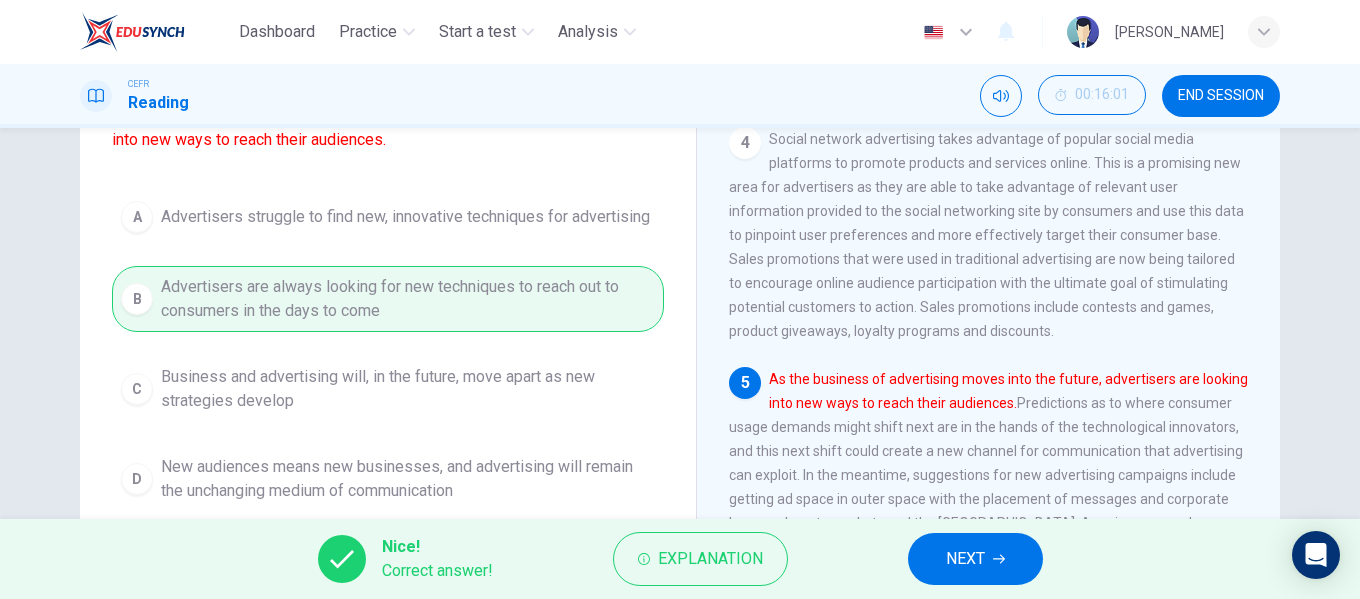 click on "NEXT" at bounding box center [975, 559] 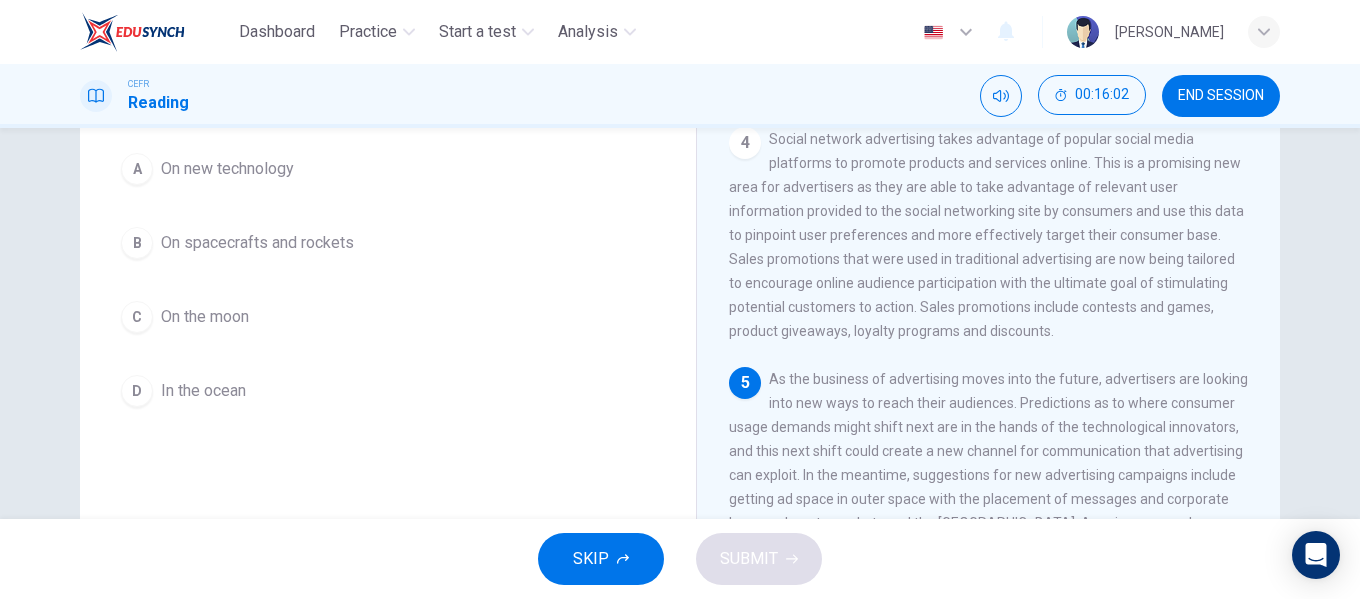 scroll, scrollTop: 1038, scrollLeft: 0, axis: vertical 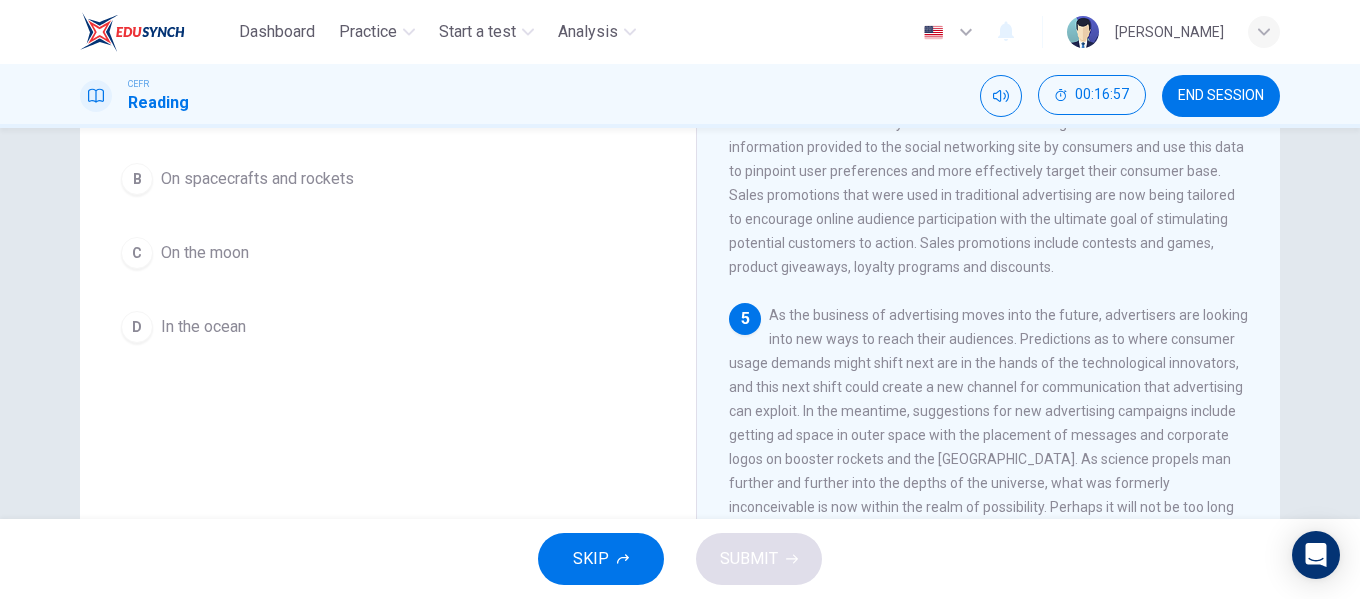 click on "In the ocean" at bounding box center [203, 327] 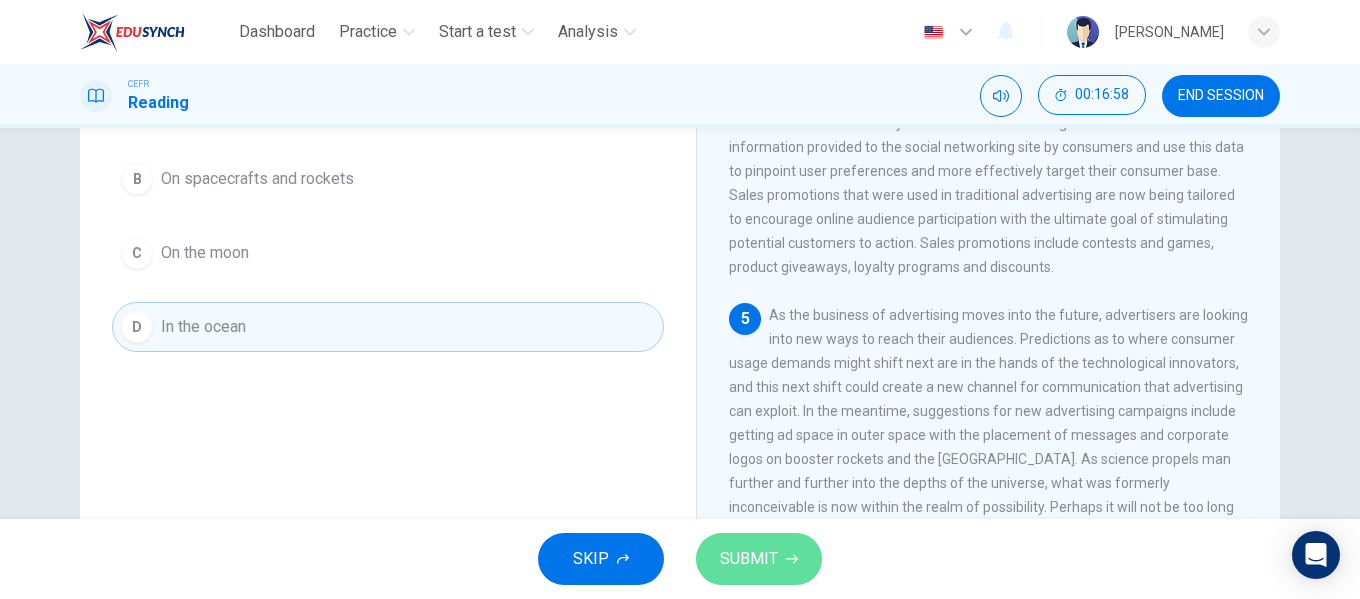 click on "SUBMIT" at bounding box center (759, 559) 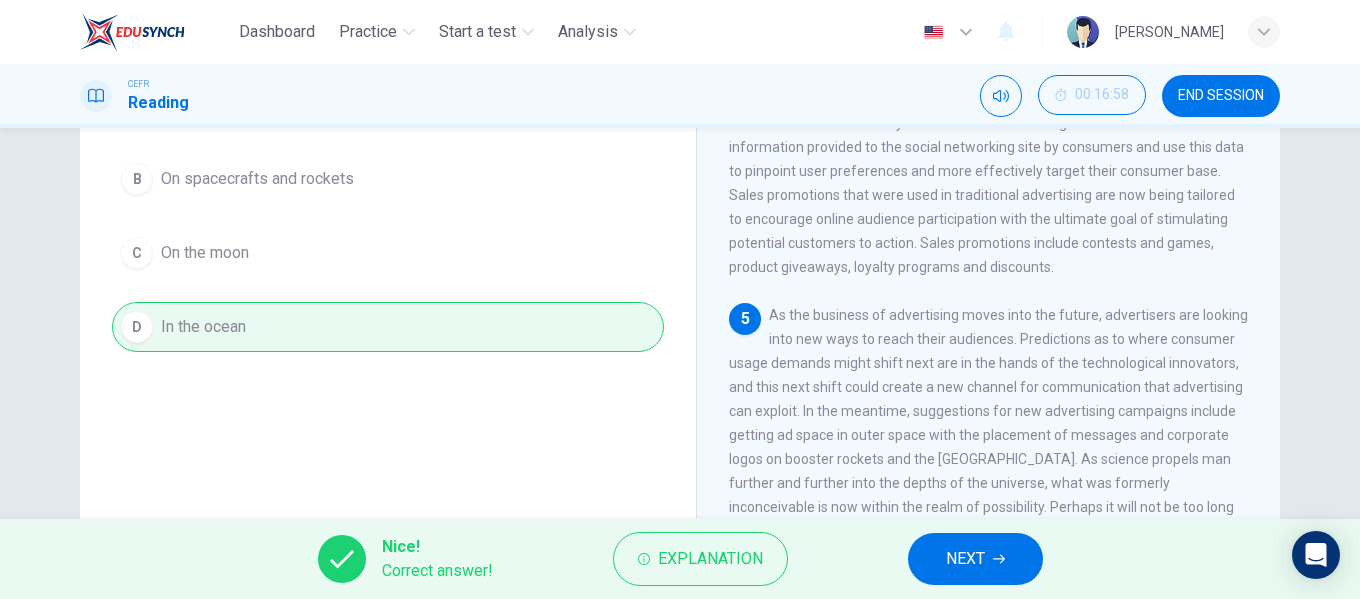 click on "NEXT" at bounding box center (965, 559) 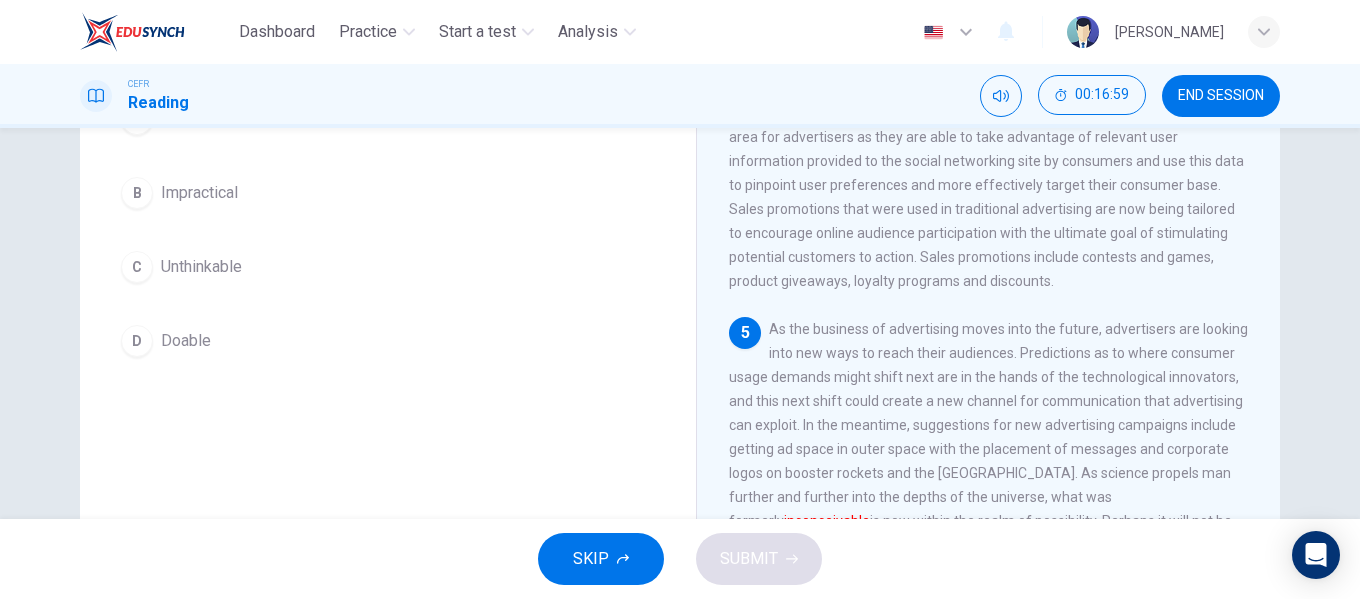 scroll, scrollTop: 248, scrollLeft: 0, axis: vertical 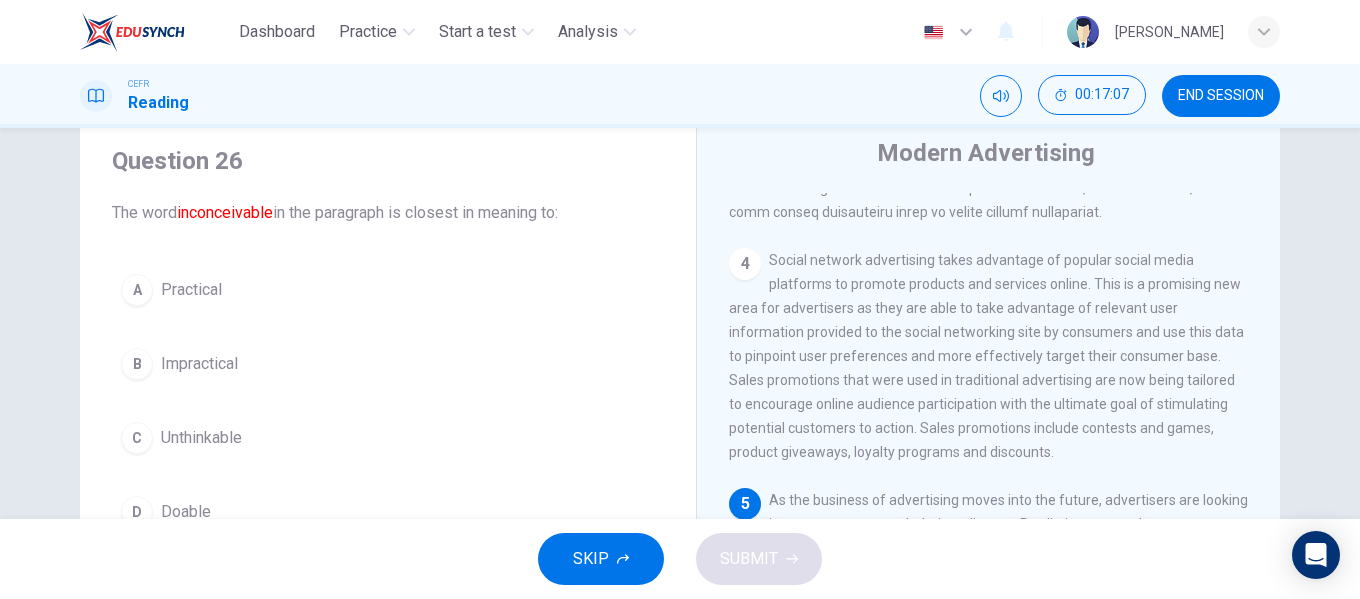 click on "Impractical" at bounding box center (199, 364) 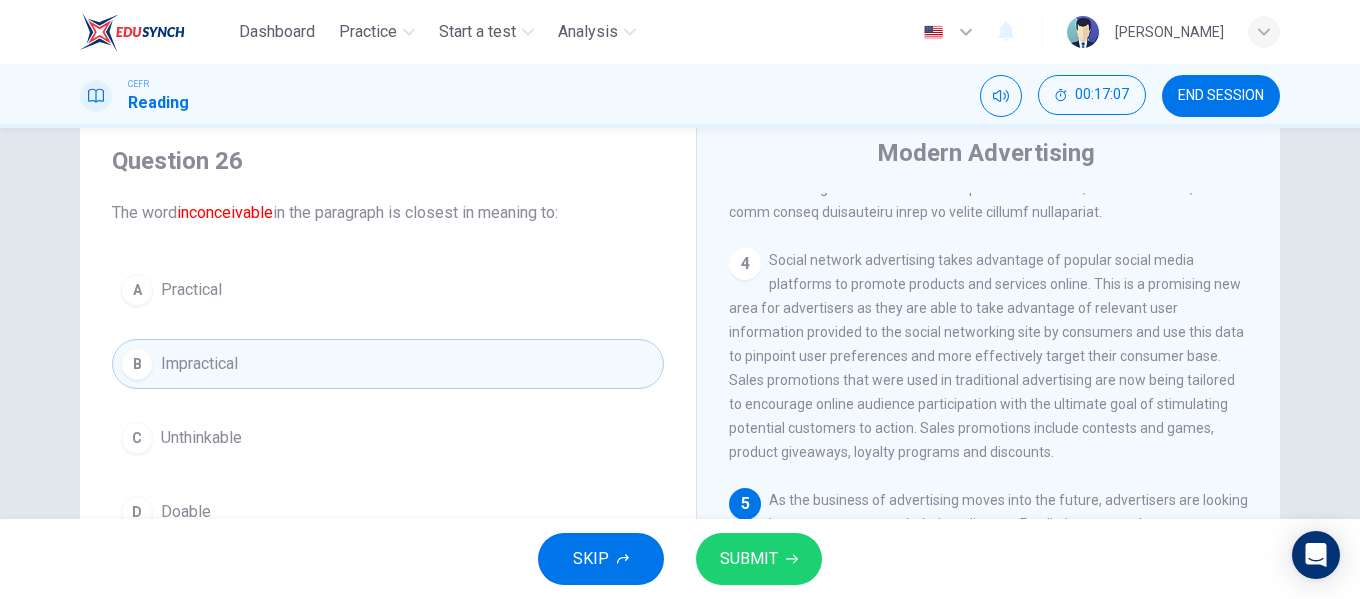 click on "SUBMIT" at bounding box center (749, 559) 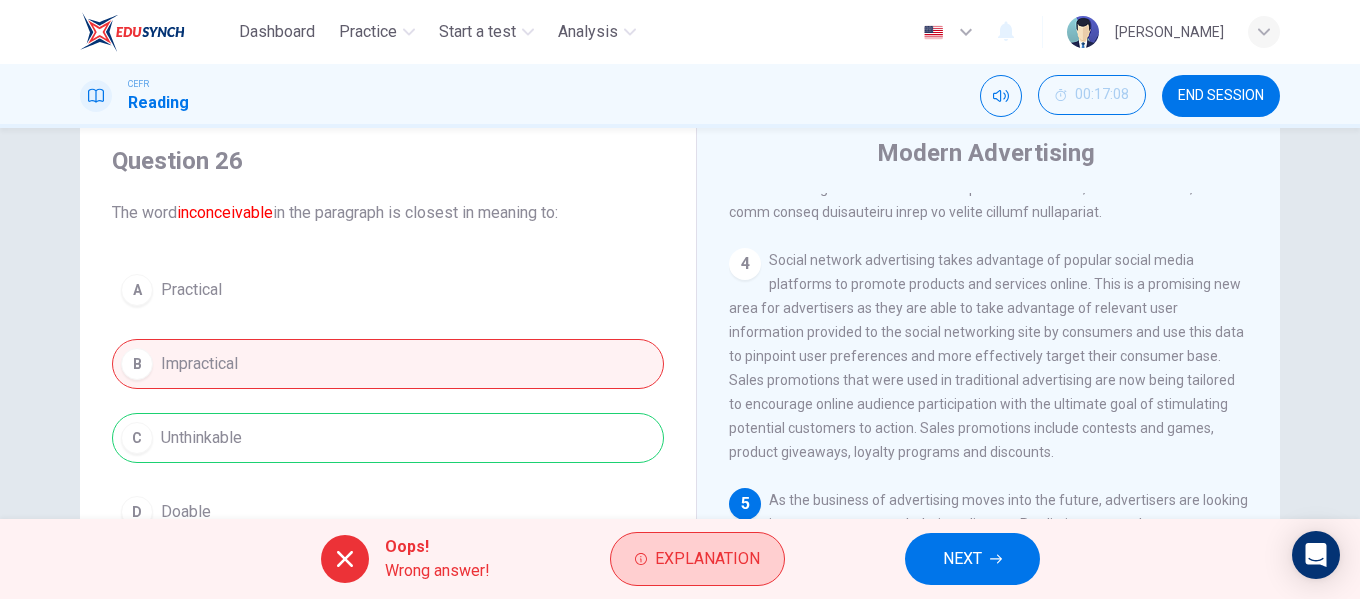 click on "Explanation" at bounding box center (707, 559) 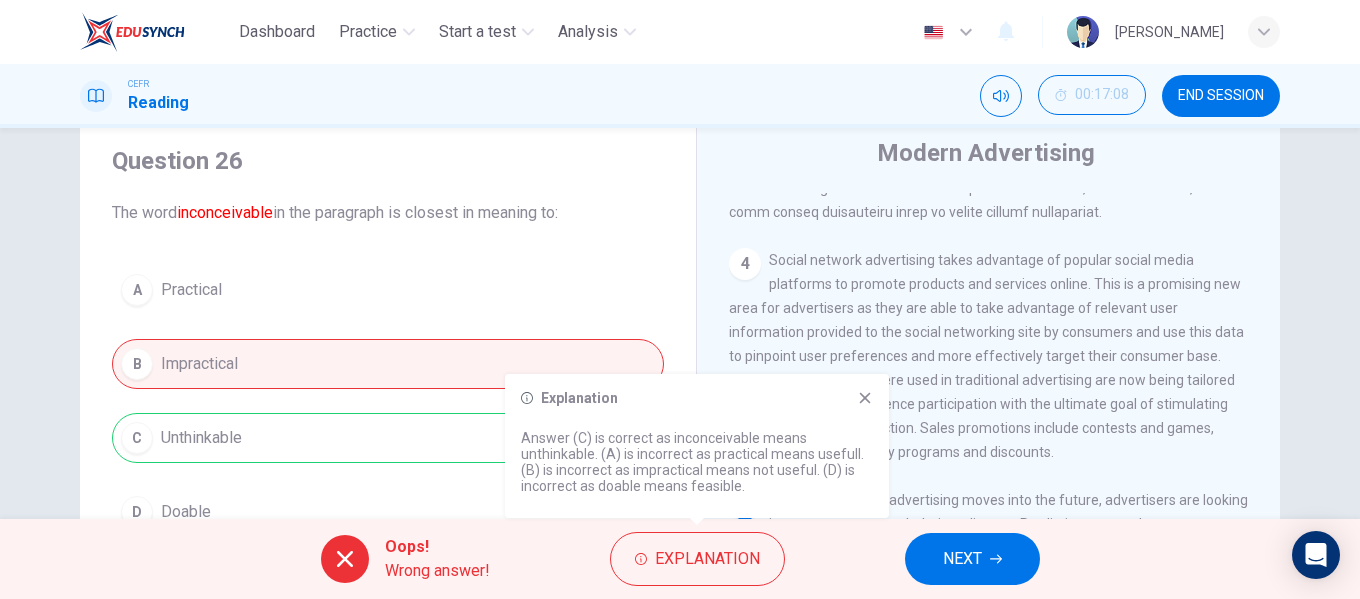 click 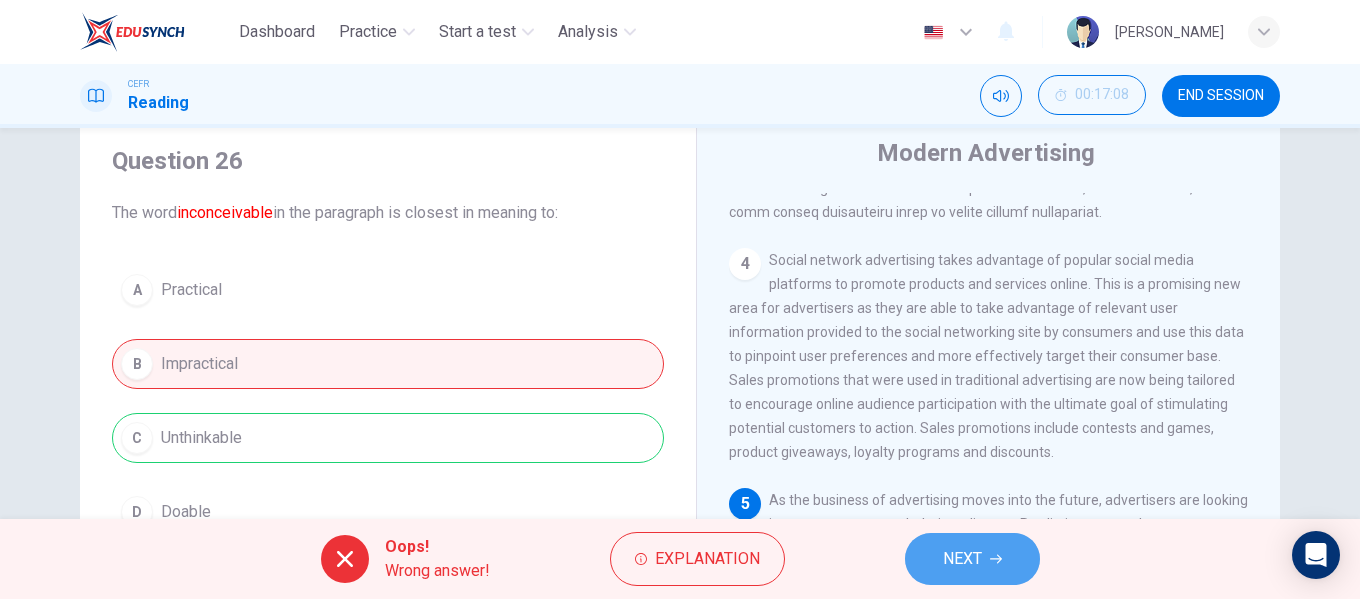 click on "NEXT" at bounding box center (972, 559) 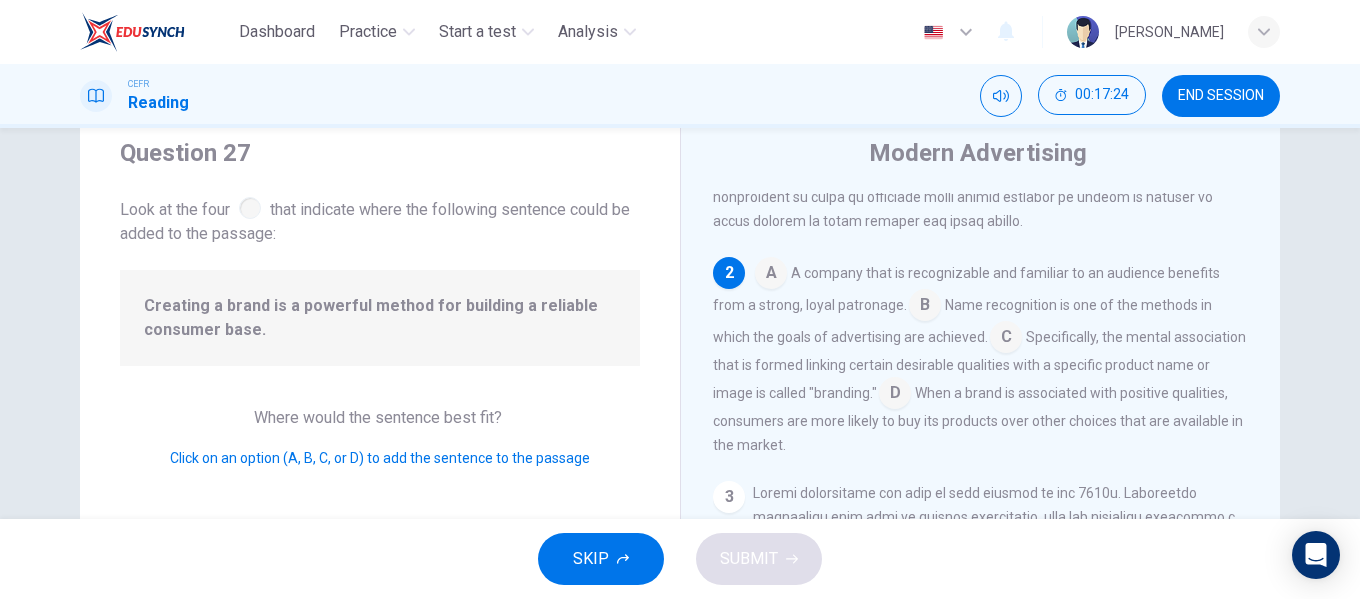 scroll, scrollTop: 349, scrollLeft: 0, axis: vertical 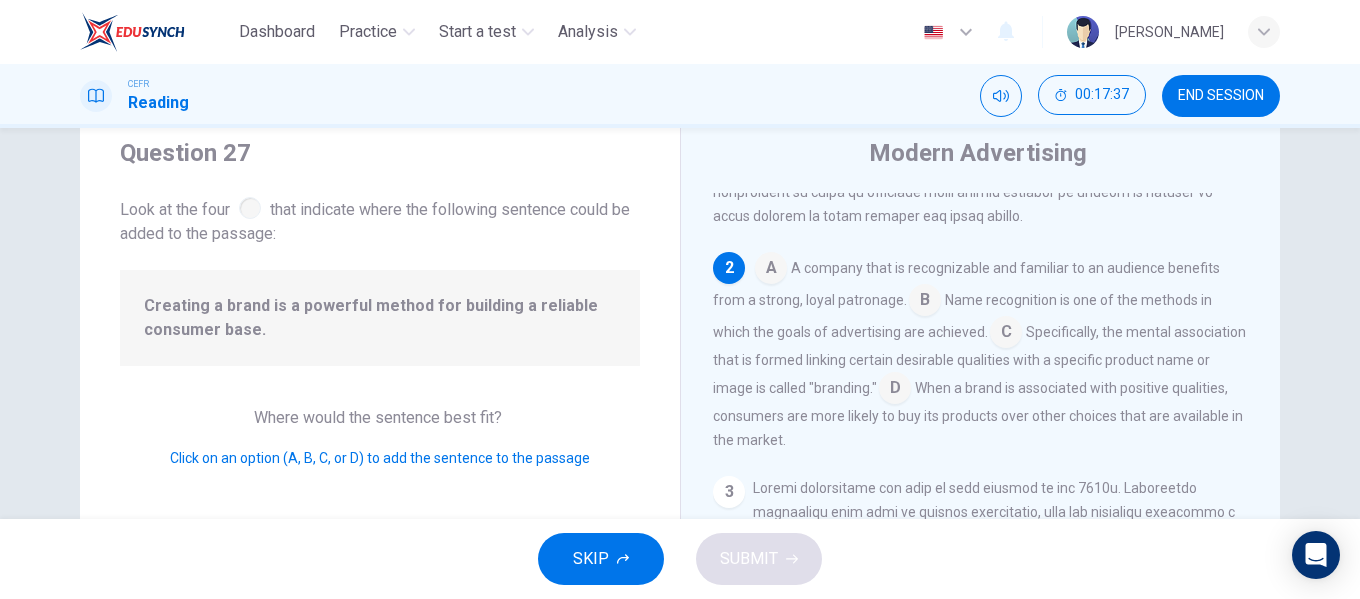 click at bounding box center (895, 390) 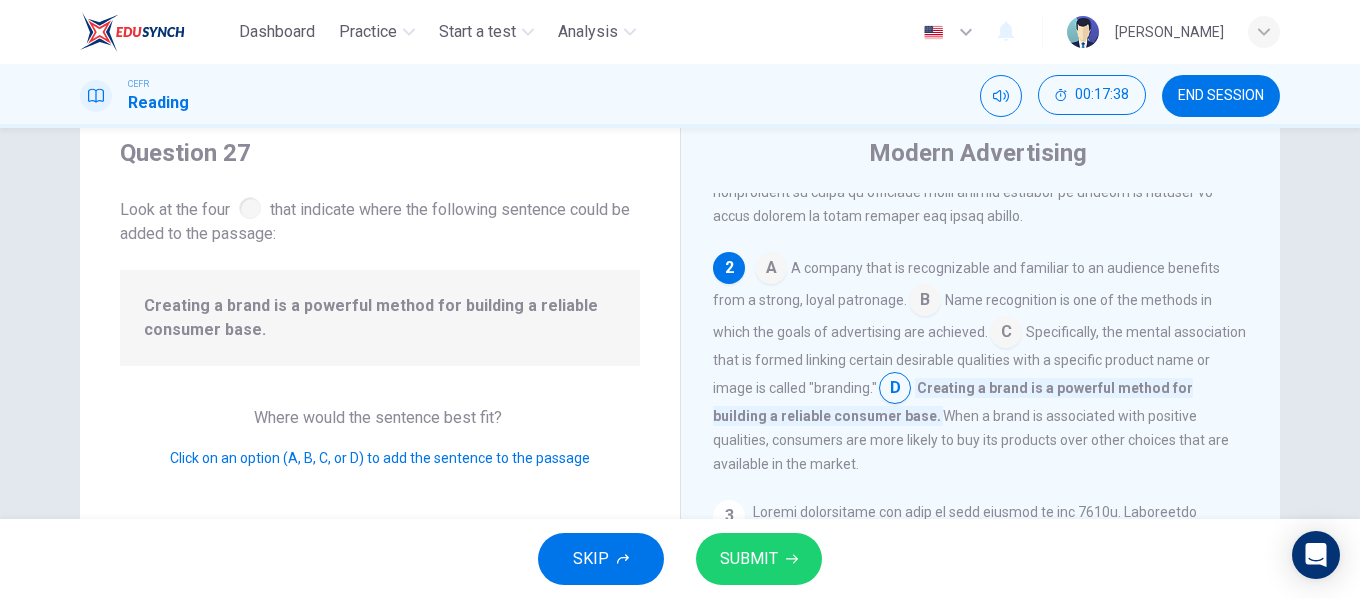 click on "SUBMIT" at bounding box center (759, 559) 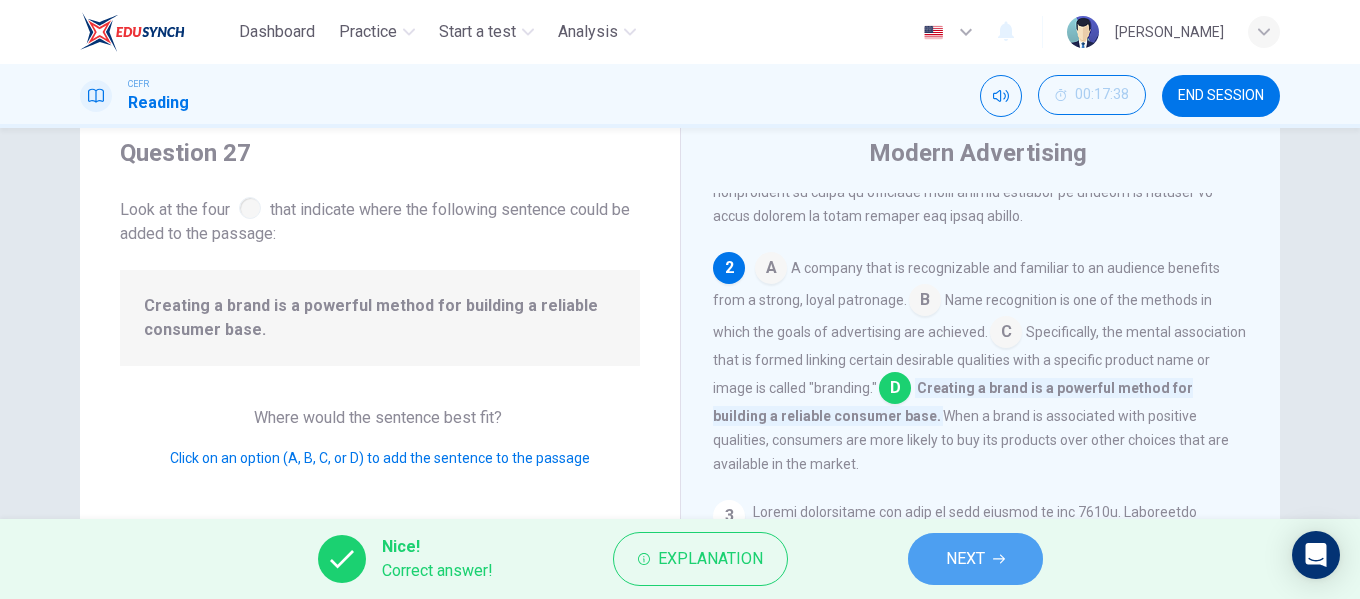 click on "NEXT" at bounding box center (975, 559) 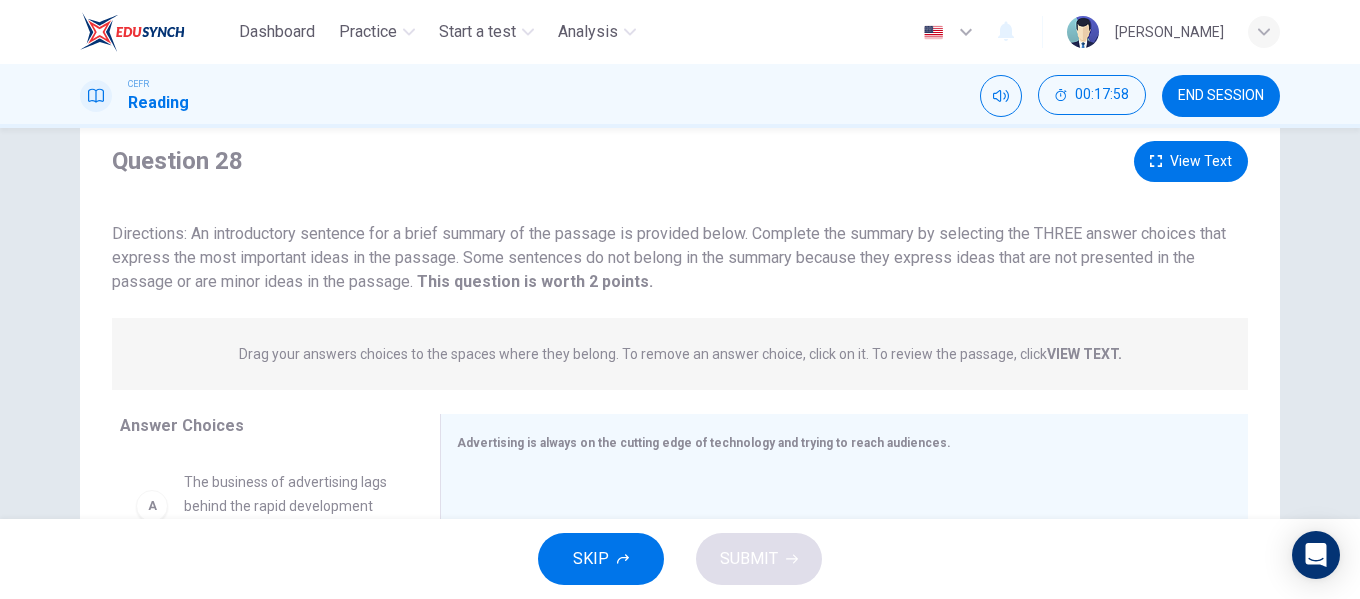 scroll, scrollTop: 0, scrollLeft: 0, axis: both 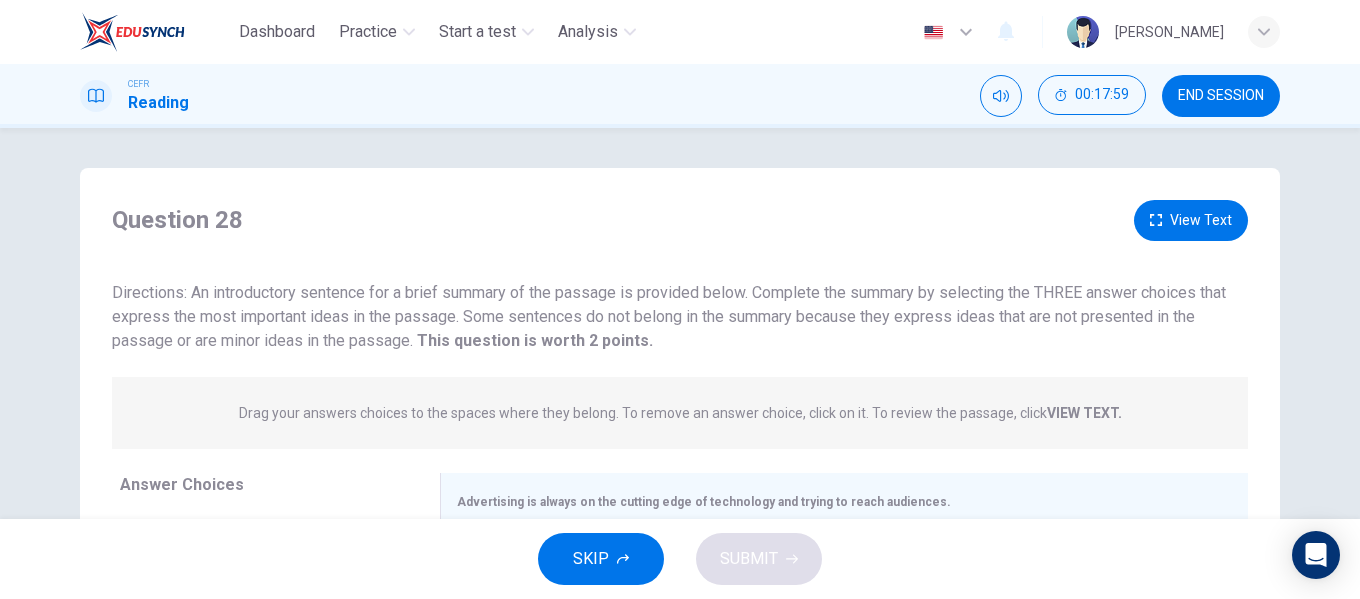 click on "View Text" at bounding box center [1191, 220] 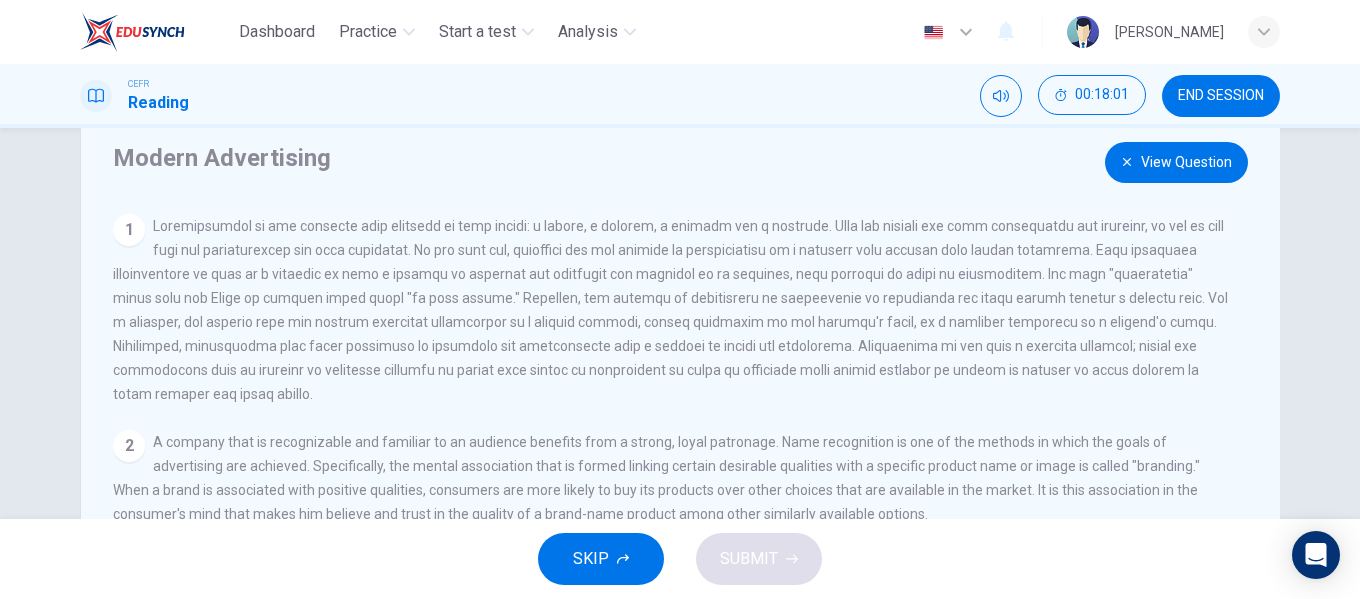 scroll, scrollTop: 100, scrollLeft: 0, axis: vertical 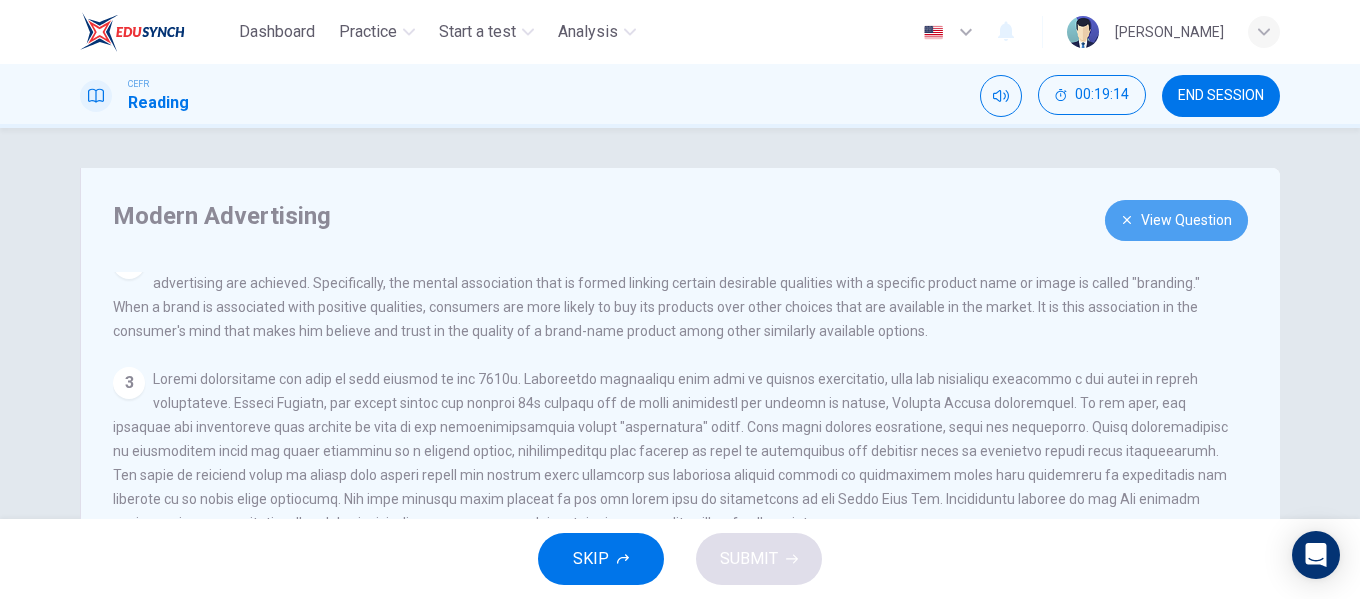 click on "View Question" at bounding box center [1176, 220] 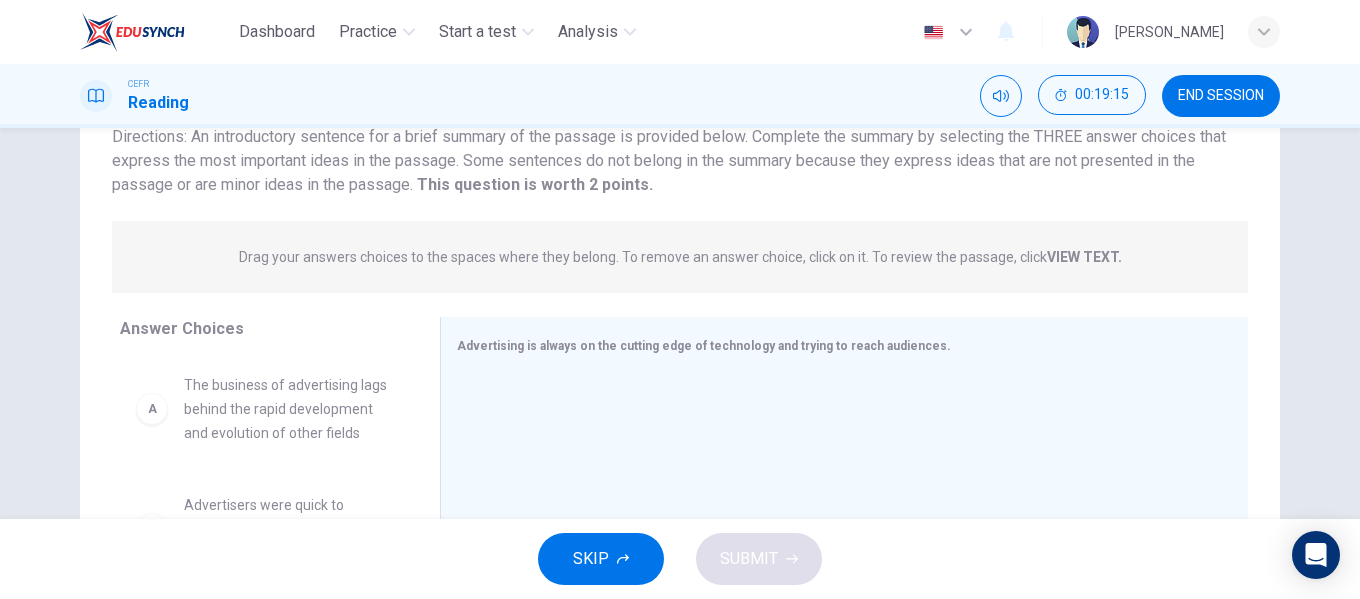 scroll, scrollTop: 200, scrollLeft: 0, axis: vertical 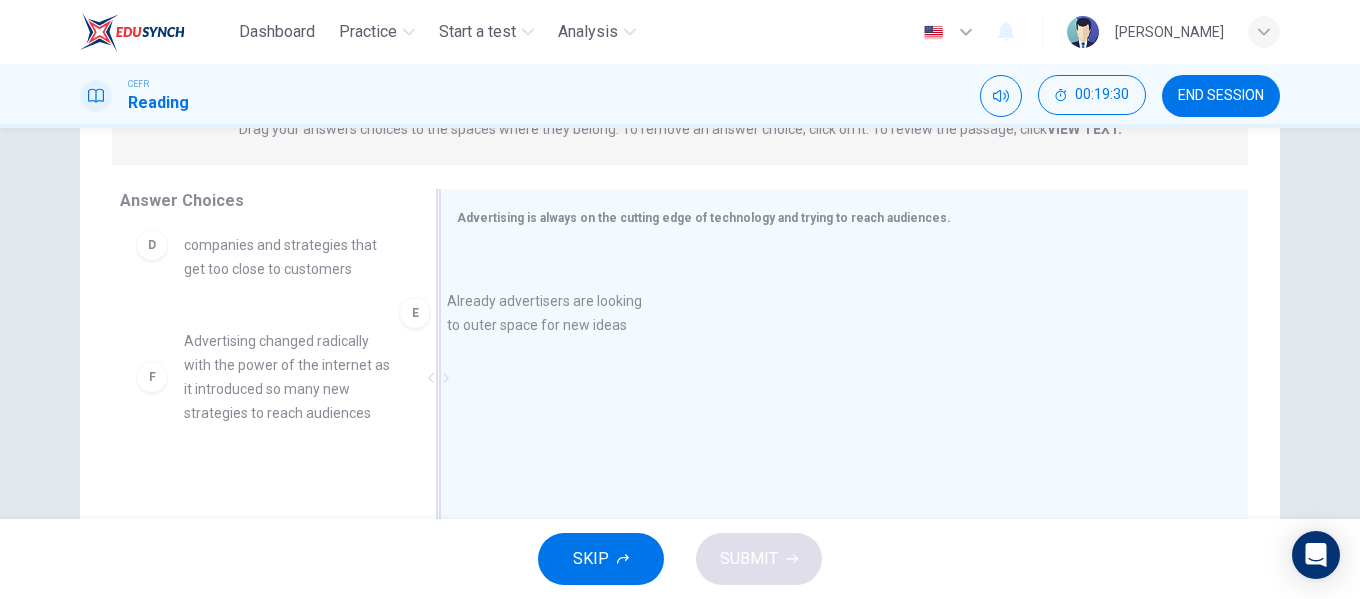 drag, startPoint x: 323, startPoint y: 356, endPoint x: 618, endPoint y: 316, distance: 297.69952 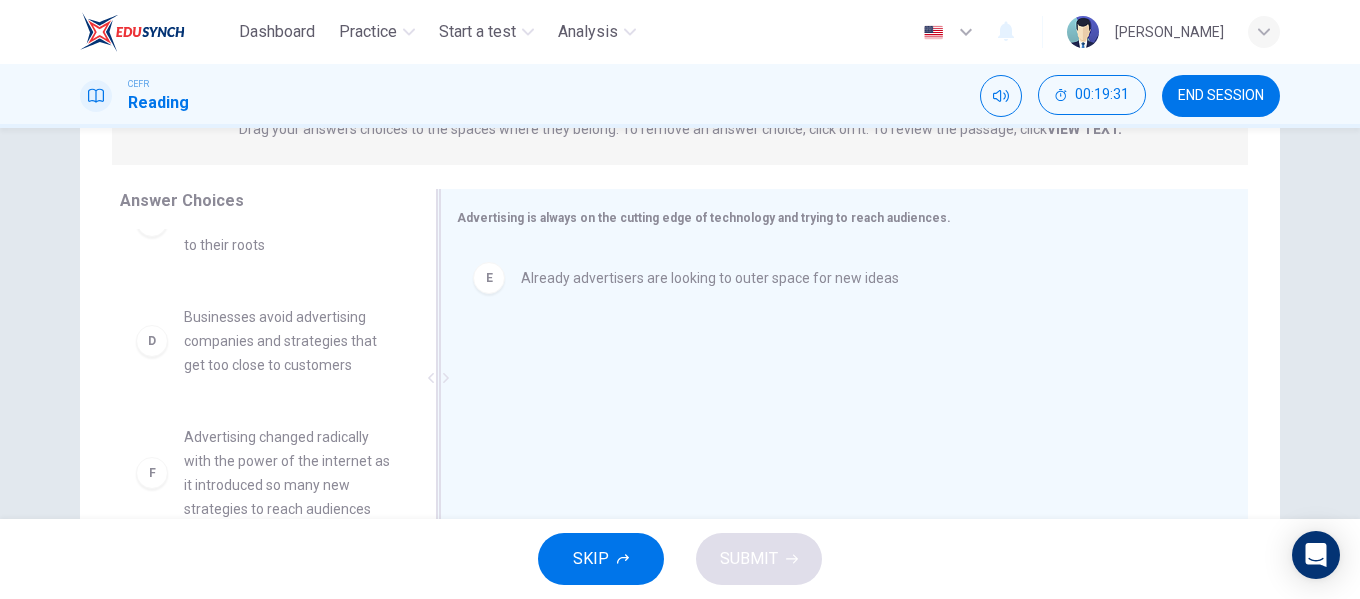 scroll, scrollTop: 324, scrollLeft: 0, axis: vertical 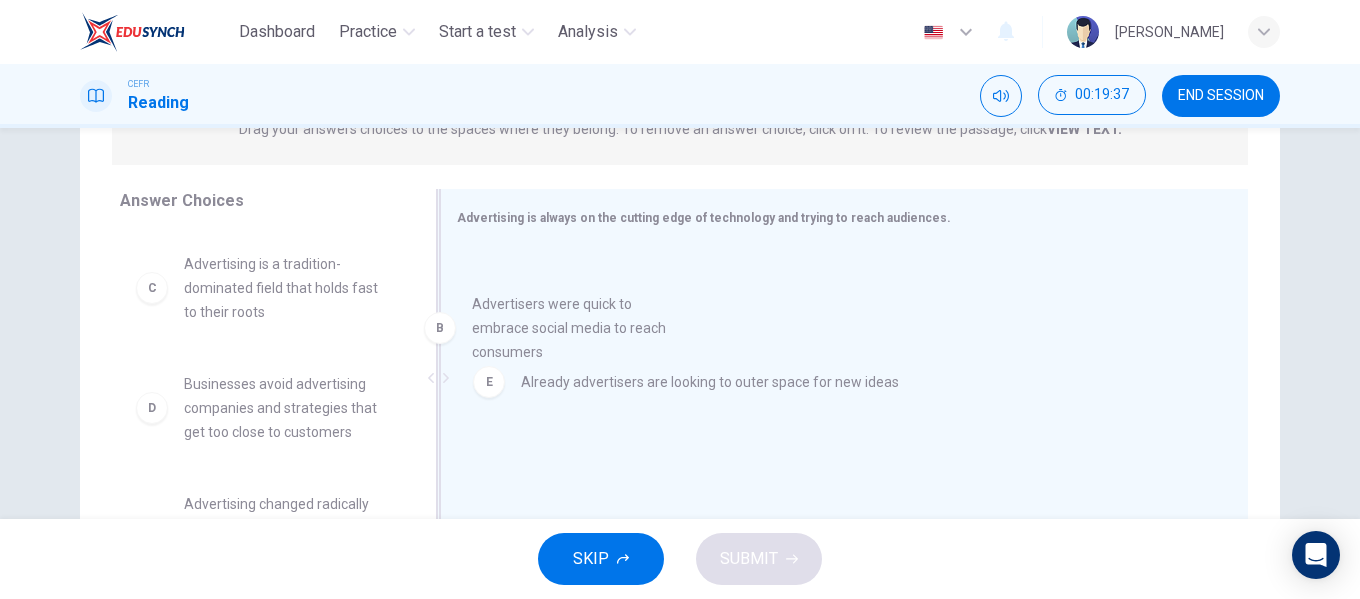 drag, startPoint x: 290, startPoint y: 316, endPoint x: 622, endPoint y: 330, distance: 332.29504 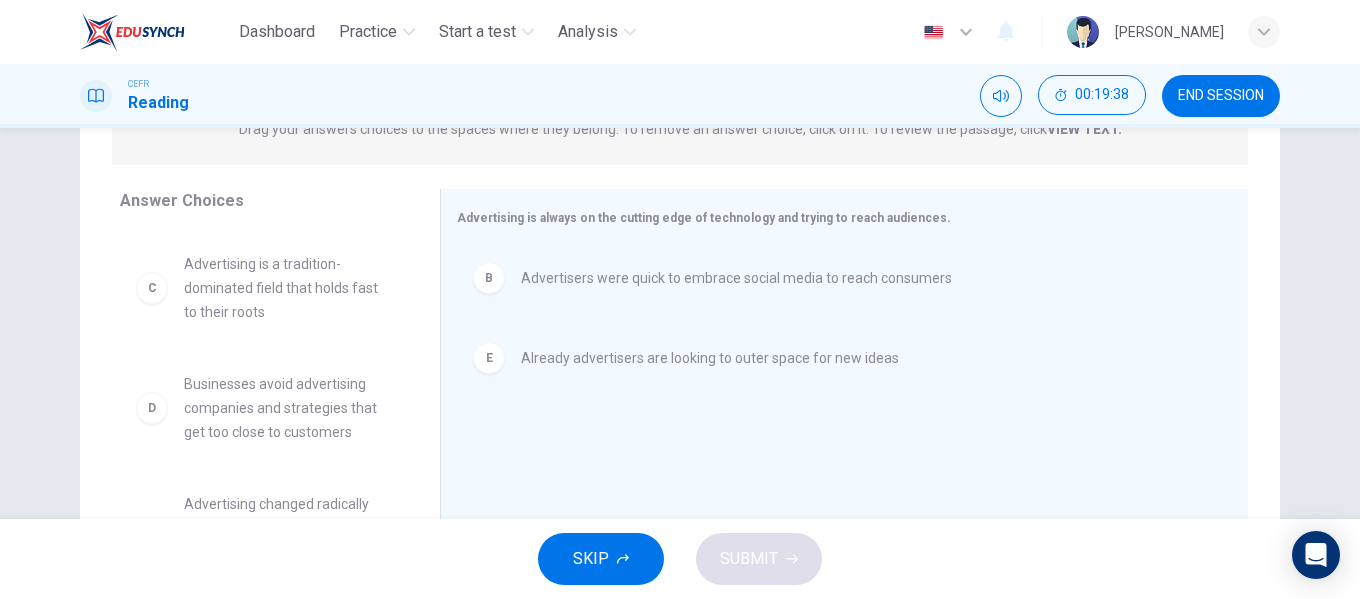 scroll, scrollTop: 0, scrollLeft: 0, axis: both 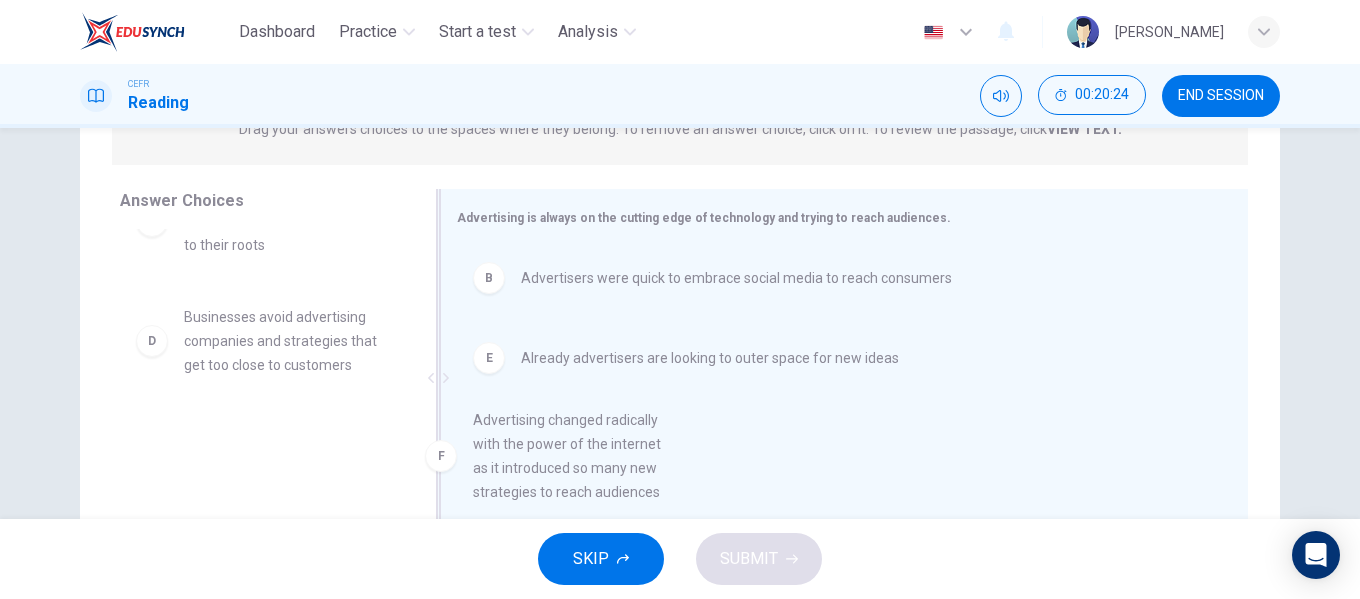 drag, startPoint x: 262, startPoint y: 470, endPoint x: 613, endPoint y: 452, distance: 351.46124 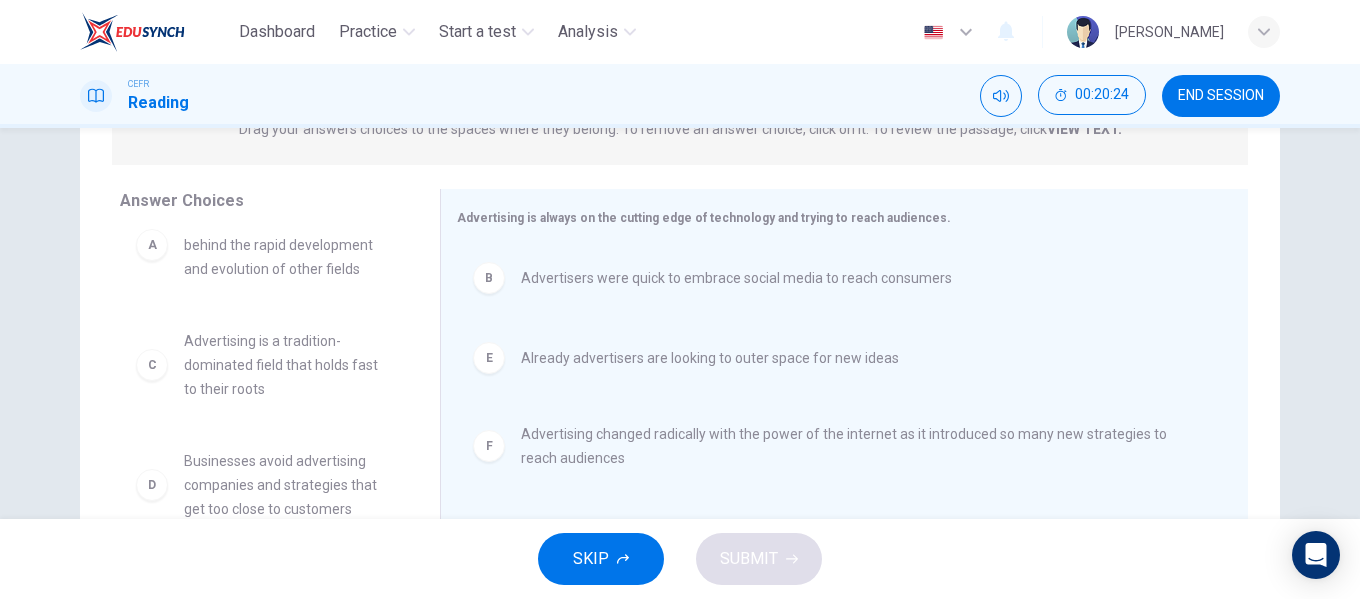 scroll, scrollTop: 60, scrollLeft: 0, axis: vertical 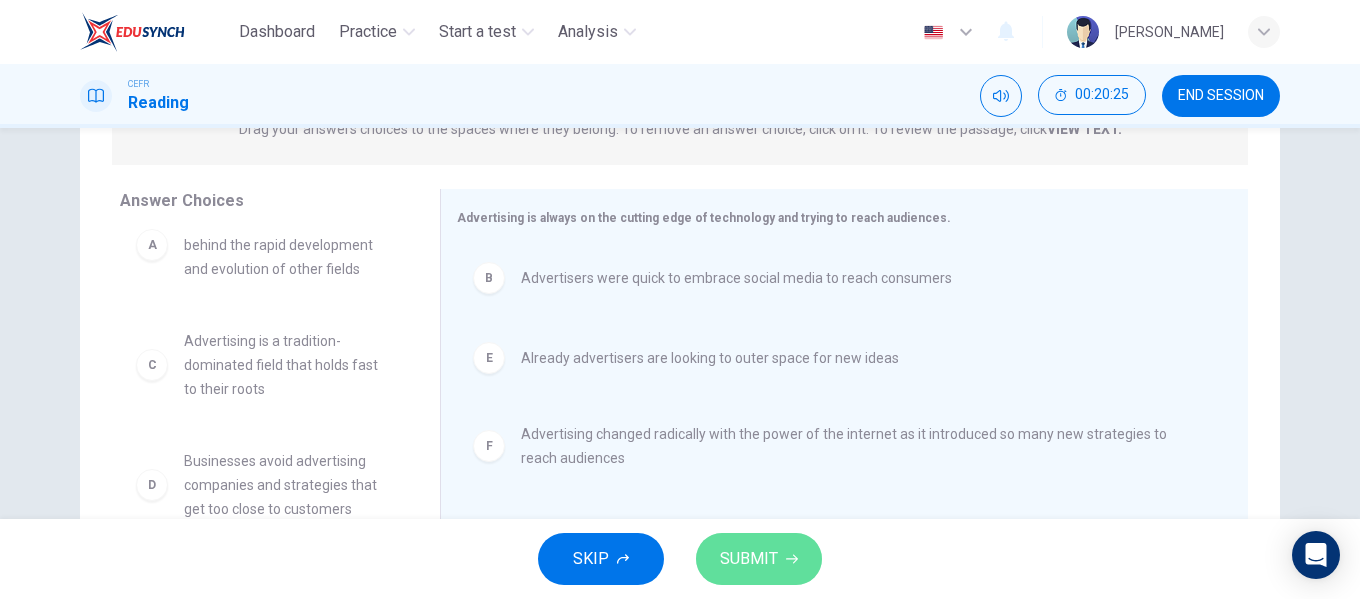 click on "SUBMIT" at bounding box center [749, 559] 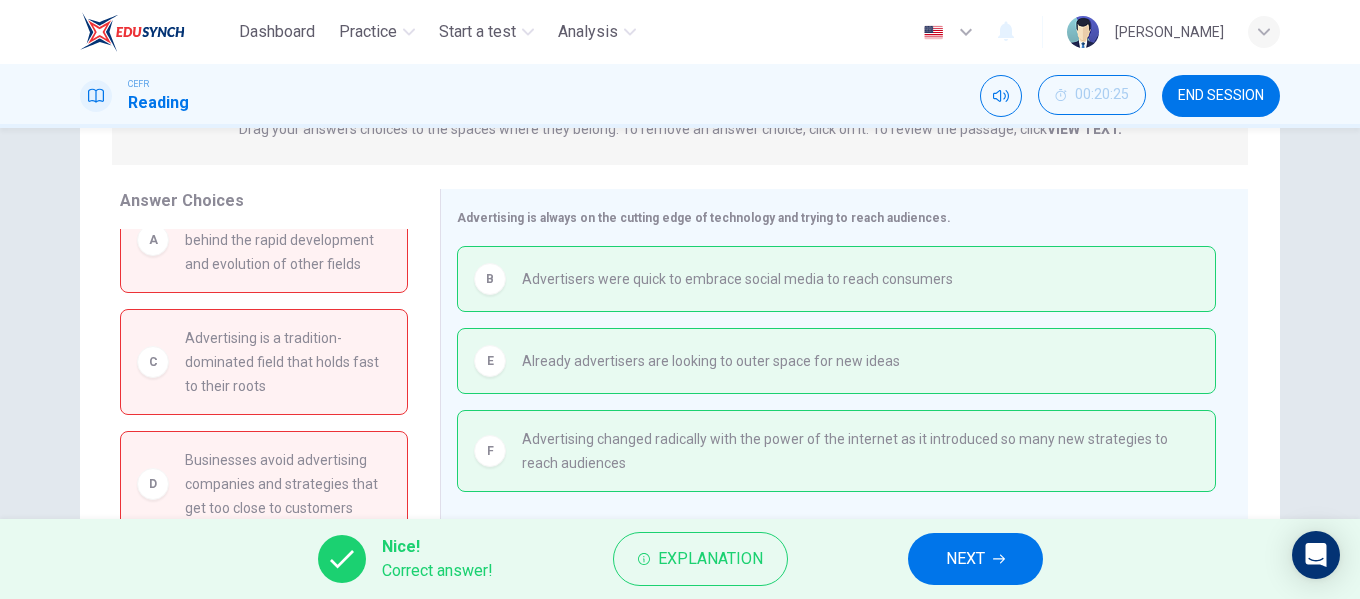 click on "NEXT" at bounding box center [965, 559] 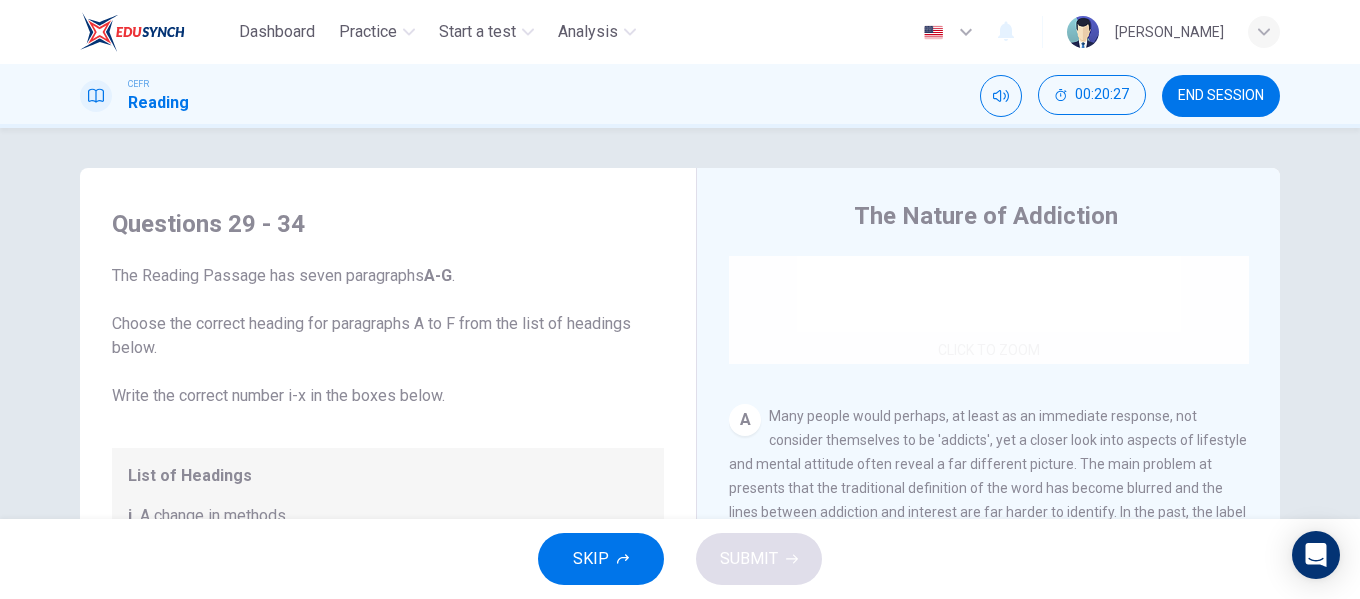 scroll, scrollTop: 300, scrollLeft: 0, axis: vertical 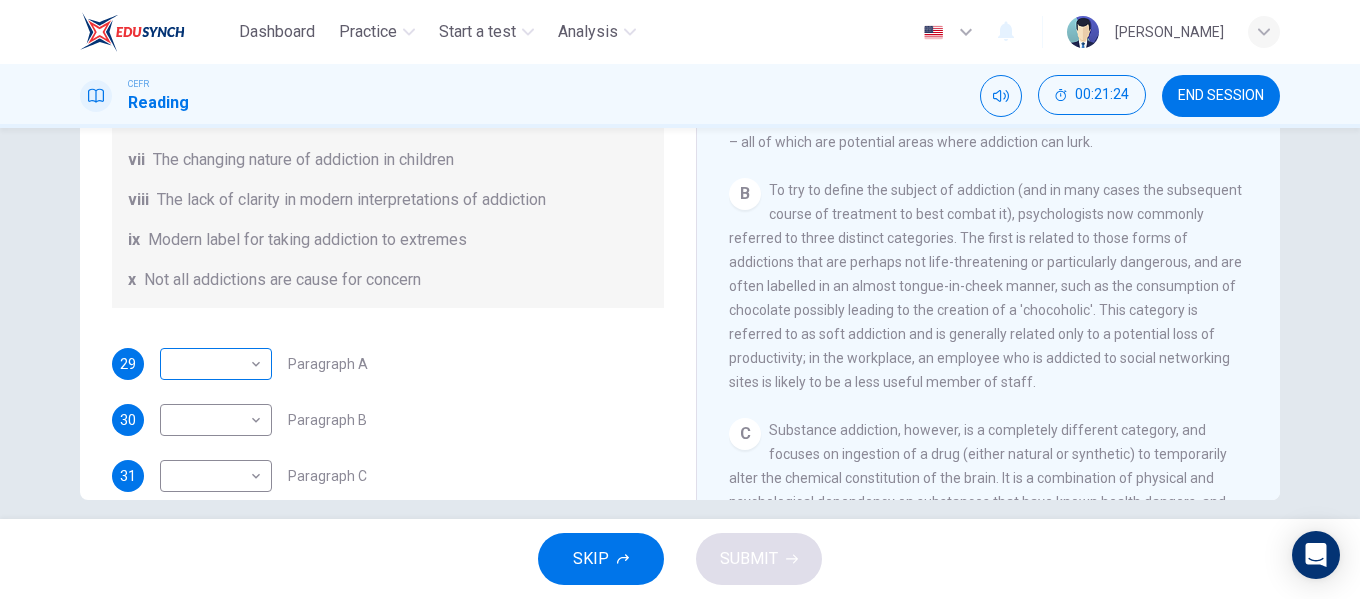 click on "Dashboard Practice Start a test Analysis English en ​ NURUL AININA BINTI MOHD ALIF EMPATI CEFR Reading 00:21:24 END SESSION Questions 29 - 34 The Reading Passage has seven paragraphs  A-G .
Choose the correct heading for paragraphs A to F from the list of headings
below.
Write the correct number i-x in the boxes below. List of Headings i A change in methods ii The falling level of addiction iii Biological changes and associated risks iv The long term damage of addiction v Disagreements about definition vi Advice for those involved vii The changing nature of addiction in children viii The lack of clarity in modern interpretations of addiction ix Modern label for taking addiction to extremes x Not all addictions are cause for concern 29 ​ ​ Paragraph A 30 ​ ​ Paragraph B 31 ​ ​ Paragraph C 32 ​ ​ Paragraph D 33 ​ ​ Paragraph E 34 ​ ​ Paragraph F The Nature of Addiction CLICK TO ZOOM Click to Zoom A B C D E F G SKIP SUBMIT EduSynch - Online Language Proficiency Testing
× 2025" at bounding box center (680, 299) 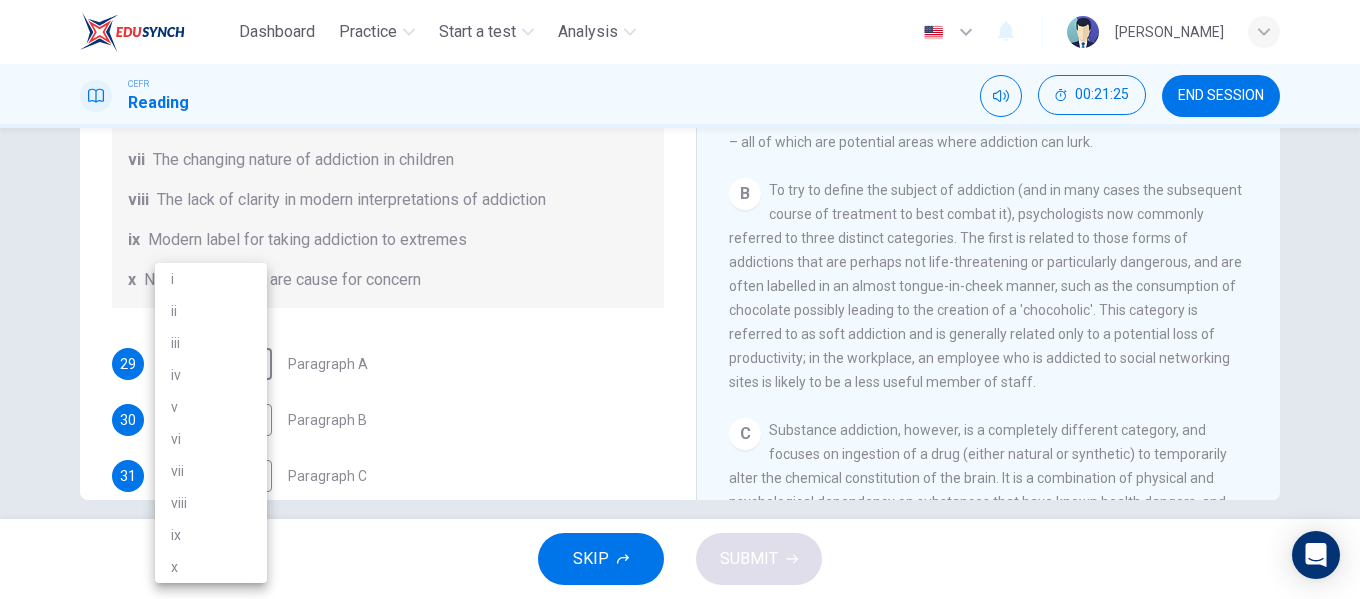 click on "v" at bounding box center [211, 407] 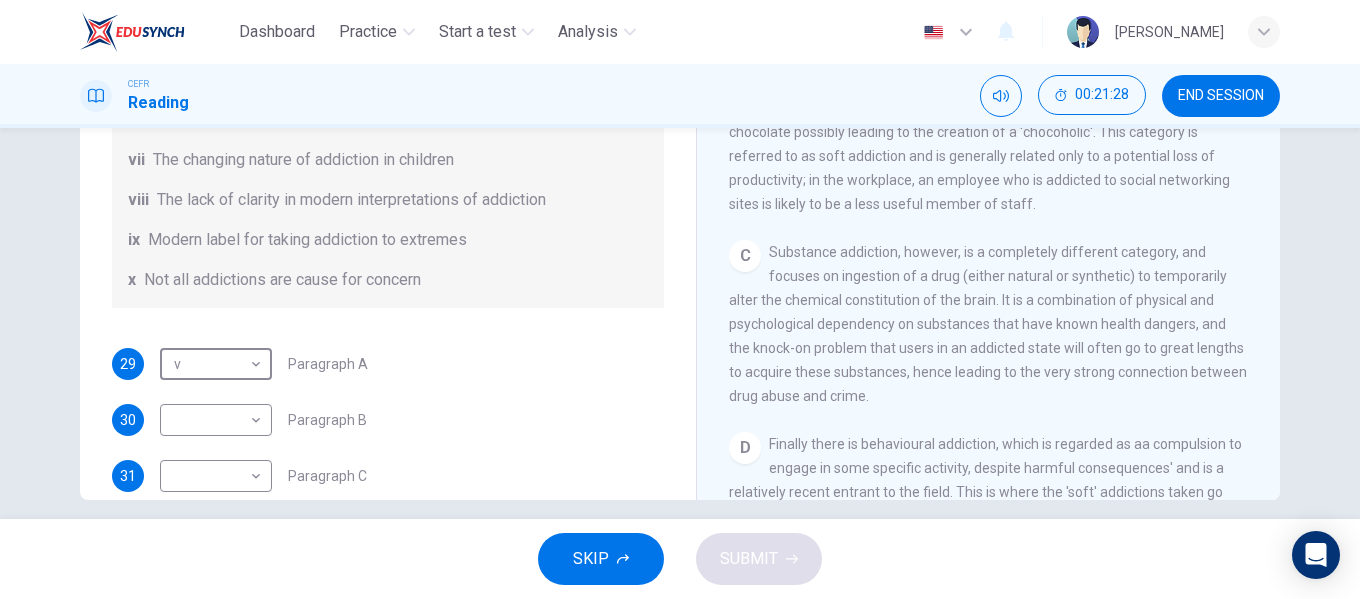scroll, scrollTop: 600, scrollLeft: 0, axis: vertical 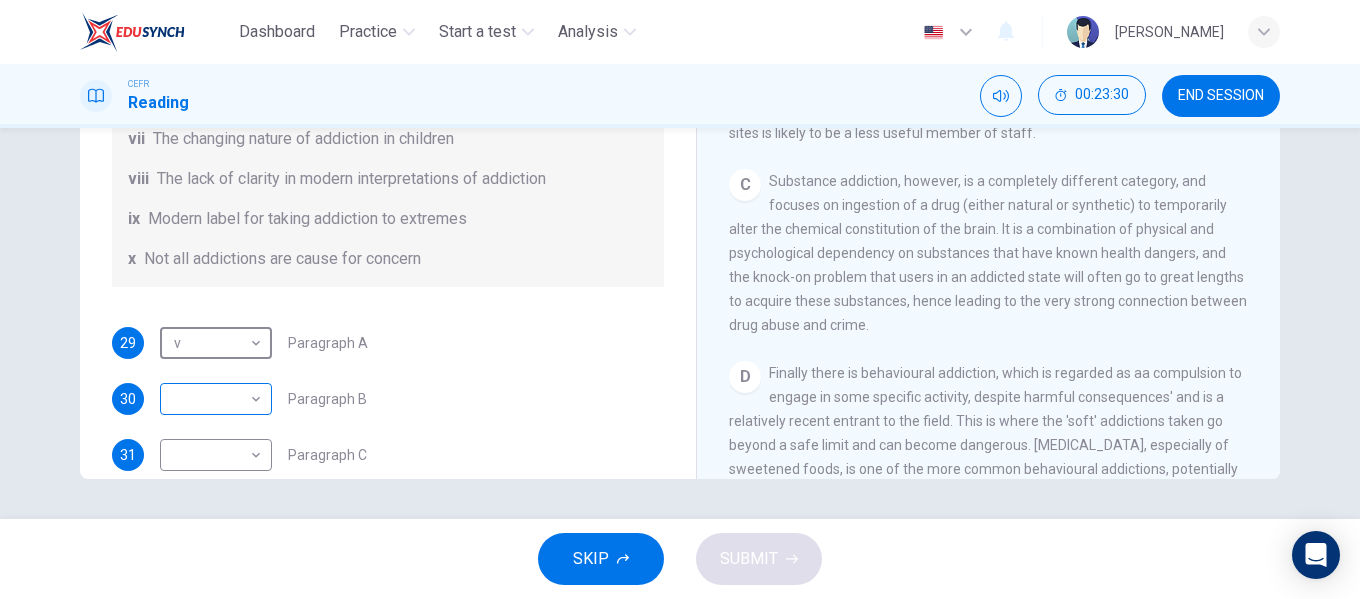 click on "Dashboard Practice Start a test Analysis English en ​ NURUL AININA BINTI MOHD ALIF EMPATI CEFR Reading 00:23:30 END SESSION Questions 29 - 34 The Reading Passage has seven paragraphs  A-G .
Choose the correct heading for paragraphs A to F from the list of headings
below.
Write the correct number i-x in the boxes below. List of Headings i A change in methods ii The falling level of addiction iii Biological changes and associated risks iv The long term damage of addiction v Disagreements about definition vi Advice for those involved vii The changing nature of addiction in children viii The lack of clarity in modern interpretations of addiction ix Modern label for taking addiction to extremes x Not all addictions are cause for concern 29 v v ​ Paragraph A 30 ​ ​ Paragraph B 31 ​ ​ Paragraph C 32 ​ ​ Paragraph D 33 ​ ​ Paragraph E 34 ​ ​ Paragraph F The Nature of Addiction CLICK TO ZOOM Click to Zoom A B C D E F G SKIP SUBMIT EduSynch - Online Language Proficiency Testing
× 2025" at bounding box center [680, 299] 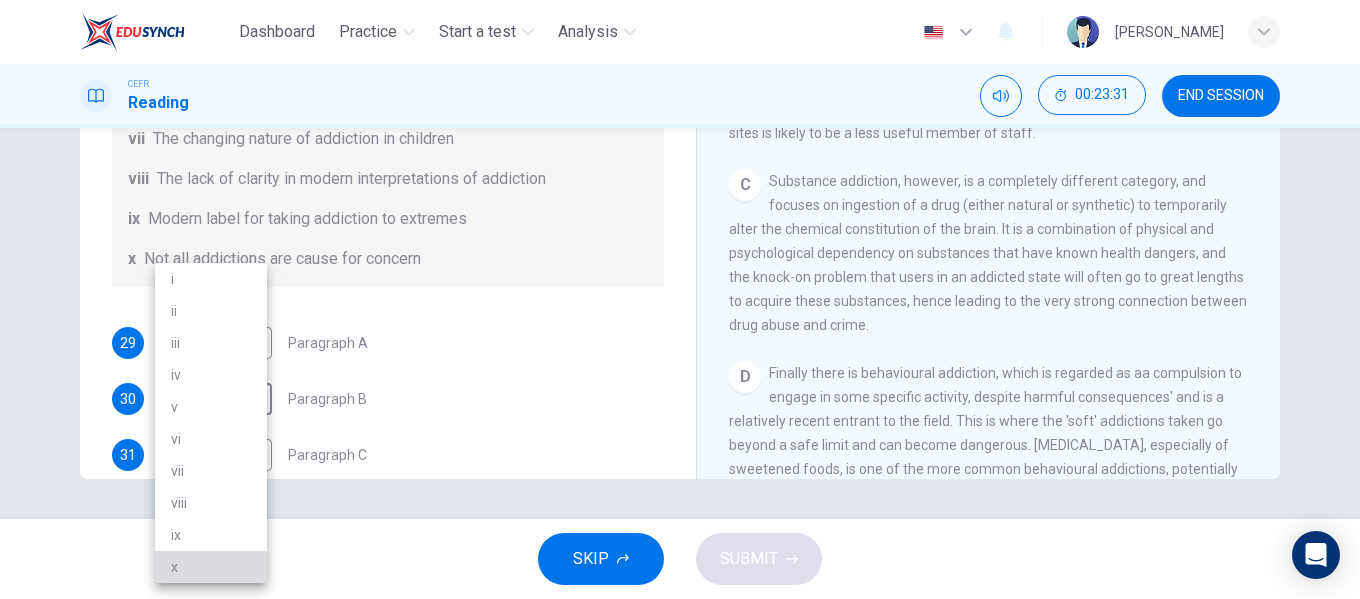 click on "x" at bounding box center (211, 567) 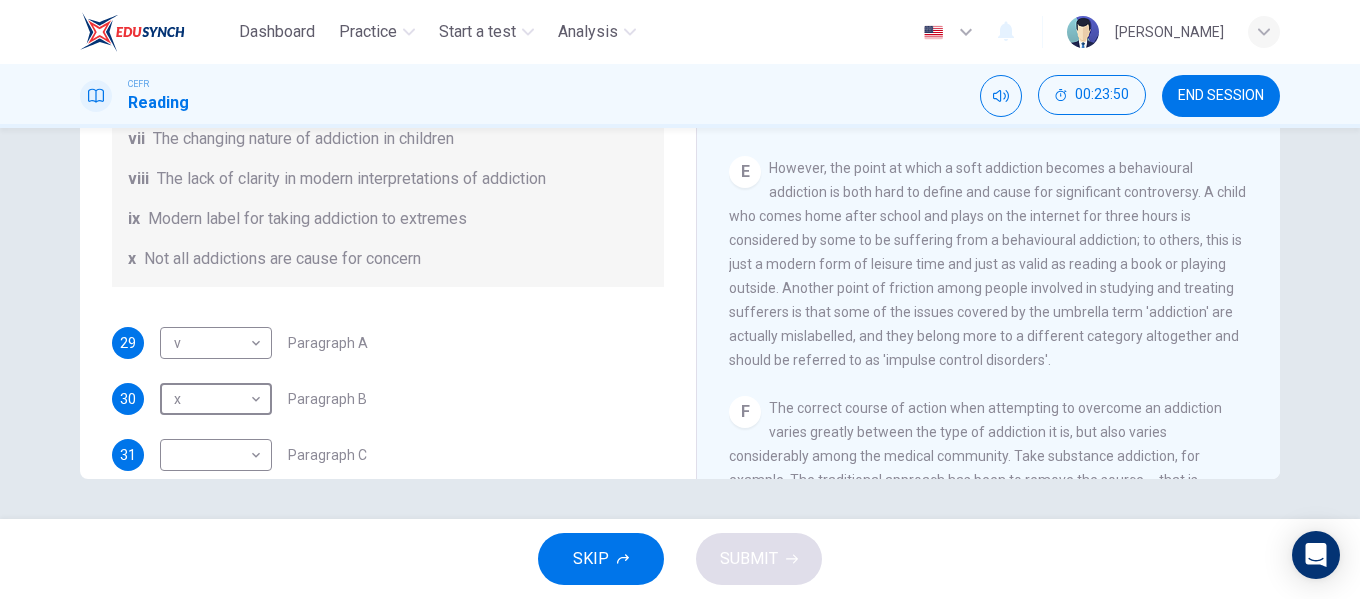 scroll, scrollTop: 1041, scrollLeft: 0, axis: vertical 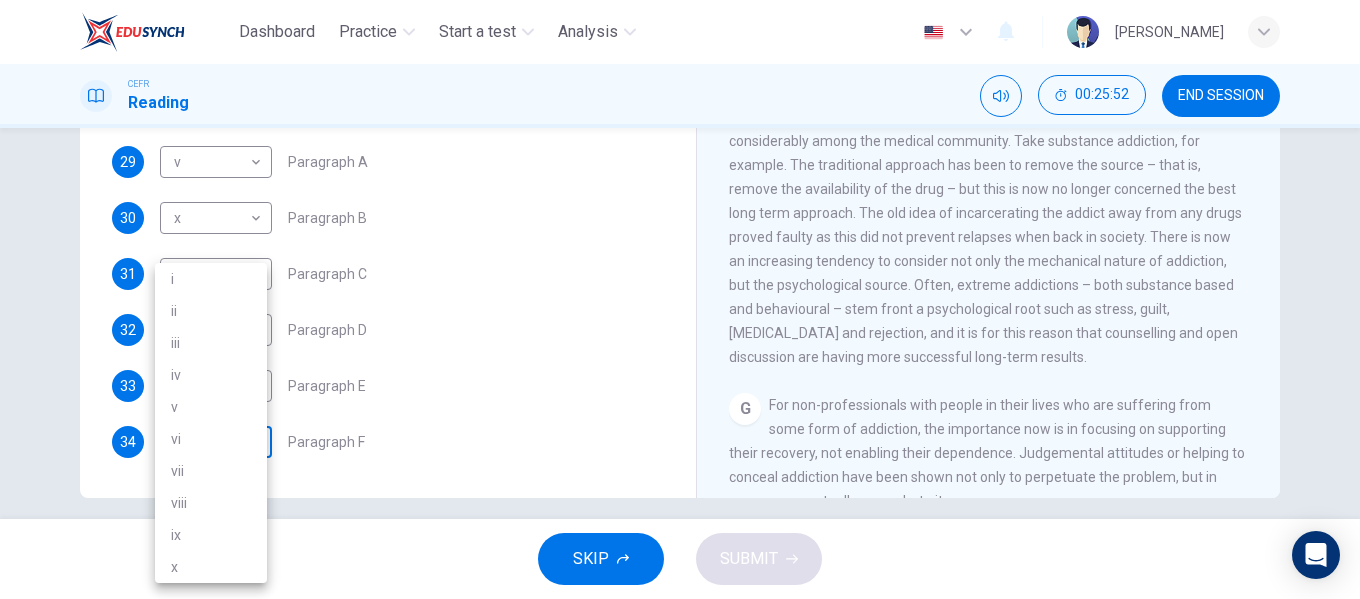 click on "Dashboard Practice Start a test Analysis English en ​ NURUL AININA BINTI MOHD ALIF EMPATI CEFR Reading 00:25:52 END SESSION Questions 29 - 34 The Reading Passage has seven paragraphs  A-G .
Choose the correct heading for paragraphs A to F from the list of headings
below.
Write the correct number i-x in the boxes below. List of Headings i A change in methods ii The falling level of addiction iii Biological changes and associated risks iv The long term damage of addiction v Disagreements about definition vi Advice for those involved vii The changing nature of addiction in children viii The lack of clarity in modern interpretations of addiction ix Modern label for taking addiction to extremes x Not all addictions are cause for concern 29 v v ​ Paragraph A 30 x x ​ Paragraph B 31 ​ ​ Paragraph C 32 ​ ​ Paragraph D 33 ​ ​ Paragraph E 34 ​ ​ Paragraph F The Nature of Addiction CLICK TO ZOOM Click to Zoom A B C D E F G SKIP SUBMIT EduSynch - Online Language Proficiency Testing
× 2025" at bounding box center (680, 299) 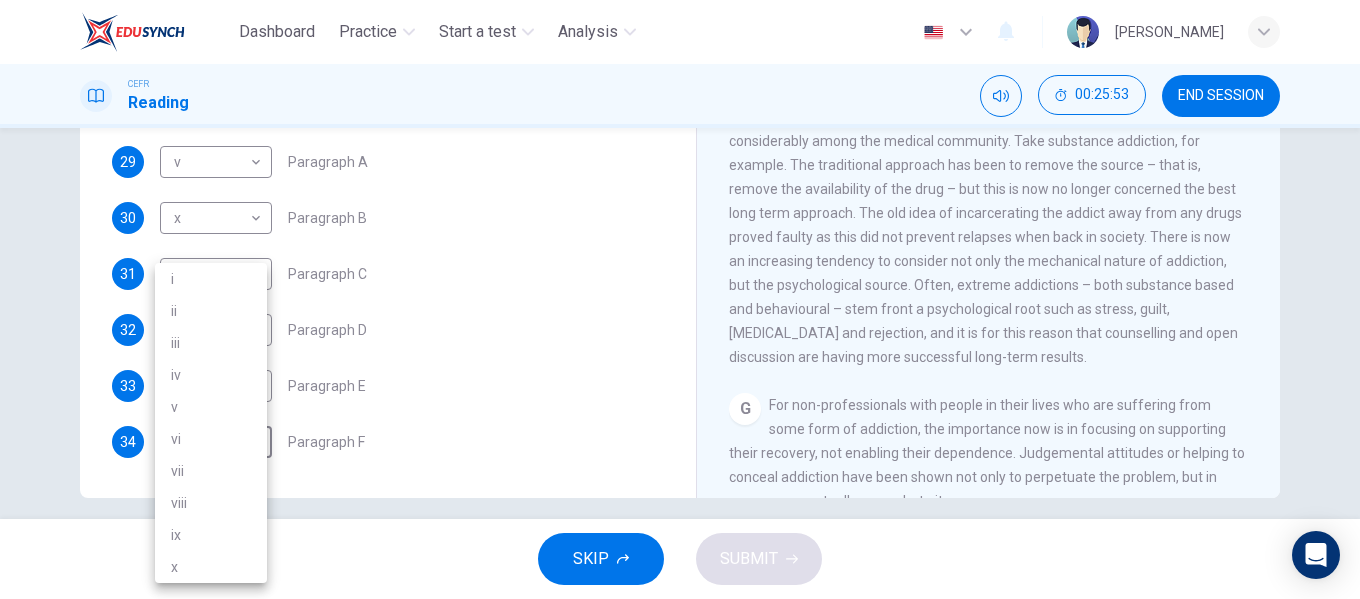 click on "iv" at bounding box center [211, 375] 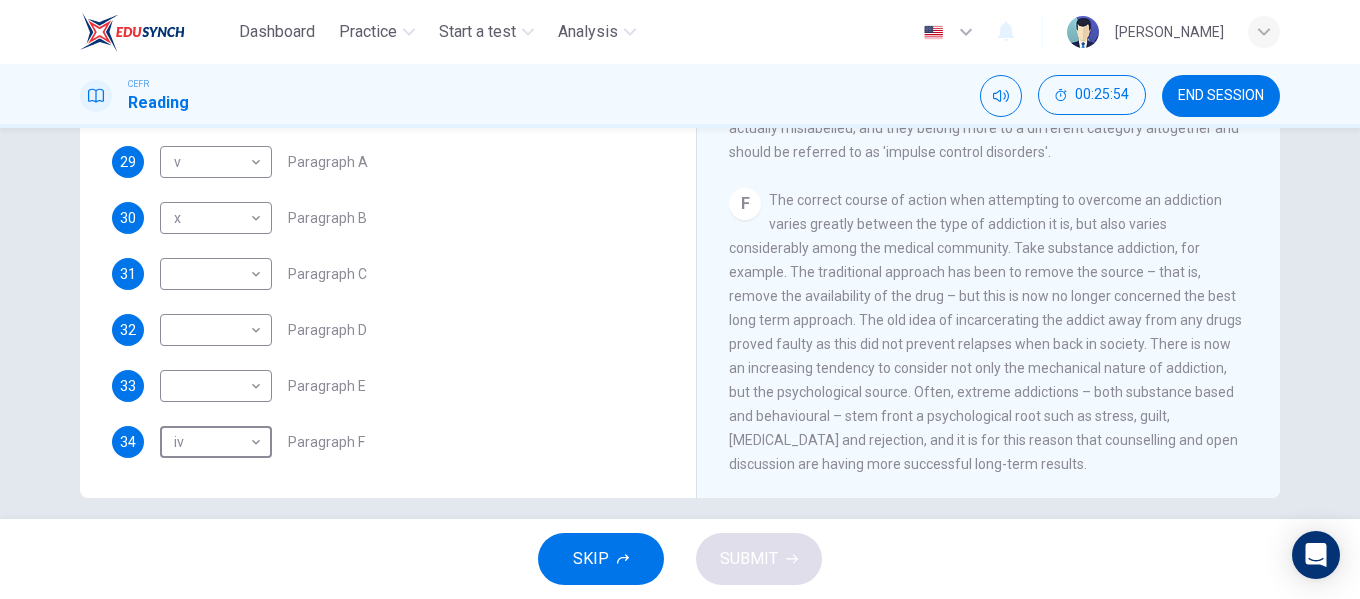 scroll, scrollTop: 1107, scrollLeft: 0, axis: vertical 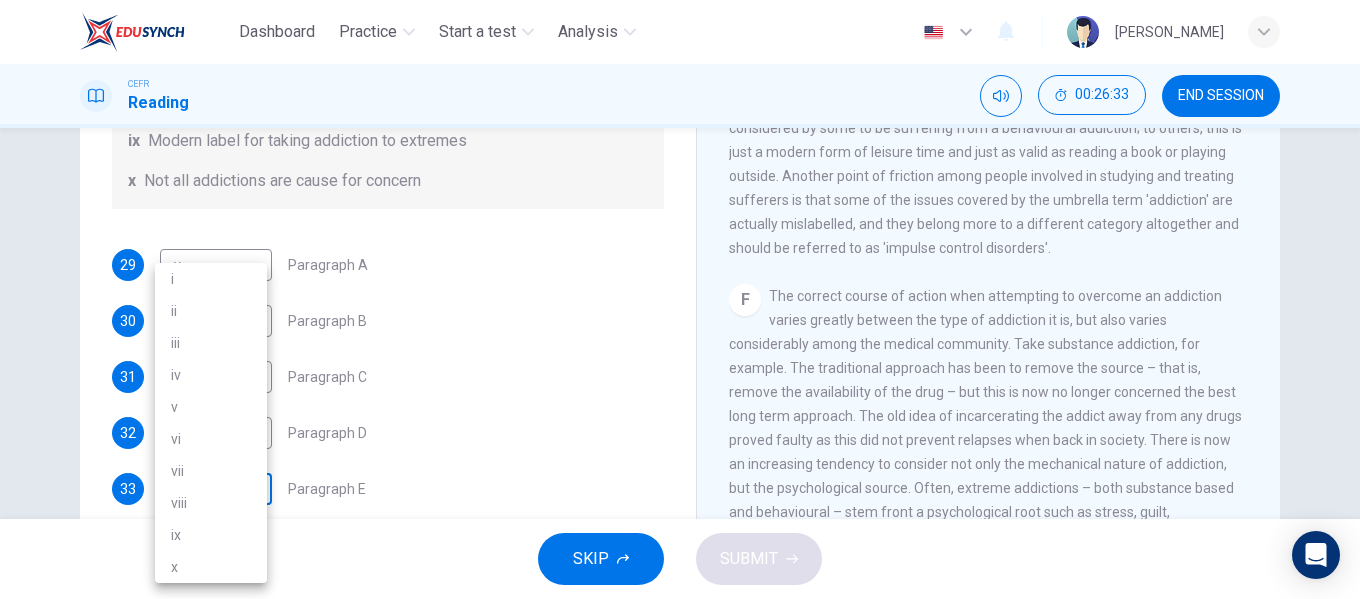 click on "Dashboard Practice Start a test Analysis English en ​ NURUL AININA BINTI MOHD ALIF EMPATI CEFR Reading 00:26:33 END SESSION Questions 29 - 34 The Reading Passage has seven paragraphs  A-G .
Choose the correct heading for paragraphs A to F from the list of headings
below.
Write the correct number i-x in the boxes below. List of Headings i A change in methods ii The falling level of addiction iii Biological changes and associated risks iv The long term damage of addiction v Disagreements about definition vi Advice for those involved vii The changing nature of addiction in children viii The lack of clarity in modern interpretations of addiction ix Modern label for taking addiction to extremes x Not all addictions are cause for concern 29 v v ​ Paragraph A 30 x x ​ Paragraph B 31 ​ ​ Paragraph C 32 ​ ​ Paragraph D 33 ​ ​ Paragraph E 34 iv iv ​ Paragraph F The Nature of Addiction CLICK TO ZOOM Click to Zoom A B C D E F G SKIP SUBMIT EduSynch - Online Language Proficiency Testing
× i" at bounding box center [680, 299] 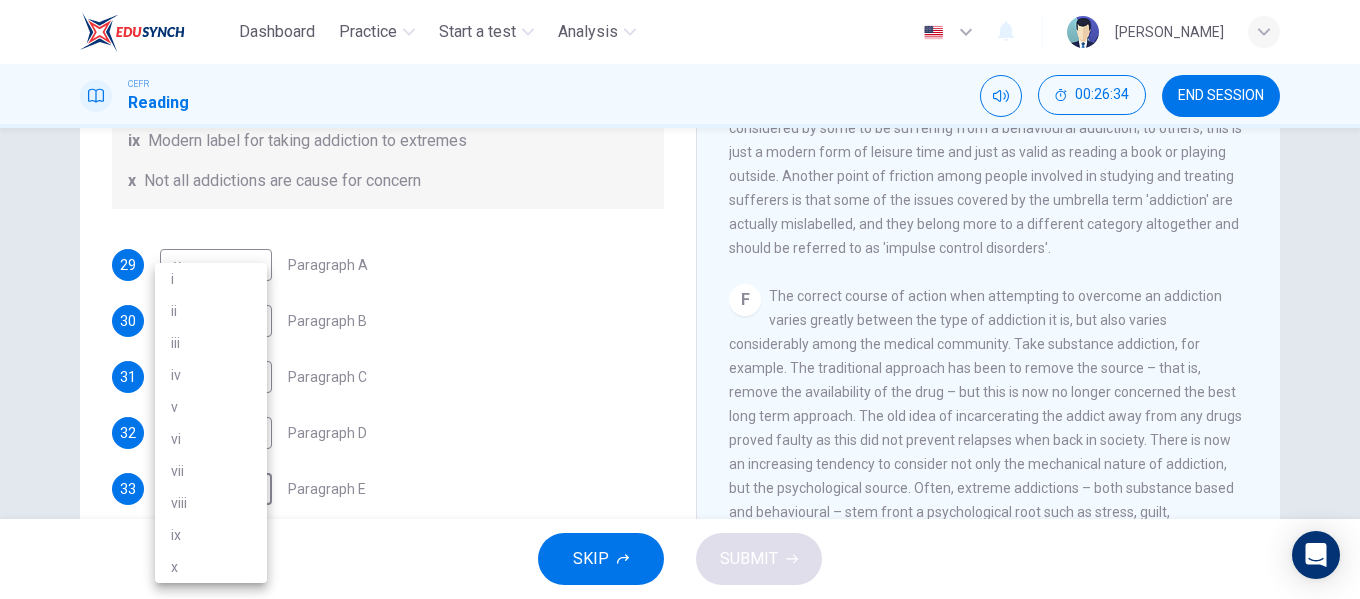 click on "vi" at bounding box center [211, 439] 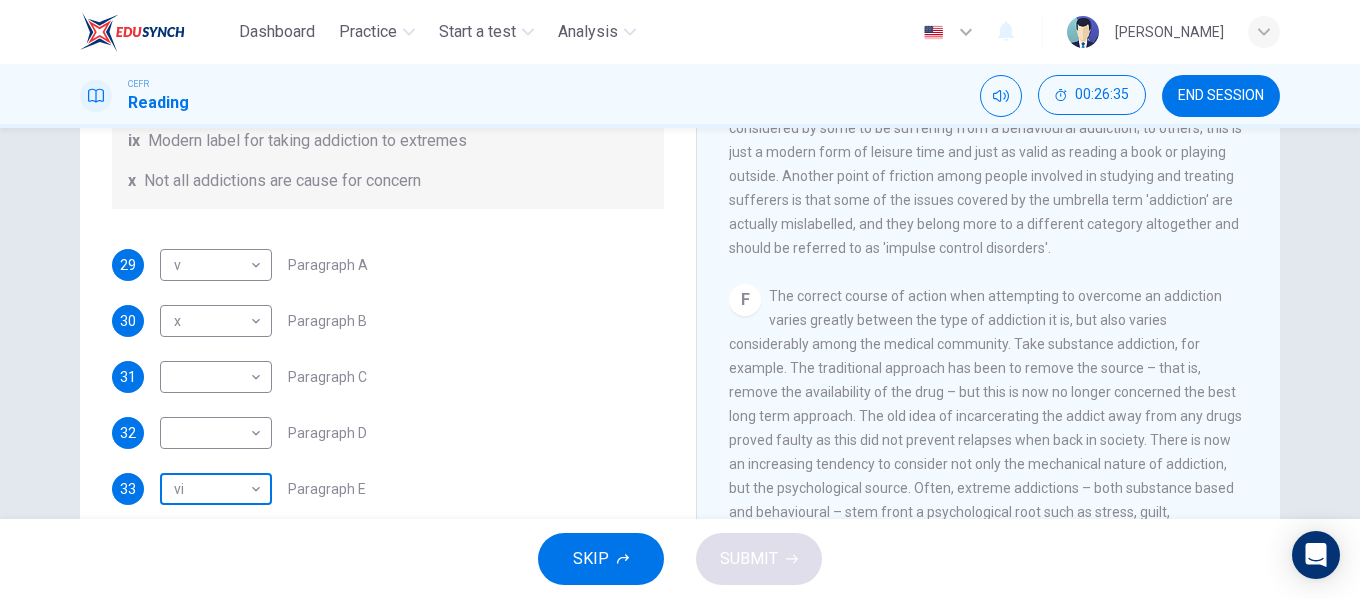 click on "Dashboard Practice Start a test Analysis English en ​ NURUL AININA BINTI MOHD ALIF EMPATI CEFR Reading 00:26:35 END SESSION Questions 29 - 34 The Reading Passage has seven paragraphs  A-G .
Choose the correct heading for paragraphs A to F from the list of headings
below.
Write the correct number i-x in the boxes below. List of Headings i A change in methods ii The falling level of addiction iii Biological changes and associated risks iv The long term damage of addiction v Disagreements about definition vi Advice for those involved vii The changing nature of addiction in children viii The lack of clarity in modern interpretations of addiction ix Modern label for taking addiction to extremes x Not all addictions are cause for concern 29 v v ​ Paragraph A 30 x x ​ Paragraph B 31 ​ ​ Paragraph C 32 ​ ​ Paragraph D 33 vi vi ​ Paragraph E 34 iv iv ​ Paragraph F The Nature of Addiction CLICK TO ZOOM Click to Zoom A B C D E F G SKIP SUBMIT EduSynch - Online Language Proficiency Testing
×" at bounding box center (680, 299) 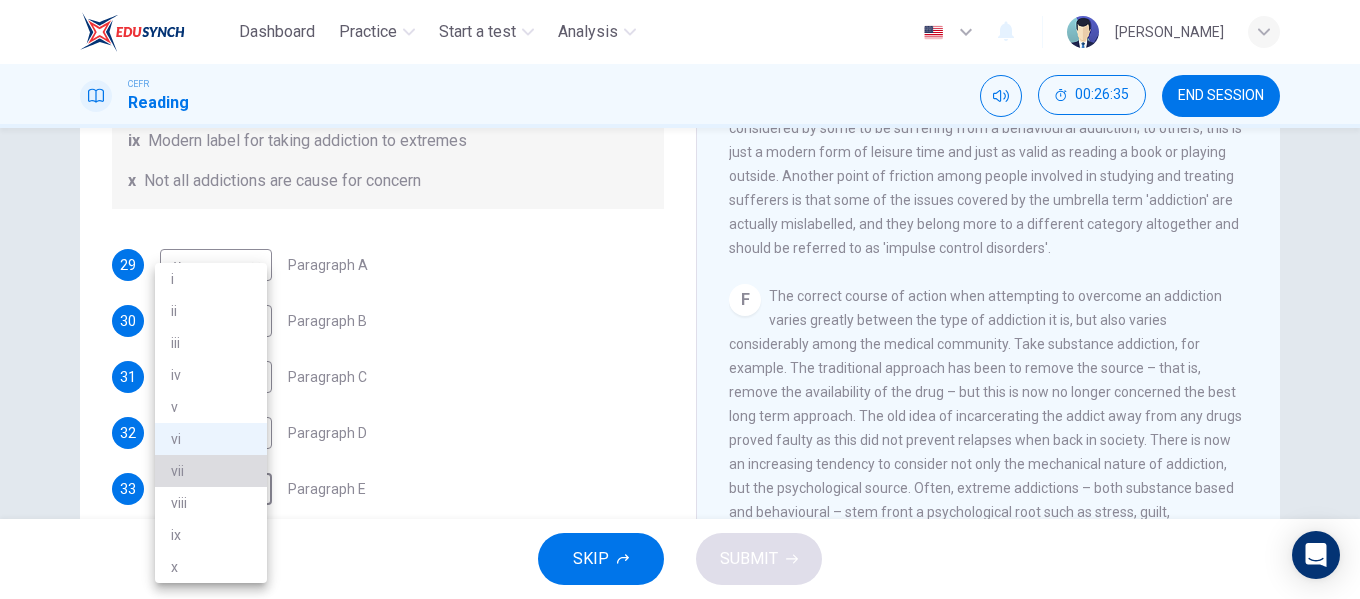 click on "vii" at bounding box center (211, 471) 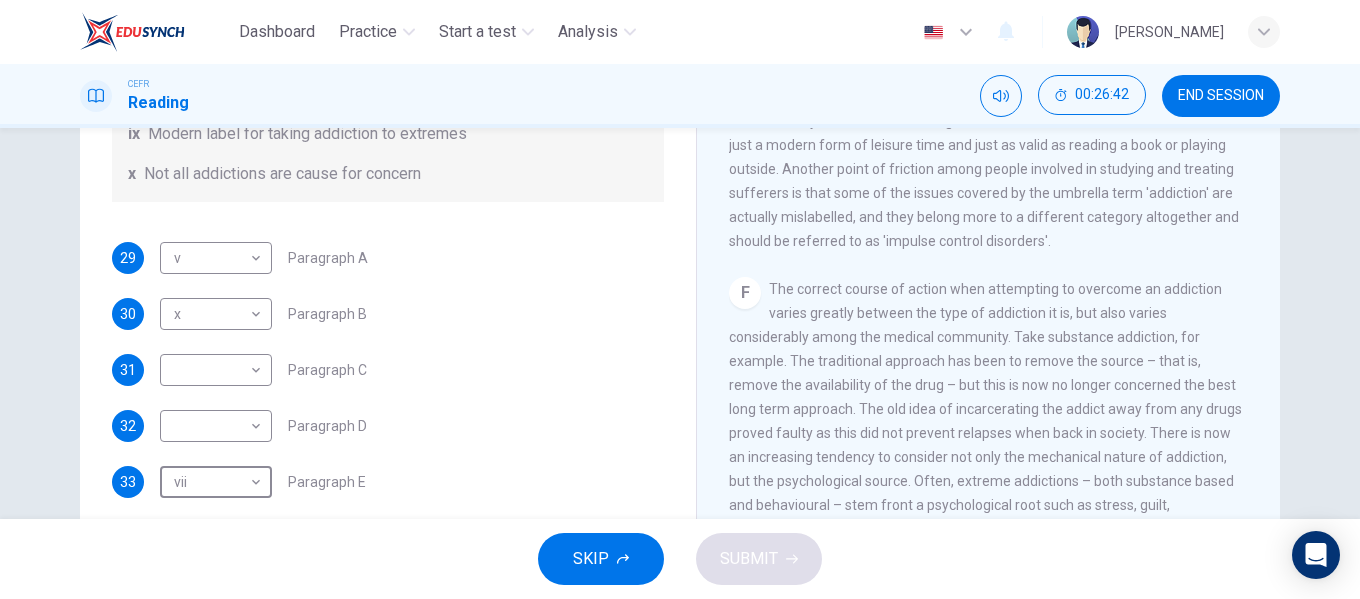 scroll, scrollTop: 284, scrollLeft: 0, axis: vertical 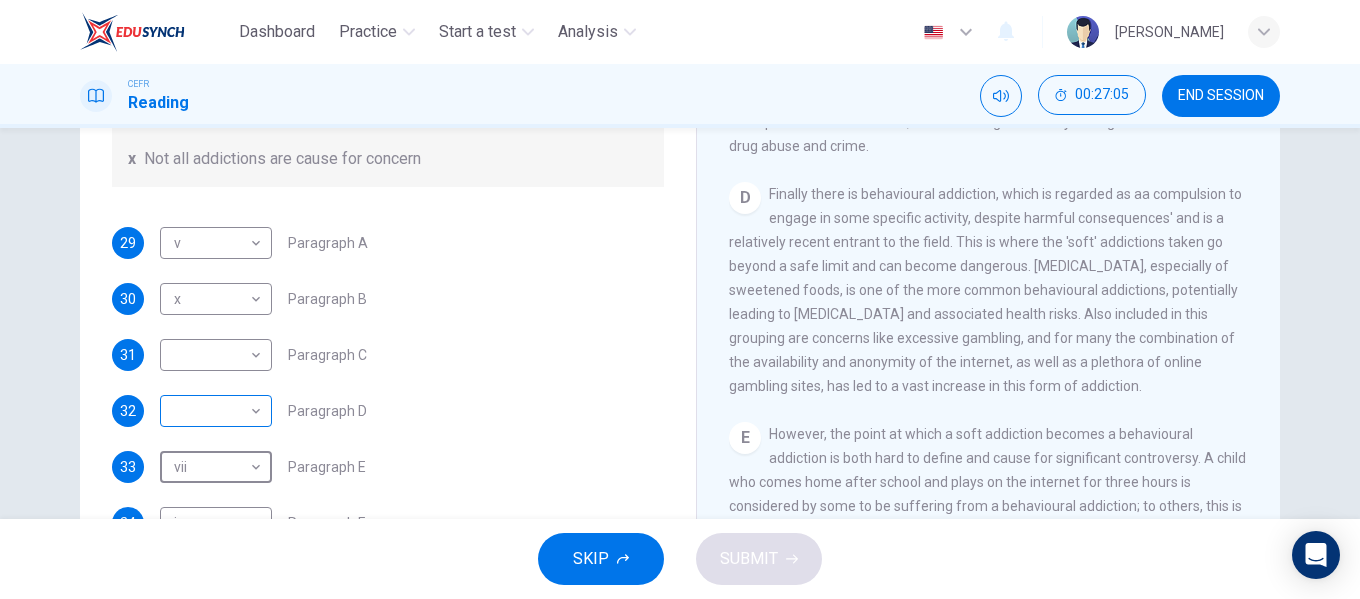 click on "Dashboard Practice Start a test Analysis English en ​ NURUL AININA BINTI MOHD ALIF EMPATI CEFR Reading 00:27:05 END SESSION Questions 29 - 34 The Reading Passage has seven paragraphs  A-G .
Choose the correct heading for paragraphs A to F from the list of headings
below.
Write the correct number i-x in the boxes below. List of Headings i A change in methods ii The falling level of addiction iii Biological changes and associated risks iv The long term damage of addiction v Disagreements about definition vi Advice for those involved vii The changing nature of addiction in children viii The lack of clarity in modern interpretations of addiction ix Modern label for taking addiction to extremes x Not all addictions are cause for concern 29 v v ​ Paragraph A 30 x x ​ Paragraph B 31 ​ ​ Paragraph C 32 ​ ​ Paragraph D 33 vii vii ​ Paragraph E 34 iv iv ​ Paragraph F The Nature of Addiction CLICK TO ZOOM Click to Zoom A B C D E F G SKIP SUBMIT EduSynch - Online Language Proficiency Testing" at bounding box center (680, 299) 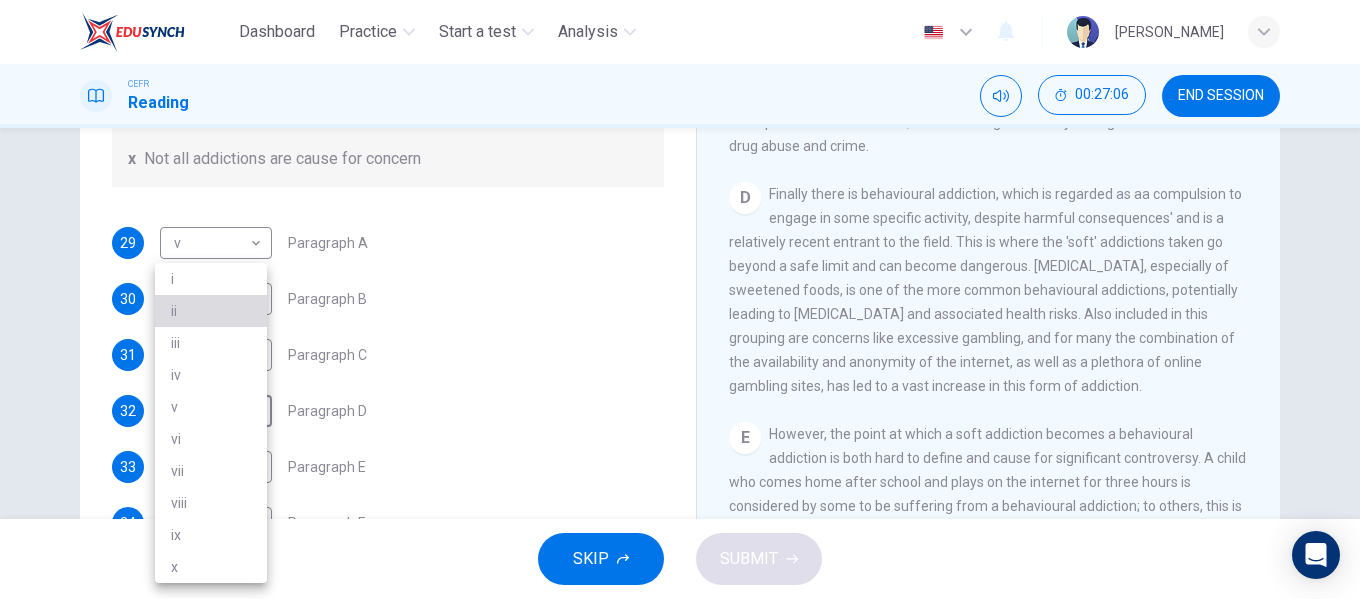 click on "ii" at bounding box center (211, 311) 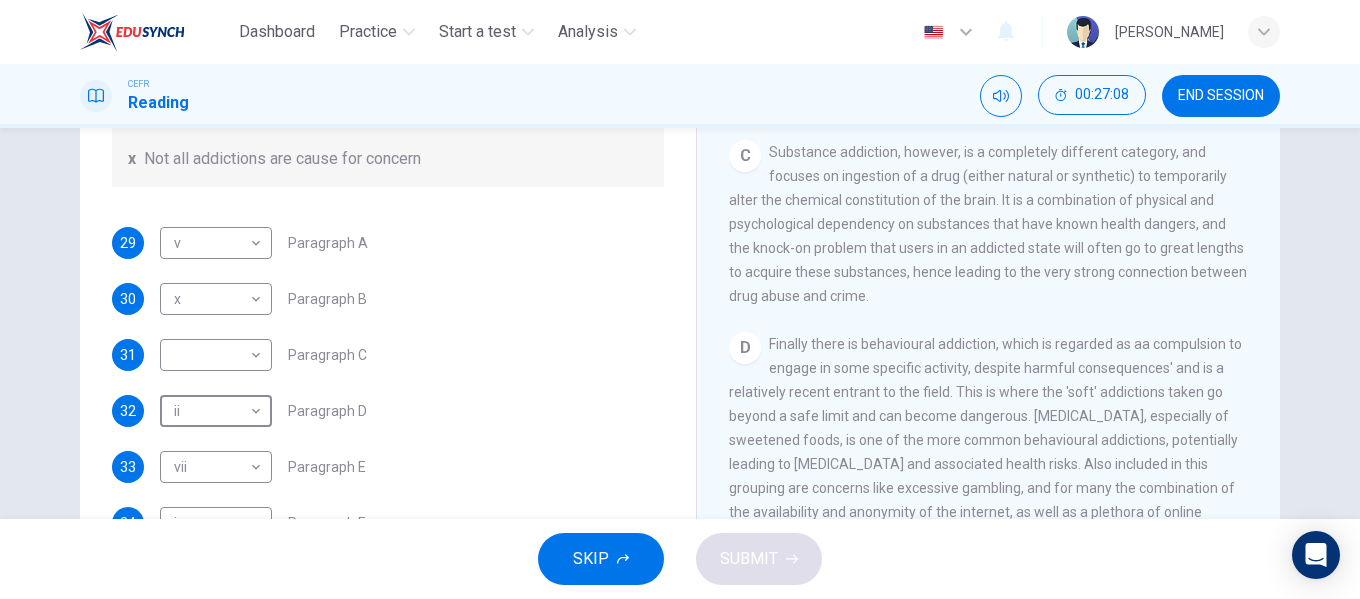 scroll, scrollTop: 707, scrollLeft: 0, axis: vertical 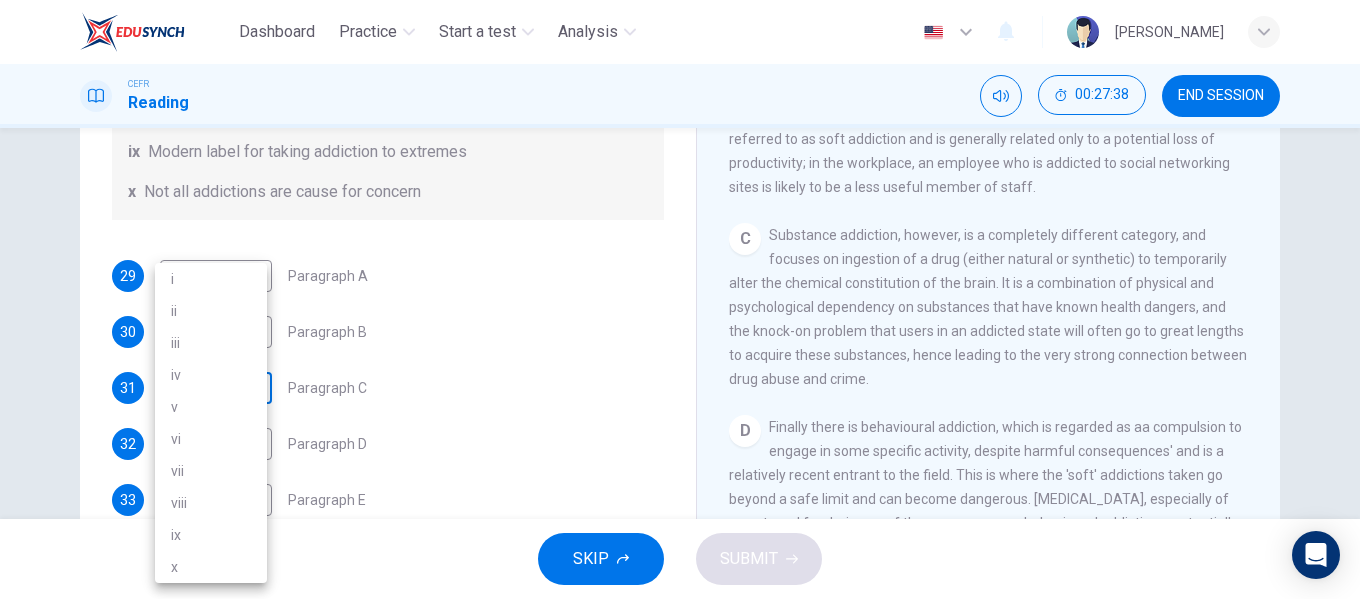 click on "Dashboard Practice Start a test Analysis English en ​ NURUL AININA BINTI MOHD ALIF EMPATI CEFR Reading 00:27:38 END SESSION Questions 29 - 34 The Reading Passage has seven paragraphs  A-G .
Choose the correct heading for paragraphs A to F from the list of headings
below.
Write the correct number i-x in the boxes below. List of Headings i A change in methods ii The falling level of addiction iii Biological changes and associated risks iv The long term damage of addiction v Disagreements about definition vi Advice for those involved vii The changing nature of addiction in children viii The lack of clarity in modern interpretations of addiction ix Modern label for taking addiction to extremes x Not all addictions are cause for concern 29 v v ​ Paragraph A 30 x x ​ Paragraph B 31 ​ ​ Paragraph C 32 ii ii ​ Paragraph D 33 vii vii ​ Paragraph E 34 iv iv ​ Paragraph F The Nature of Addiction CLICK TO ZOOM Click to Zoom A B C D E F G SKIP SUBMIT EduSynch - Online Language Proficiency Testing" at bounding box center [680, 299] 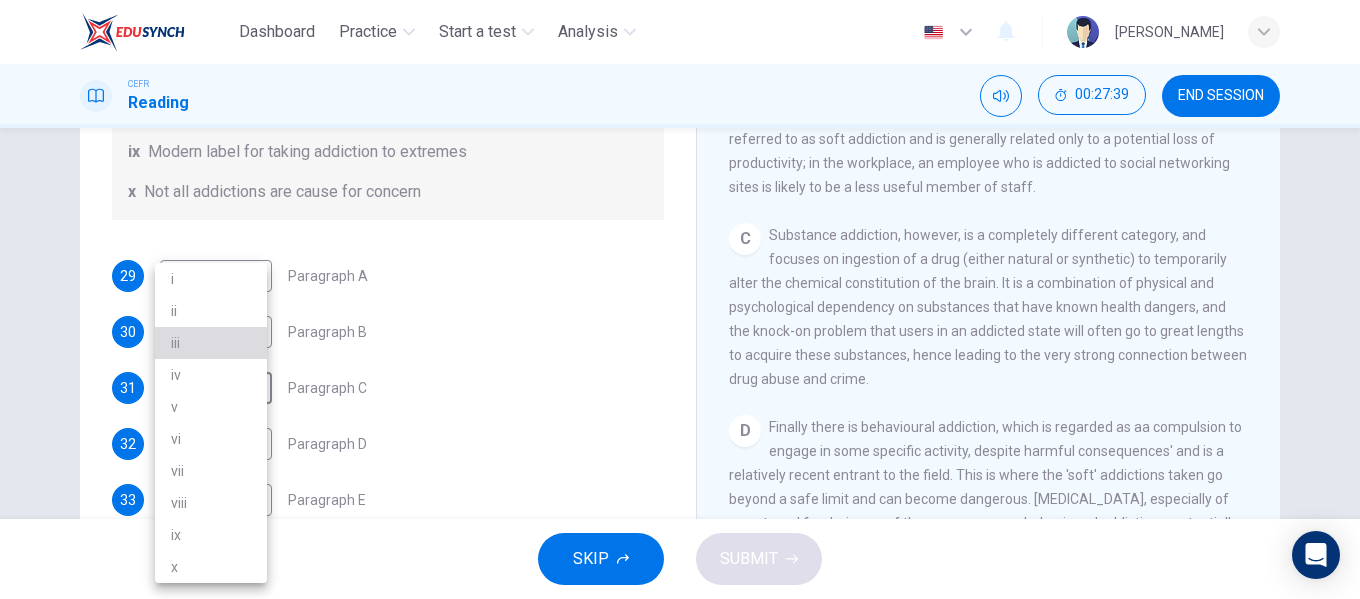 click on "iii" at bounding box center (211, 343) 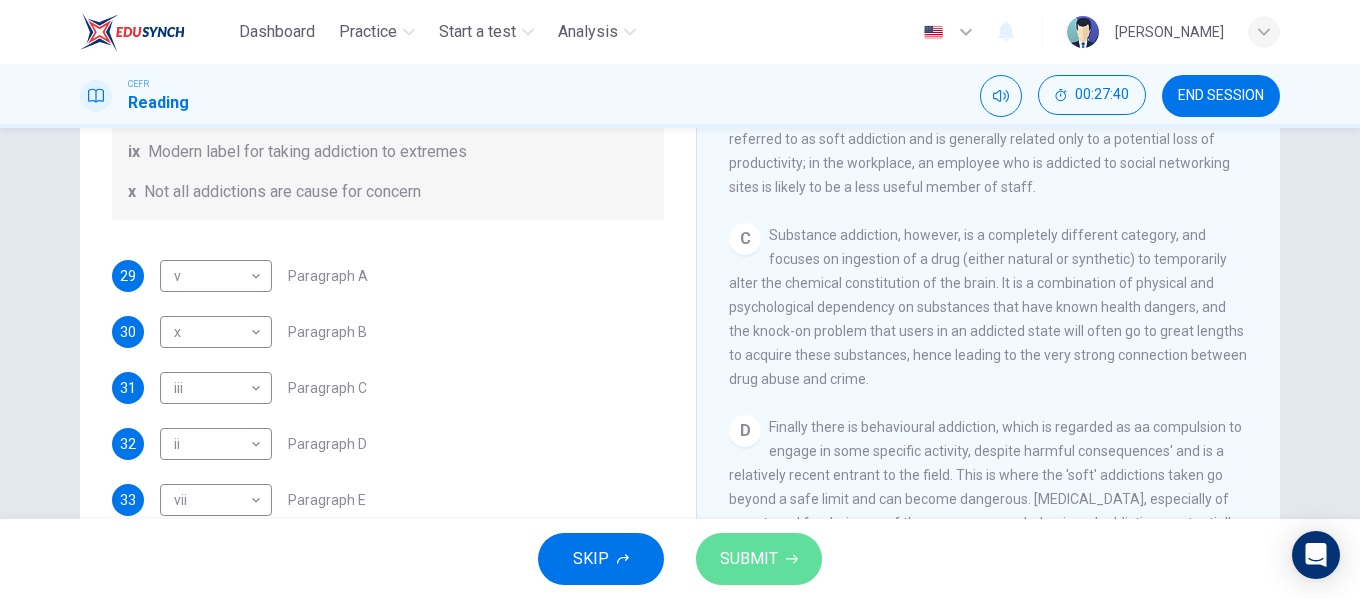 click on "SUBMIT" at bounding box center (759, 559) 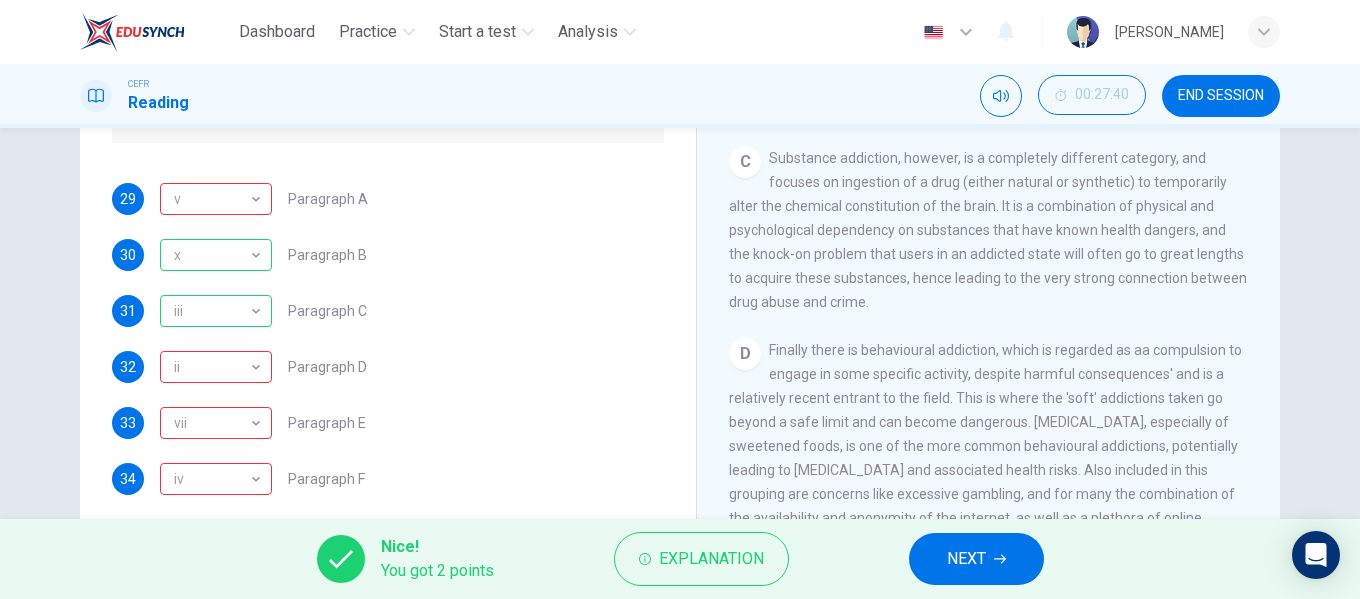scroll, scrollTop: 351, scrollLeft: 0, axis: vertical 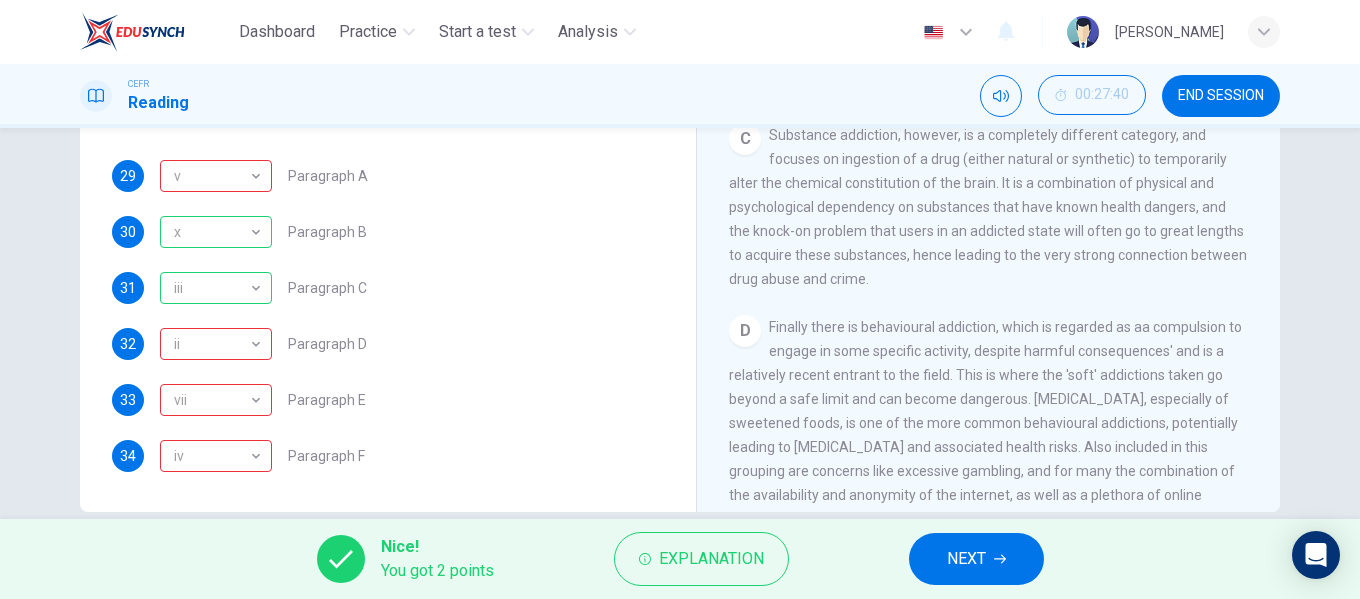 click on "NEXT" at bounding box center [966, 559] 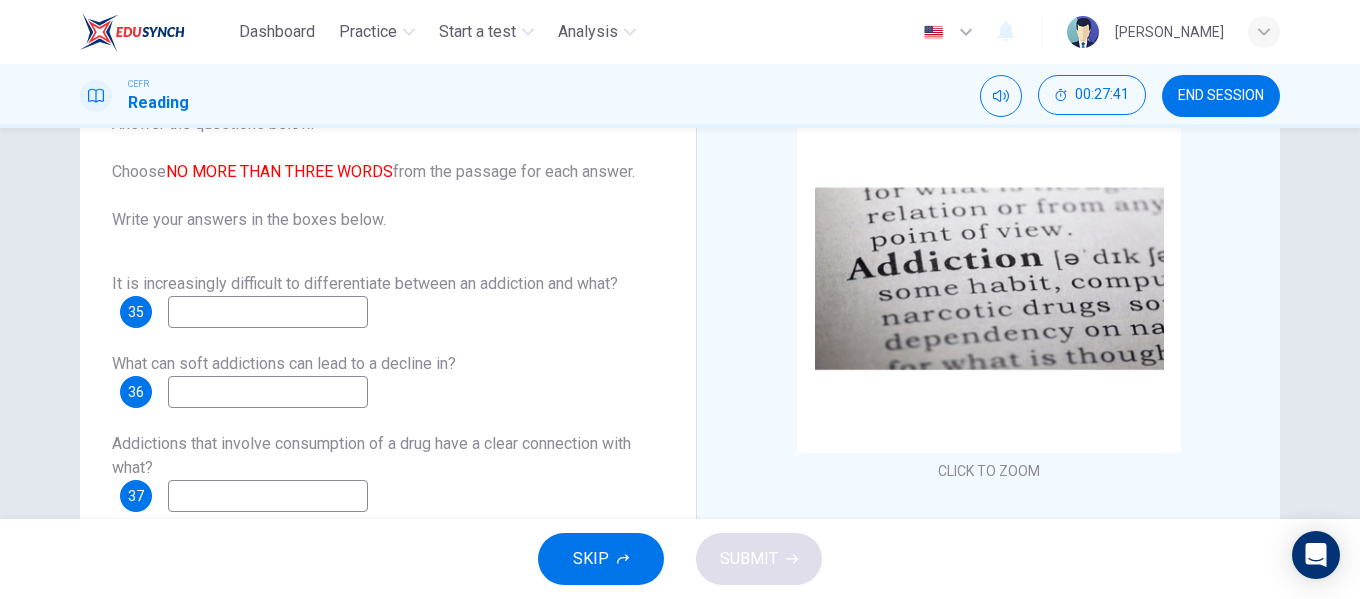 scroll, scrollTop: 151, scrollLeft: 0, axis: vertical 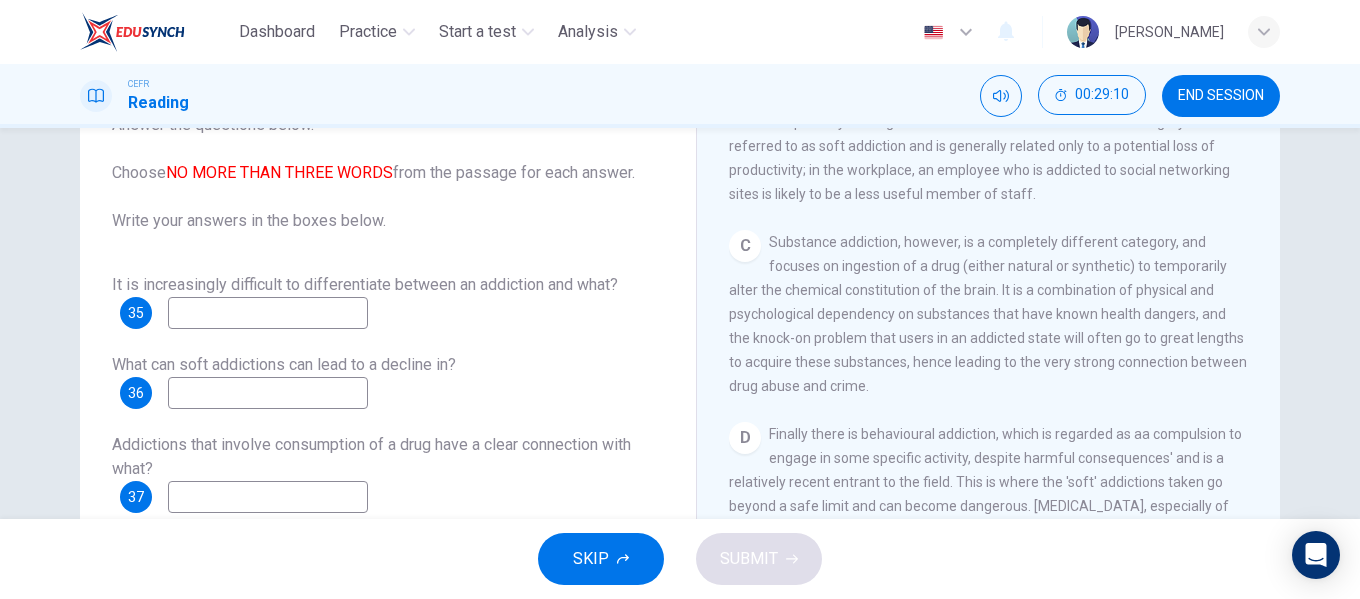 click at bounding box center (268, 497) 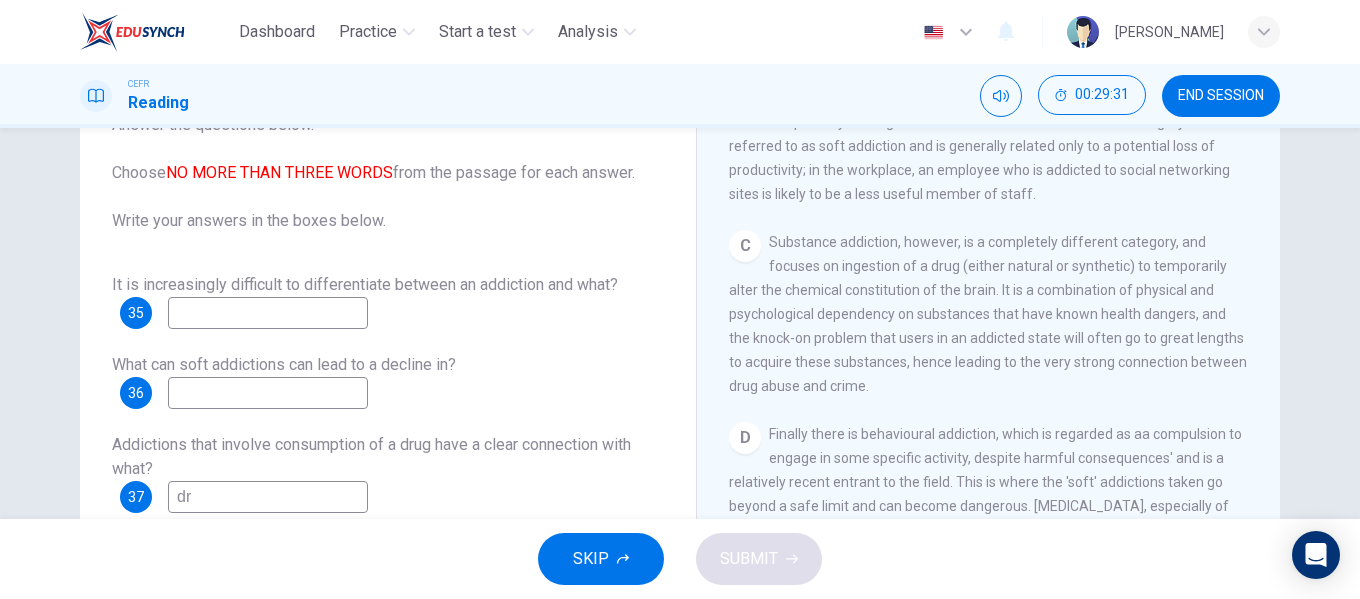 type on "d" 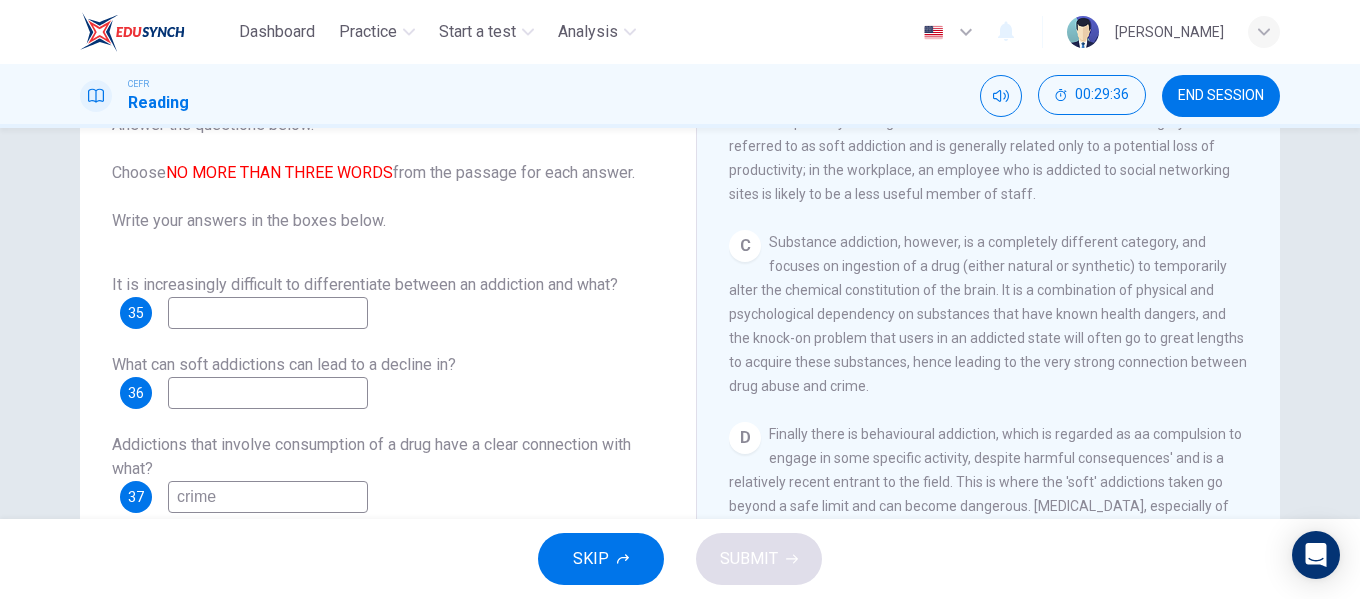 click on "crime" at bounding box center [268, 497] 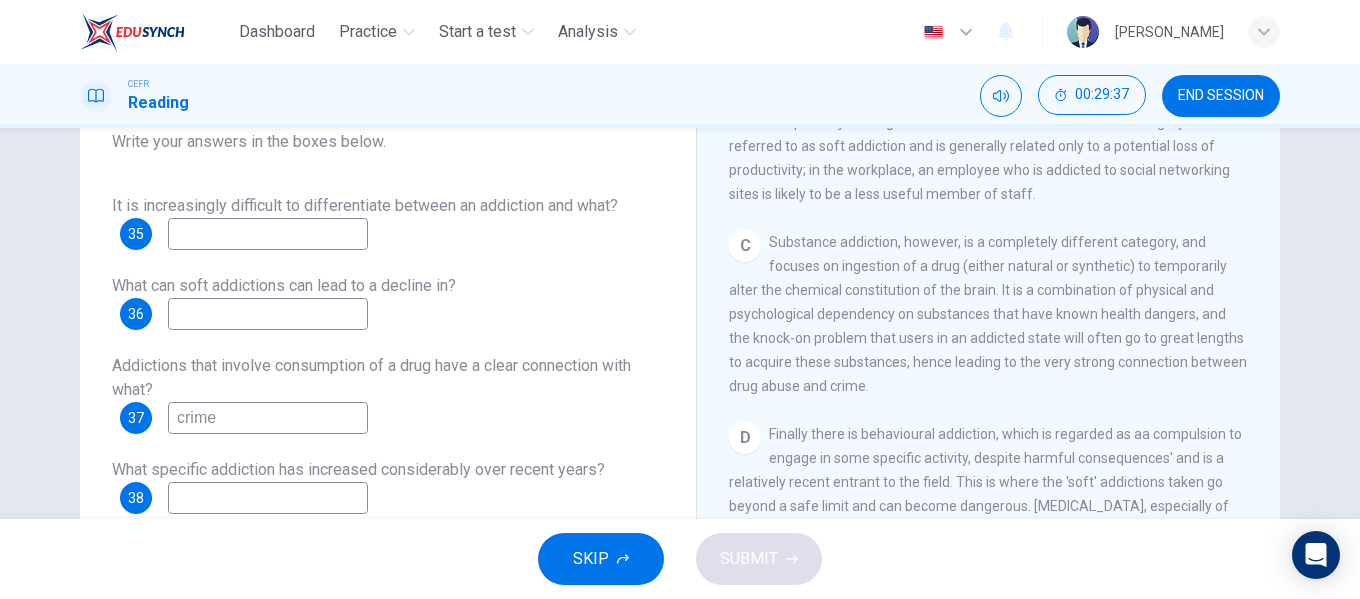 scroll, scrollTop: 81, scrollLeft: 0, axis: vertical 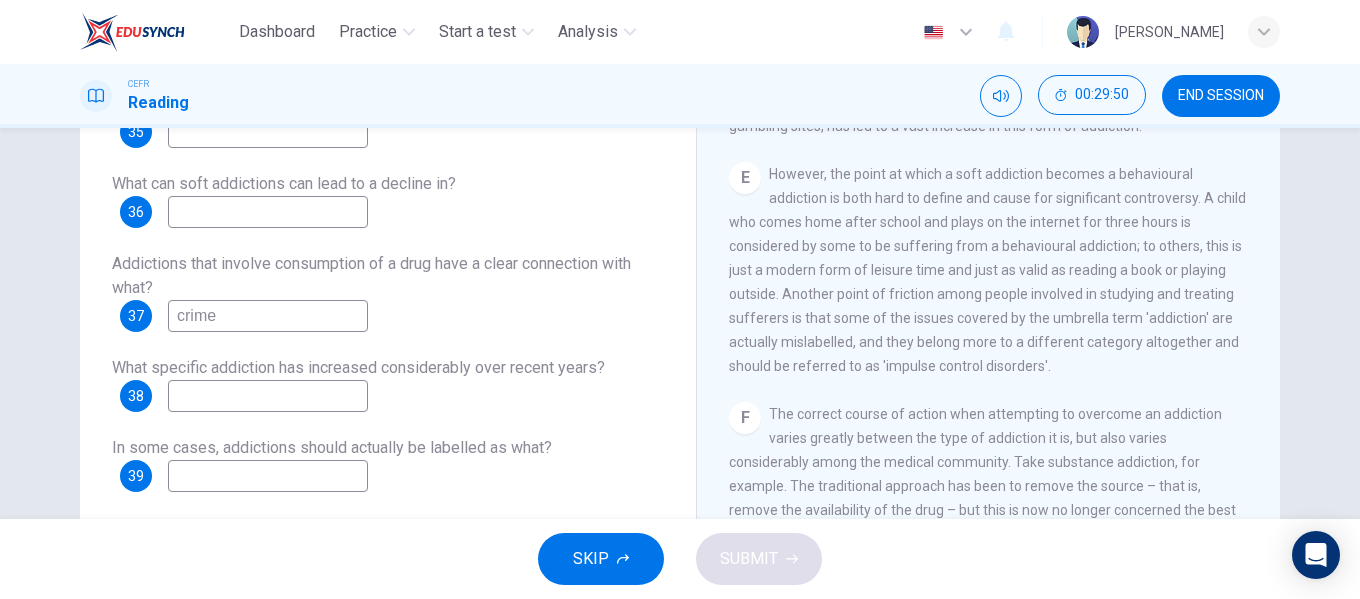 type on "crime" 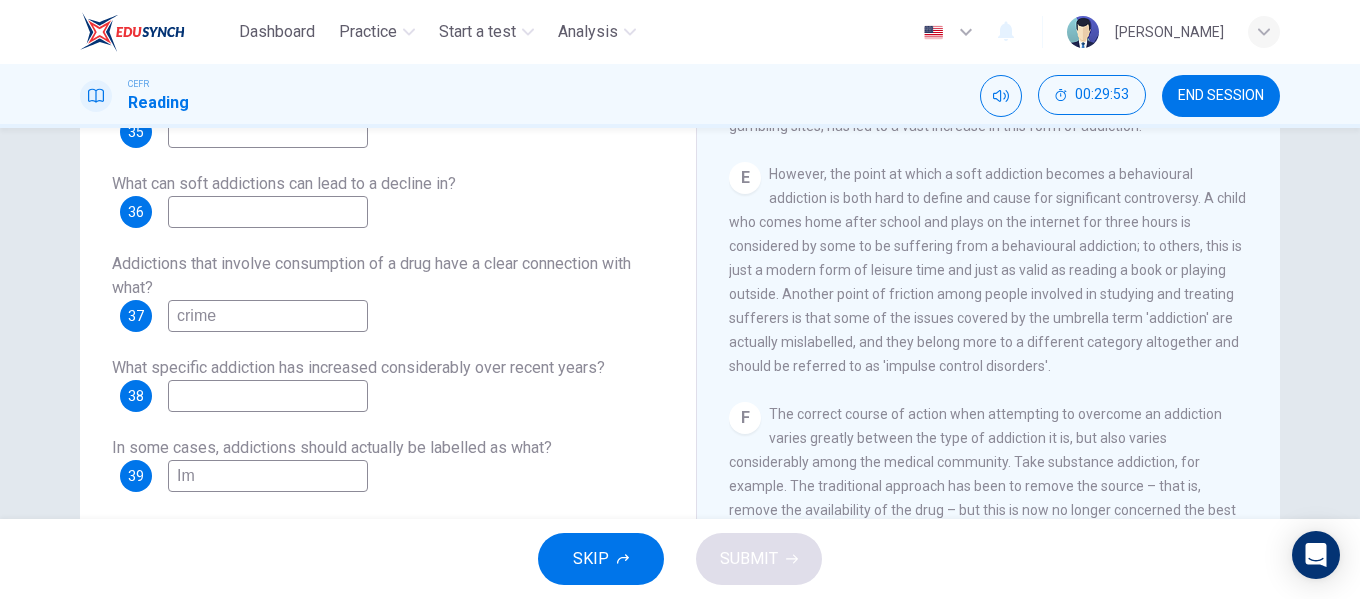 type on "I" 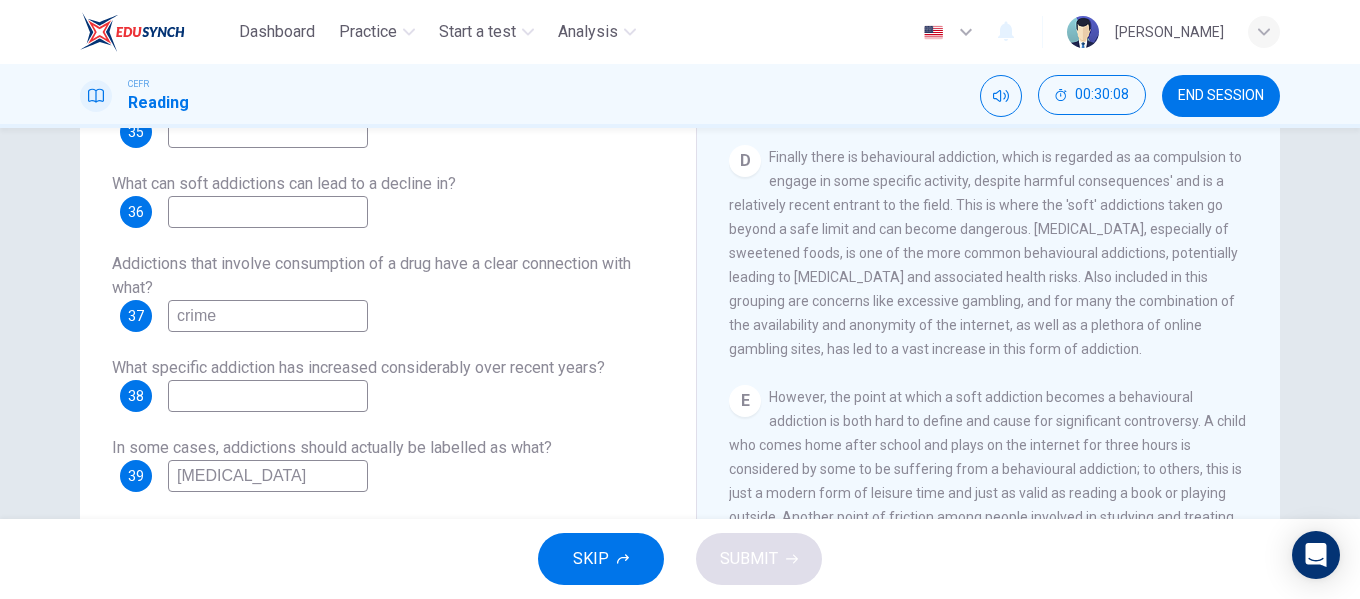 scroll, scrollTop: 900, scrollLeft: 0, axis: vertical 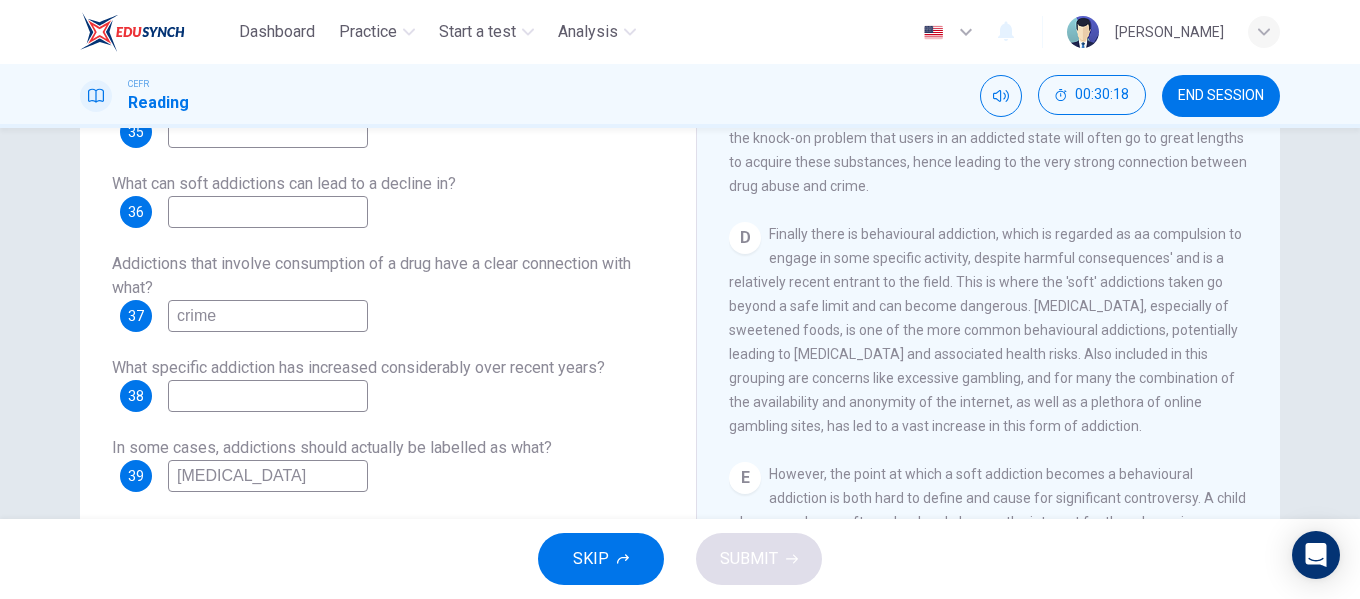 type on "impulse control disorders" 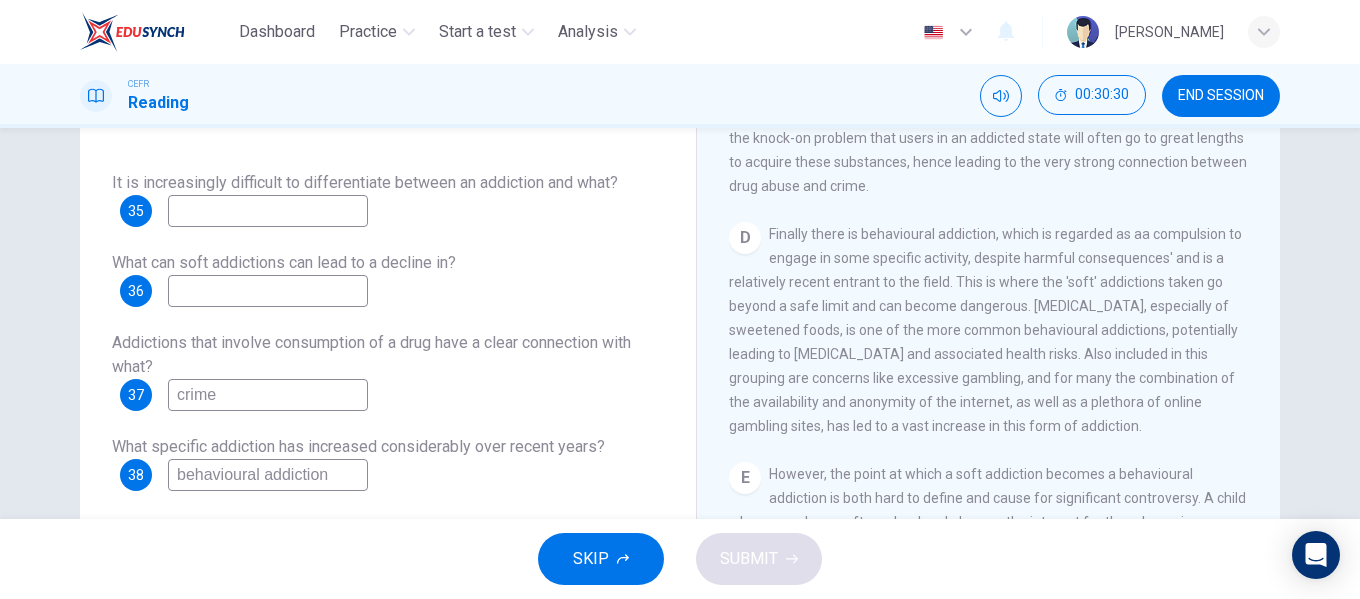 scroll, scrollTop: 0, scrollLeft: 0, axis: both 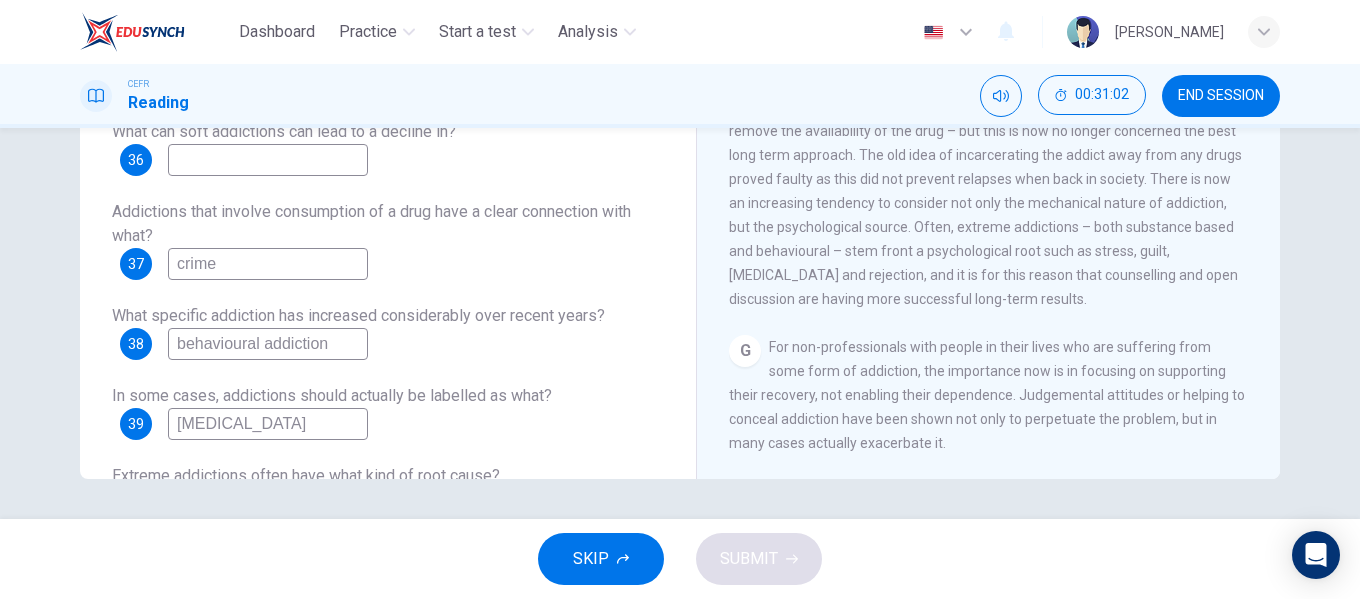 type on "behavioural addiction" 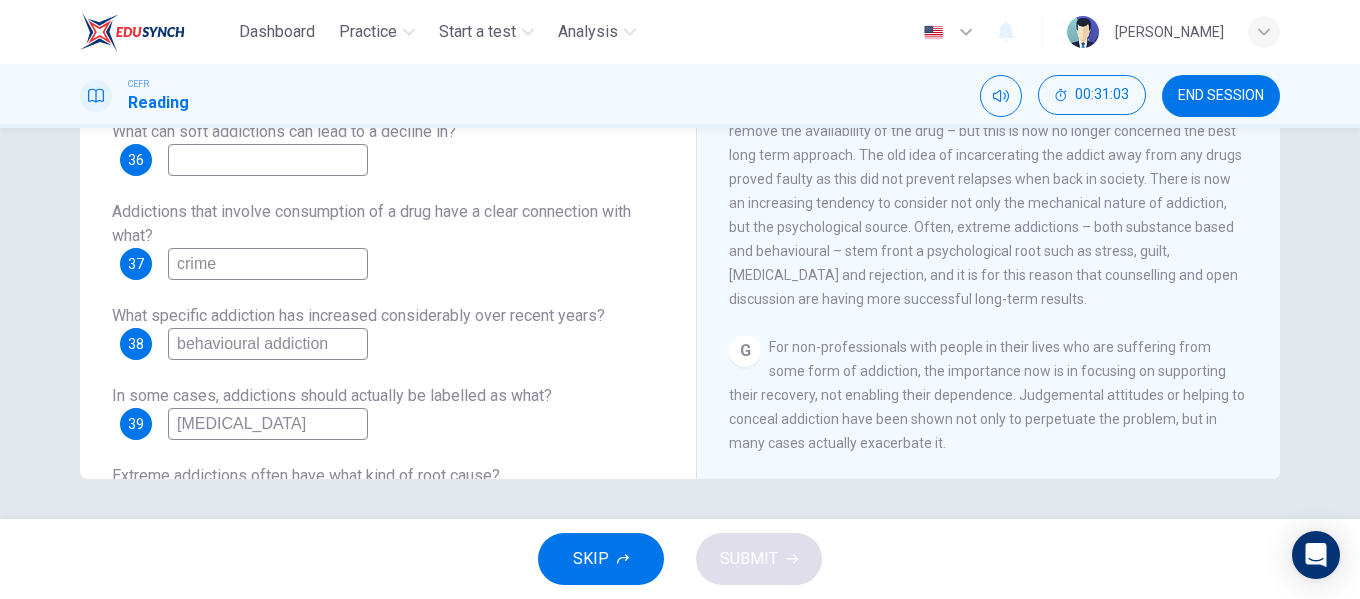drag, startPoint x: 1255, startPoint y: 401, endPoint x: 1229, endPoint y: 135, distance: 267.26767 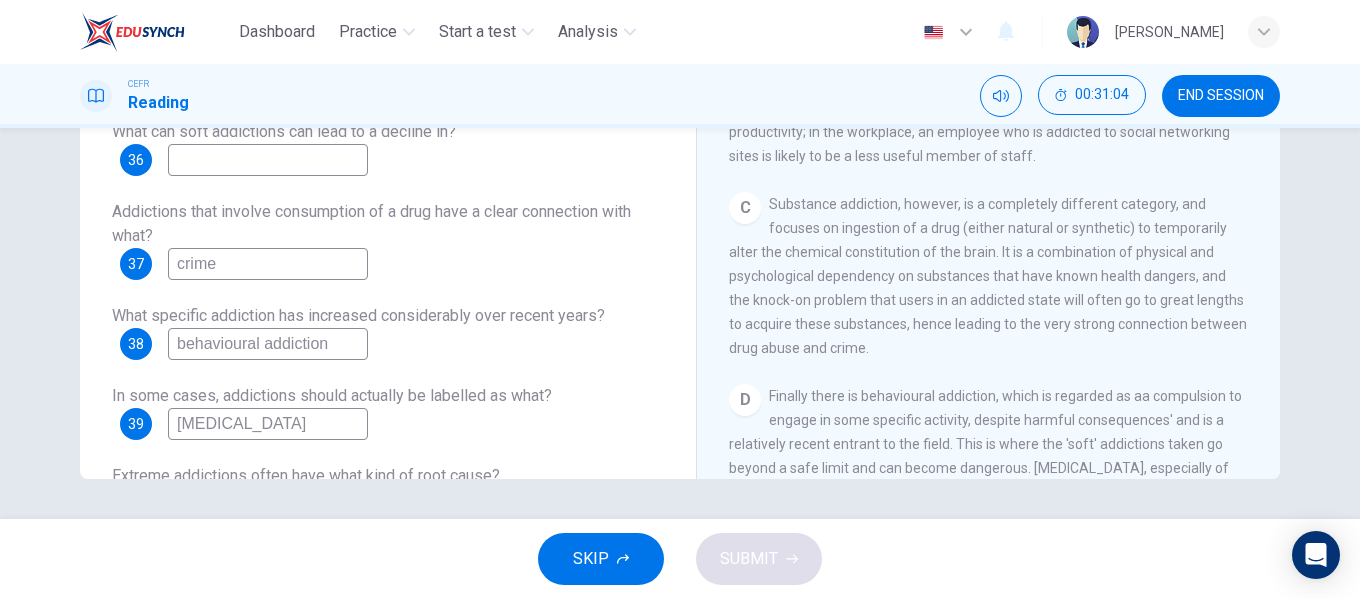 scroll, scrollTop: 507, scrollLeft: 0, axis: vertical 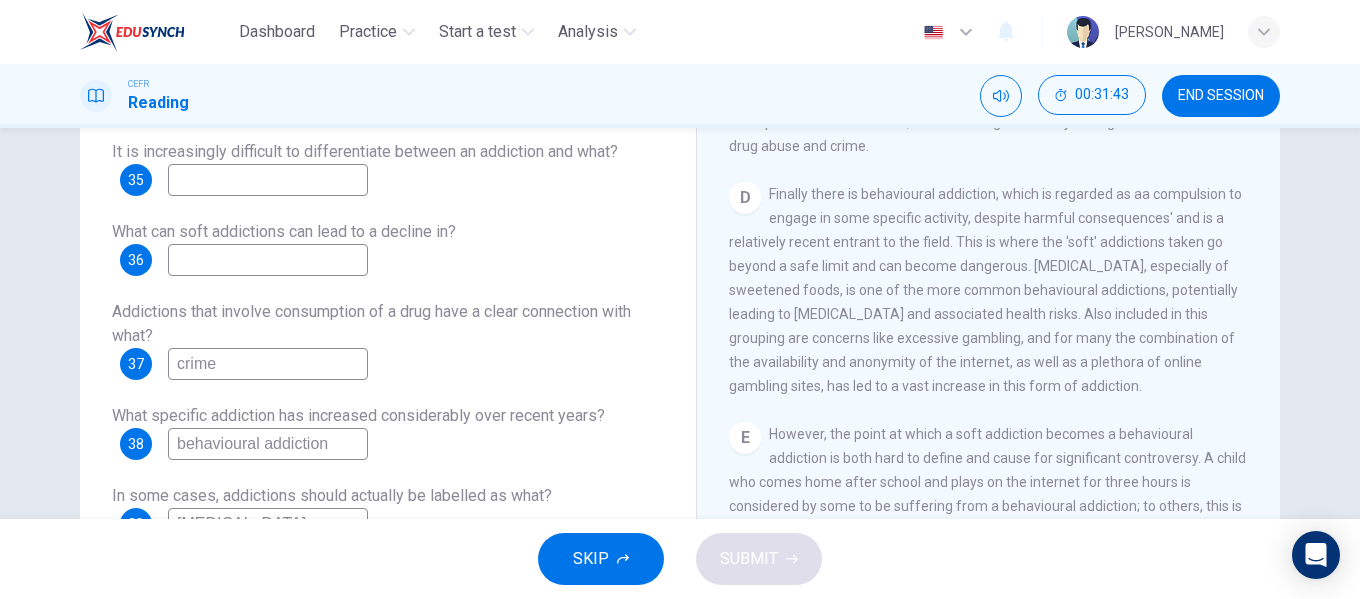 click at bounding box center [268, 260] 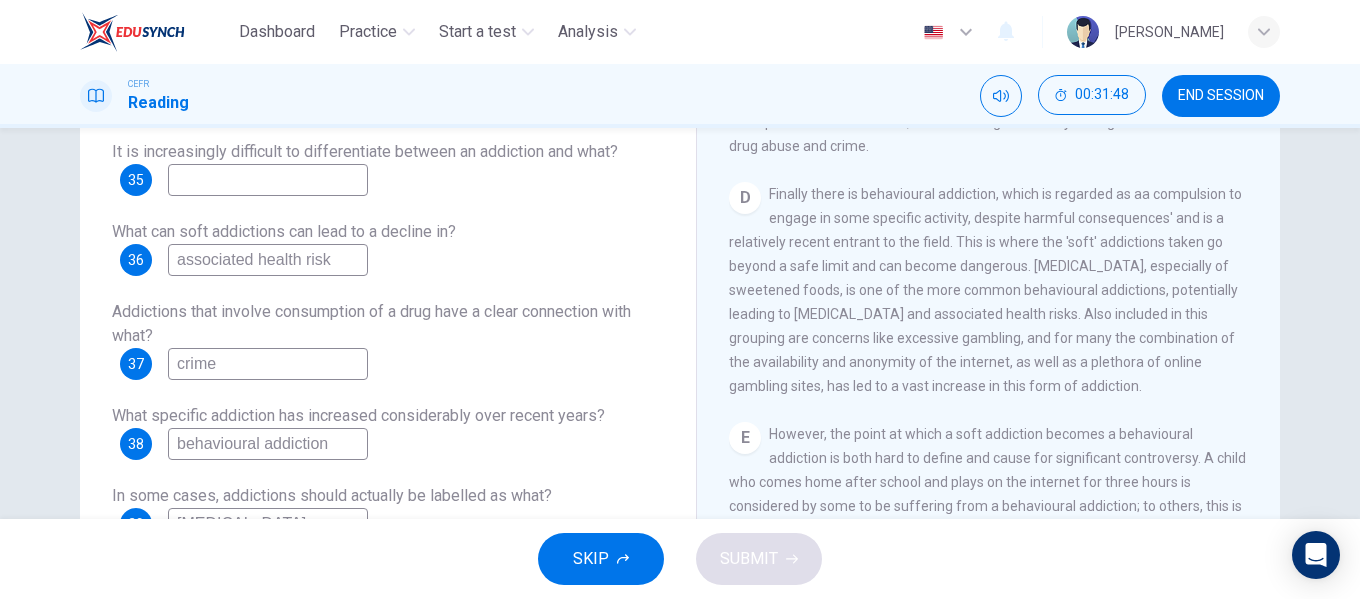 type on "associated health risks" 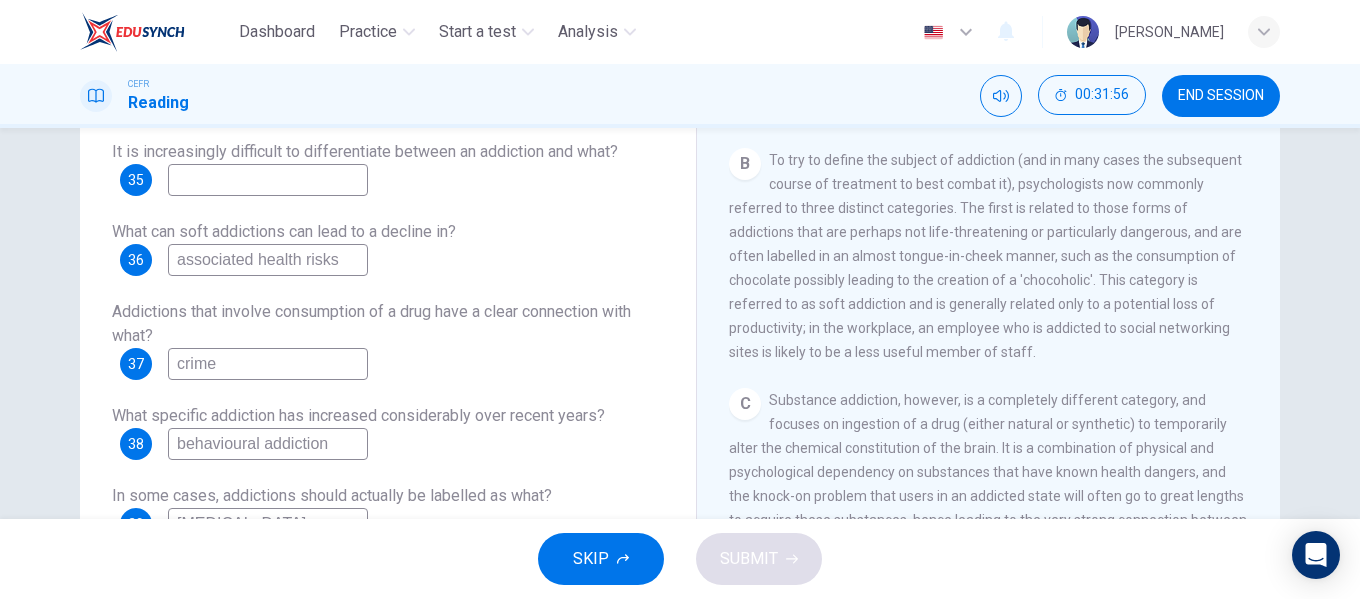 scroll, scrollTop: 507, scrollLeft: 0, axis: vertical 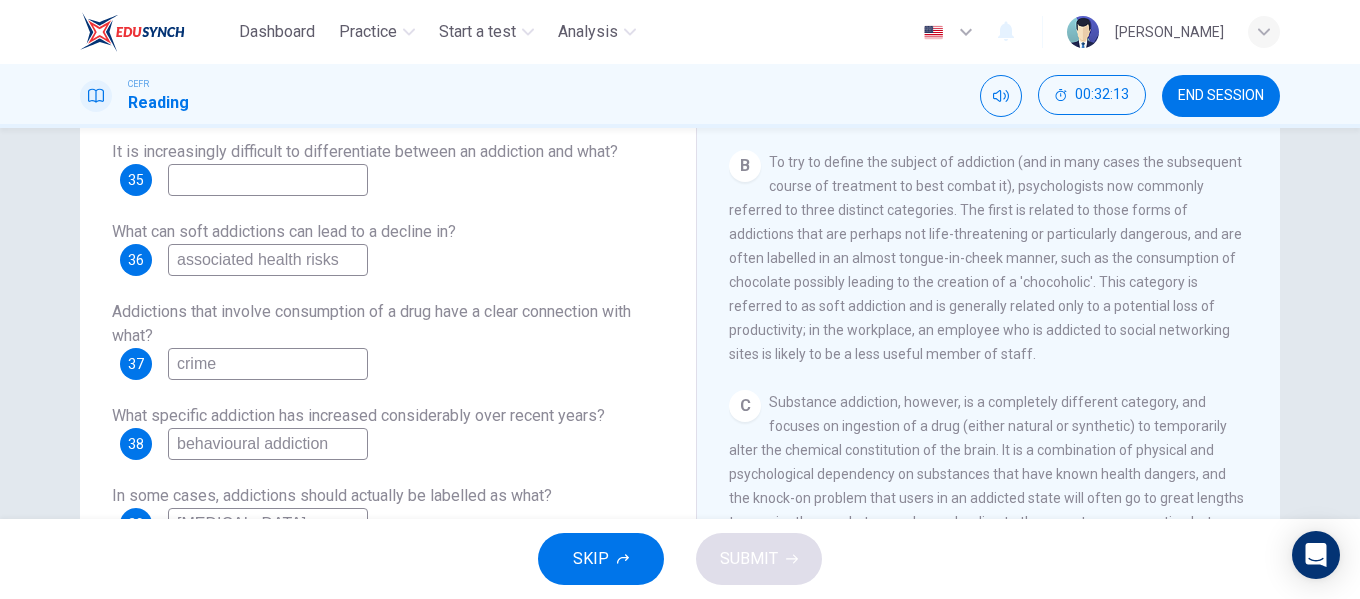 click on "associated health risks" at bounding box center [268, 260] 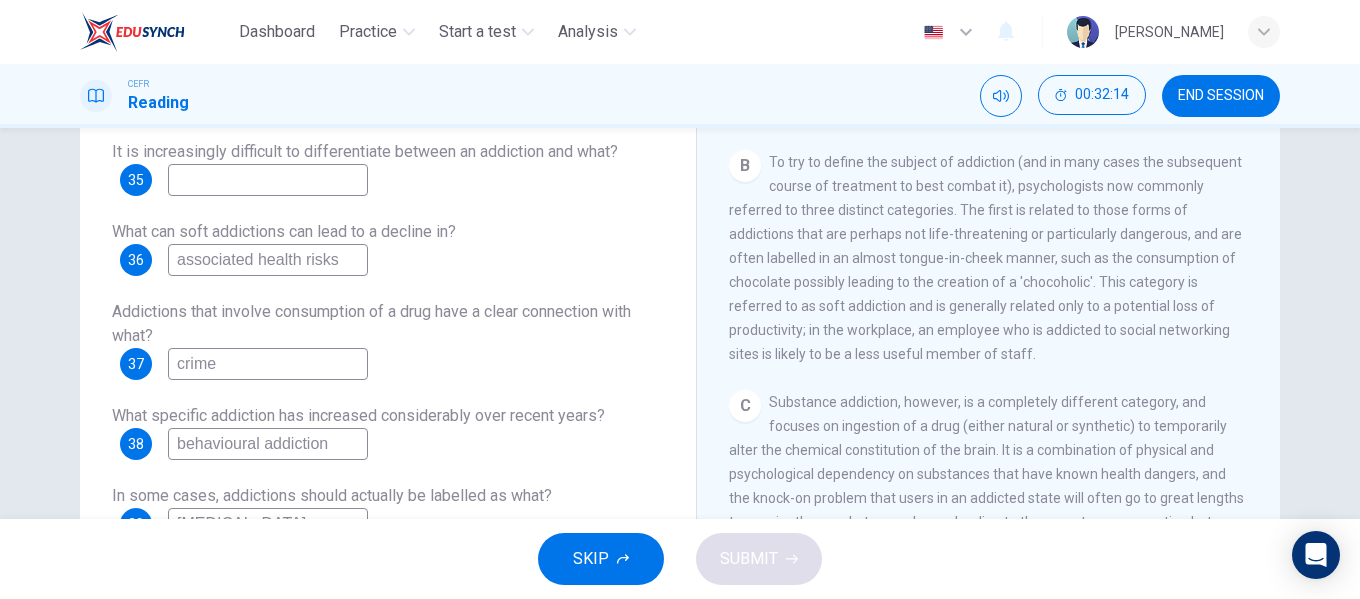 click on "associated health risks" at bounding box center [268, 260] 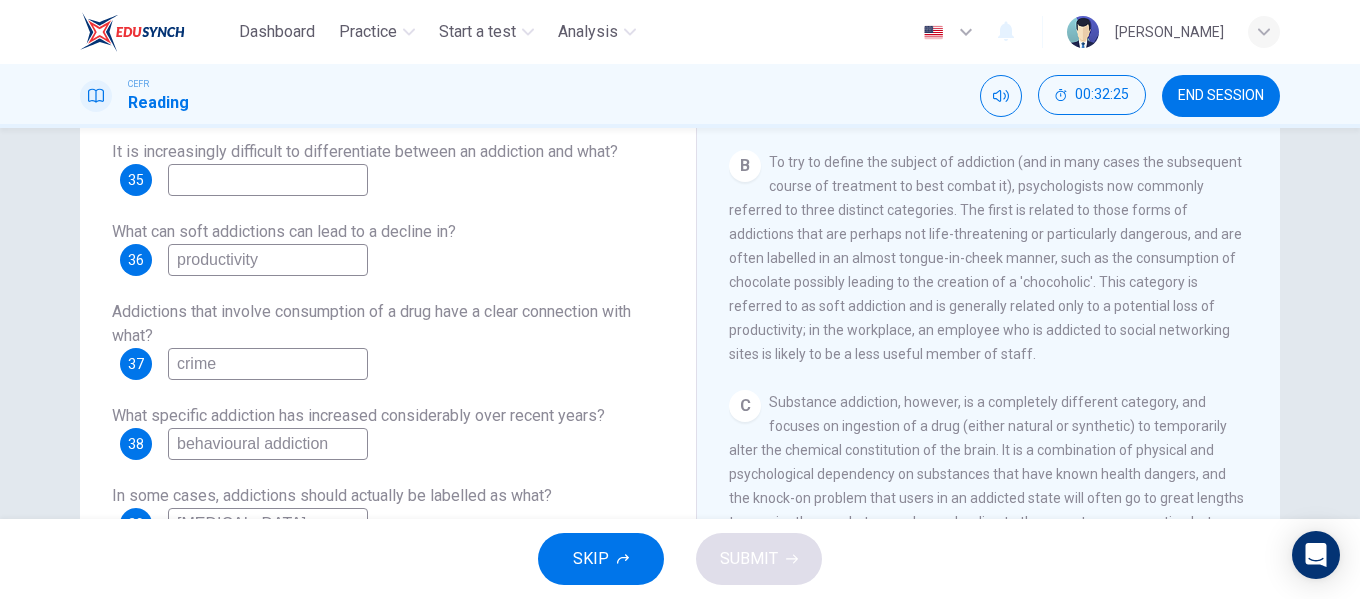 type on "productivity" 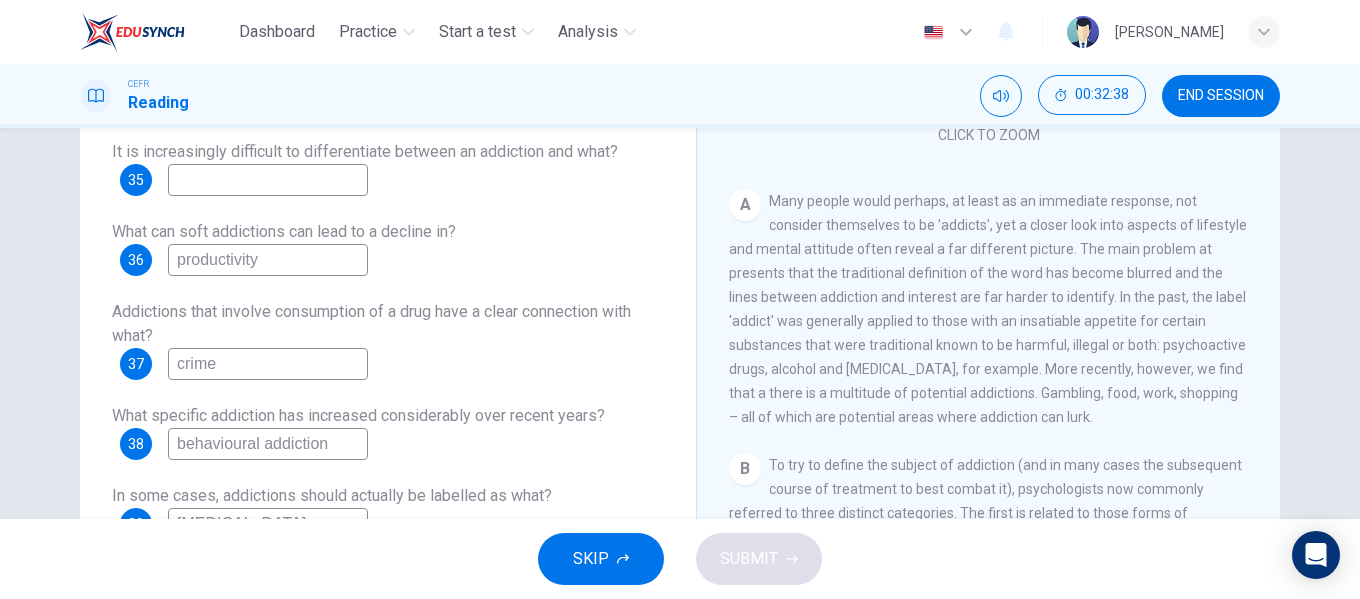 scroll, scrollTop: 207, scrollLeft: 0, axis: vertical 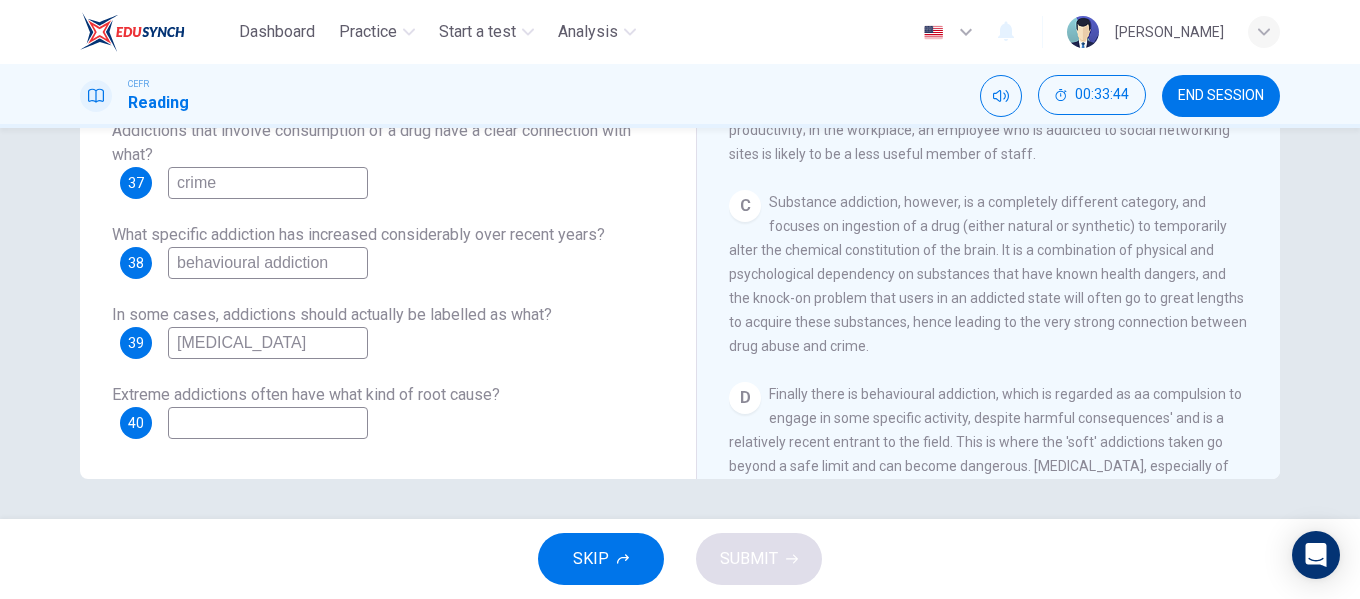 type on "interest" 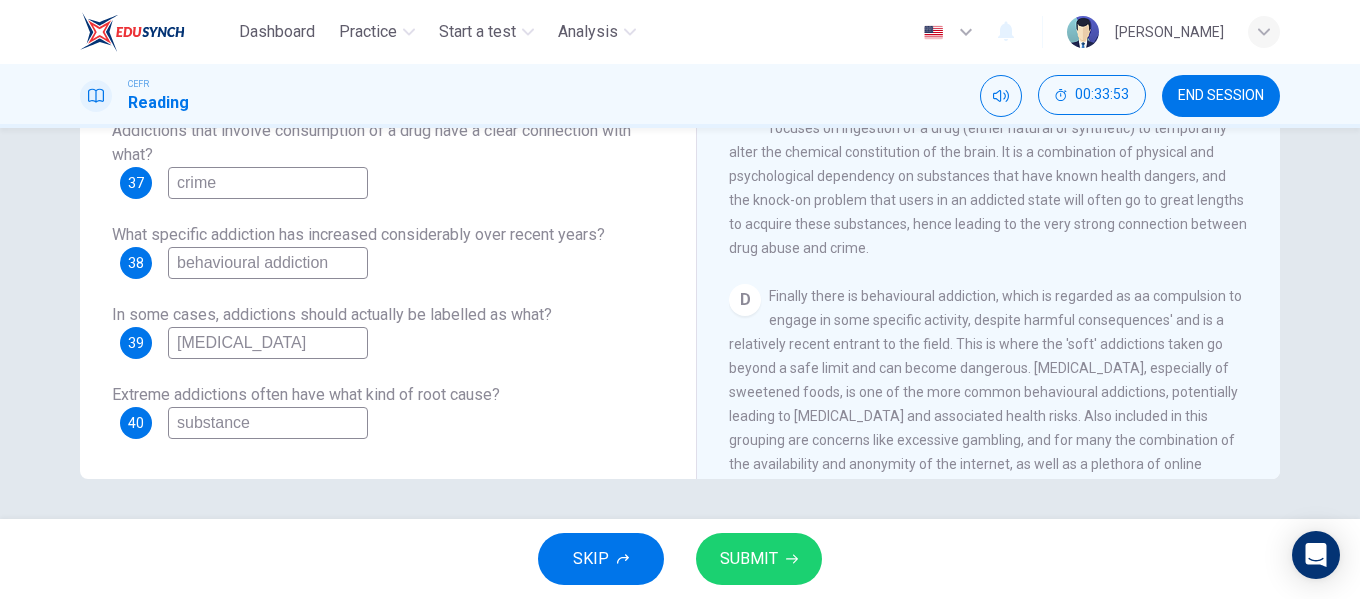scroll, scrollTop: 707, scrollLeft: 0, axis: vertical 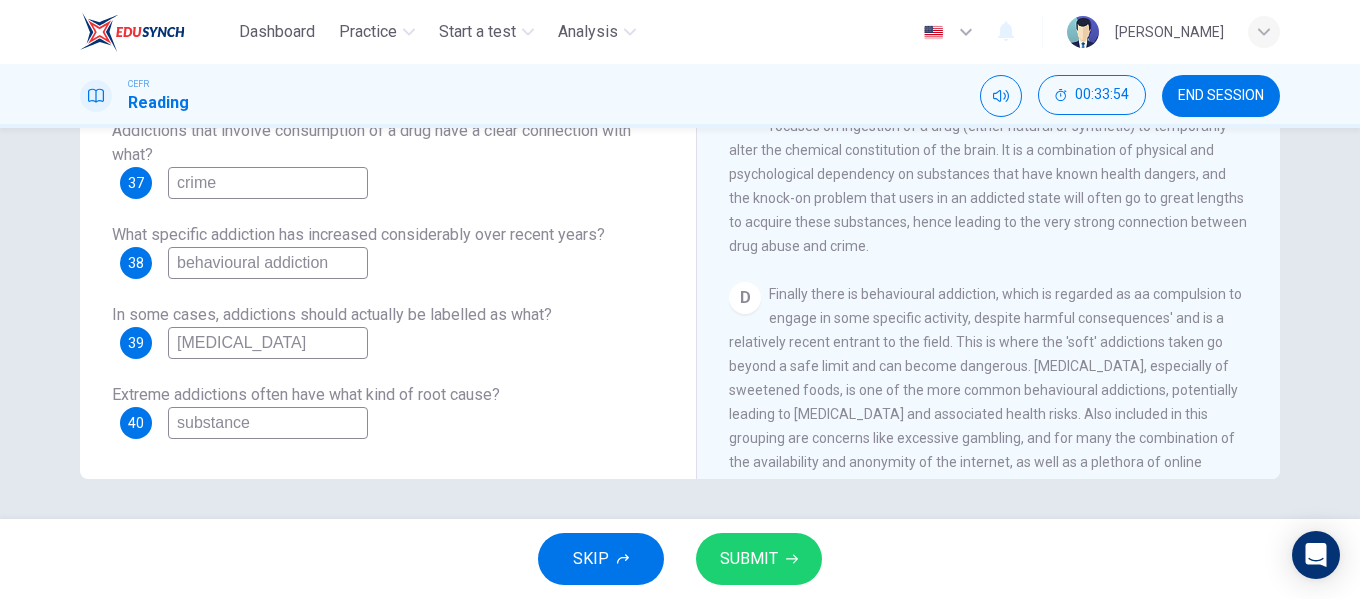 type on "substance" 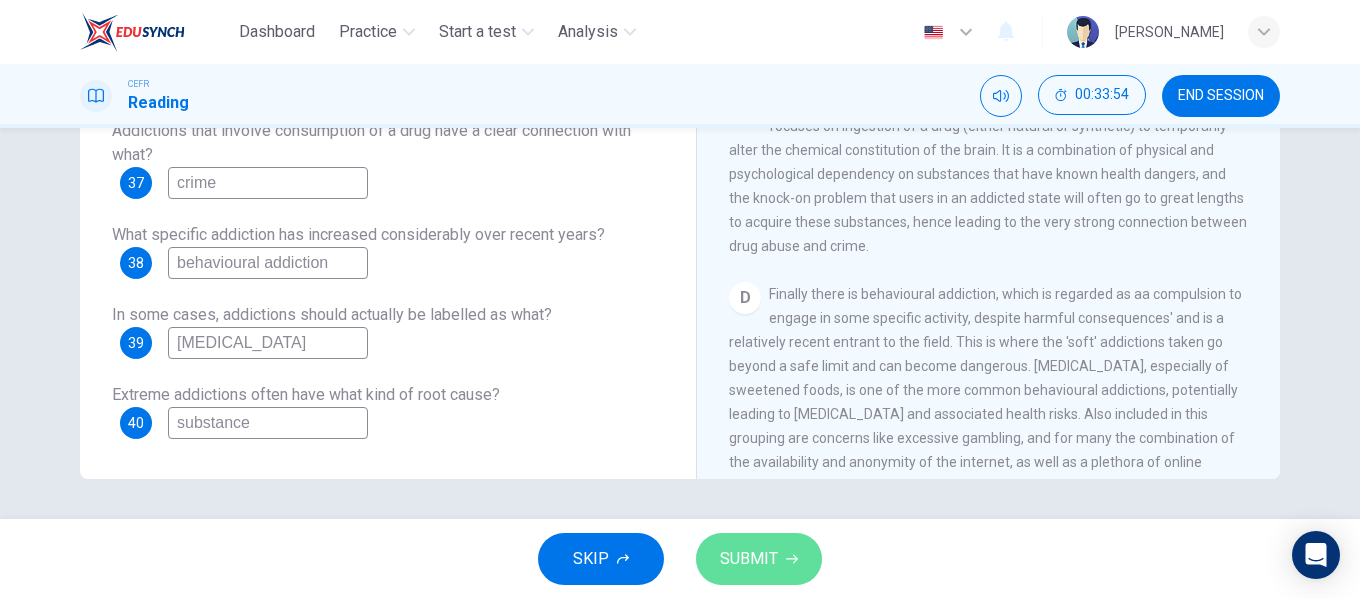 click on "SUBMIT" at bounding box center [749, 559] 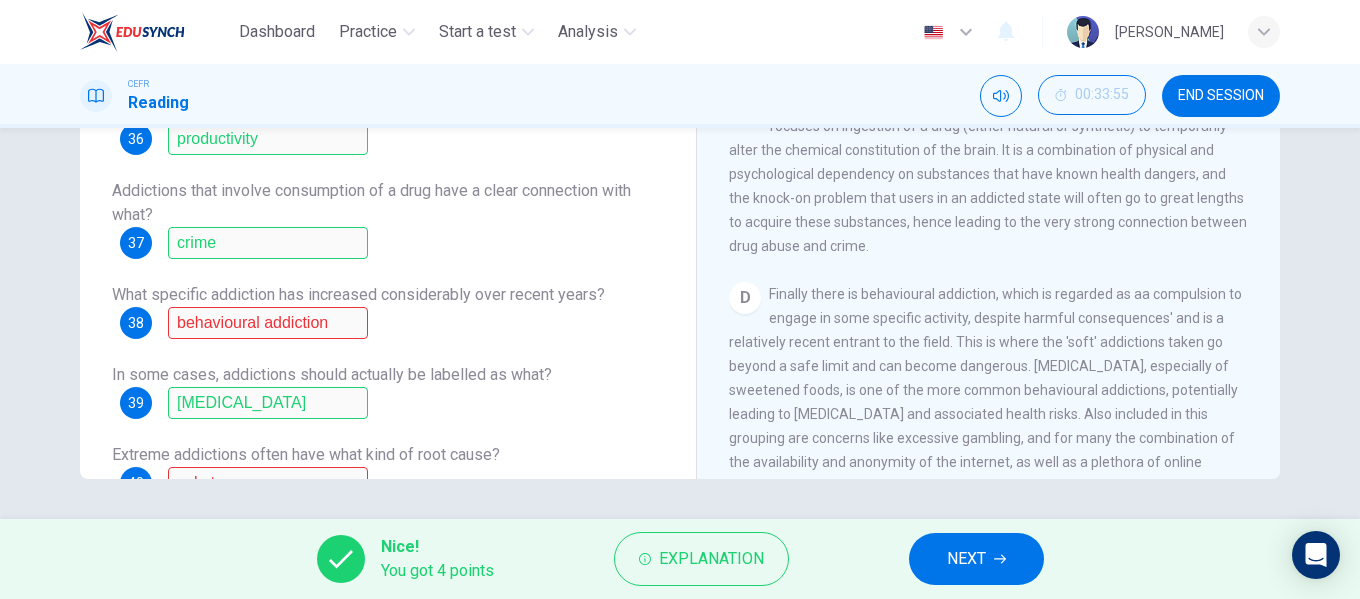 scroll, scrollTop: 0, scrollLeft: 0, axis: both 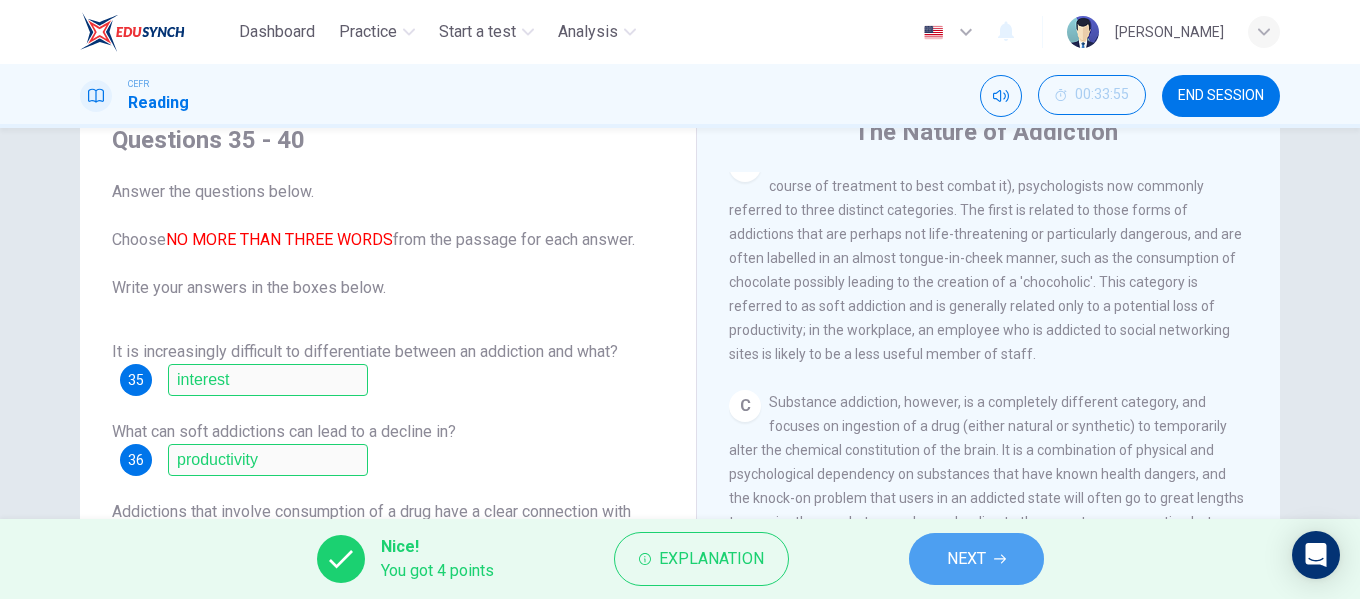 click on "NEXT" at bounding box center [966, 559] 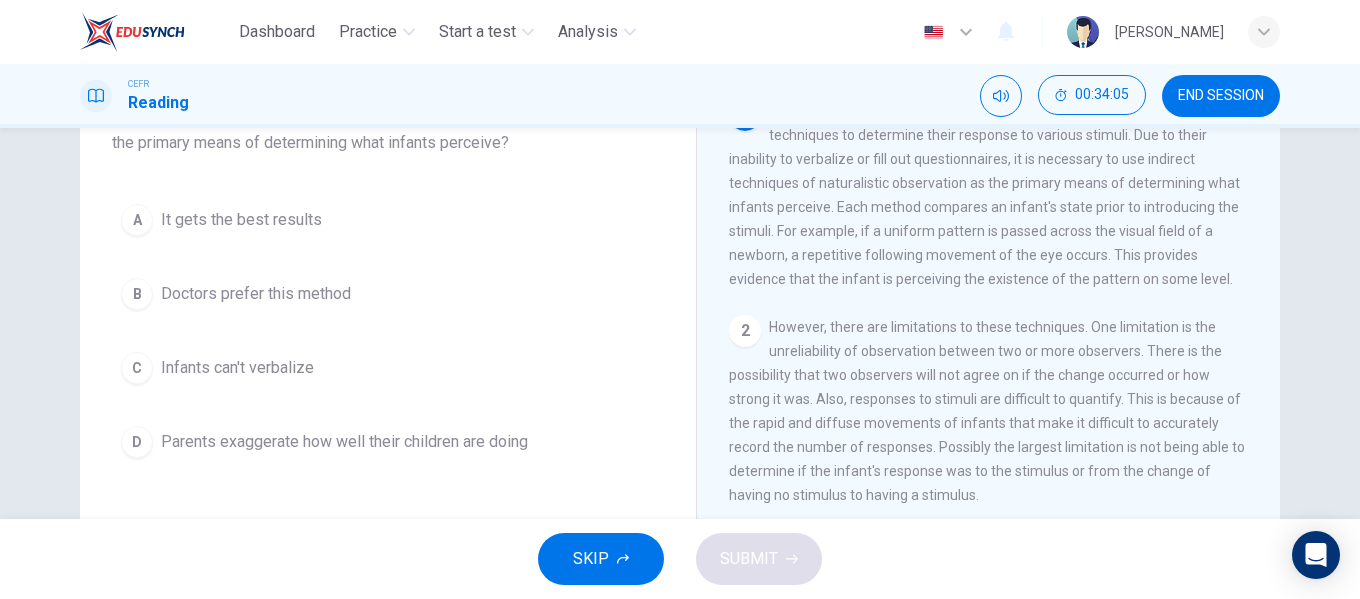 scroll, scrollTop: 100, scrollLeft: 0, axis: vertical 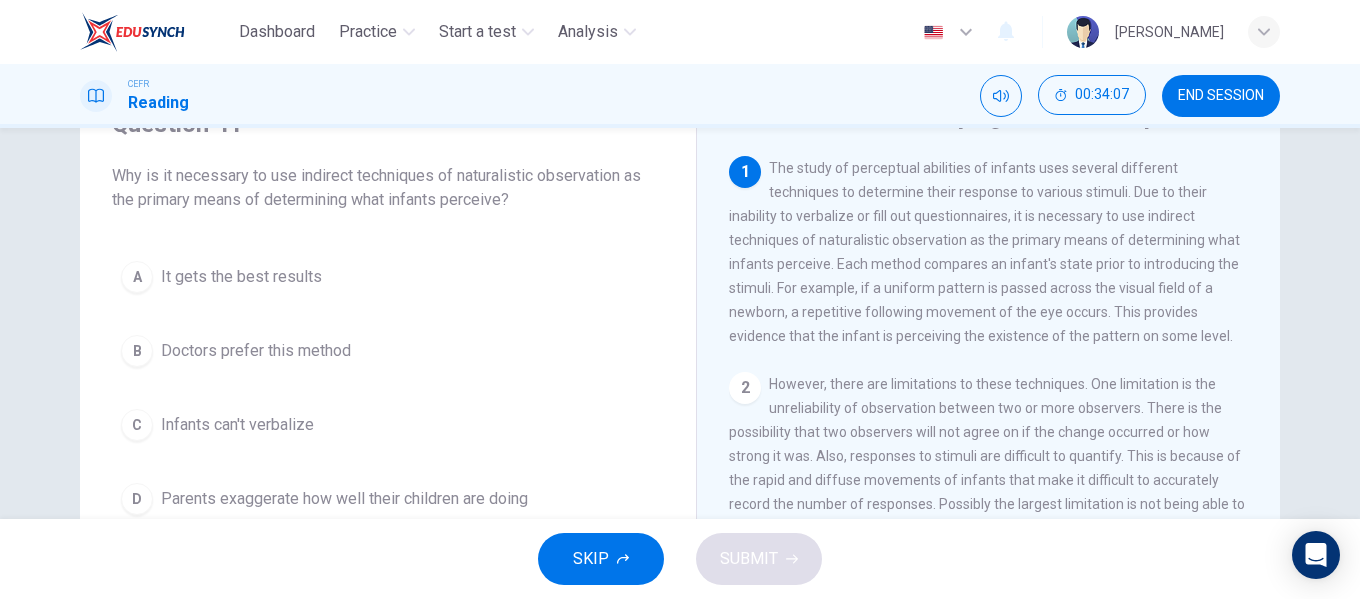 click on "C Infants can't verbalize" at bounding box center (388, 425) 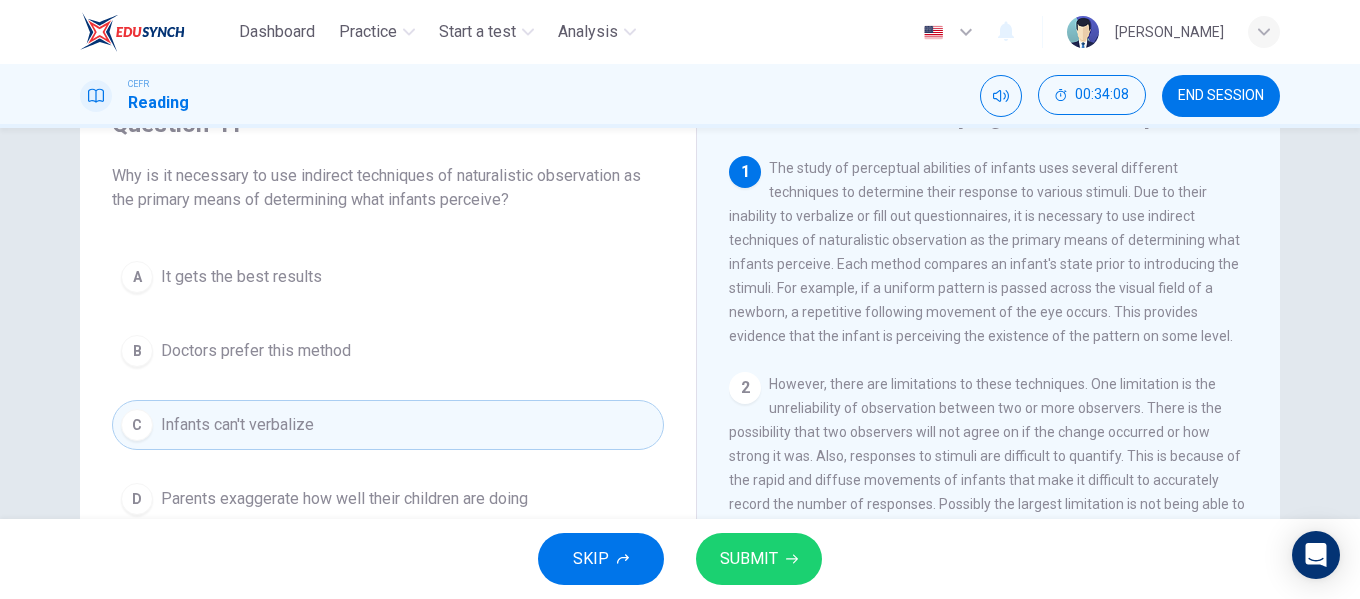 click on "SUBMIT" at bounding box center [749, 559] 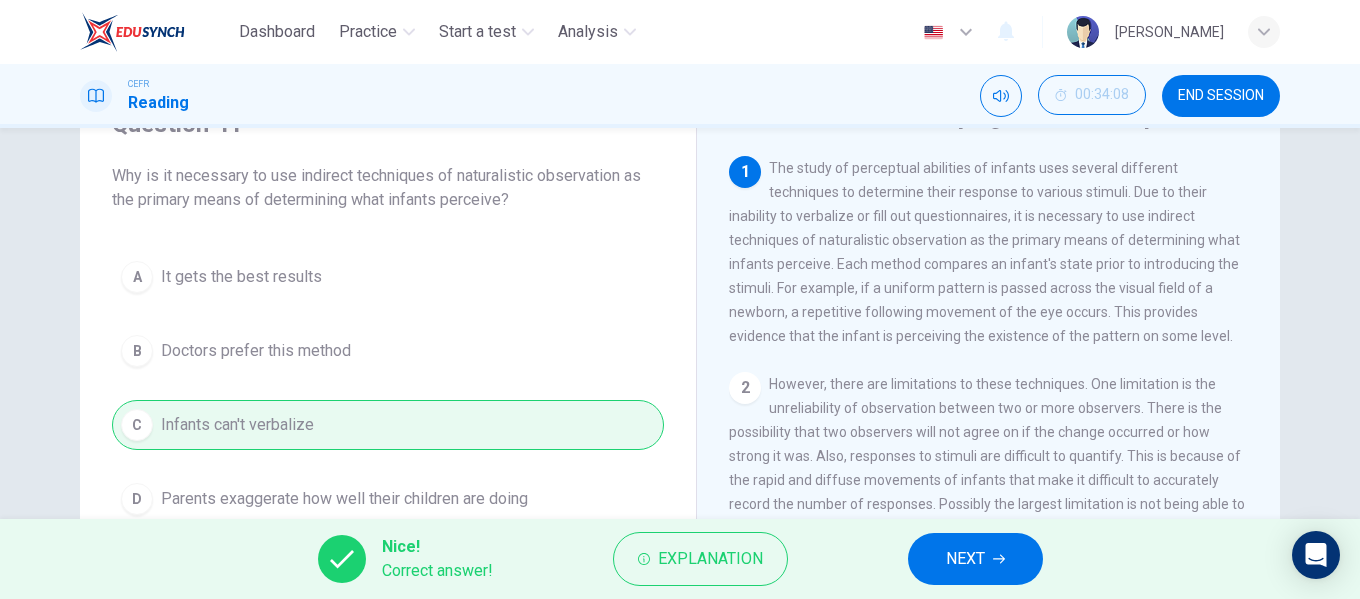 click on "NEXT" at bounding box center [975, 559] 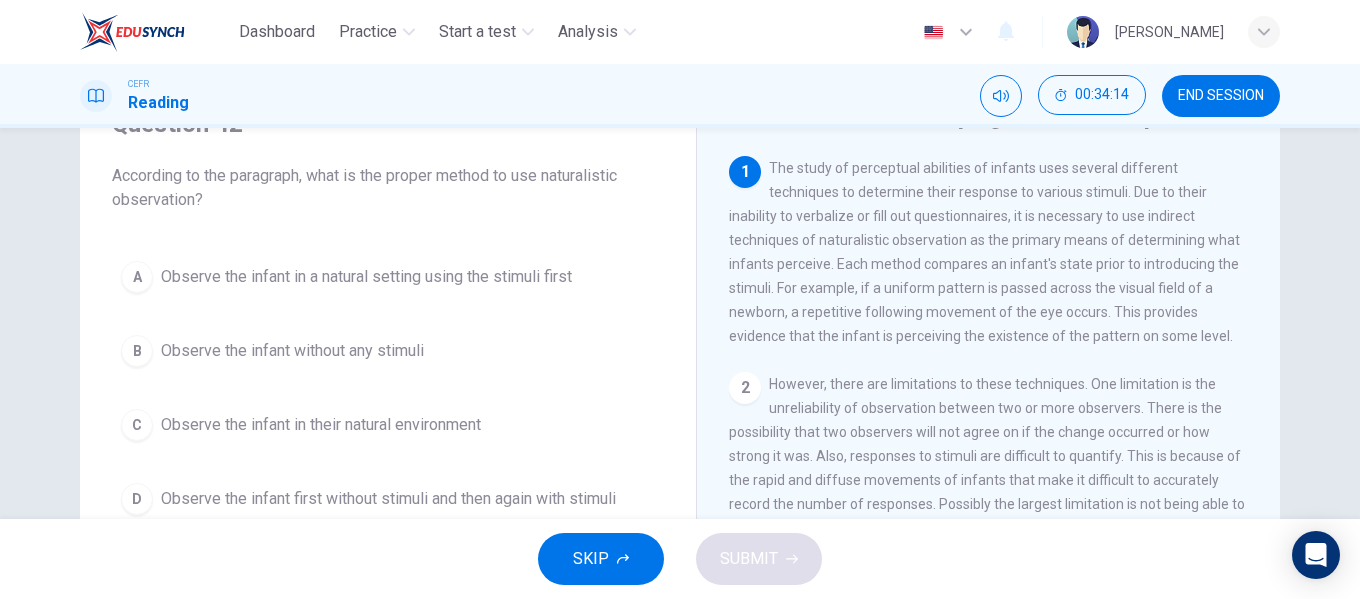 click on "Observe the infant first without stimuli and then again with stimuli" at bounding box center (388, 499) 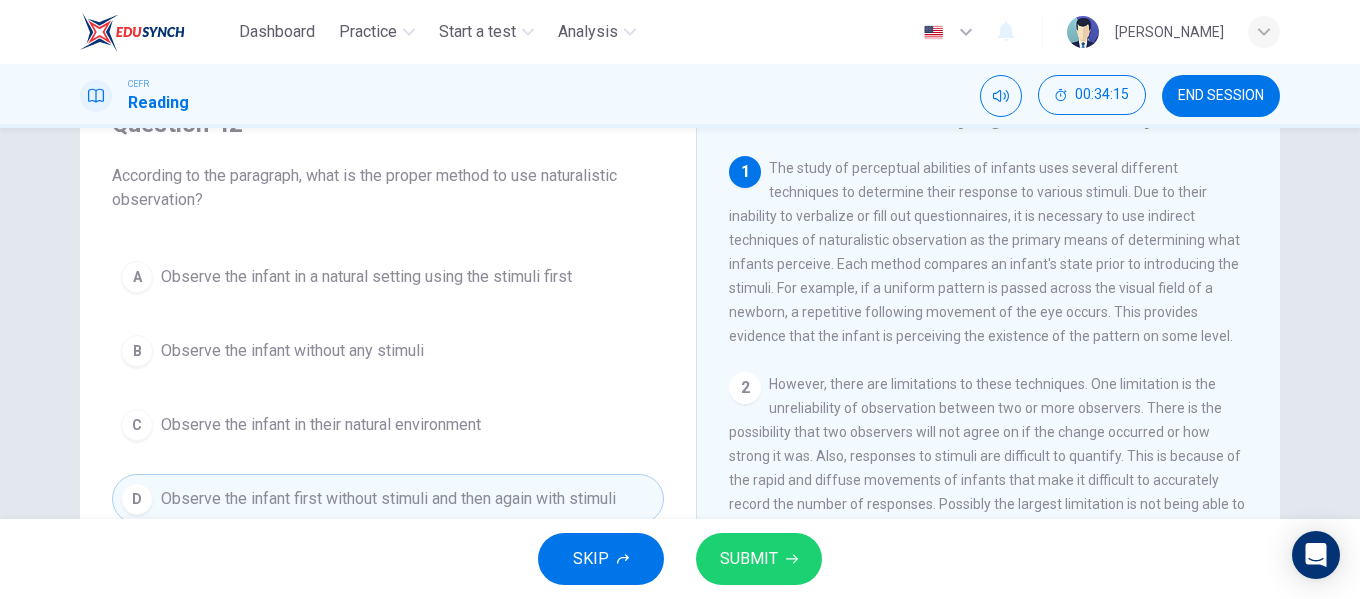 click on "SUBMIT" at bounding box center (759, 559) 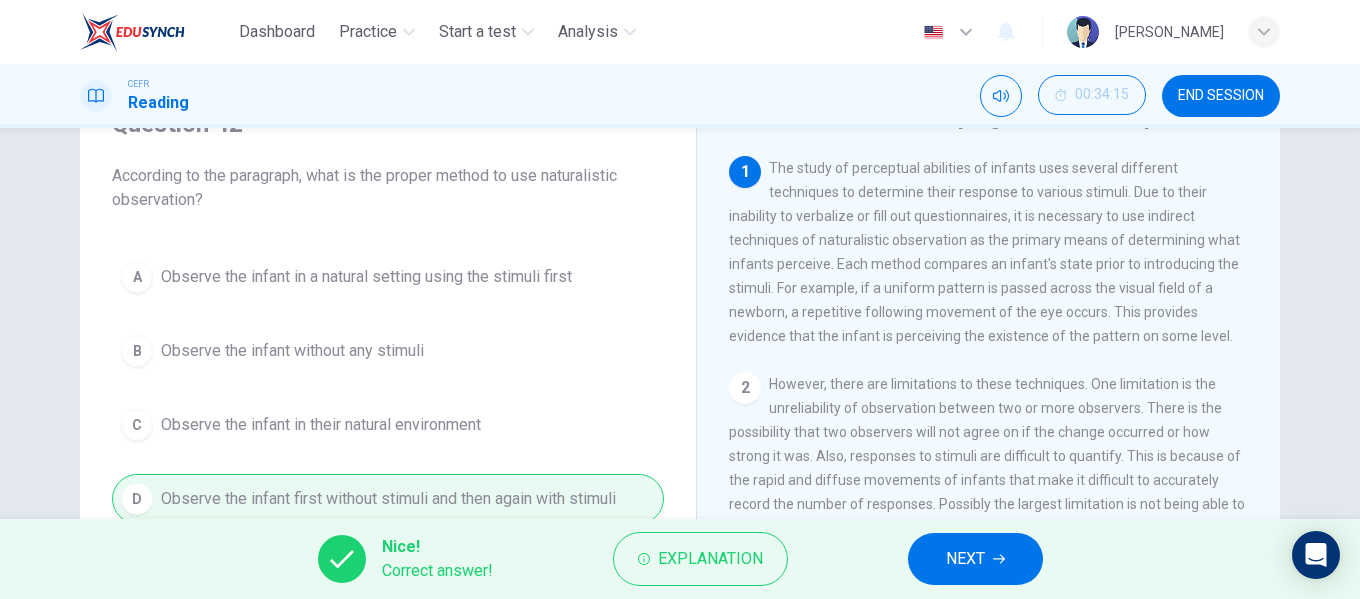 click on "NEXT" at bounding box center [965, 559] 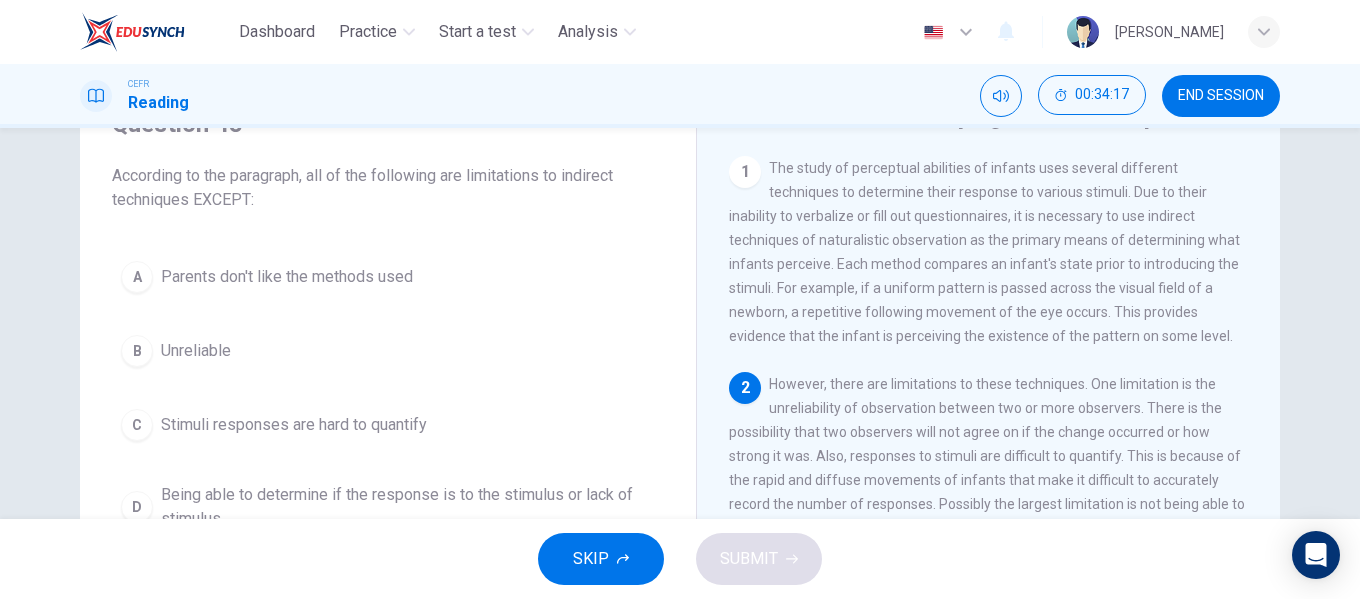 scroll, scrollTop: 200, scrollLeft: 0, axis: vertical 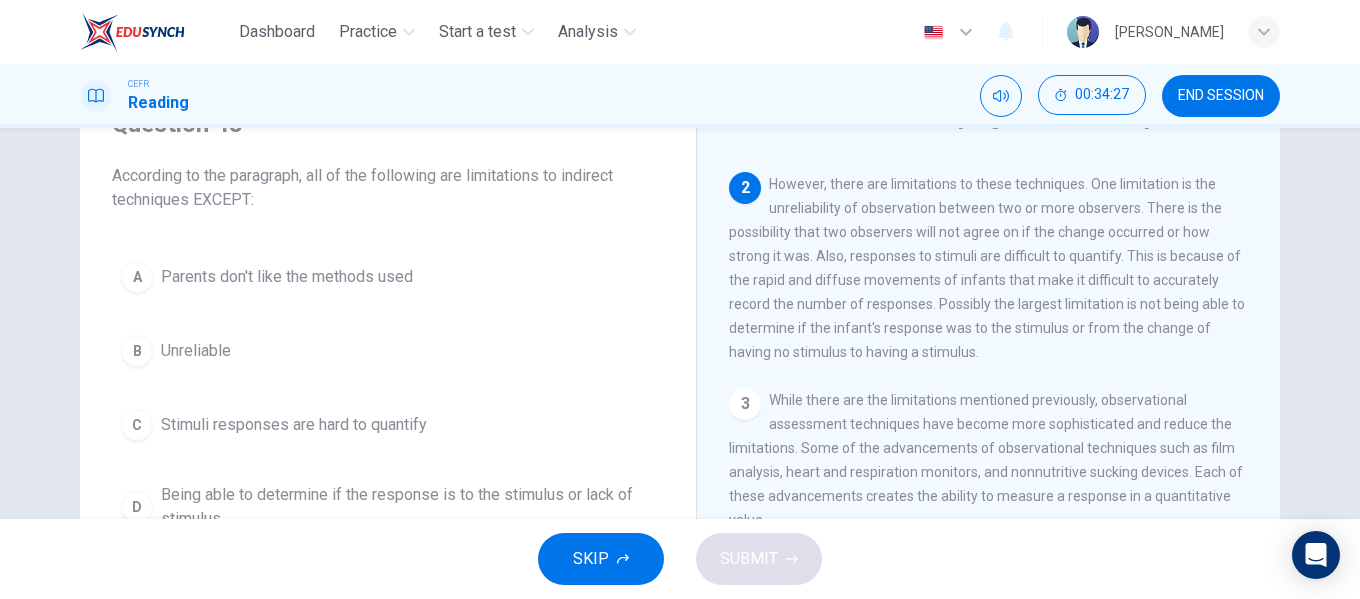 click on "Parents don't like the methods used" at bounding box center [287, 277] 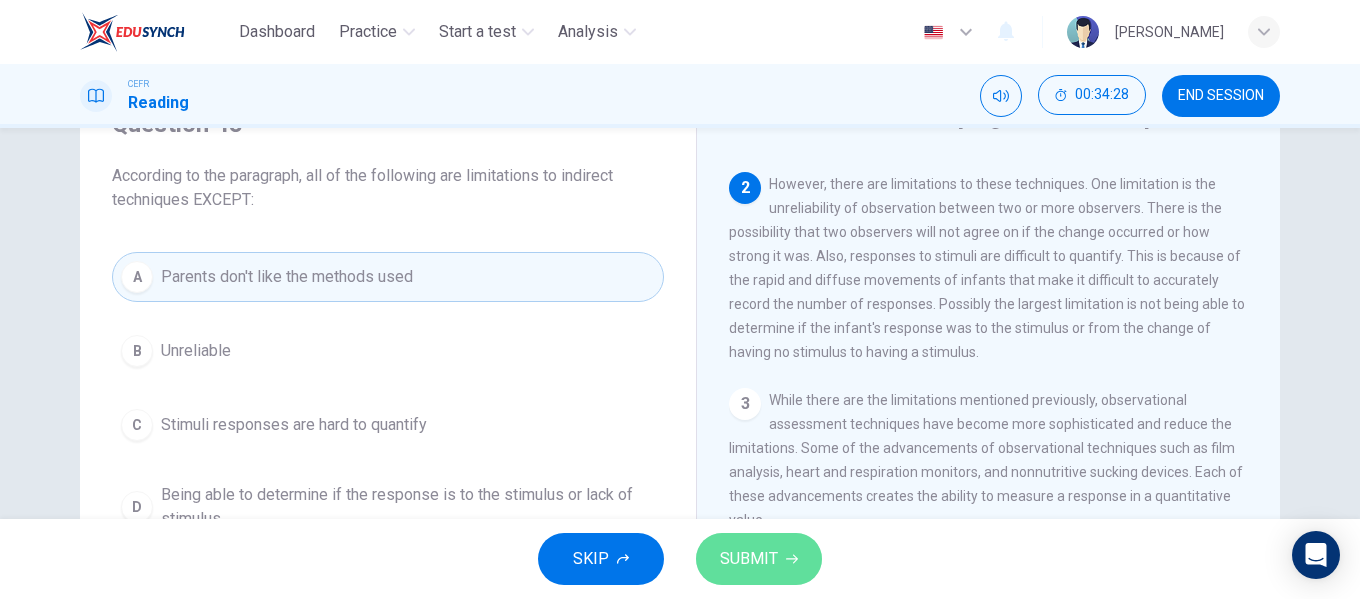 click on "SUBMIT" at bounding box center (759, 559) 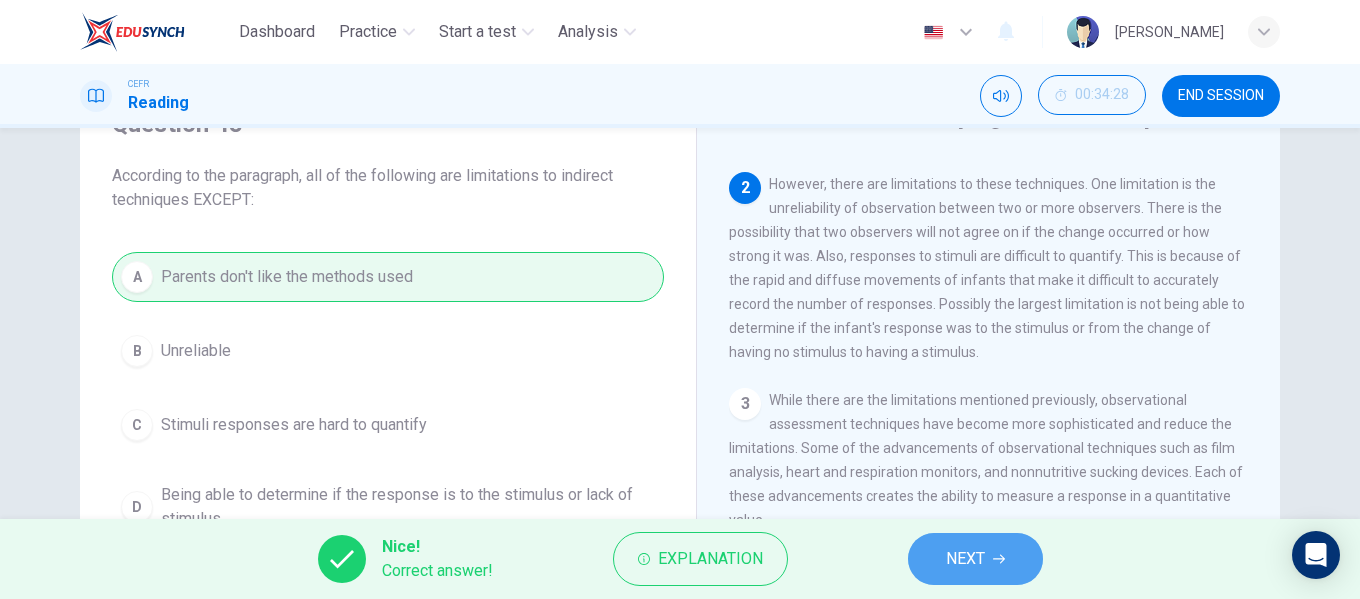 click on "NEXT" at bounding box center [975, 559] 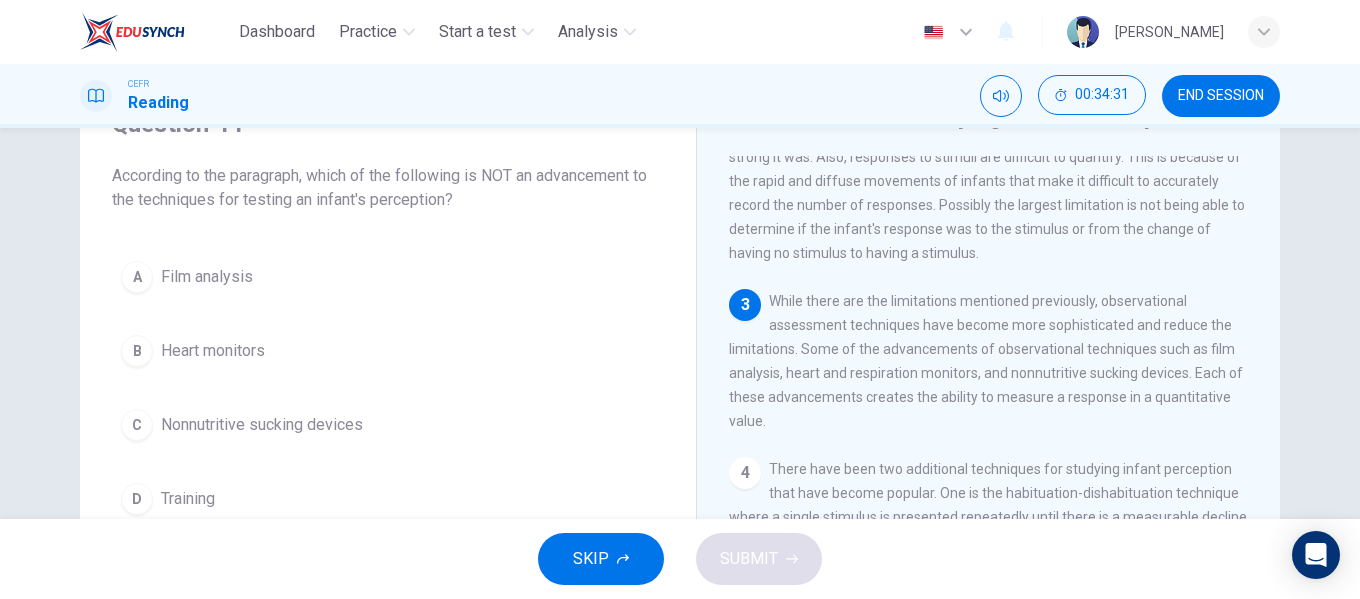 scroll, scrollTop: 300, scrollLeft: 0, axis: vertical 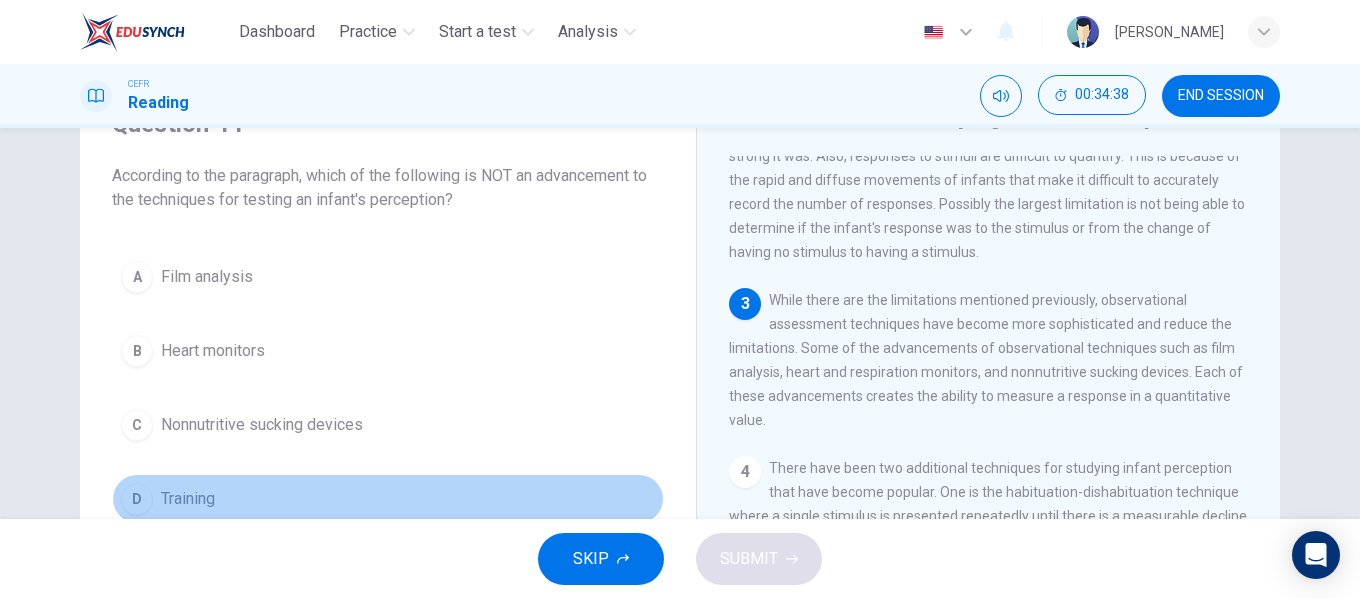 click on "D Training" at bounding box center (388, 499) 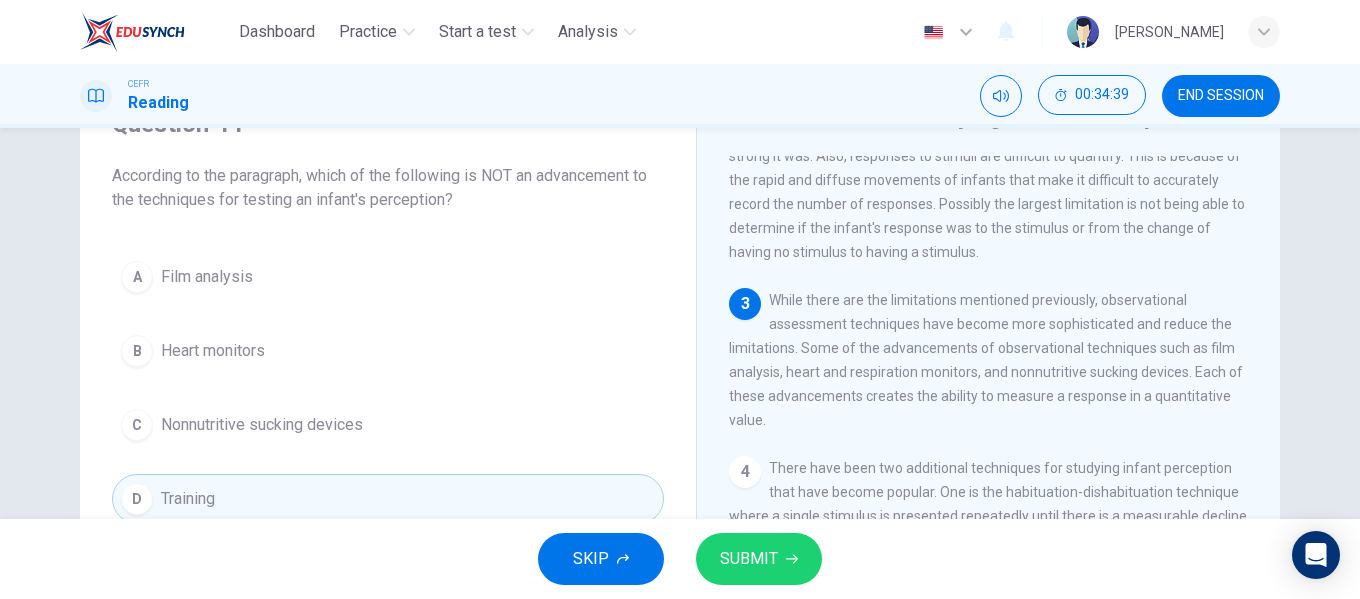 click on "SUBMIT" at bounding box center [749, 559] 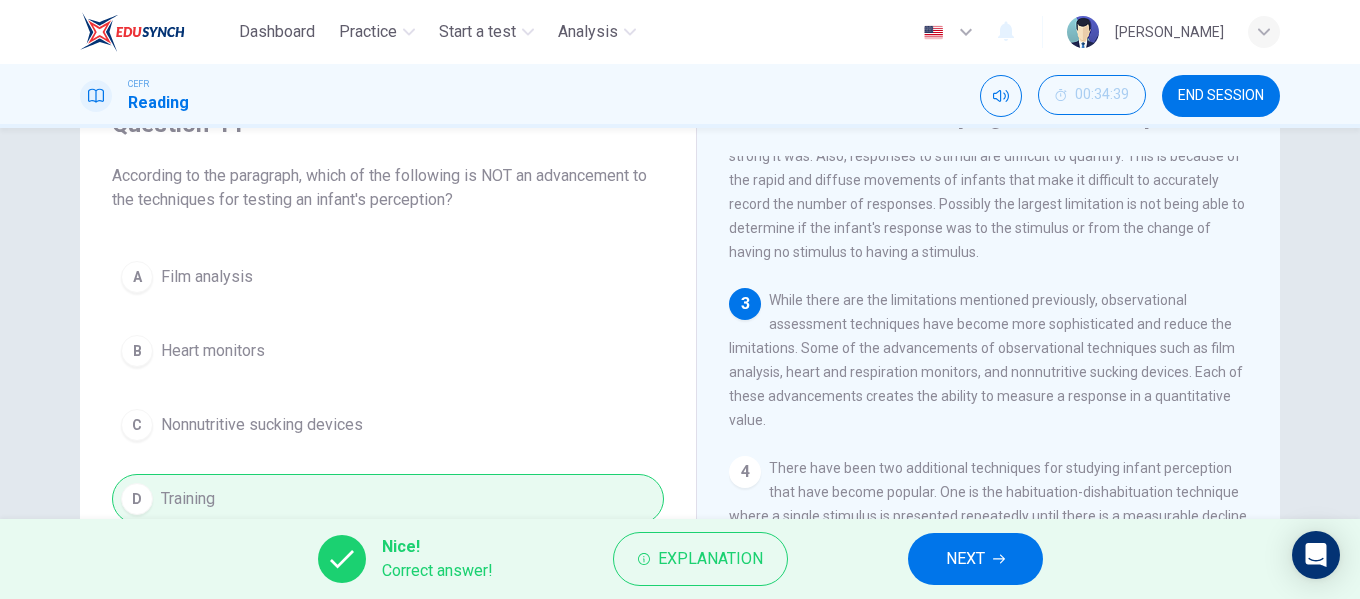 click on "NEXT" at bounding box center (965, 559) 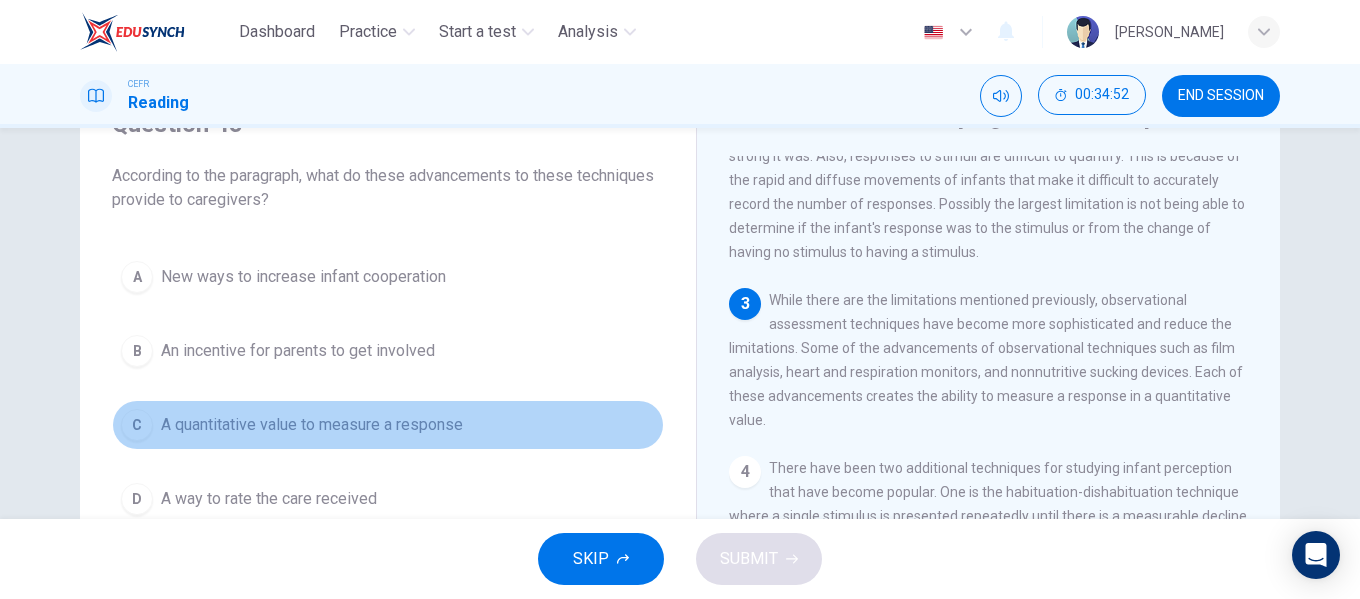 click on "A quantitative value to measure a response" at bounding box center [312, 425] 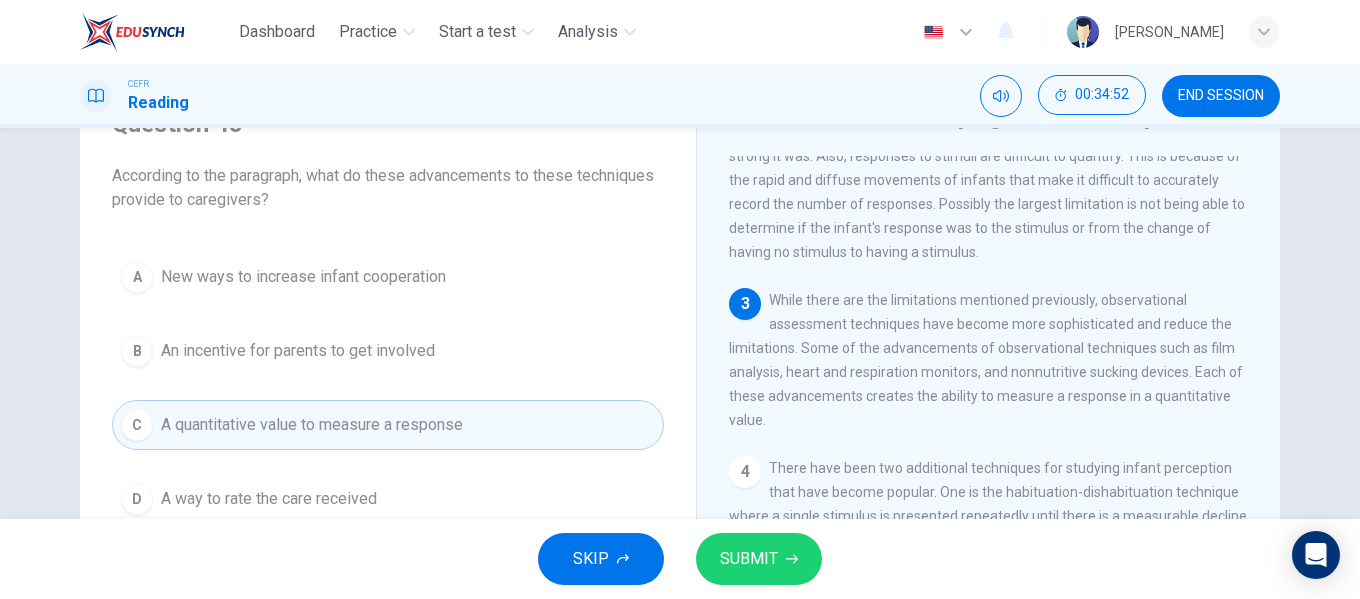 click on "SUBMIT" at bounding box center (749, 559) 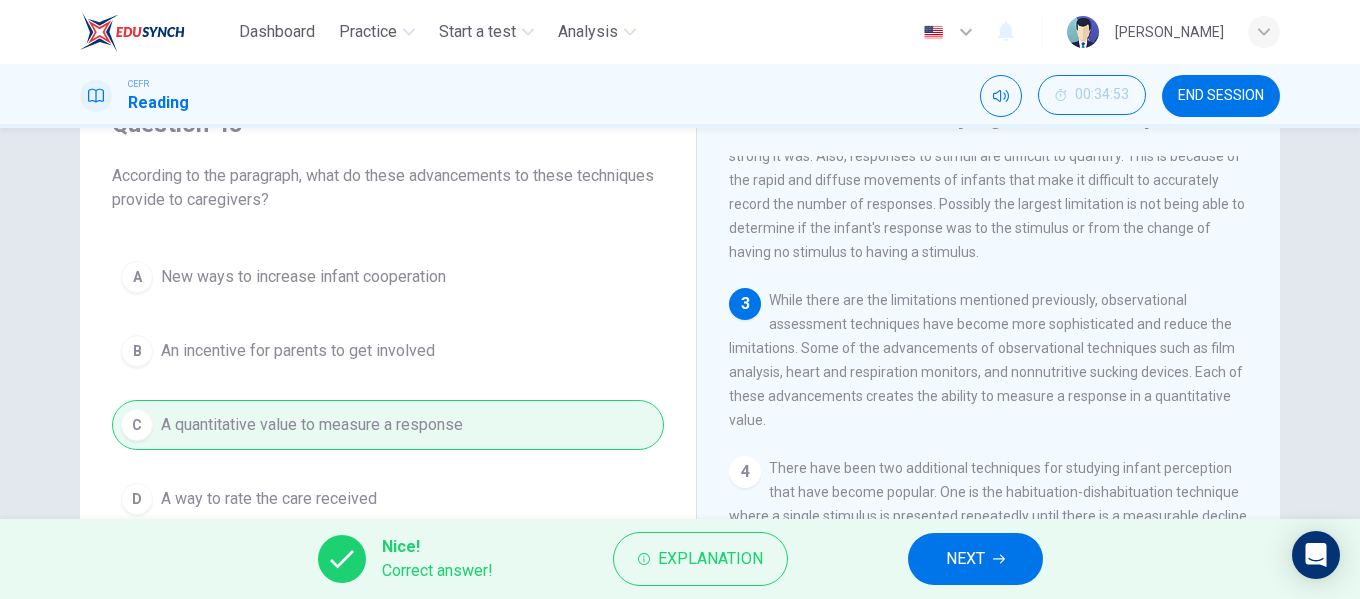 click on "NEXT" at bounding box center [975, 559] 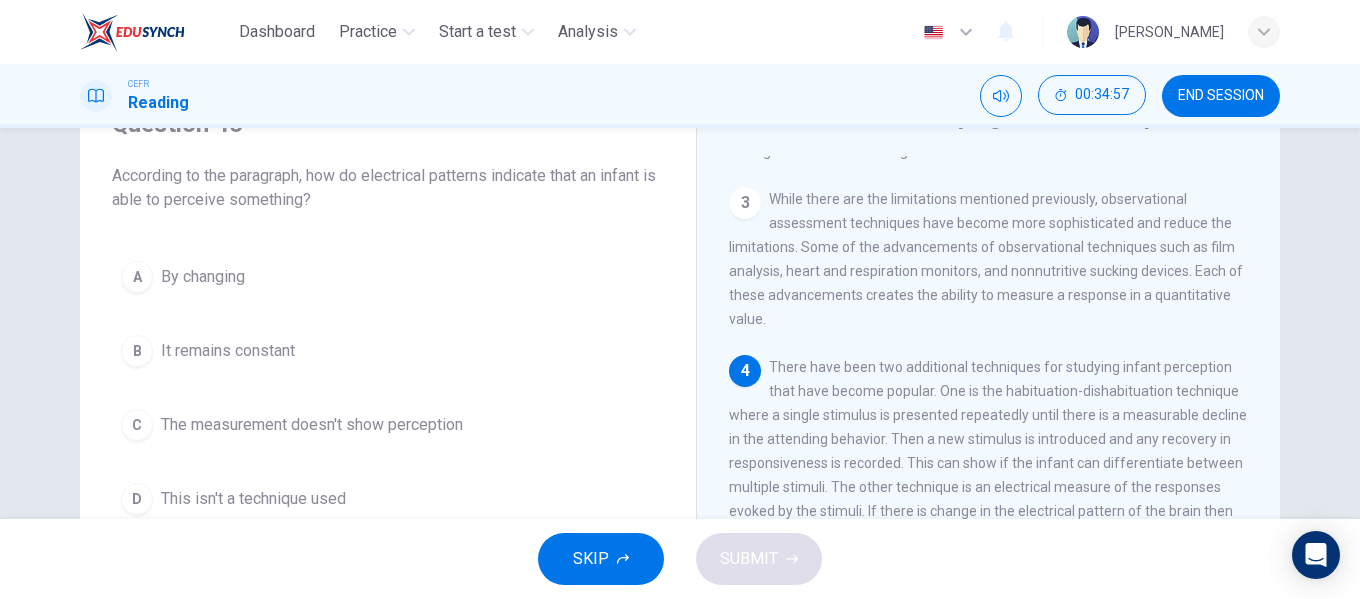 scroll, scrollTop: 438, scrollLeft: 0, axis: vertical 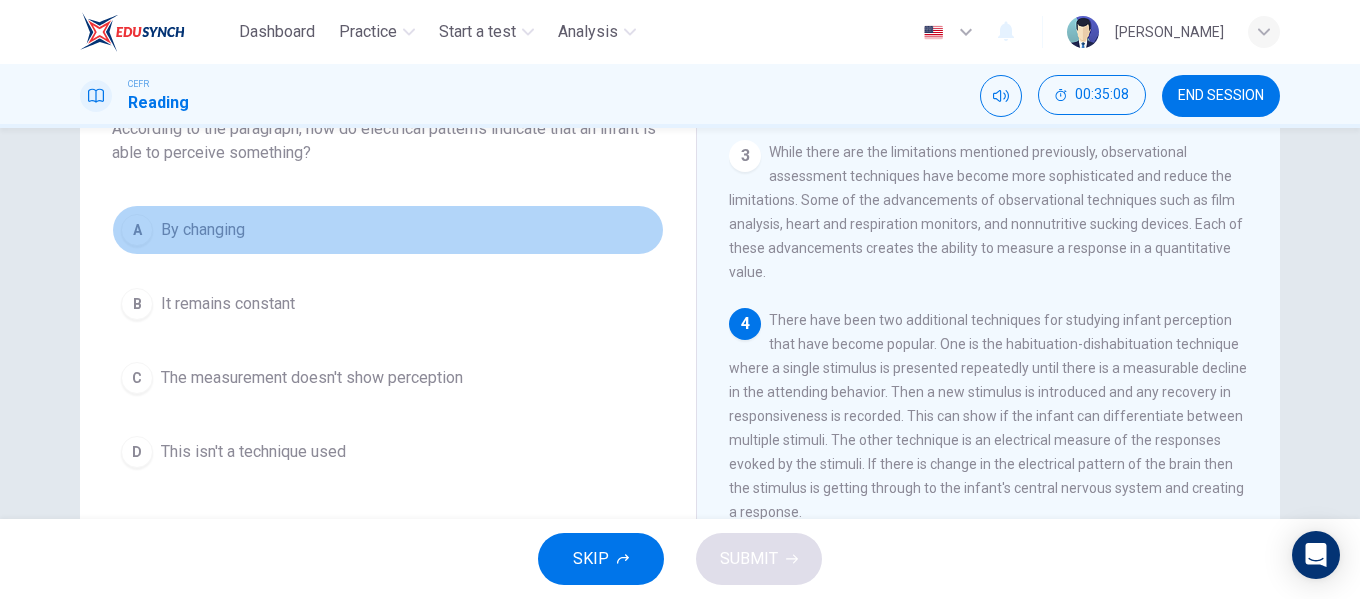 click on "By changing" at bounding box center [203, 230] 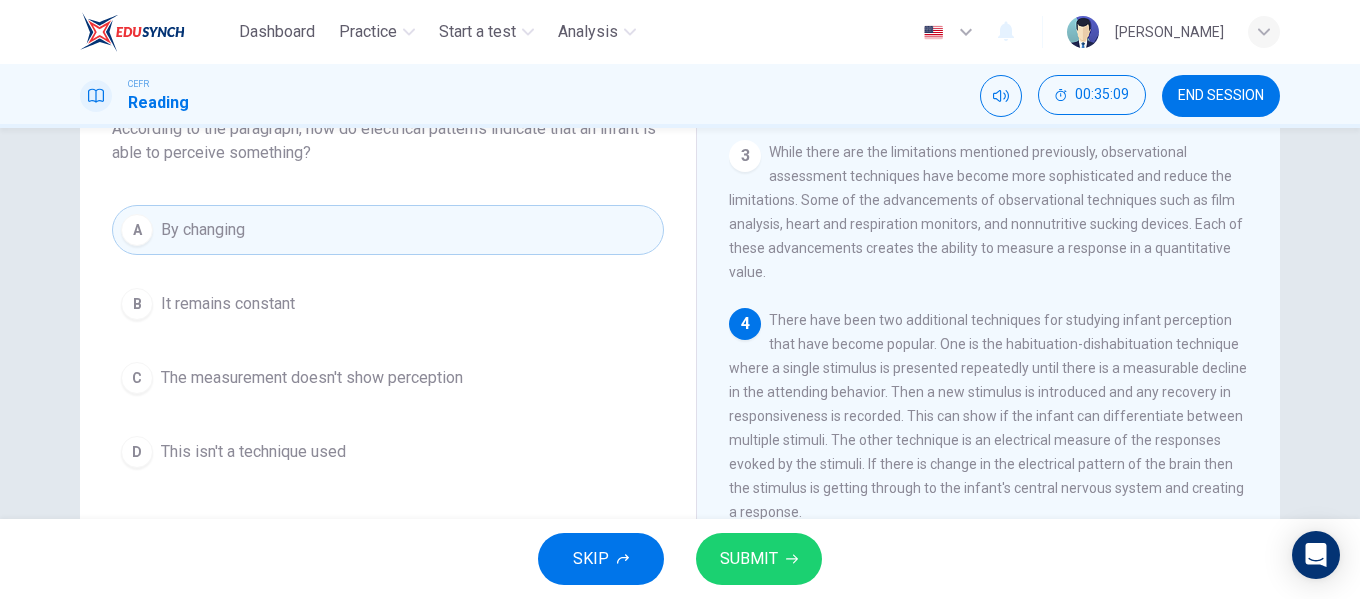 click on "SKIP SUBMIT" at bounding box center [680, 559] 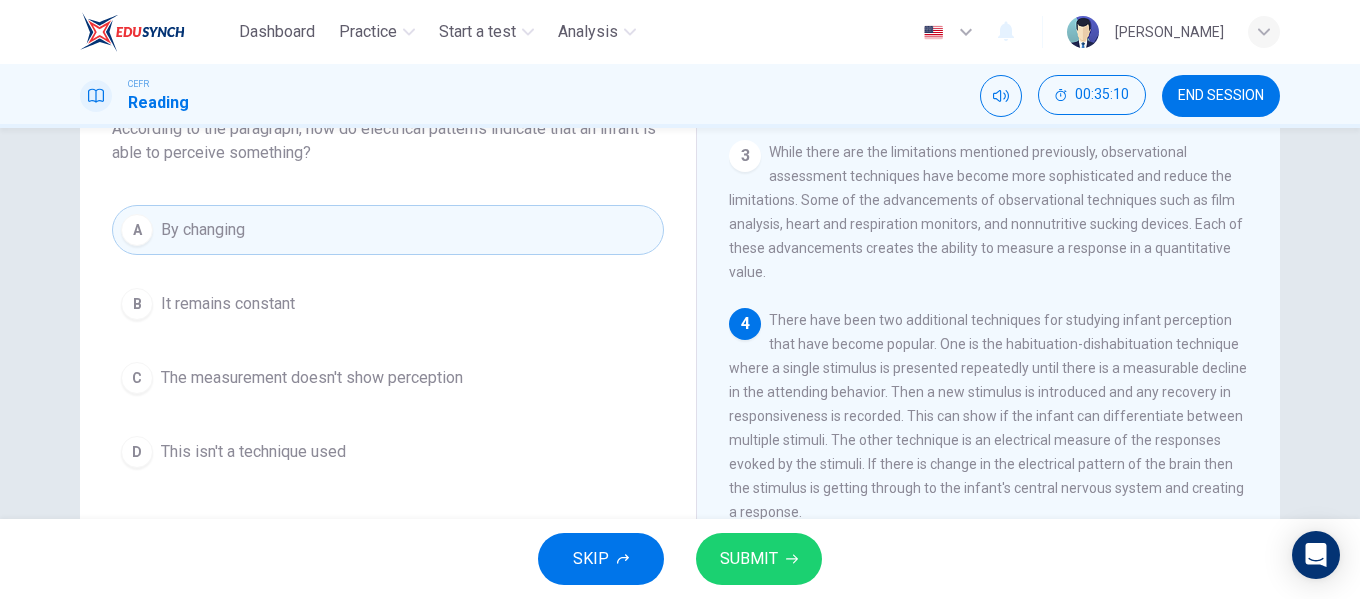 click 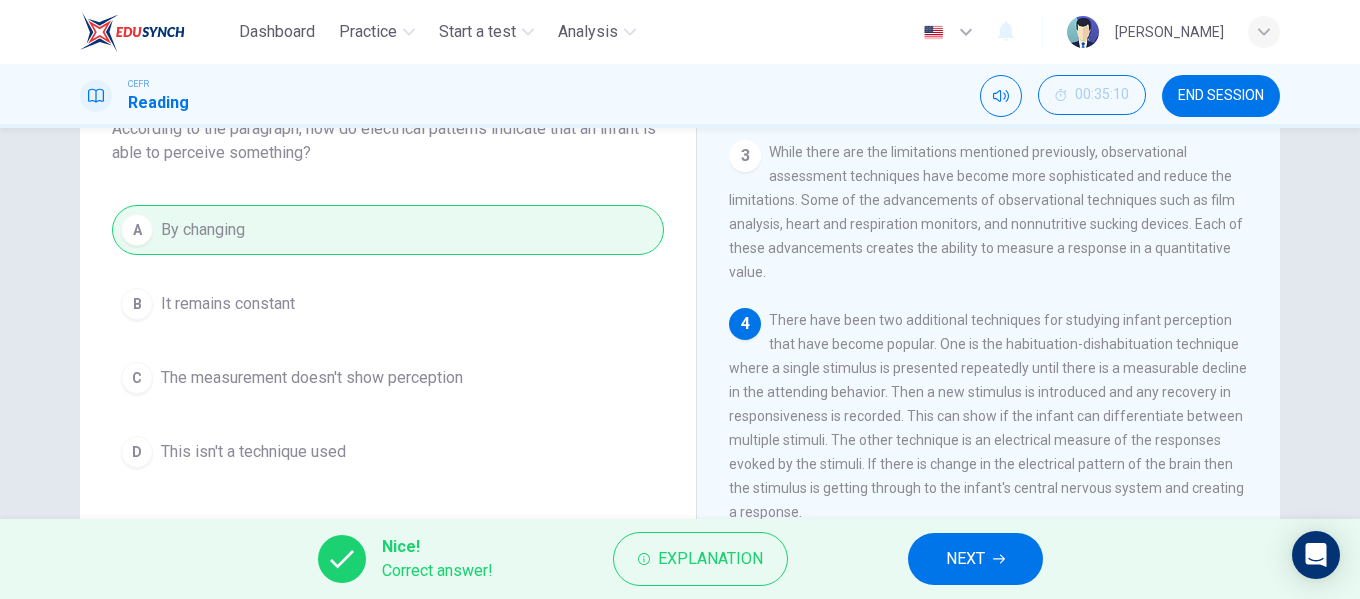 click on "NEXT" at bounding box center (975, 559) 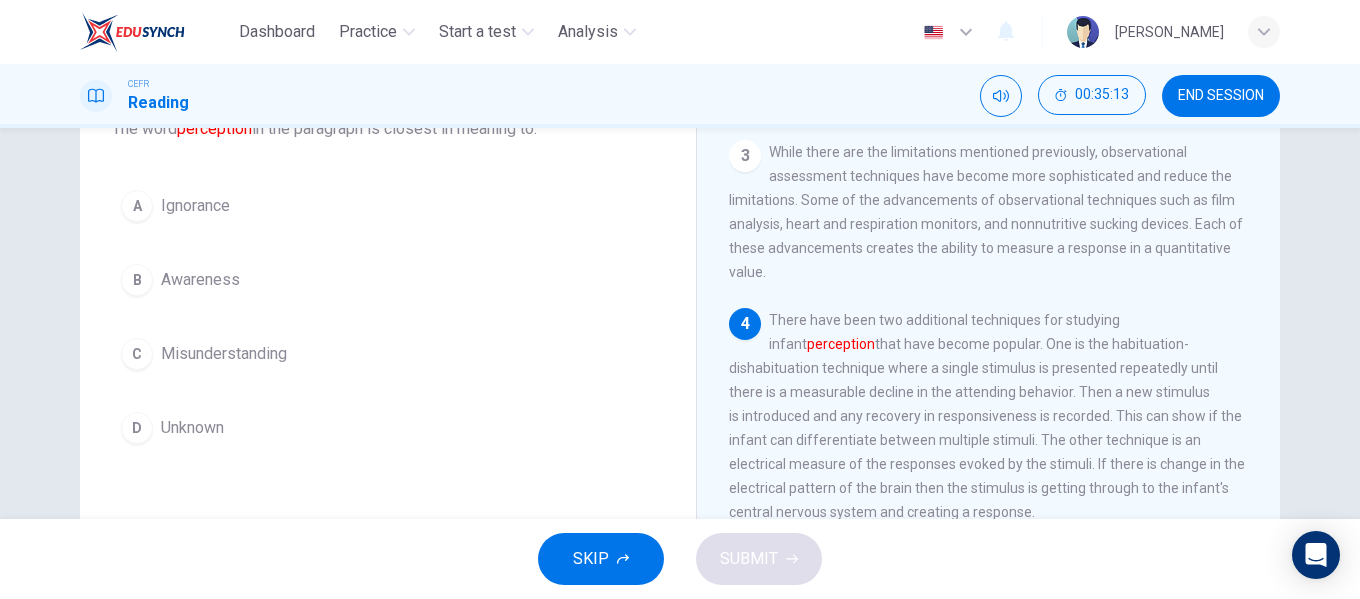 scroll, scrollTop: 101, scrollLeft: 0, axis: vertical 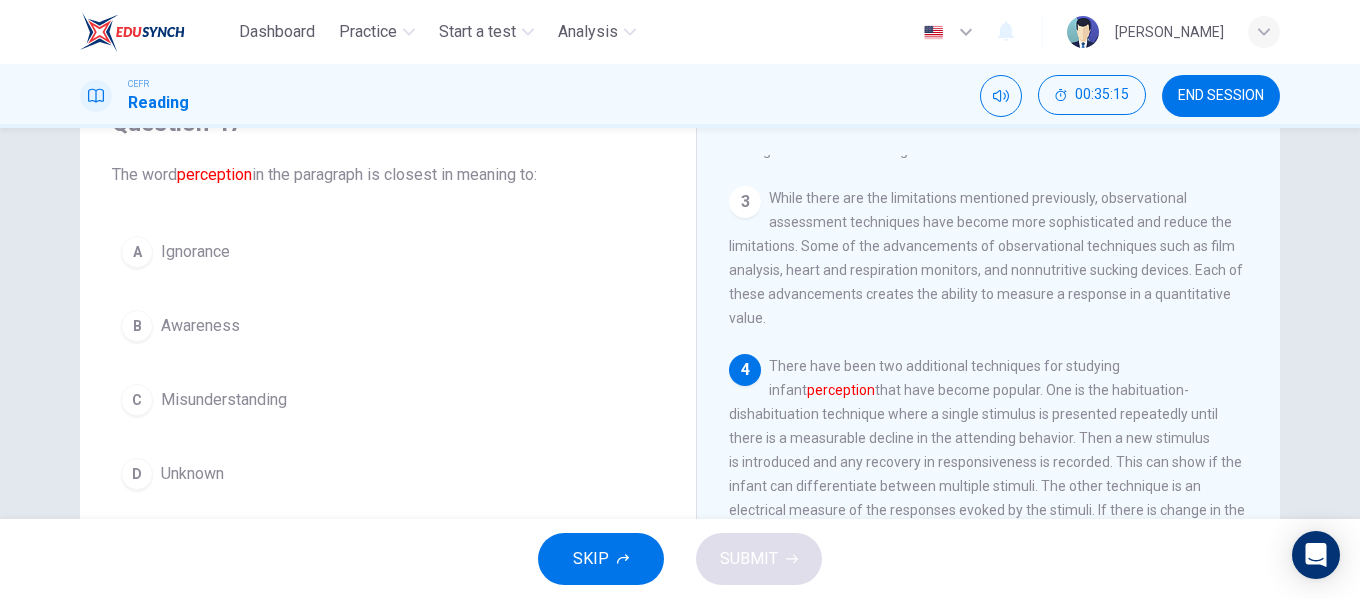 click on "B Awareness" at bounding box center [388, 326] 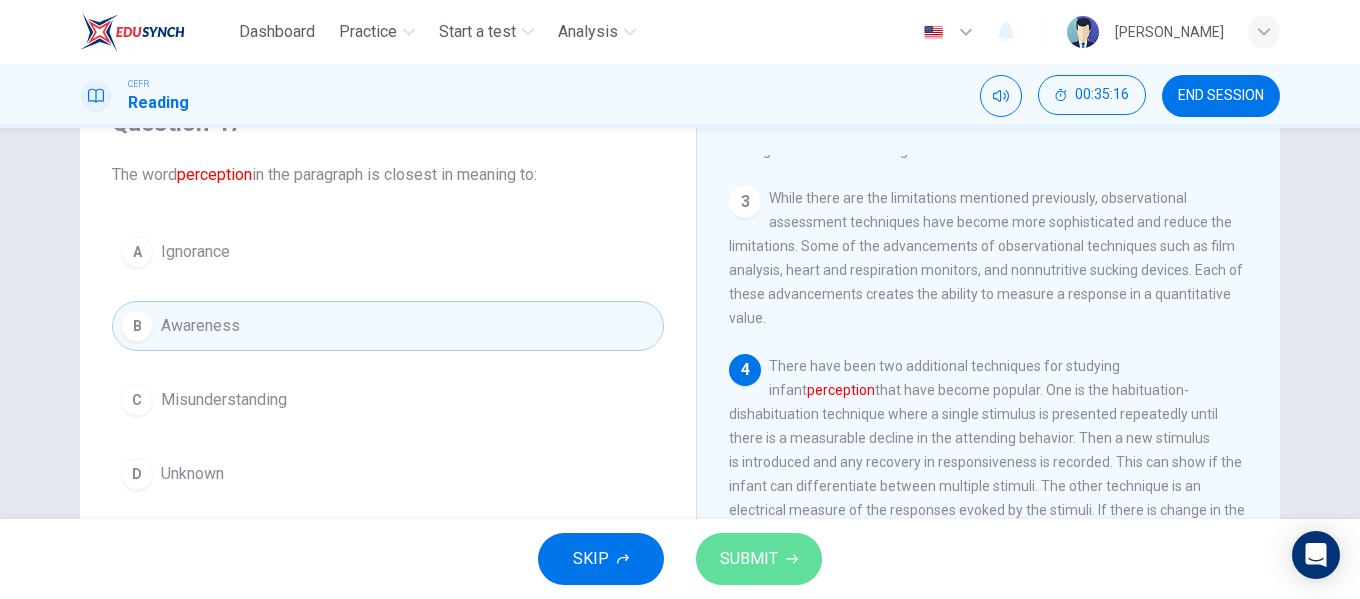 click on "SUBMIT" at bounding box center [749, 559] 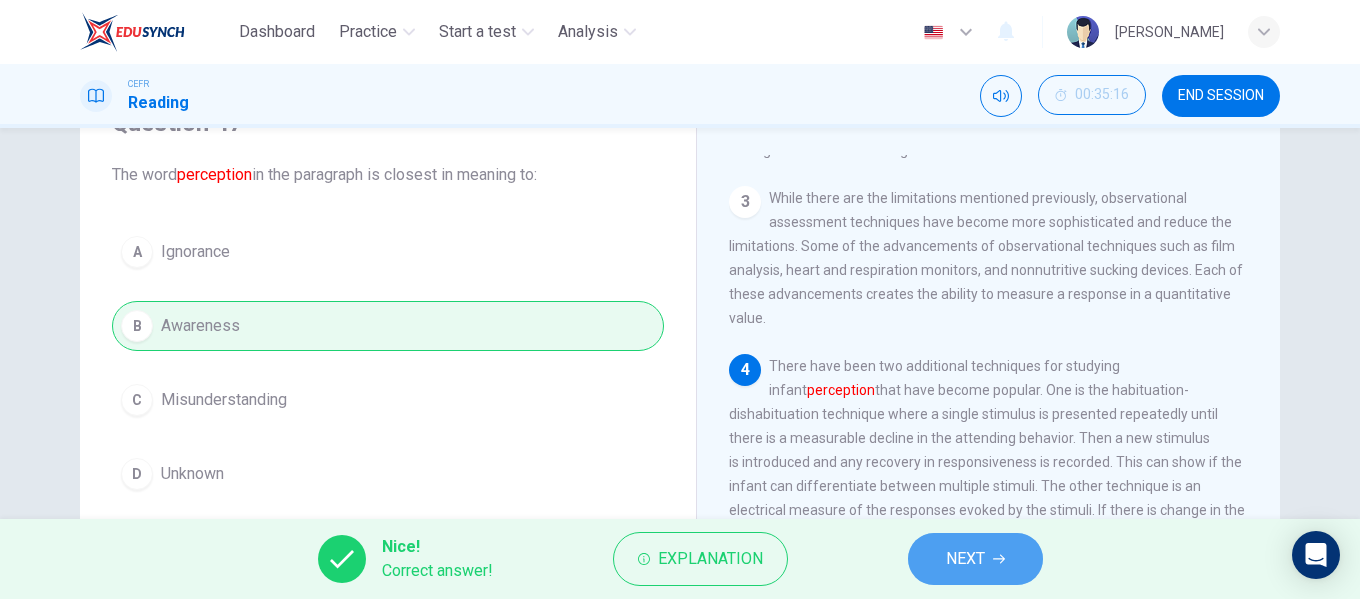 click on "NEXT" at bounding box center (965, 559) 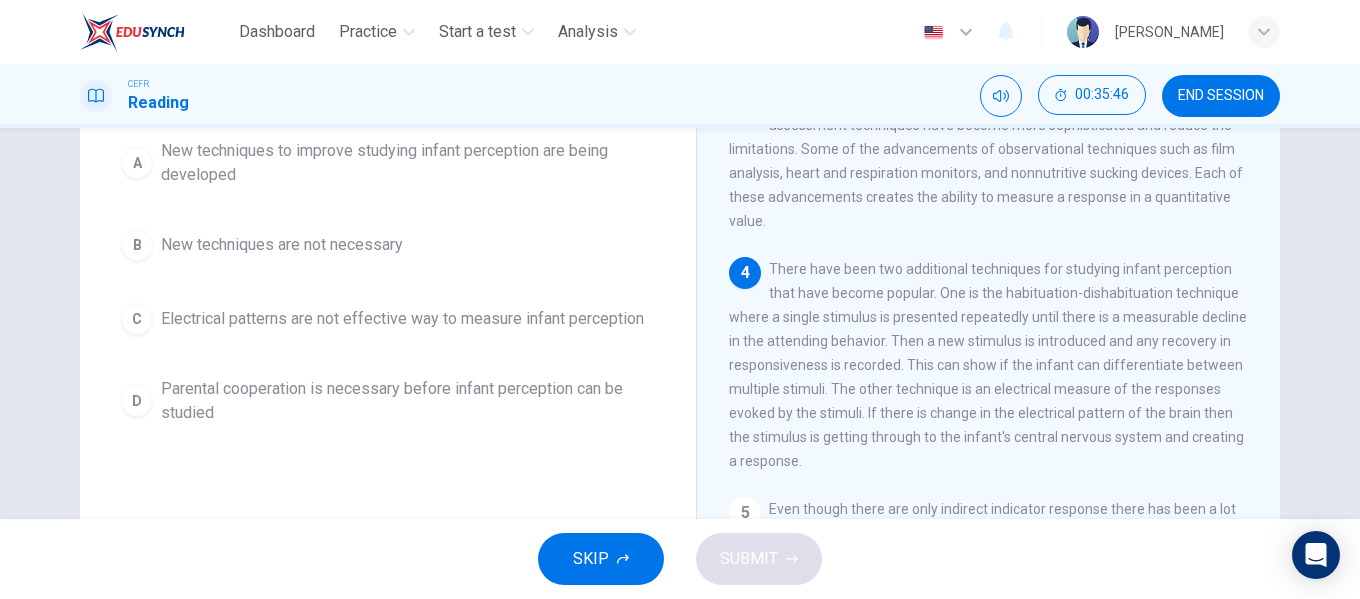 scroll, scrollTop: 201, scrollLeft: 0, axis: vertical 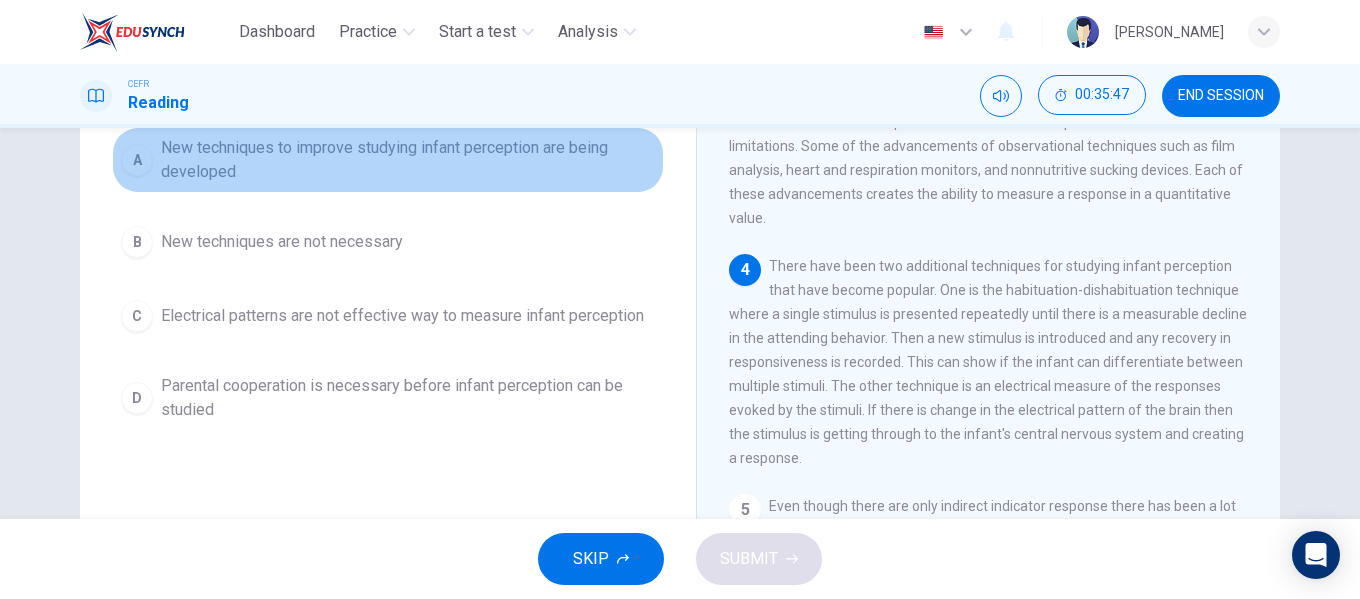click on "New techniques to improve studying infant perception are being developed" at bounding box center (408, 160) 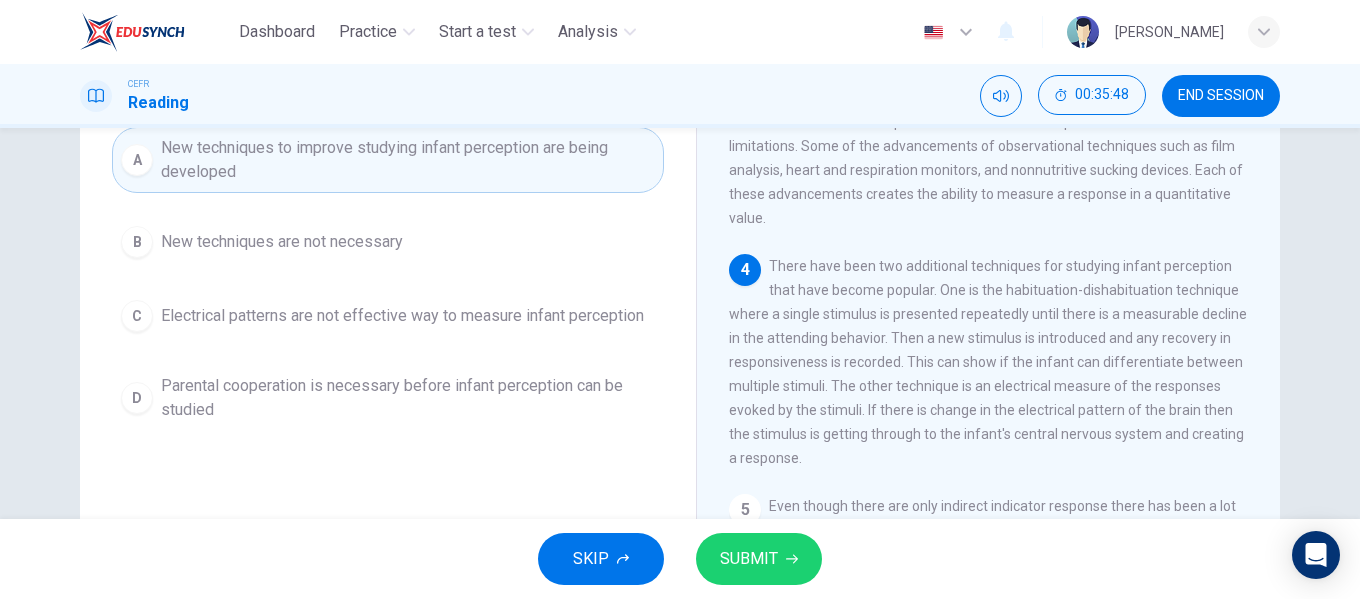 click on "SUBMIT" at bounding box center (759, 559) 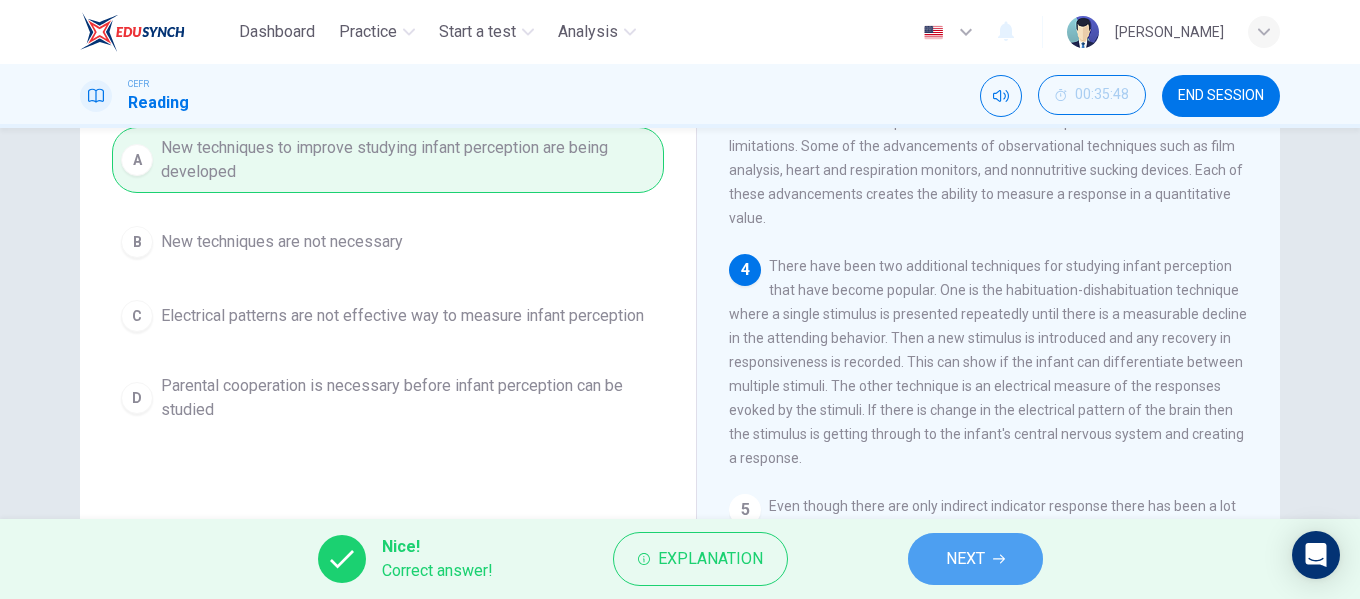 click on "NEXT" at bounding box center [965, 559] 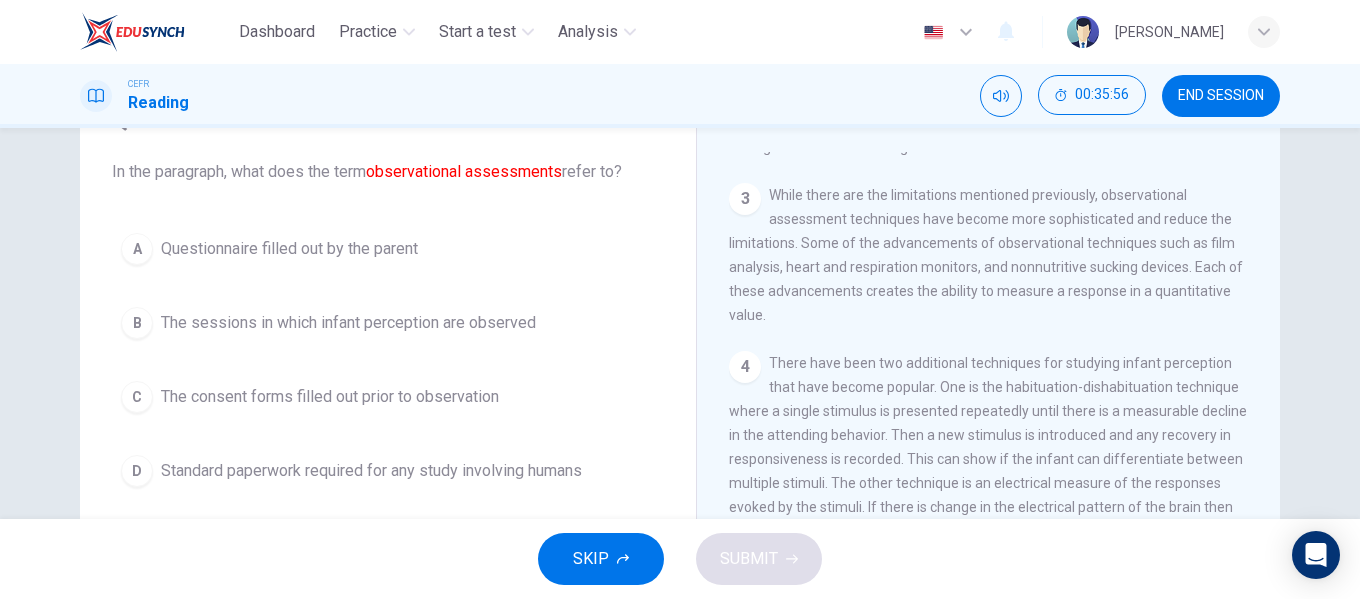 scroll, scrollTop: 101, scrollLeft: 0, axis: vertical 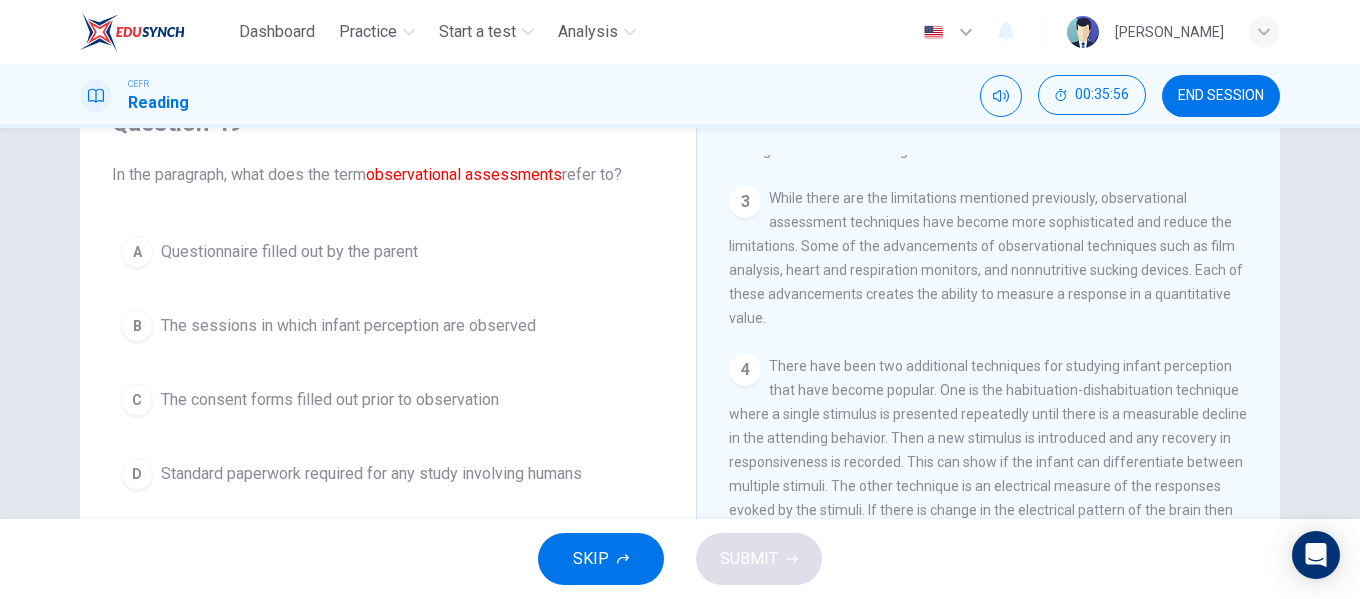 click on "B The sessions in which infant perception are observed" at bounding box center (388, 326) 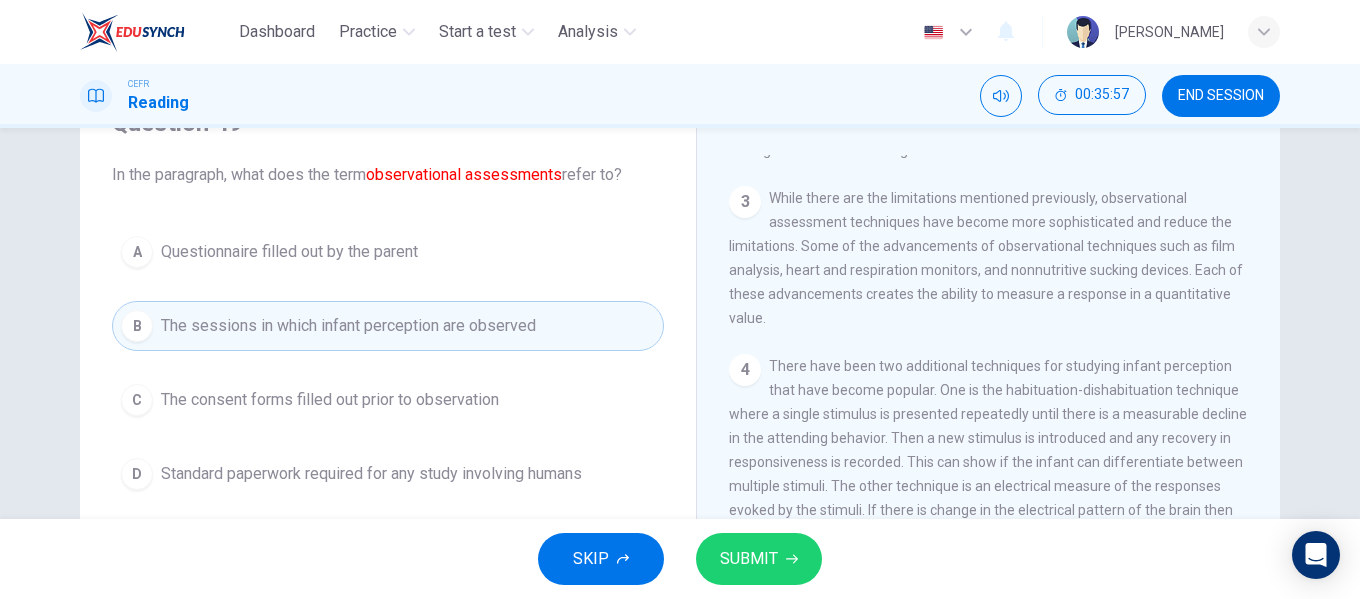 click on "SUBMIT" at bounding box center (759, 559) 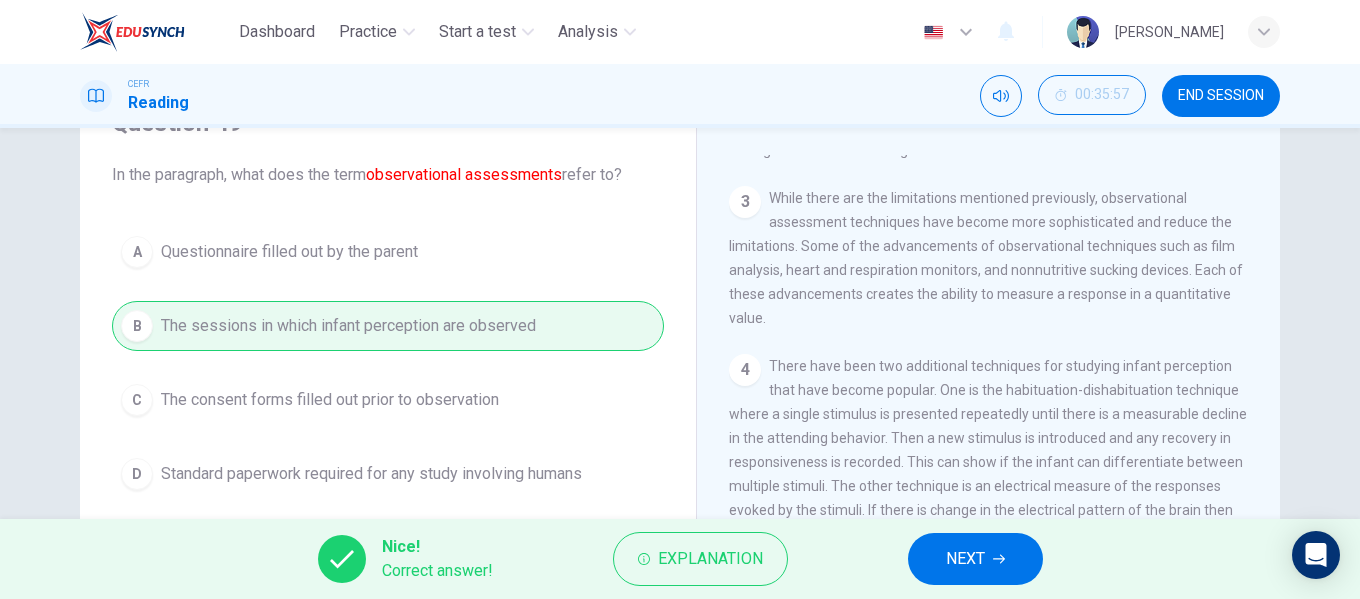 click on "NEXT" at bounding box center (965, 559) 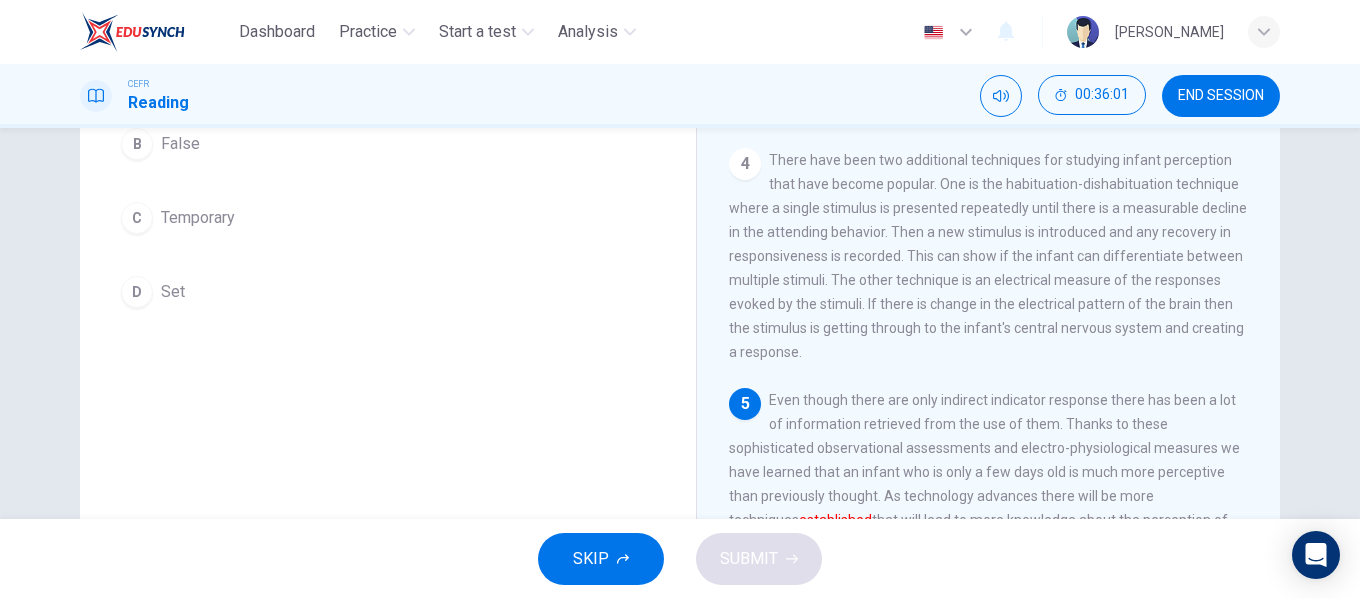 scroll, scrollTop: 284, scrollLeft: 0, axis: vertical 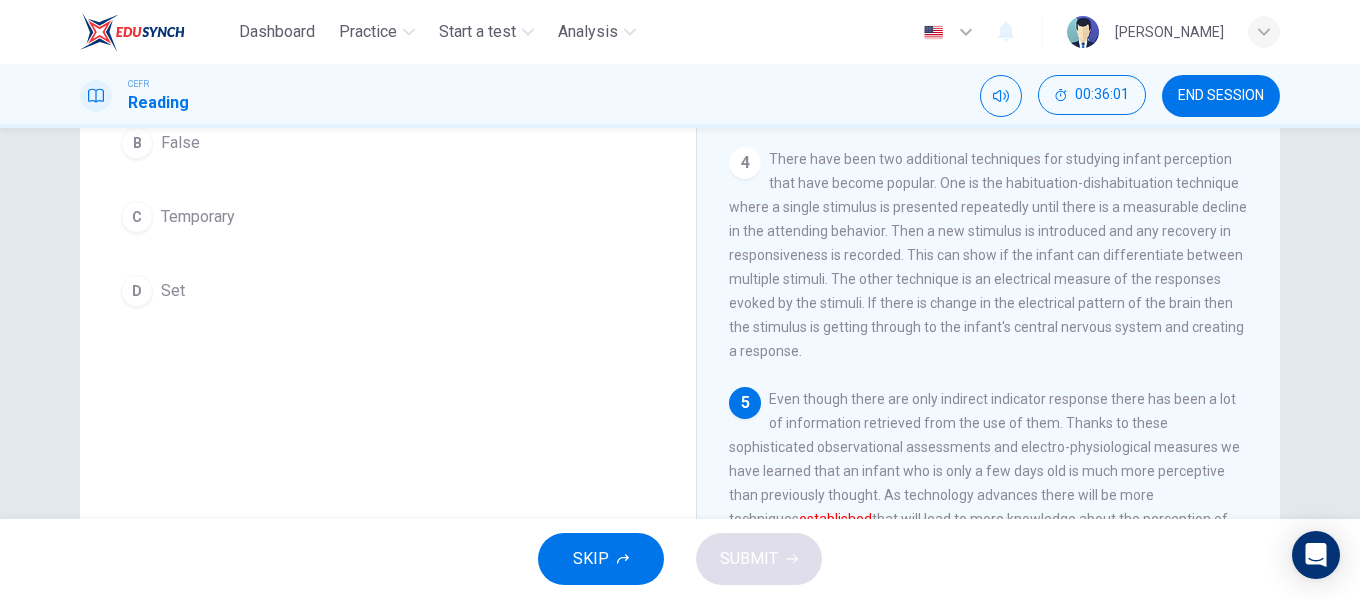 drag, startPoint x: 176, startPoint y: 274, endPoint x: 422, endPoint y: 384, distance: 269.47357 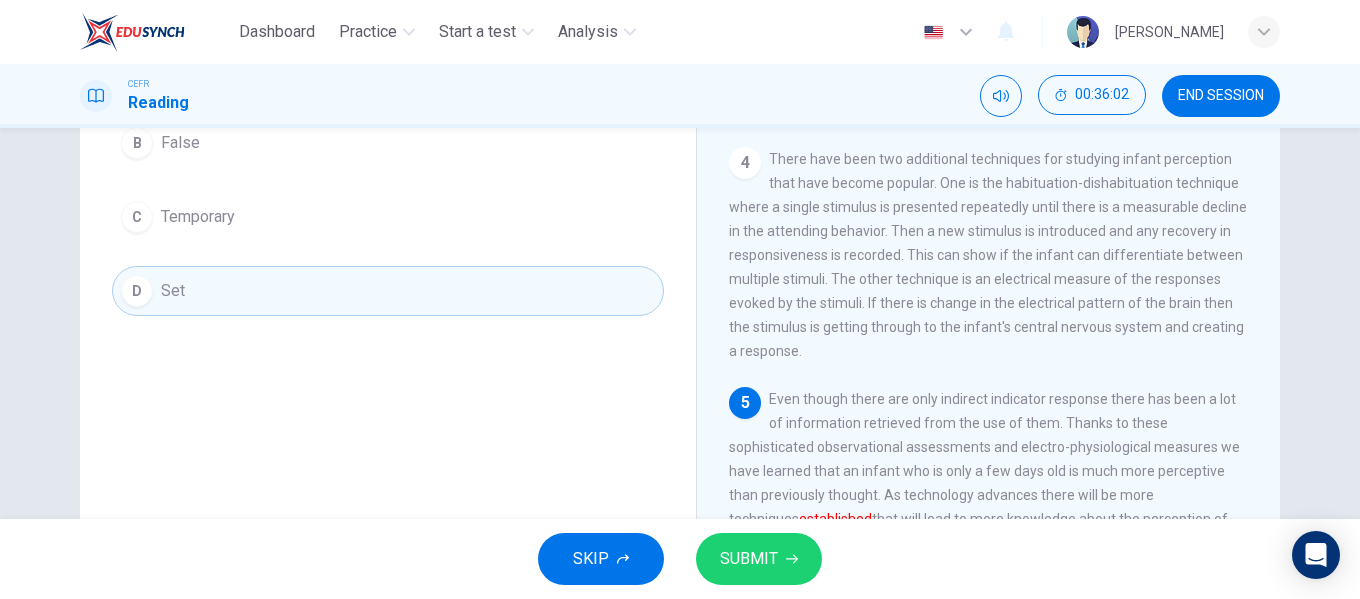click on "SUBMIT" at bounding box center [759, 559] 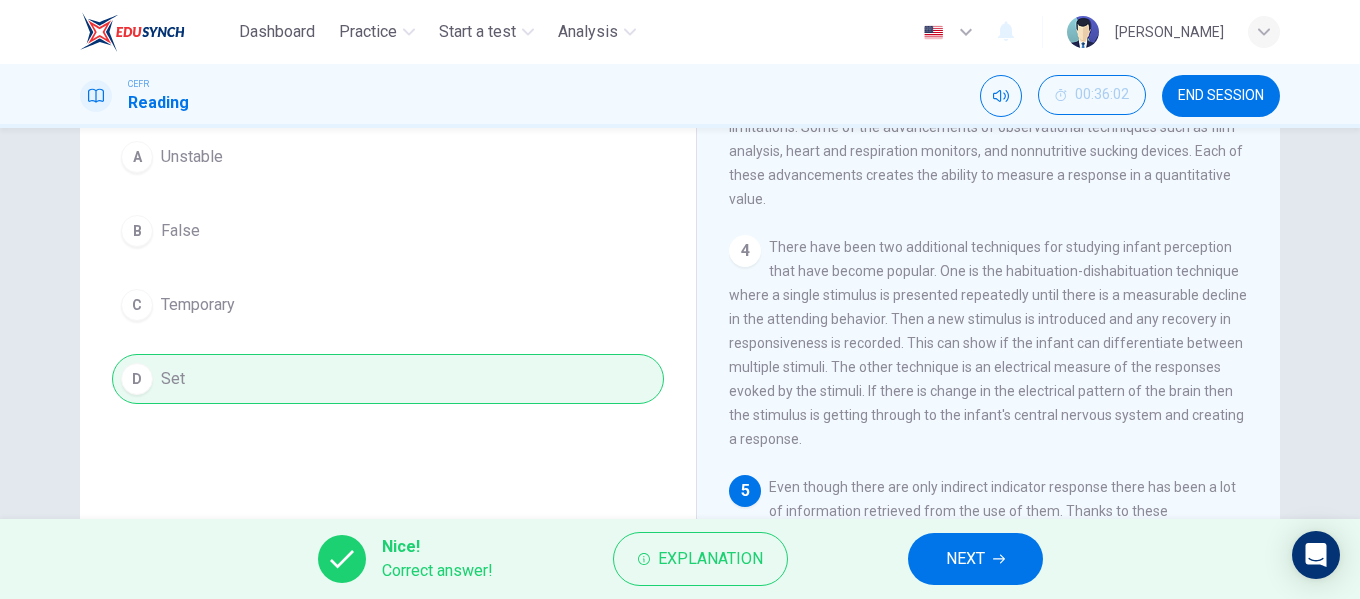 scroll, scrollTop: 184, scrollLeft: 0, axis: vertical 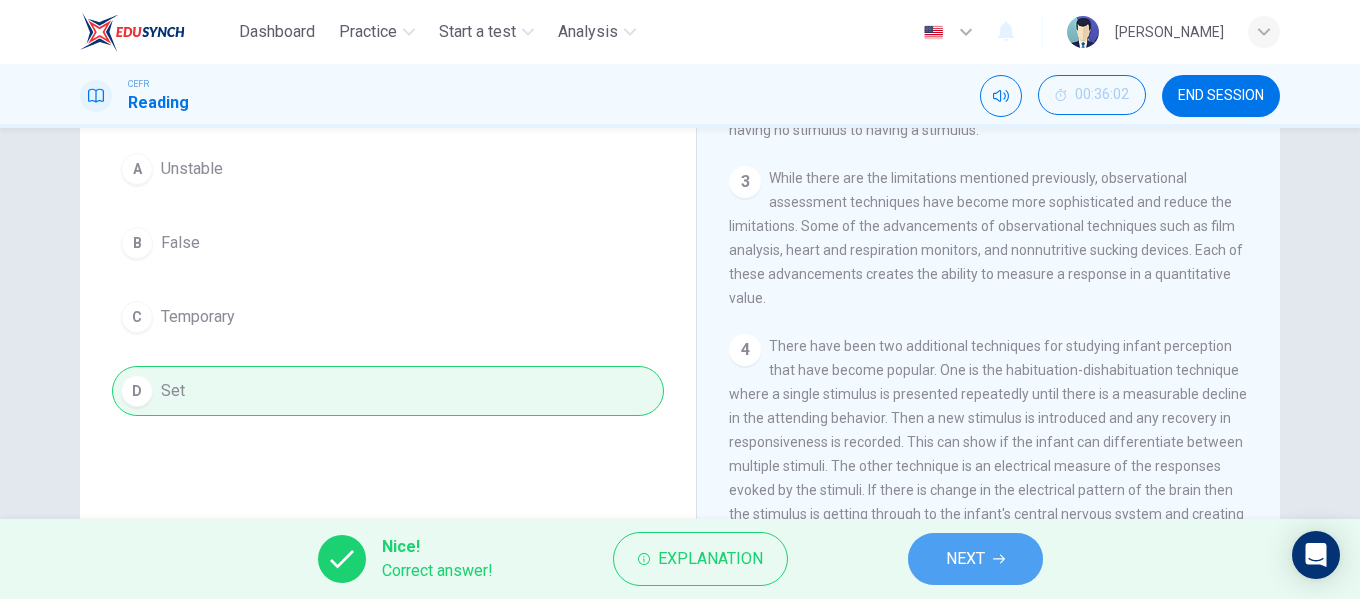 click on "NEXT" at bounding box center (975, 559) 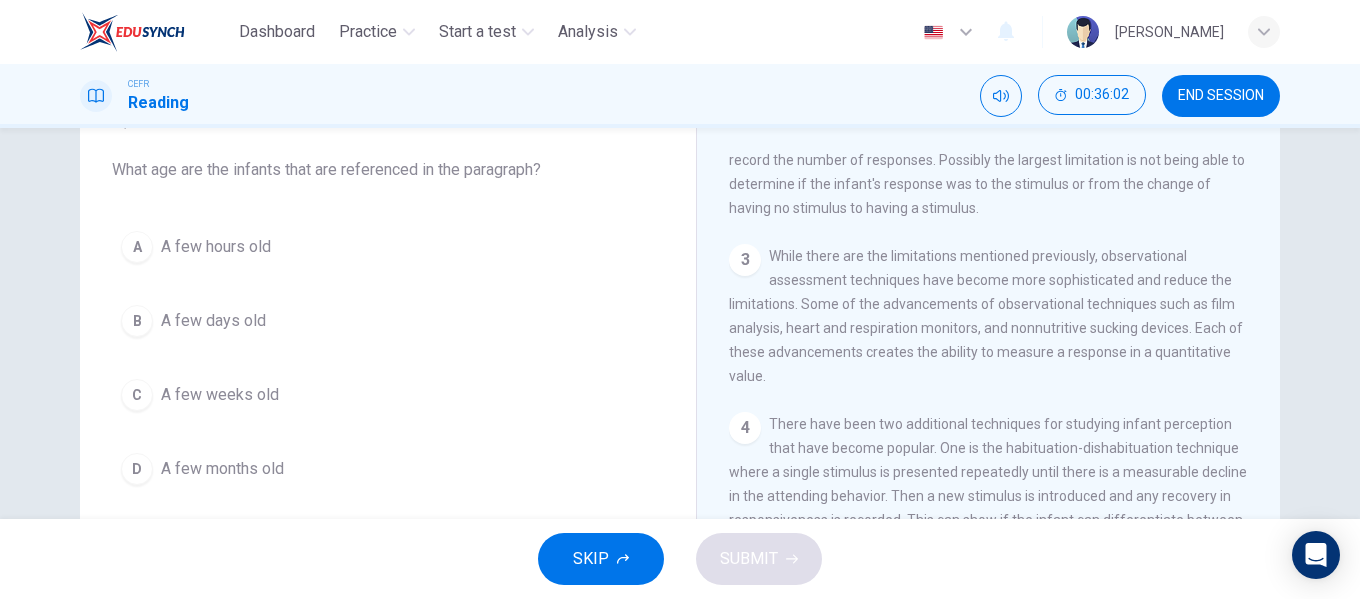 scroll, scrollTop: 84, scrollLeft: 0, axis: vertical 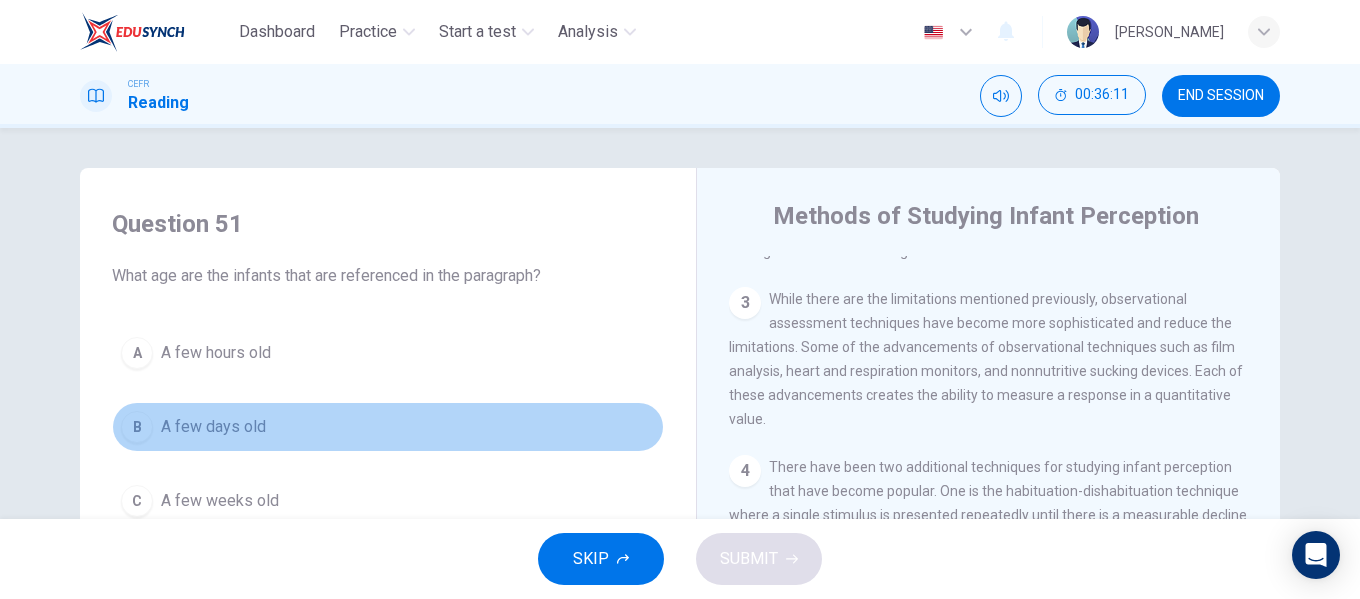 click on "A few days old" at bounding box center (213, 427) 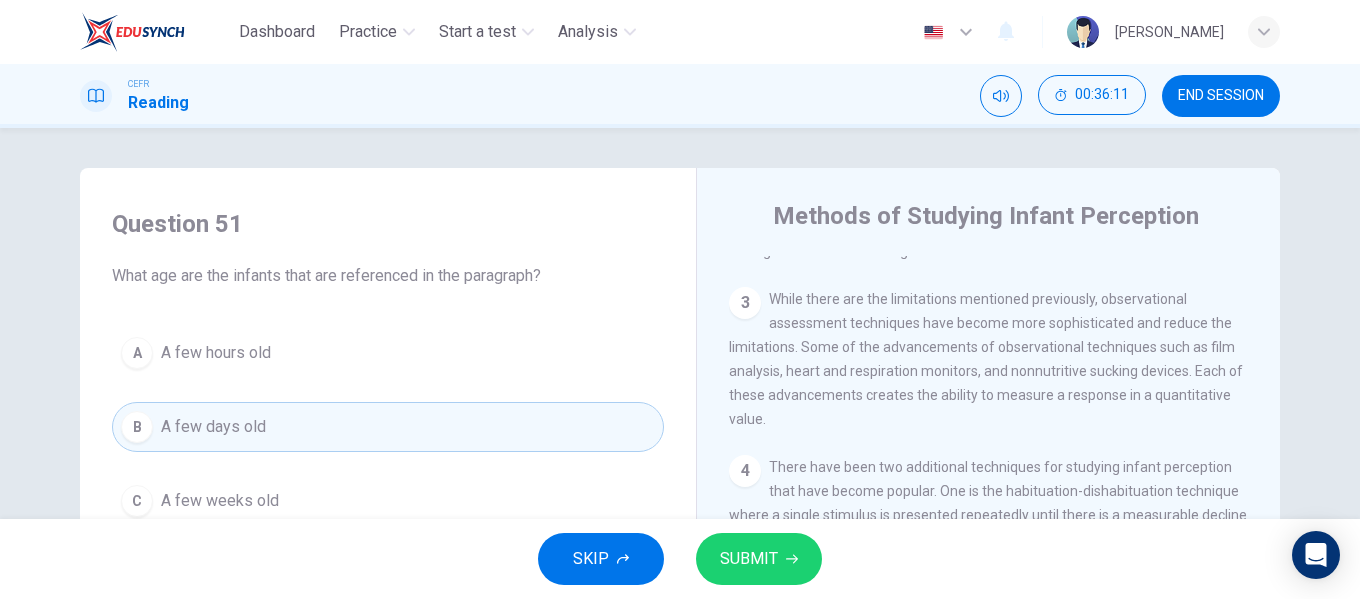 click on "SUBMIT" at bounding box center (759, 559) 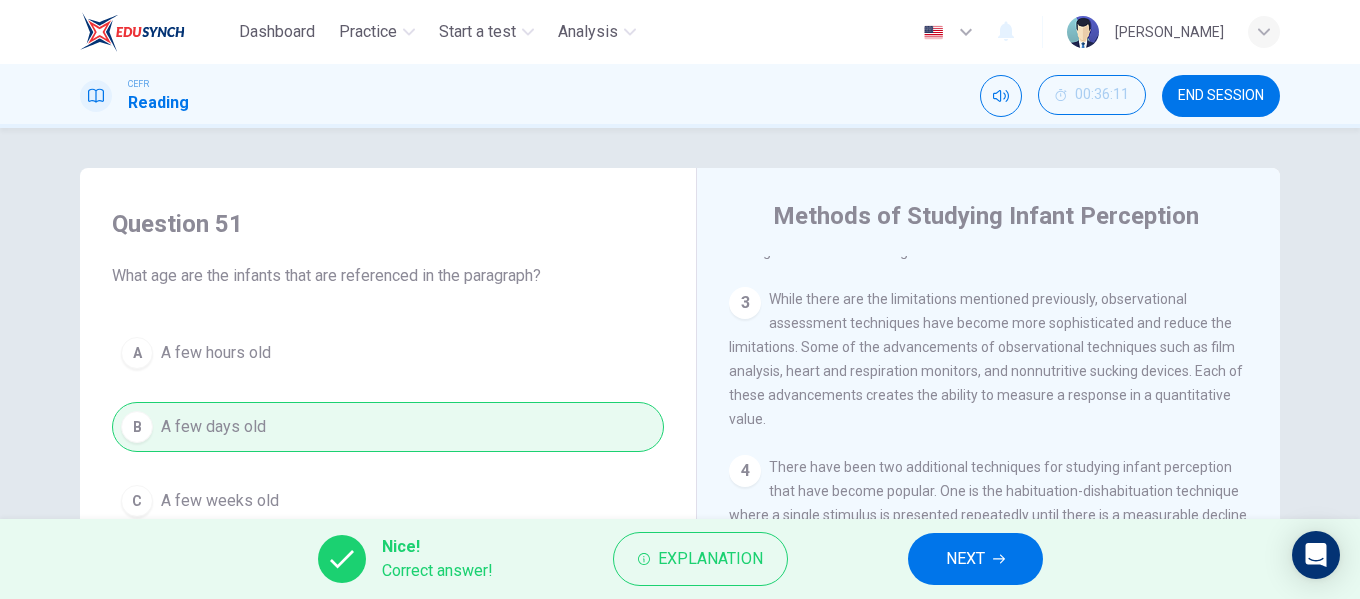 click on "NEXT" at bounding box center (965, 559) 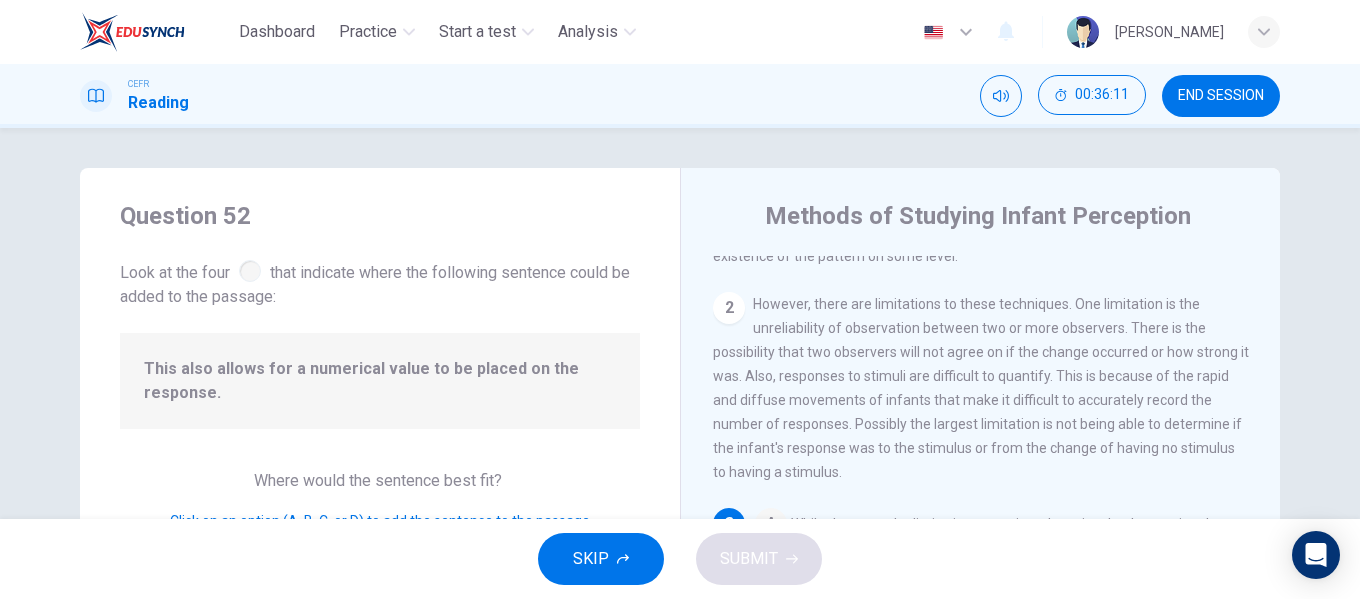 scroll, scrollTop: 250, scrollLeft: 0, axis: vertical 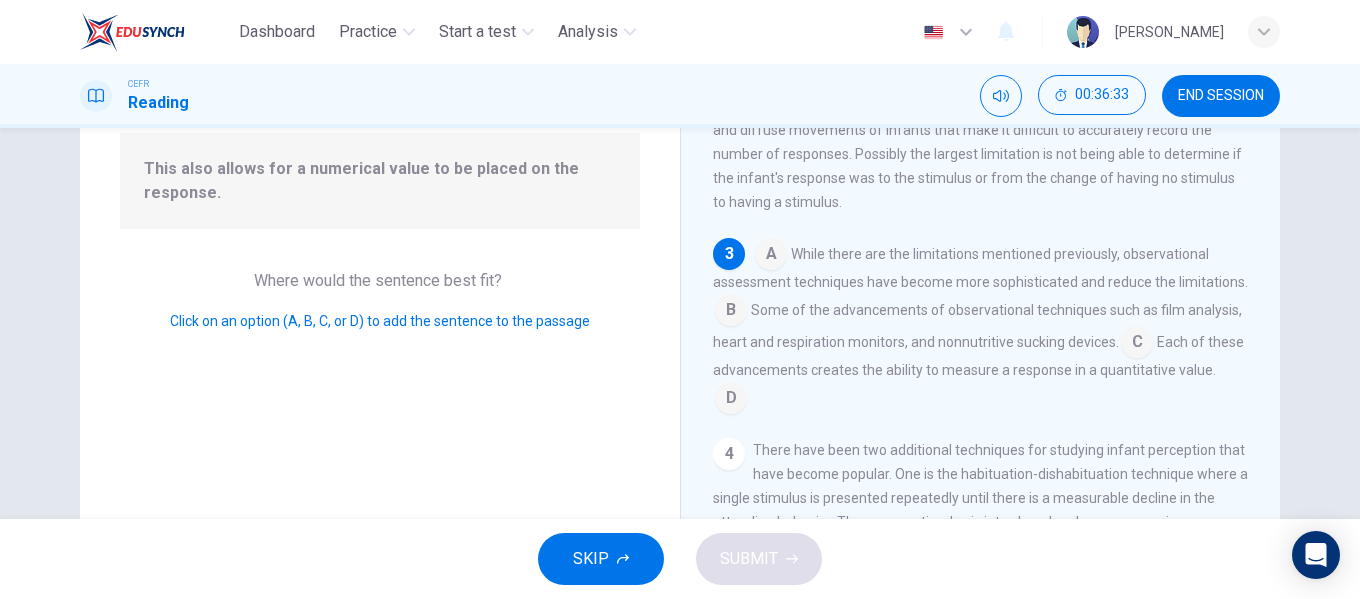 click at bounding box center (1137, 344) 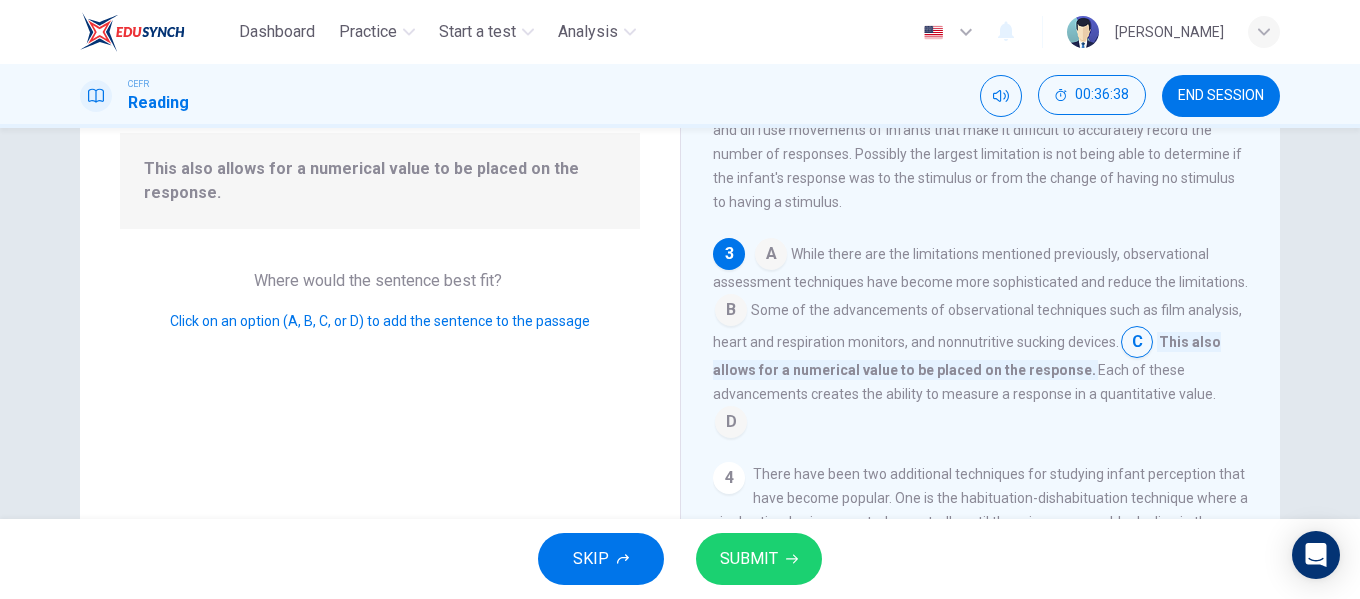 click at bounding box center (731, 424) 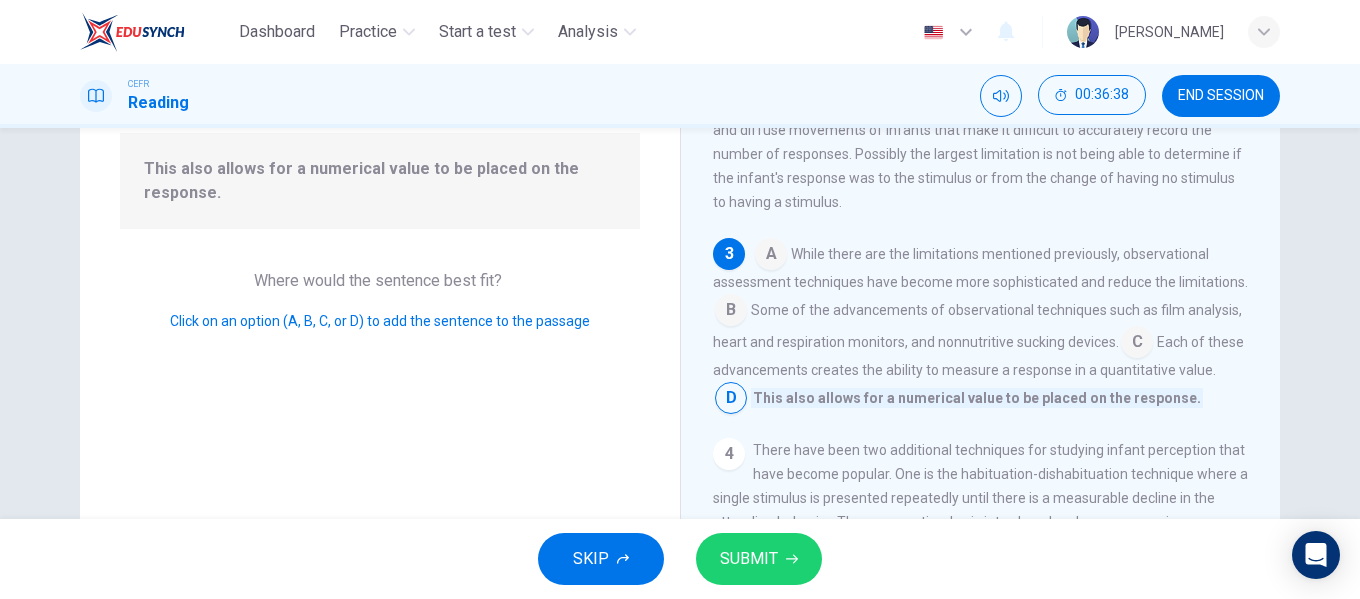 click on "SUBMIT" at bounding box center (749, 559) 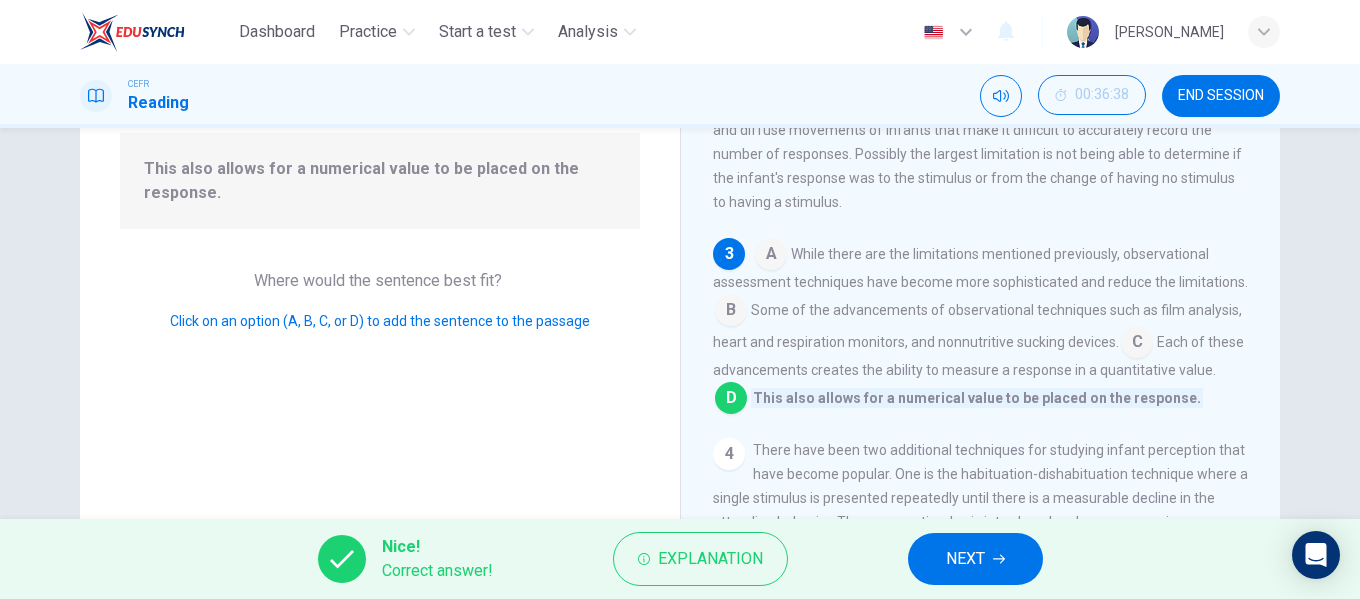 click on "NEXT" at bounding box center (965, 559) 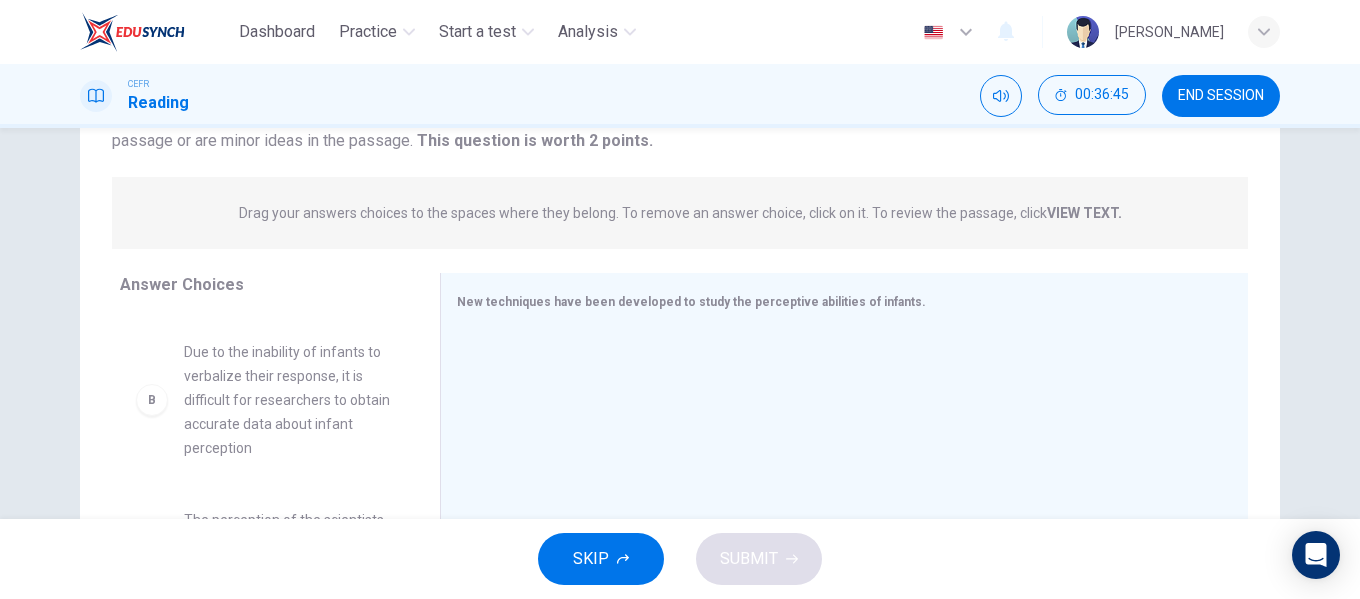 scroll, scrollTop: 147, scrollLeft: 0, axis: vertical 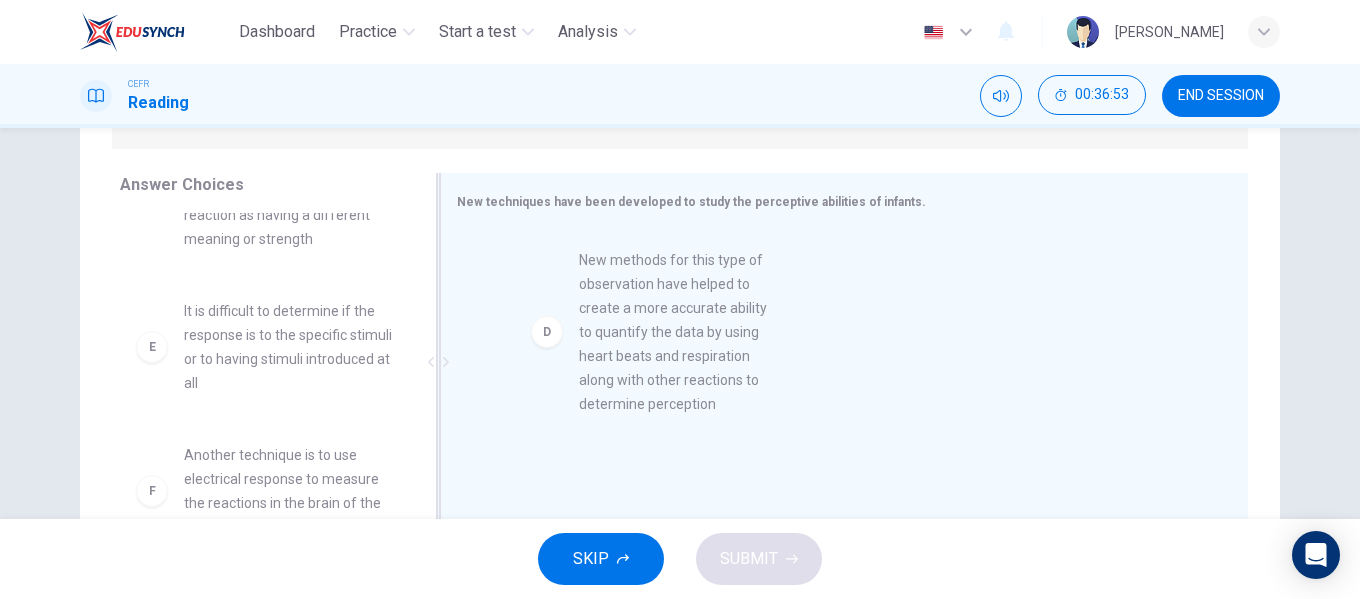 drag, startPoint x: 249, startPoint y: 356, endPoint x: 674, endPoint y: 306, distance: 427.93106 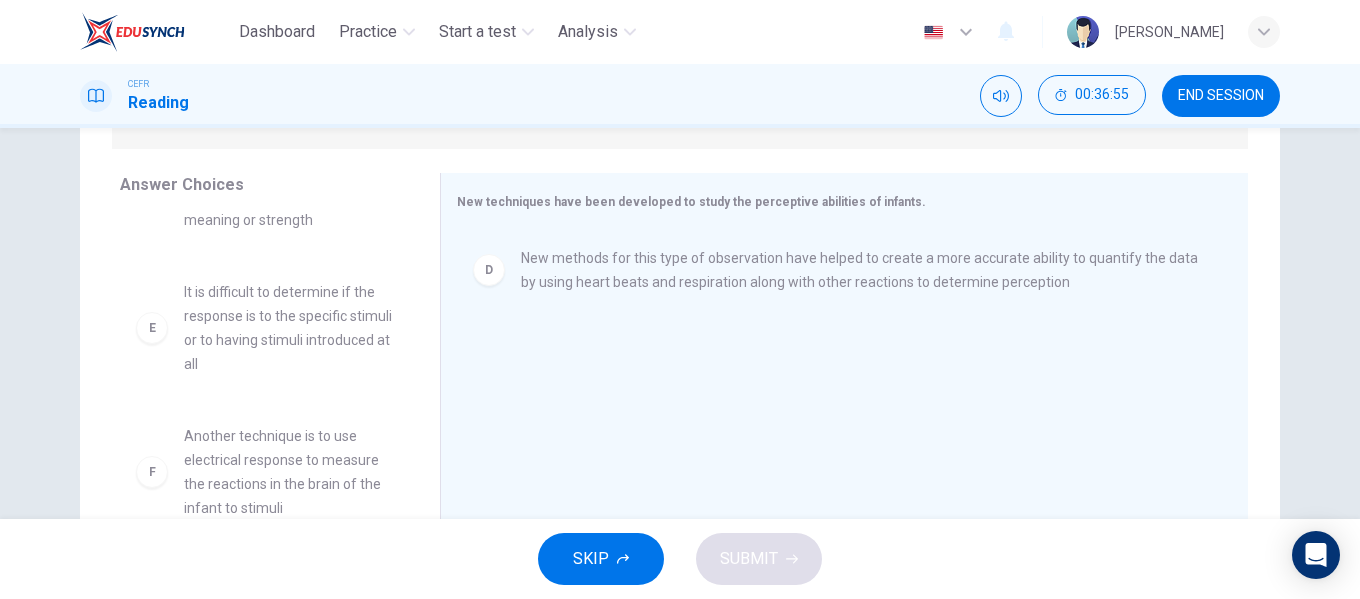 scroll, scrollTop: 492, scrollLeft: 0, axis: vertical 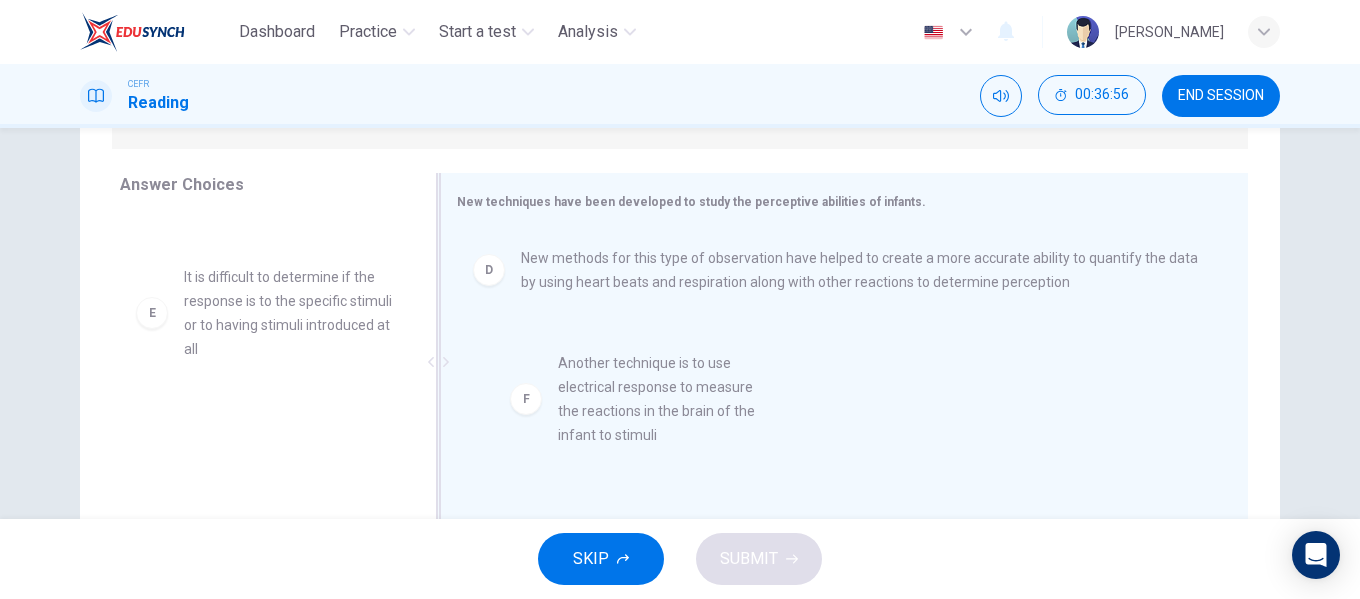 drag, startPoint x: 320, startPoint y: 415, endPoint x: 701, endPoint y: 353, distance: 386.01166 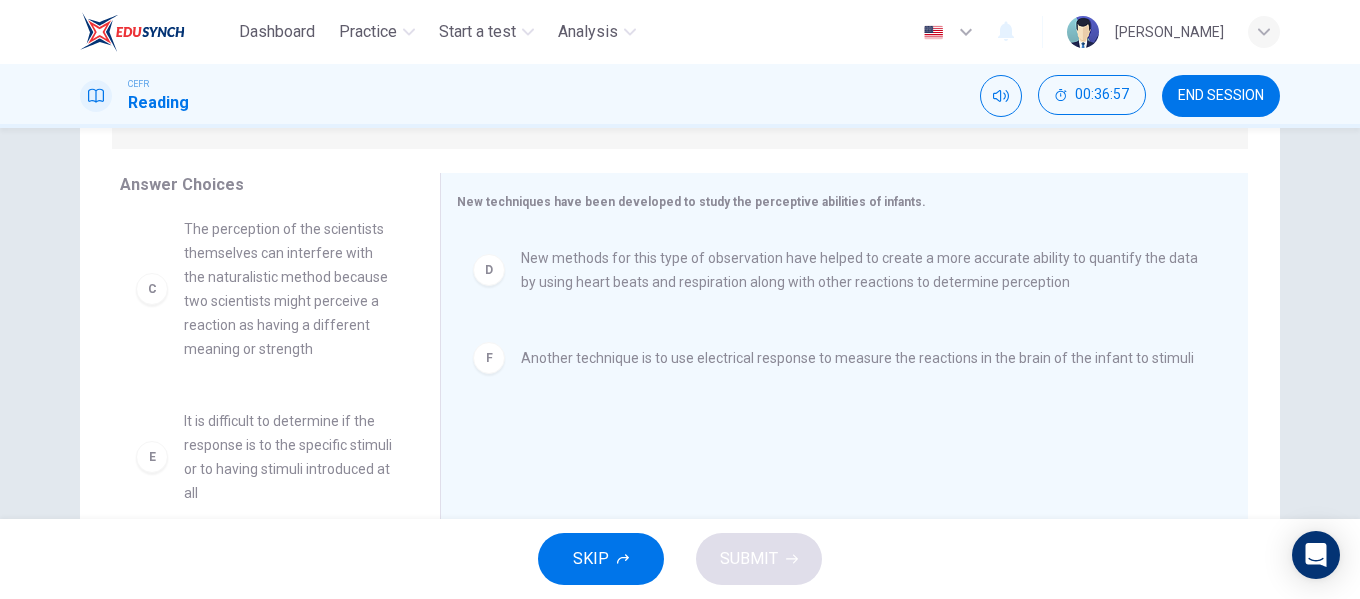 scroll, scrollTop: 348, scrollLeft: 0, axis: vertical 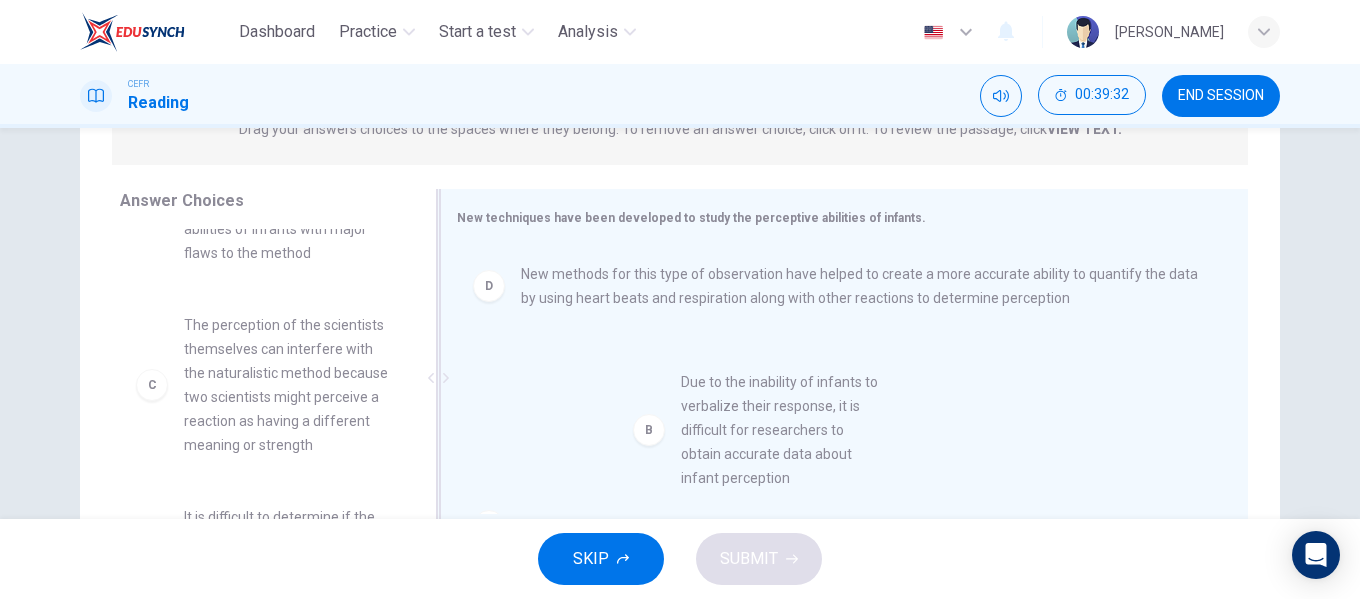 drag, startPoint x: 251, startPoint y: 362, endPoint x: 762, endPoint y: 424, distance: 514.7475 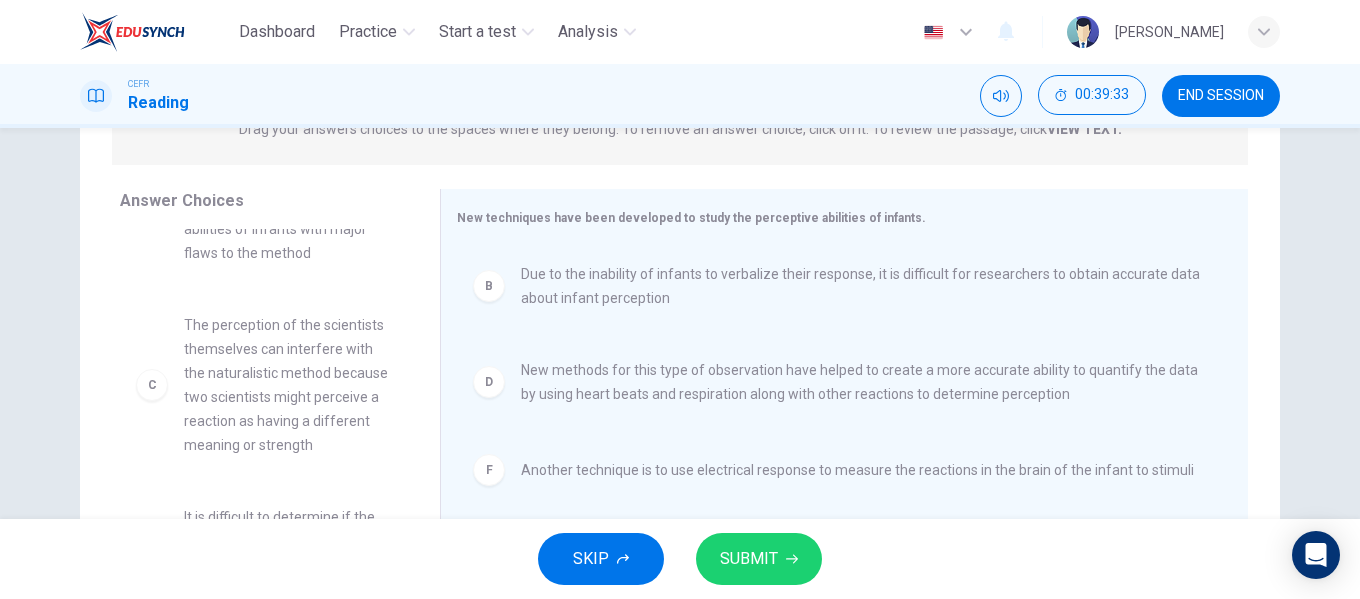 click on "SUBMIT" at bounding box center [759, 559] 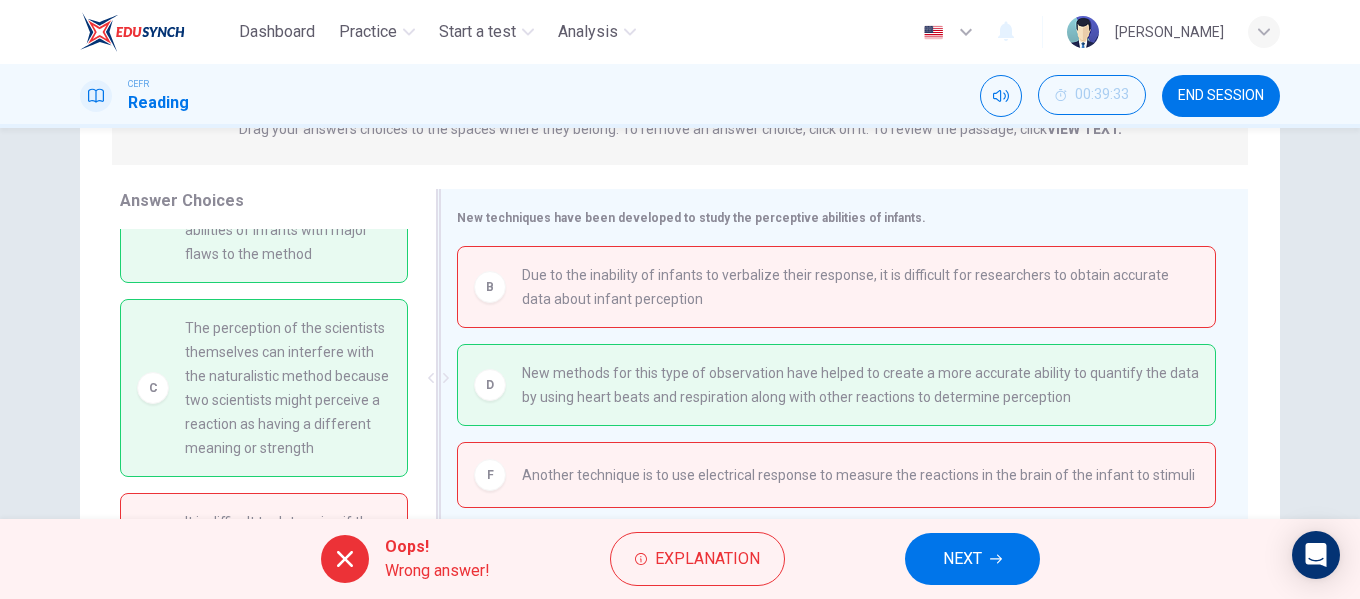 scroll, scrollTop: 384, scrollLeft: 0, axis: vertical 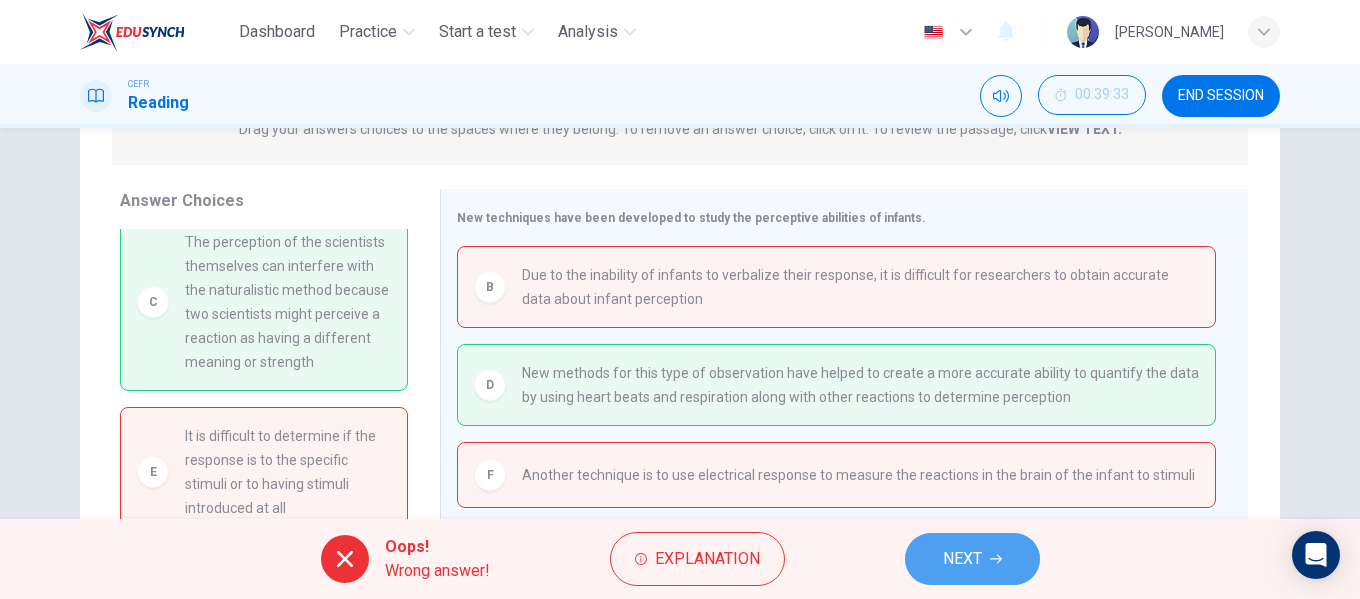 click 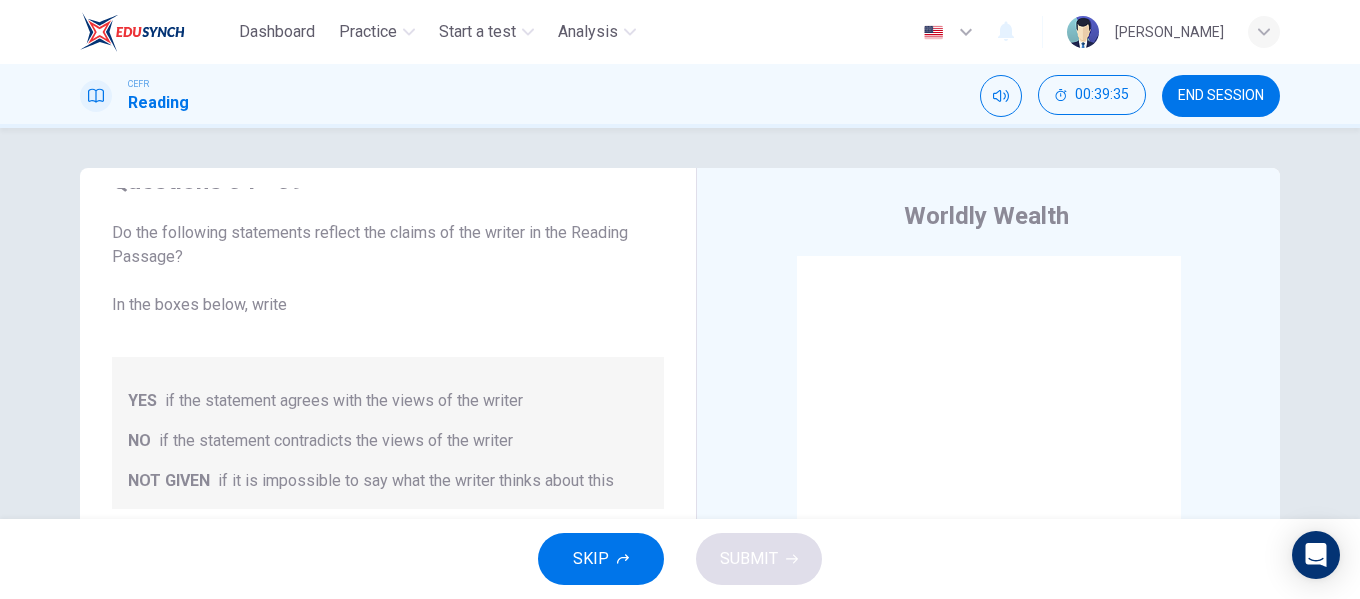 scroll, scrollTop: 81, scrollLeft: 0, axis: vertical 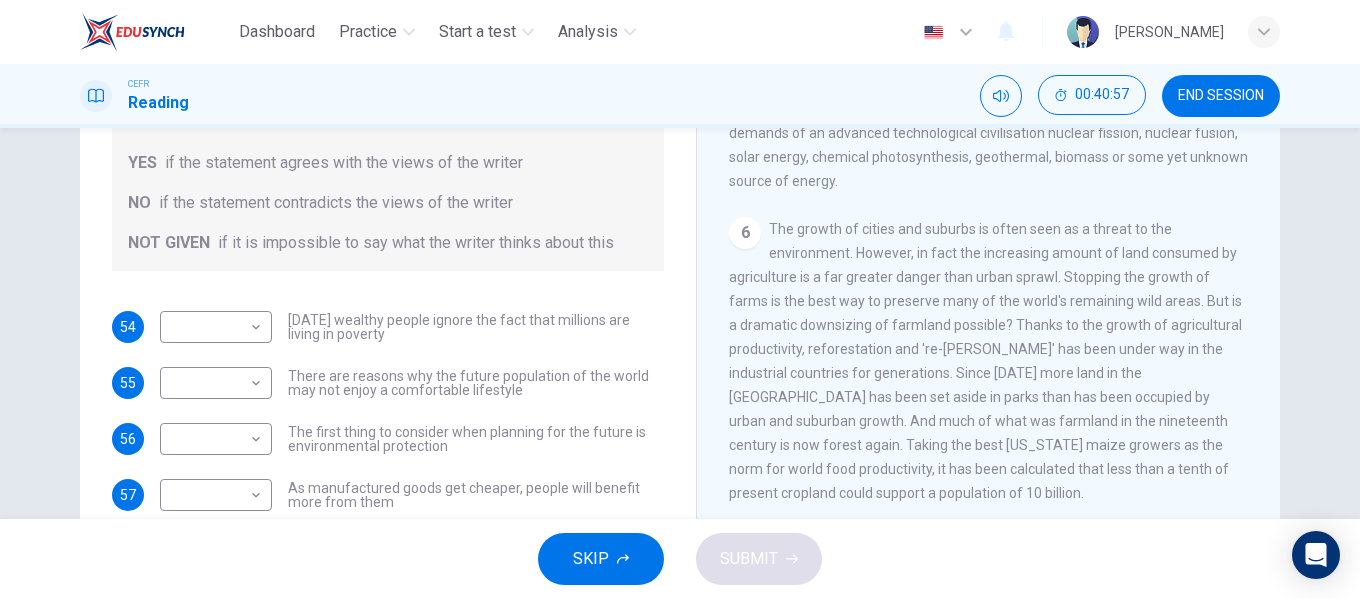 click on "CEFR Reading 00:40:57 END SESSION" at bounding box center (680, 96) 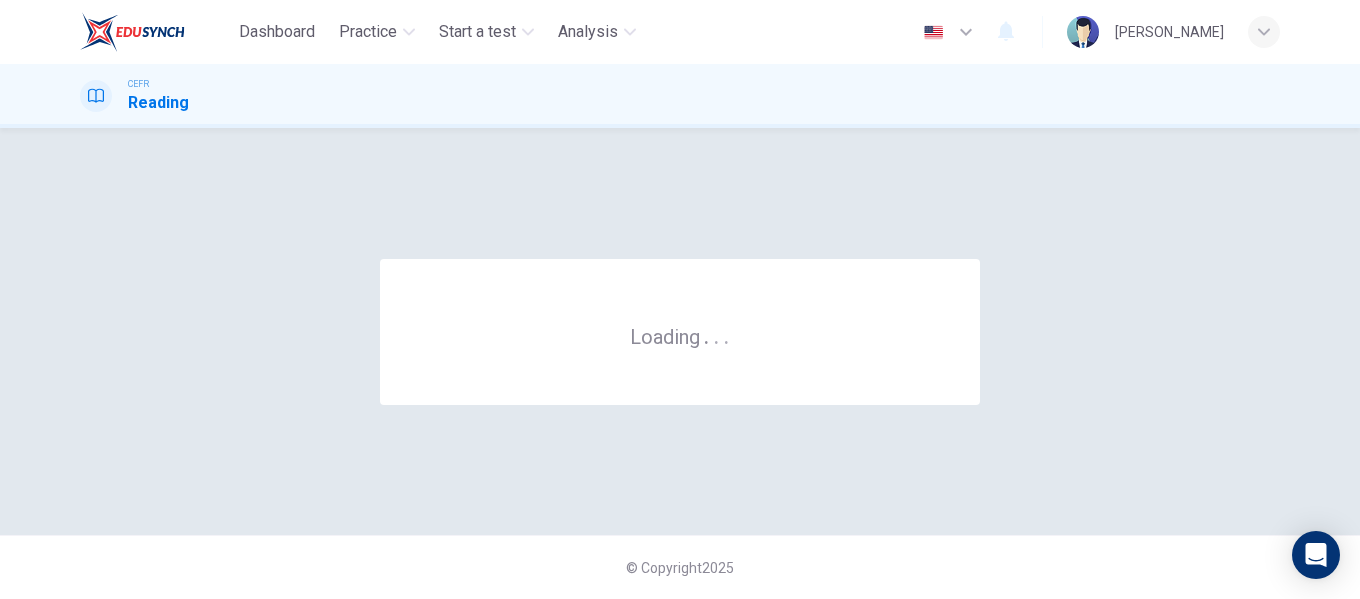 scroll, scrollTop: 0, scrollLeft: 0, axis: both 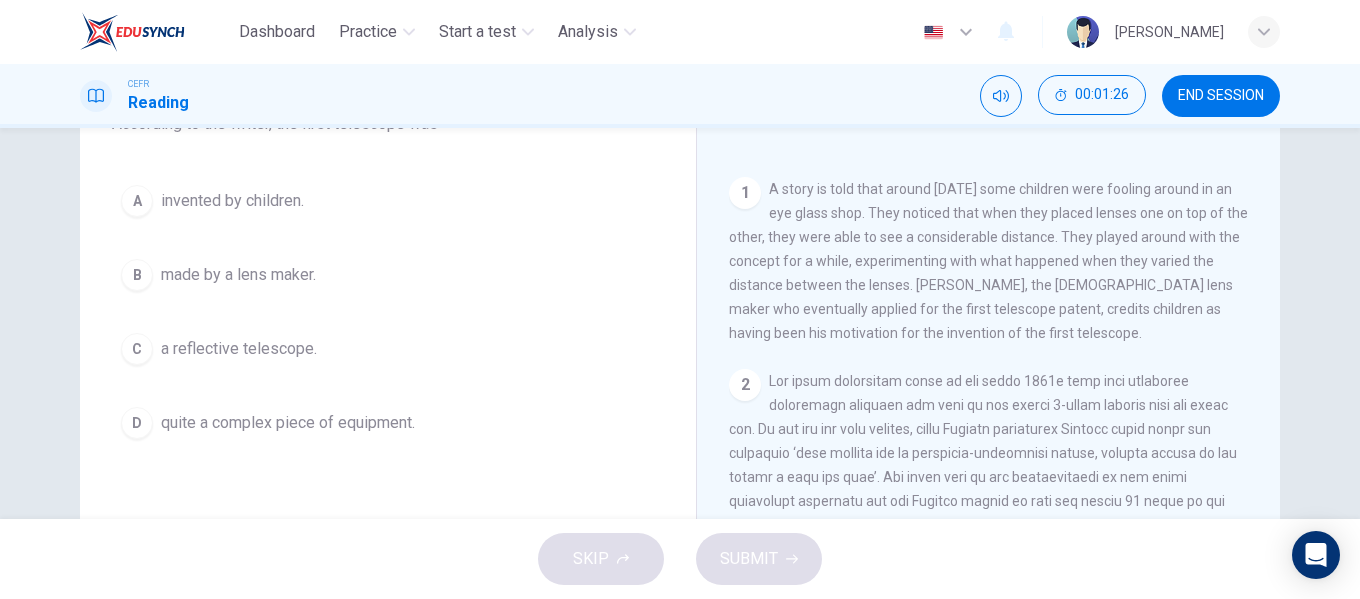 click on "B made by a lens maker." at bounding box center [388, 275] 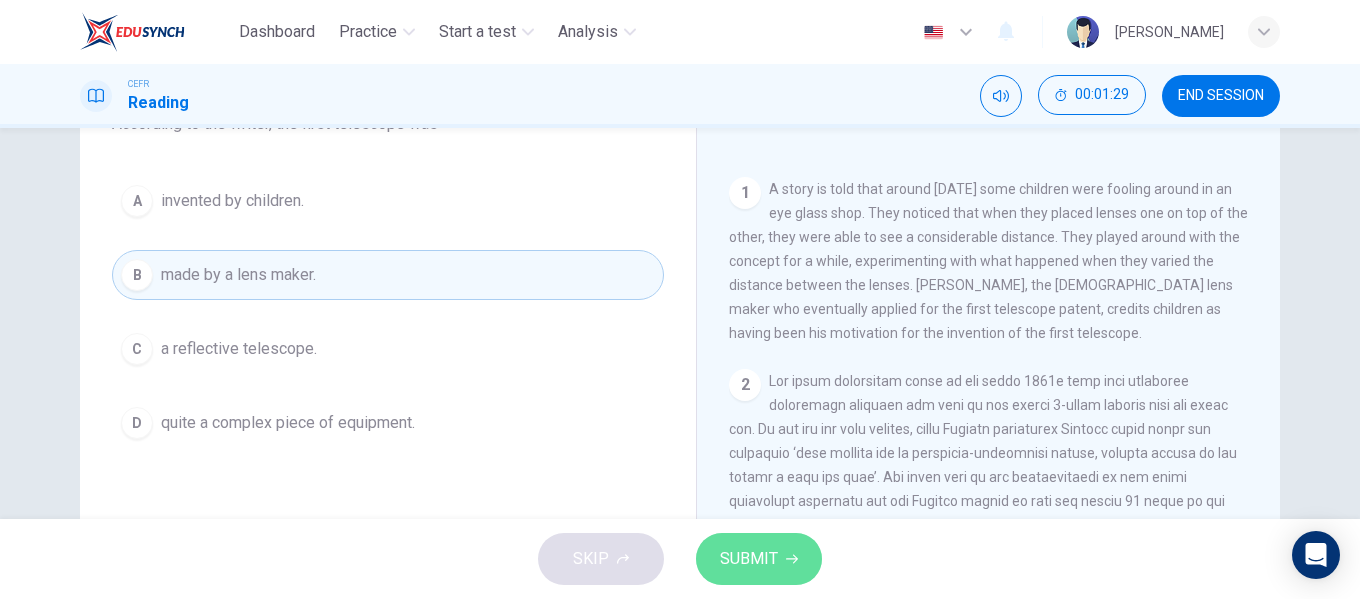 click on "SUBMIT" at bounding box center [749, 559] 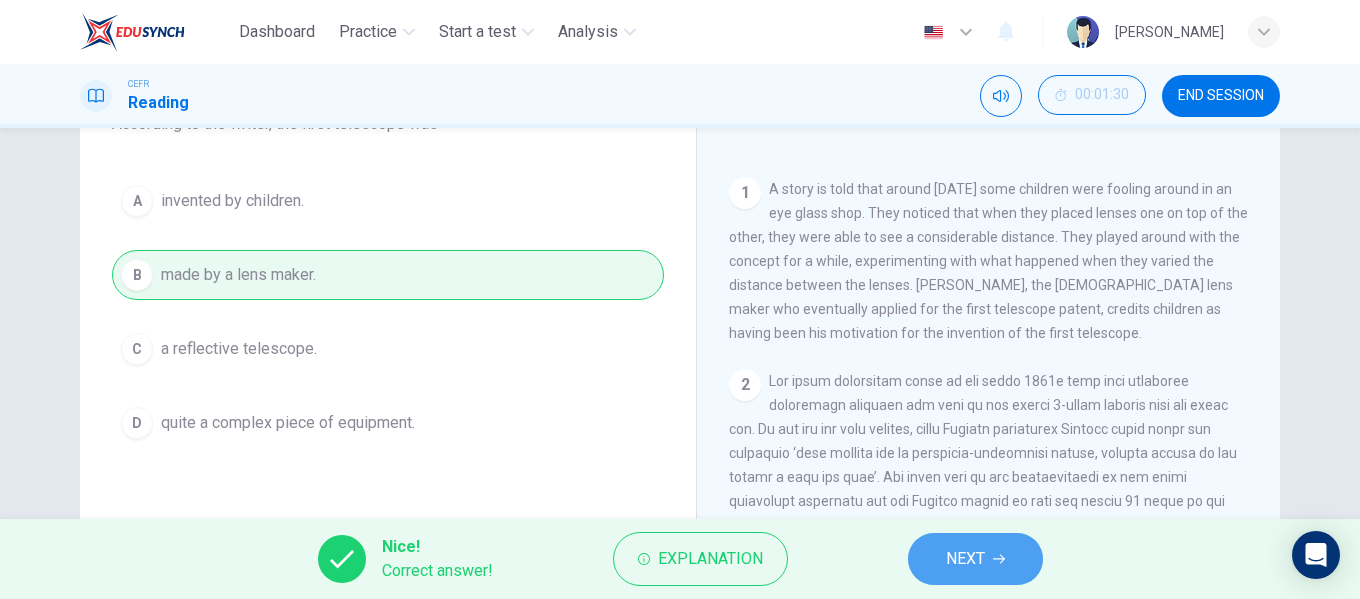 click on "NEXT" at bounding box center (965, 559) 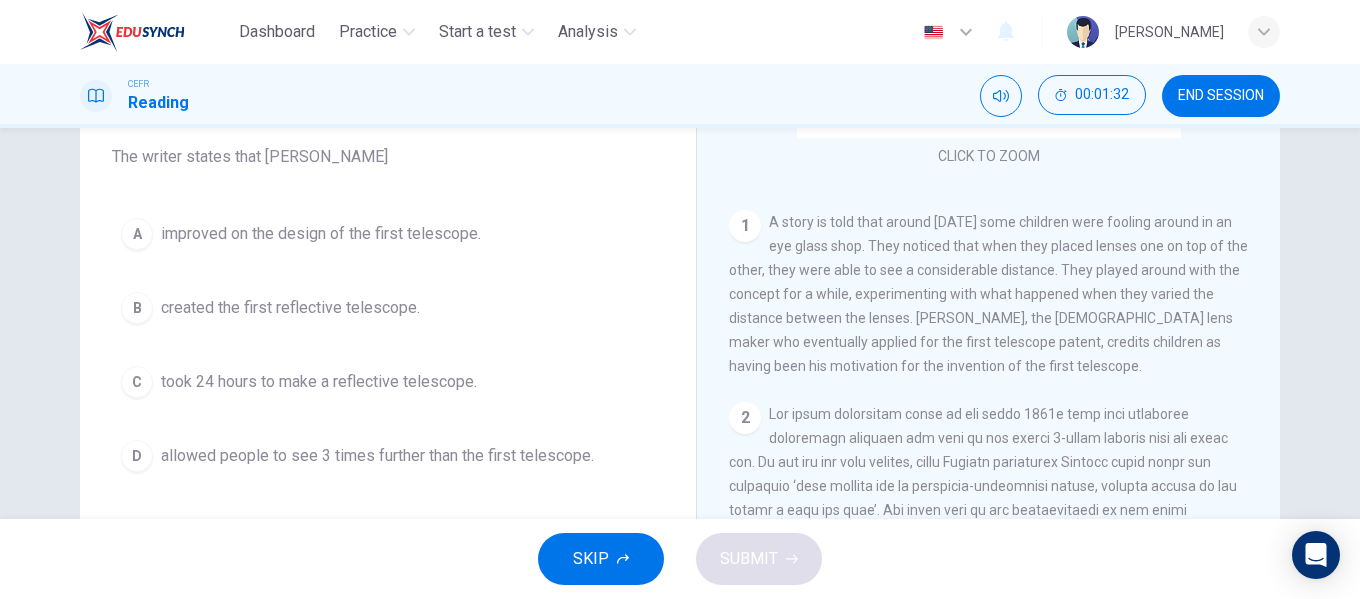 scroll, scrollTop: 200, scrollLeft: 0, axis: vertical 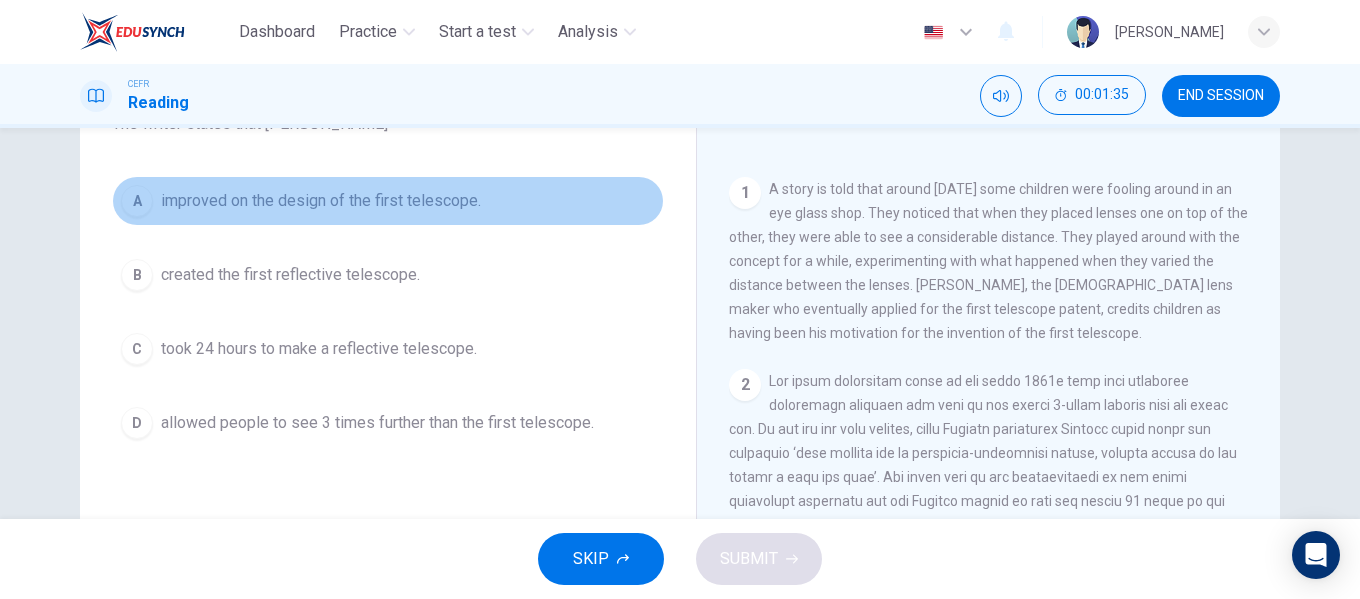 click on "A improved on the design of the first telescope." at bounding box center [388, 201] 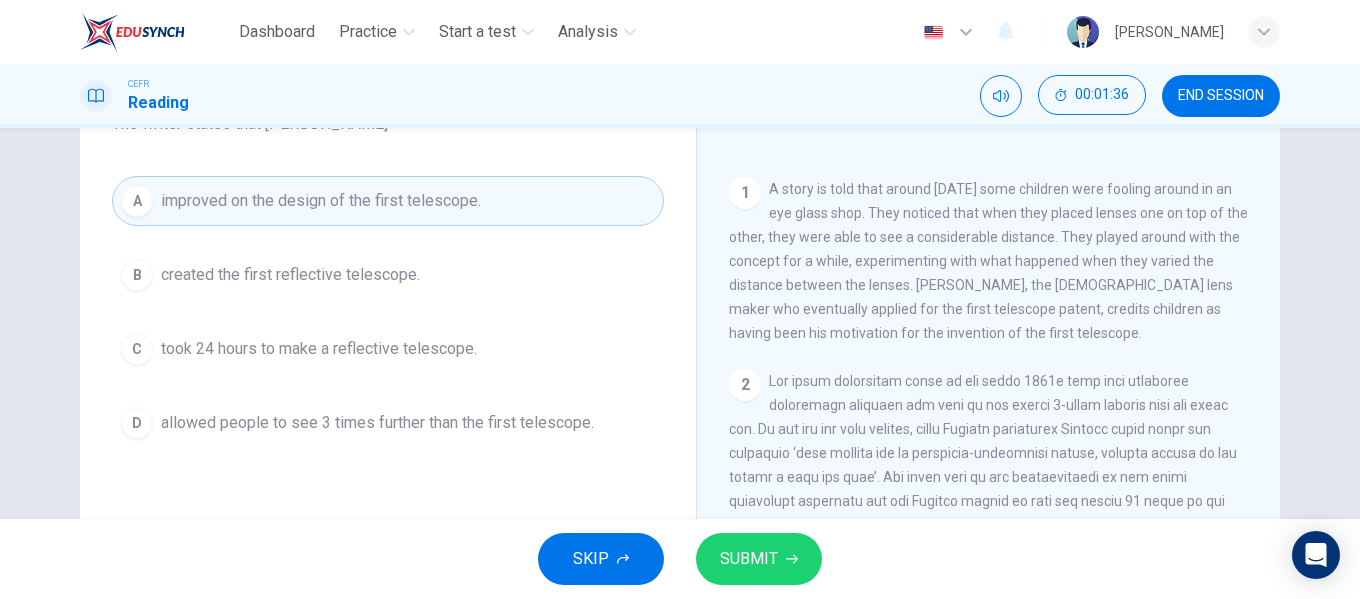 click on "SUBMIT" at bounding box center (749, 559) 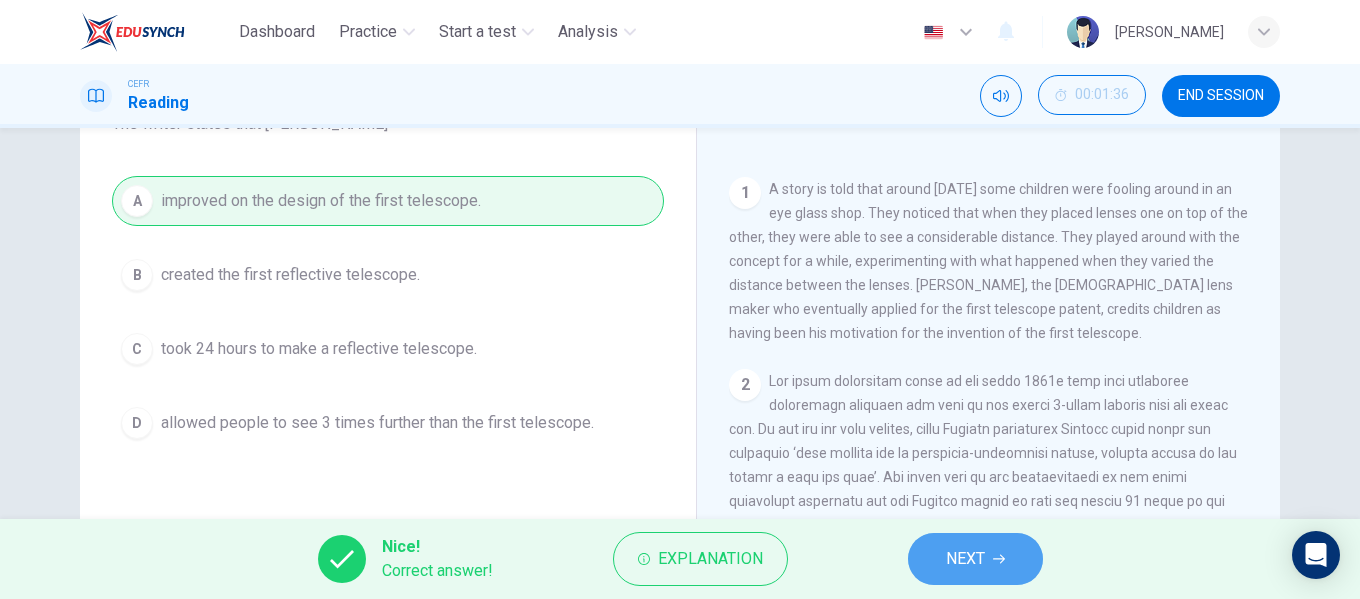 click on "NEXT" at bounding box center [975, 559] 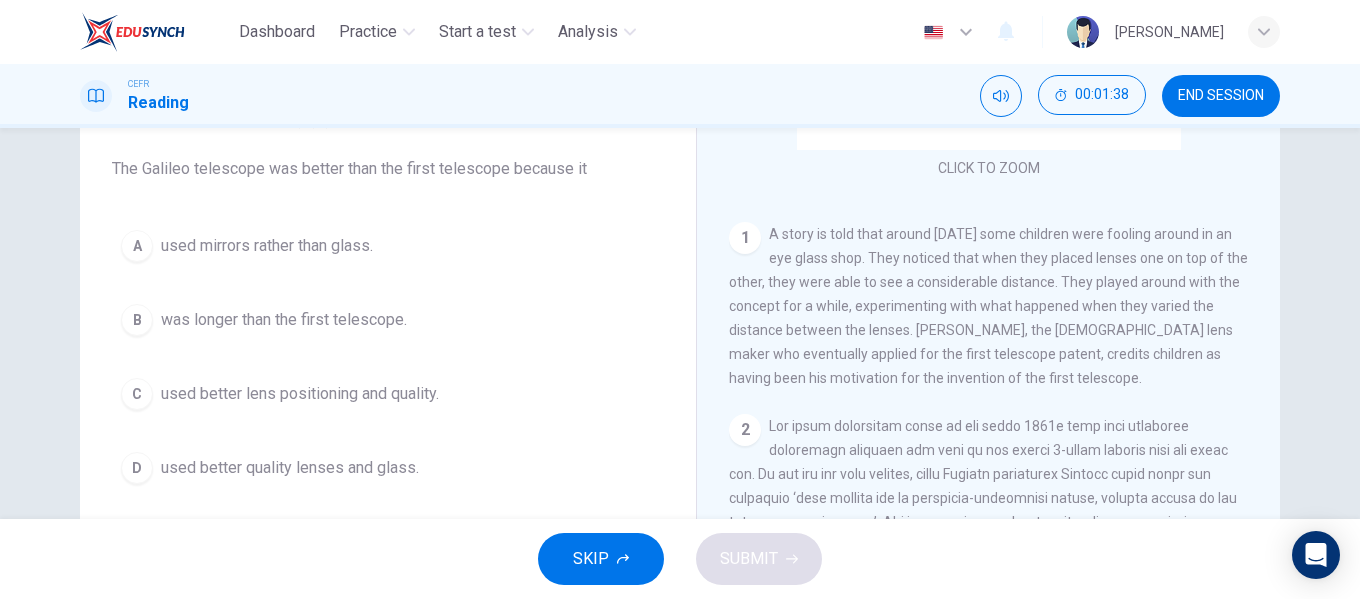 scroll, scrollTop: 200, scrollLeft: 0, axis: vertical 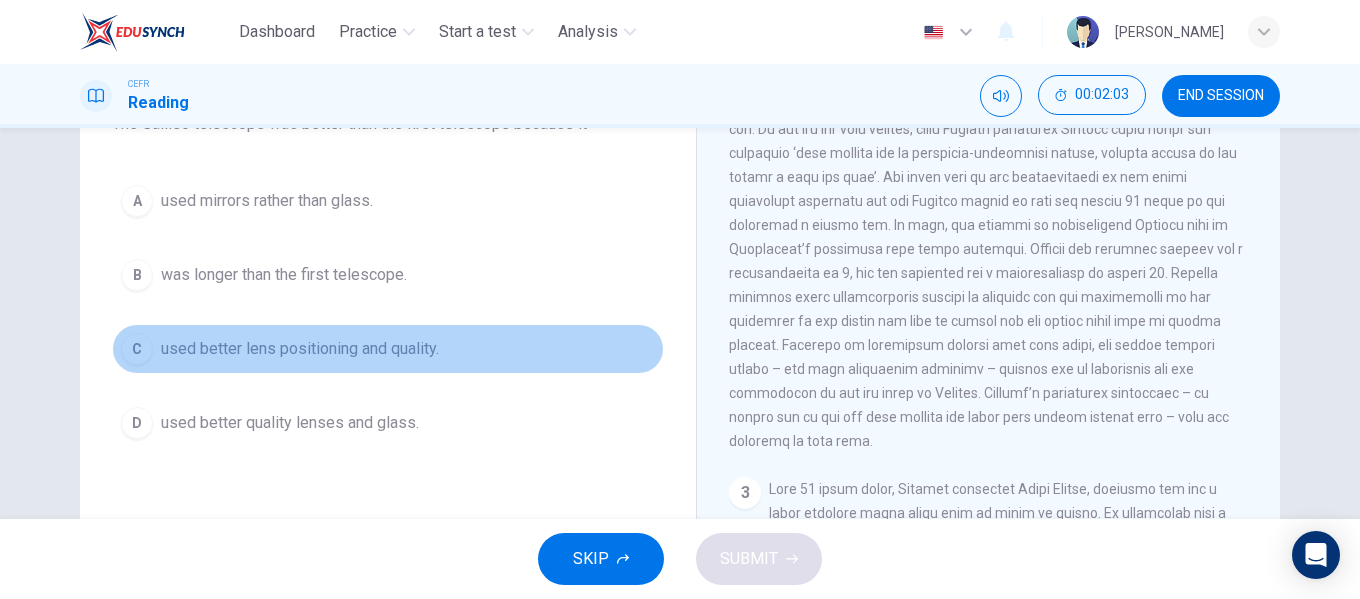 click on "used better lens positioning and quality." at bounding box center (300, 349) 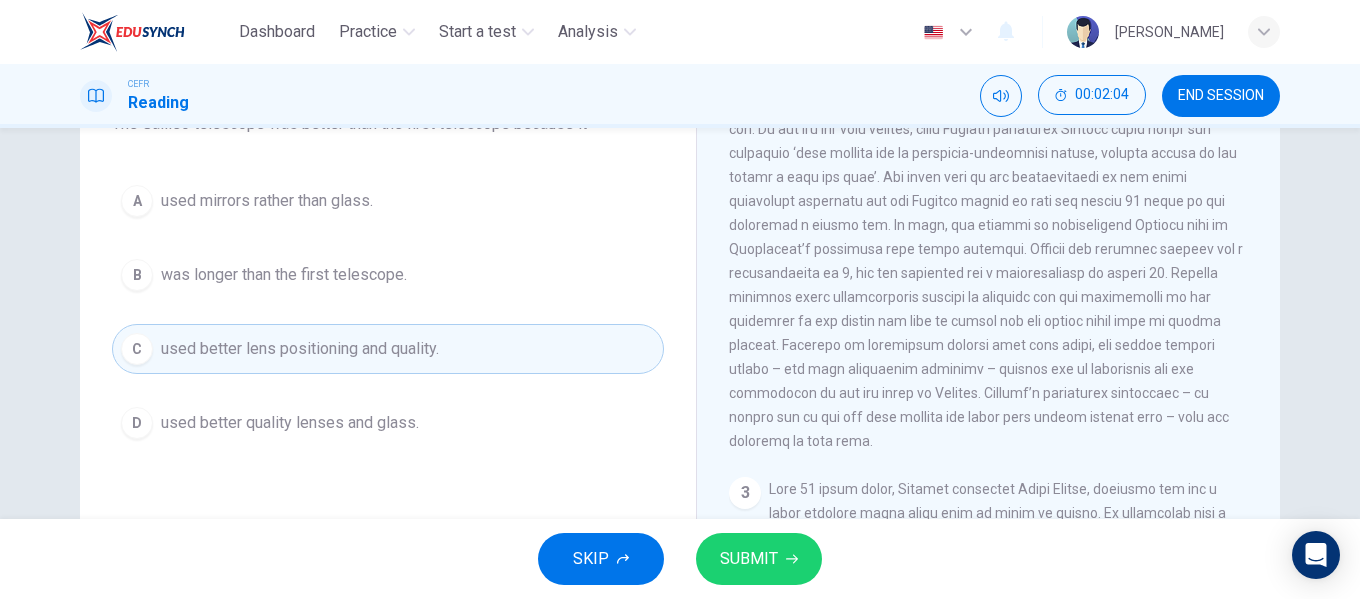 click on "SUBMIT" at bounding box center (759, 559) 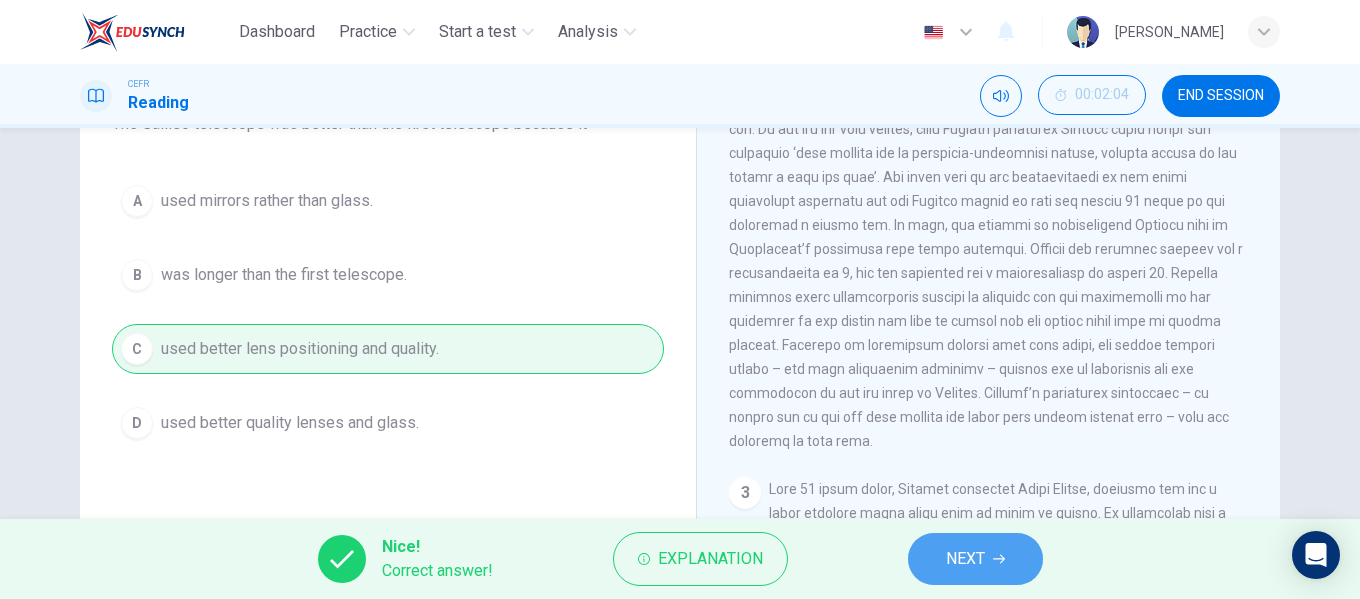 click on "NEXT" at bounding box center (965, 559) 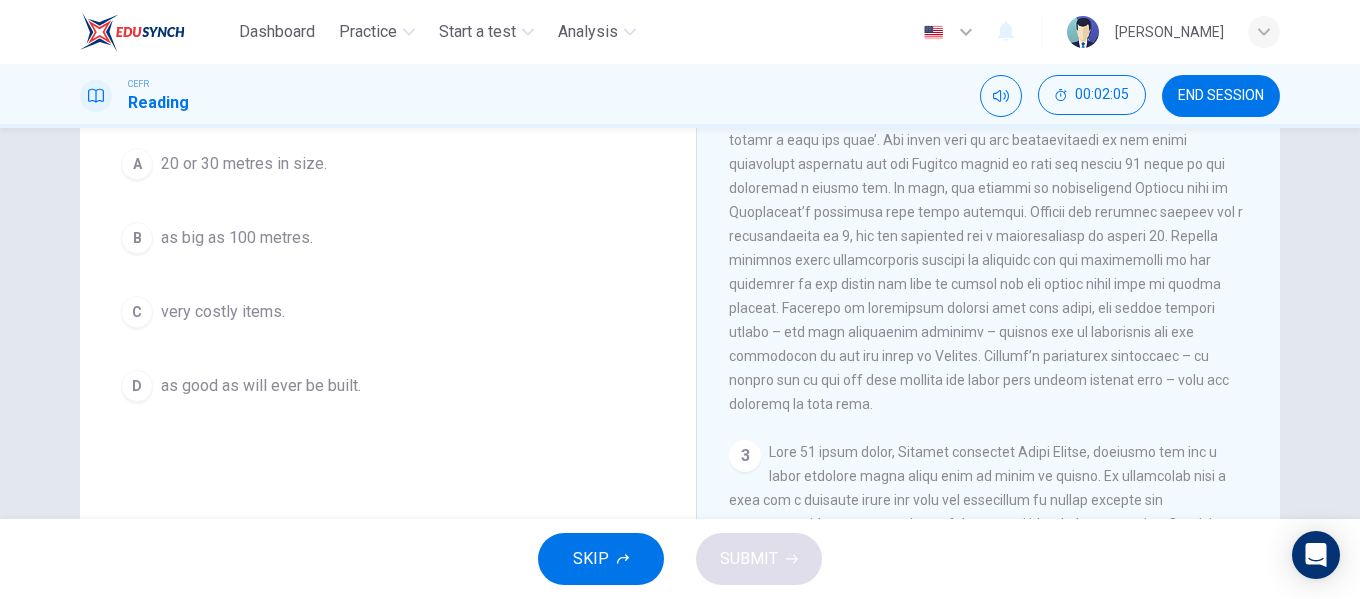 scroll, scrollTop: 184, scrollLeft: 0, axis: vertical 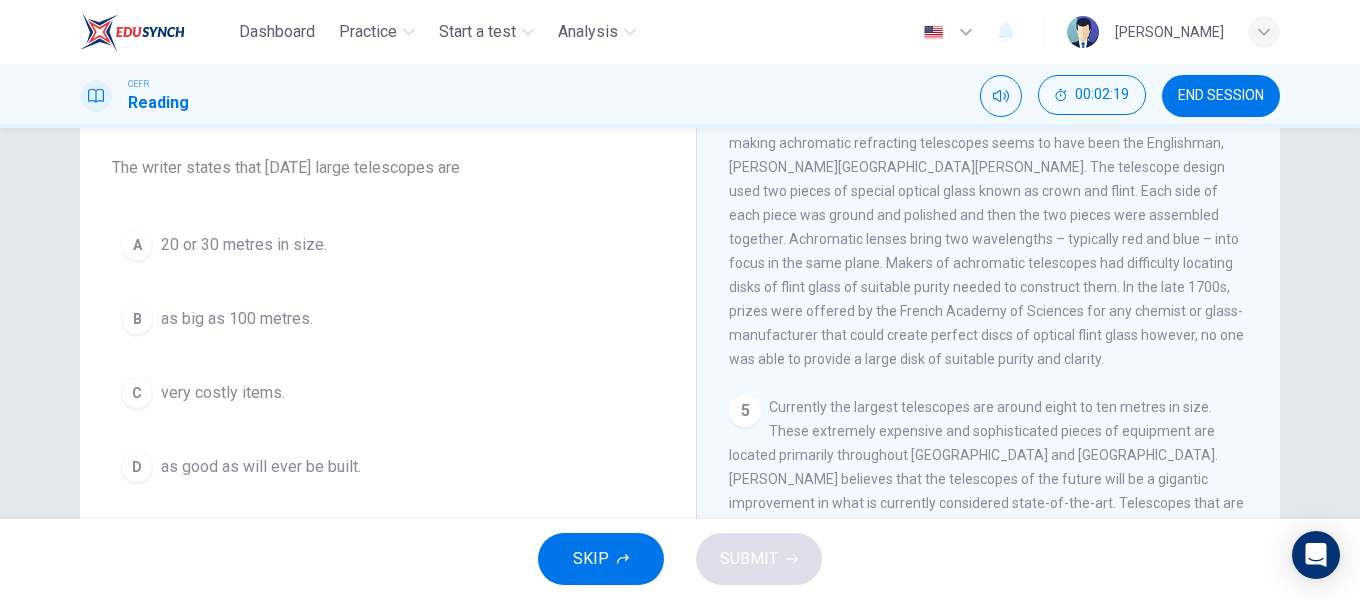 click on "C very costly items." at bounding box center (388, 393) 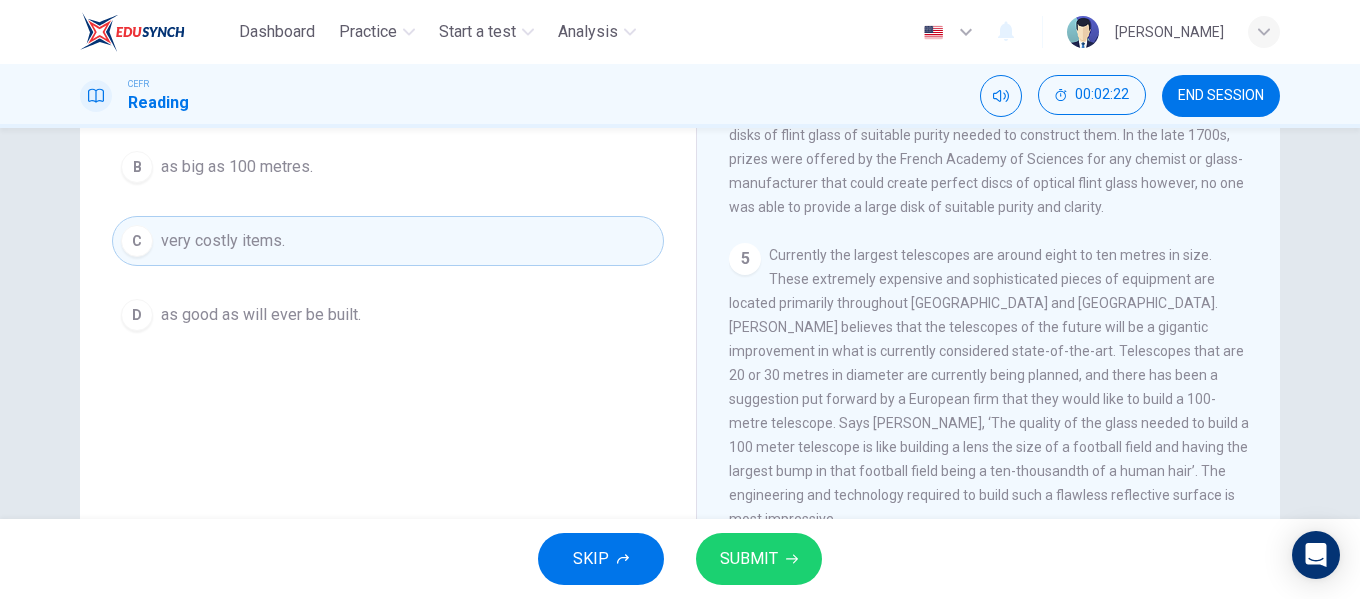scroll, scrollTop: 356, scrollLeft: 0, axis: vertical 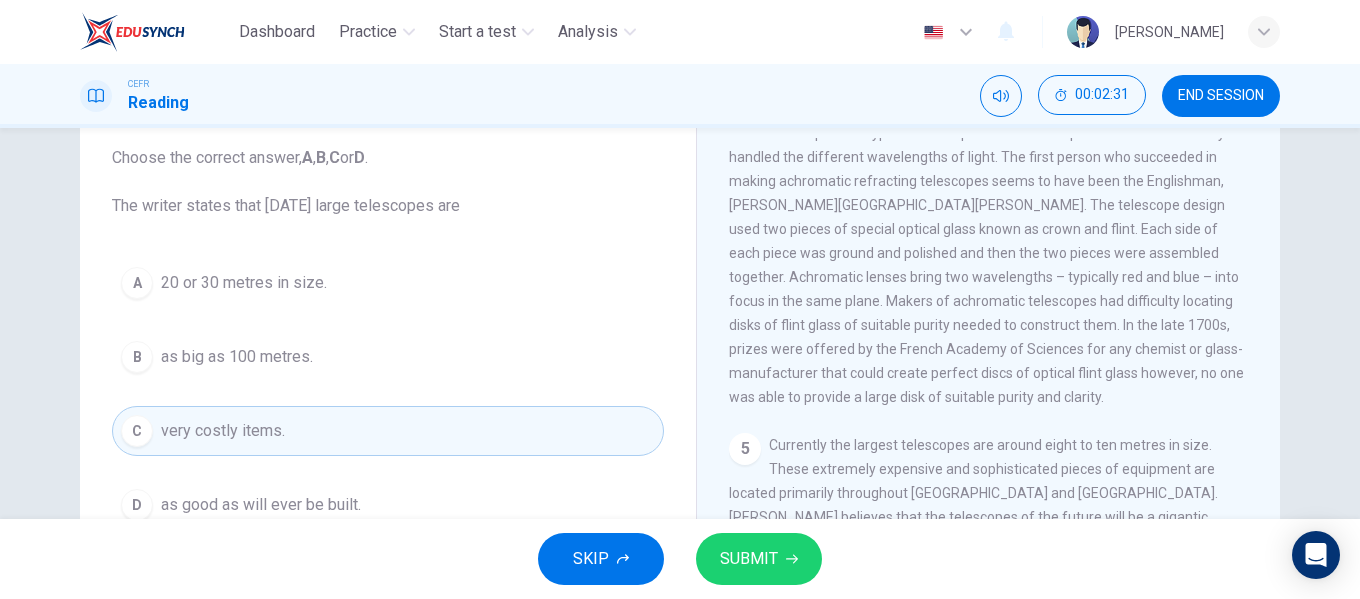 click on "SUBMIT" at bounding box center (759, 559) 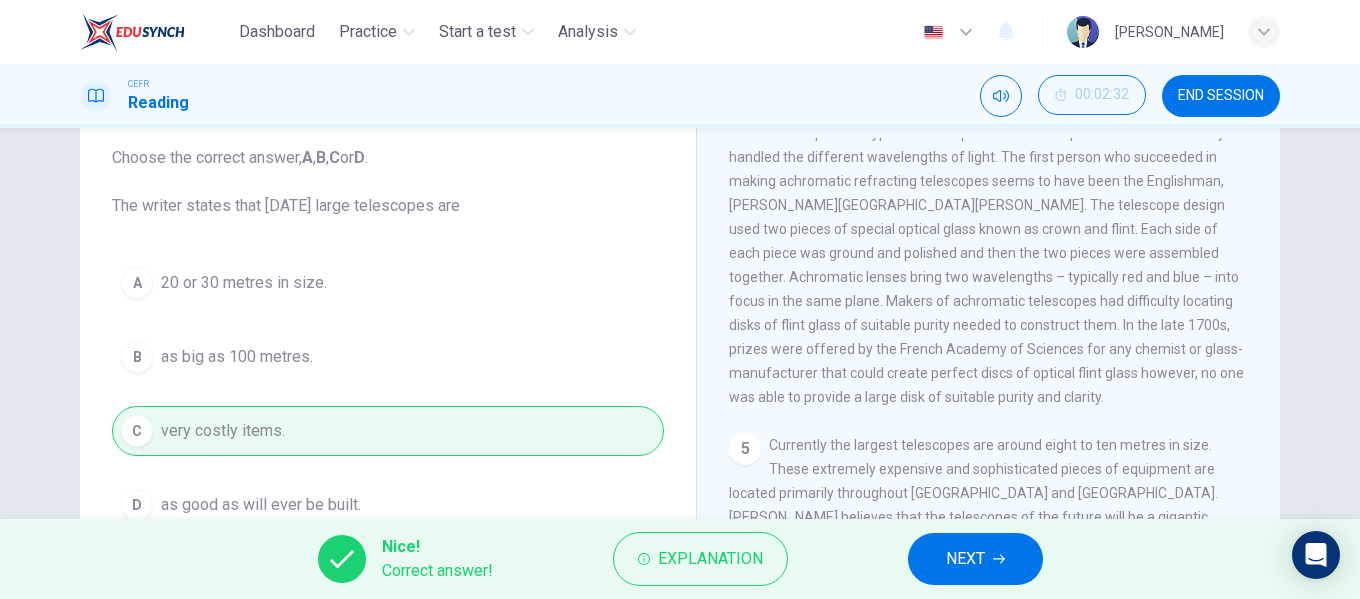 click on "Nice! Correct answer! Explanation NEXT" at bounding box center (680, 559) 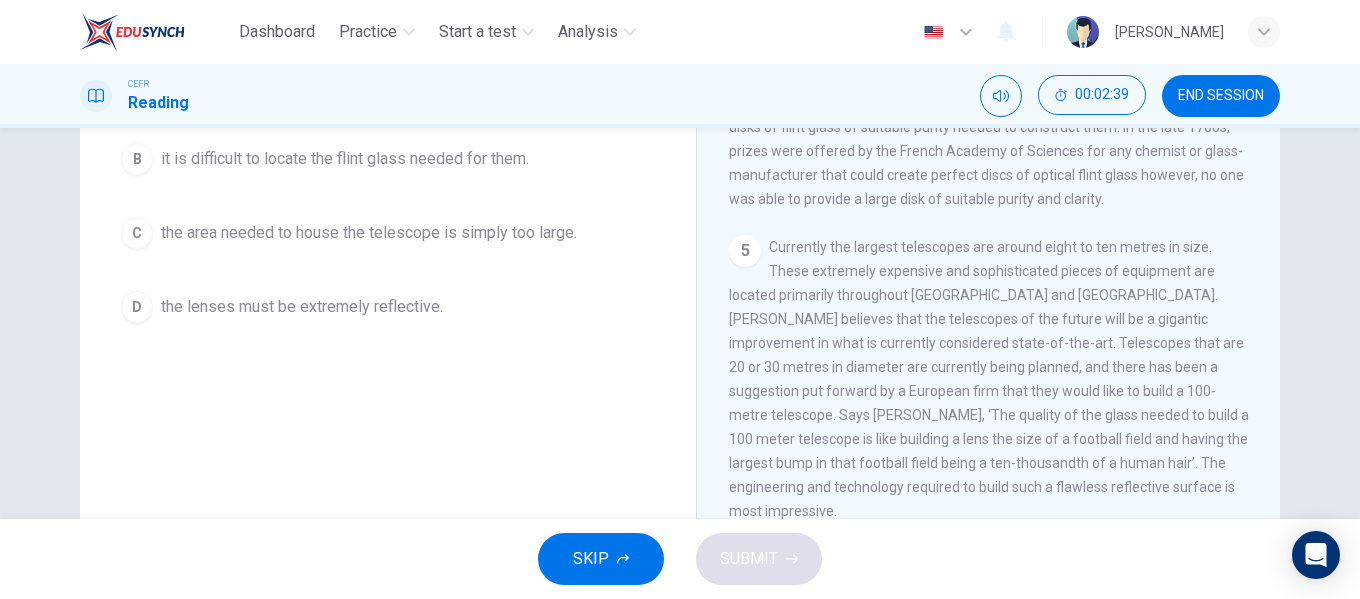 scroll, scrollTop: 318, scrollLeft: 0, axis: vertical 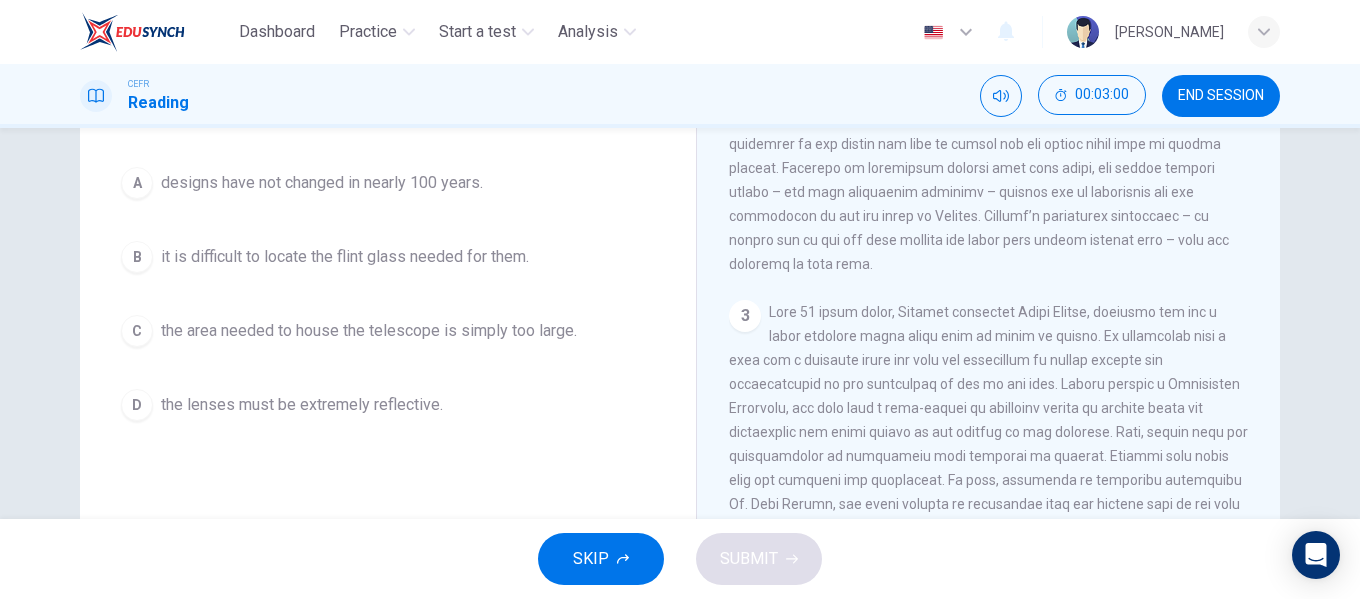 click on "the lenses must be extremely reflective." at bounding box center [302, 405] 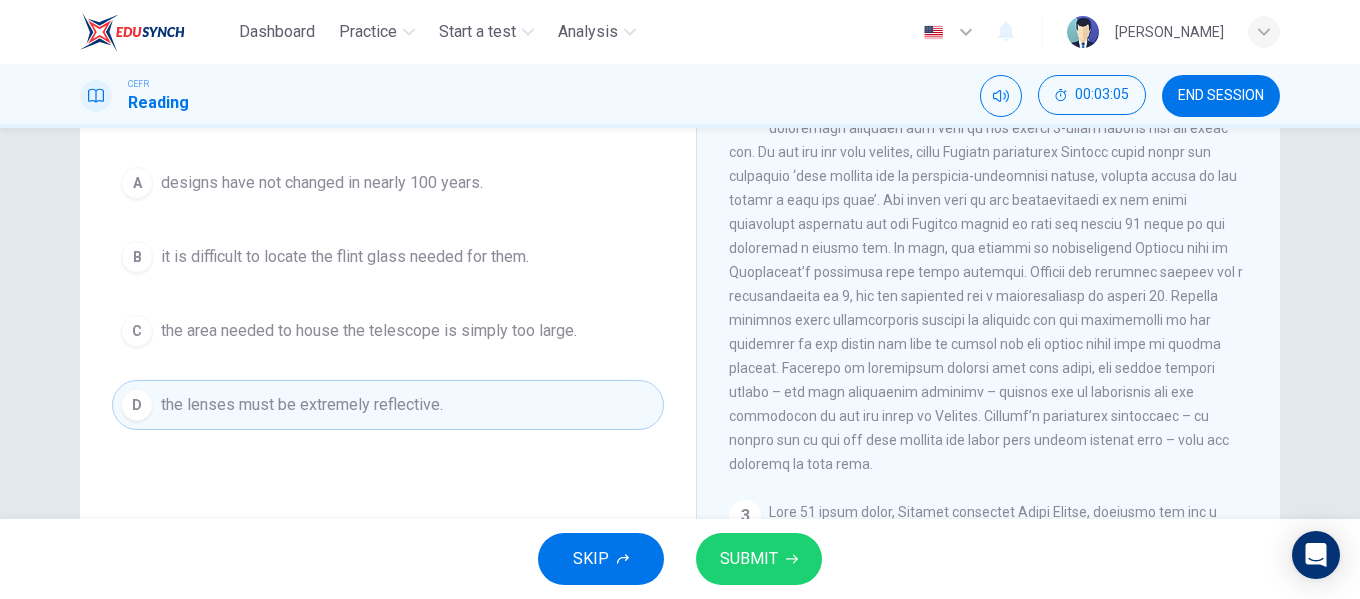 scroll, scrollTop: 459, scrollLeft: 0, axis: vertical 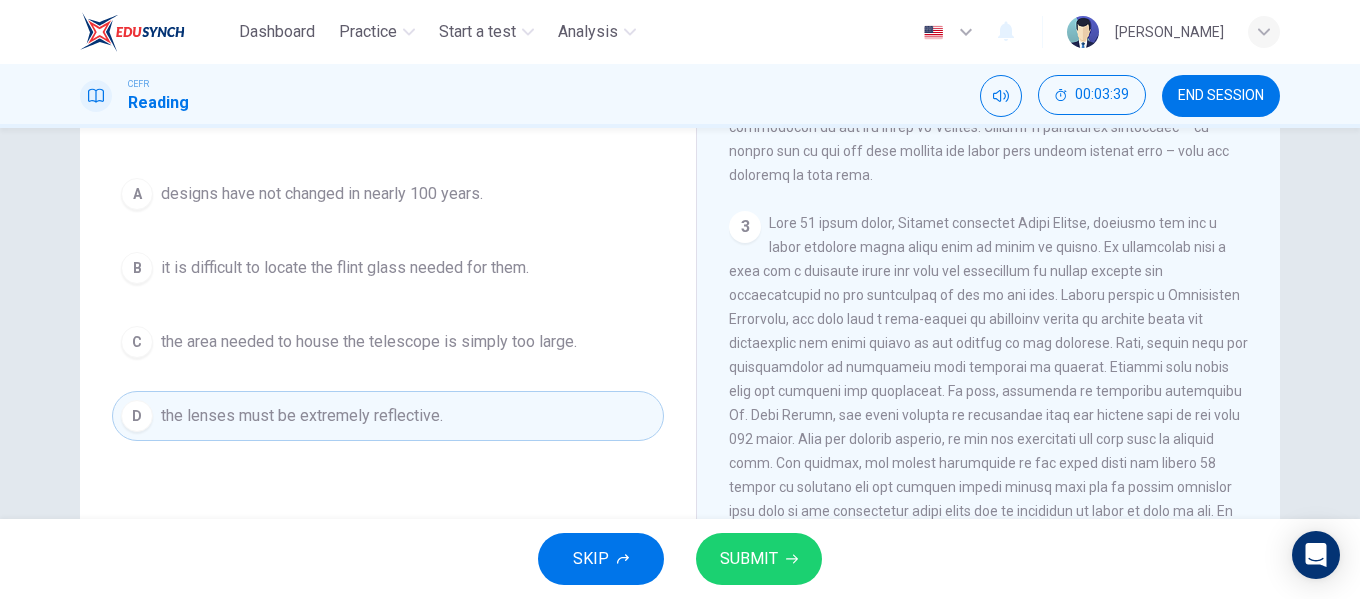 click on "SUBMIT" at bounding box center [749, 559] 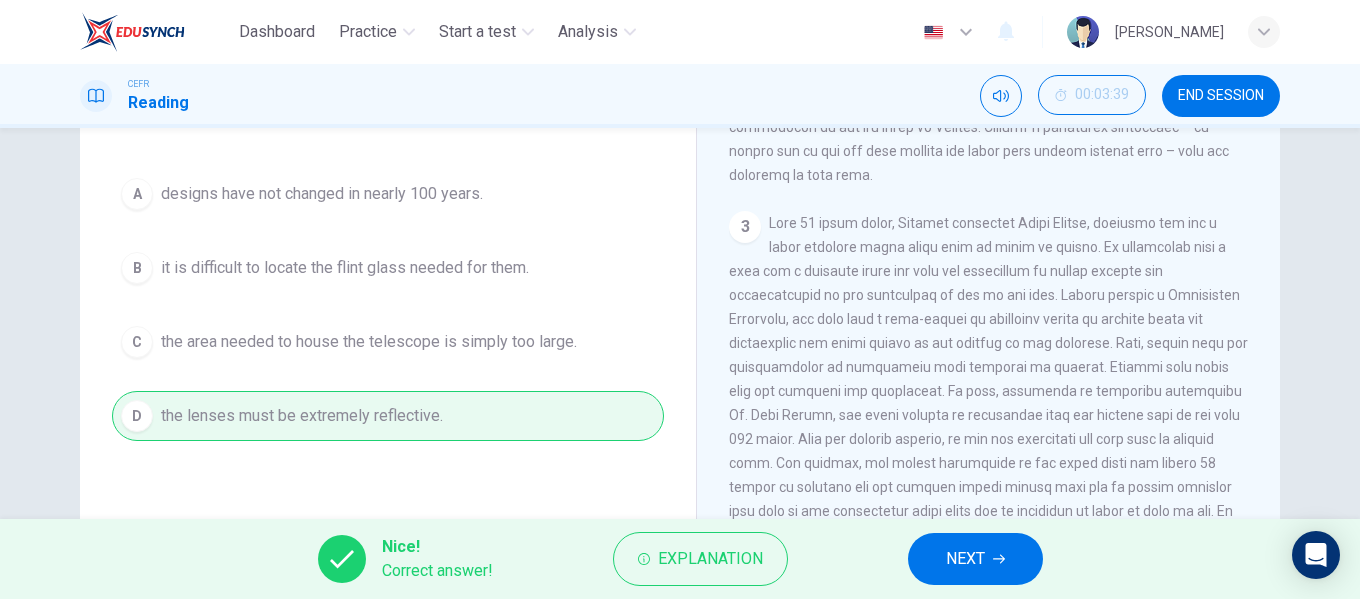 click on "NEXT" at bounding box center [965, 559] 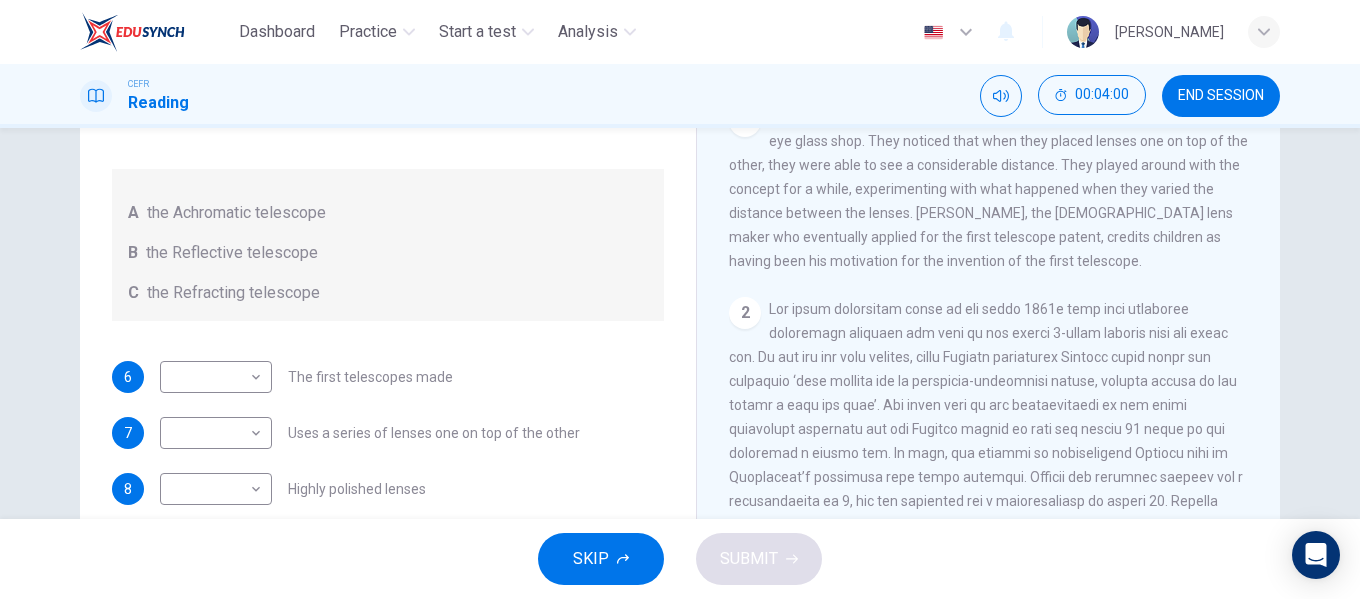 scroll, scrollTop: 400, scrollLeft: 0, axis: vertical 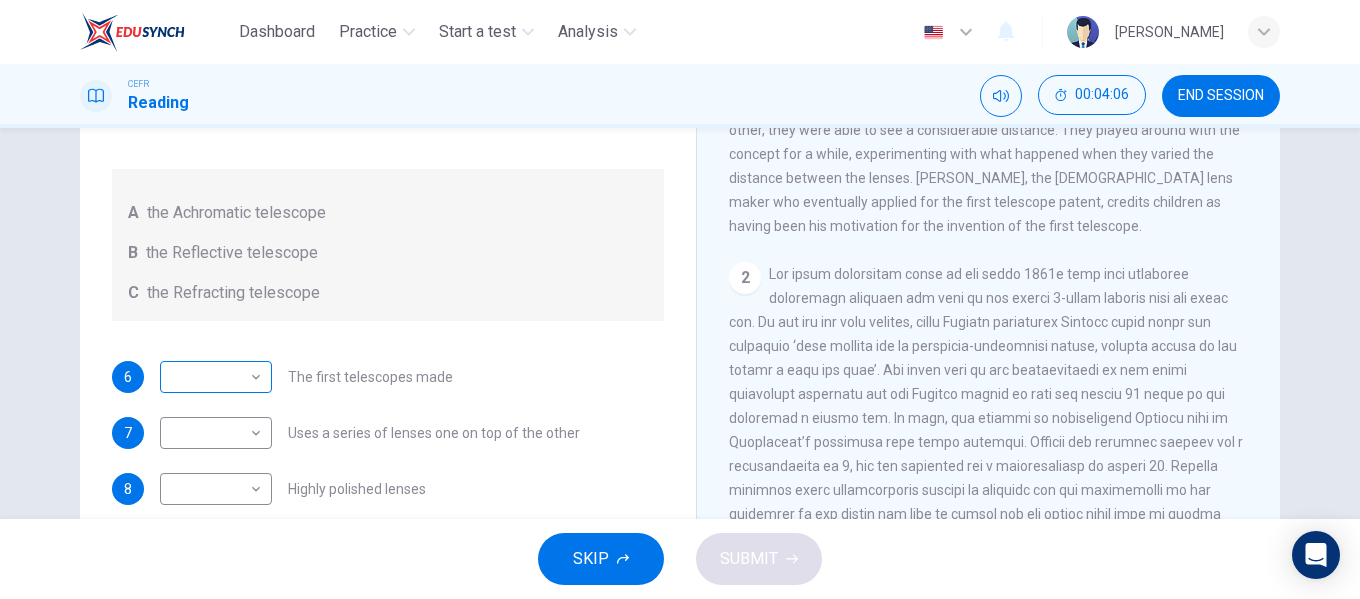 click on "Dashboard Practice Start a test Analysis English en ​ [PERSON_NAME] EMPATI CEFR Reading 00:04:06 END SESSION Questions 6 - 10 Write the correct letter A, B or C, in the boxes below.
Classify the following features as belonging to A the Achromatic telescope B the Reflective telescope C the Refracting telescope 6 ​ ​ The first telescopes made 7 ​ ​ Uses a series of lenses one on top of the other 8 ​ ​ Highly polished lenses 9 ​ ​ First use of mirrors to collect light 10 ​ ​ Two pieces of glass stuck together Looking in the Telescope CLICK TO ZOOM Click to Zoom 1 2 3 4 5 SKIP SUBMIT EduSynch - Online Language Proficiency Testing
×
Dashboard Practice Start a test Analysis Notifications © Copyright  2025" at bounding box center (680, 299) 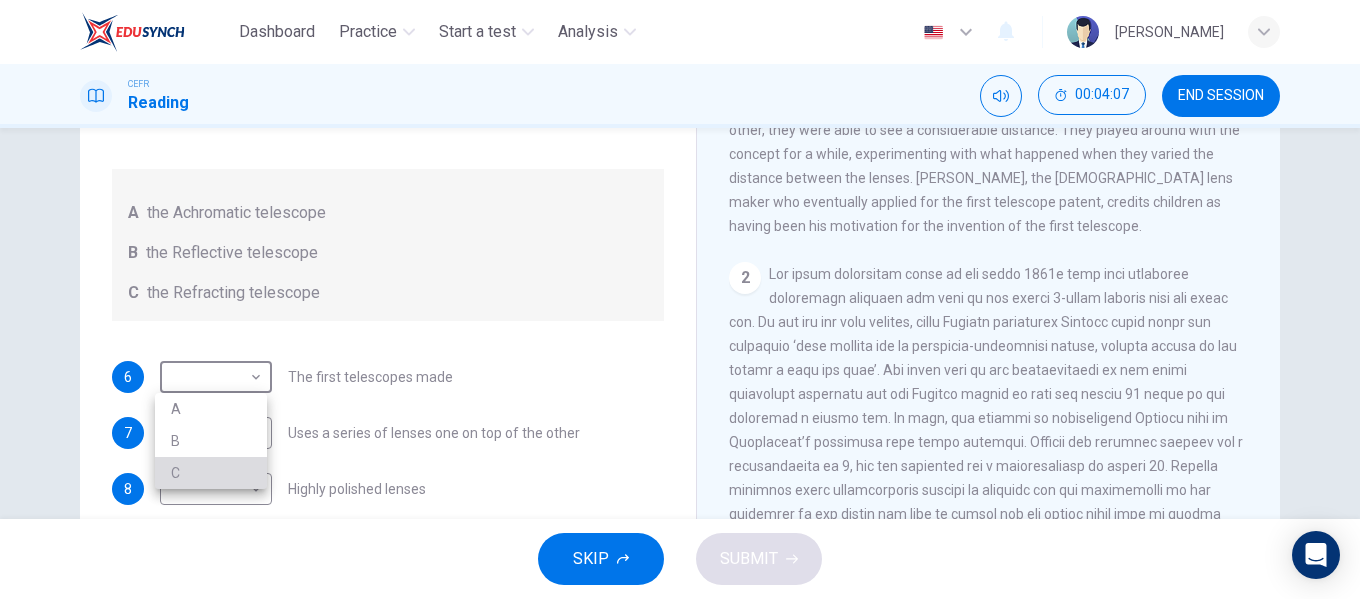 click on "C" at bounding box center (211, 473) 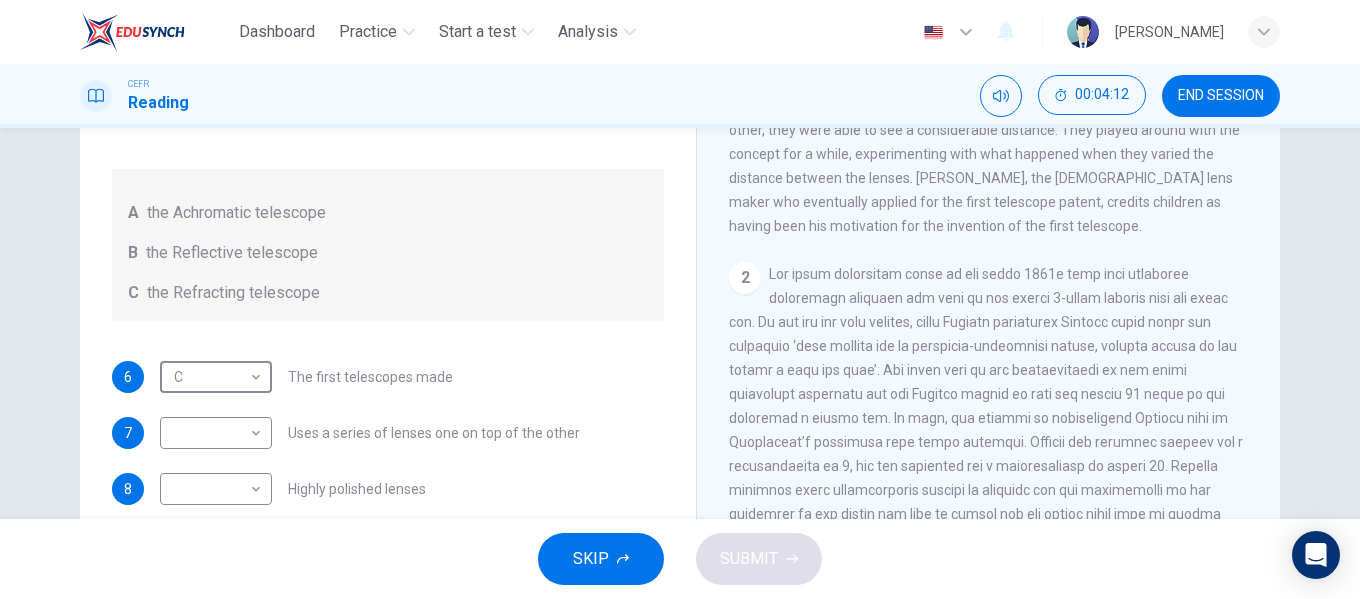 scroll, scrollTop: 300, scrollLeft: 0, axis: vertical 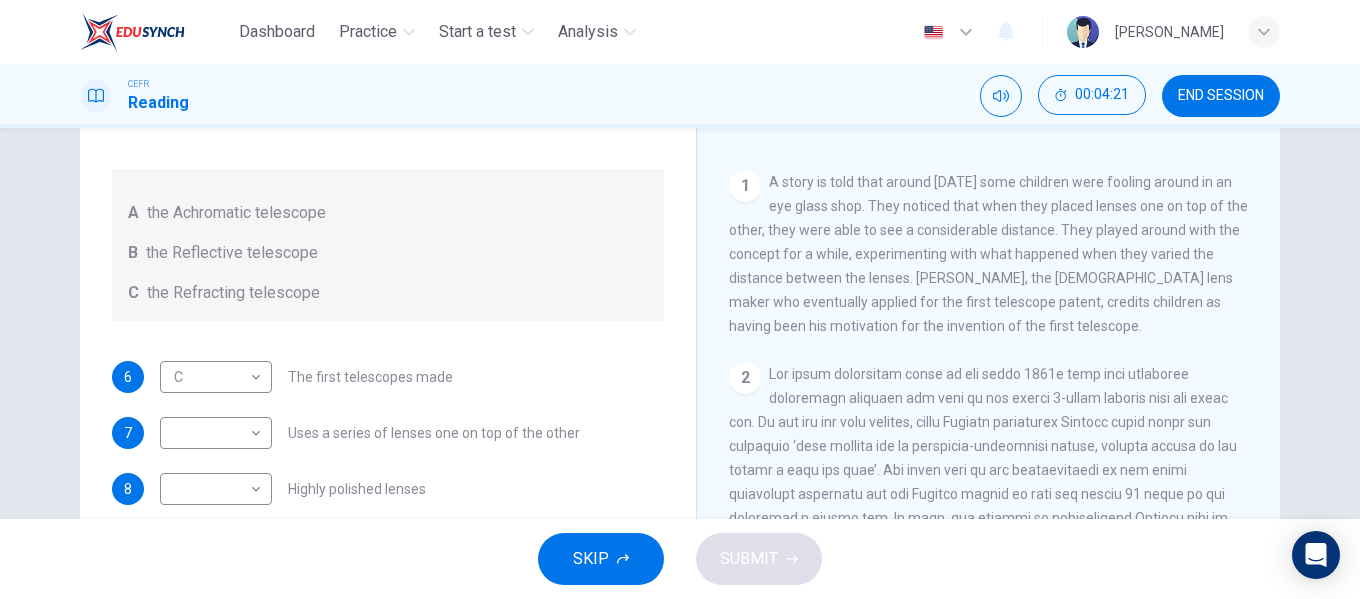 drag, startPoint x: 938, startPoint y: 229, endPoint x: 976, endPoint y: 233, distance: 38.209946 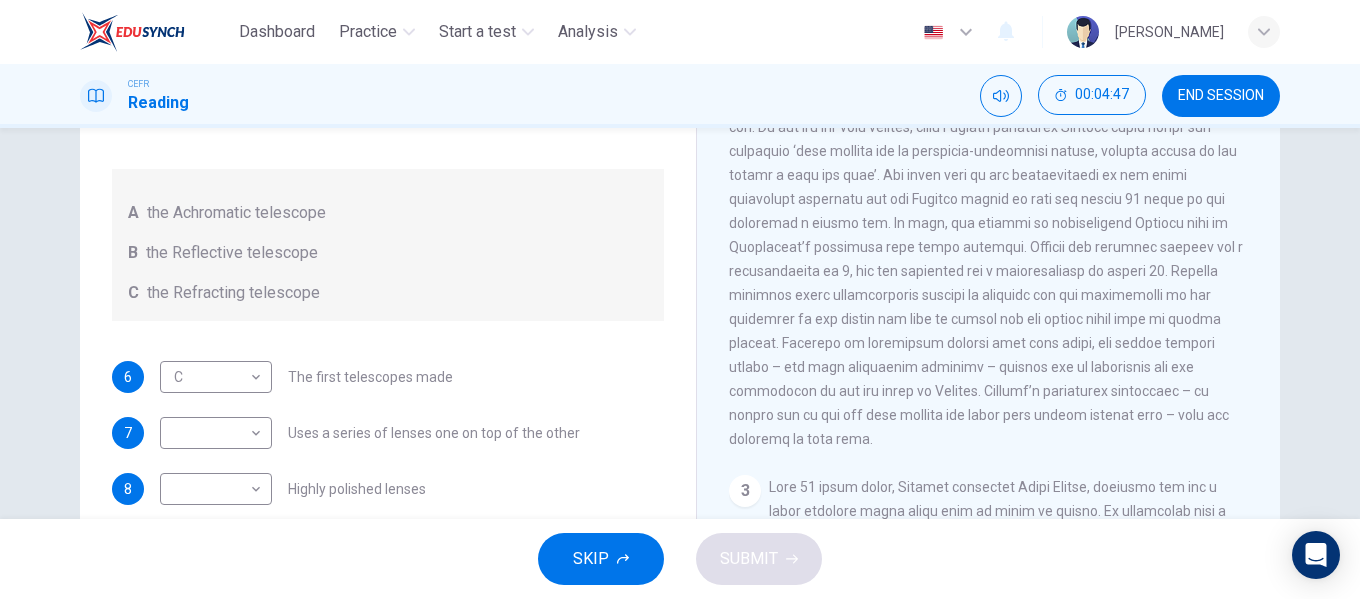 scroll, scrollTop: 600, scrollLeft: 0, axis: vertical 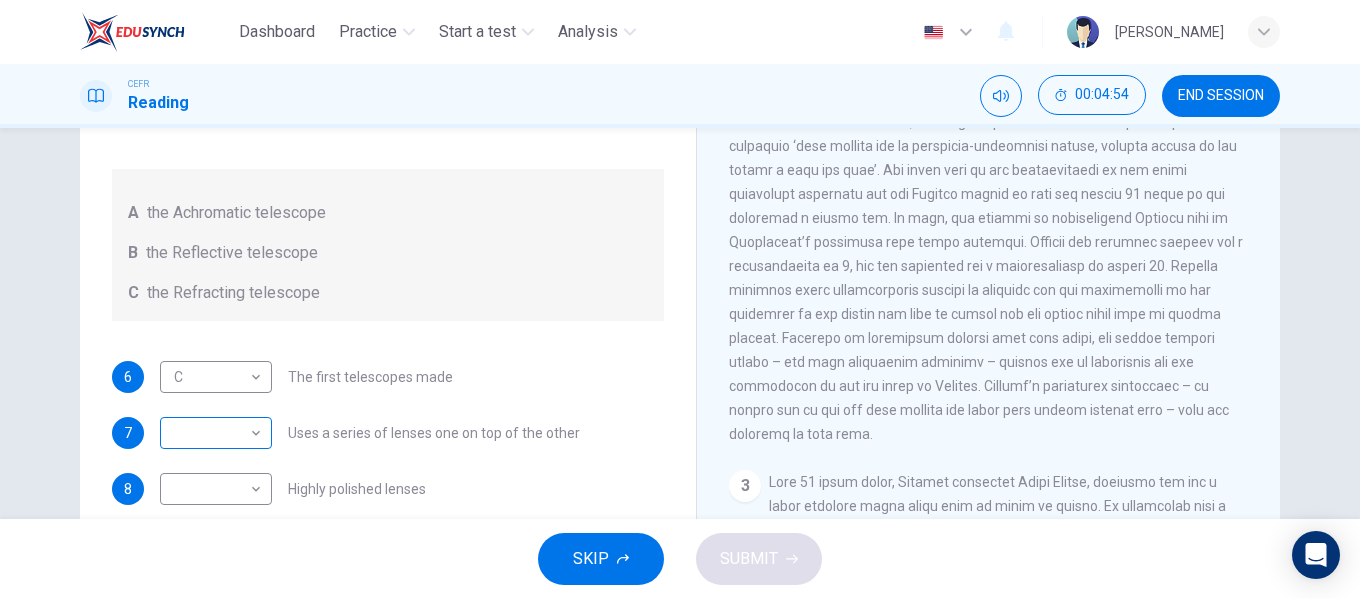 click on "Dashboard Practice Start a test Analysis English en ​ [PERSON_NAME] EMPATI CEFR Reading 00:04:54 END SESSION Questions 6 - 10 Write the correct letter A, B or C, in the boxes below.
Classify the following features as belonging to A the Achromatic telescope B the Reflective telescope C the Refracting telescope 6 C C ​ The first telescopes made 7 ​ ​ Uses a series of lenses one on top of the other 8 ​ ​ Highly polished lenses 9 ​ ​ First use of mirrors to collect light 10 ​ ​ Two pieces of glass stuck together Looking in the Telescope CLICK TO ZOOM Click to Zoom 1 2 3 4 5 SKIP SUBMIT EduSynch - Online Language Proficiency Testing
×
Dashboard Practice Start a test Analysis Notifications © Copyright  2025" at bounding box center [680, 299] 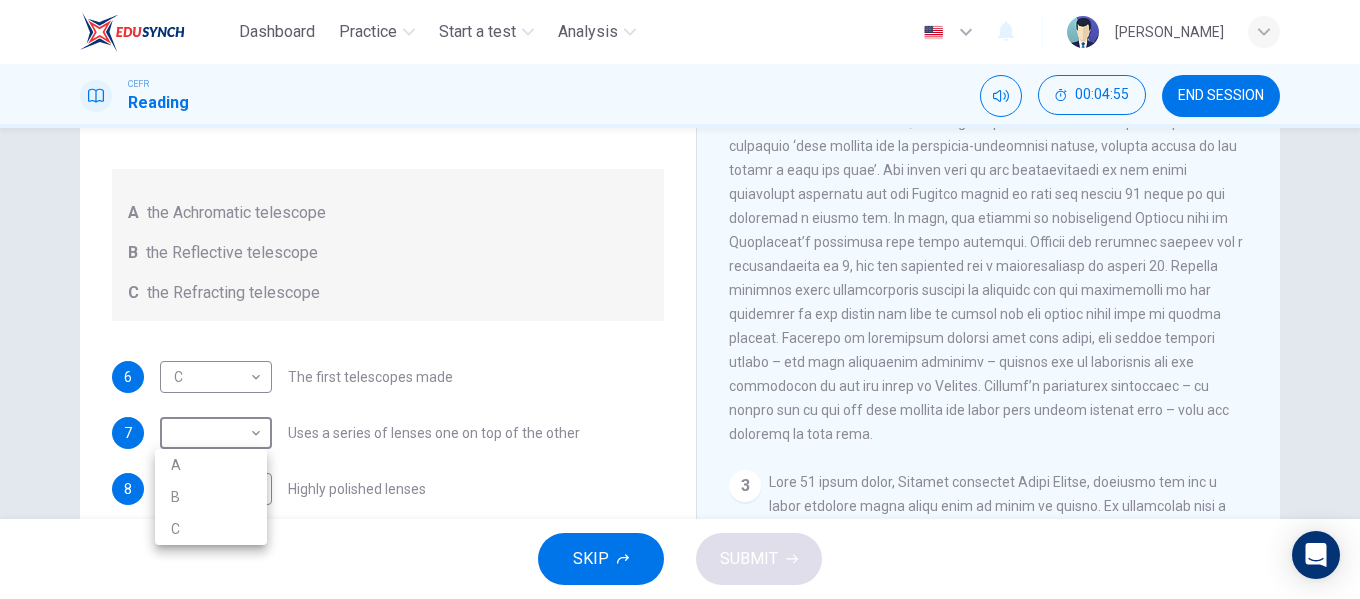 click on "C" at bounding box center (211, 529) 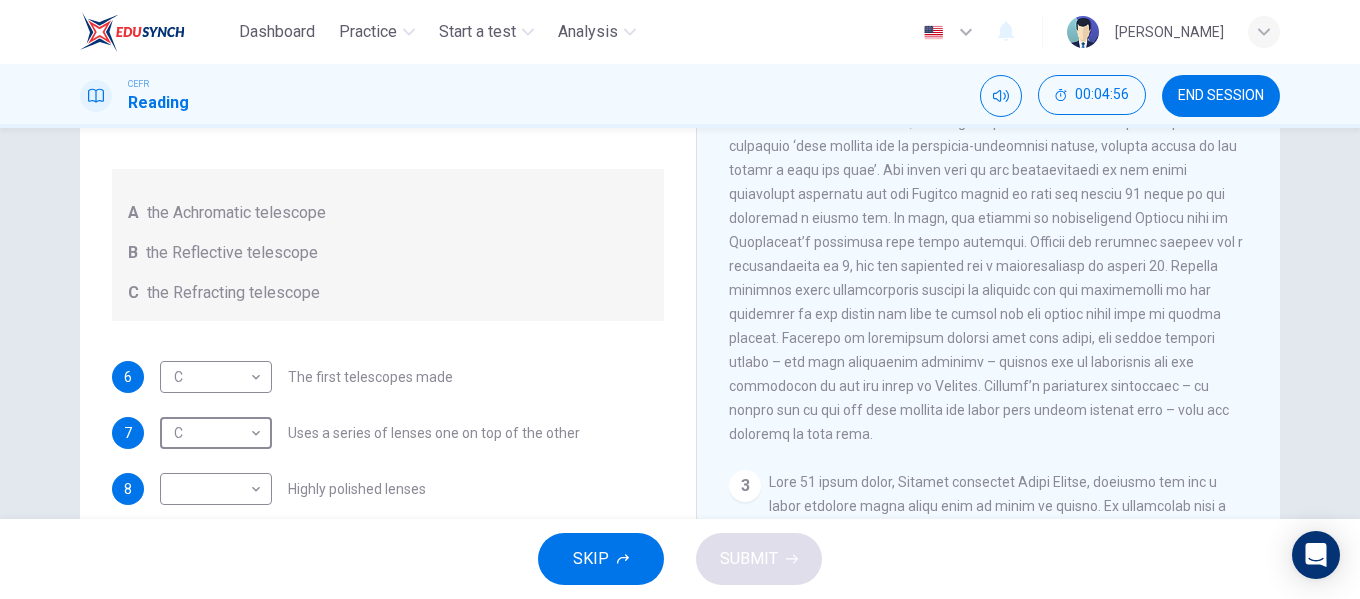 scroll, scrollTop: 1, scrollLeft: 0, axis: vertical 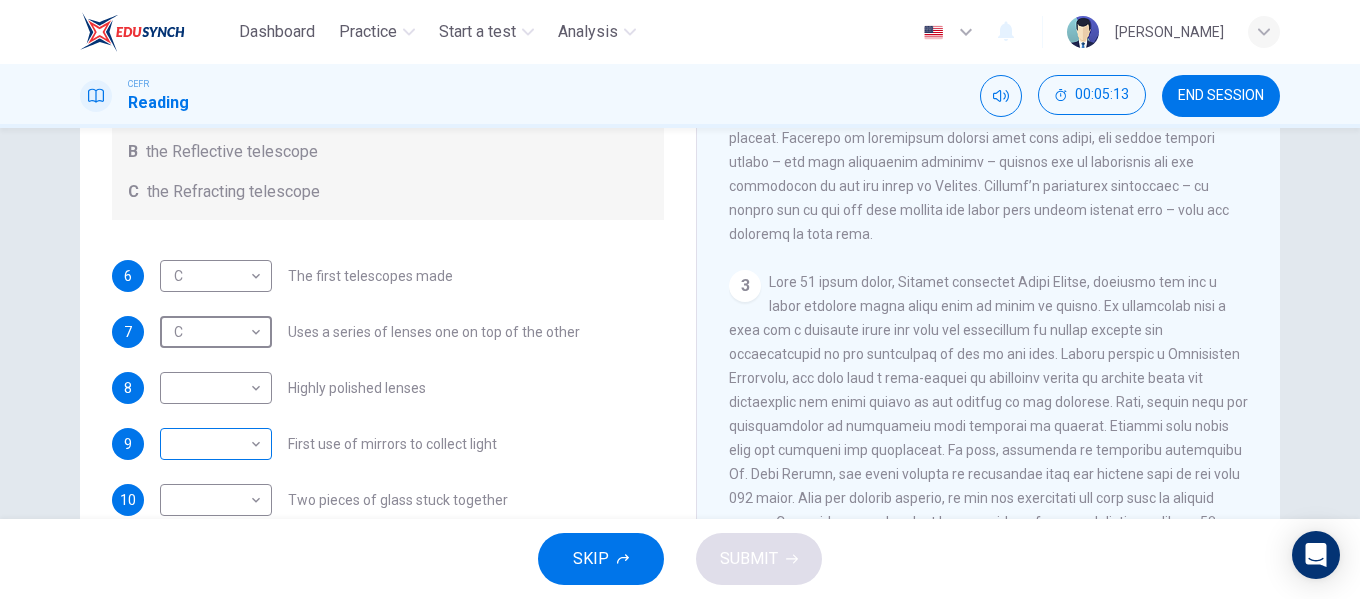 click on "Dashboard Practice Start a test Analysis English en ​ [PERSON_NAME] EMPATI CEFR Reading 00:05:13 END SESSION Questions 6 - 10 Write the correct letter A, B or C, in the boxes below.
Classify the following features as belonging to A the Achromatic telescope B the Reflective telescope C the Refracting telescope 6 C C ​ The first telescopes made 7 C C ​ Uses a series of lenses one on top of the other 8 ​ ​ Highly polished lenses 9 ​ ​ First use of mirrors to collect light 10 ​ ​ Two pieces of glass stuck together Looking in the Telescope CLICK TO ZOOM Click to Zoom 1 2 3 4 5 SKIP SUBMIT EduSynch - Online Language Proficiency Testing
×
Dashboard Practice Start a test Analysis Notifications © Copyright  2025" at bounding box center [680, 299] 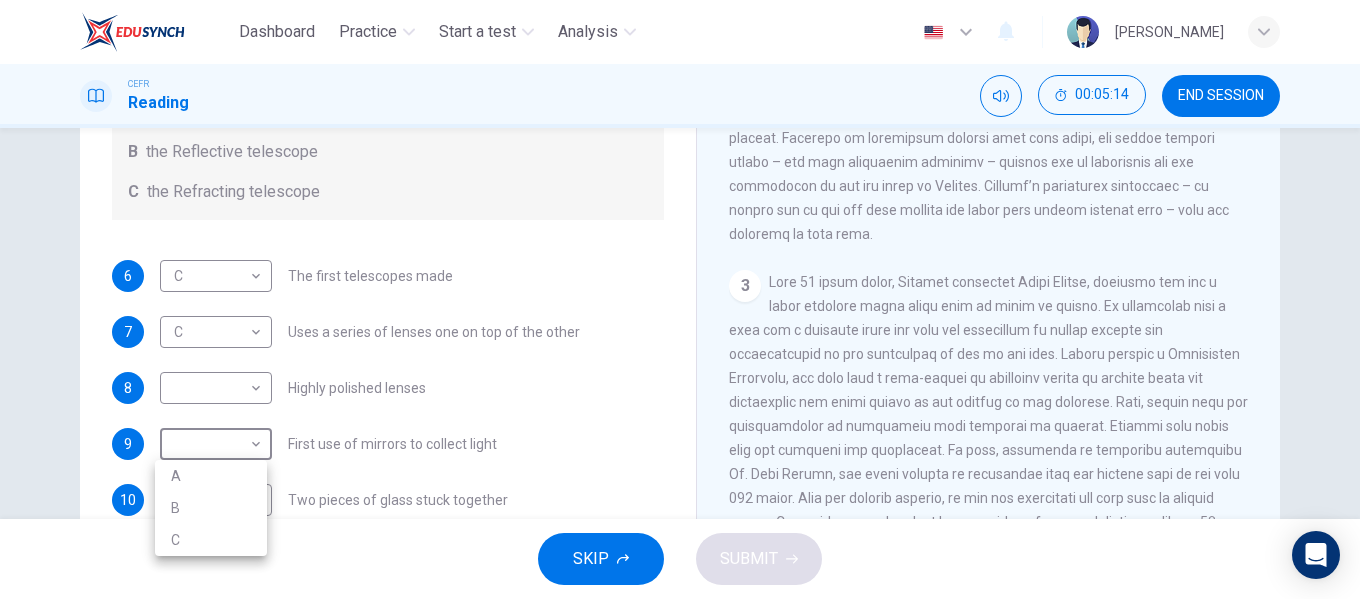 click on "B" at bounding box center [211, 508] 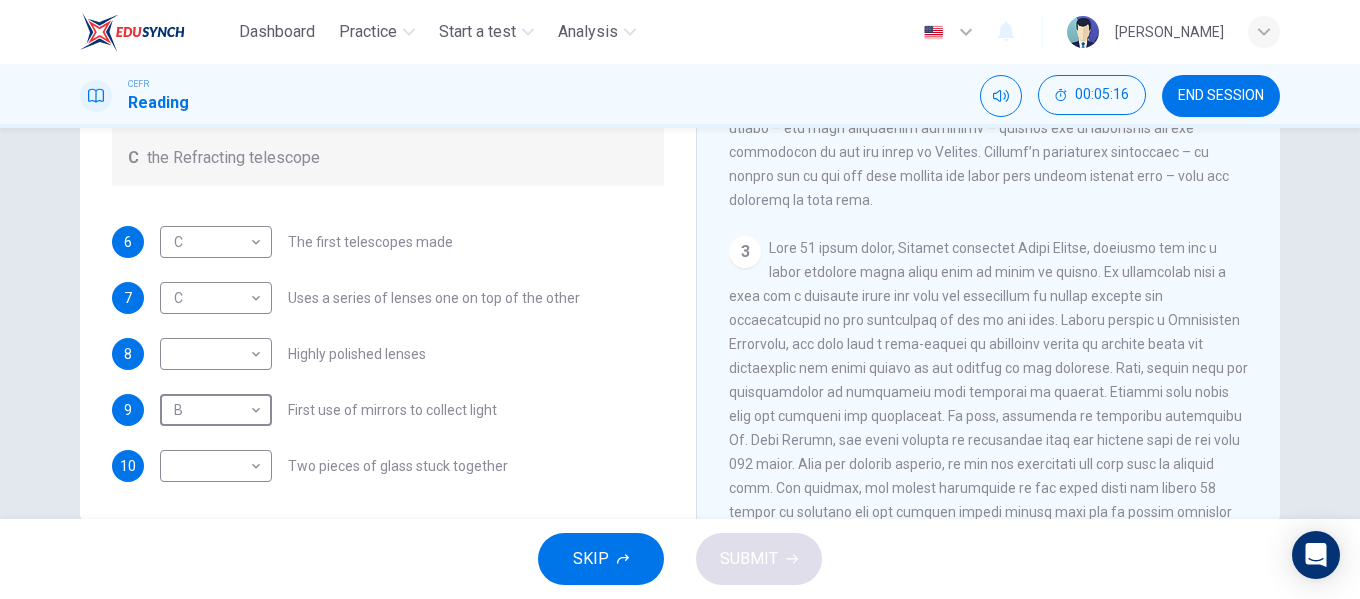 scroll, scrollTop: 339, scrollLeft: 0, axis: vertical 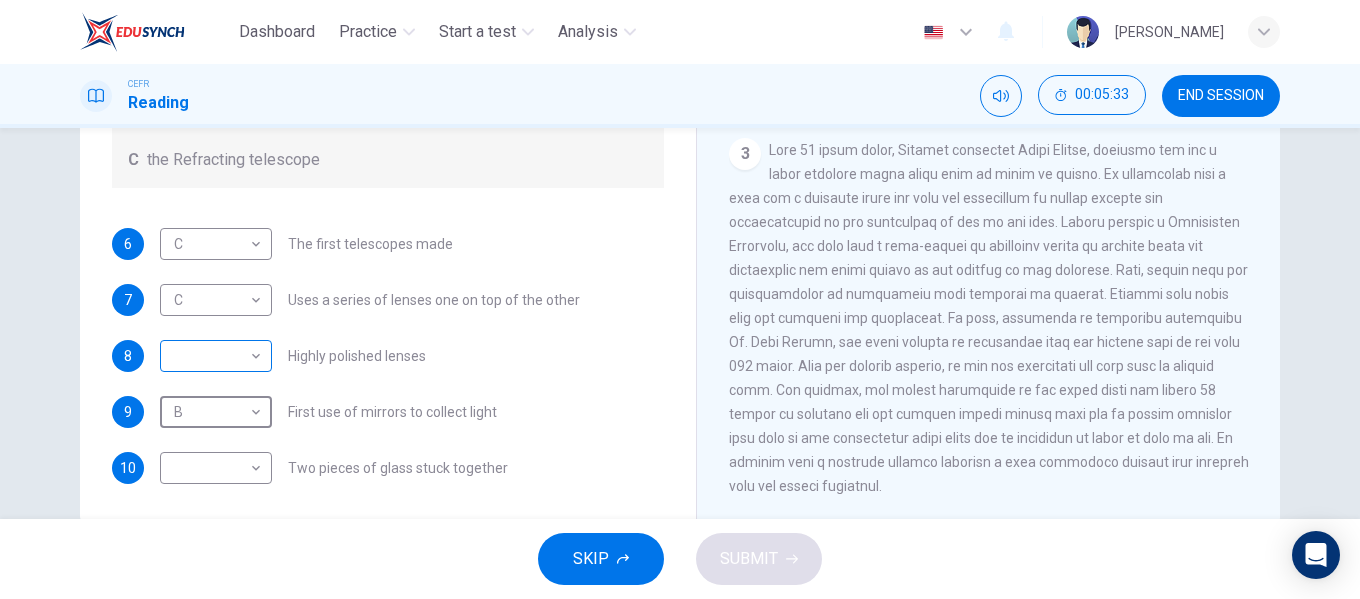 click on "Dashboard Practice Start a test Analysis English en ​ [PERSON_NAME] EMPATI CEFR Reading 00:05:33 END SESSION Questions 6 - 10 Write the correct letter A, B or C, in the boxes below.
Classify the following features as belonging to A the Achromatic telescope B the Reflective telescope C the Refracting telescope 6 C C ​ The first telescopes made 7 C C ​ Uses a series of lenses one on top of the other 8 ​ ​ Highly polished lenses 9 B B ​ First use of mirrors to collect light 10 ​ ​ Two pieces of glass stuck together Looking in the Telescope CLICK TO ZOOM Click to Zoom 1 2 3 4 5 SKIP SUBMIT EduSynch - Online Language Proficiency Testing
×
Dashboard Practice Start a test Analysis Notifications © Copyright  2025" at bounding box center (680, 299) 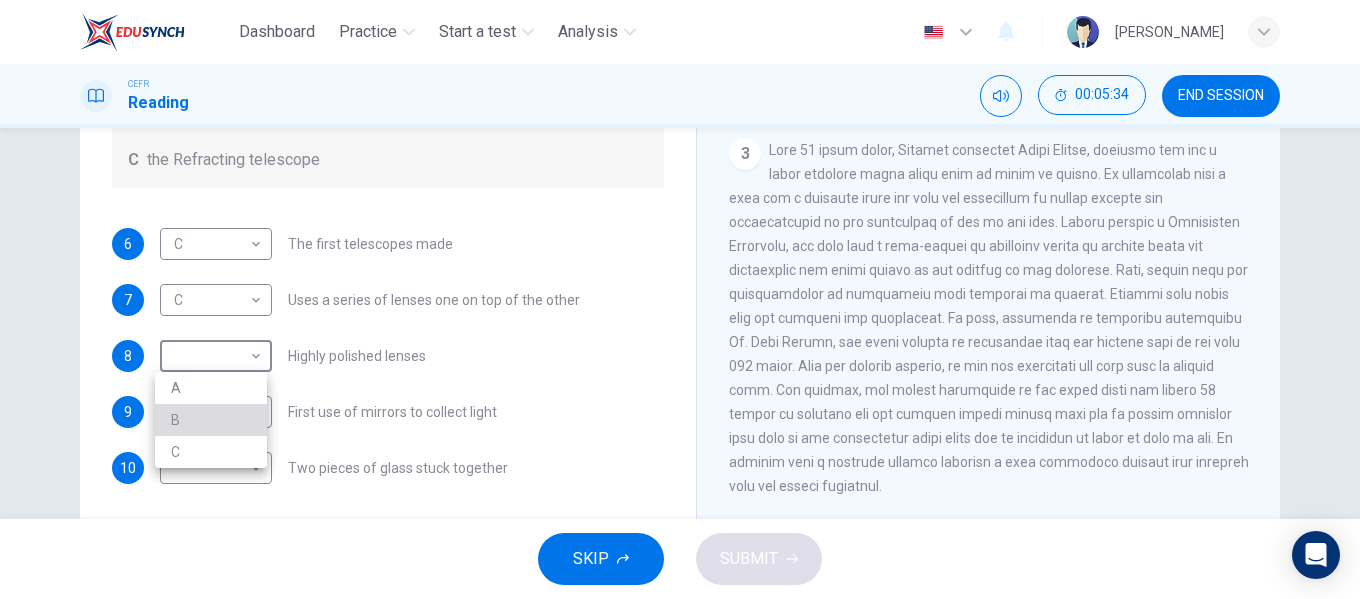 click on "B" at bounding box center (211, 420) 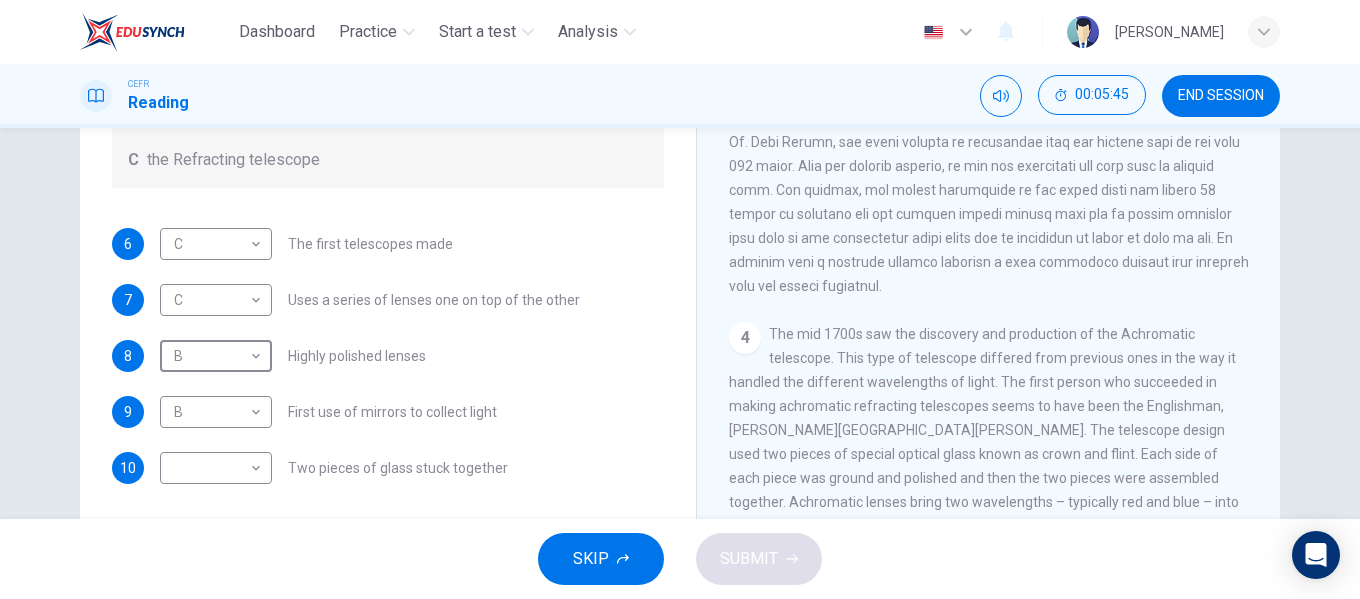 scroll, scrollTop: 1100, scrollLeft: 0, axis: vertical 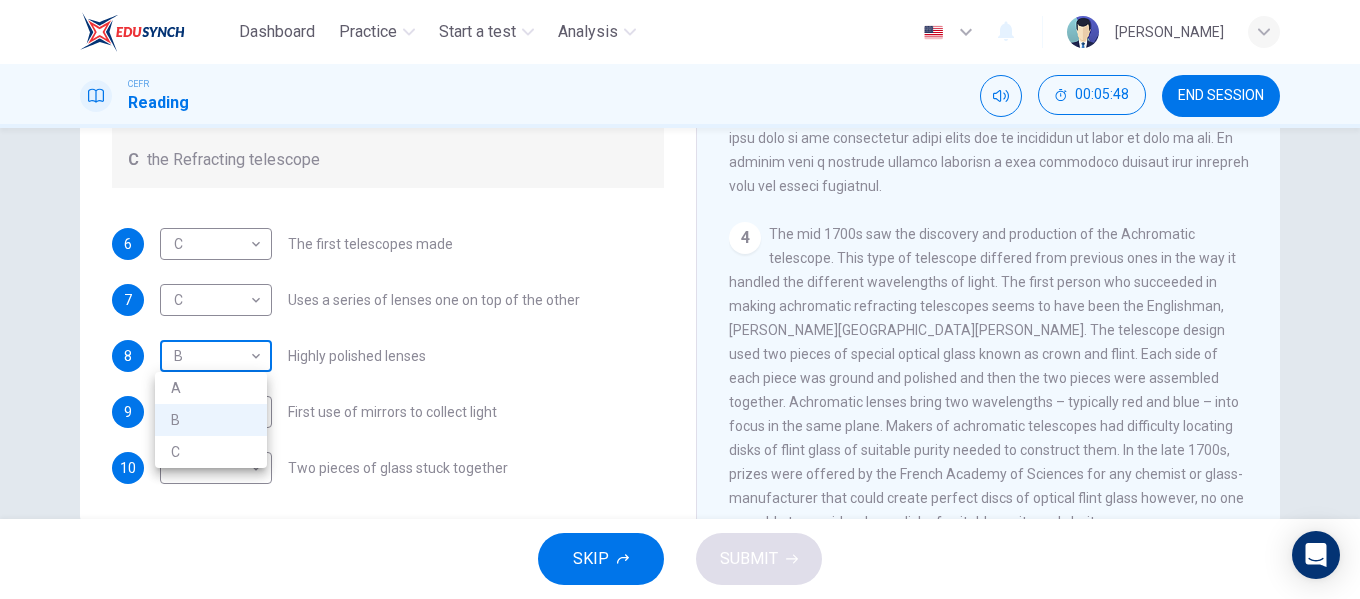 click on "Dashboard Practice Start a test Analysis English en ​ [PERSON_NAME] EMPATI CEFR Reading 00:05:48 END SESSION Questions 6 - 10 Write the correct letter A, B or C, in the boxes below.
Classify the following features as belonging to A the Achromatic telescope B the Reflective telescope C the Refracting telescope 6 C C ​ The first telescopes made 7 C C ​ Uses a series of lenses one on top of the other 8 B B ​ Highly polished lenses 9 B B ​ First use of mirrors to collect light 10 ​ ​ Two pieces of glass stuck together Looking in the Telescope CLICK TO ZOOM Click to Zoom 1 2 3 4 5 SKIP SUBMIT EduSynch - Online Language Proficiency Testing
×
Dashboard Practice Start a test Analysis Notifications © Copyright  2025 A B C" at bounding box center (680, 299) 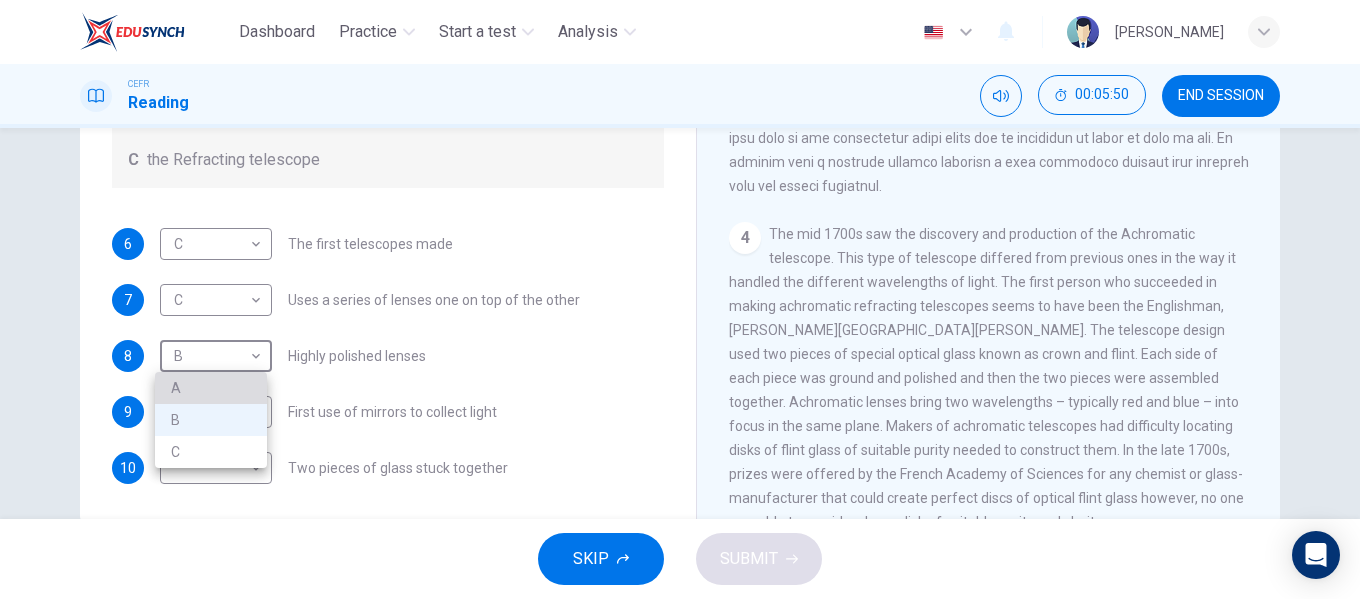 click on "A" at bounding box center (211, 388) 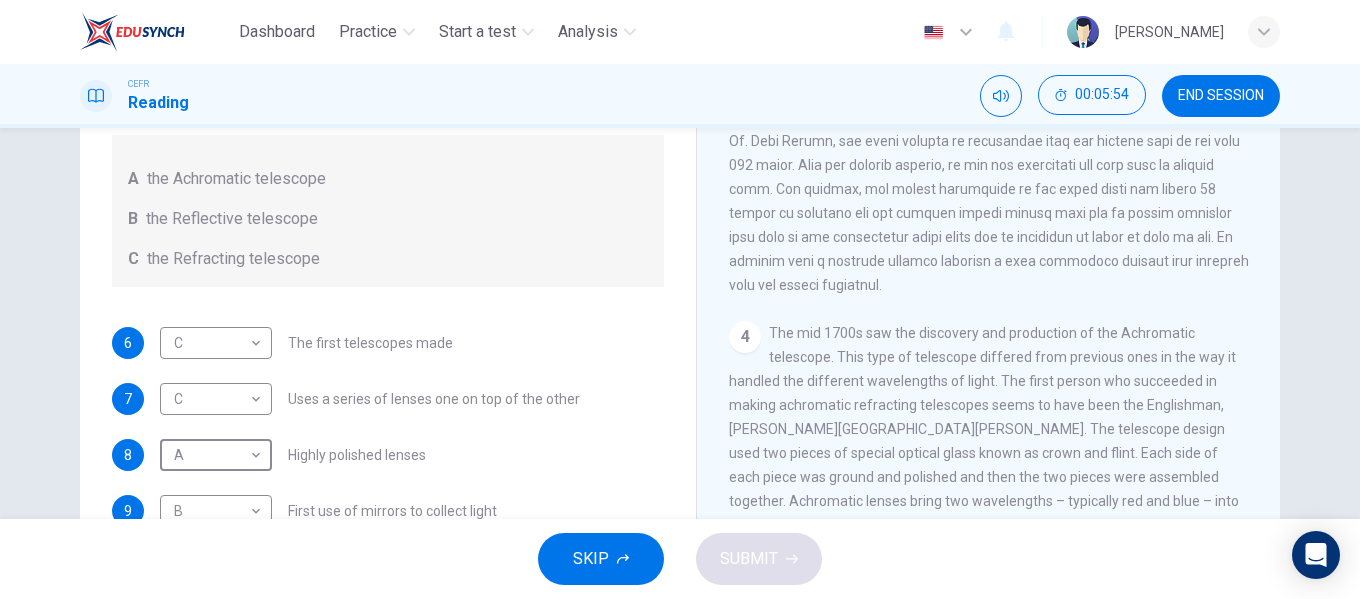 scroll, scrollTop: 322, scrollLeft: 0, axis: vertical 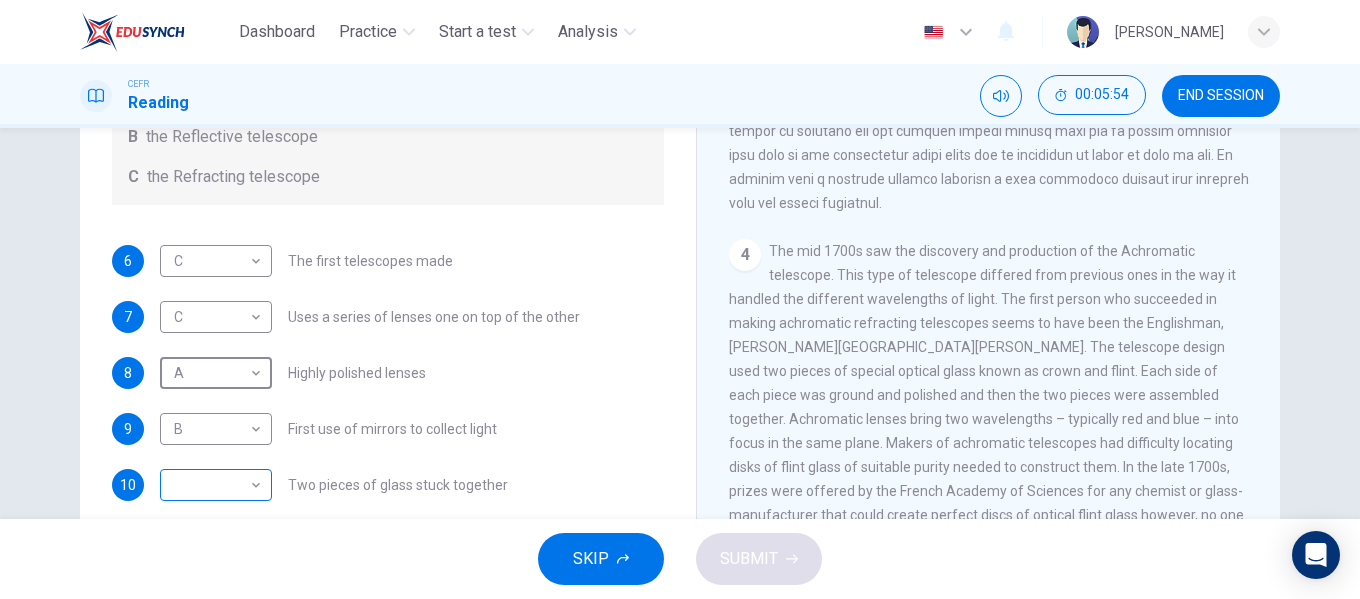 click on "Dashboard Practice Start a test Analysis English en ​ [PERSON_NAME] EMPATI CEFR Reading 00:05:54 END SESSION Questions 6 - 10 Write the correct letter A, B or C, in the boxes below.
Classify the following features as belonging to A the Achromatic telescope B the Reflective telescope C the Refracting telescope 6 C C ​ The first telescopes made 7 C C ​ Uses a series of lenses one on top of the other 8 A A ​ Highly polished lenses 9 B B ​ First use of mirrors to collect light 10 ​ ​ Two pieces of glass stuck together Looking in the Telescope CLICK TO ZOOM Click to Zoom 1 2 3 4 5 SKIP SUBMIT EduSynch - Online Language Proficiency Testing
×
Dashboard Practice Start a test Analysis Notifications © Copyright  2025" at bounding box center [680, 299] 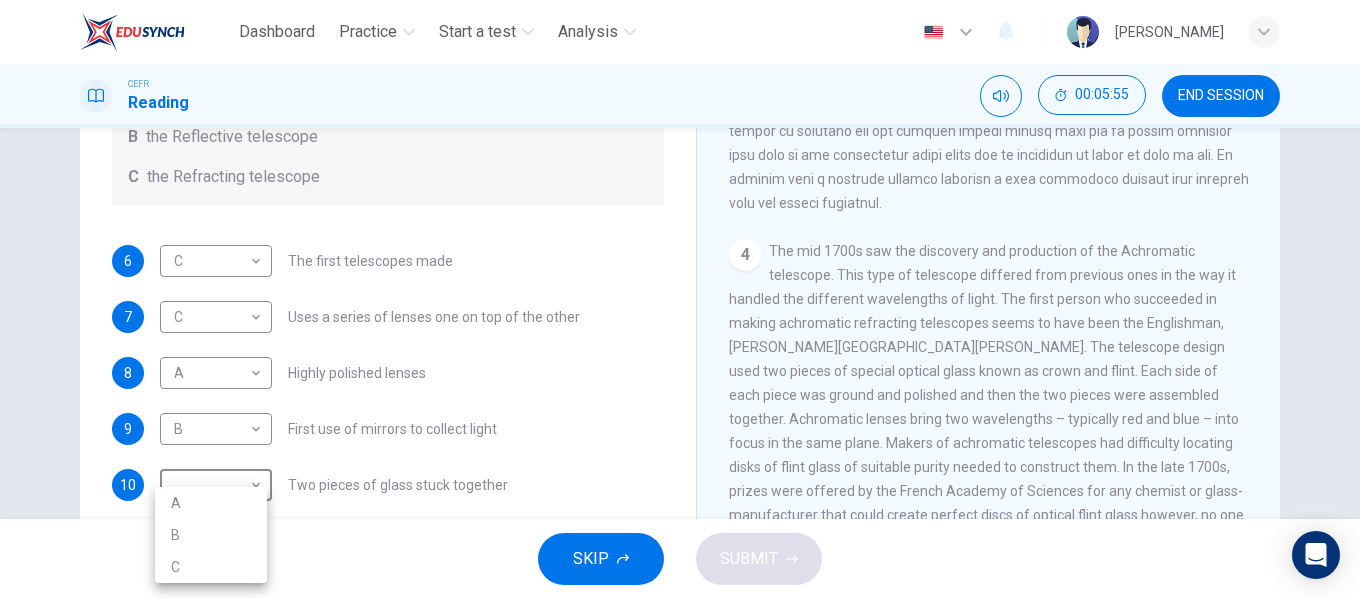 click on "A" at bounding box center [211, 503] 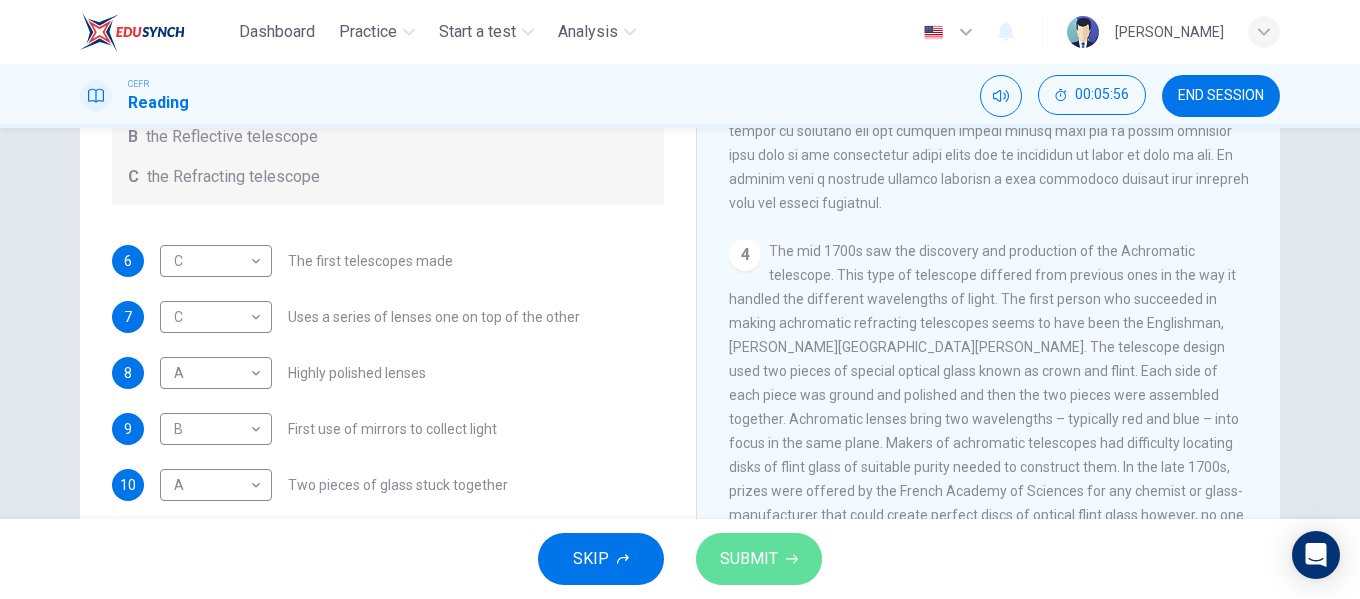 click on "SUBMIT" at bounding box center [749, 559] 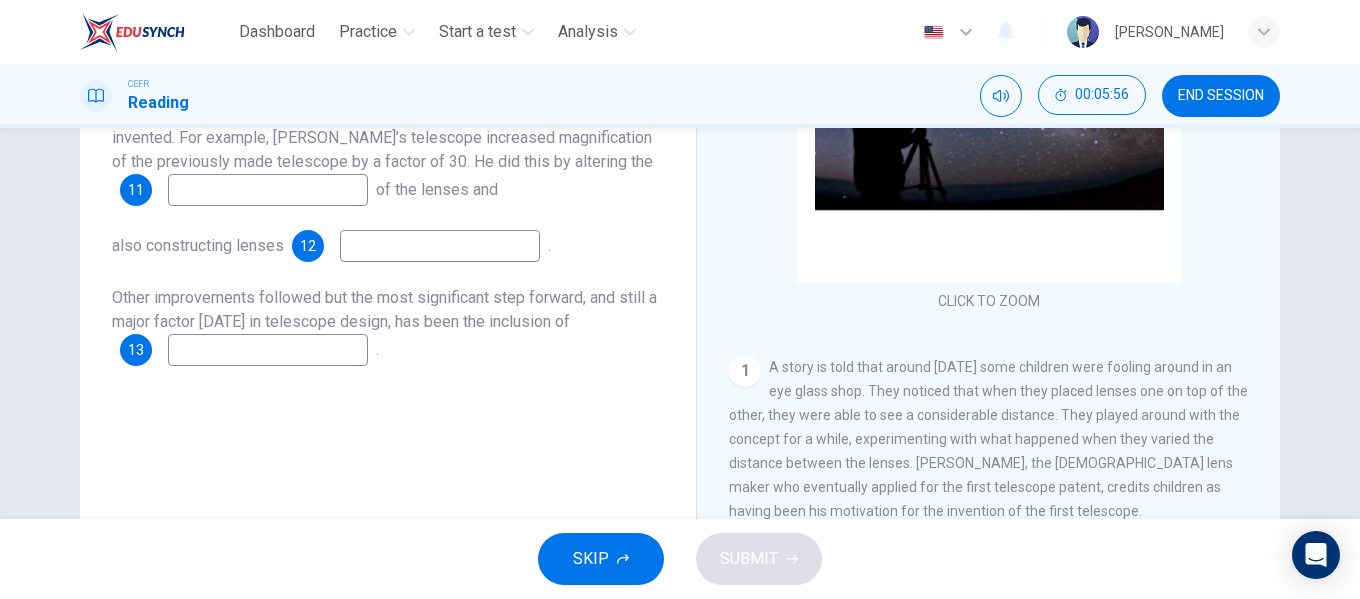 scroll, scrollTop: 222, scrollLeft: 0, axis: vertical 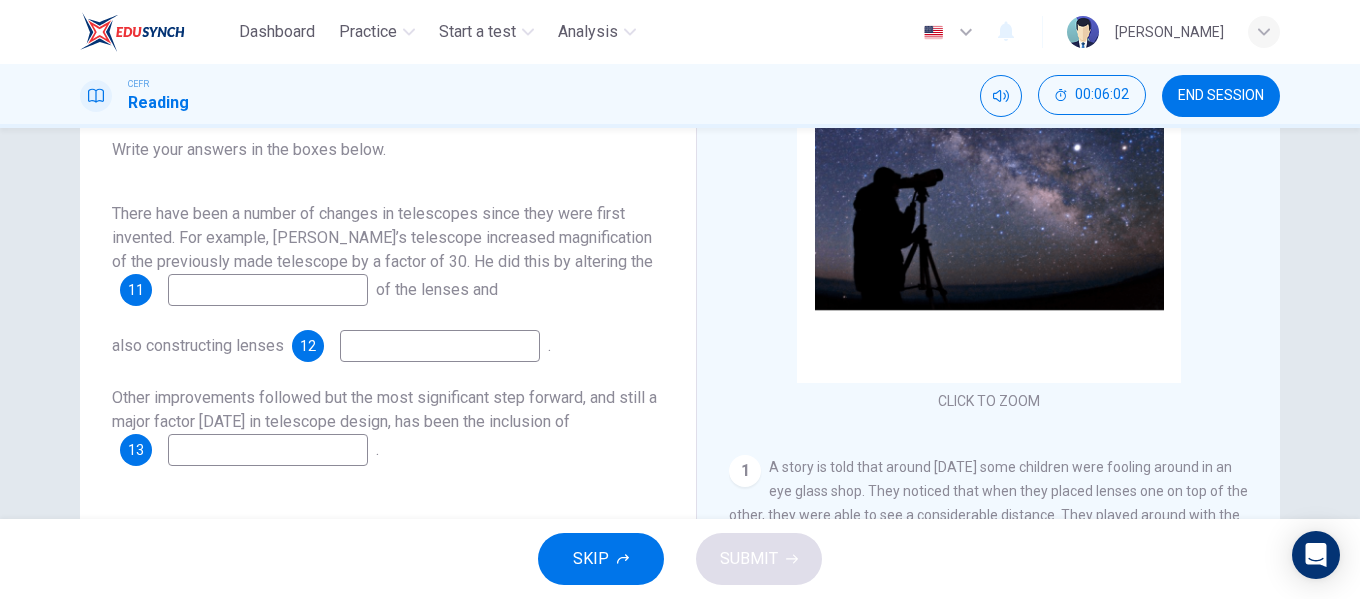 click at bounding box center (268, 290) 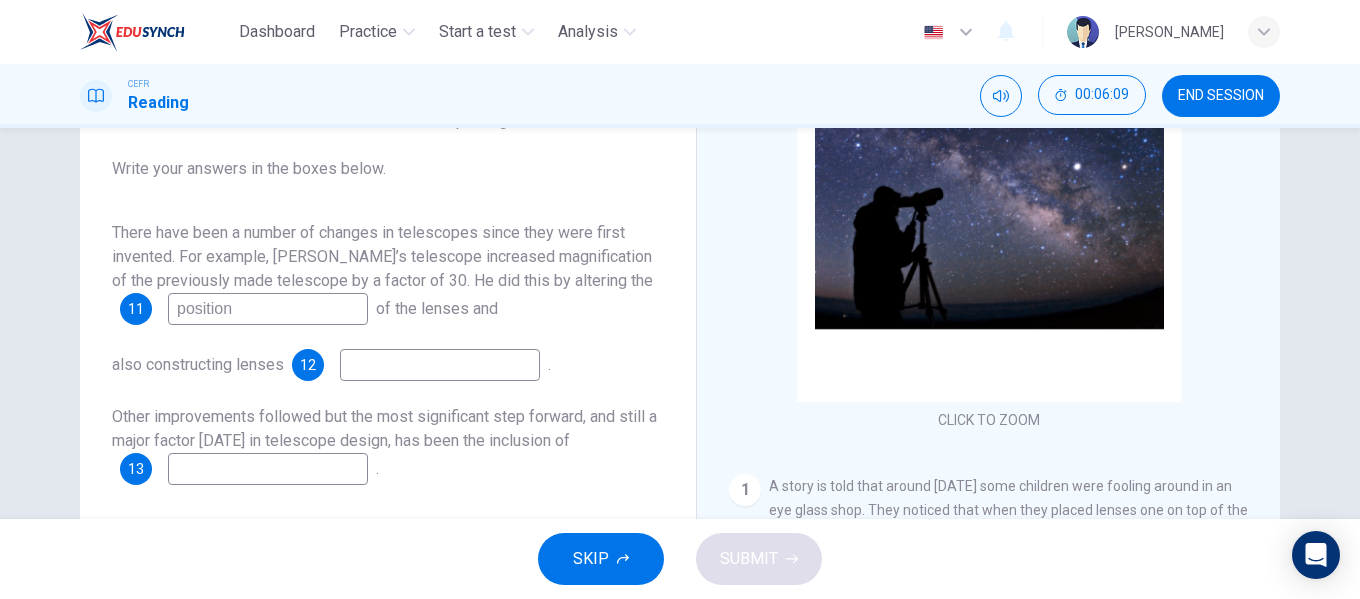 scroll, scrollTop: 232, scrollLeft: 0, axis: vertical 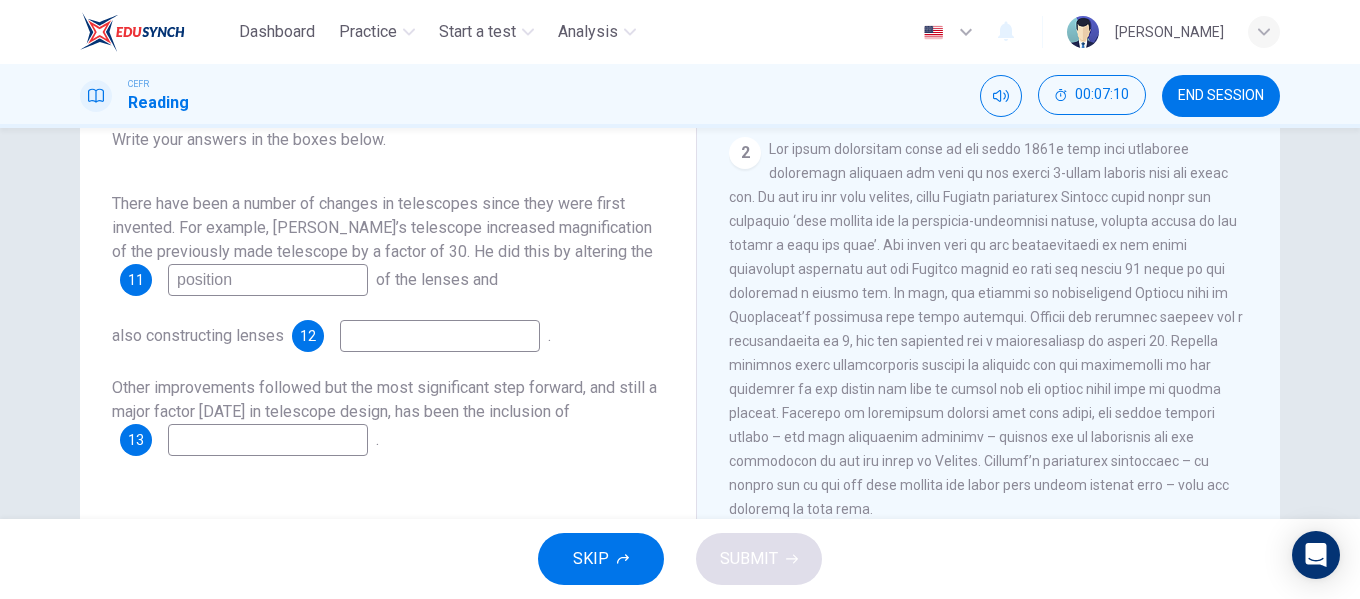 type on "position" 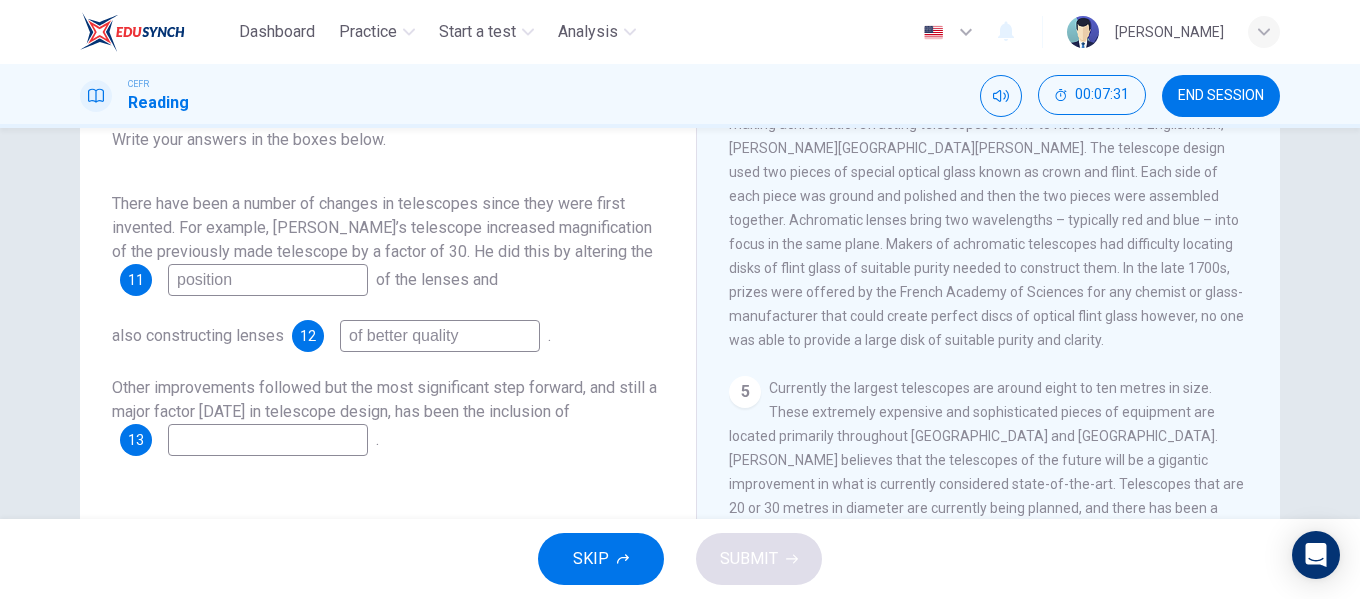 scroll, scrollTop: 1459, scrollLeft: 0, axis: vertical 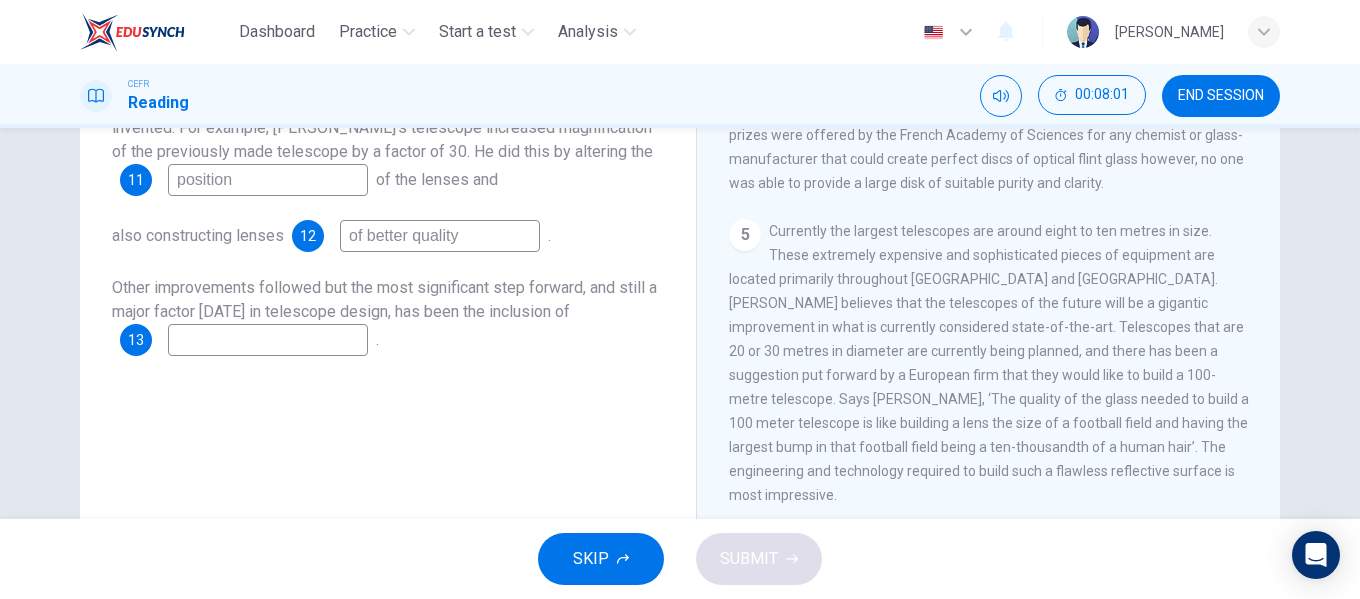 type on "of better quality" 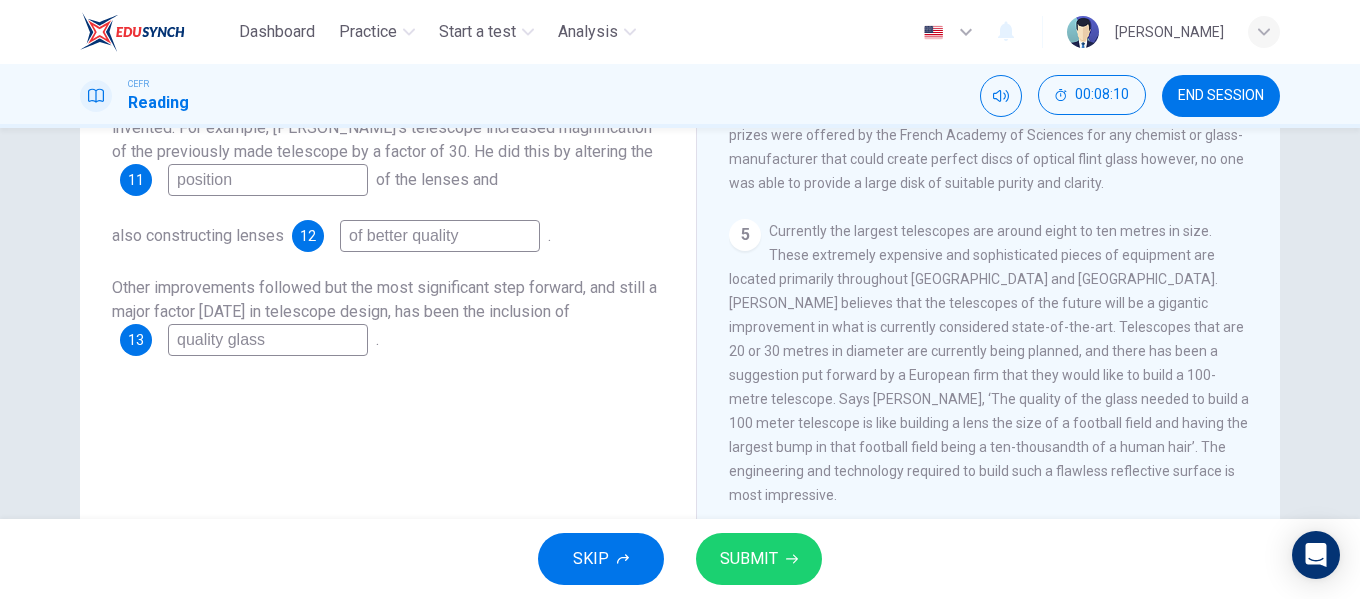type on "quality glass" 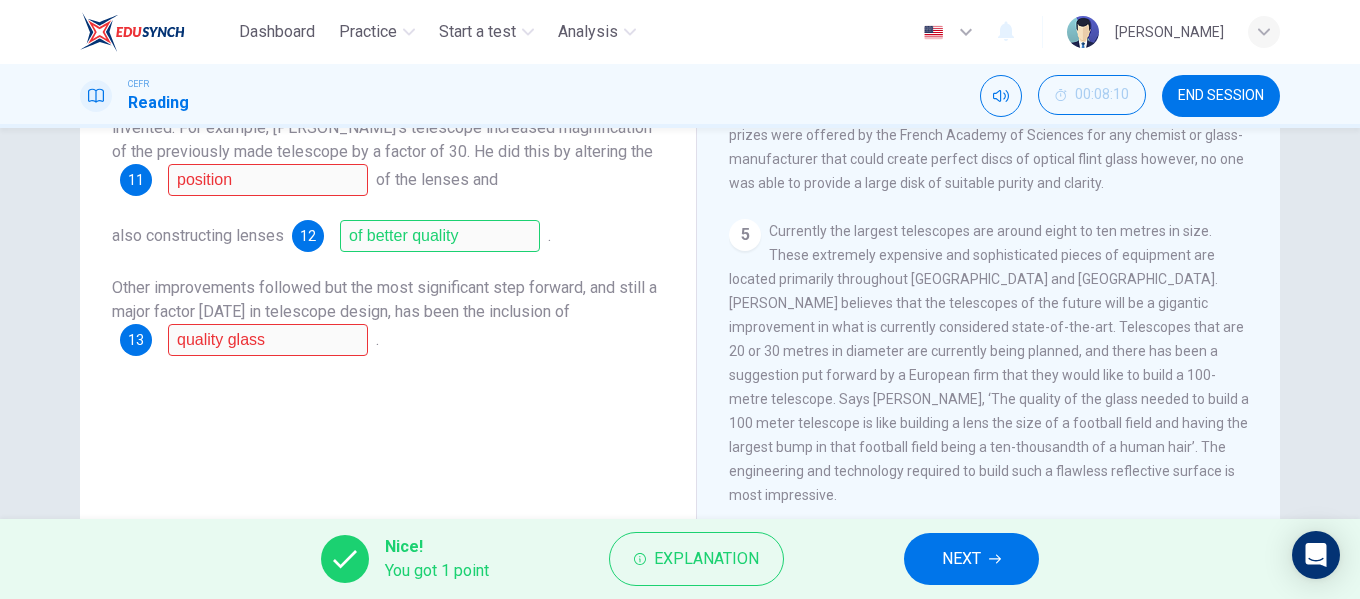 click on "NEXT" at bounding box center (961, 559) 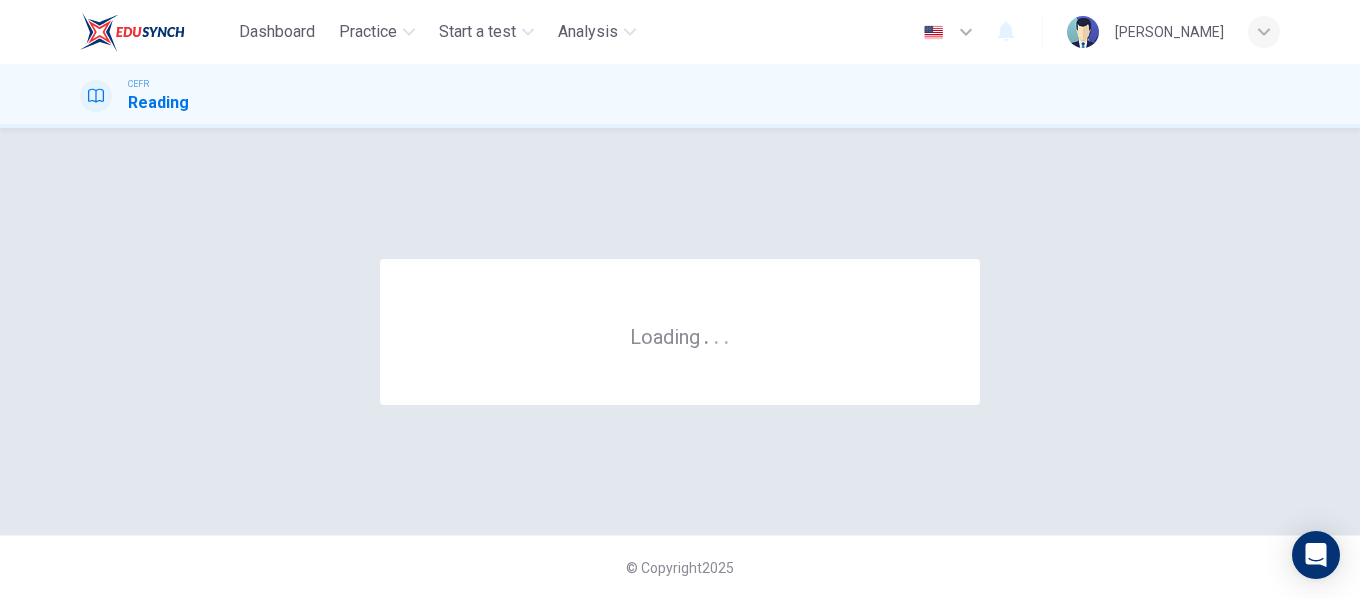 scroll, scrollTop: 0, scrollLeft: 0, axis: both 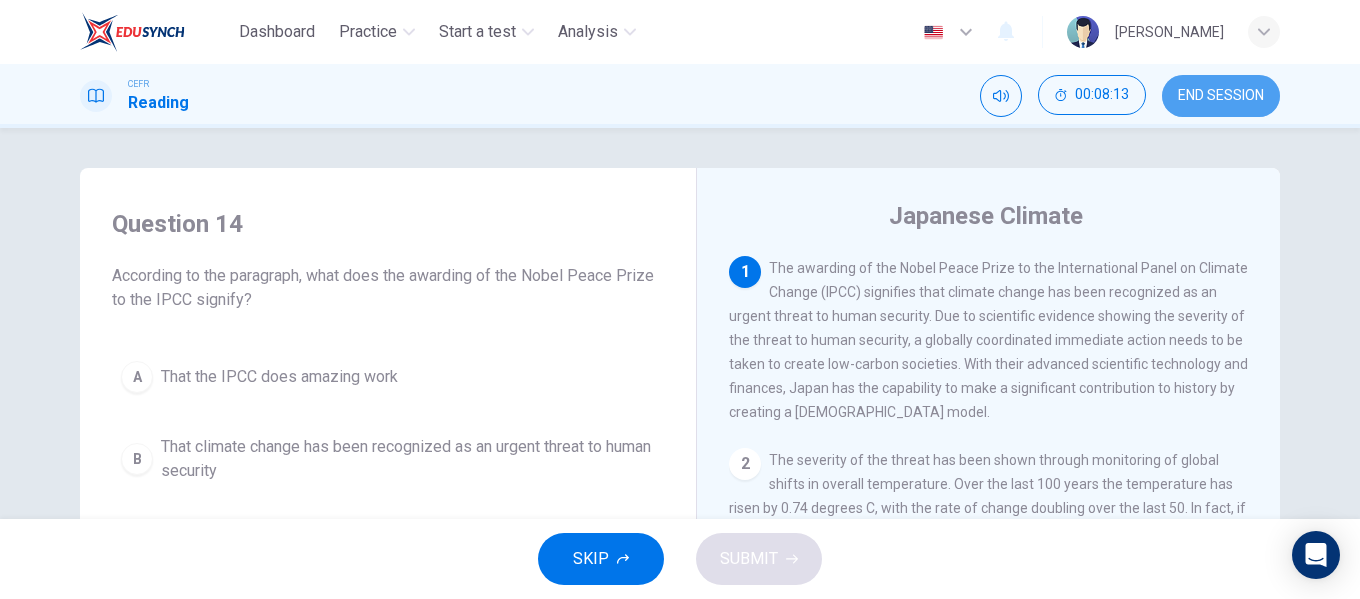 click on "END SESSION" at bounding box center [1221, 96] 